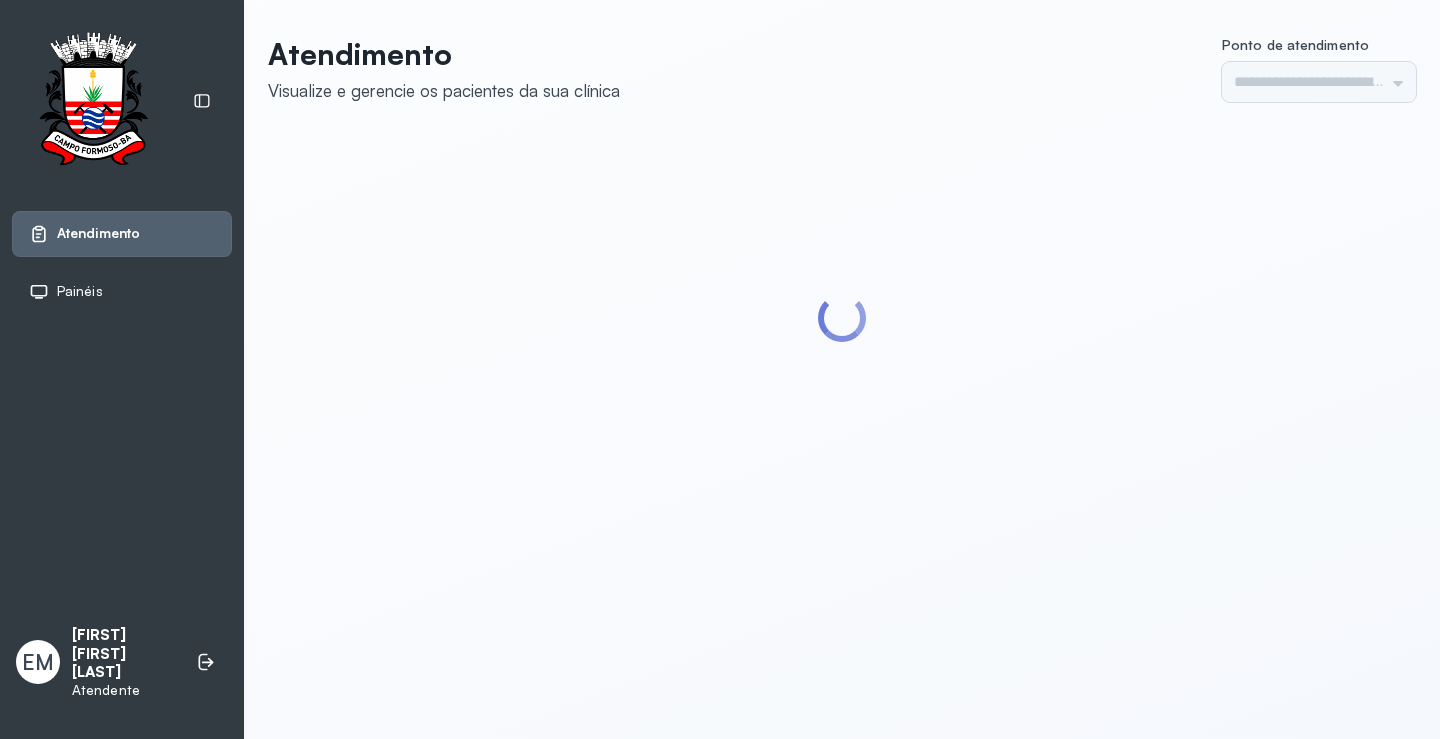 scroll, scrollTop: 0, scrollLeft: 0, axis: both 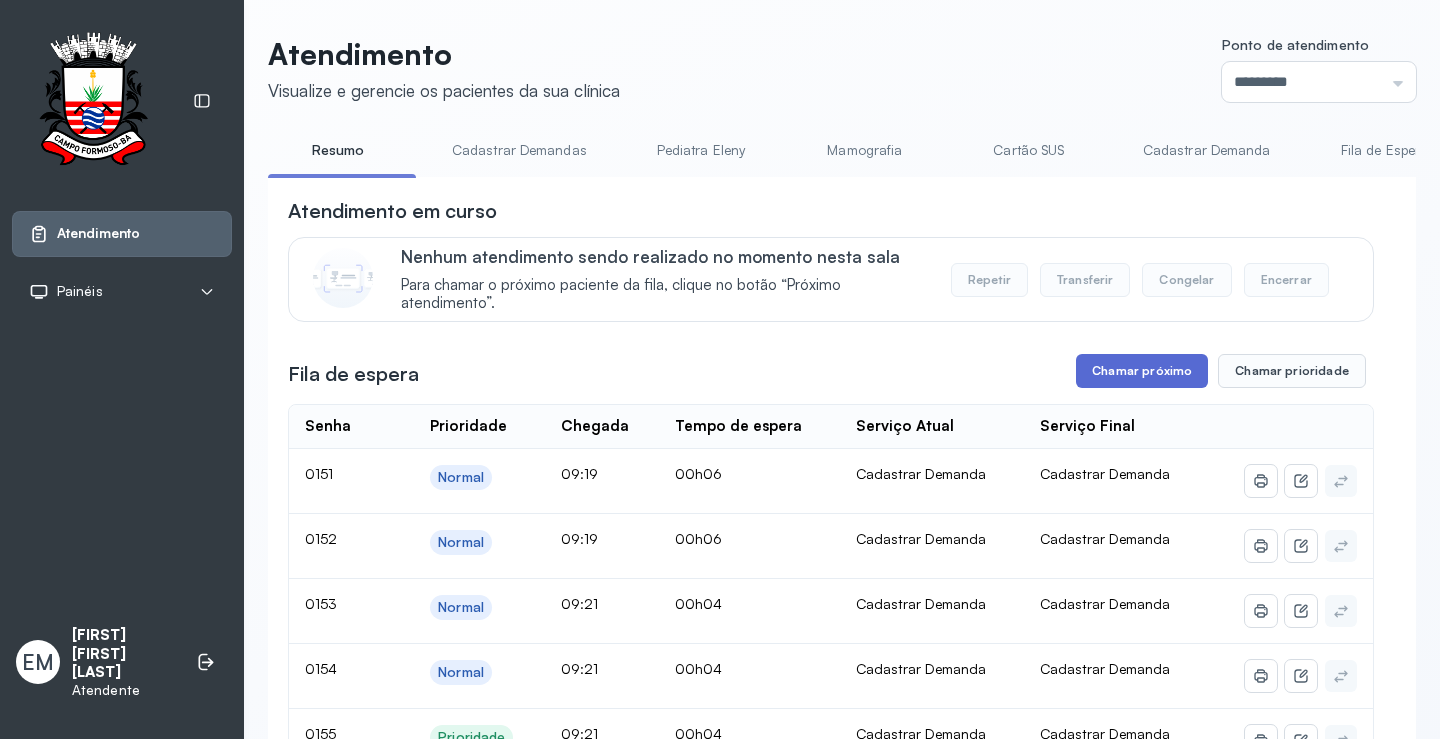 click on "Chamar próximo" at bounding box center (1142, 371) 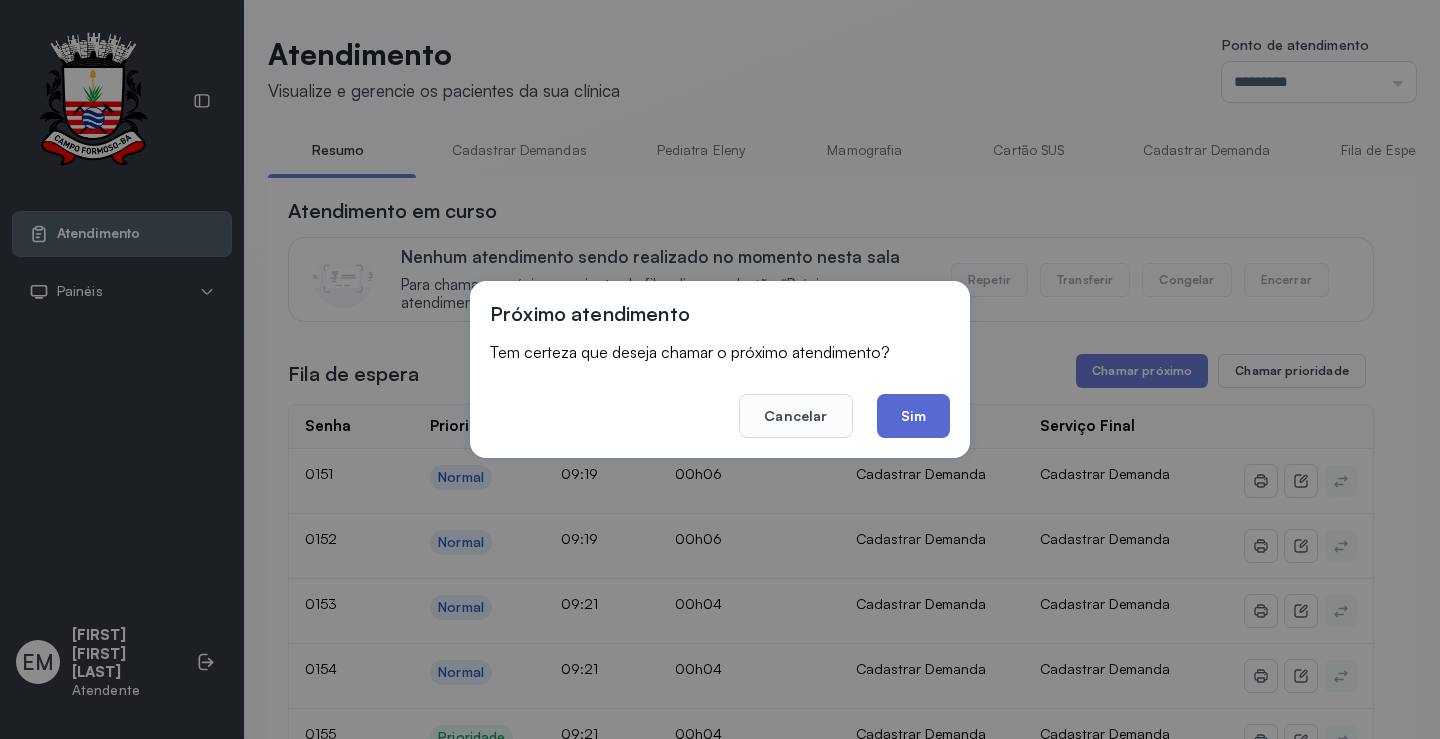 click on "Sim" 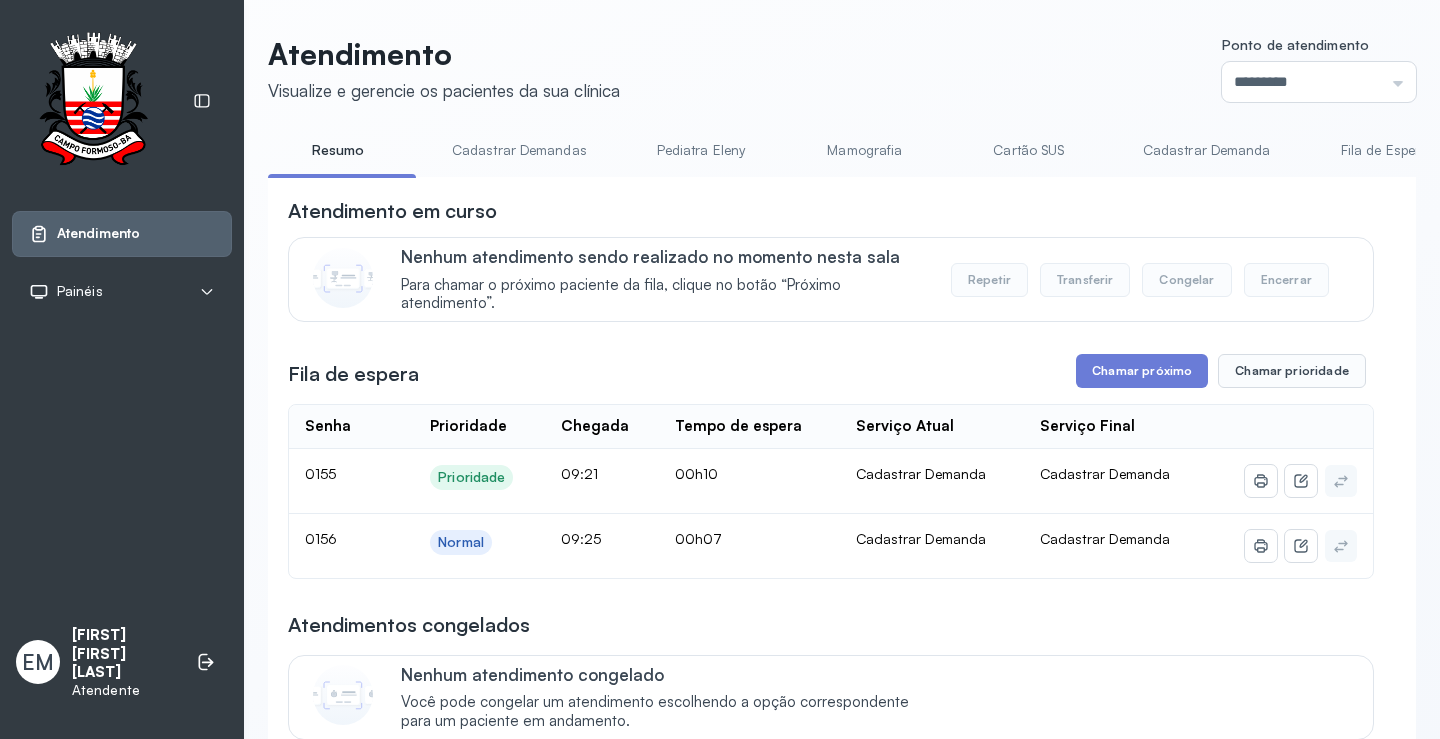 click on "Cartão SUS" at bounding box center (1029, 150) 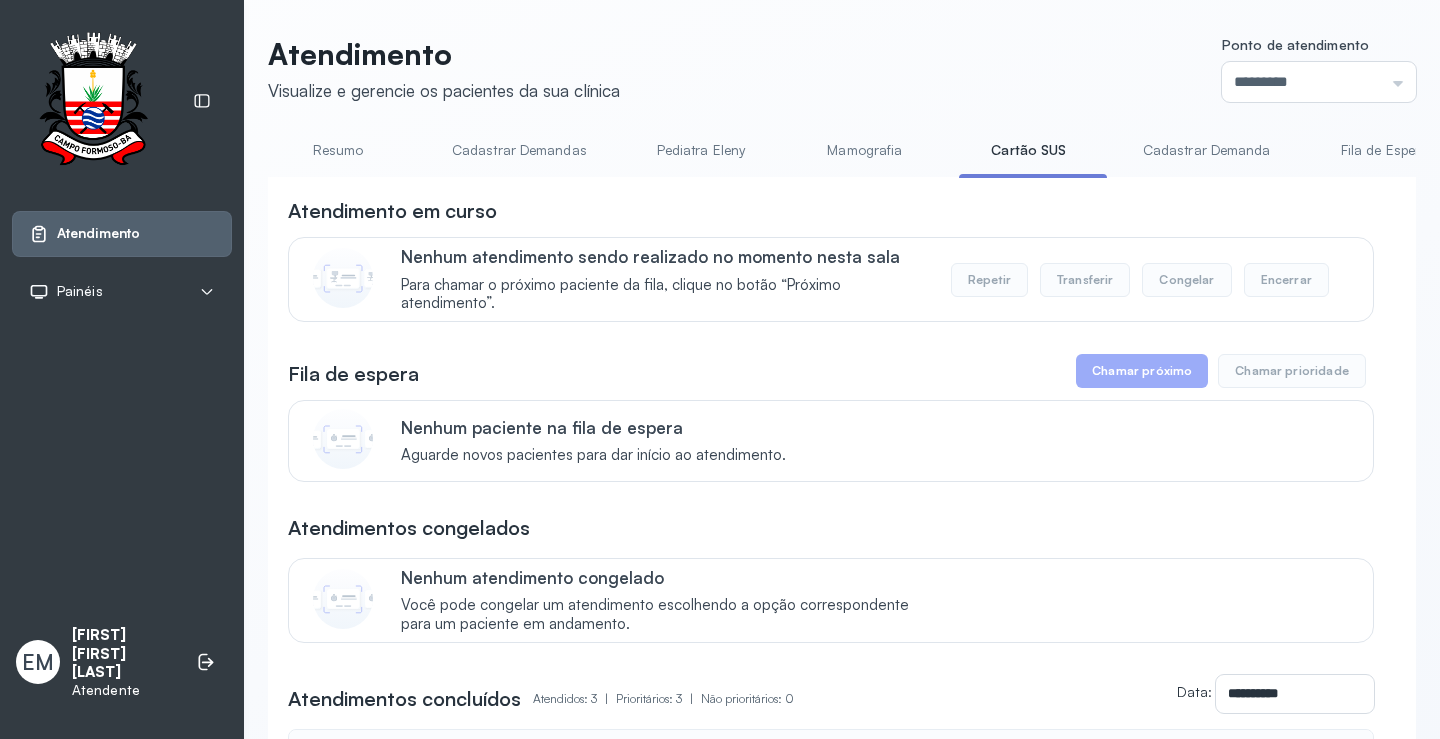 click on "Resumo" at bounding box center [338, 150] 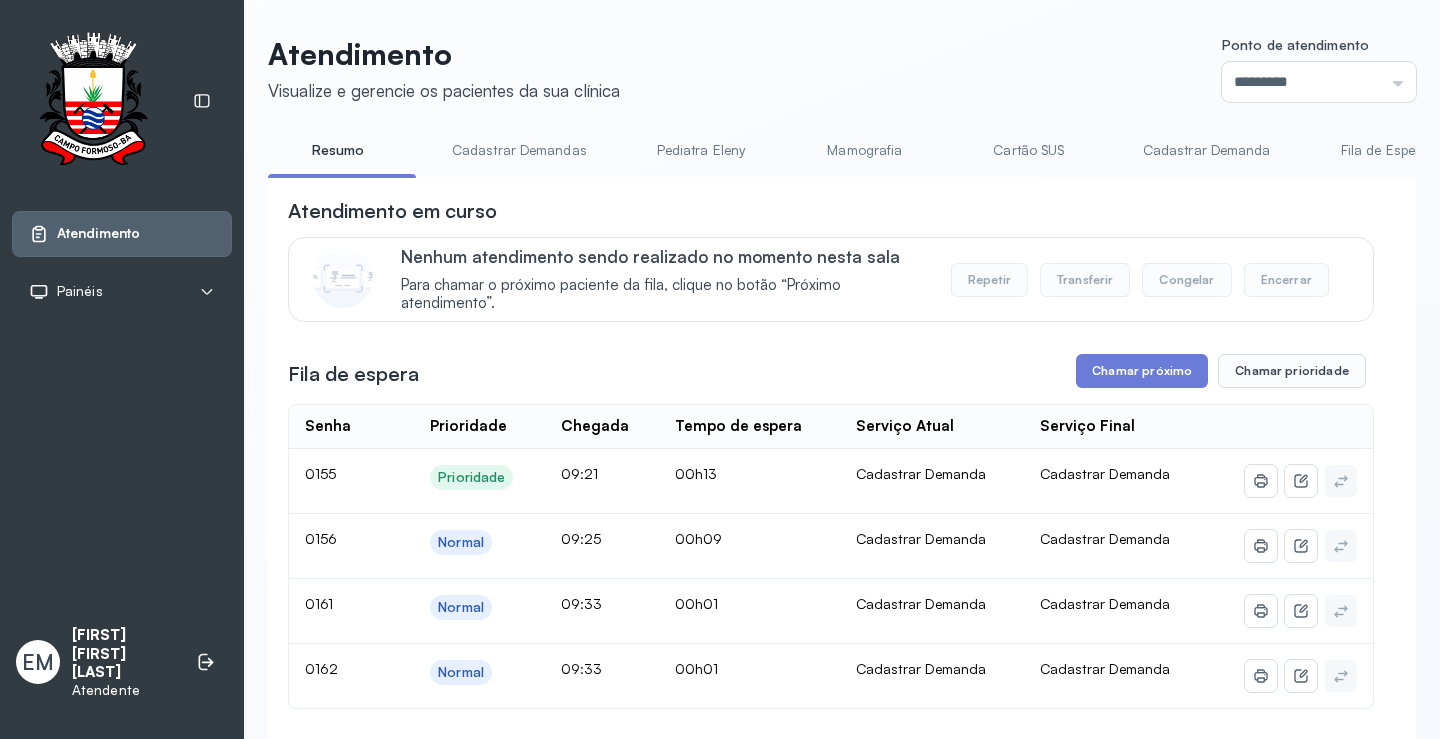 scroll, scrollTop: 200, scrollLeft: 0, axis: vertical 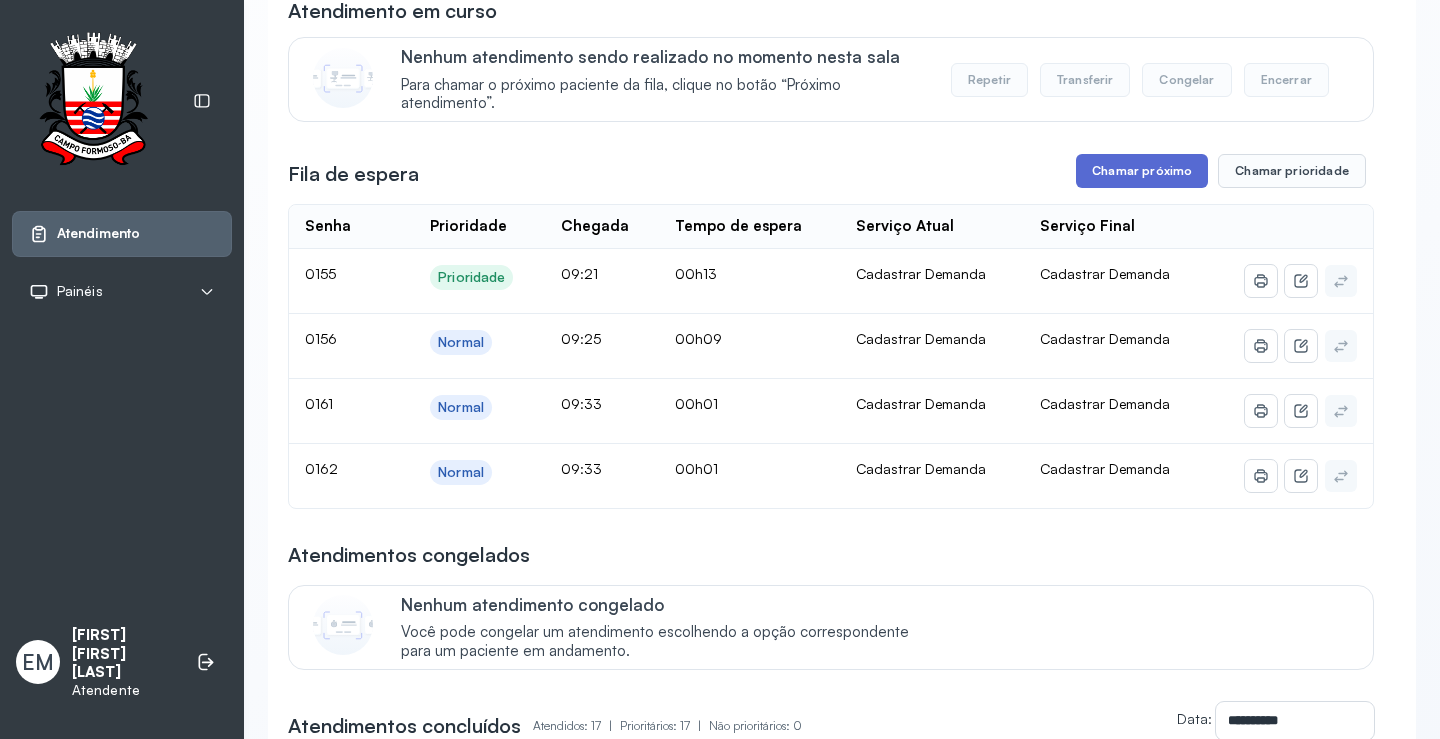 click on "Chamar próximo" at bounding box center [1142, 171] 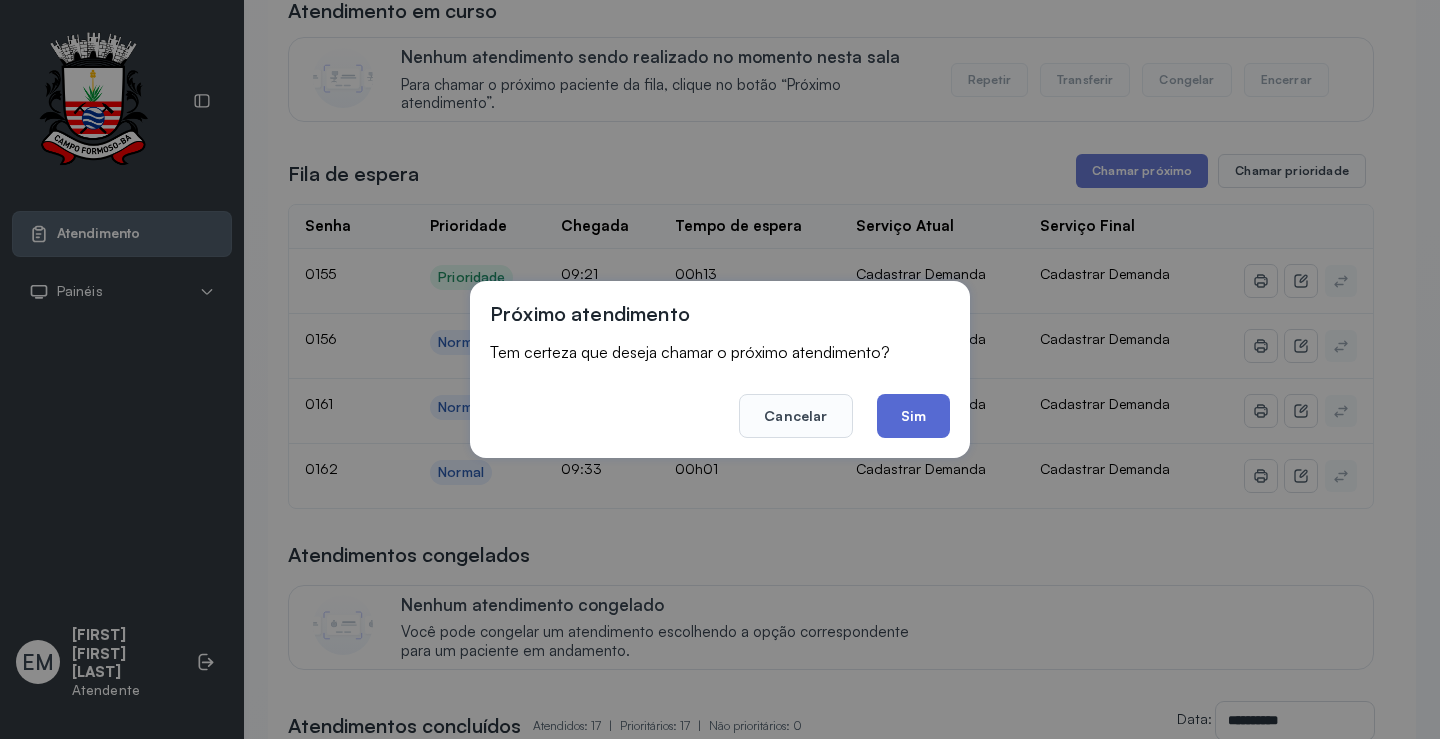 click on "Sim" 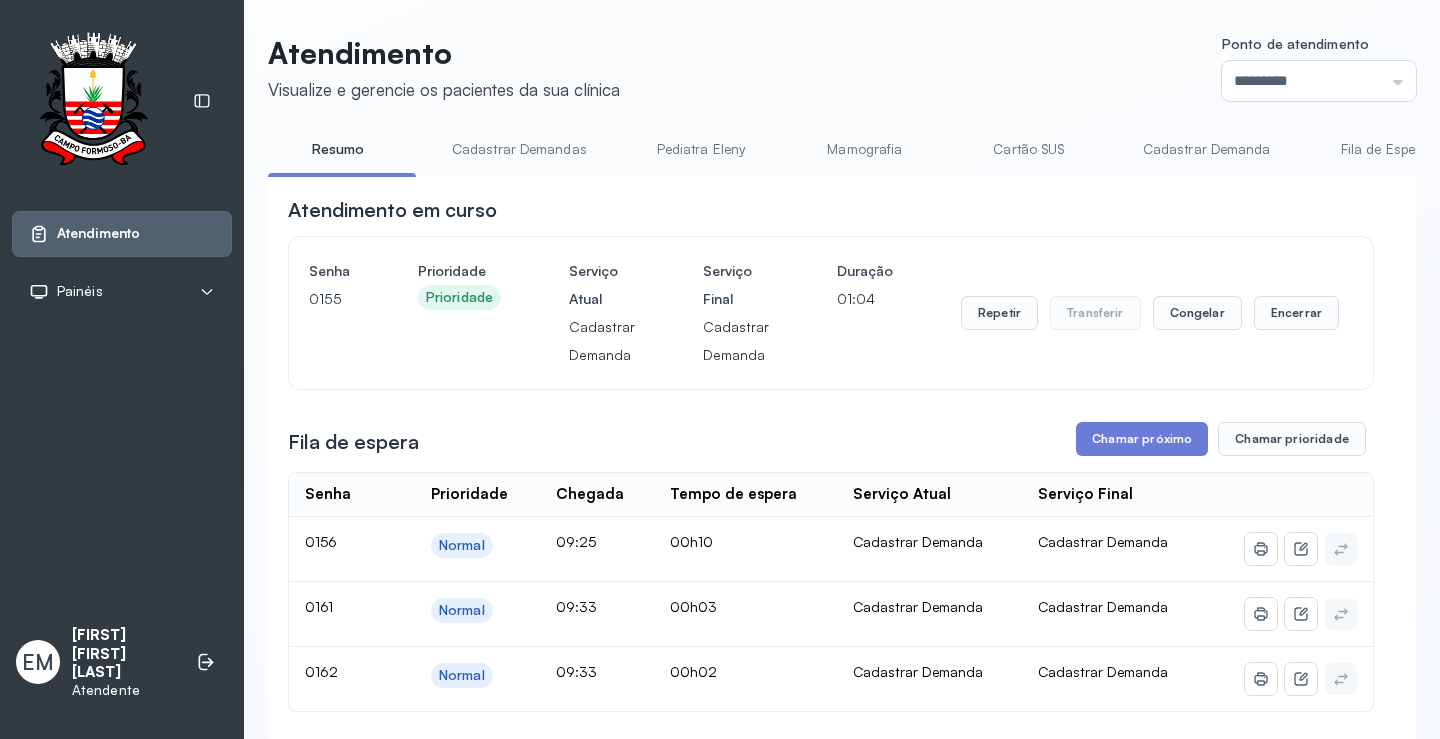 scroll, scrollTop: 200, scrollLeft: 0, axis: vertical 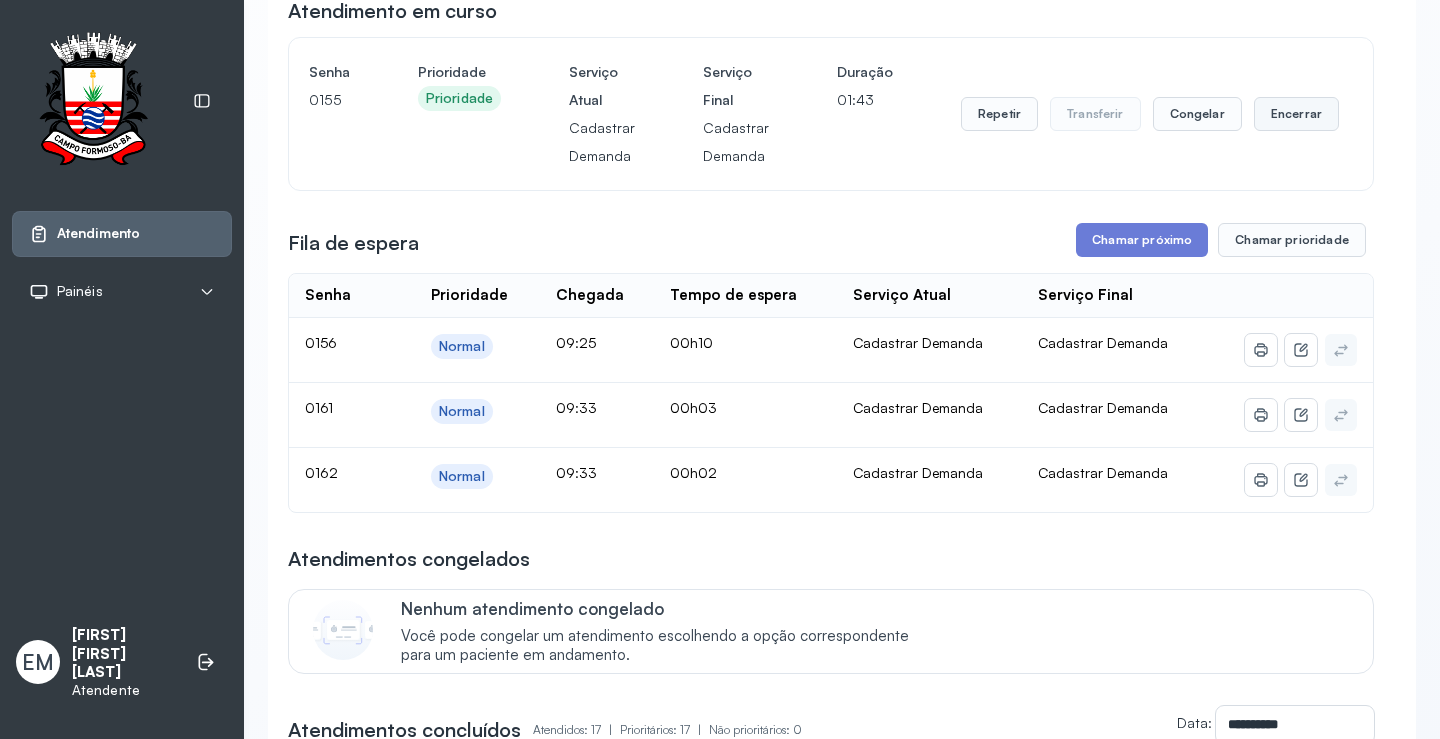 click on "Encerrar" at bounding box center [1296, 114] 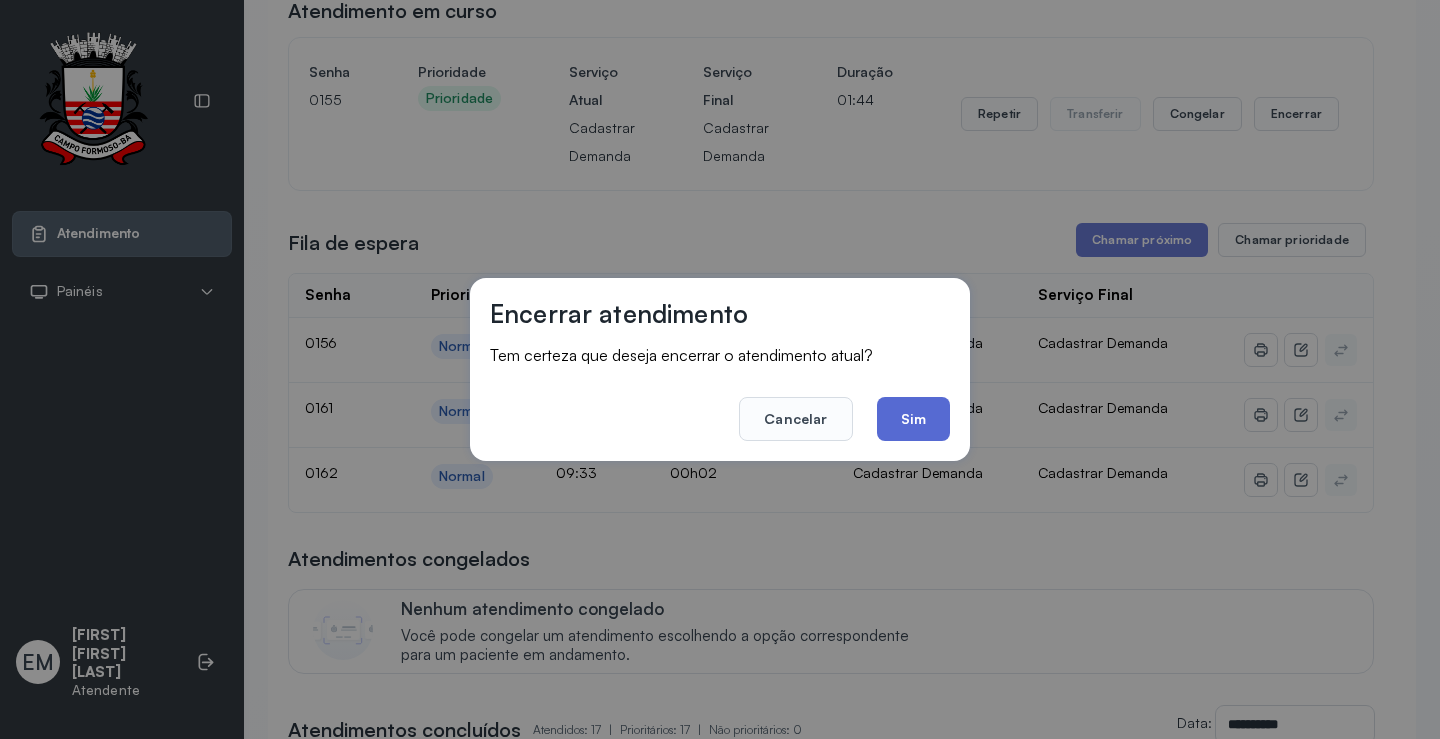 click on "Sim" 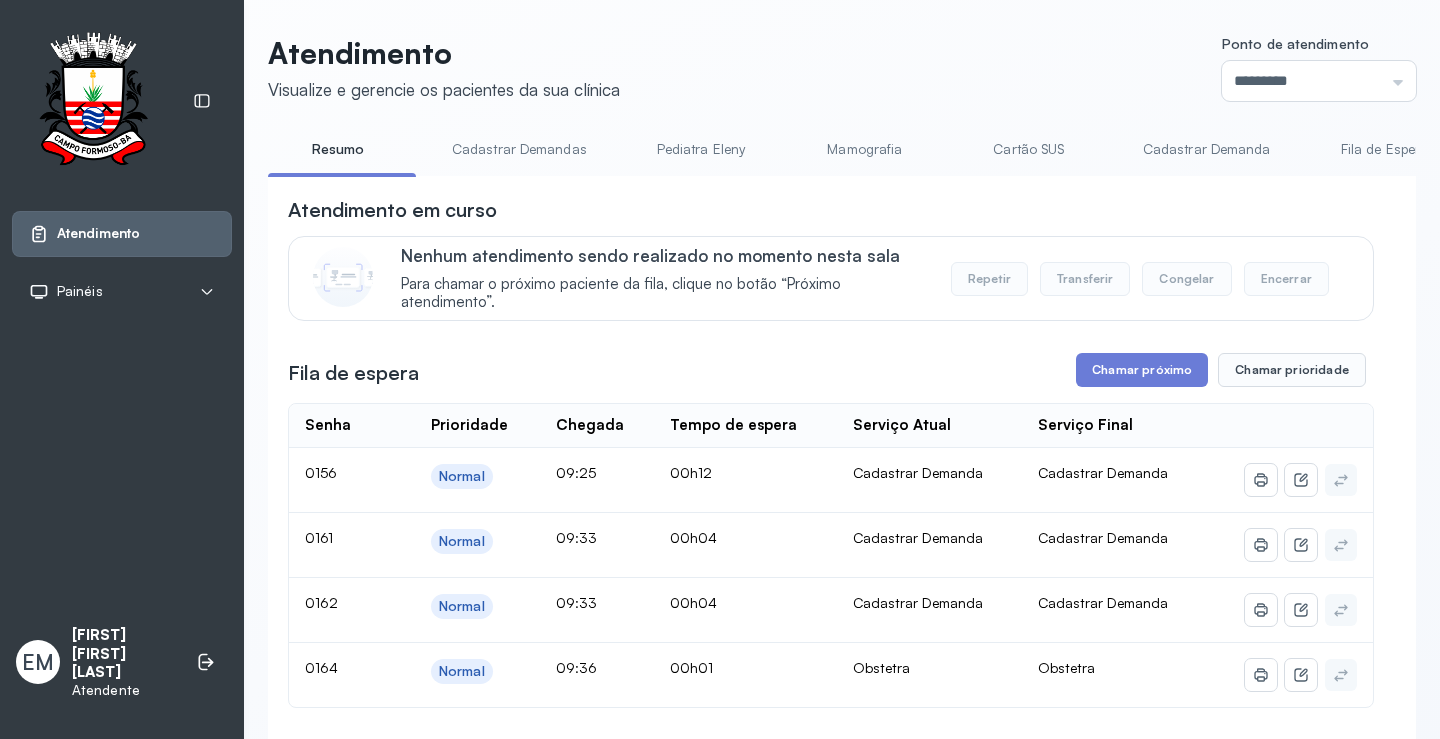 scroll, scrollTop: 200, scrollLeft: 0, axis: vertical 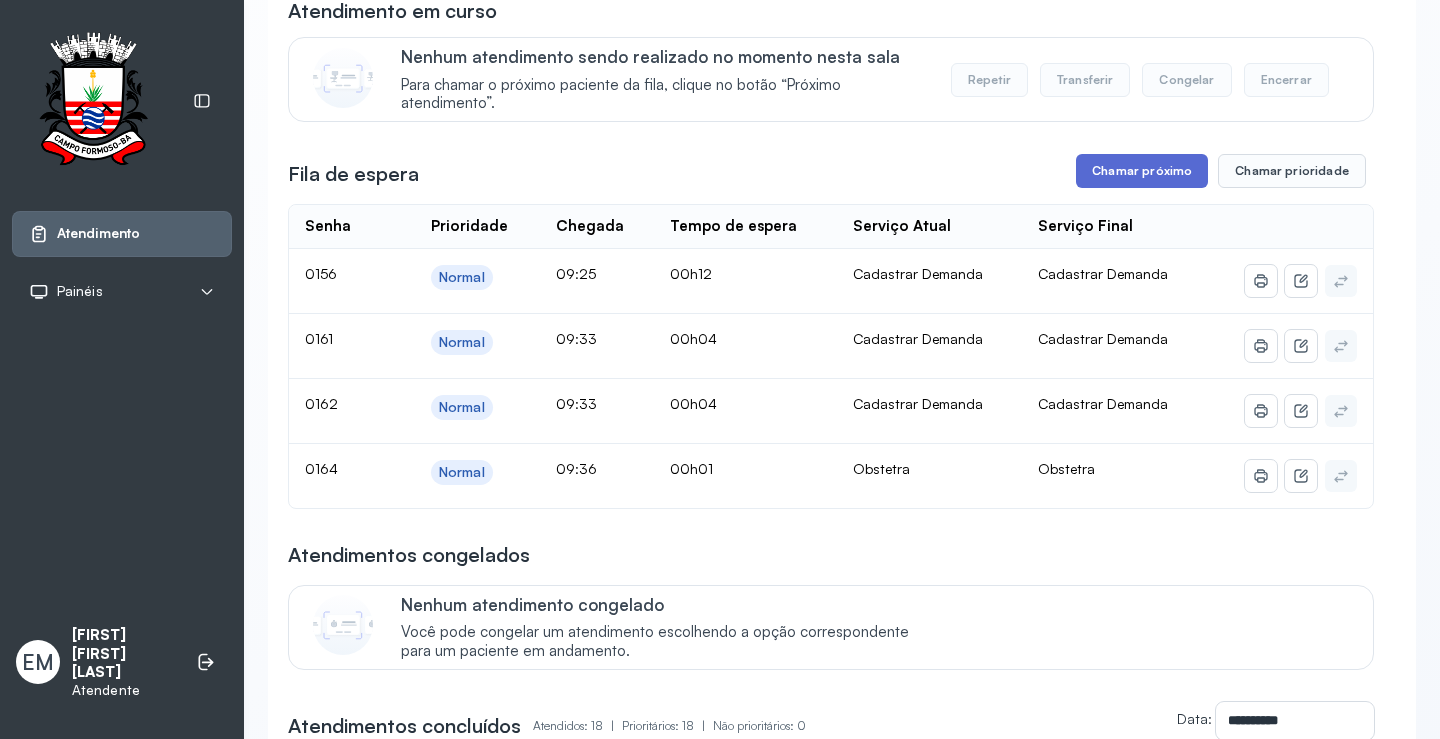 click on "Chamar próximo" at bounding box center (1142, 171) 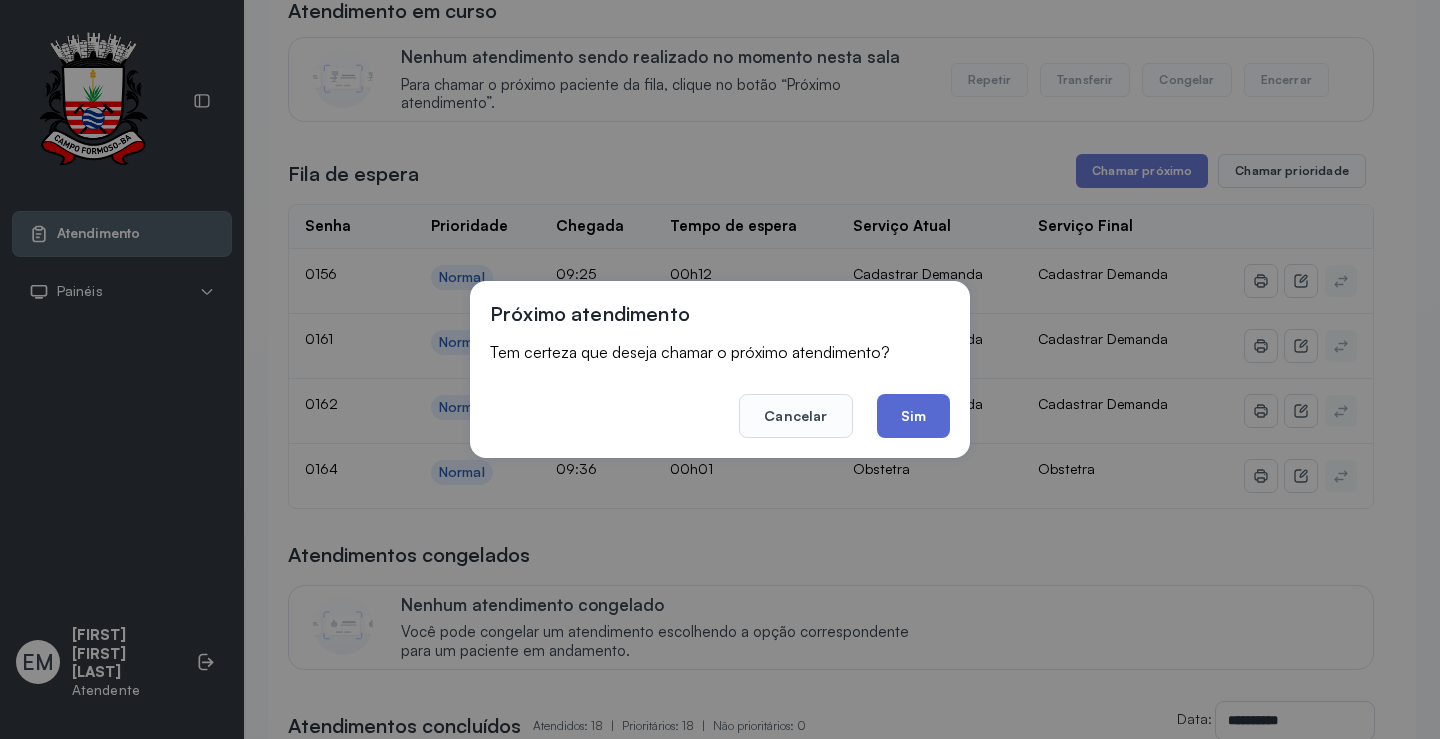 click on "Sim" 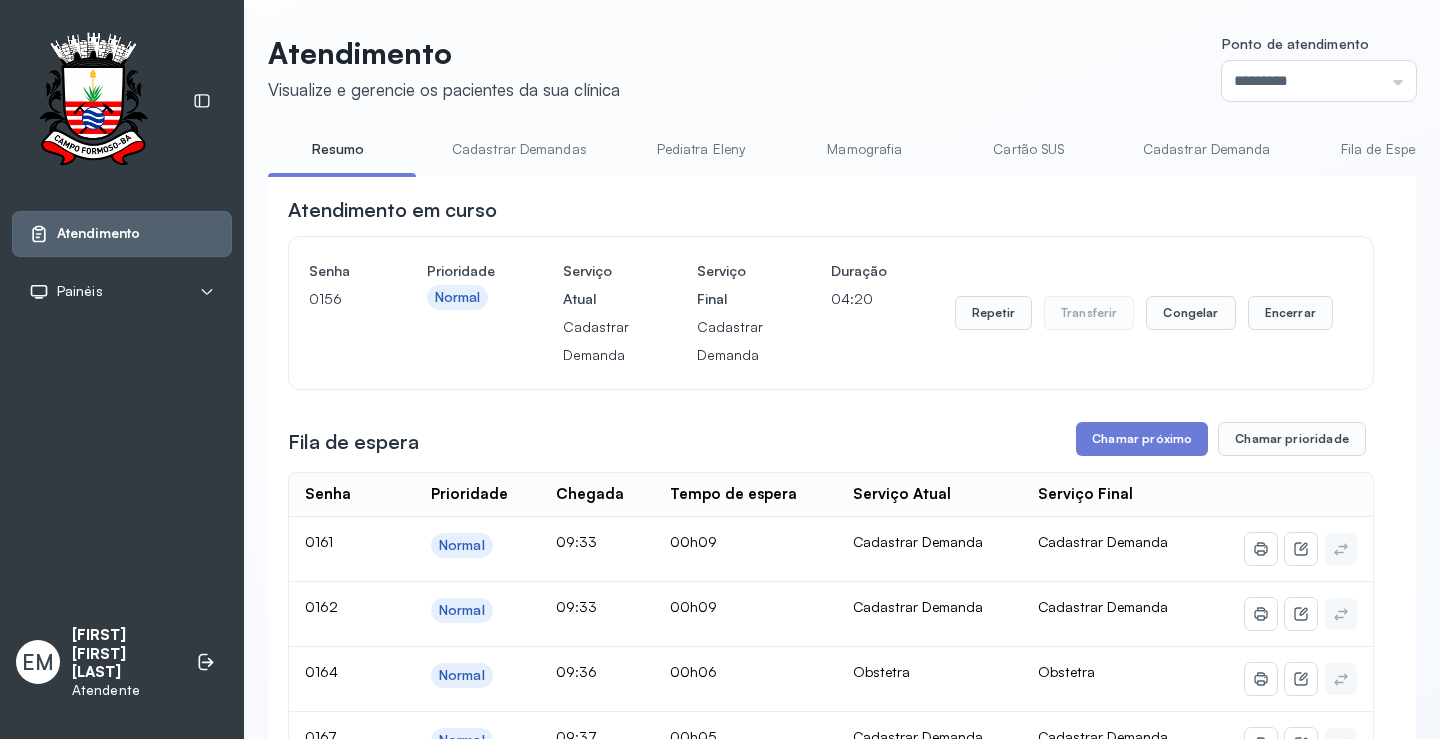 scroll, scrollTop: 200, scrollLeft: 0, axis: vertical 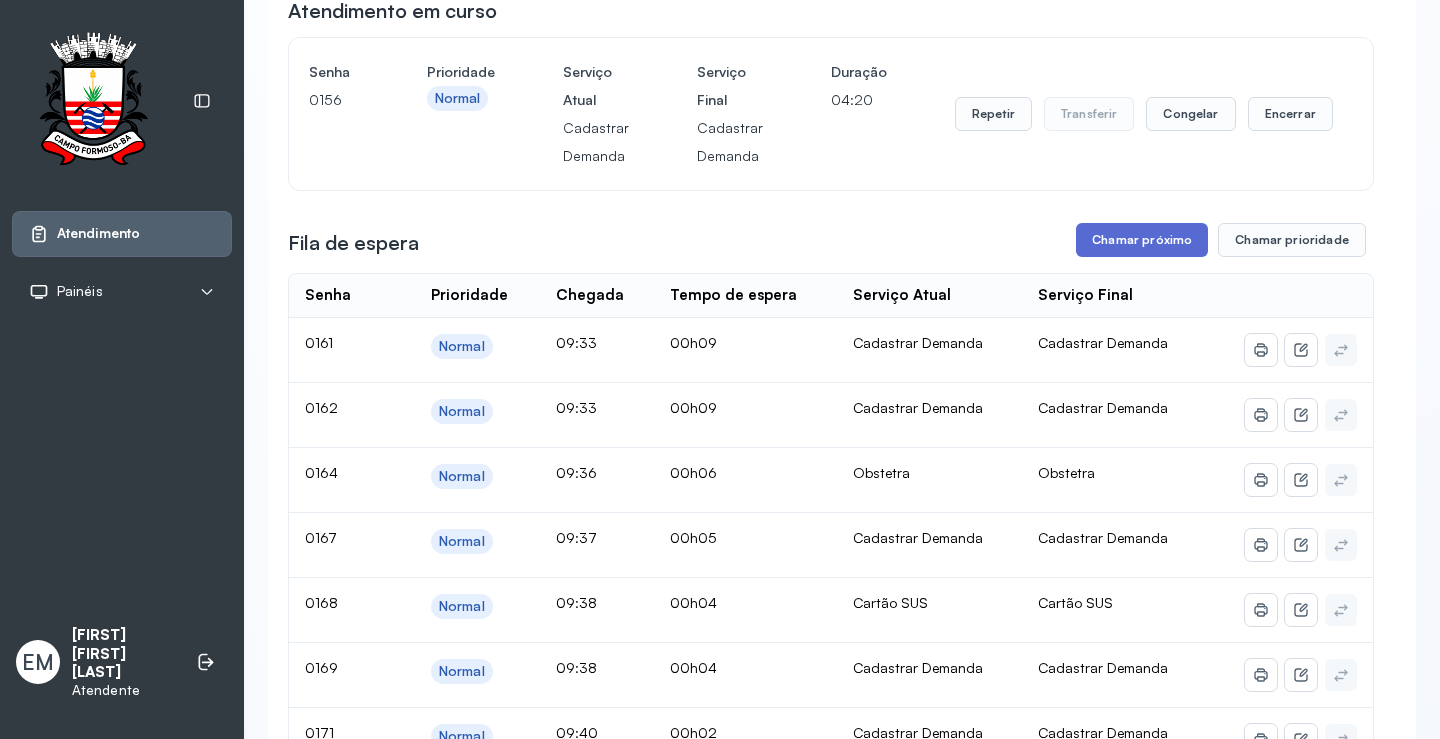 click on "Chamar próximo" at bounding box center [1142, 240] 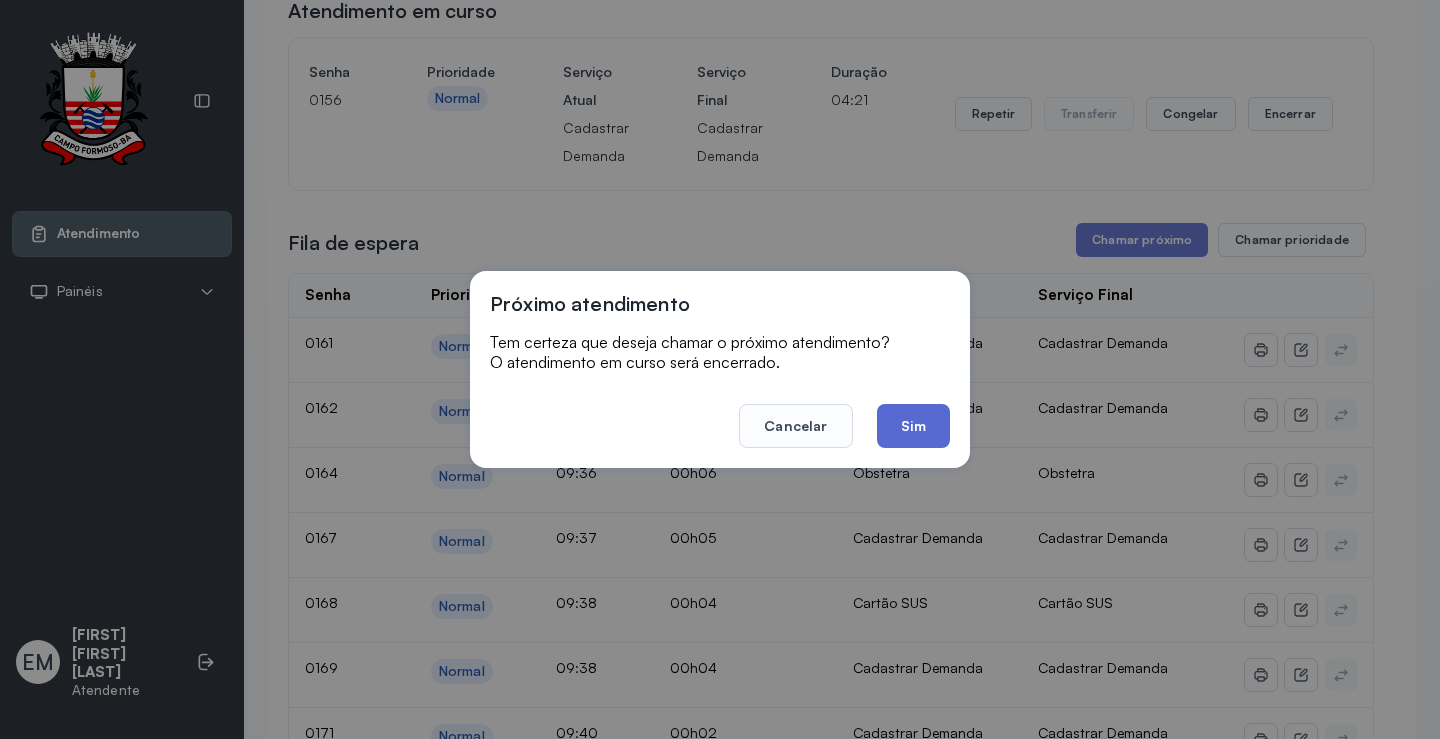 click on "Sim" 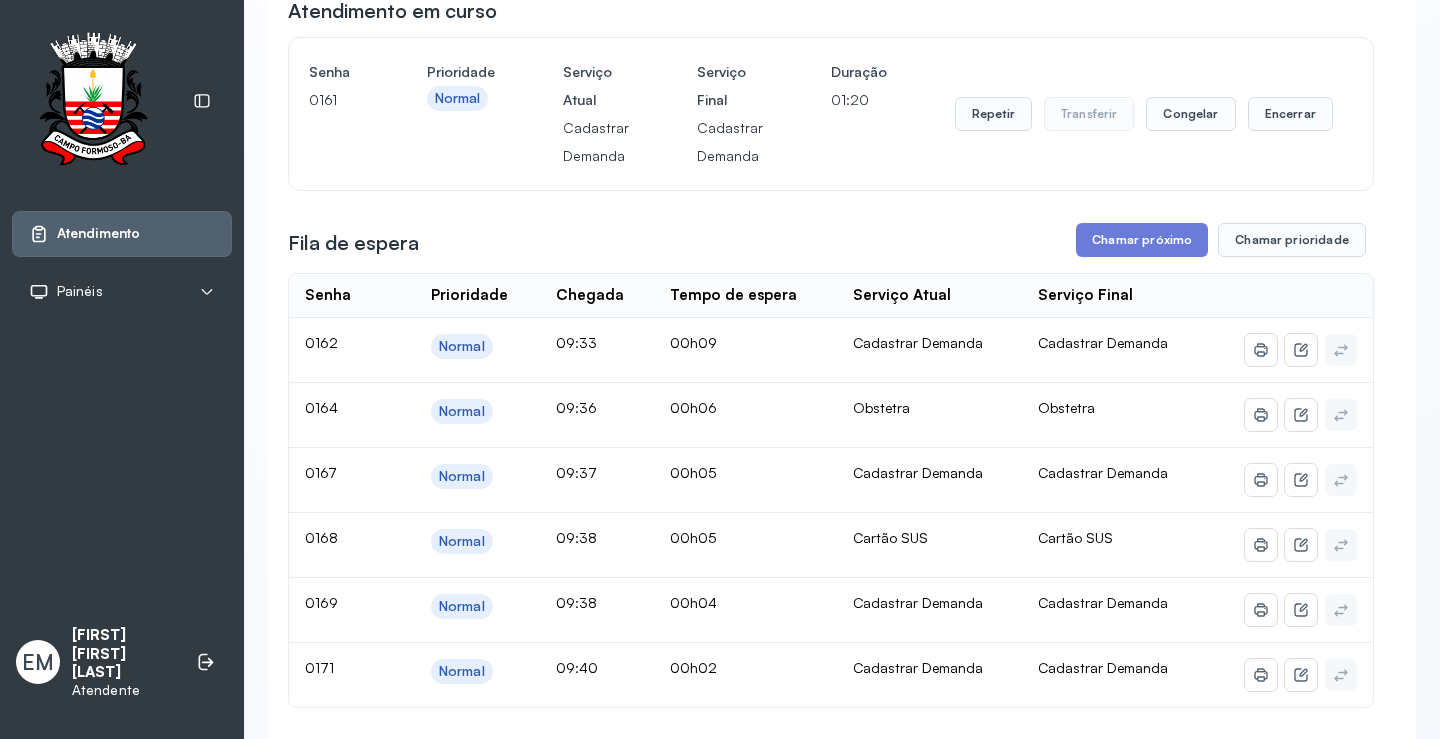 scroll, scrollTop: 200, scrollLeft: 0, axis: vertical 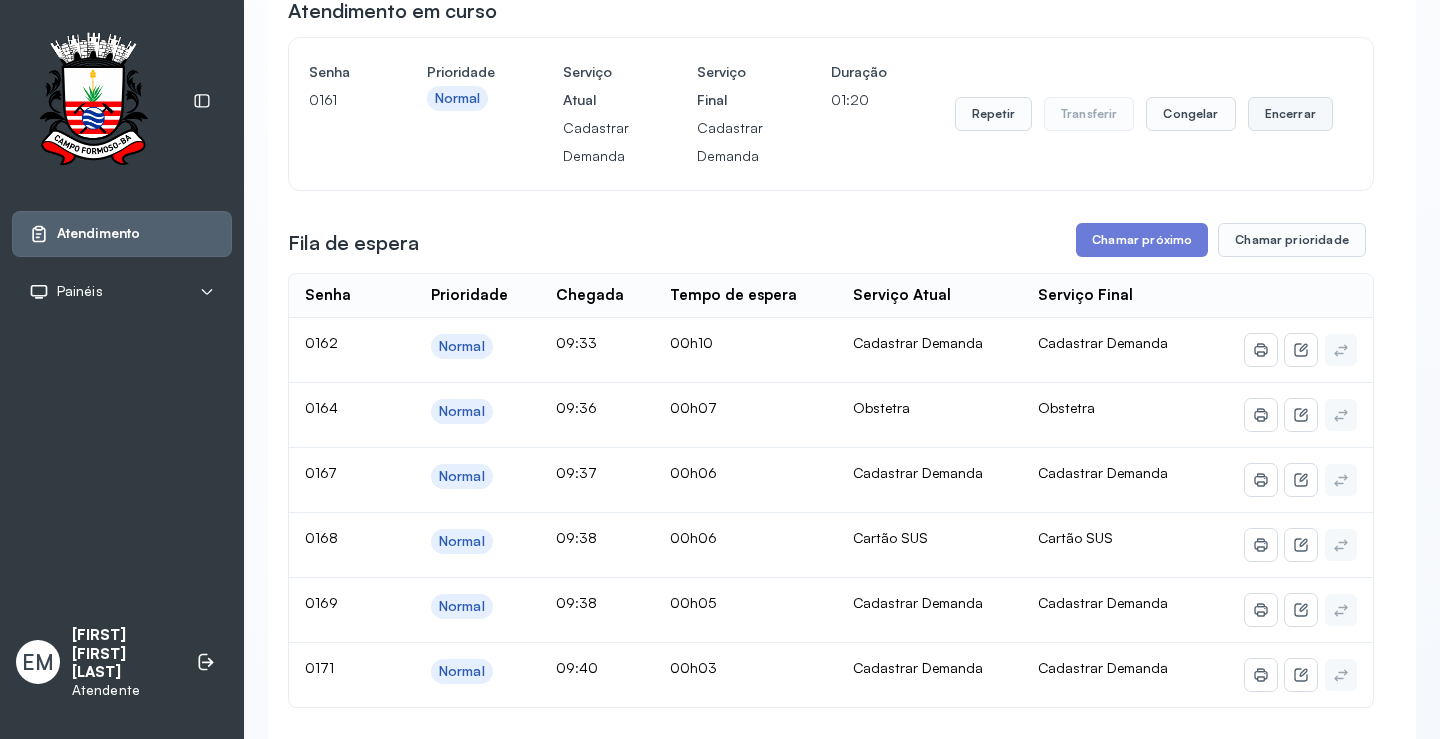 click on "Encerrar" at bounding box center [1290, 114] 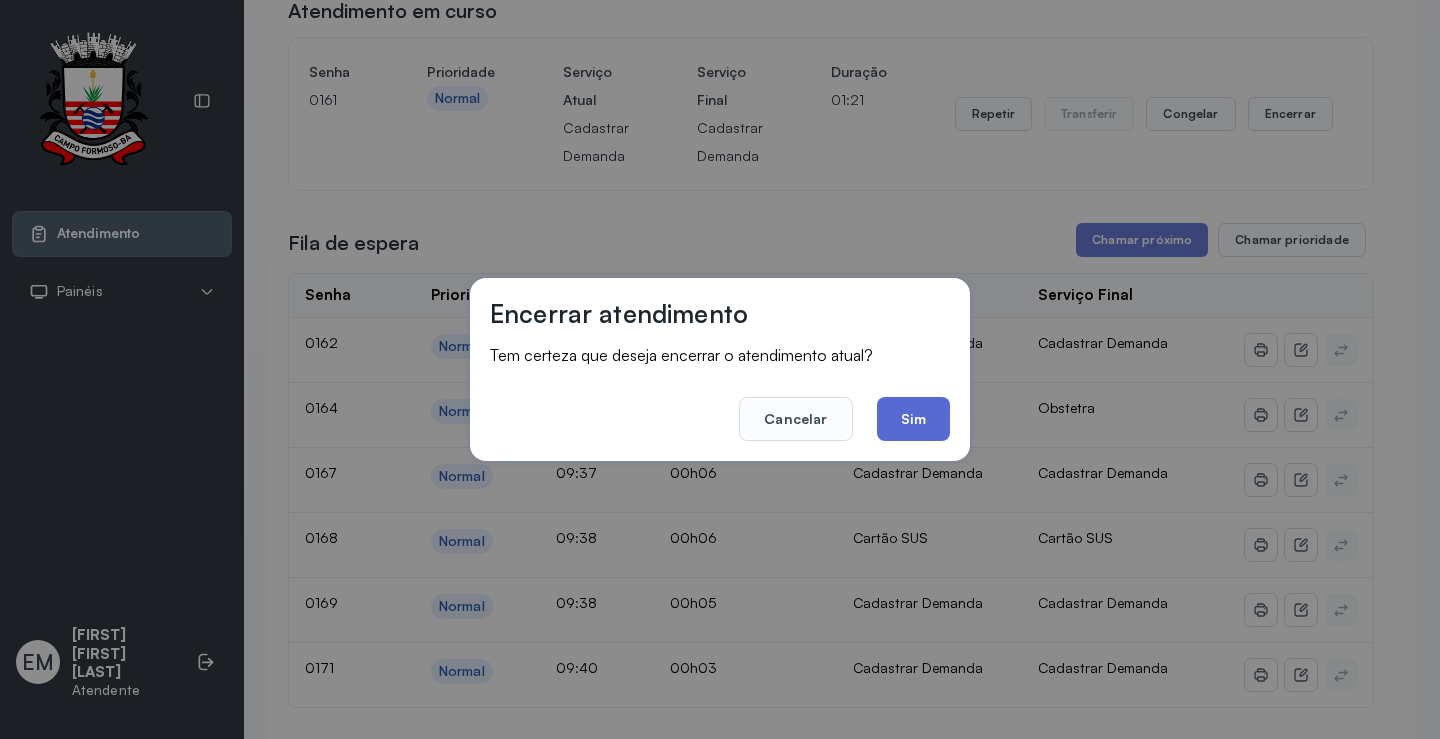 click on "Sim" 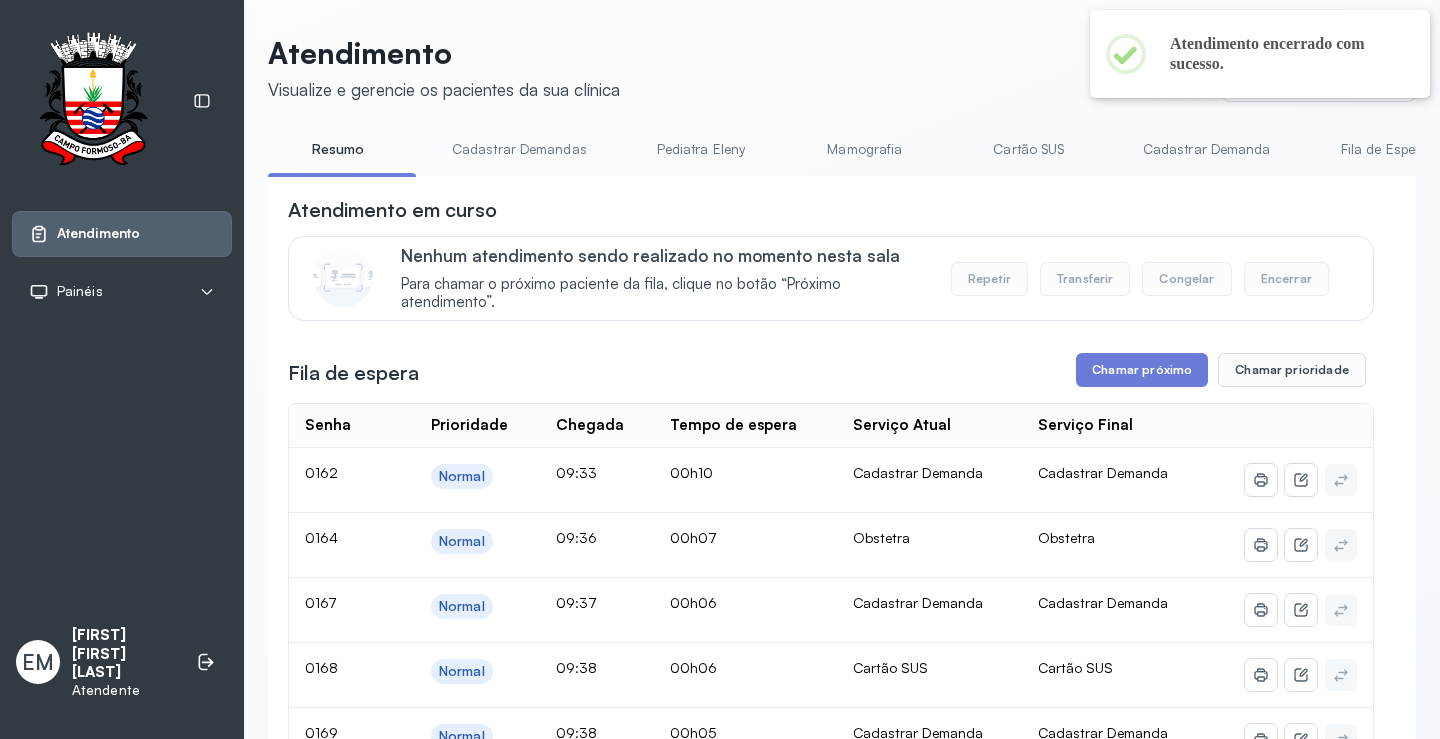 scroll, scrollTop: 200, scrollLeft: 0, axis: vertical 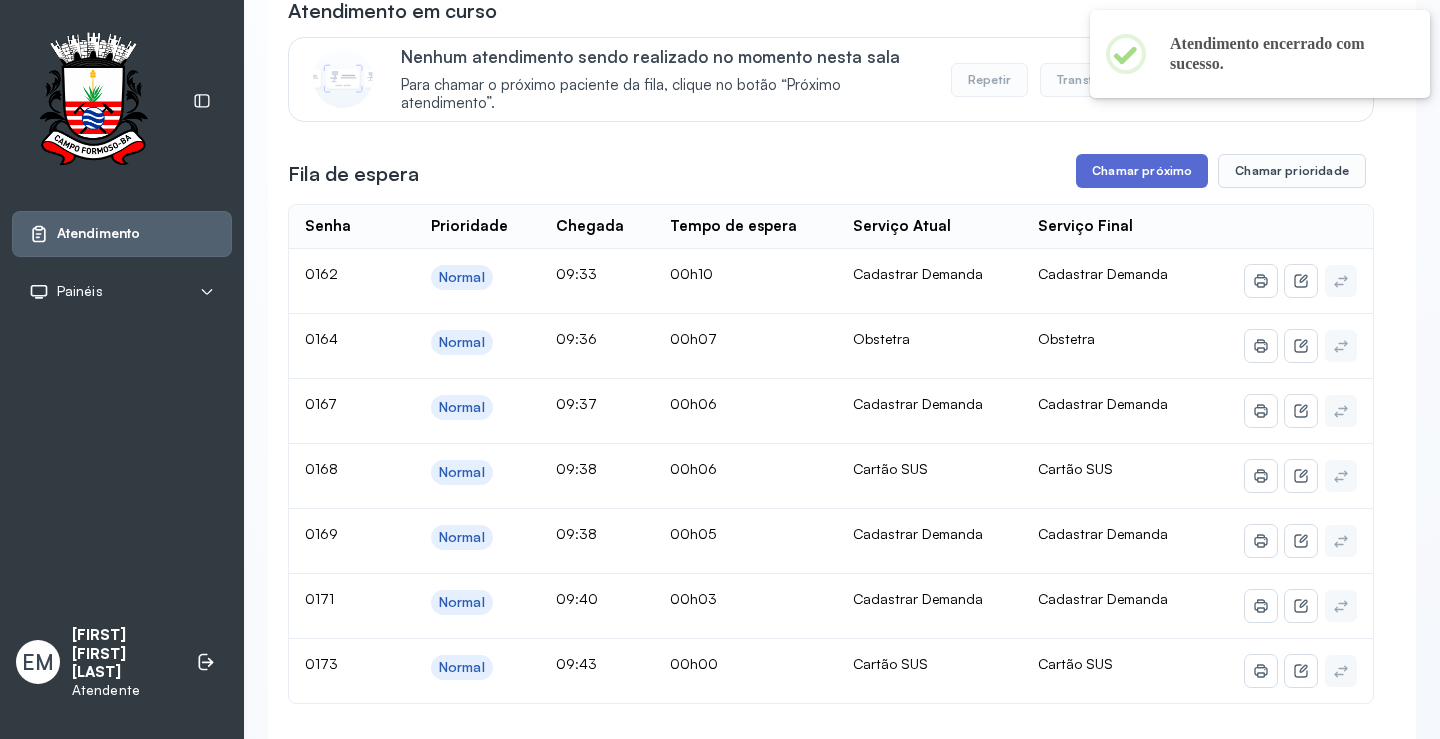 click on "Chamar próximo" at bounding box center (1142, 171) 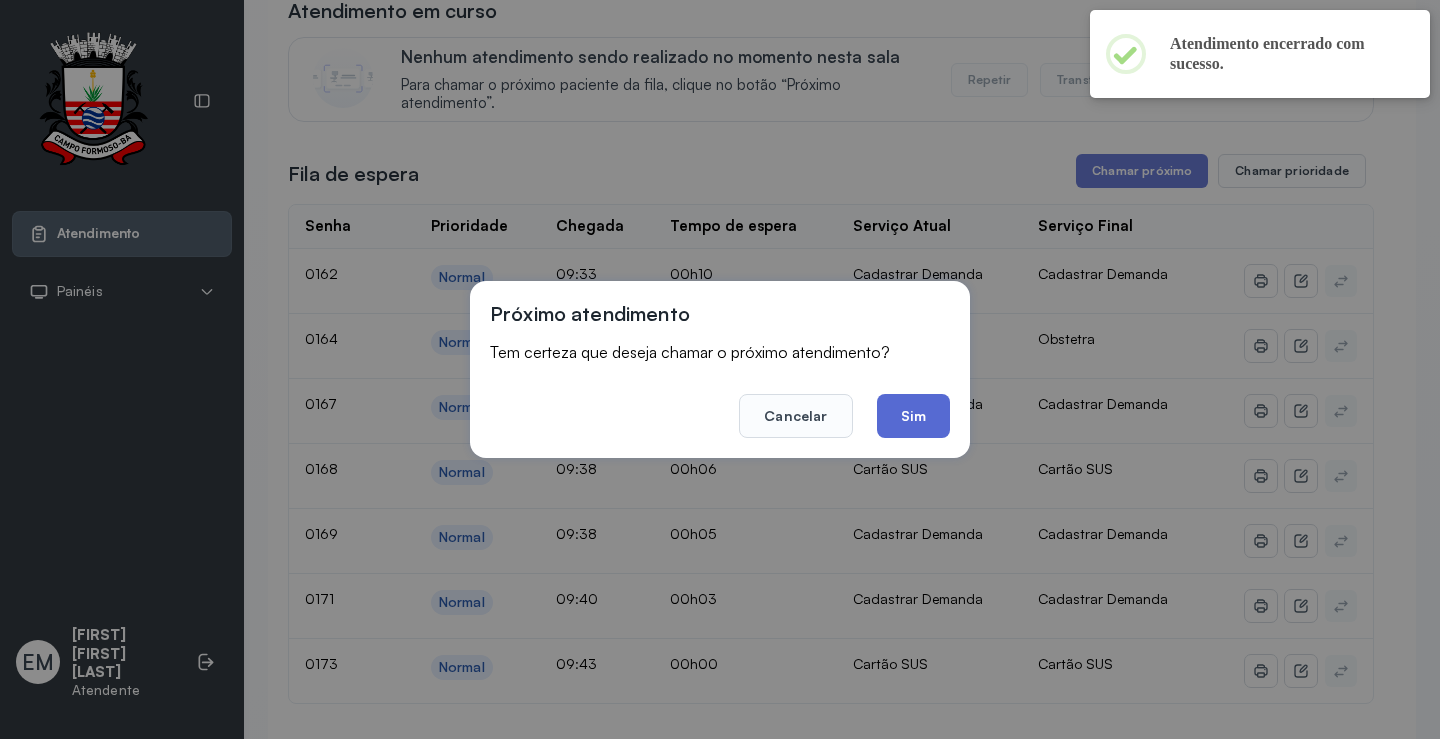 click on "Sim" 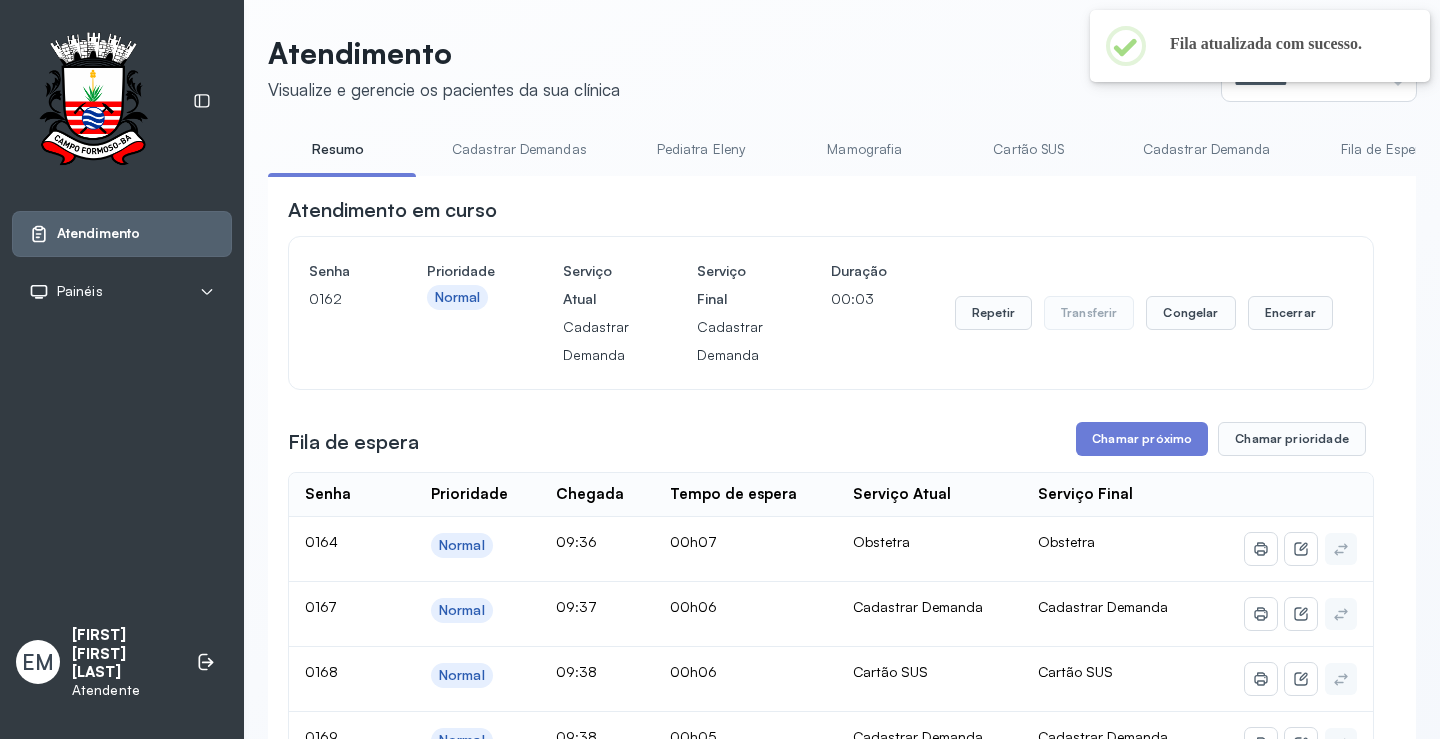 scroll, scrollTop: 200, scrollLeft: 0, axis: vertical 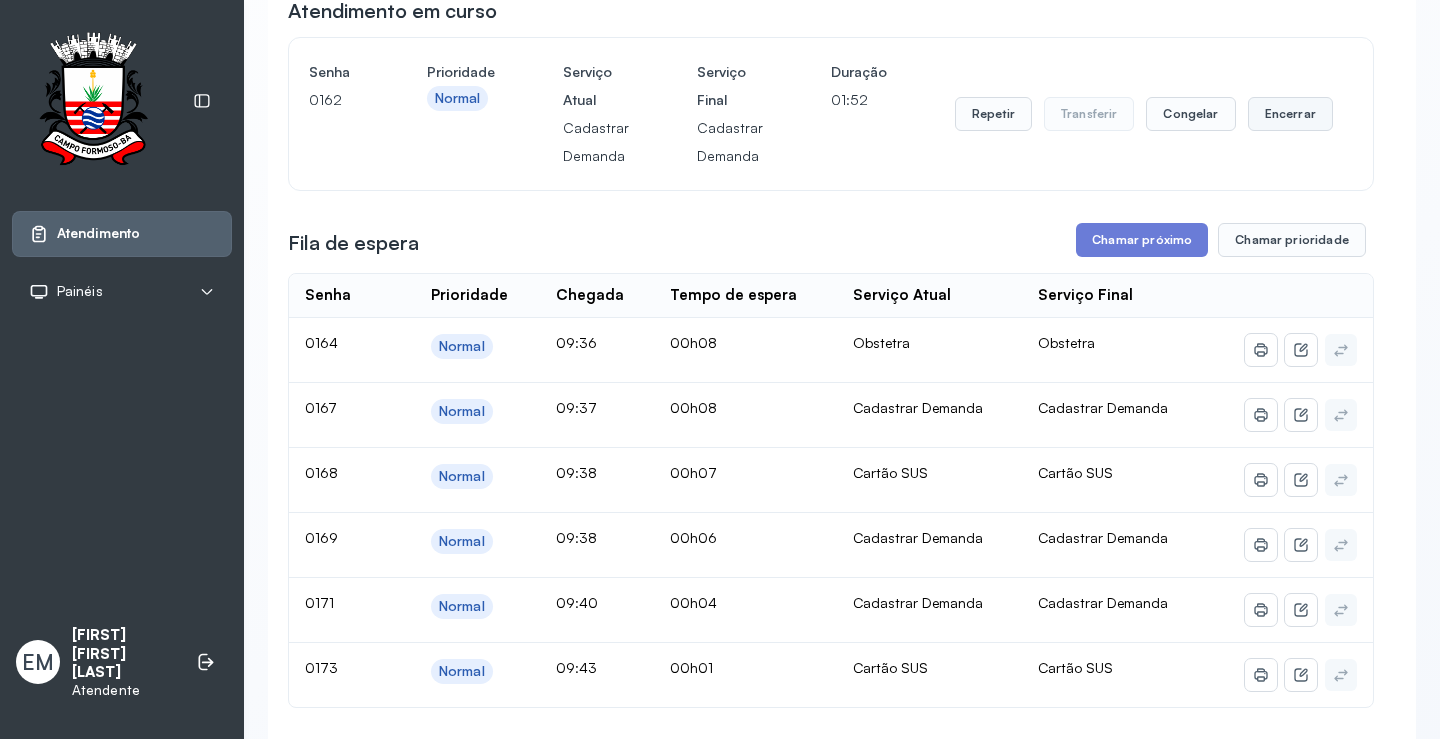 click on "Encerrar" at bounding box center (1290, 114) 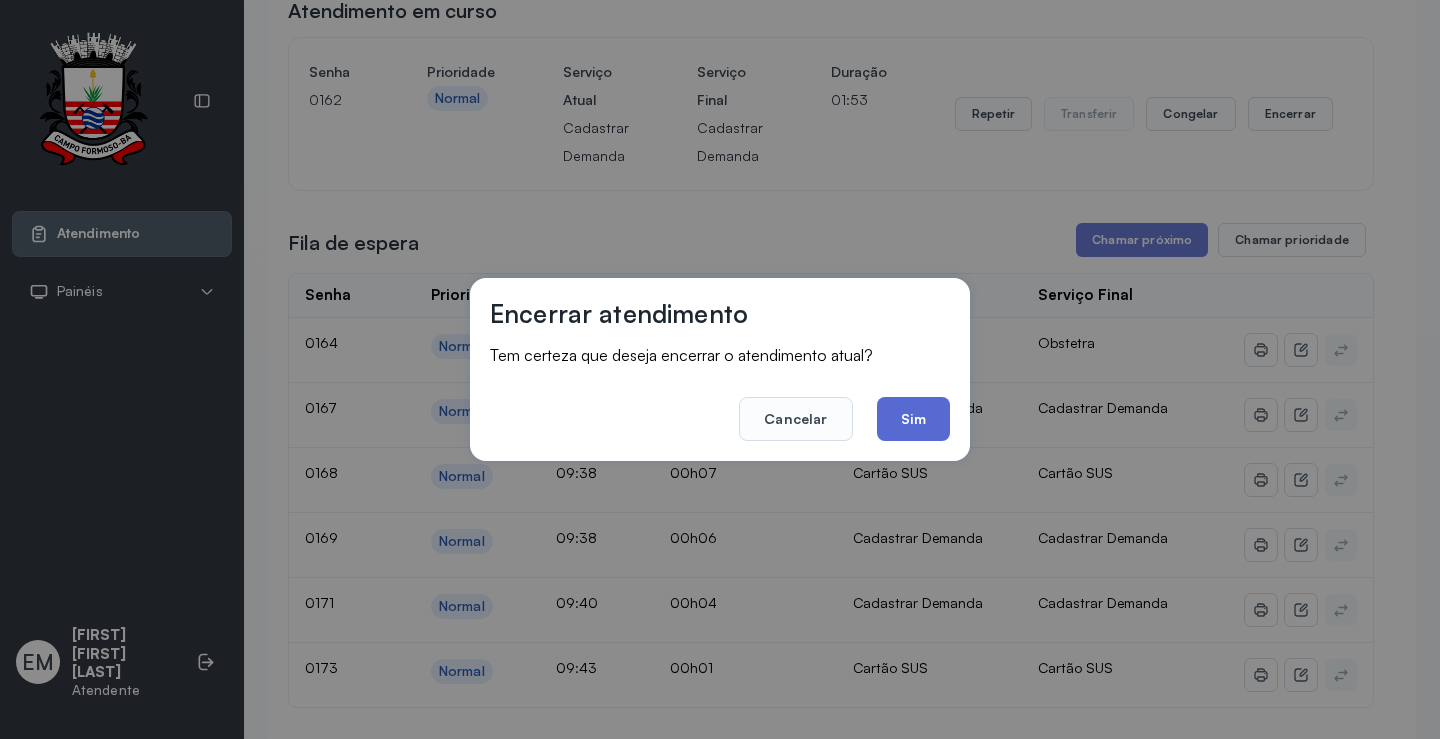 click on "Sim" 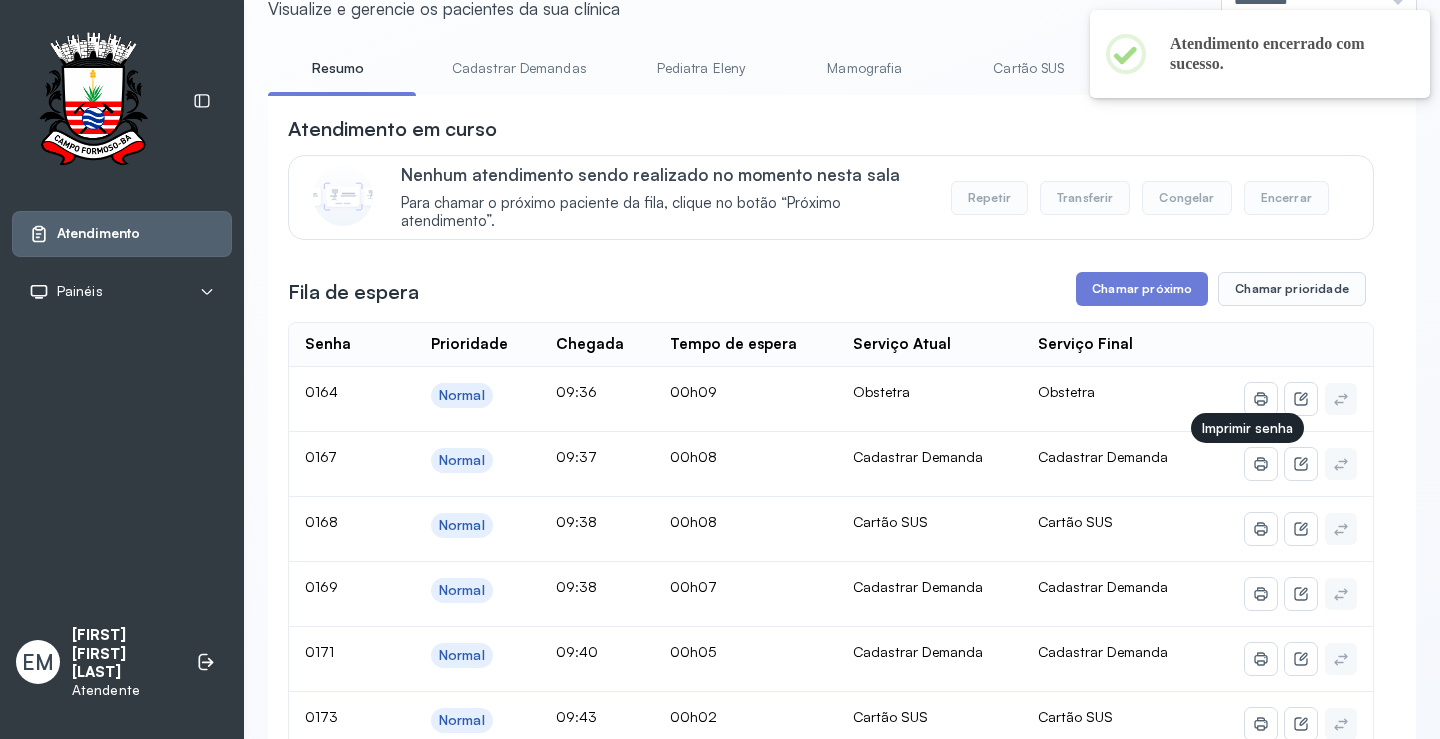 scroll, scrollTop: 0, scrollLeft: 0, axis: both 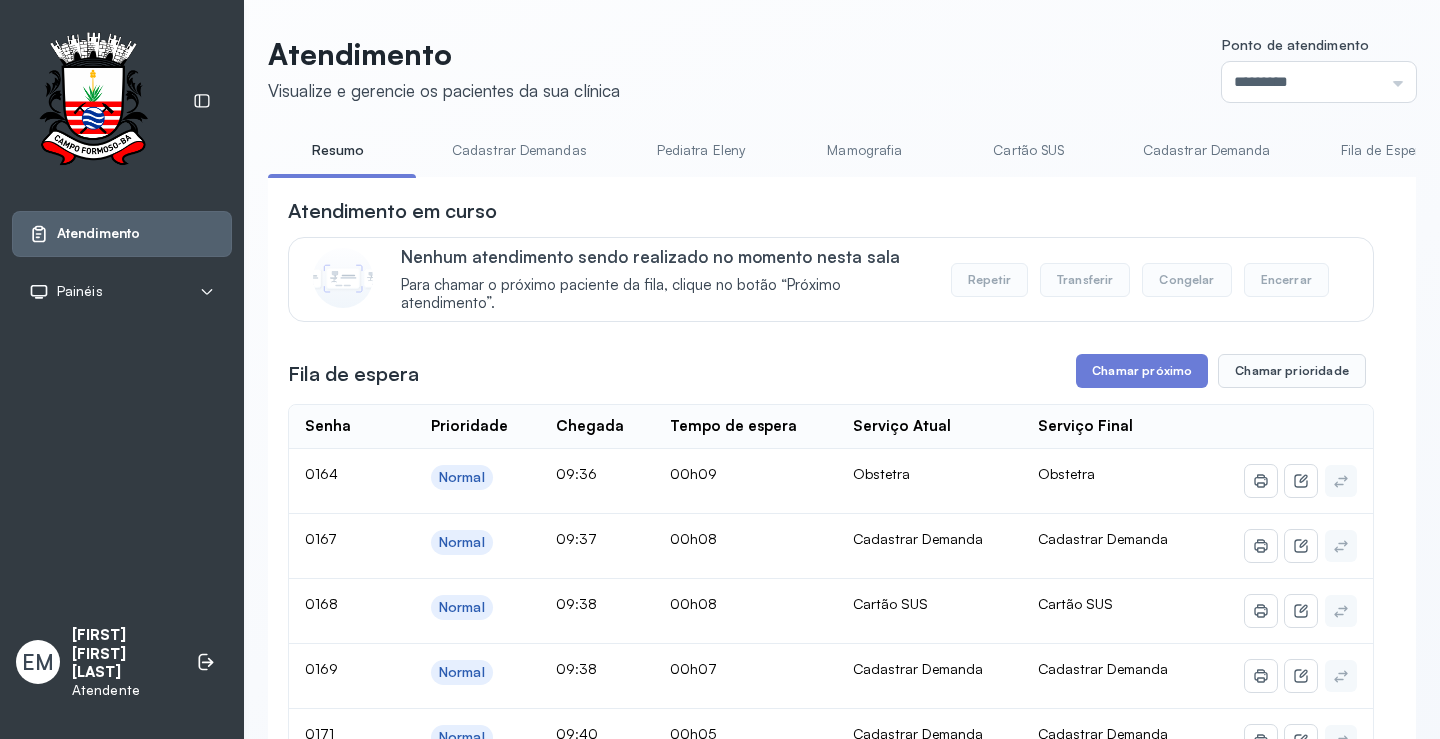 click on "**********" at bounding box center [831, 1271] 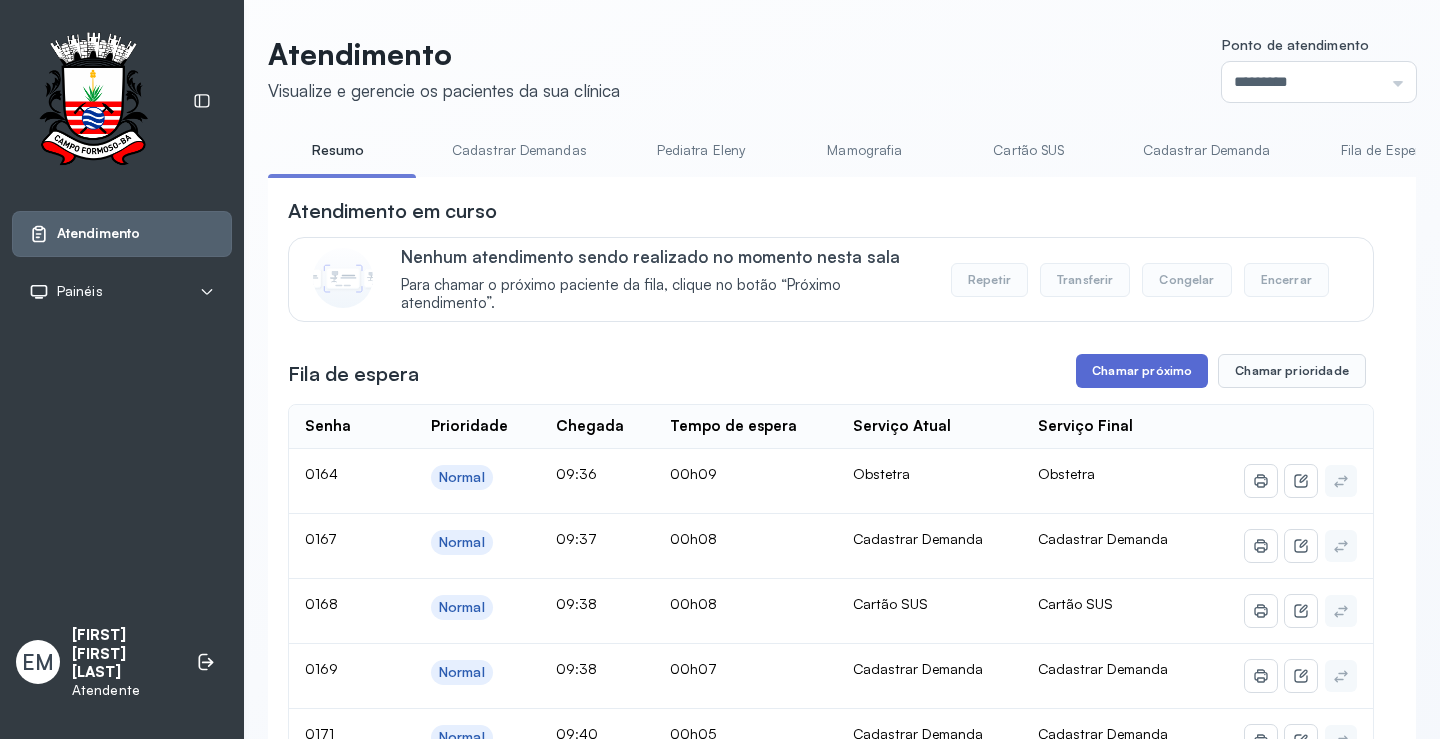 click on "Chamar próximo" at bounding box center (1142, 371) 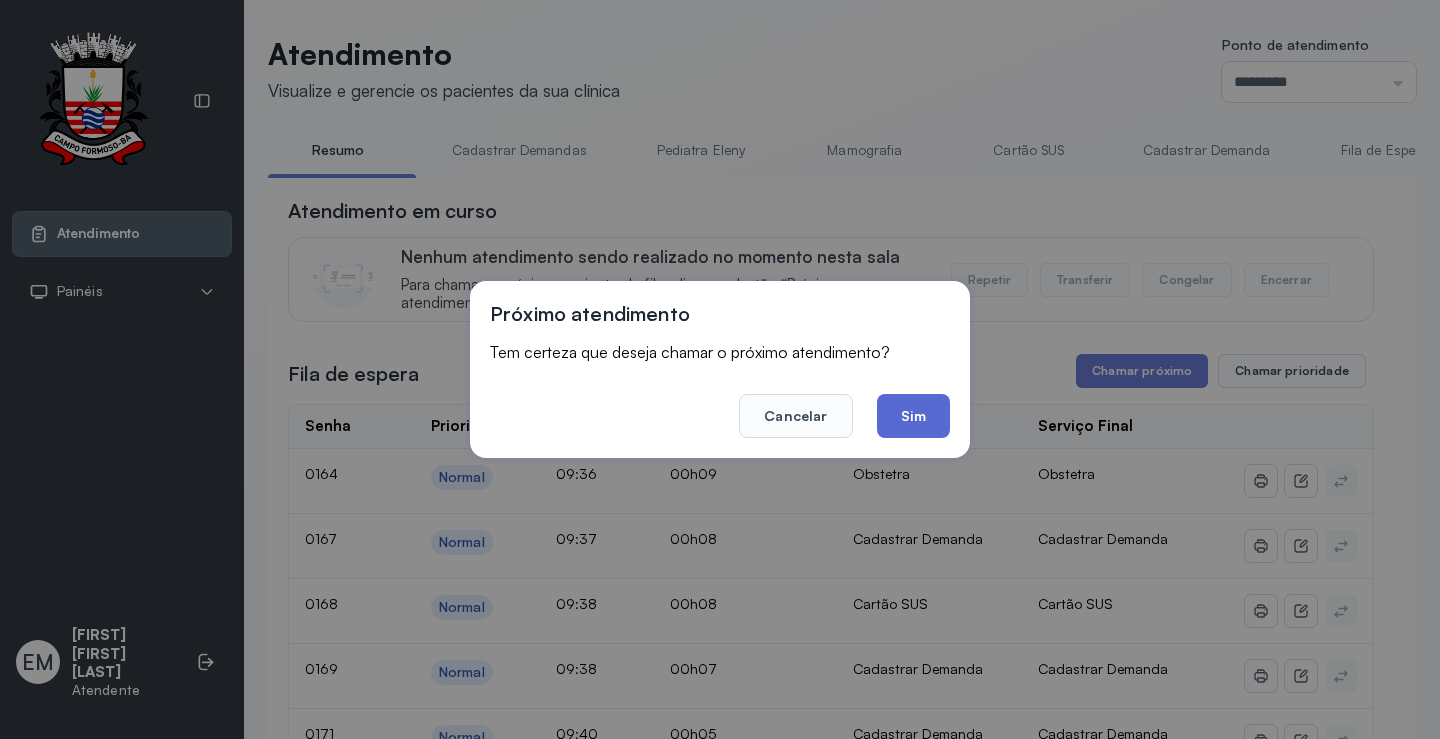 click on "Sim" 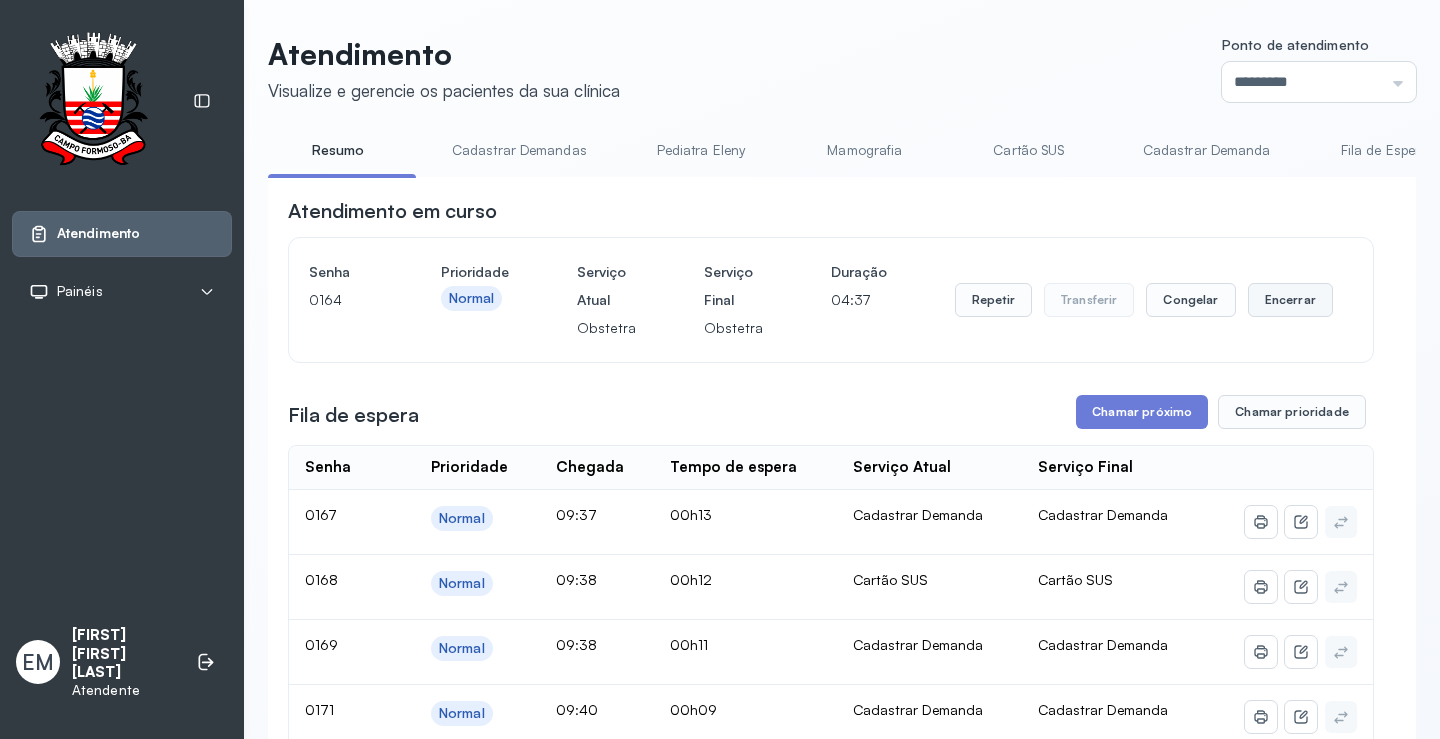 click on "Encerrar" at bounding box center (1290, 300) 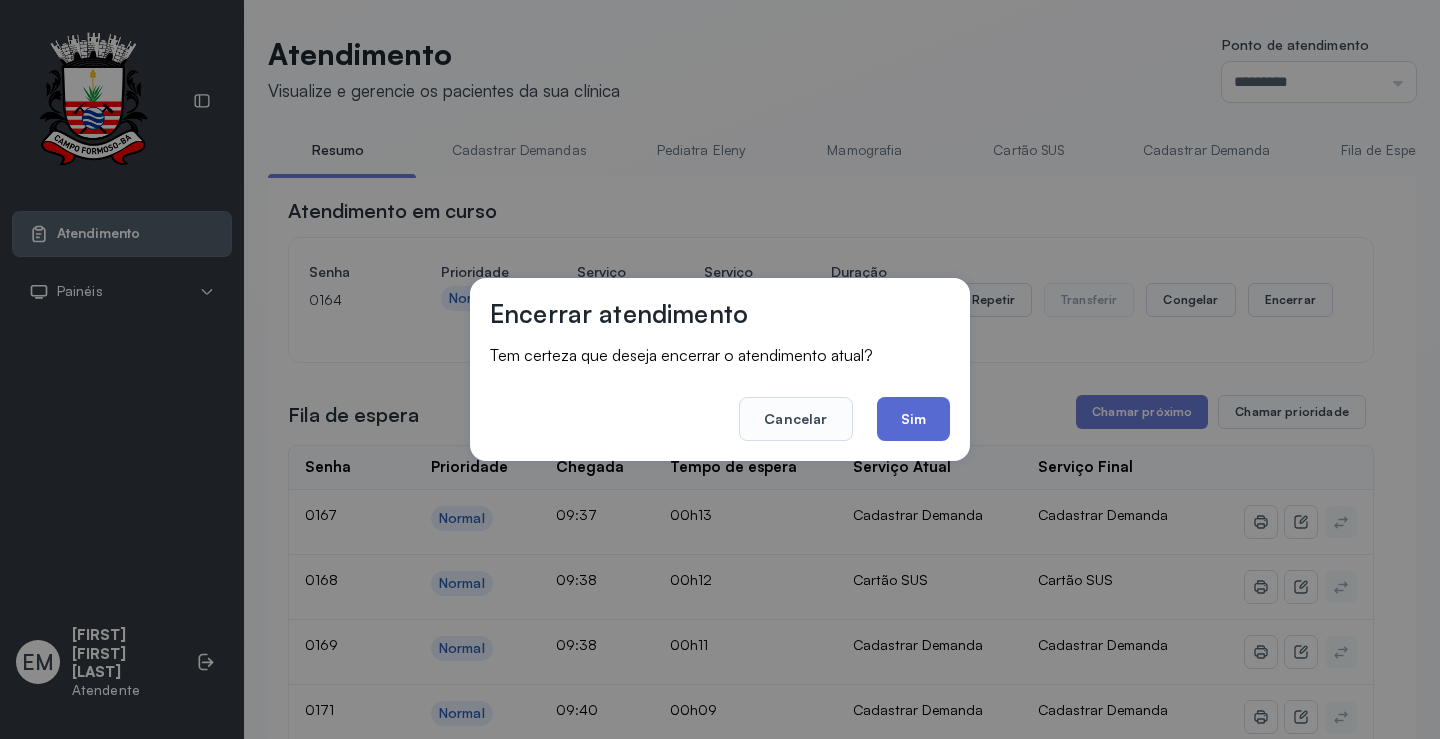click on "Sim" 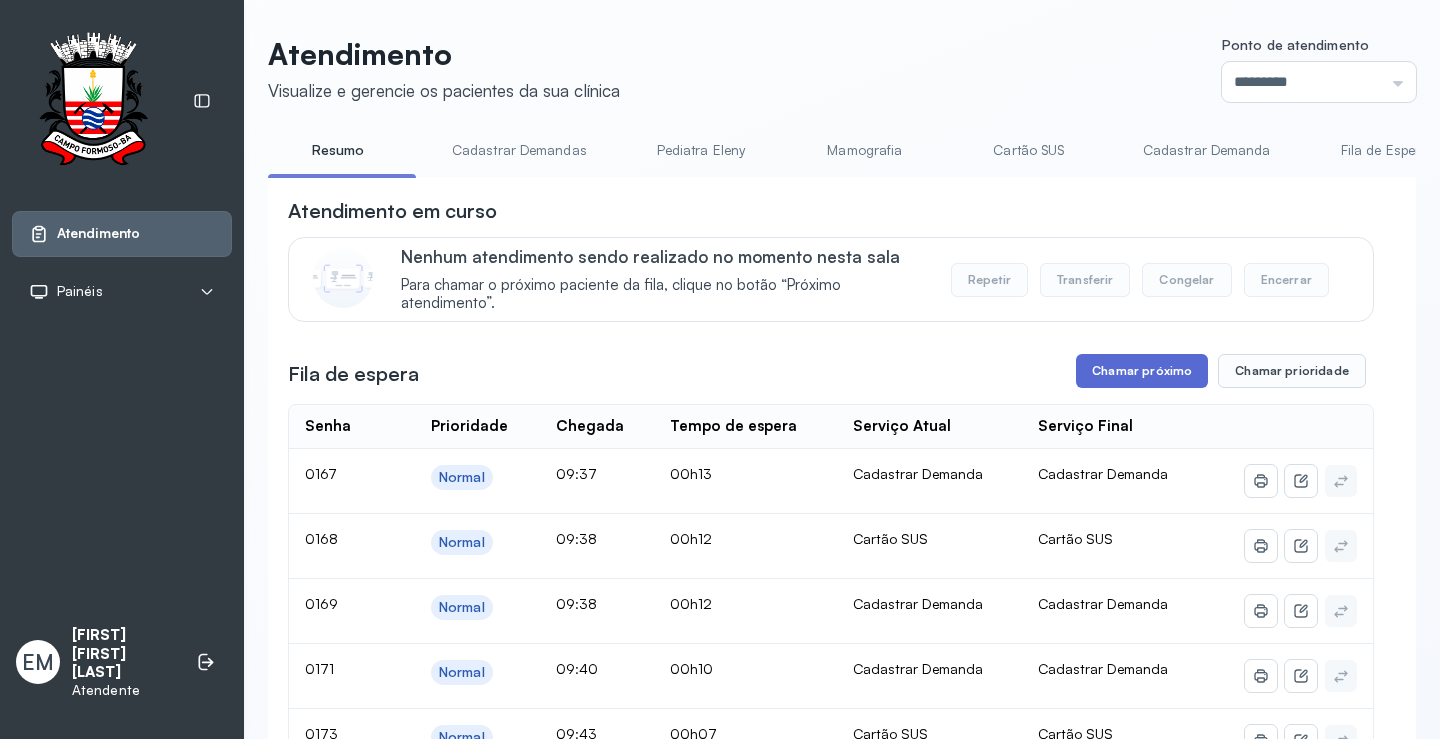 click on "Chamar próximo" at bounding box center (1142, 371) 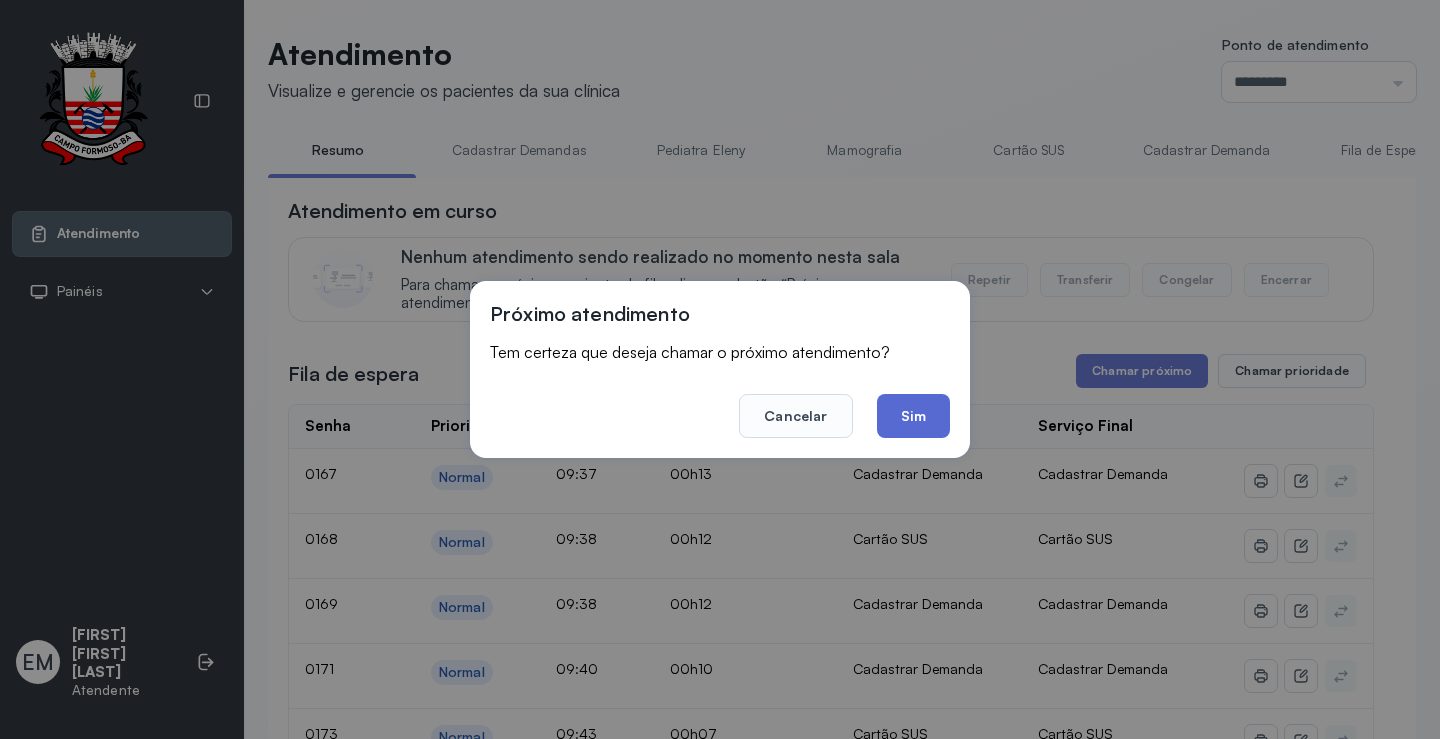 click on "Sim" 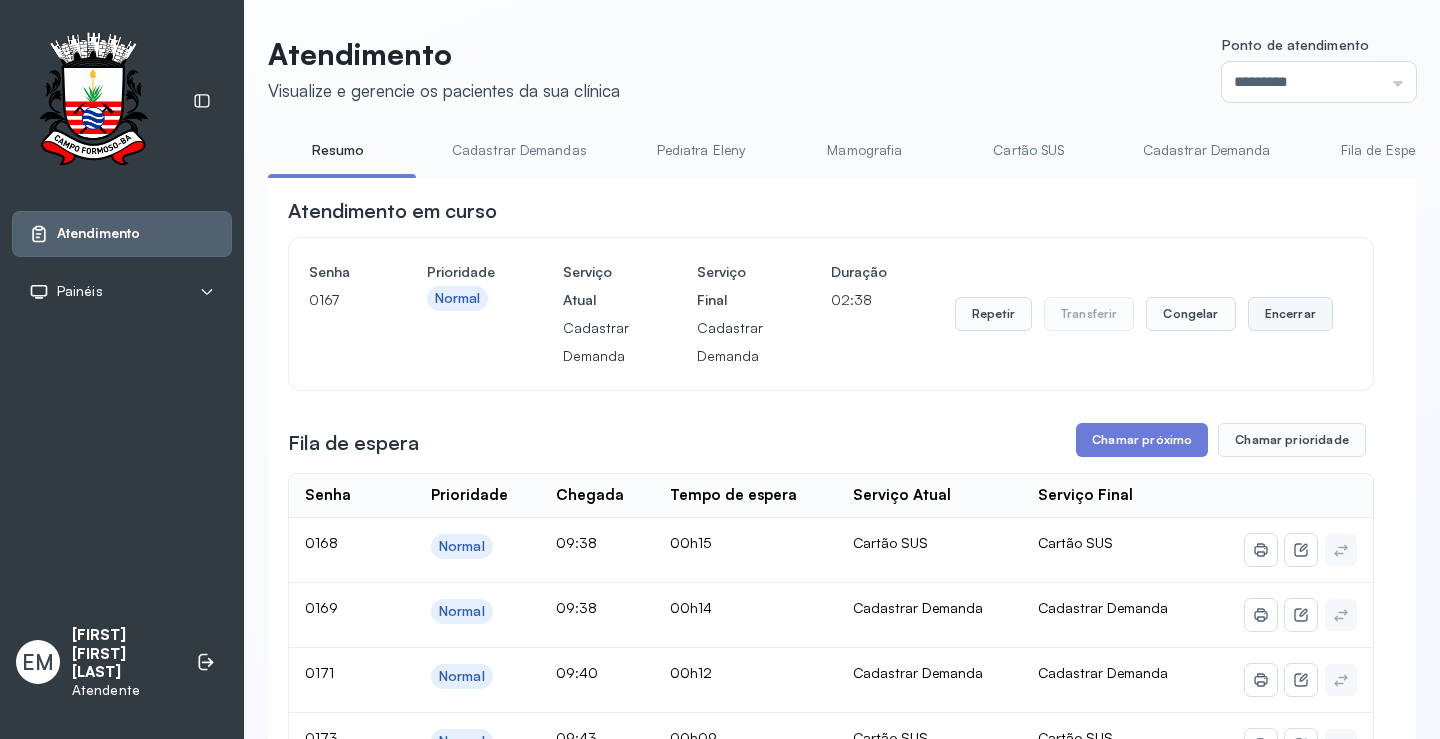 click on "Encerrar" at bounding box center (1290, 314) 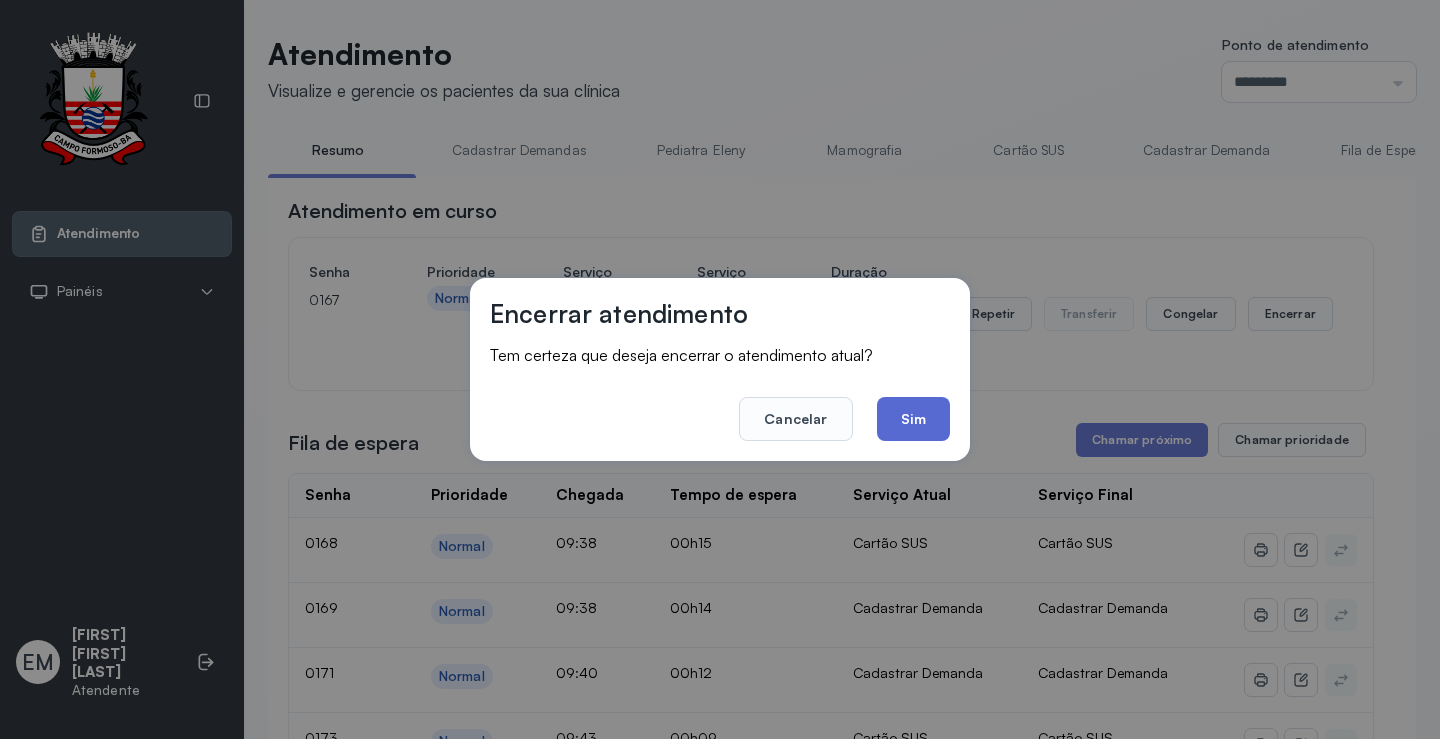 click on "Sim" 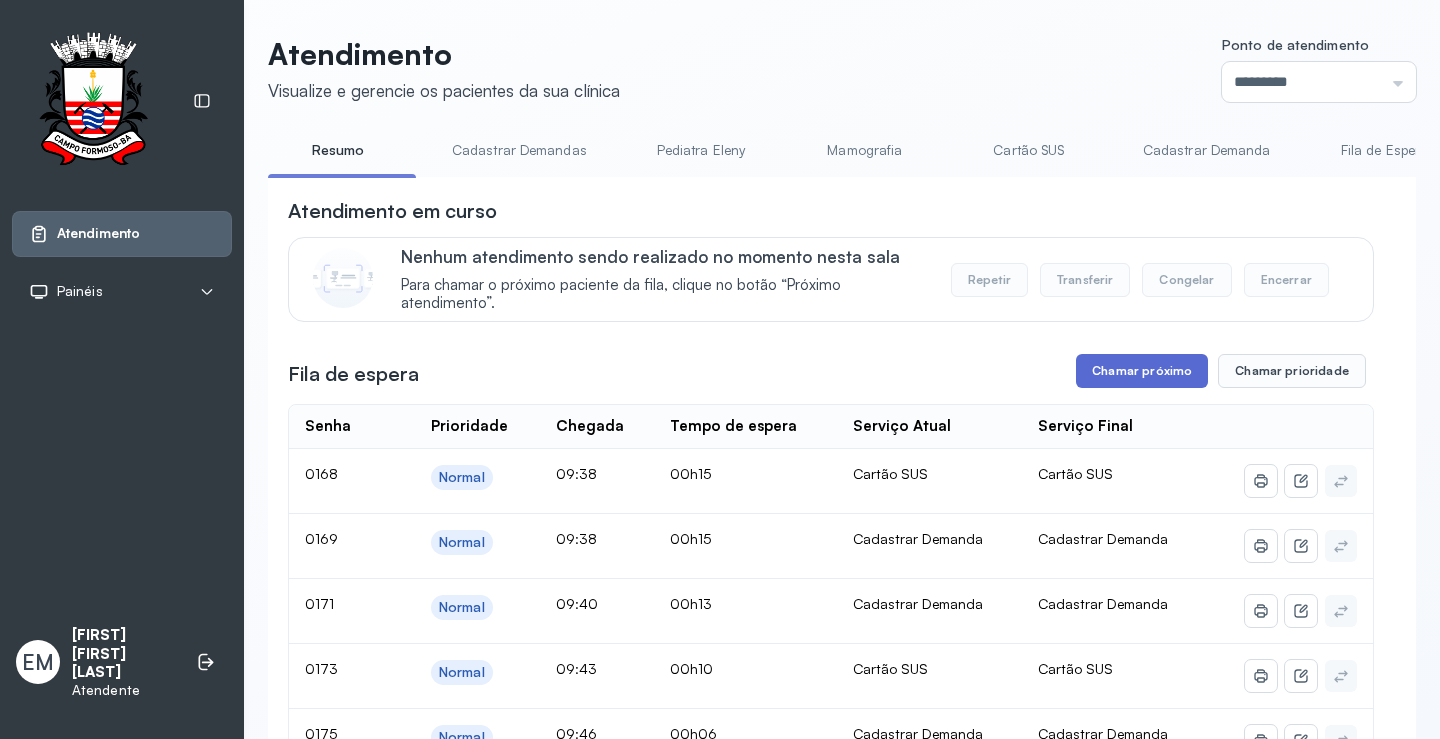 click on "Chamar próximo" at bounding box center [1142, 371] 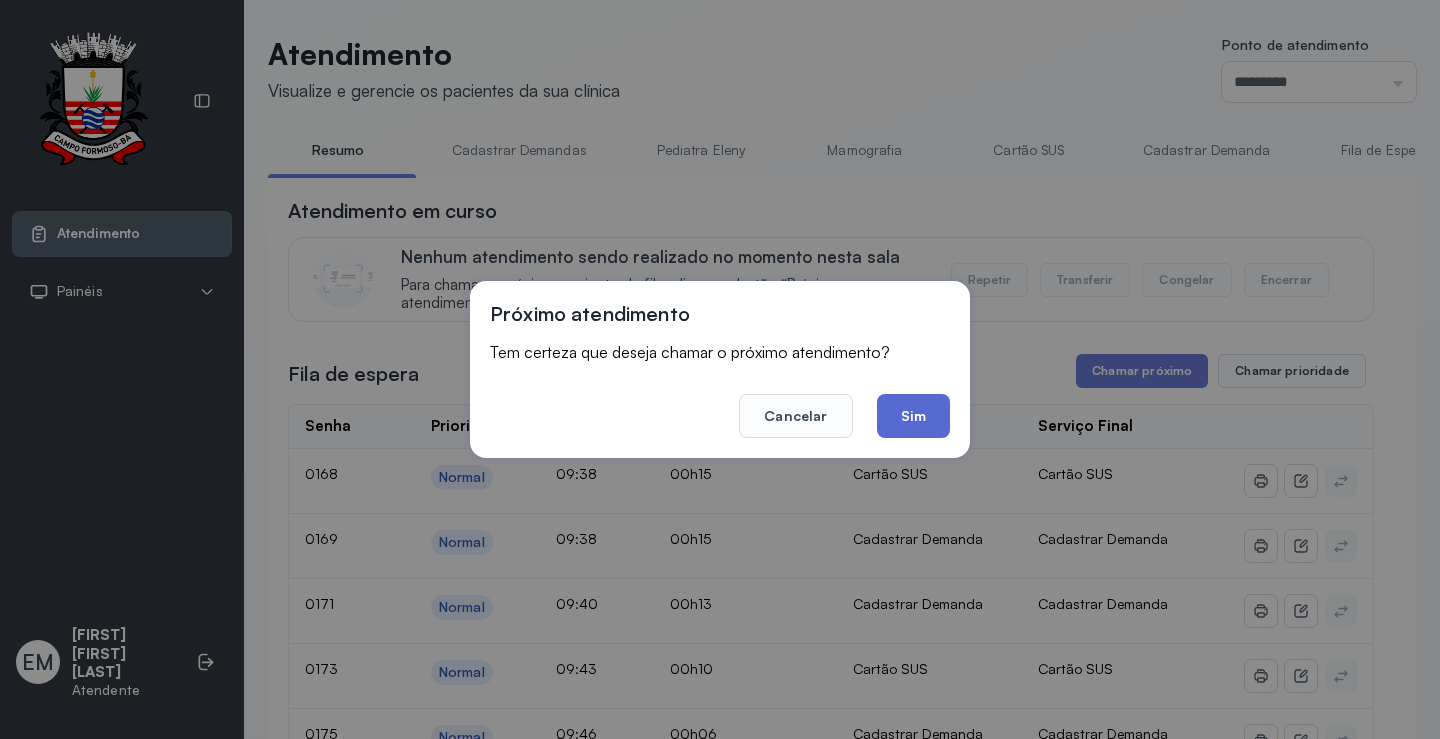 click on "Sim" 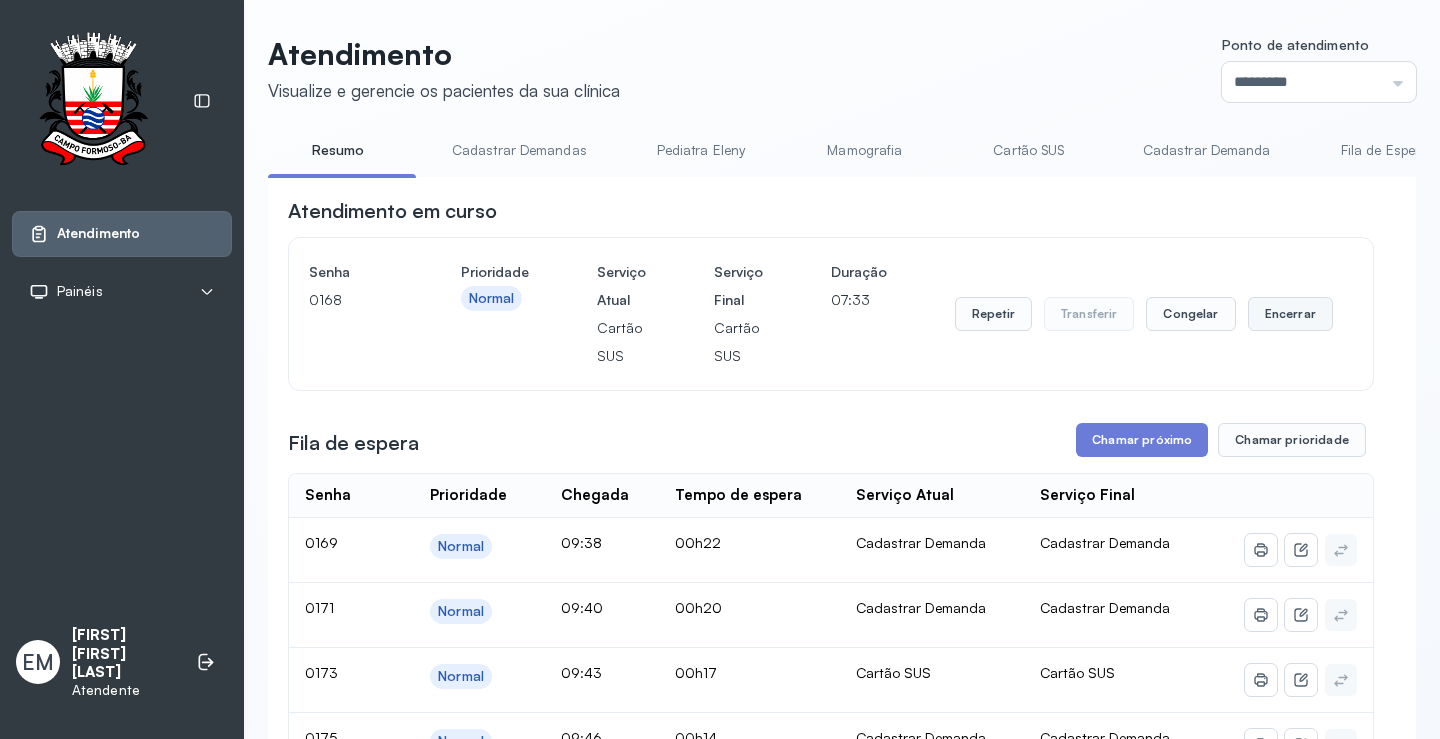 click on "Encerrar" at bounding box center (1290, 314) 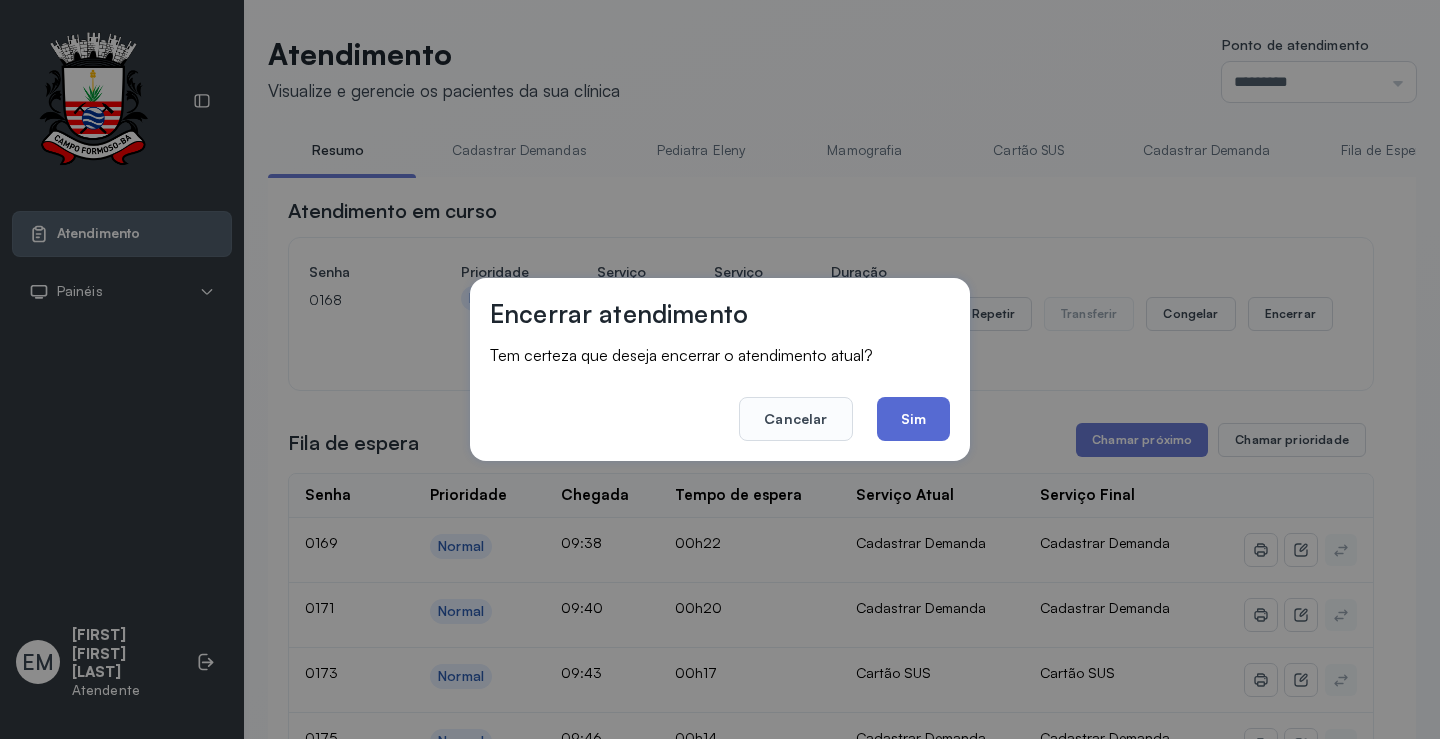 click on "Sim" 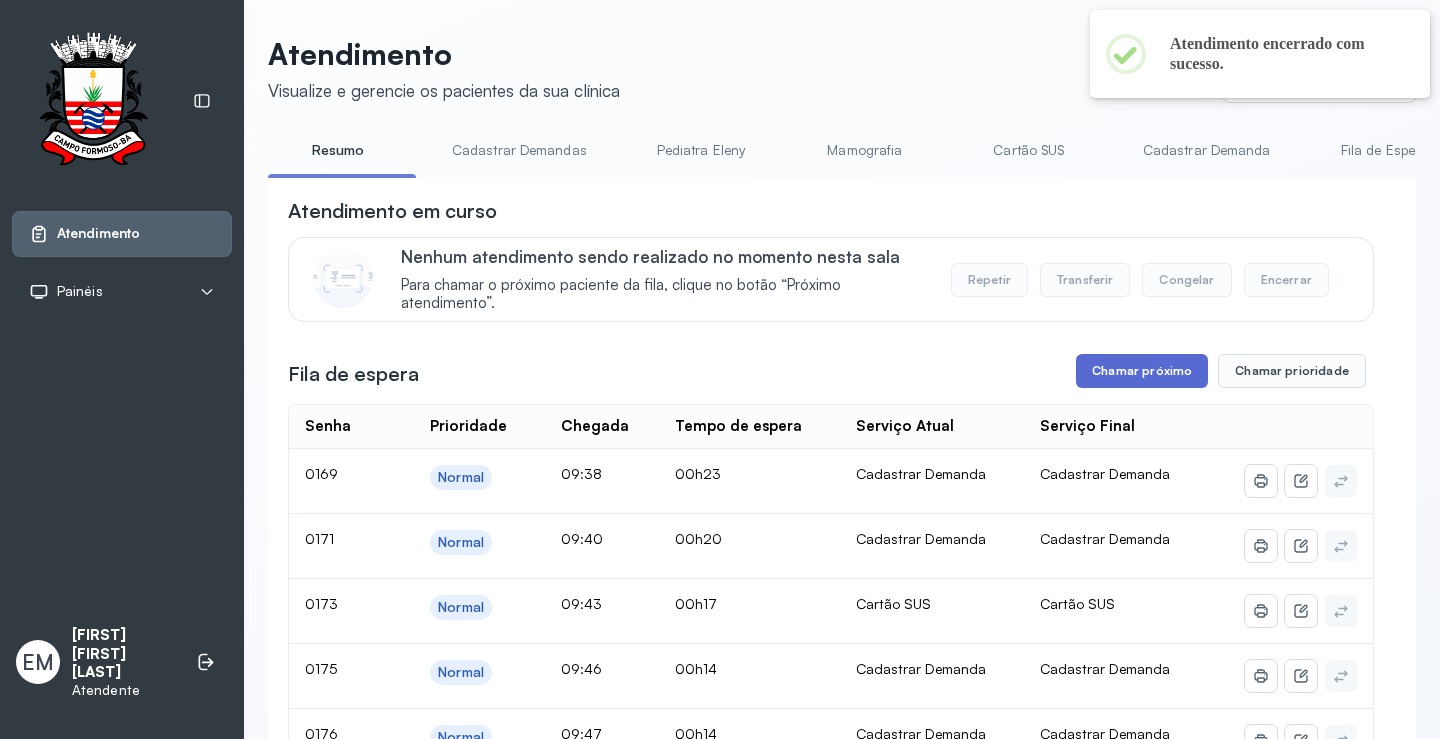 click on "Chamar próximo" at bounding box center (1142, 371) 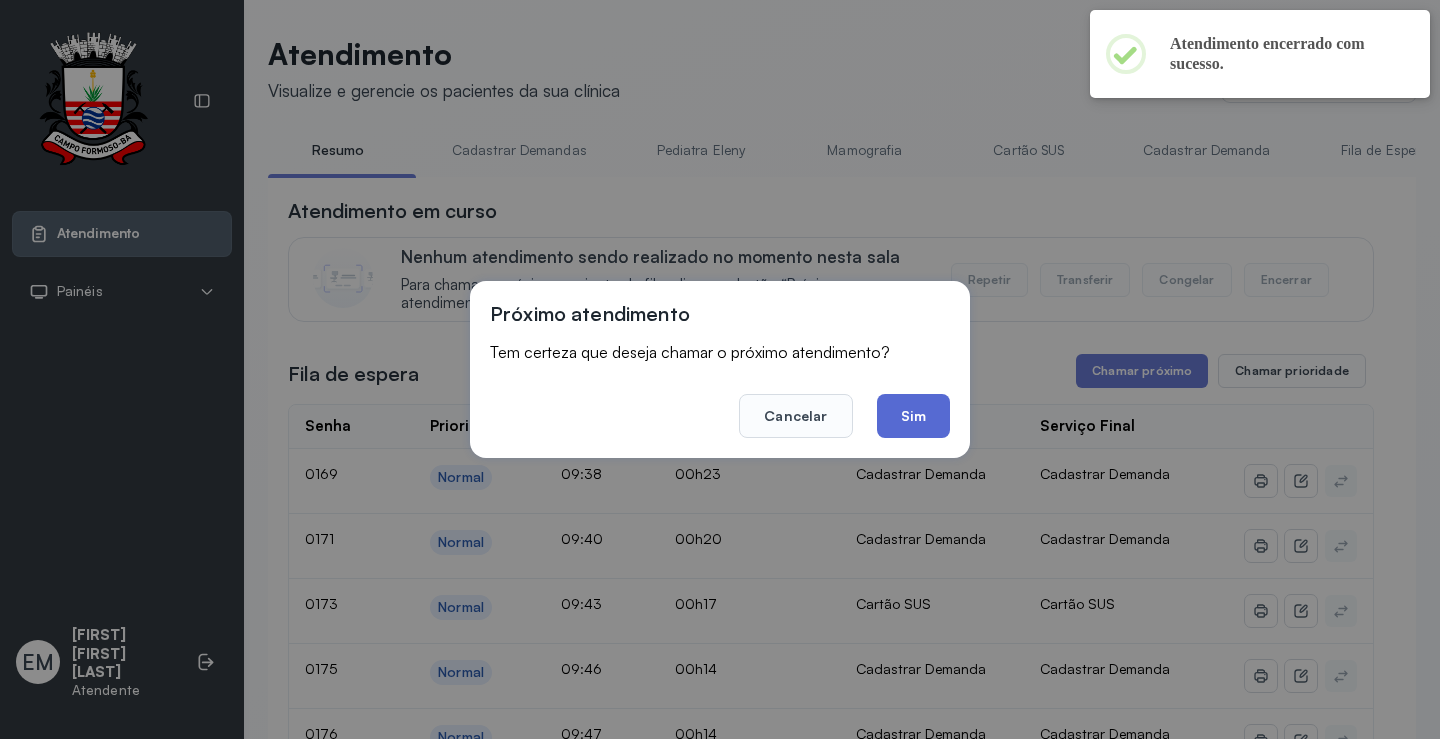click on "Sim" 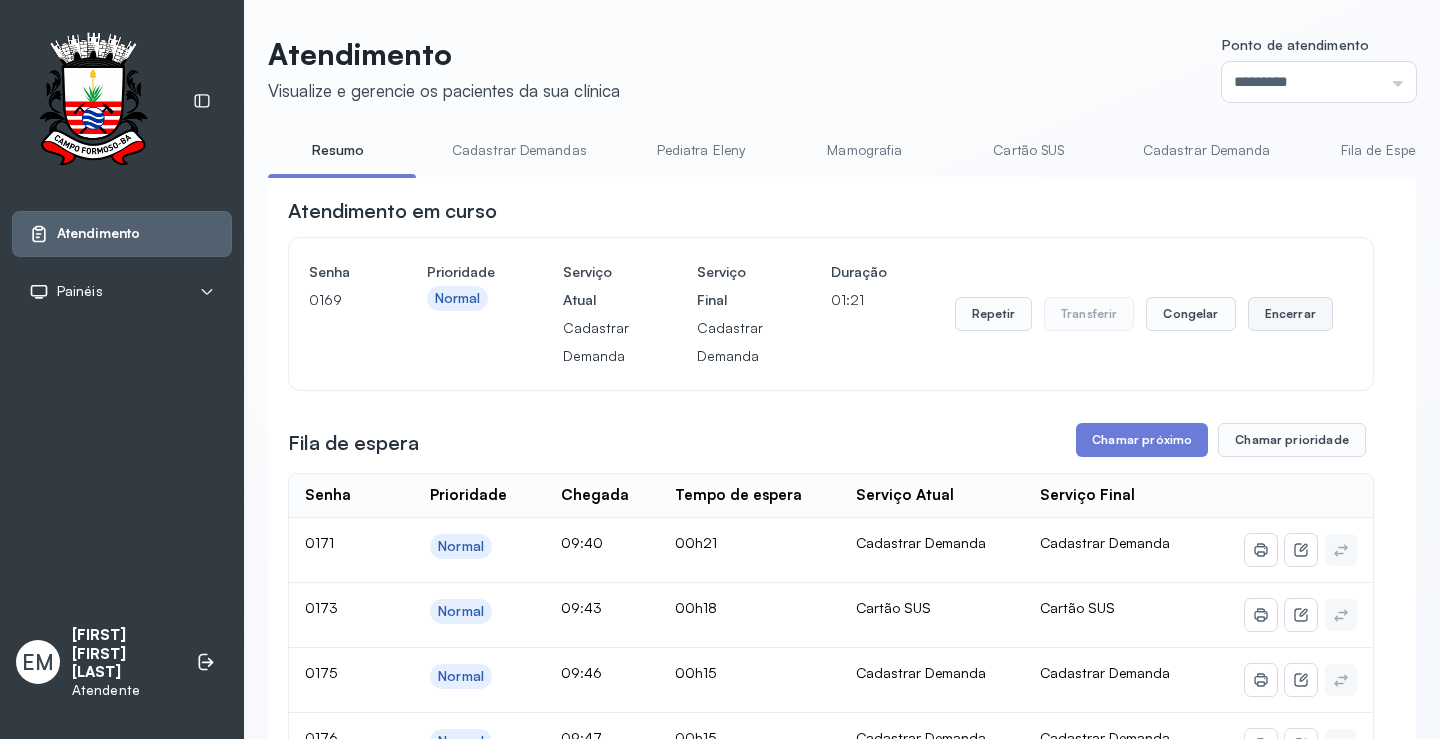 drag, startPoint x: 1242, startPoint y: 284, endPoint x: 1258, endPoint y: 335, distance: 53.450912 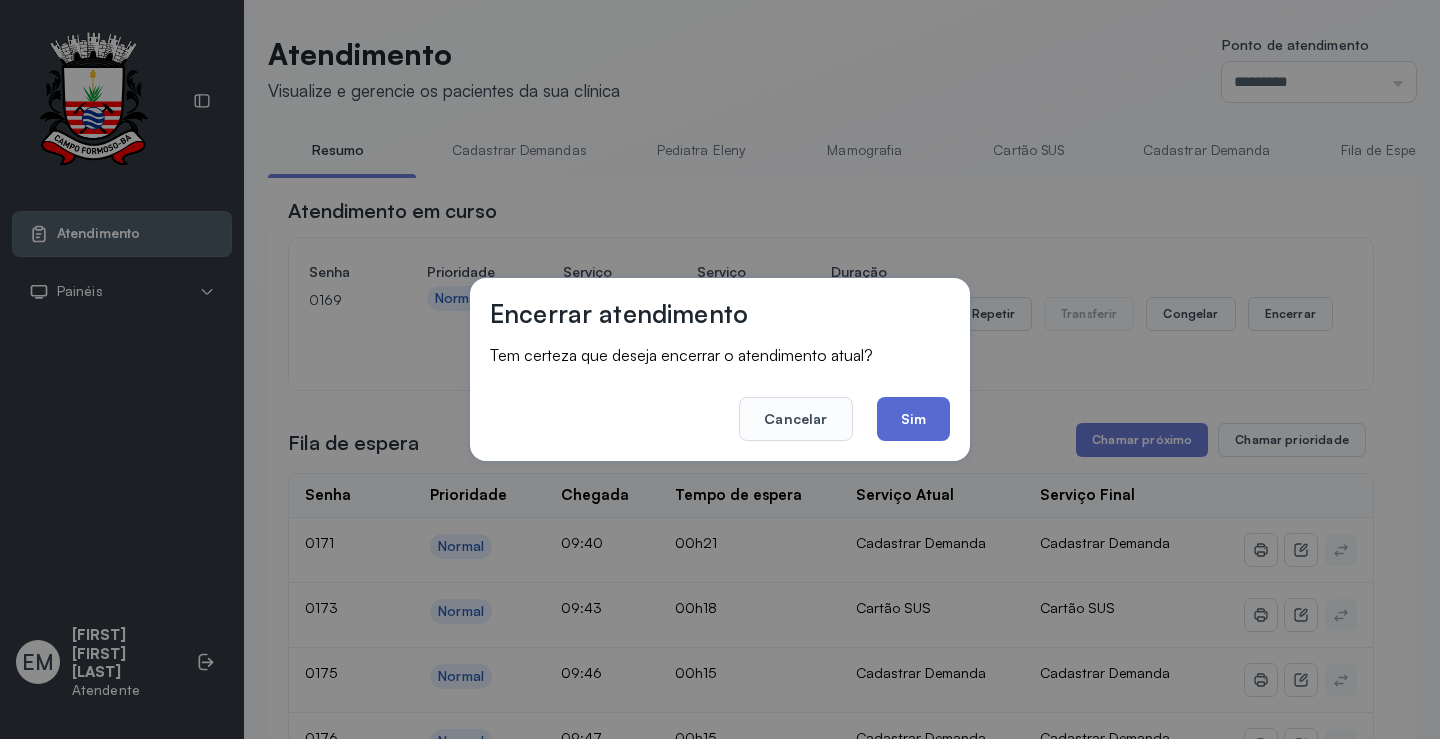 click on "Sim" 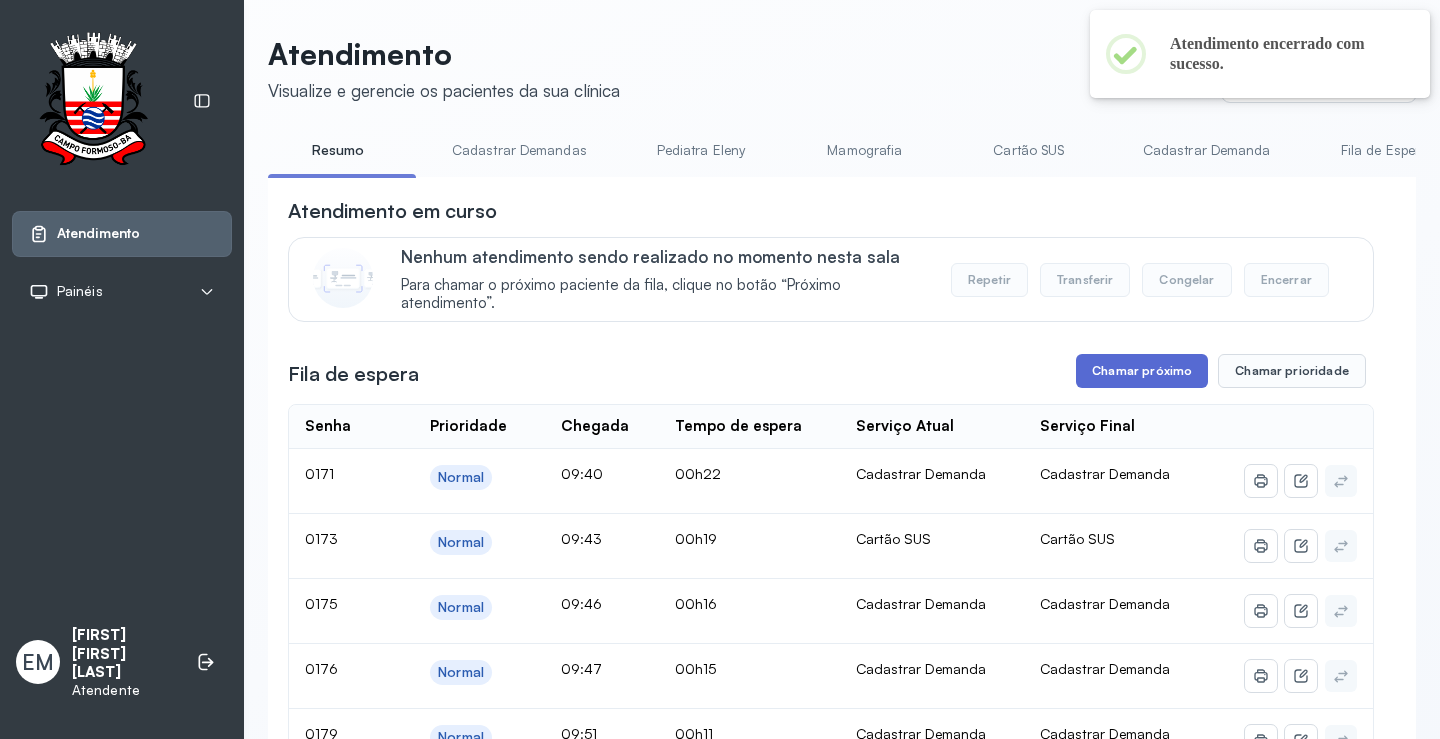 click on "Chamar próximo" at bounding box center (1142, 371) 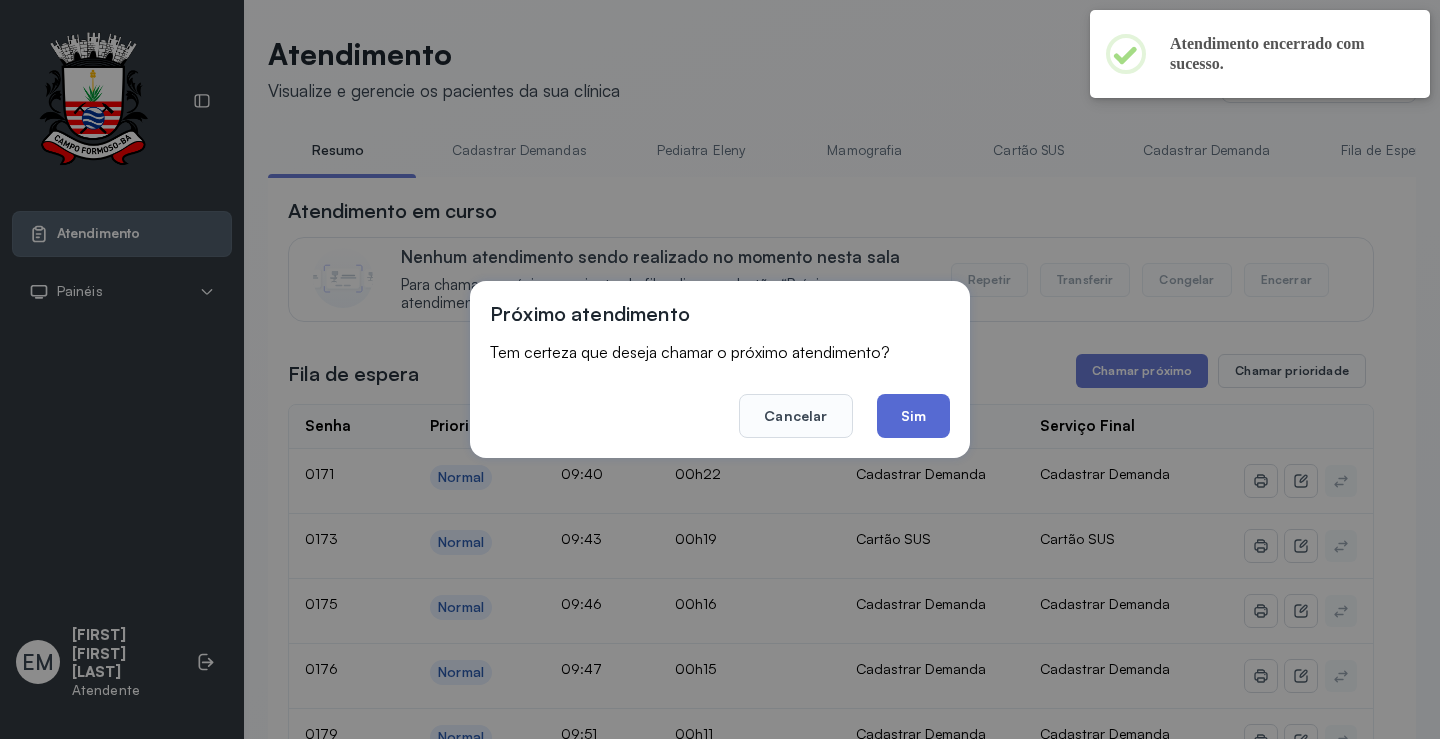 click on "Sim" 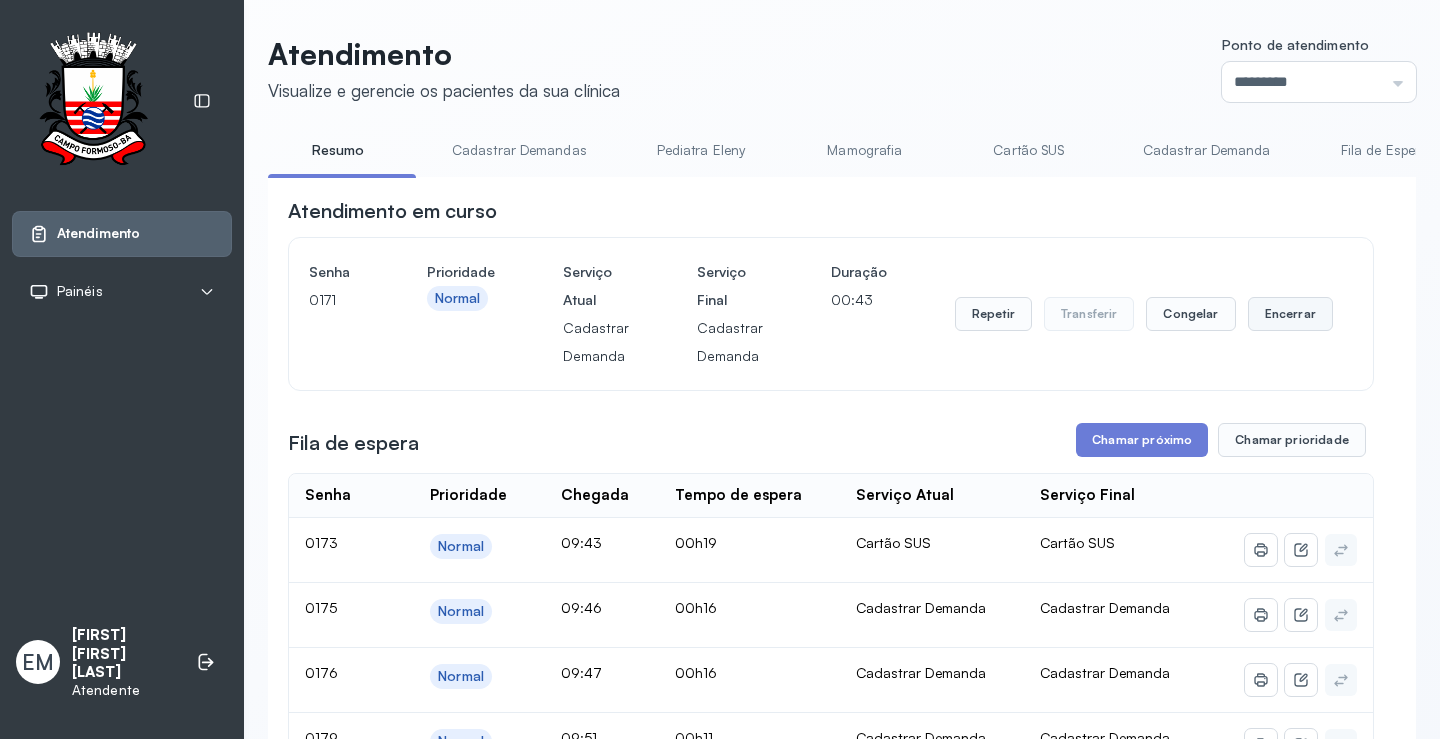 click on "Encerrar" at bounding box center [1290, 314] 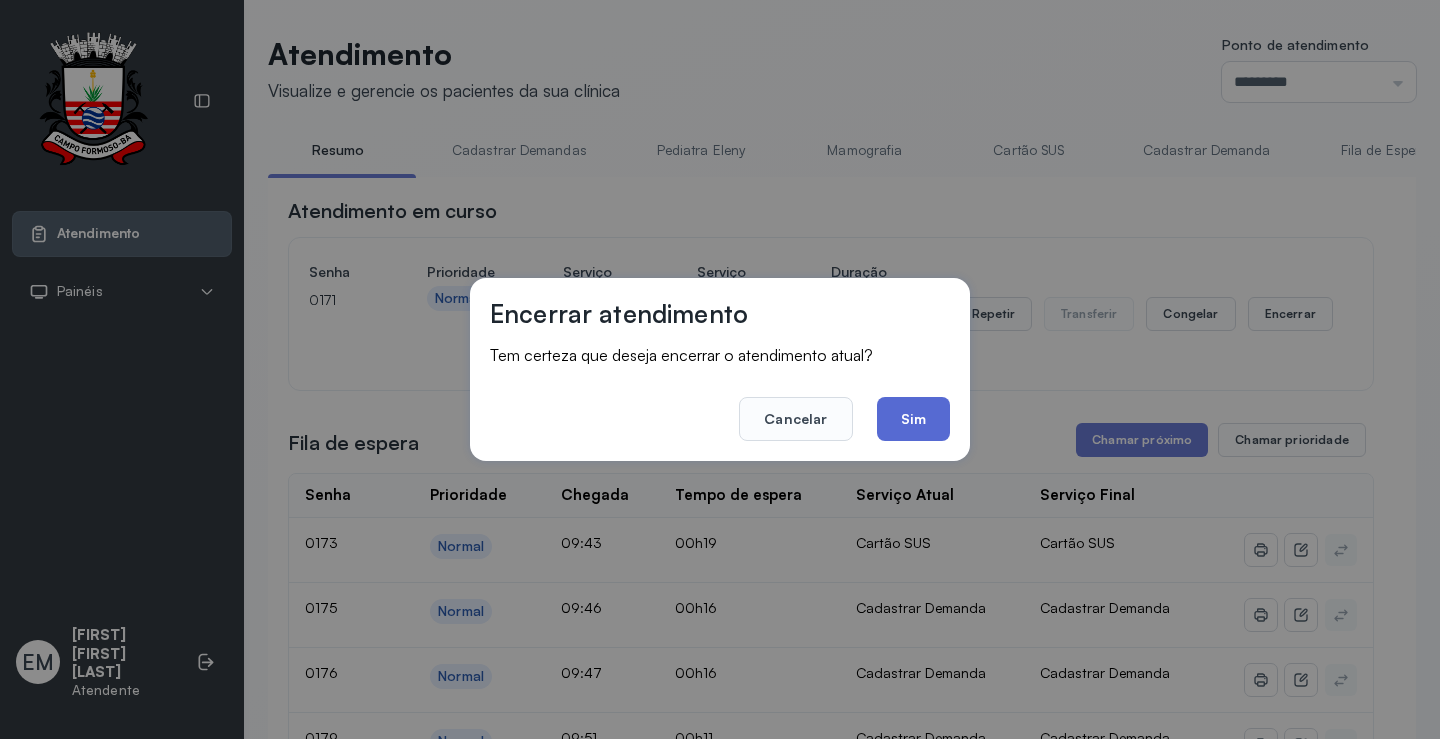 click on "Sim" 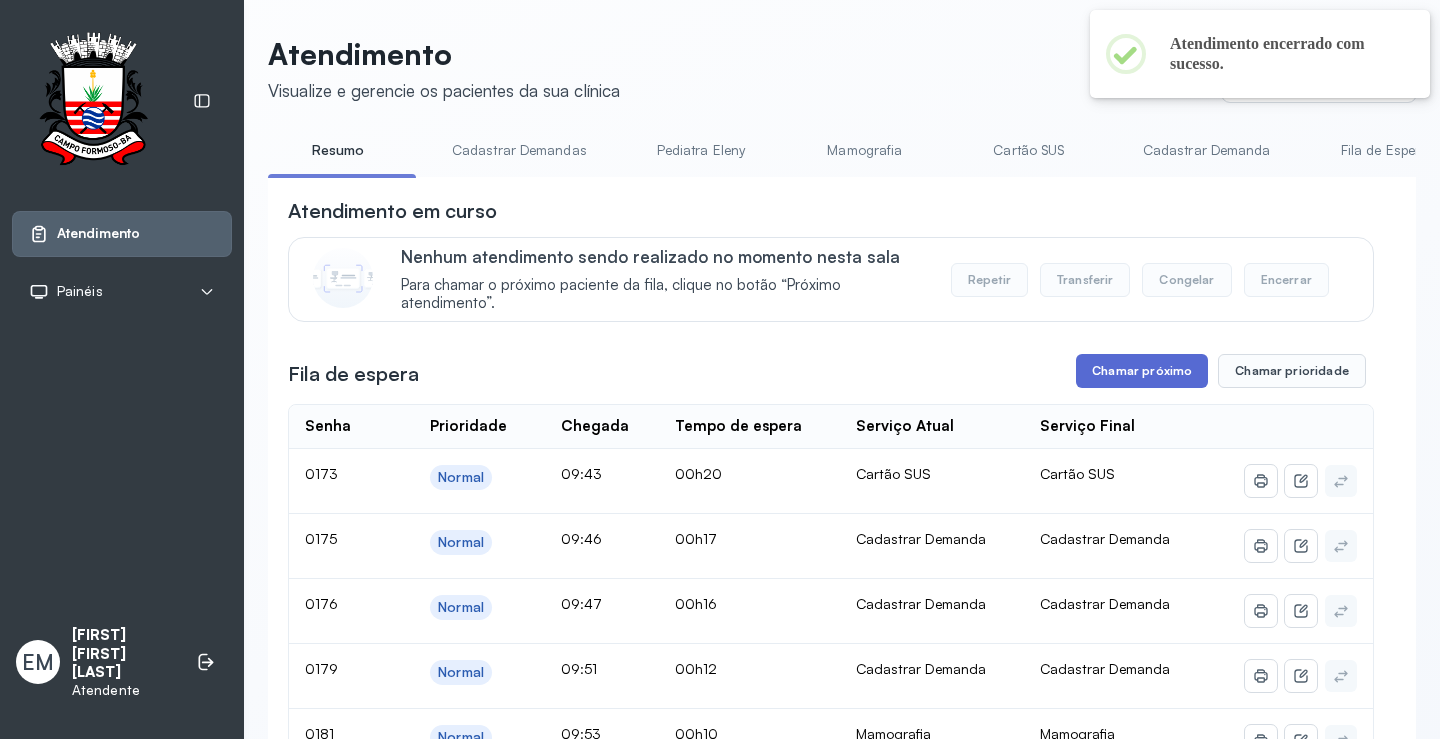 click on "Chamar próximo" at bounding box center (1142, 371) 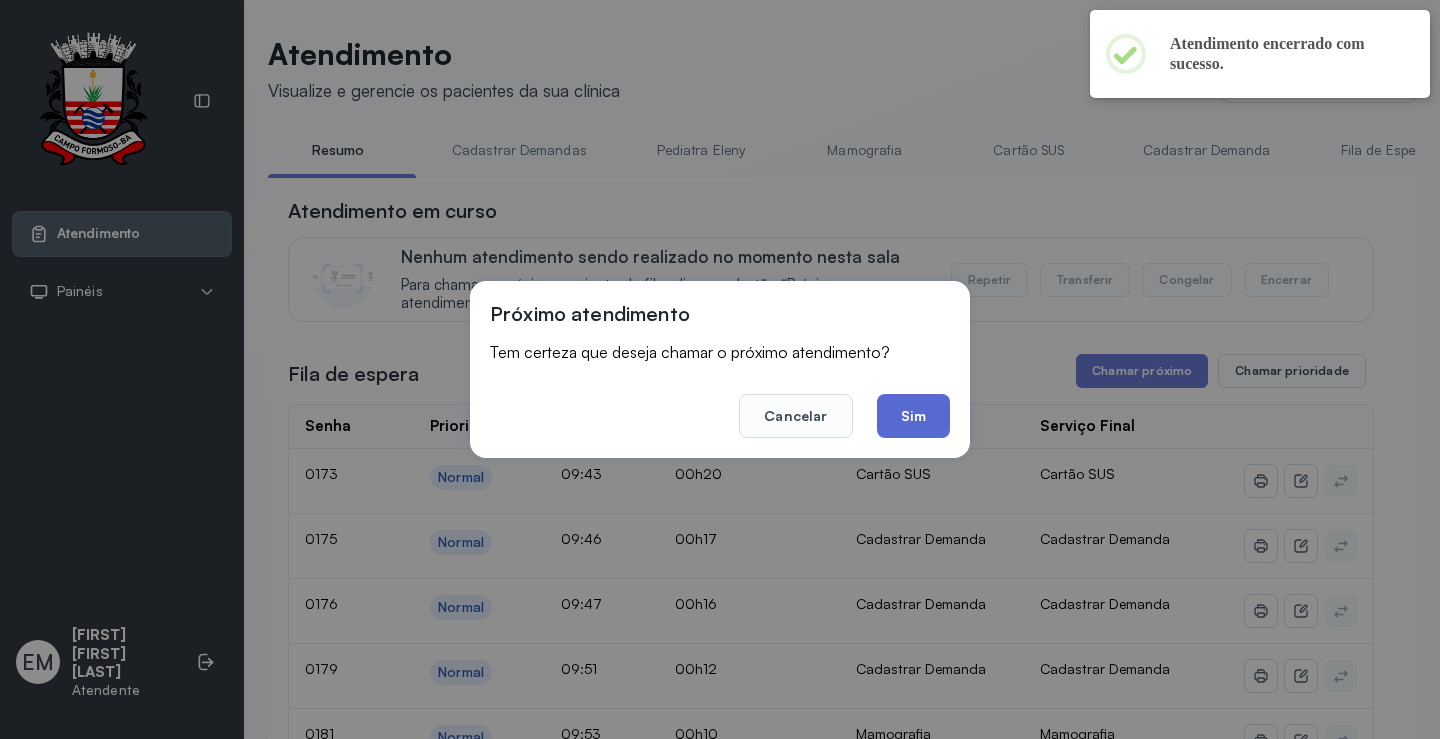 click on "Sim" 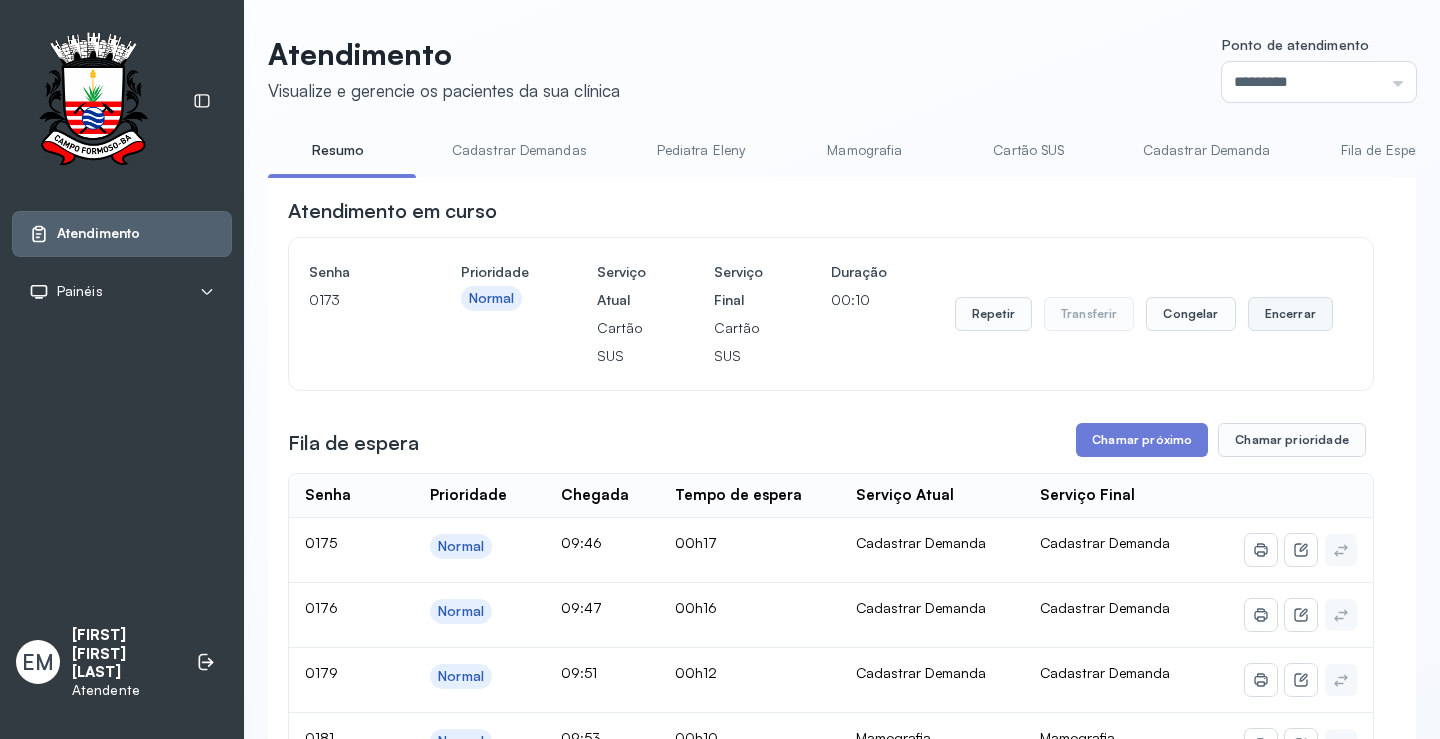 click on "Encerrar" at bounding box center [1290, 314] 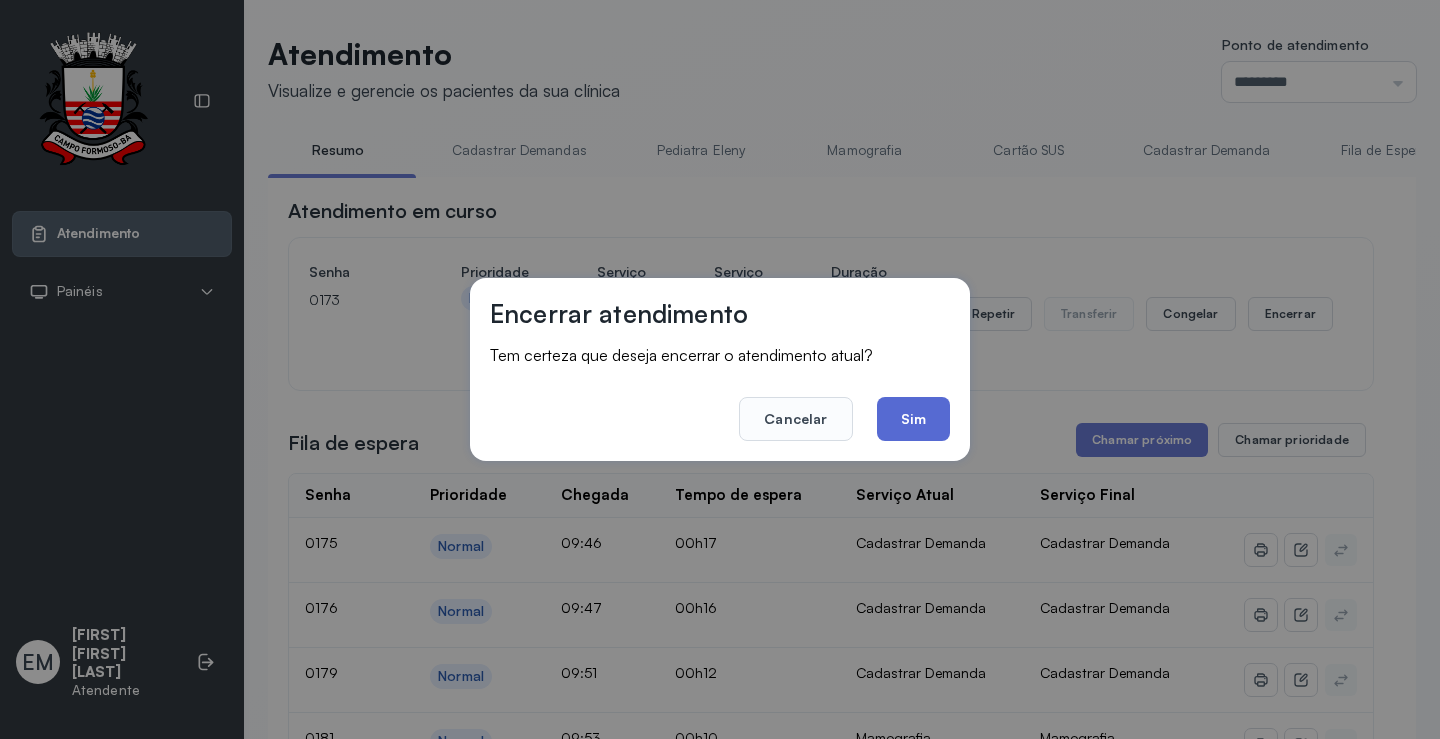 click on "Sim" 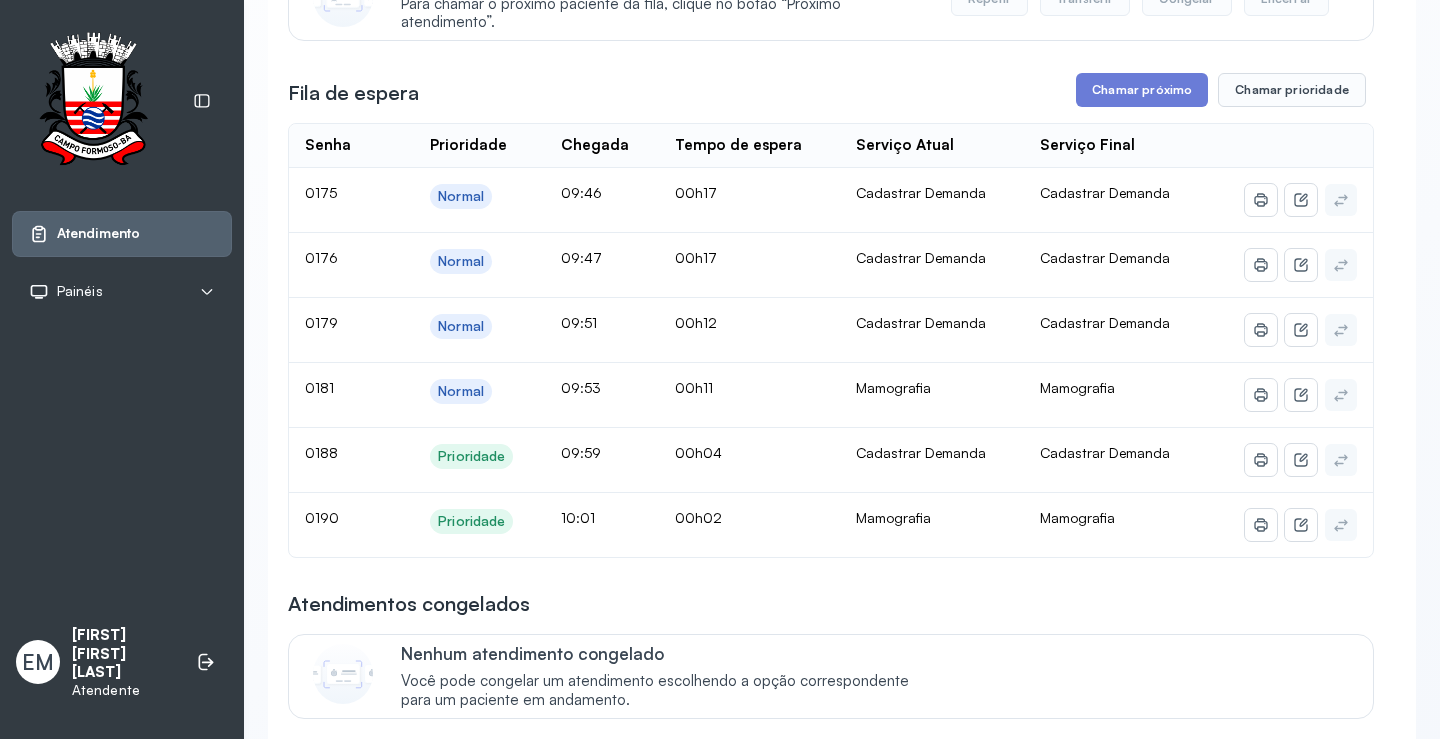 scroll, scrollTop: 181, scrollLeft: 0, axis: vertical 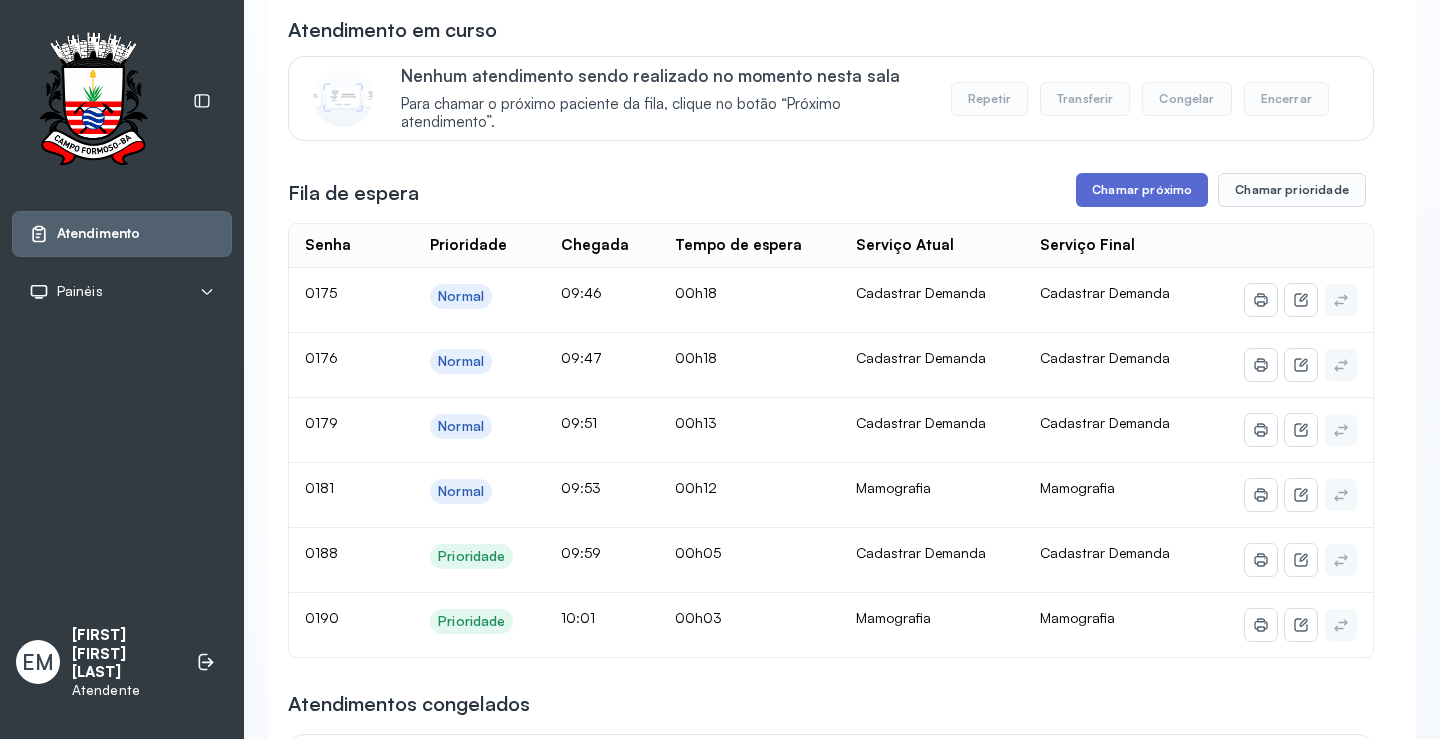 click on "Chamar próximo" at bounding box center (1142, 190) 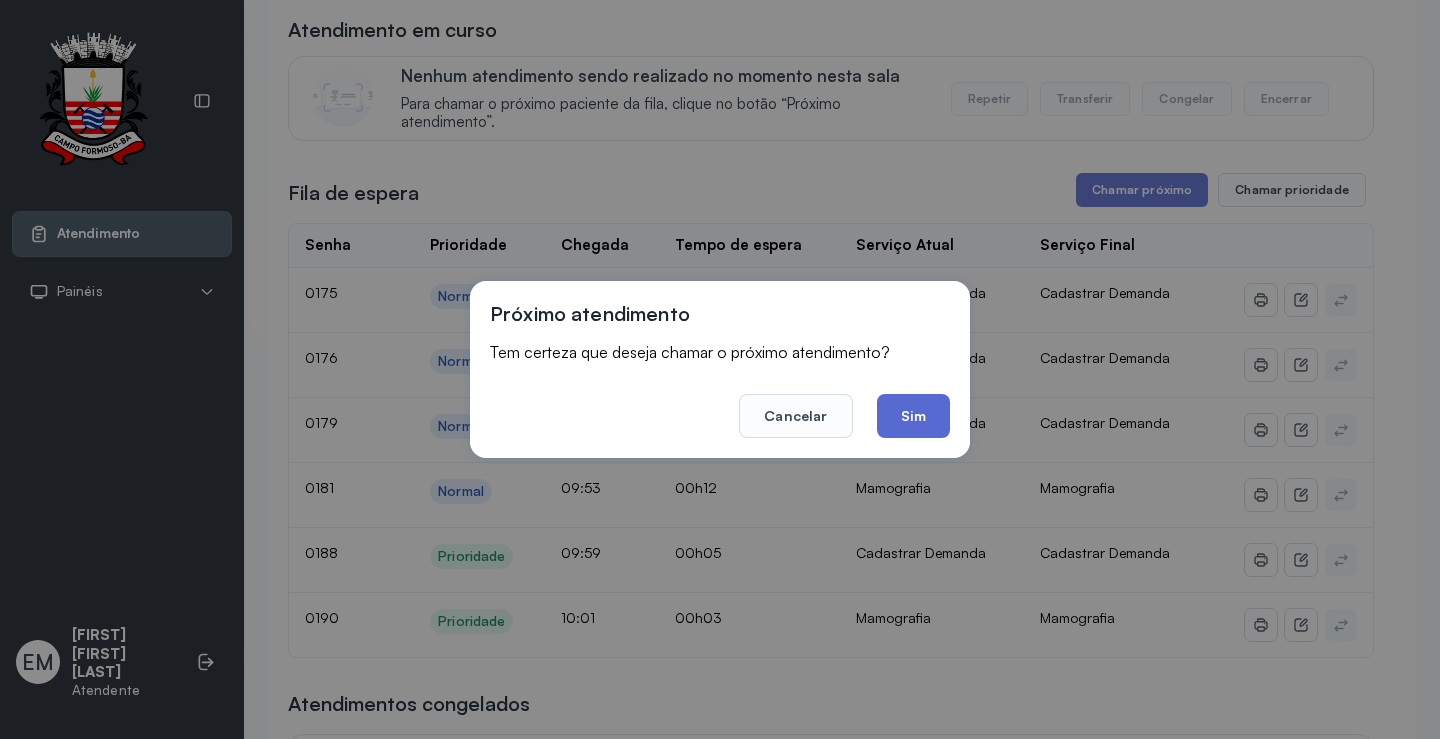 click on "Sim" 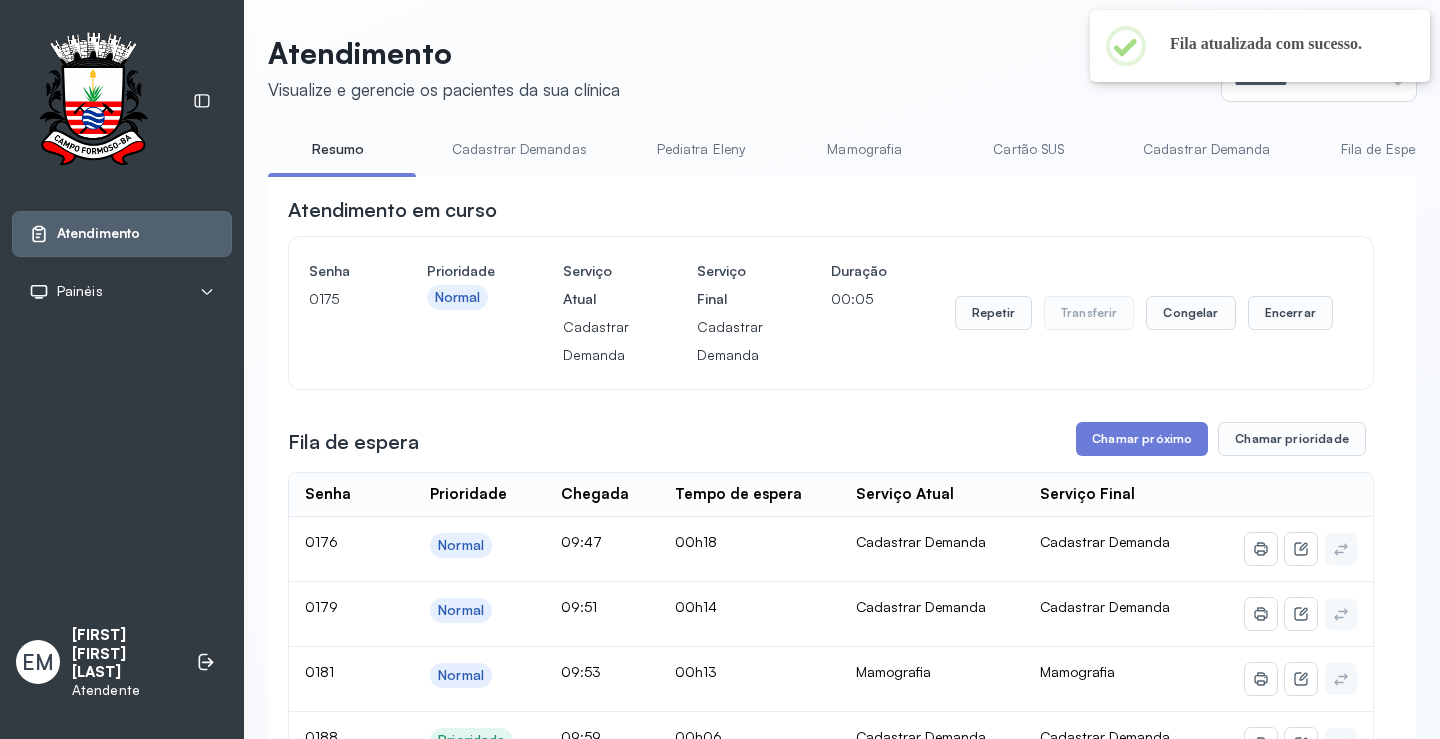 scroll, scrollTop: 181, scrollLeft: 0, axis: vertical 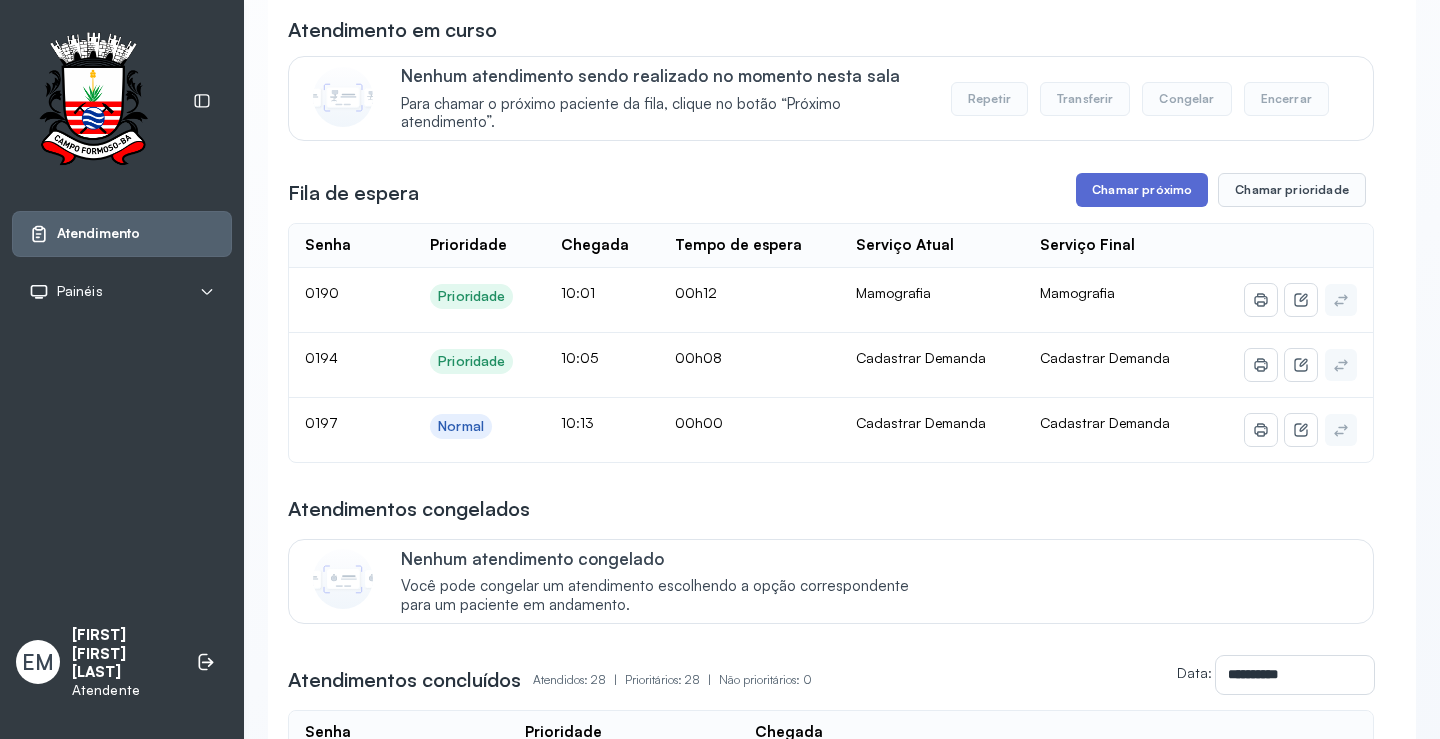click on "Chamar próximo" at bounding box center [1142, 190] 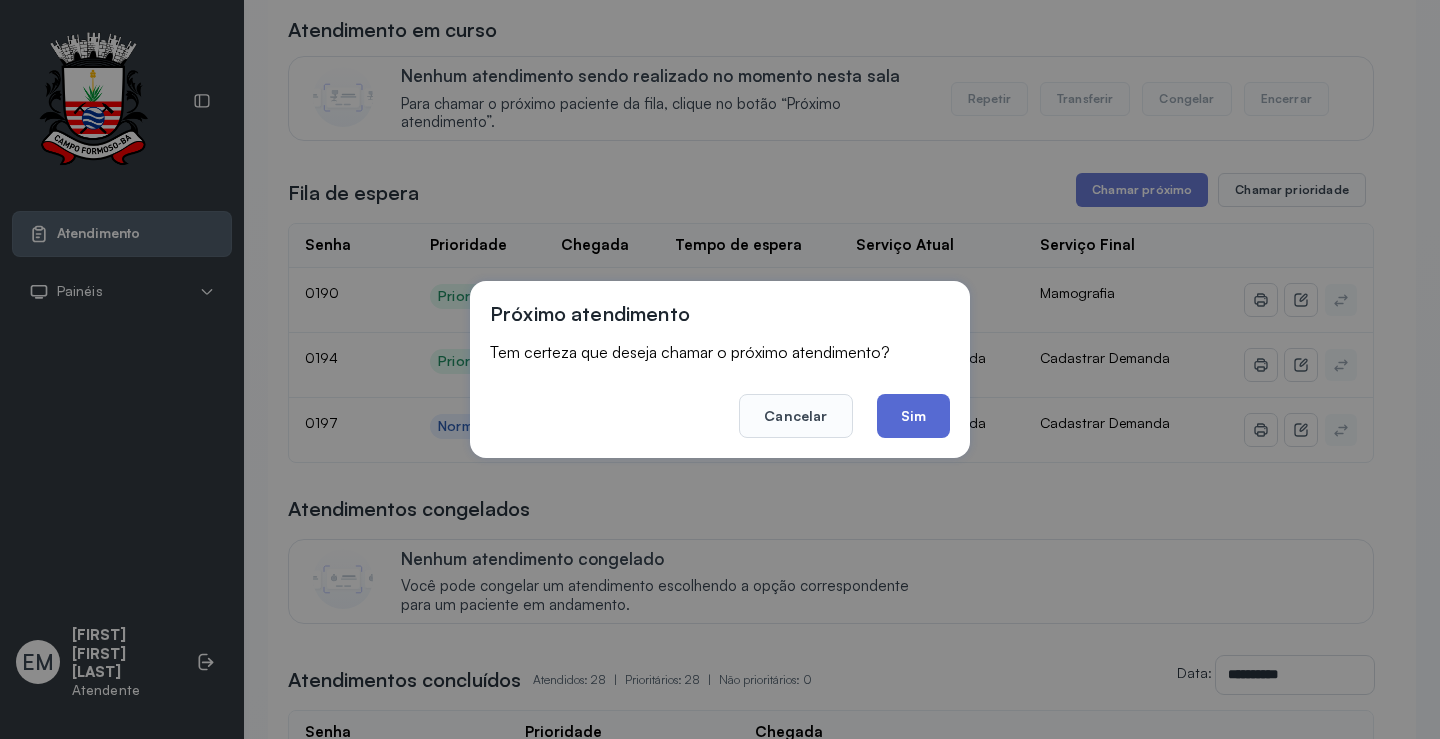 click on "Sim" 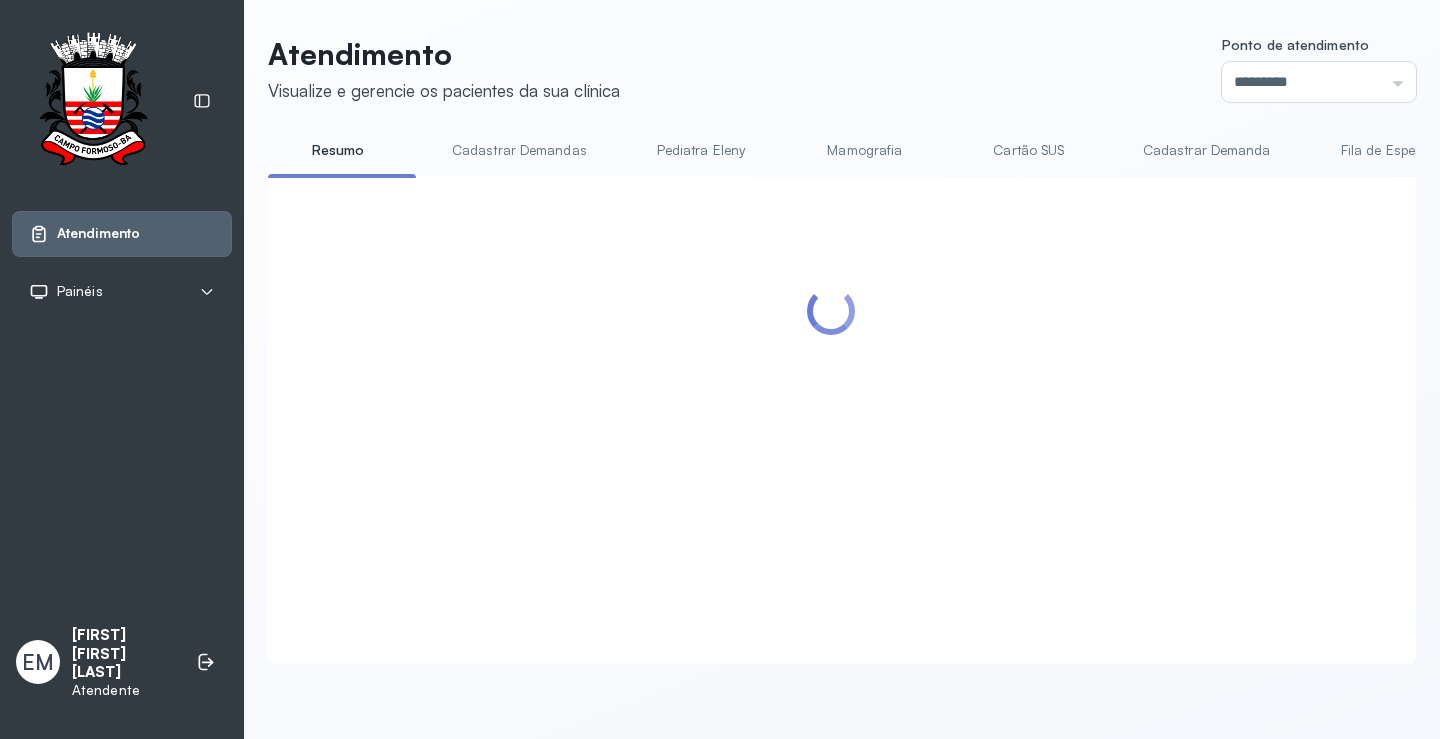scroll, scrollTop: 181, scrollLeft: 0, axis: vertical 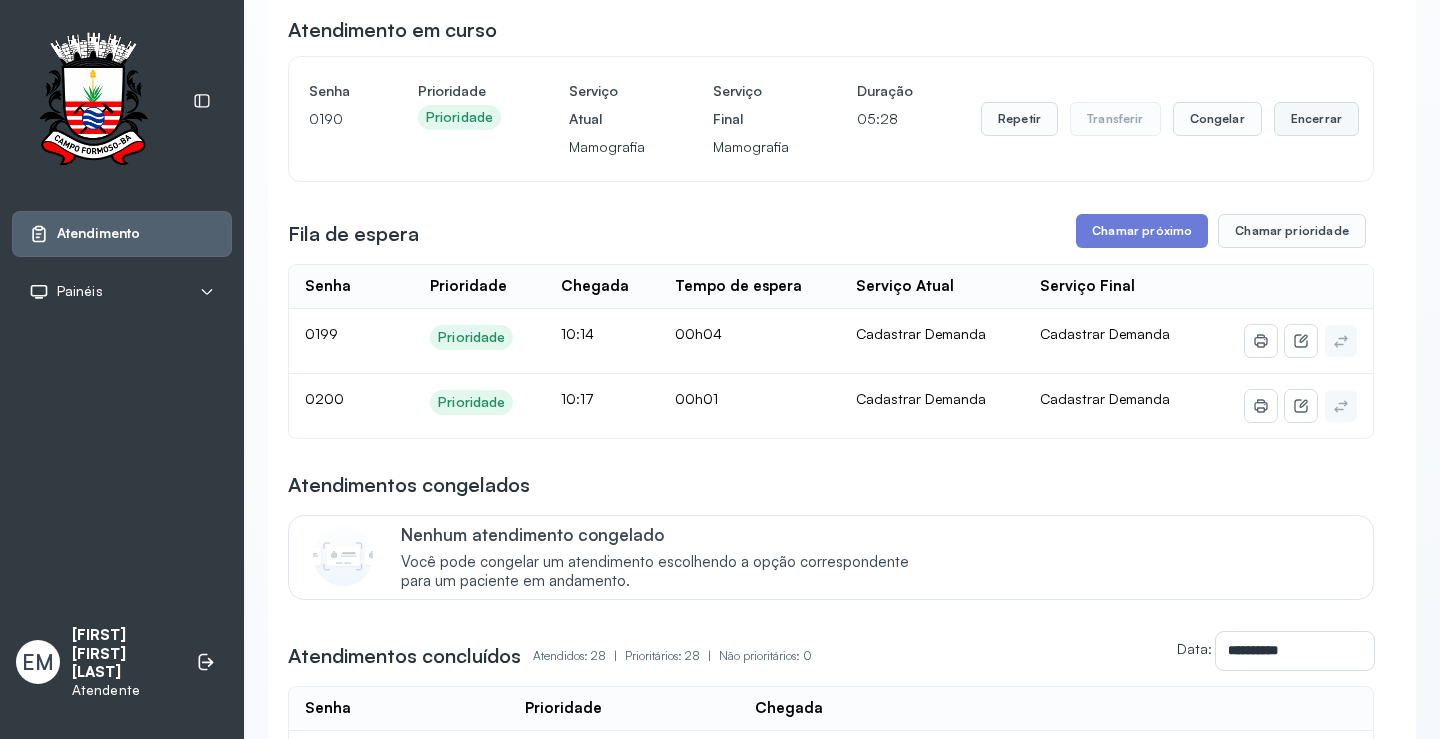click on "Encerrar" at bounding box center (1316, 119) 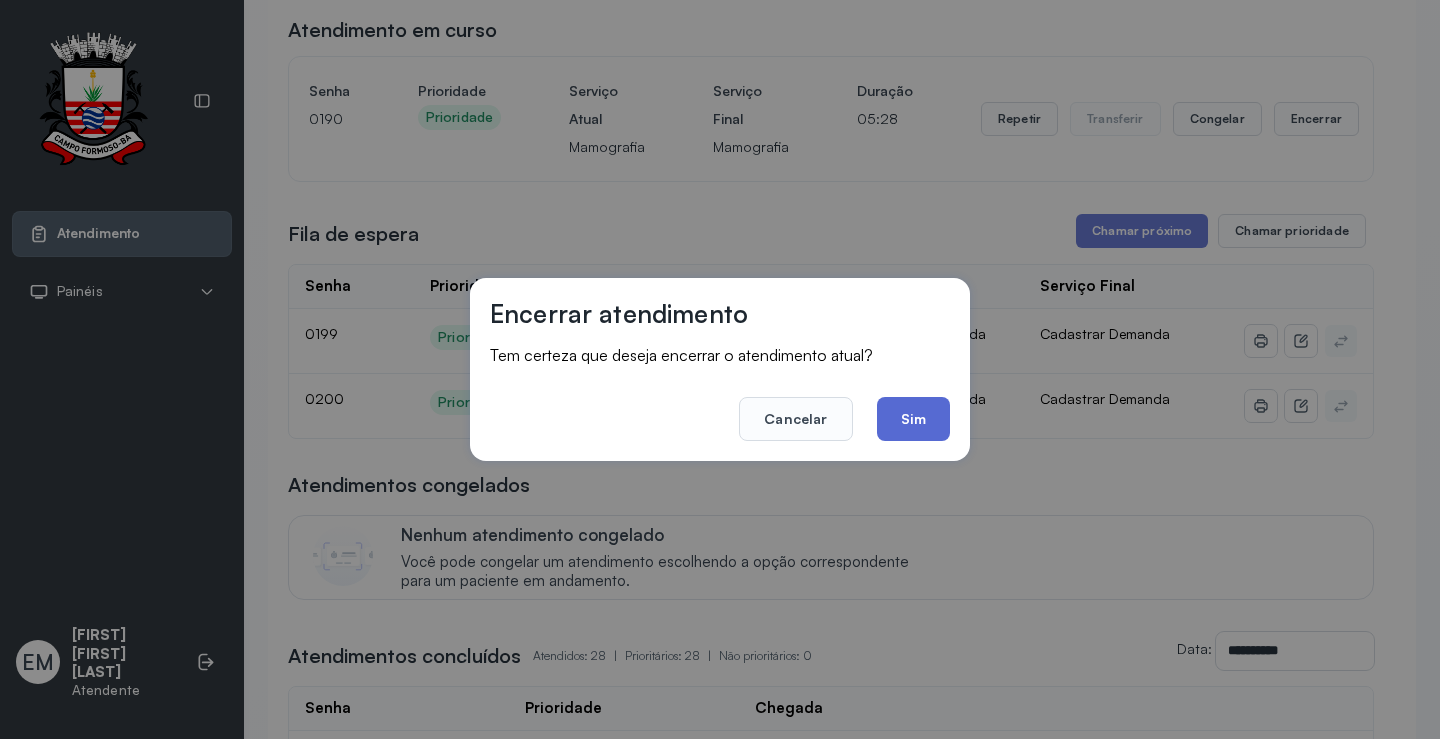 click on "Sim" 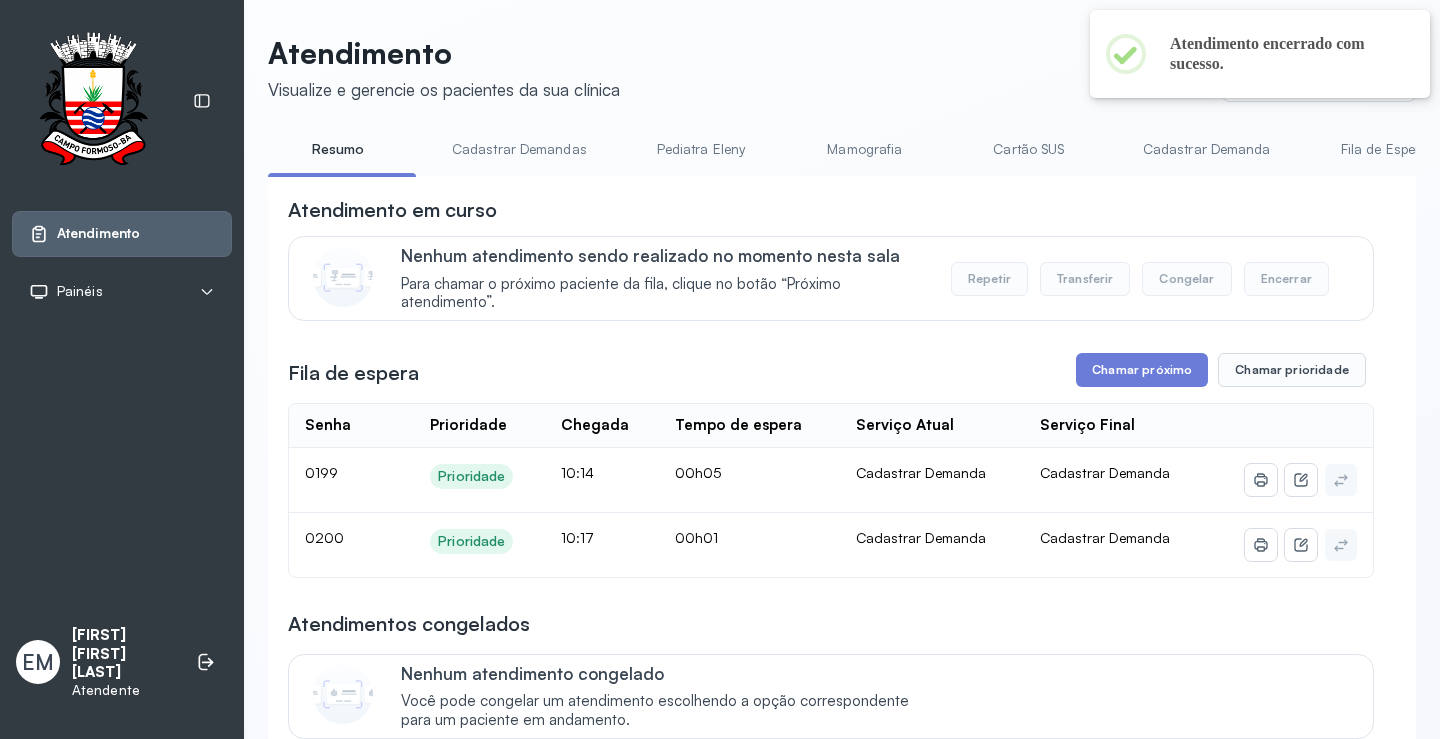 scroll, scrollTop: 181, scrollLeft: 0, axis: vertical 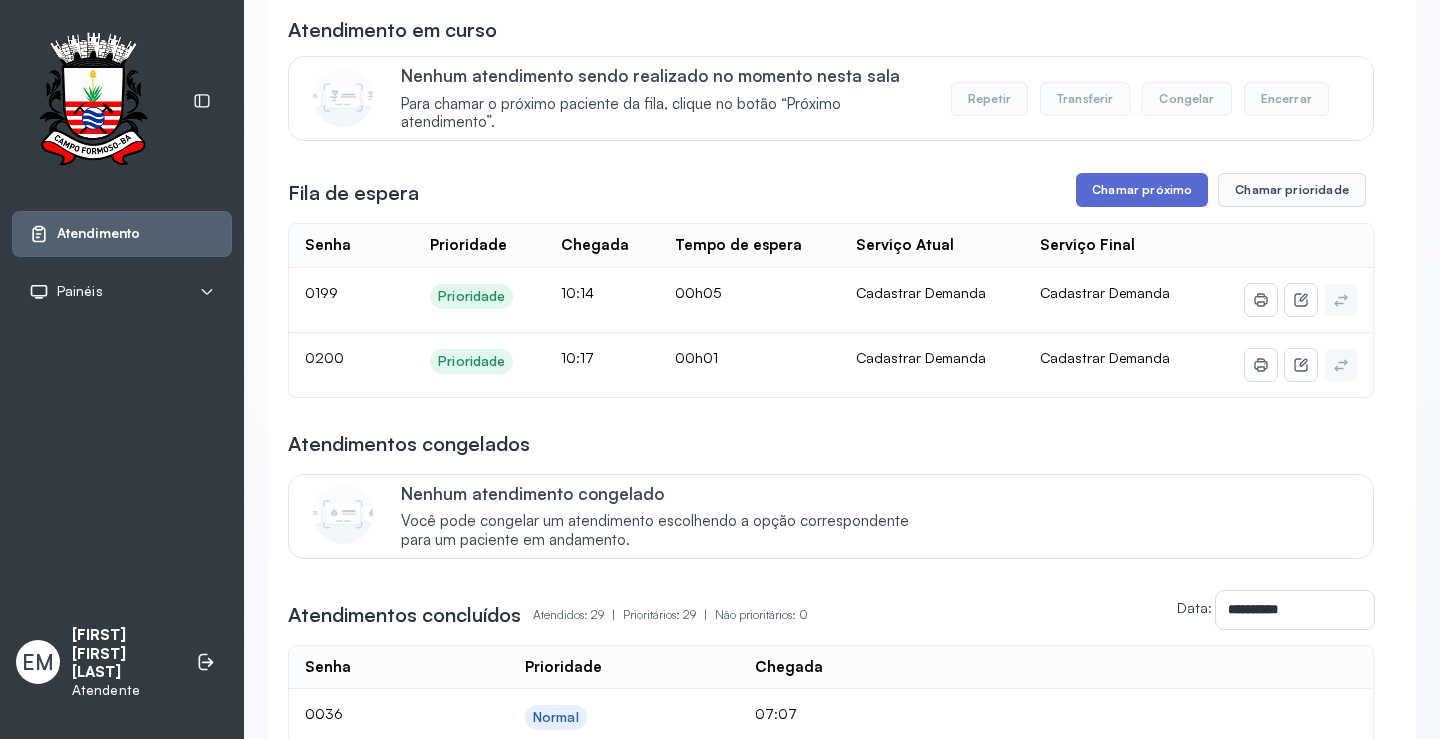 click on "Chamar próximo" at bounding box center [1142, 190] 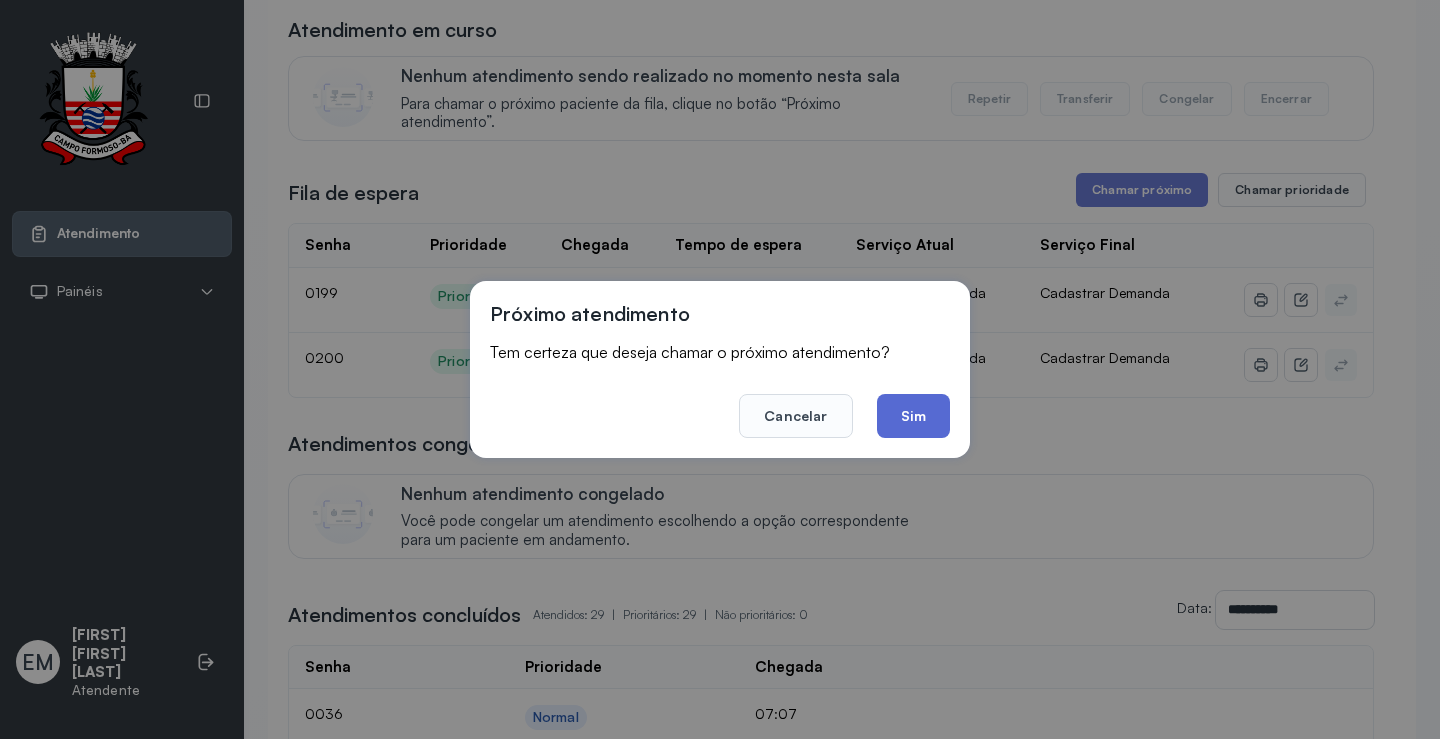 click on "Sim" 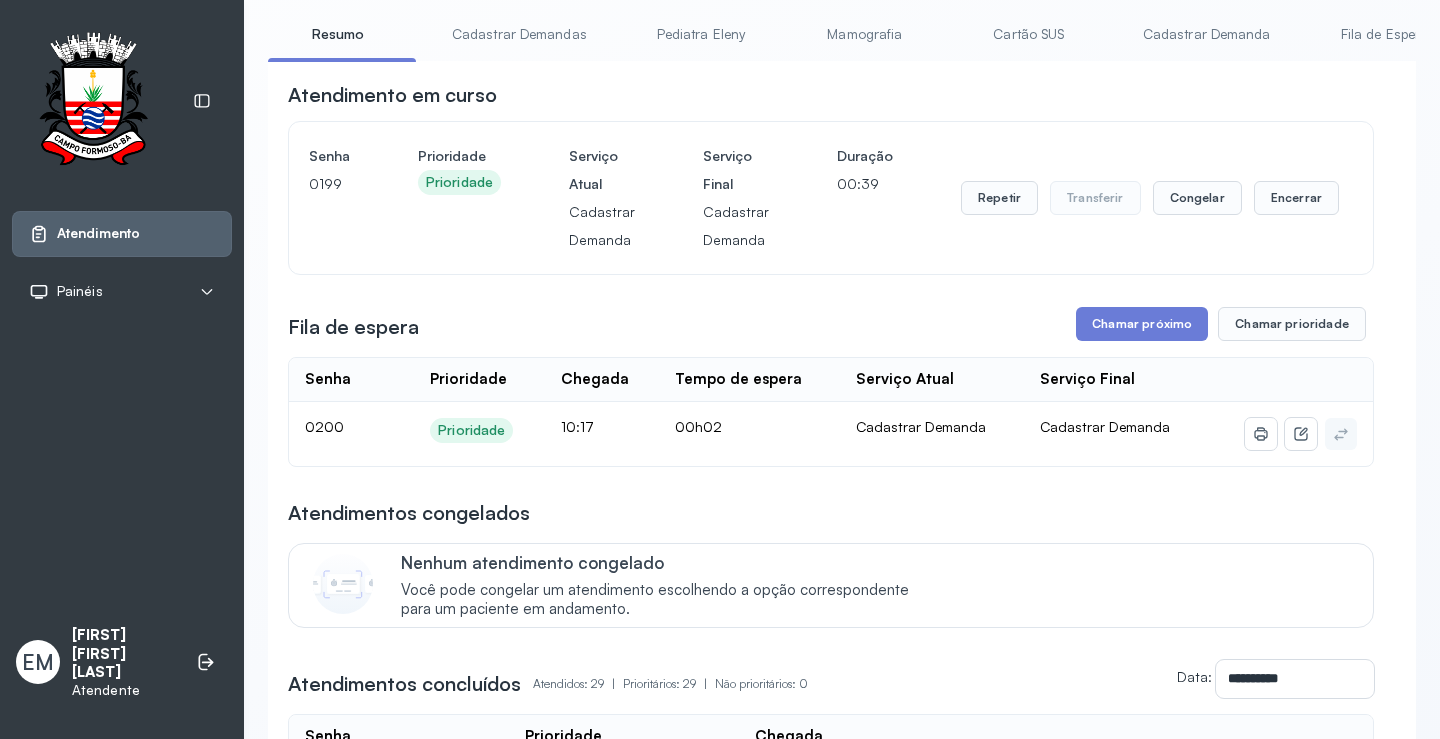 scroll, scrollTop: 81, scrollLeft: 0, axis: vertical 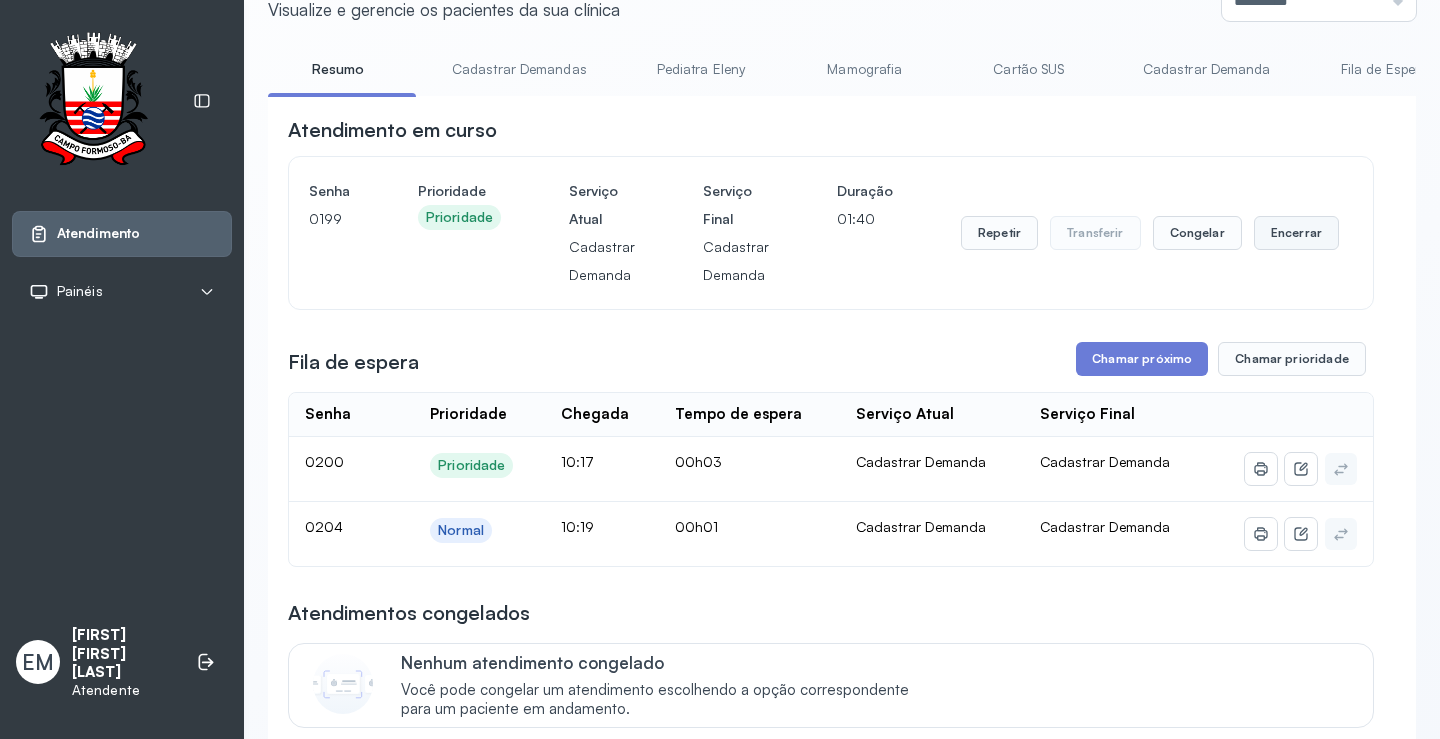click on "Encerrar" at bounding box center [1296, 233] 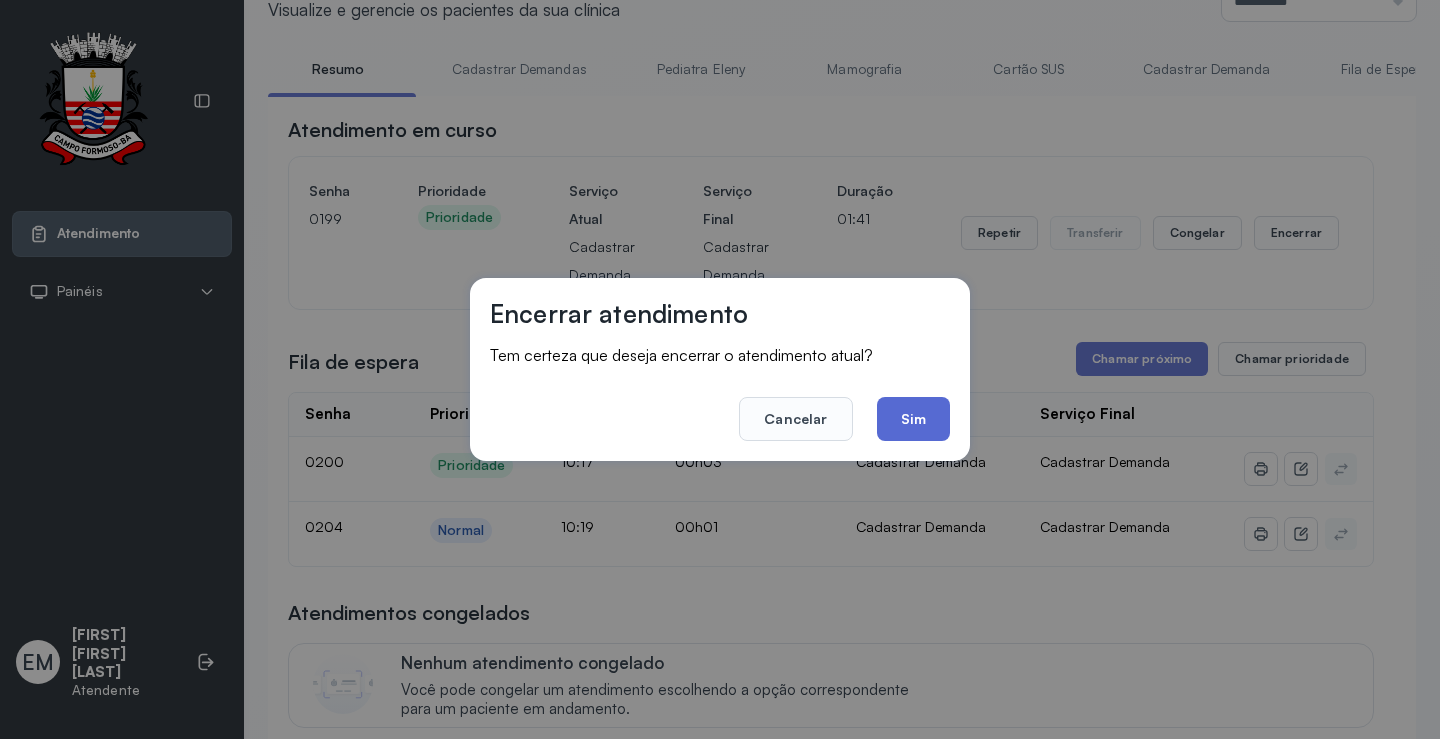 click on "Sim" 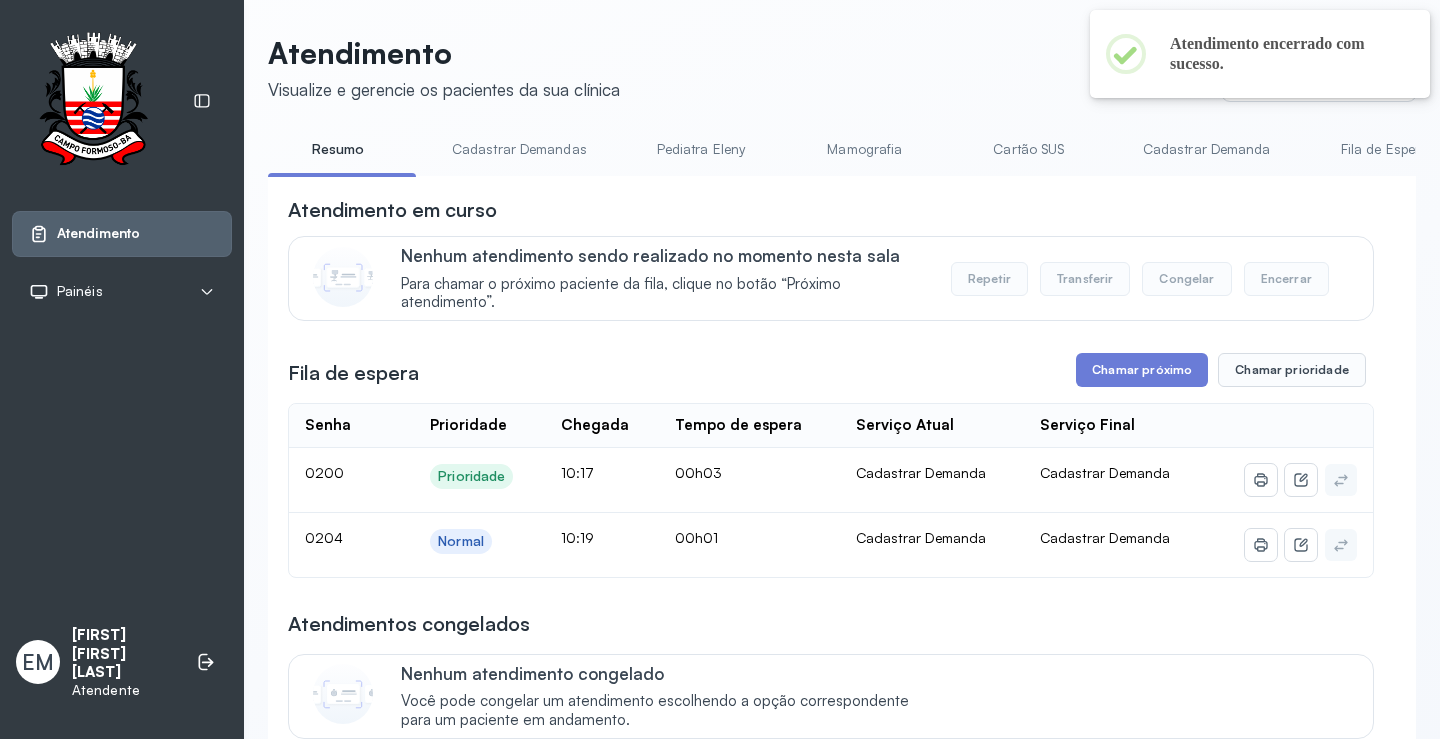 scroll, scrollTop: 81, scrollLeft: 0, axis: vertical 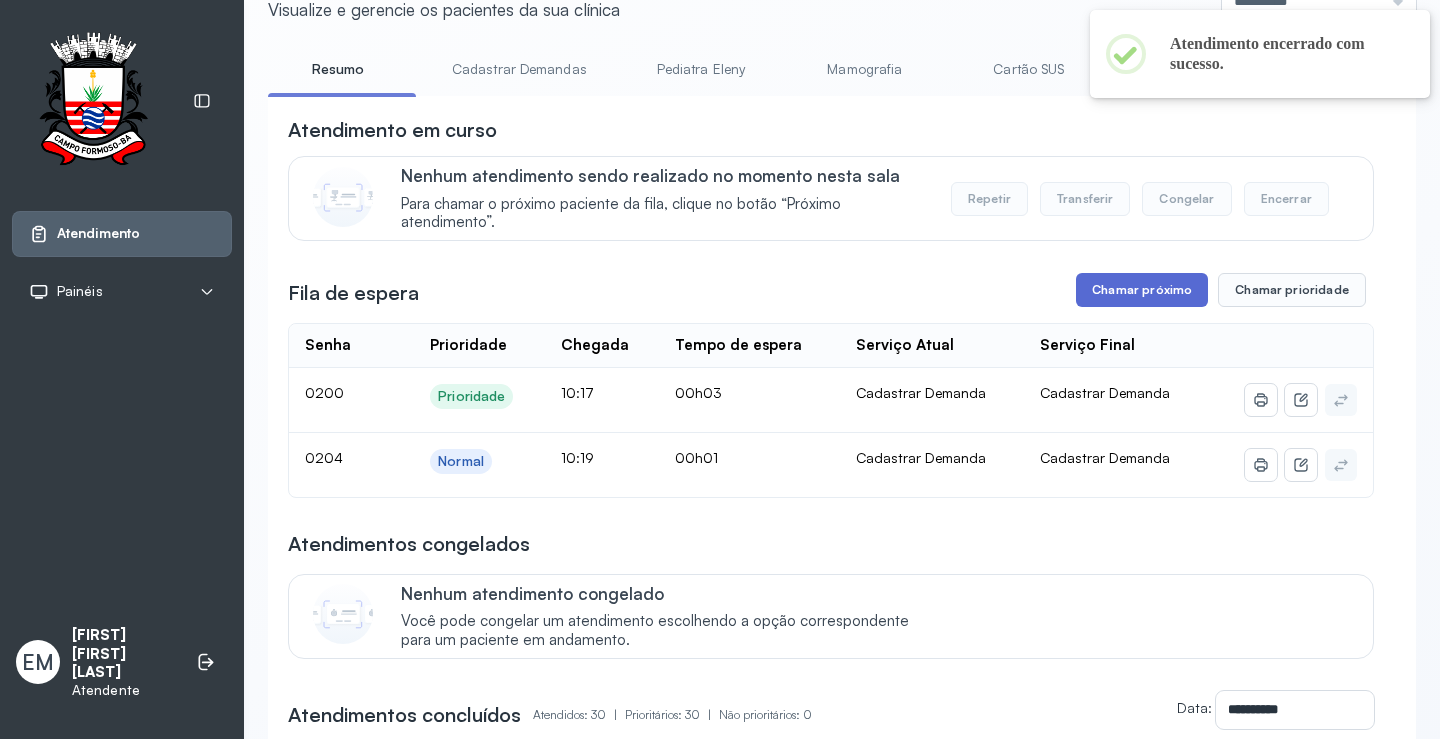 click on "Chamar próximo" at bounding box center (1142, 290) 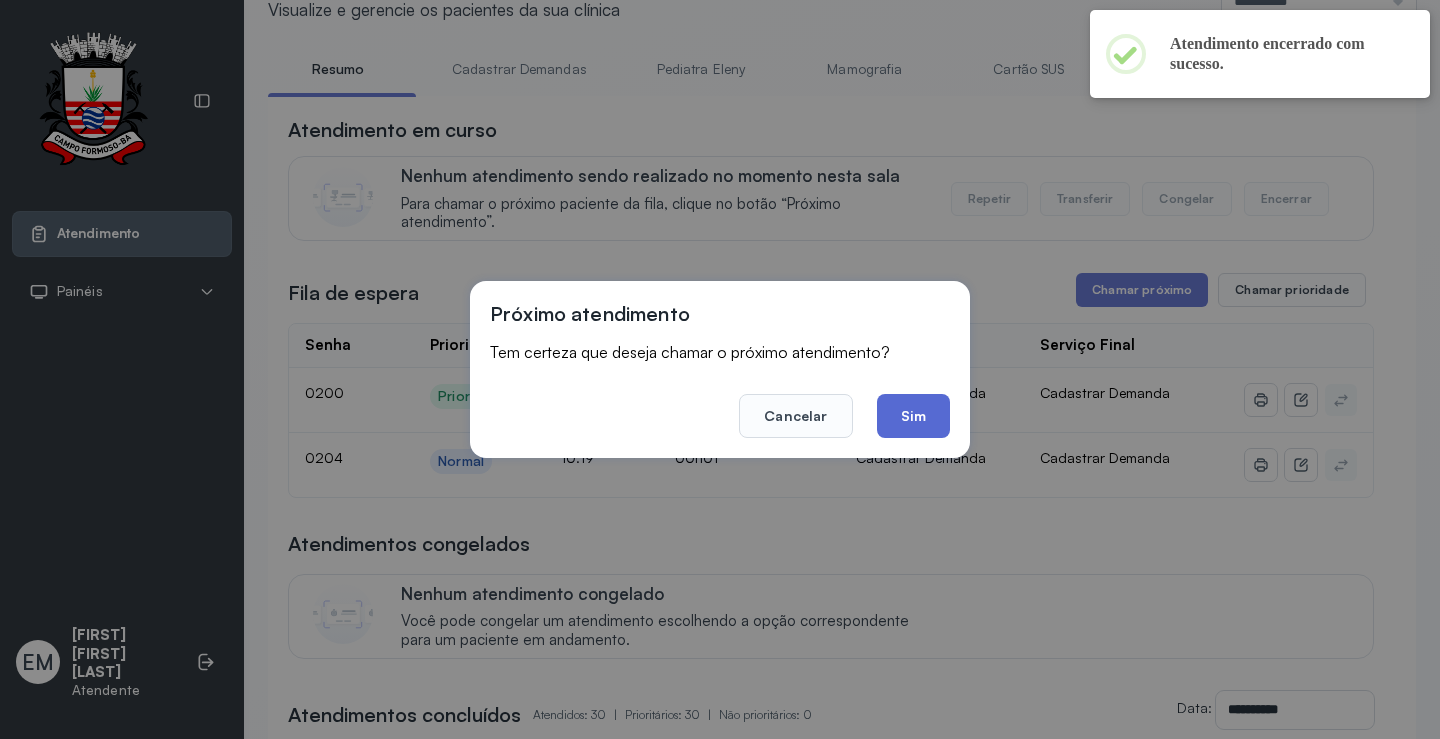 click on "Sim" 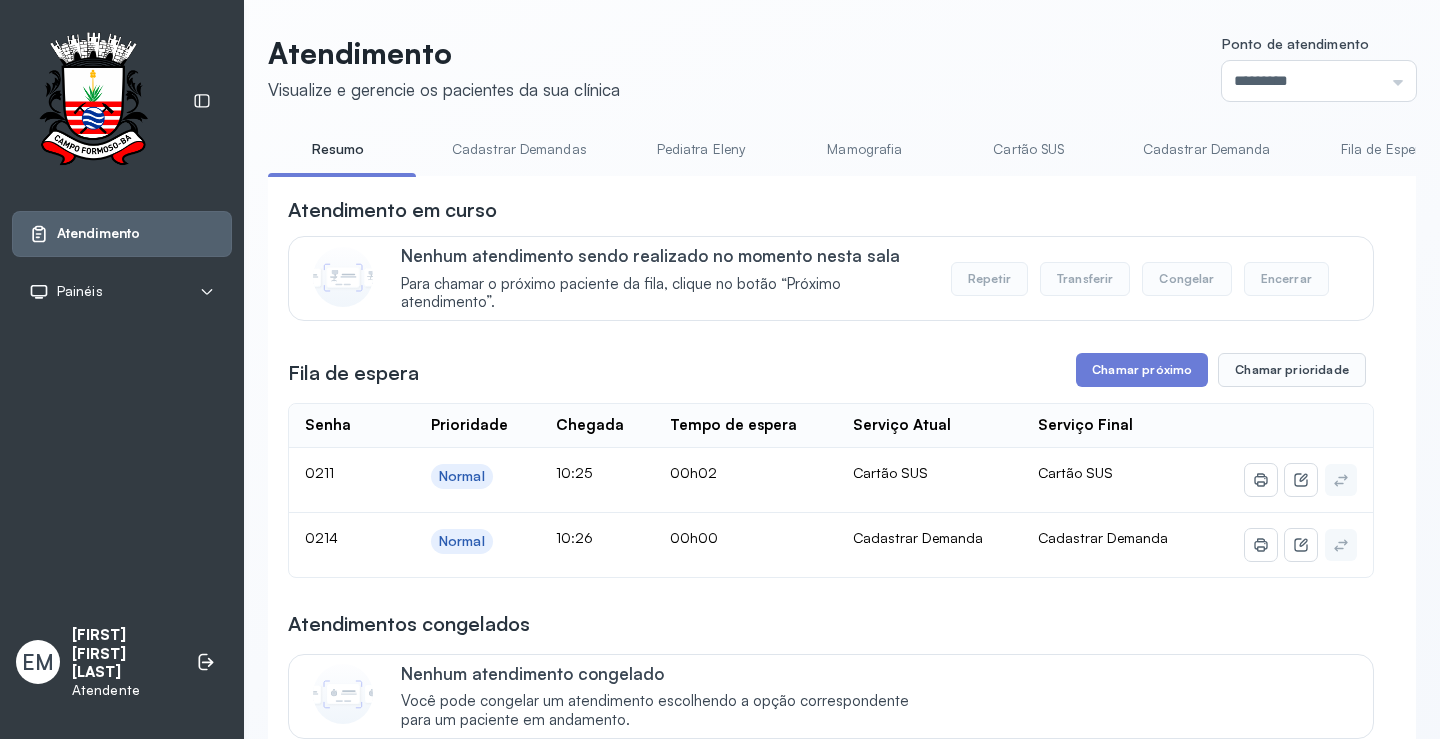 scroll, scrollTop: 81, scrollLeft: 0, axis: vertical 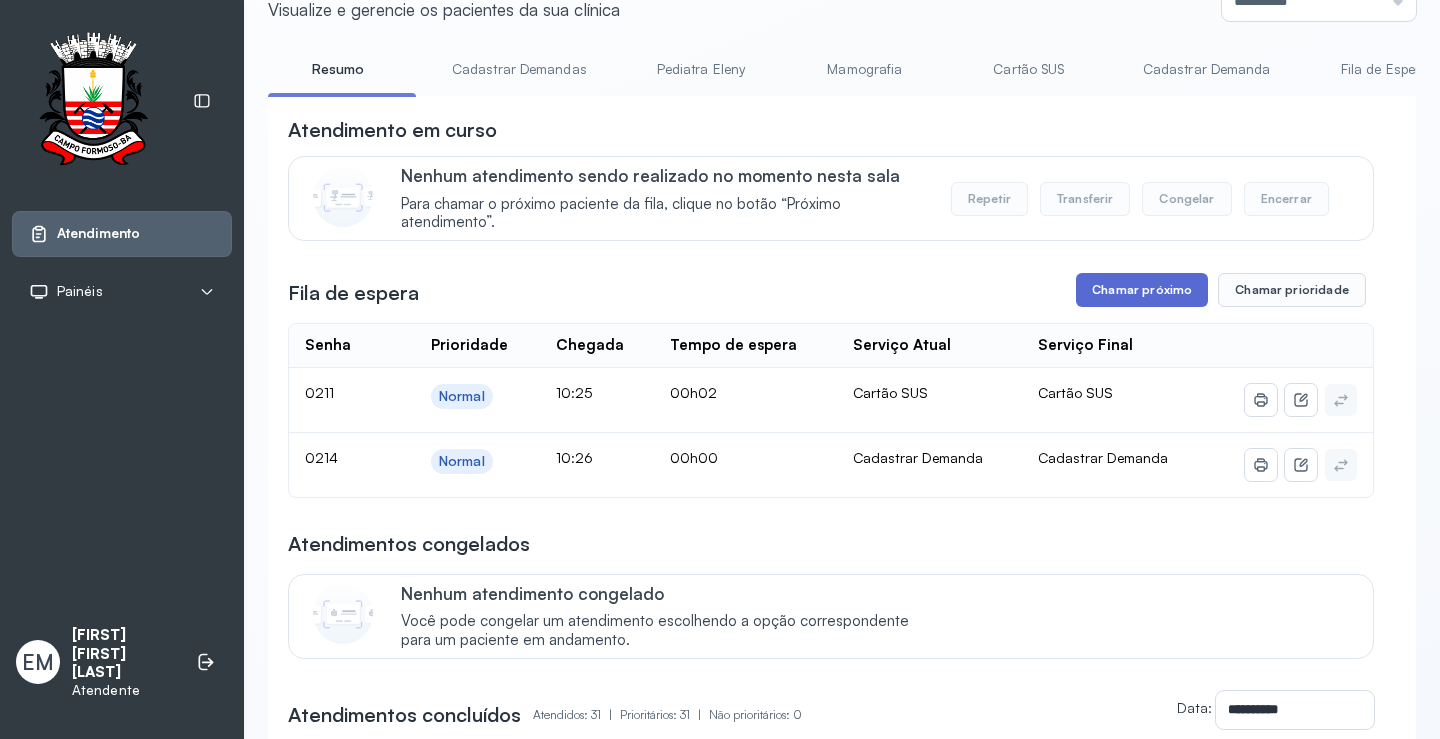 click on "Chamar próximo" at bounding box center [1142, 290] 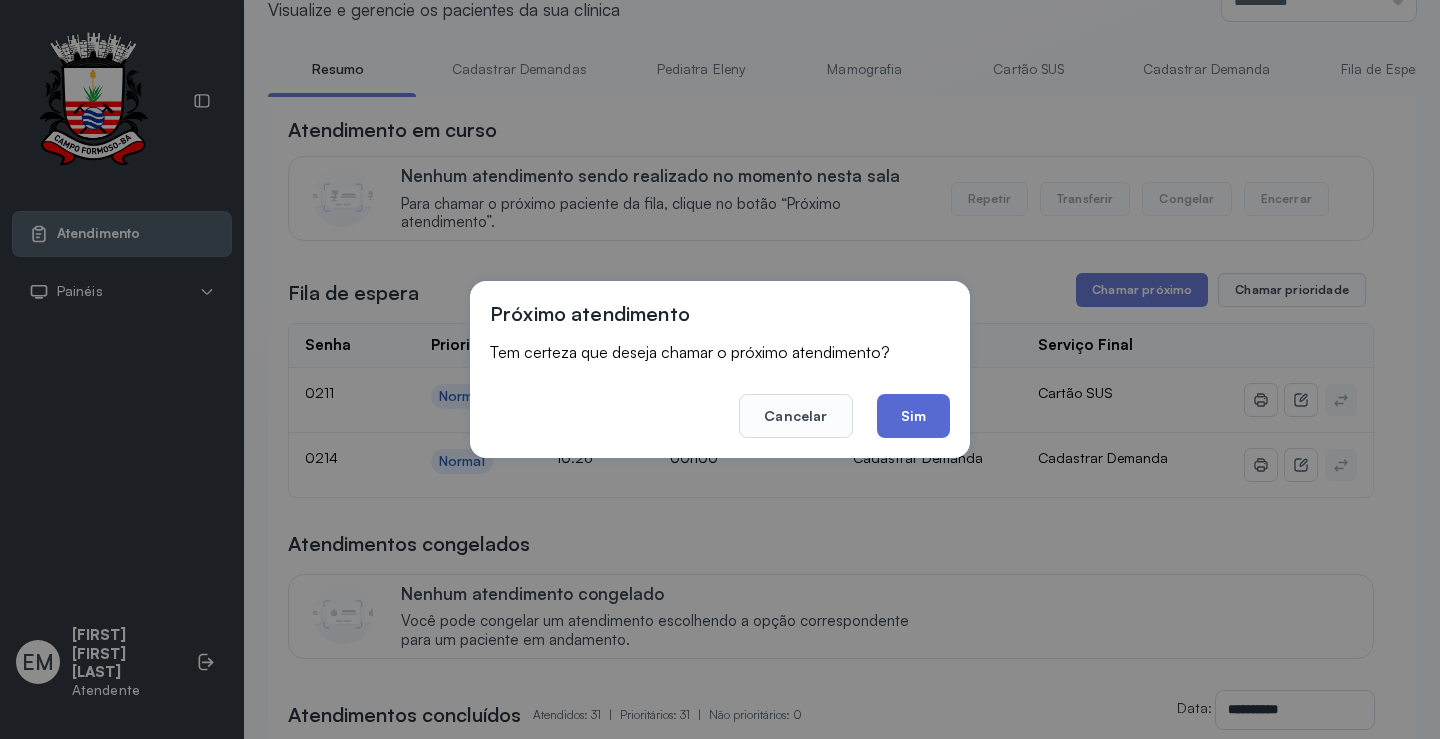click on "Sim" 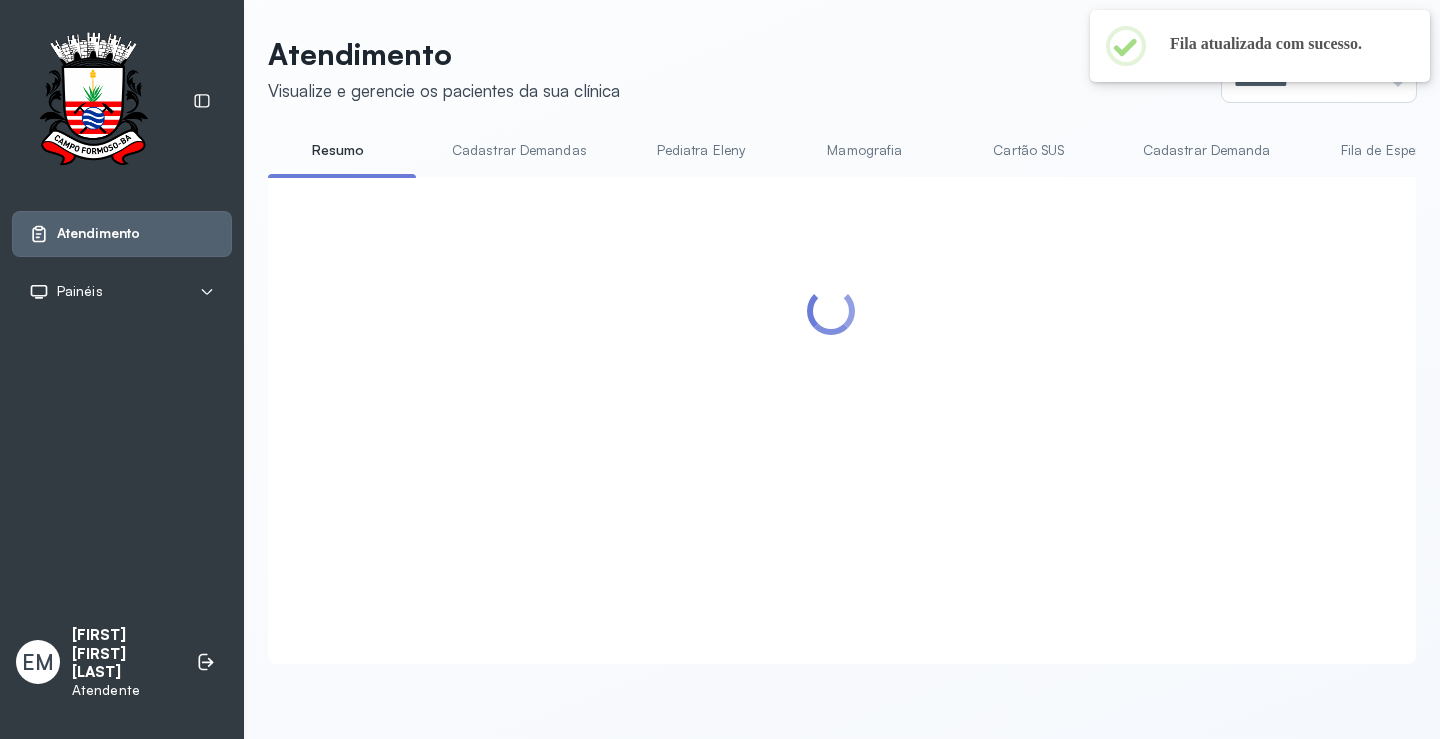 scroll, scrollTop: 81, scrollLeft: 0, axis: vertical 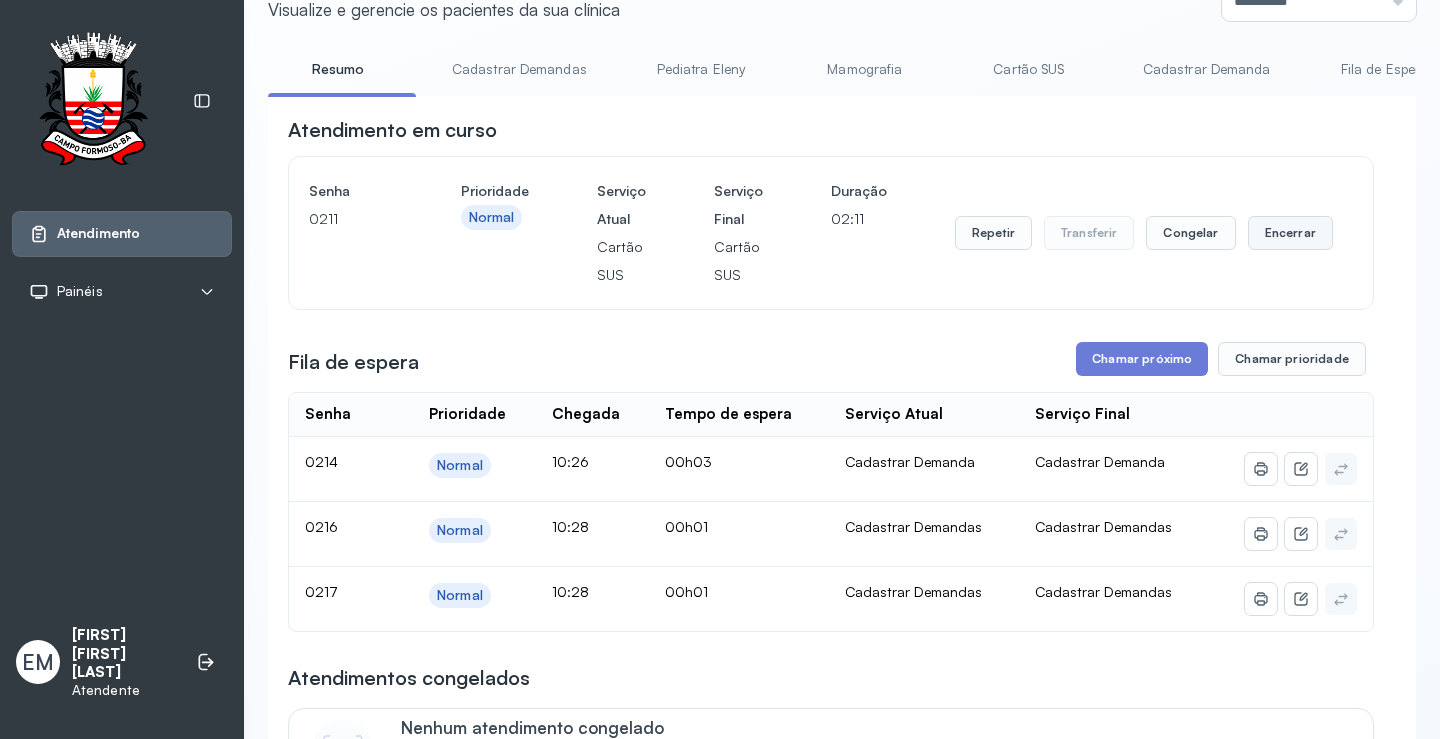 click on "Encerrar" at bounding box center (1290, 233) 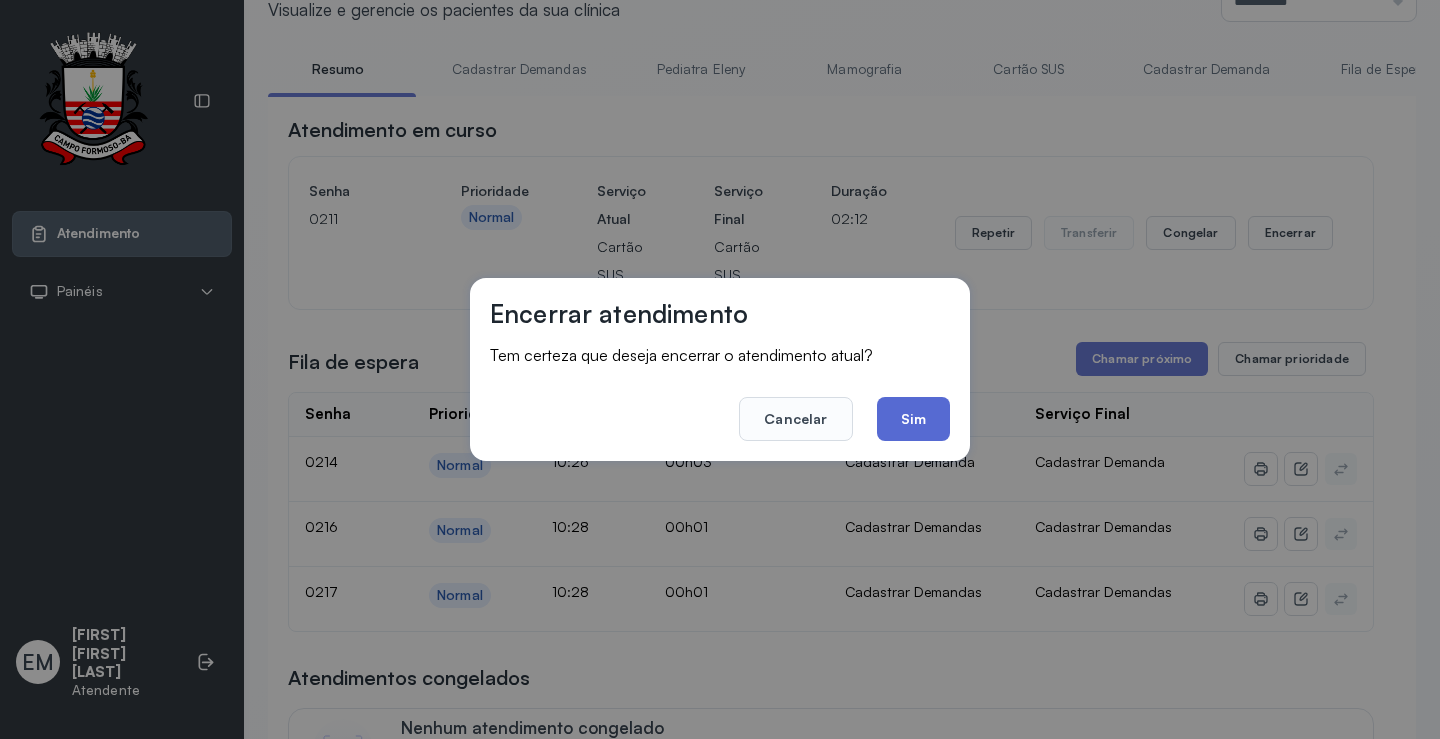click on "Sim" 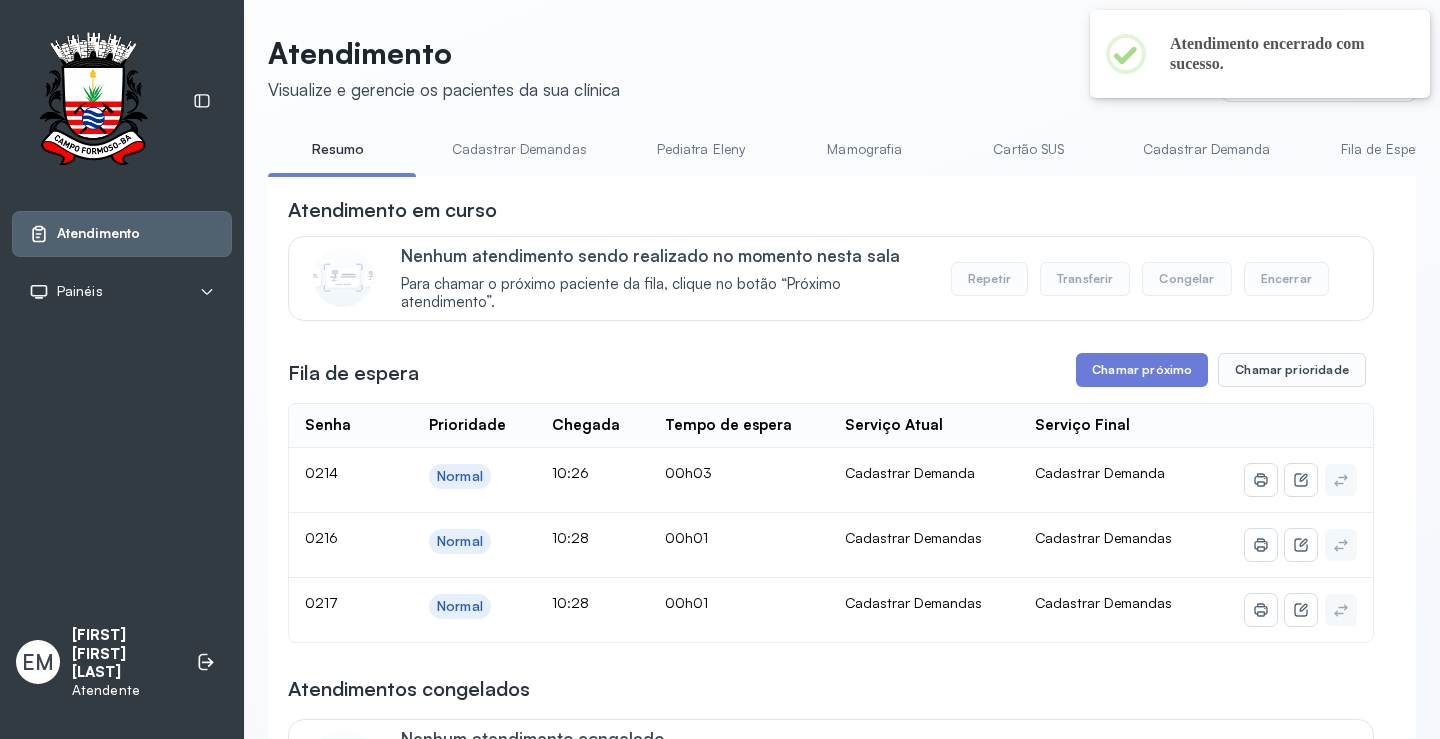 scroll, scrollTop: 81, scrollLeft: 0, axis: vertical 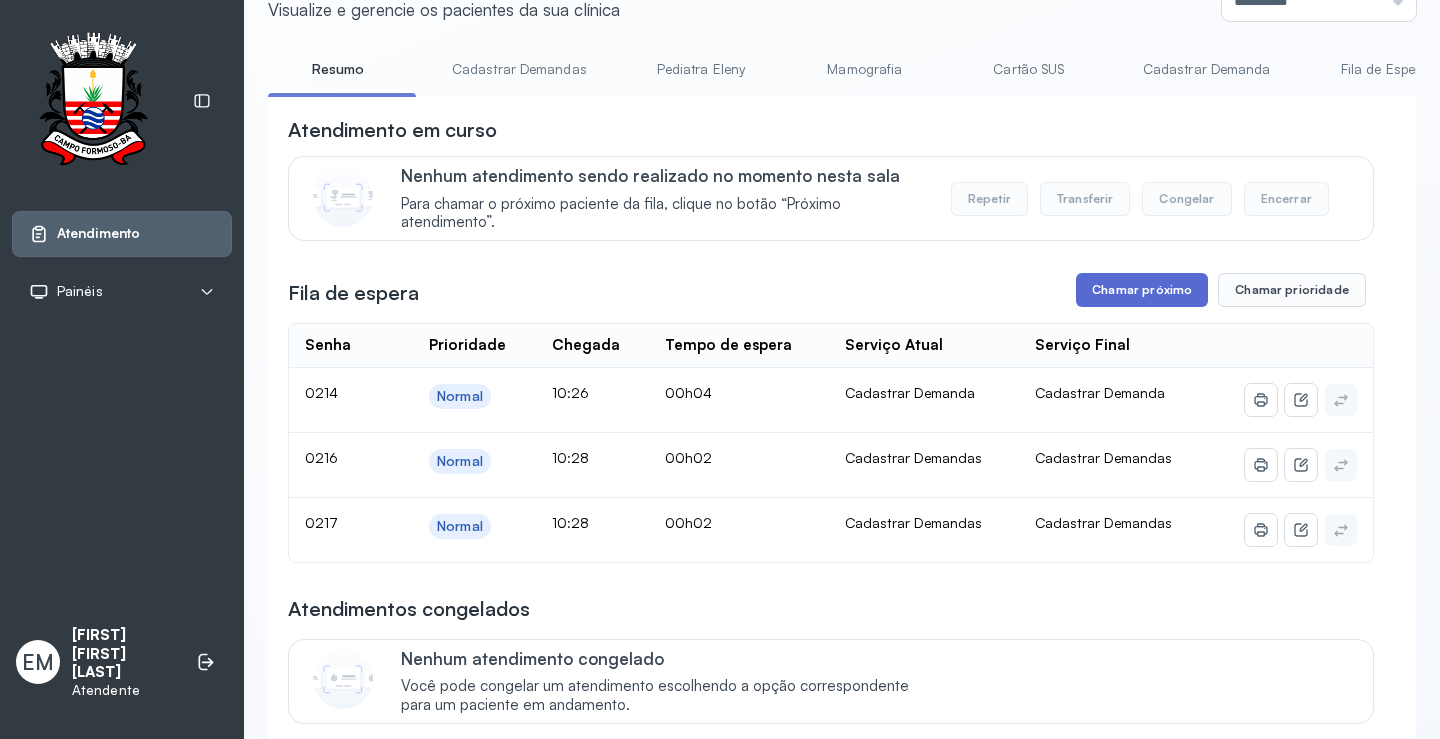 click on "Chamar próximo" at bounding box center [1142, 290] 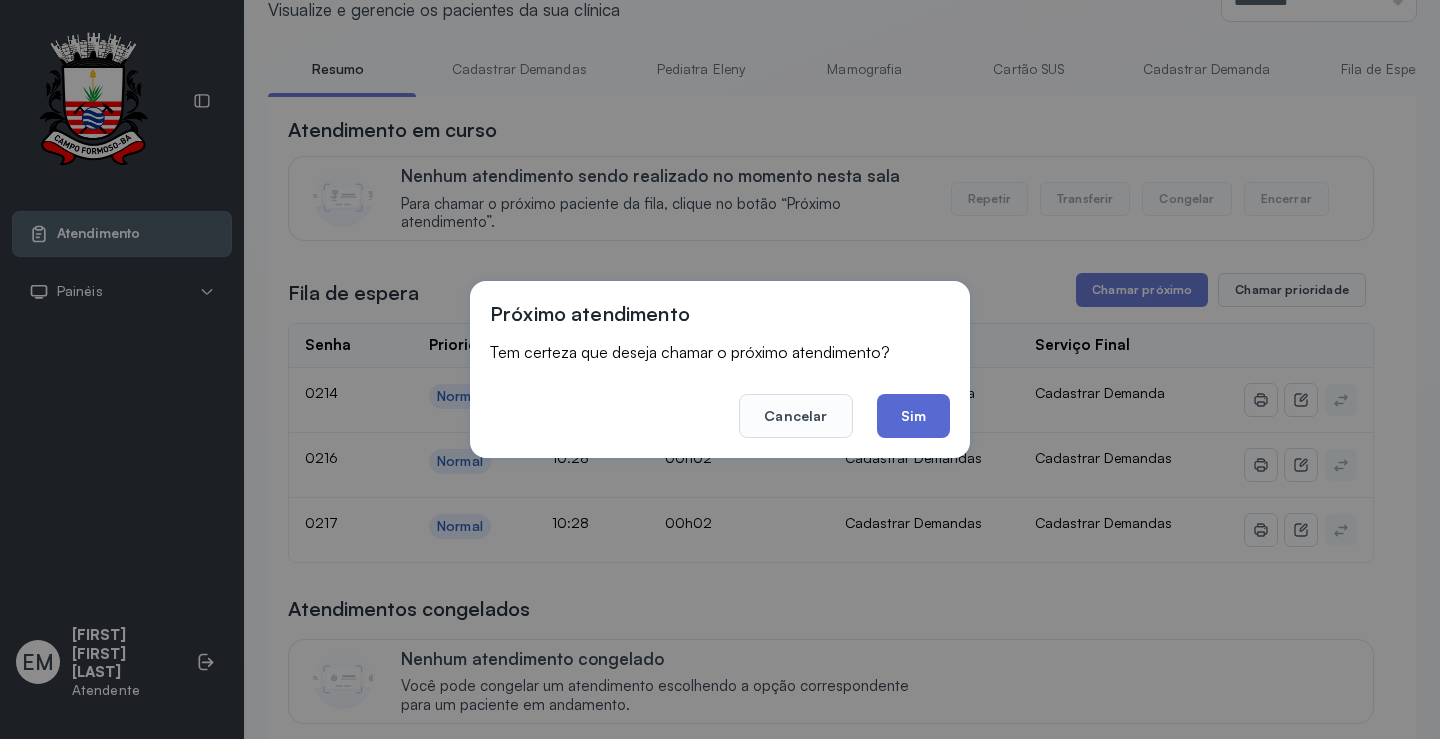 click on "Sim" 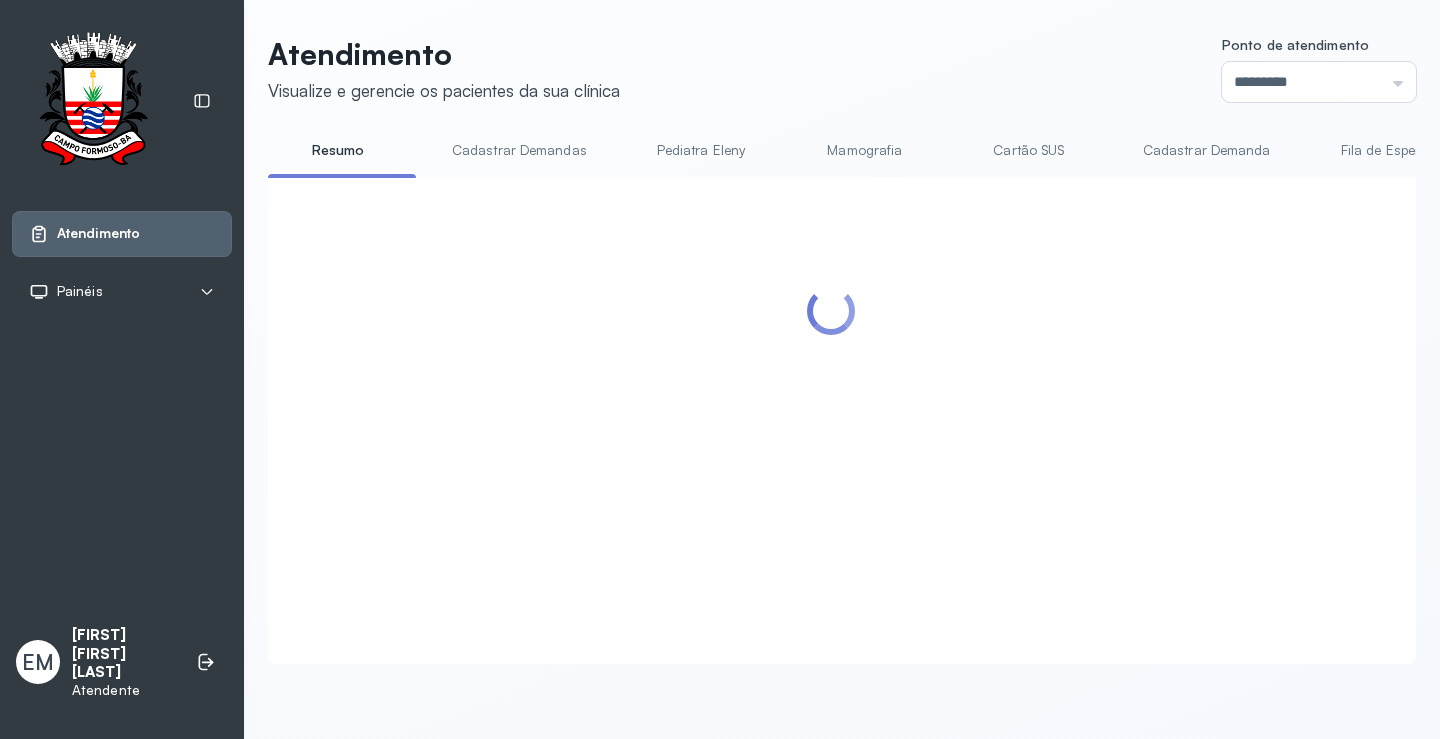 scroll, scrollTop: 81, scrollLeft: 0, axis: vertical 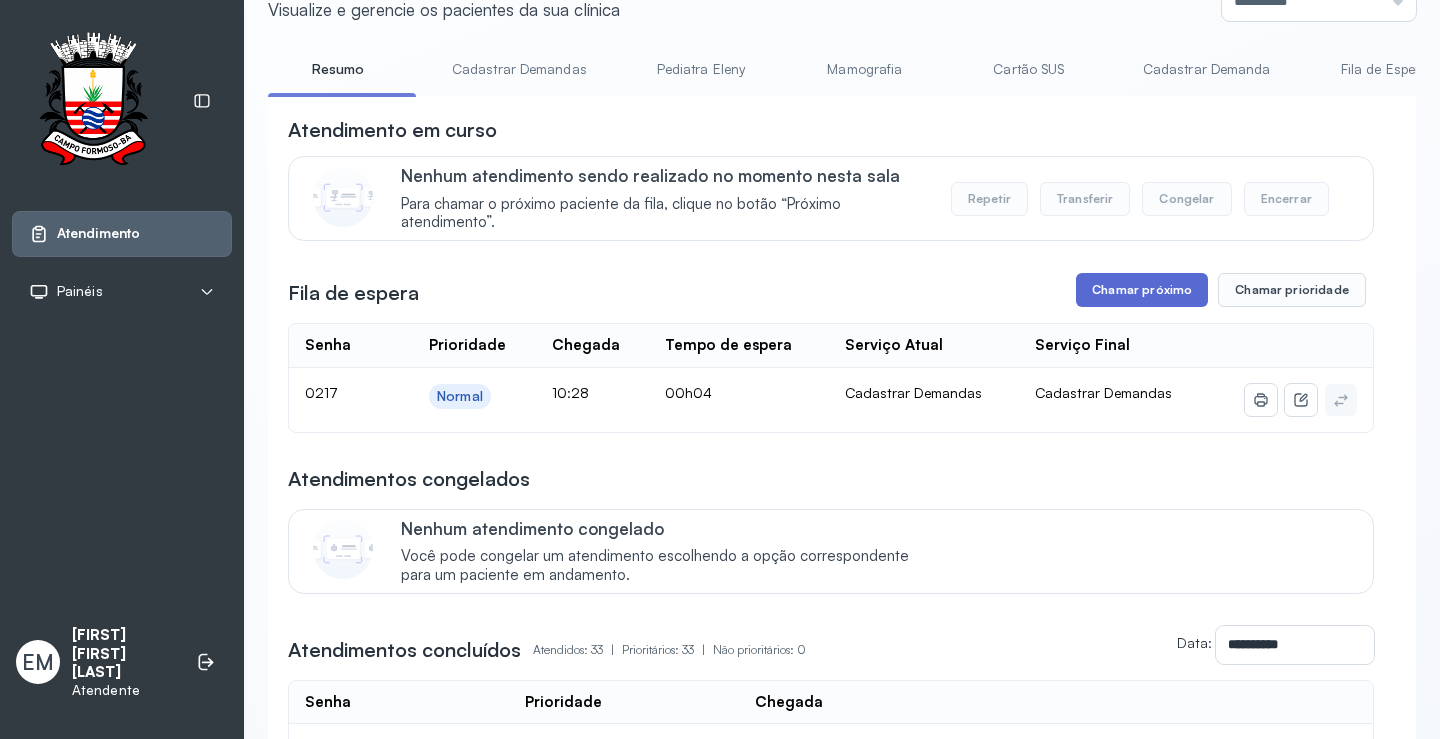 click on "Chamar próximo" at bounding box center [1142, 290] 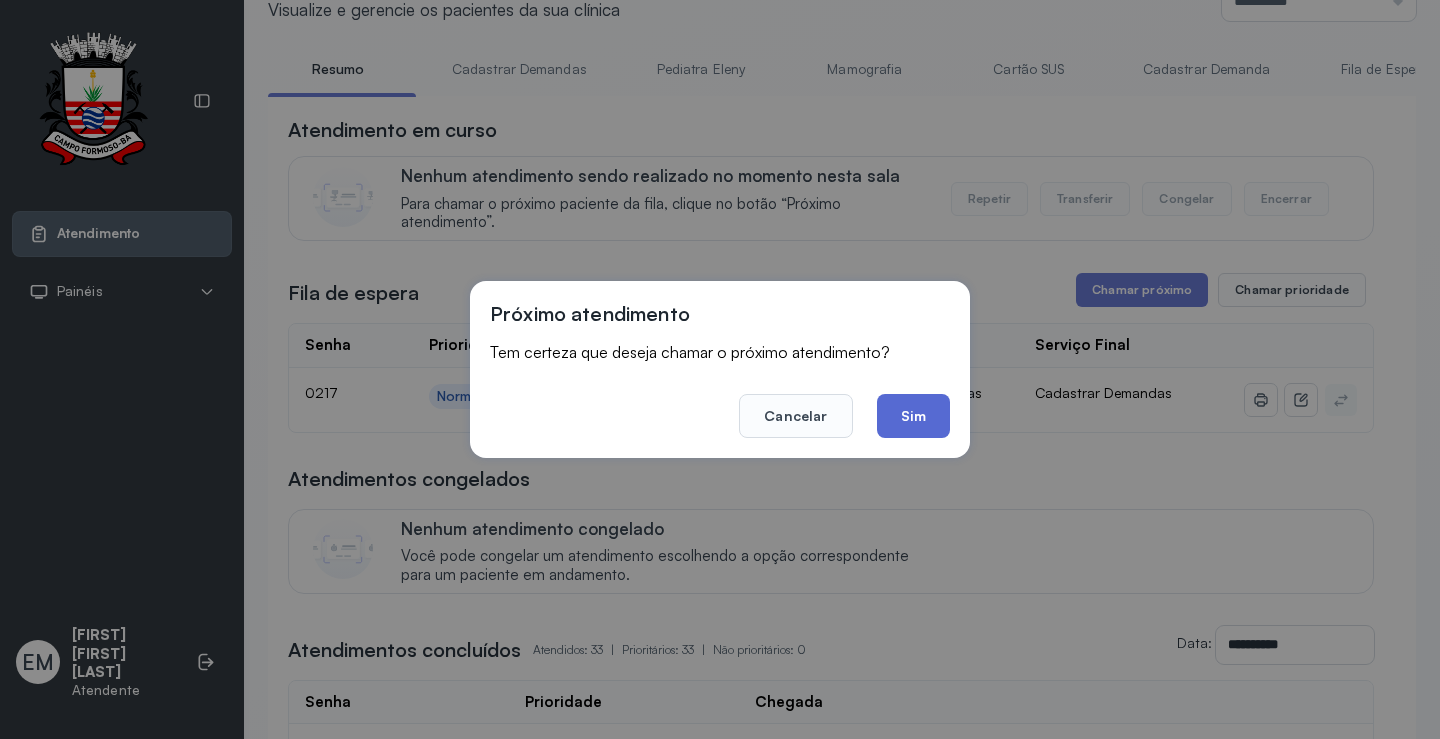 click on "Sim" 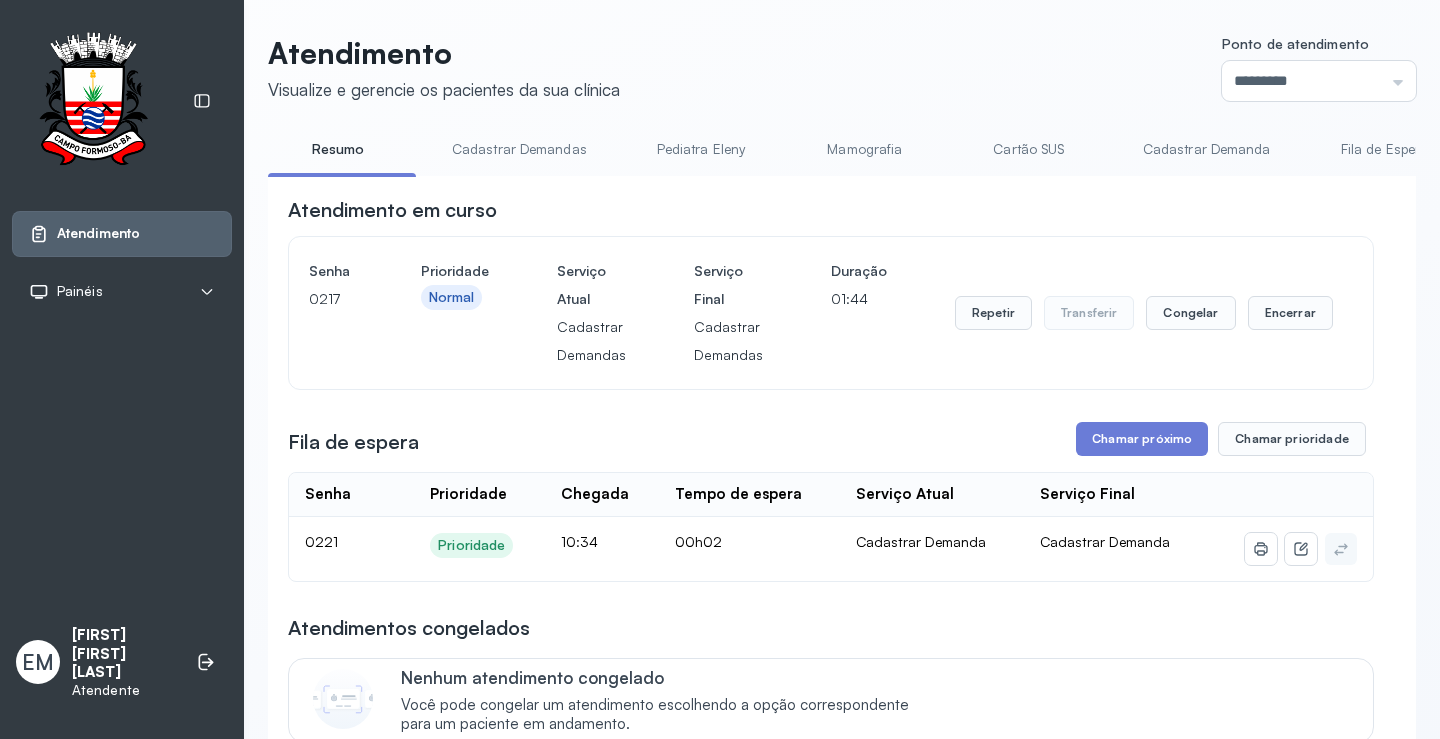 scroll, scrollTop: 81, scrollLeft: 0, axis: vertical 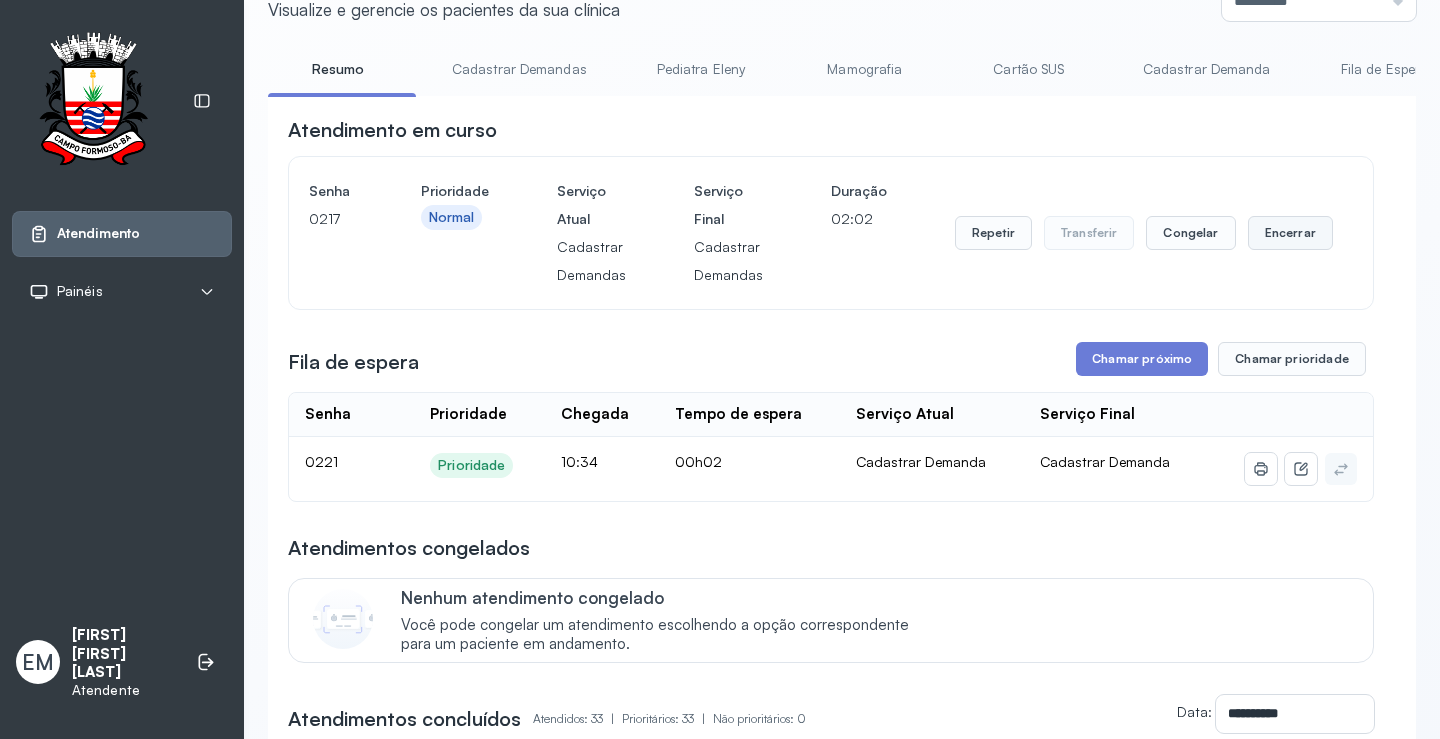 drag, startPoint x: 1283, startPoint y: 233, endPoint x: 1281, endPoint y: 243, distance: 10.198039 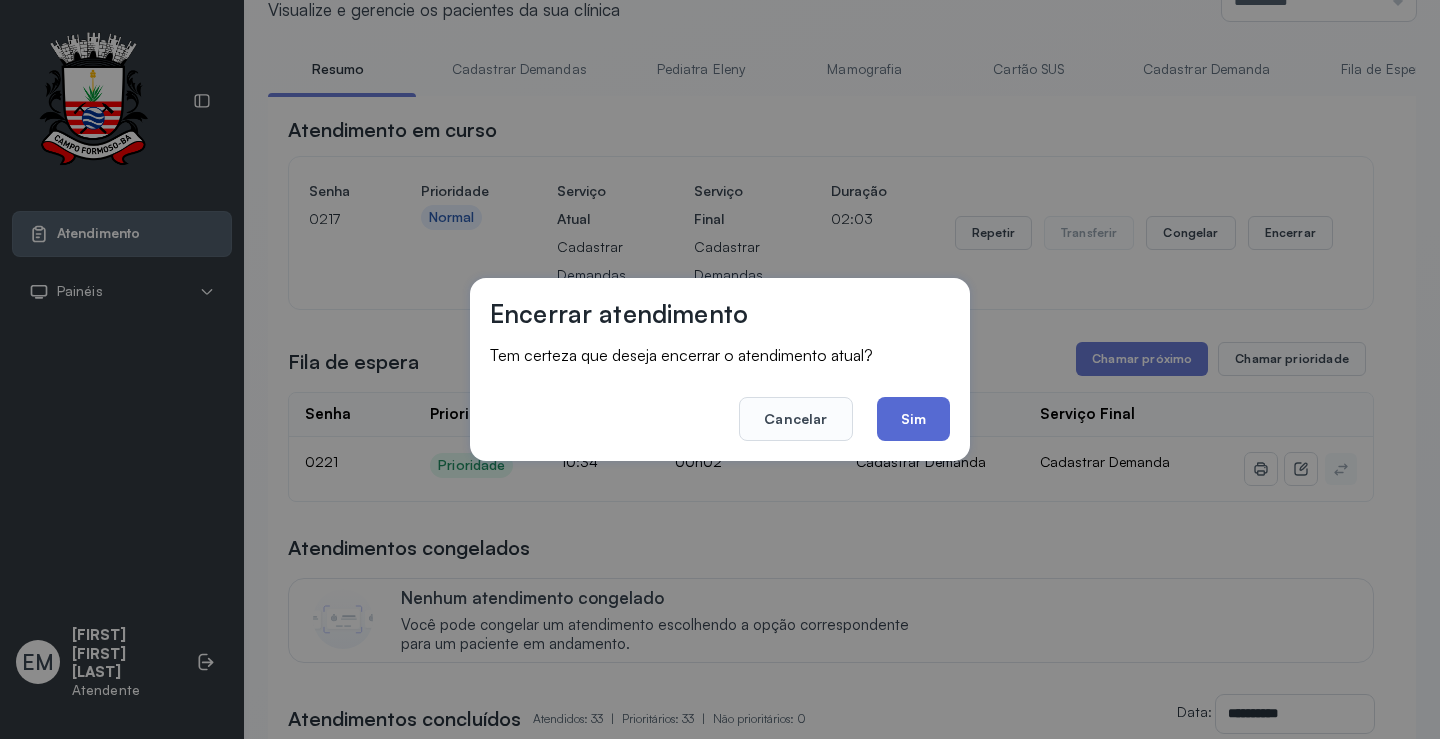 click on "Sim" 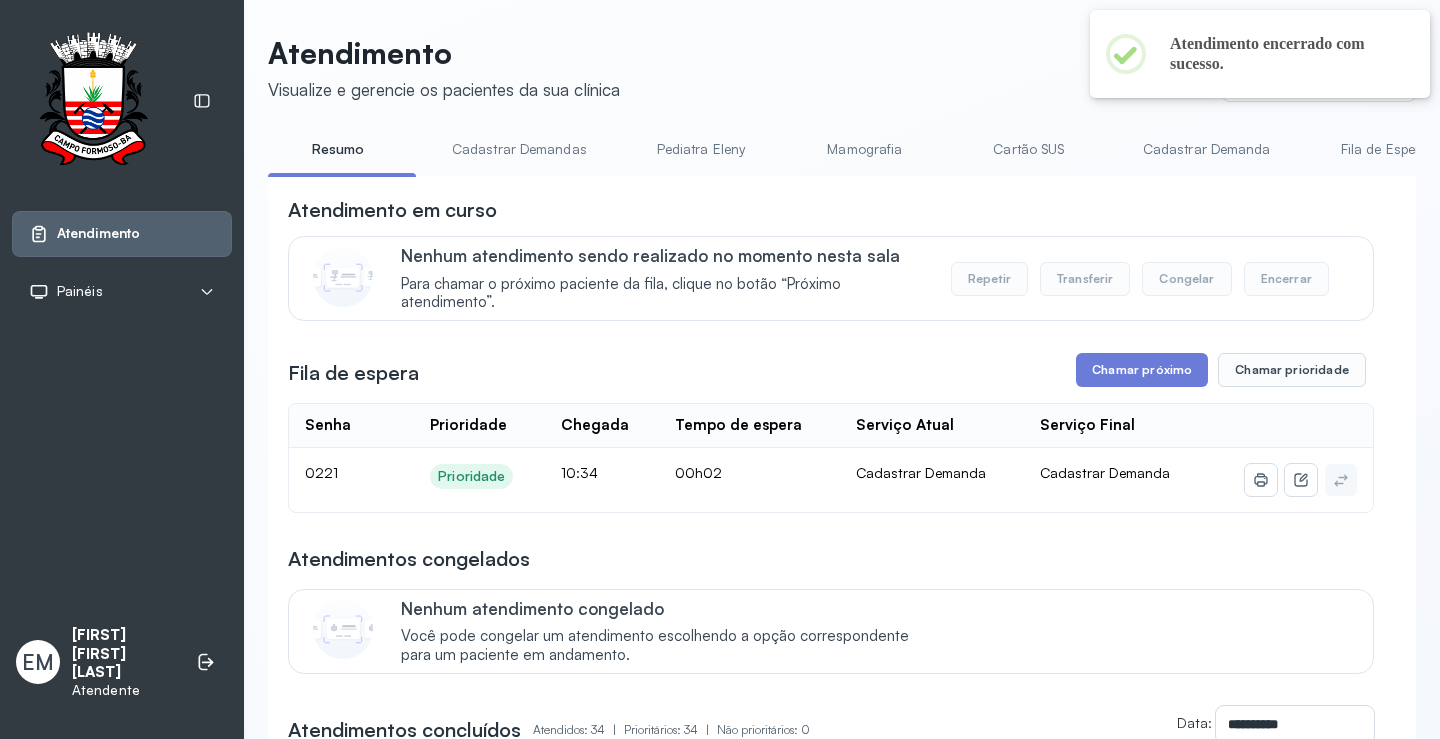 scroll, scrollTop: 81, scrollLeft: 0, axis: vertical 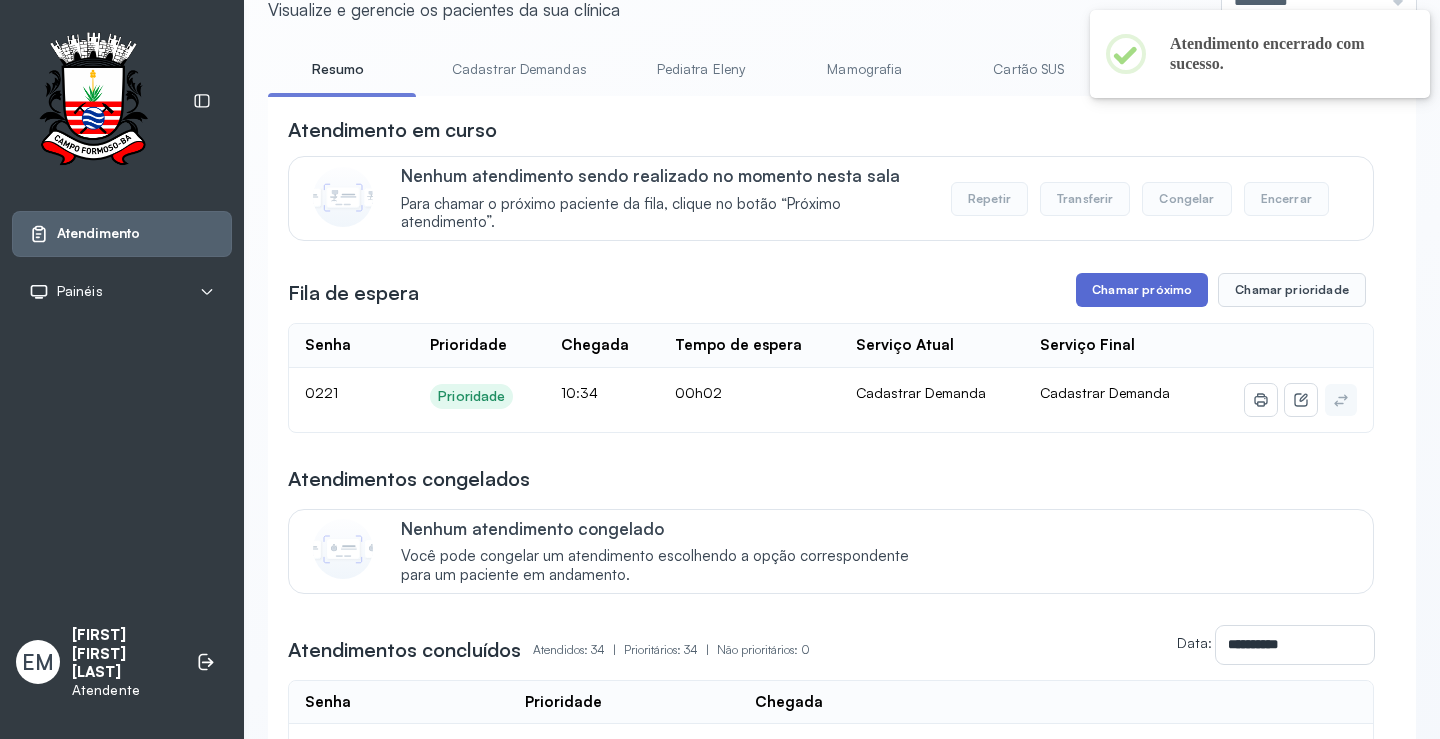 click on "Chamar próximo" at bounding box center (1142, 290) 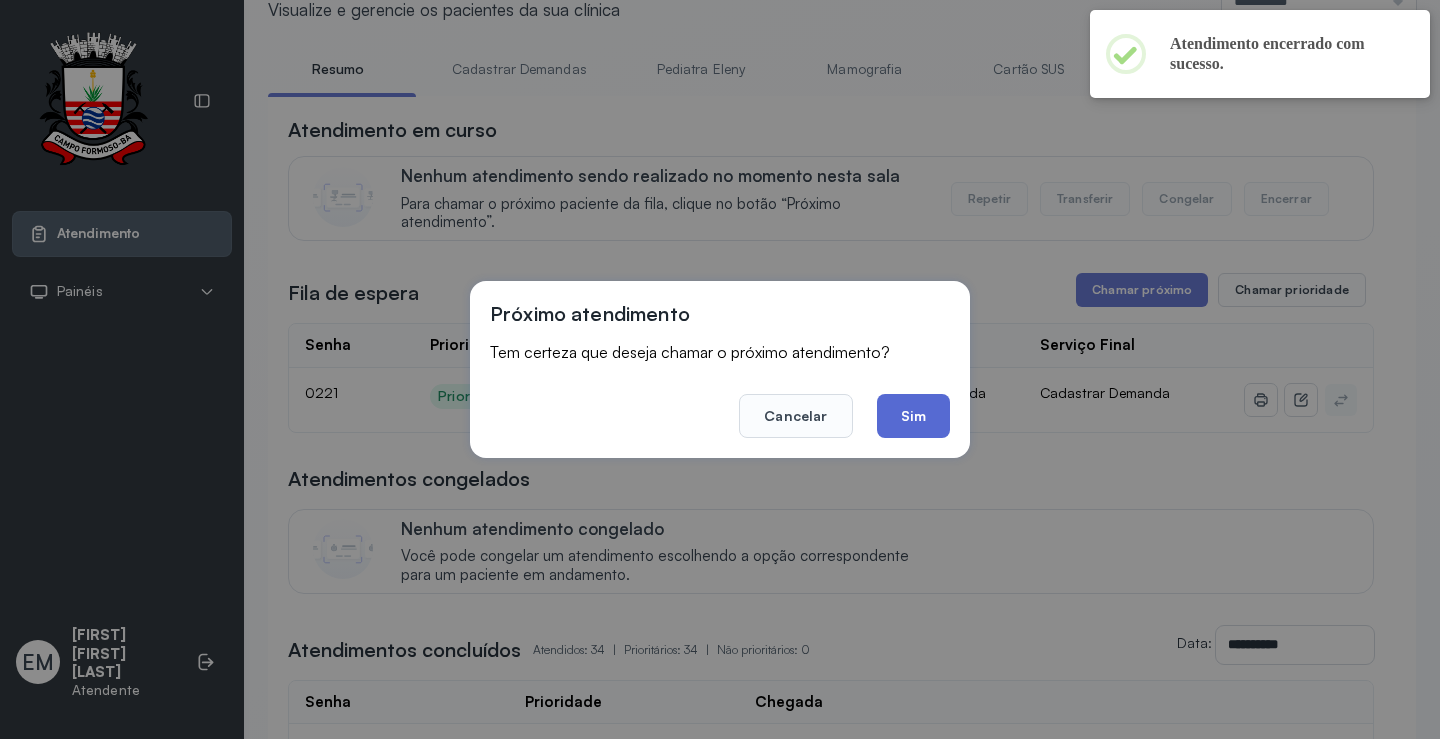 click on "Sim" 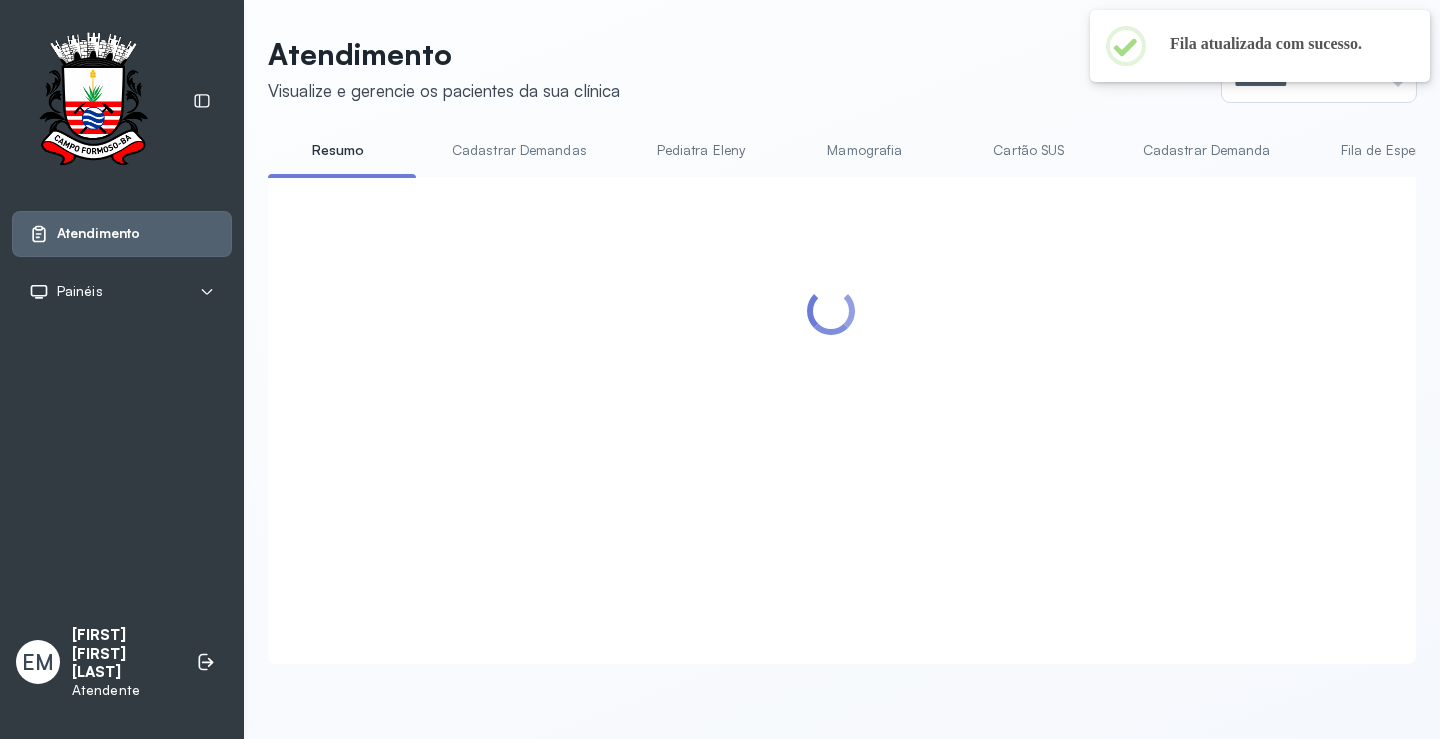 scroll, scrollTop: 81, scrollLeft: 0, axis: vertical 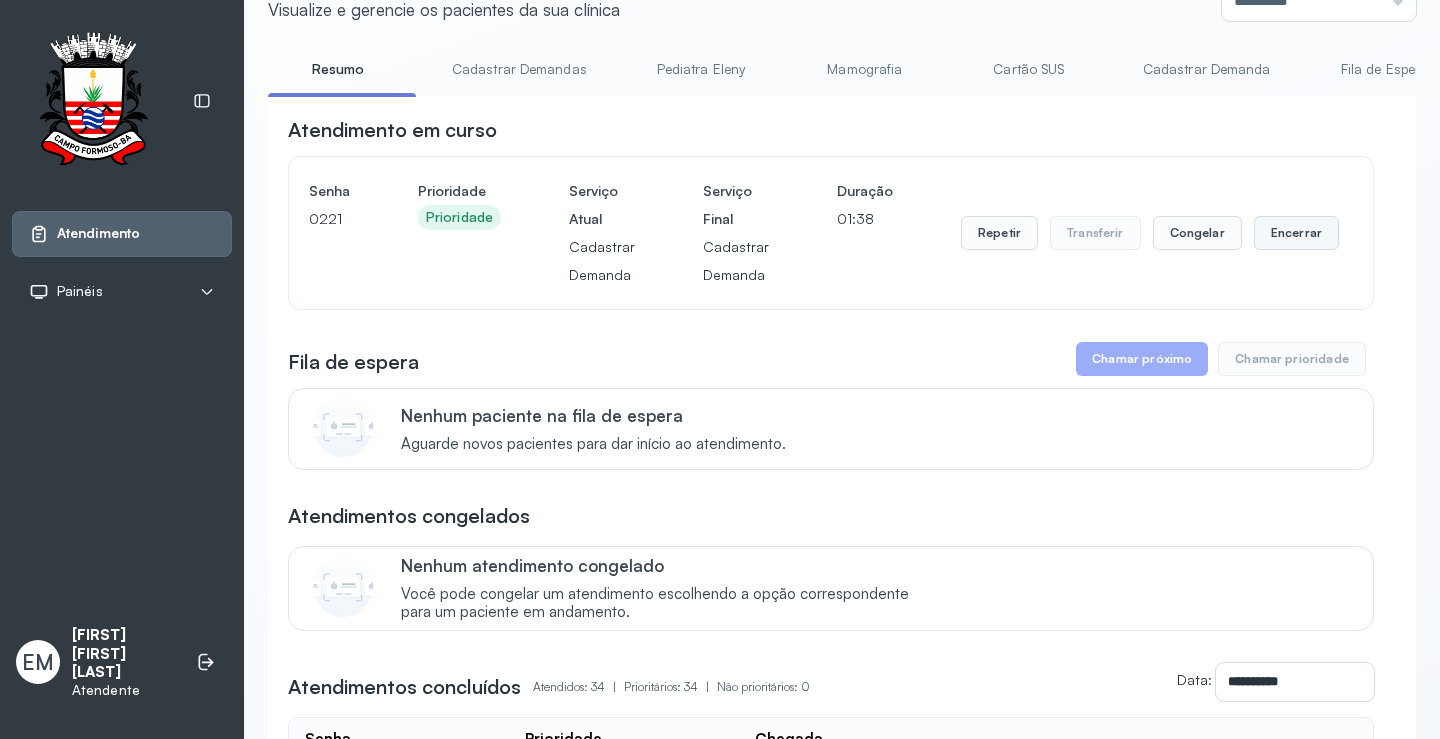 click on "Encerrar" at bounding box center [1296, 233] 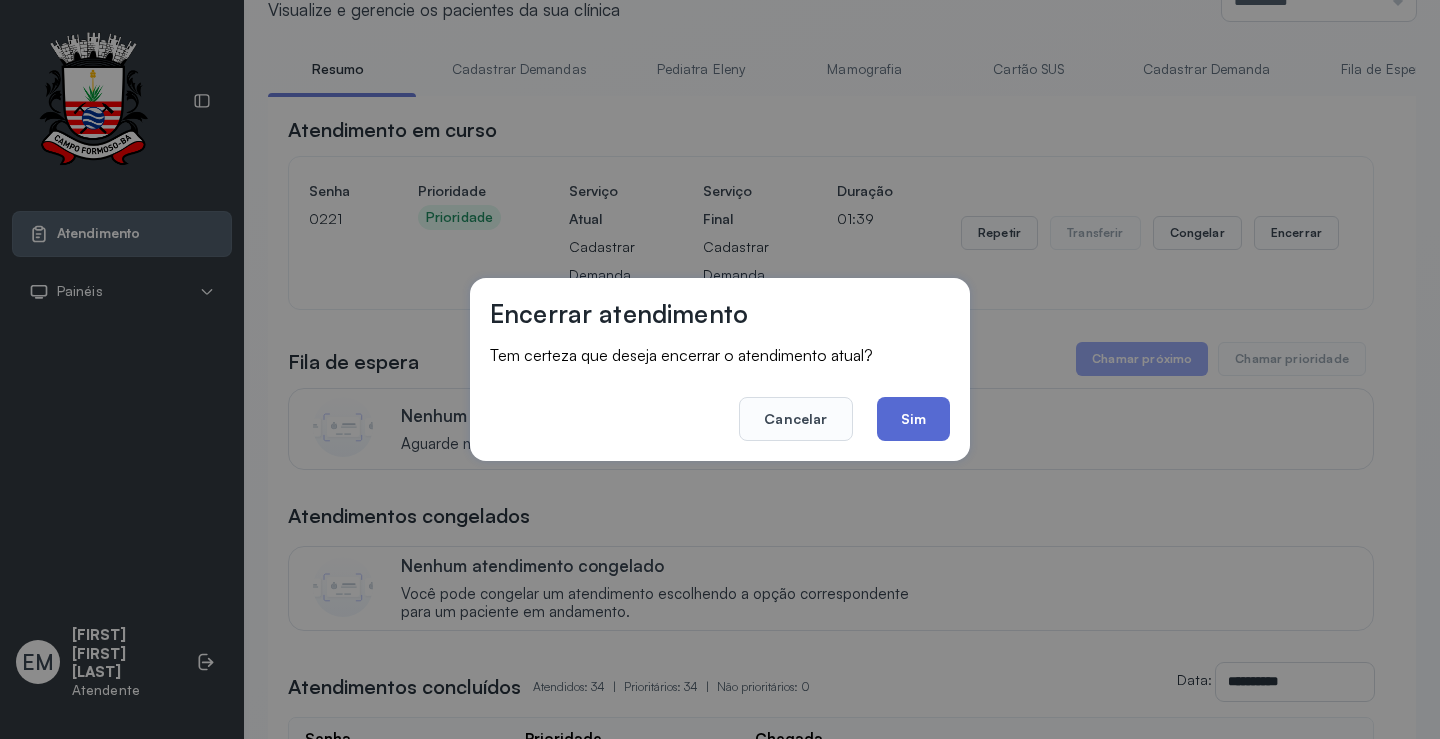 click on "Sim" 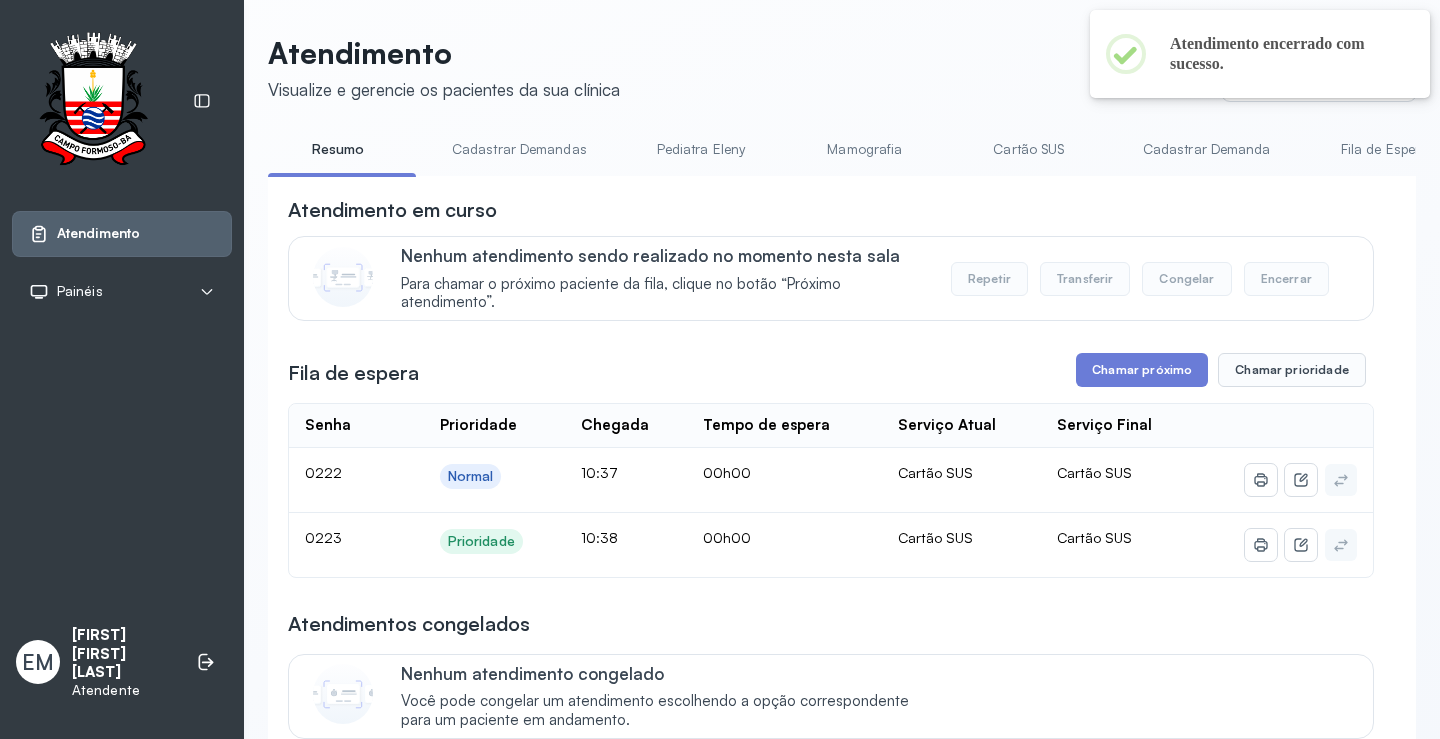 scroll, scrollTop: 81, scrollLeft: 0, axis: vertical 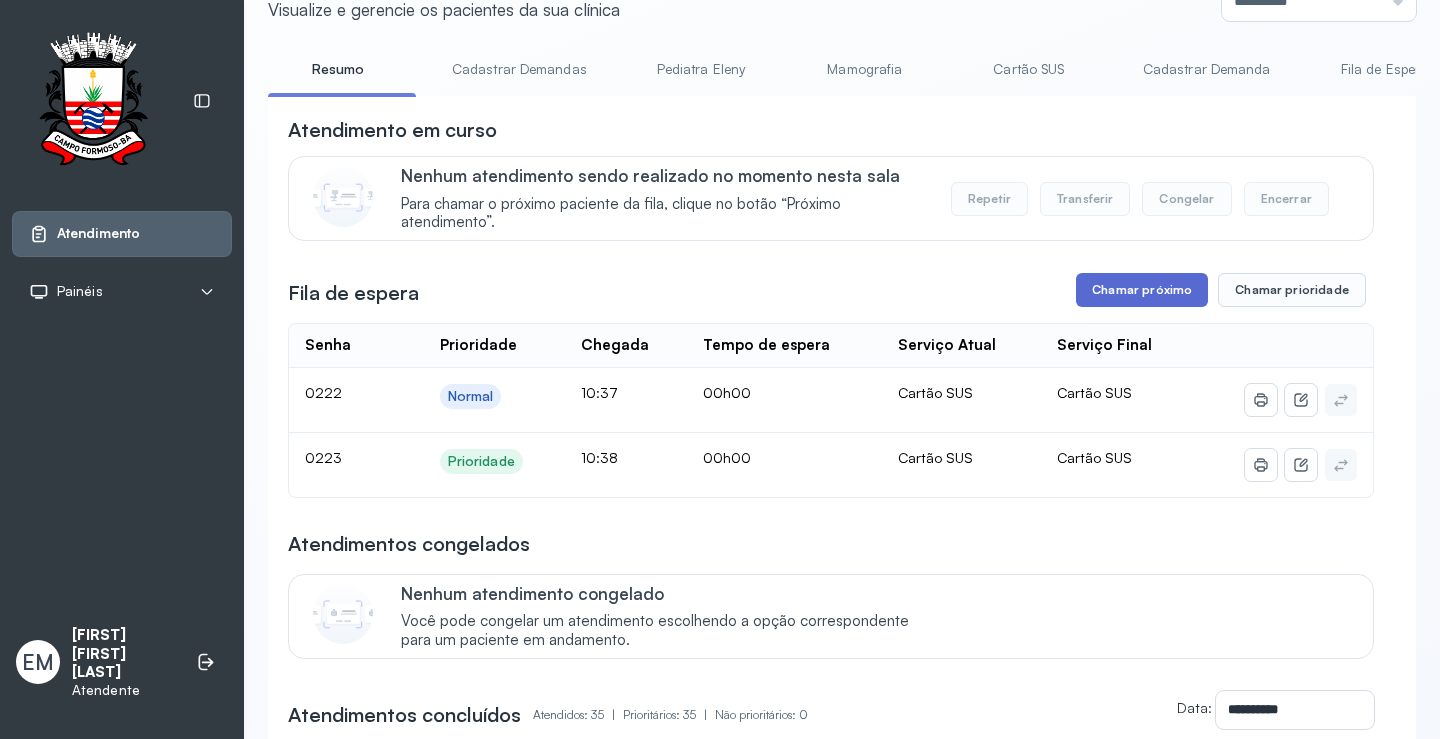 click on "Chamar próximo" at bounding box center (1142, 290) 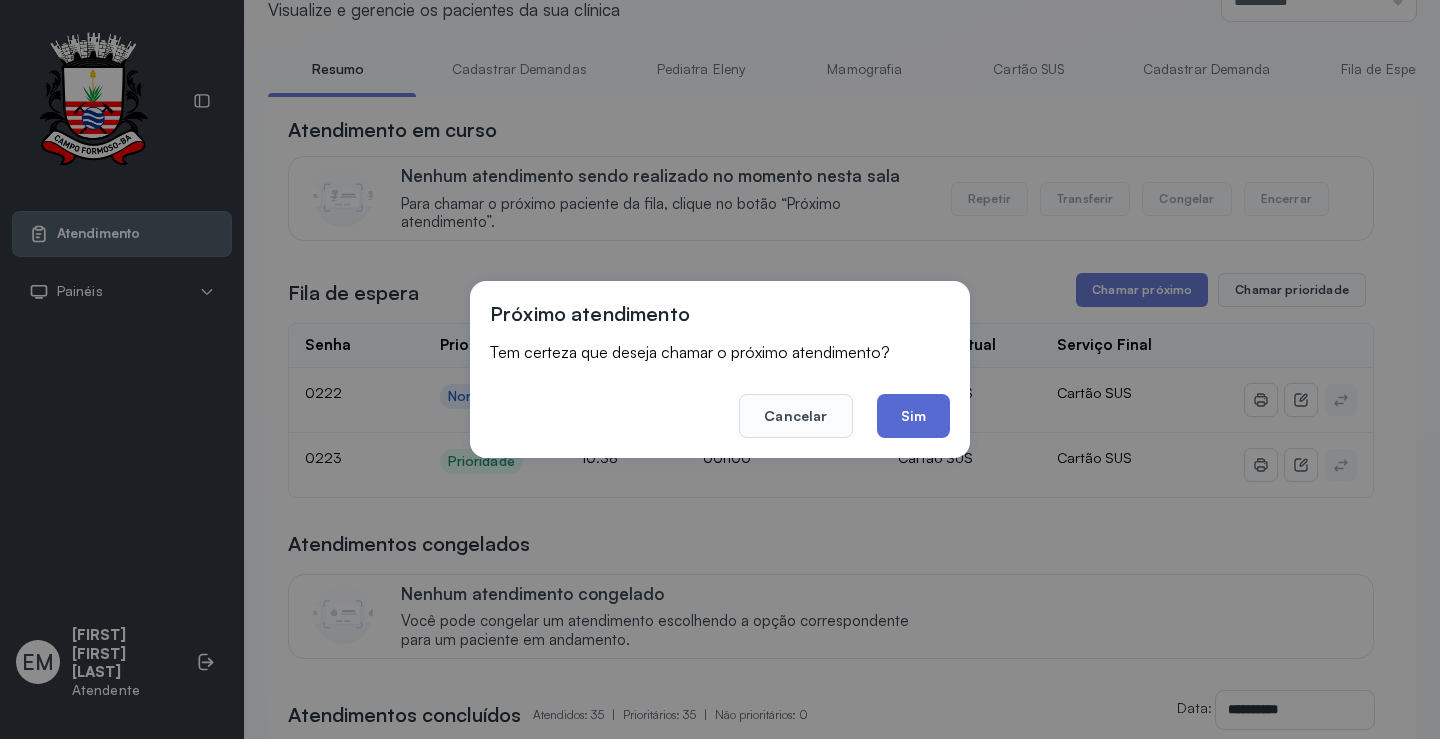 click on "Sim" 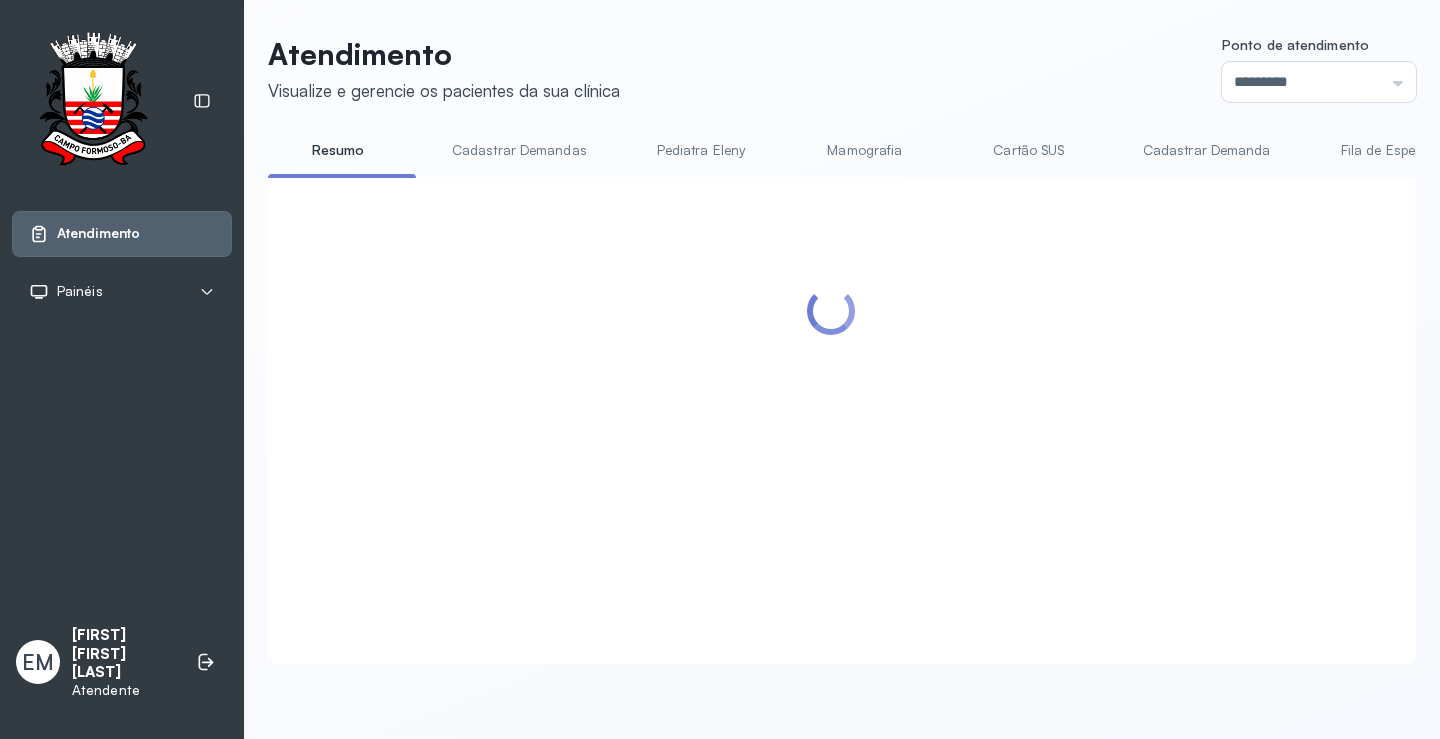 scroll, scrollTop: 81, scrollLeft: 0, axis: vertical 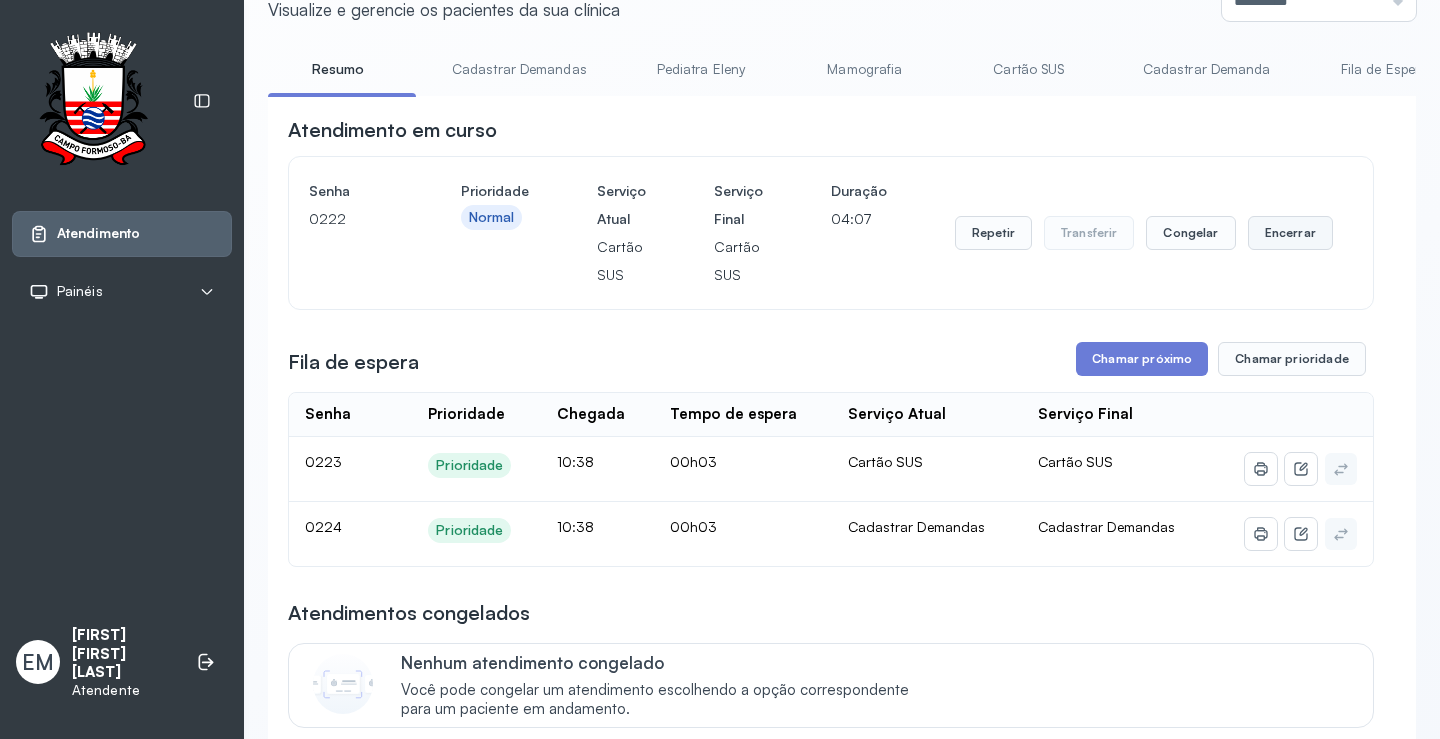click on "Encerrar" at bounding box center (1290, 233) 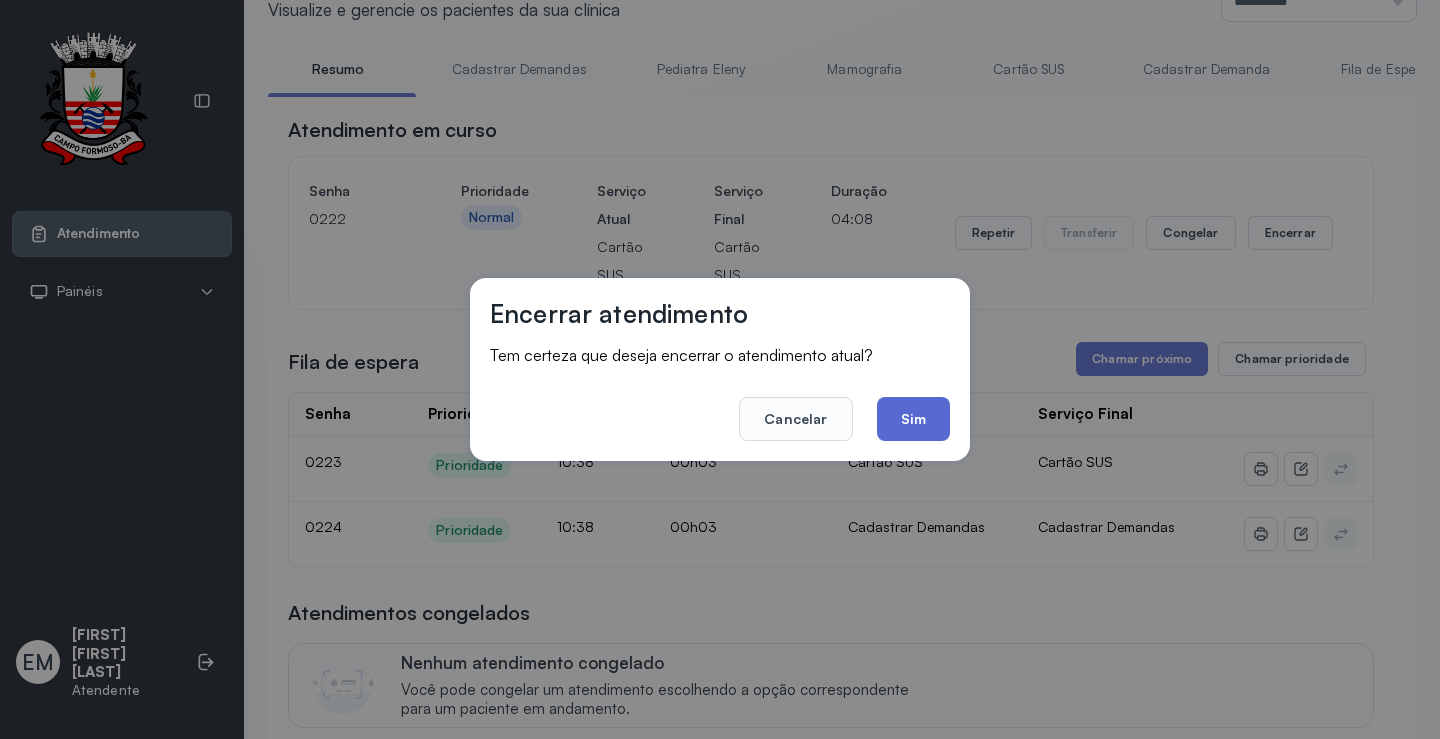 click on "Sim" 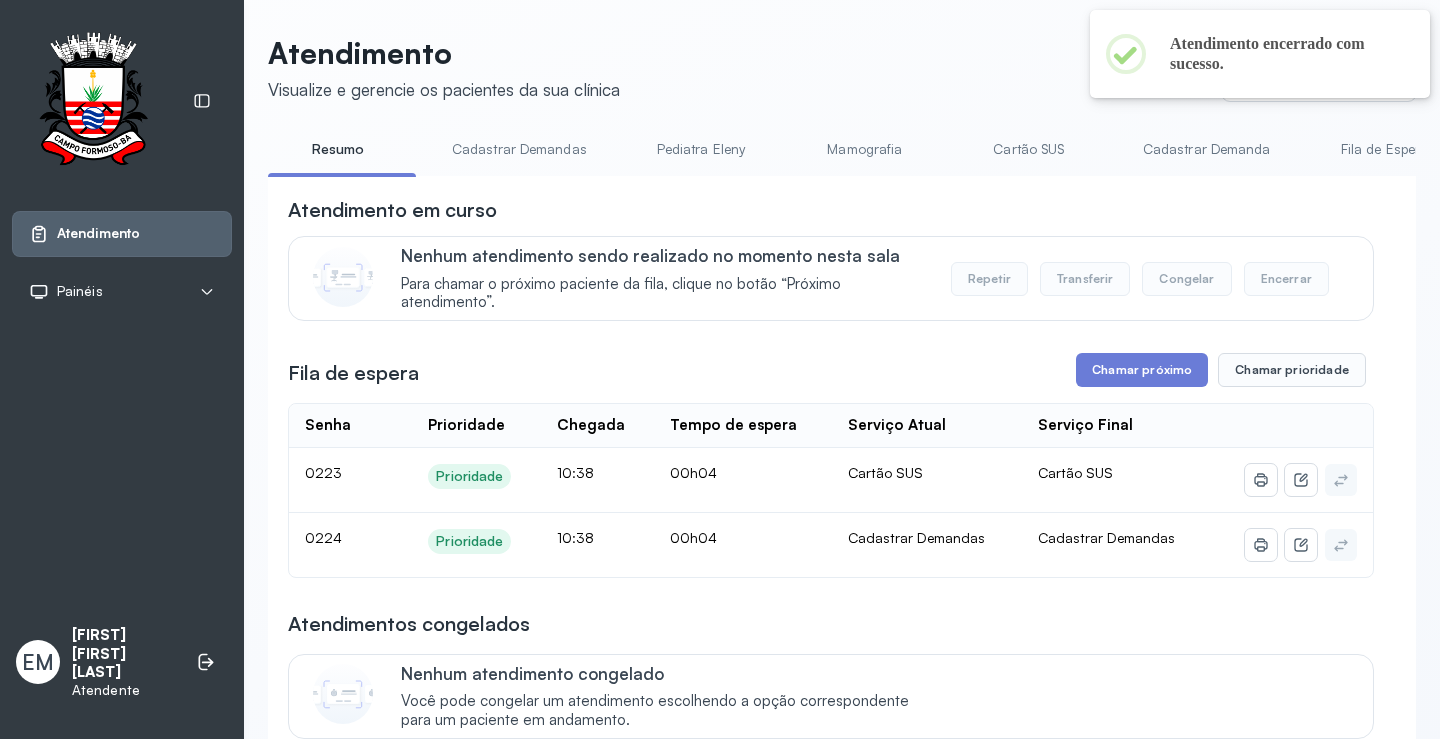 scroll, scrollTop: 81, scrollLeft: 0, axis: vertical 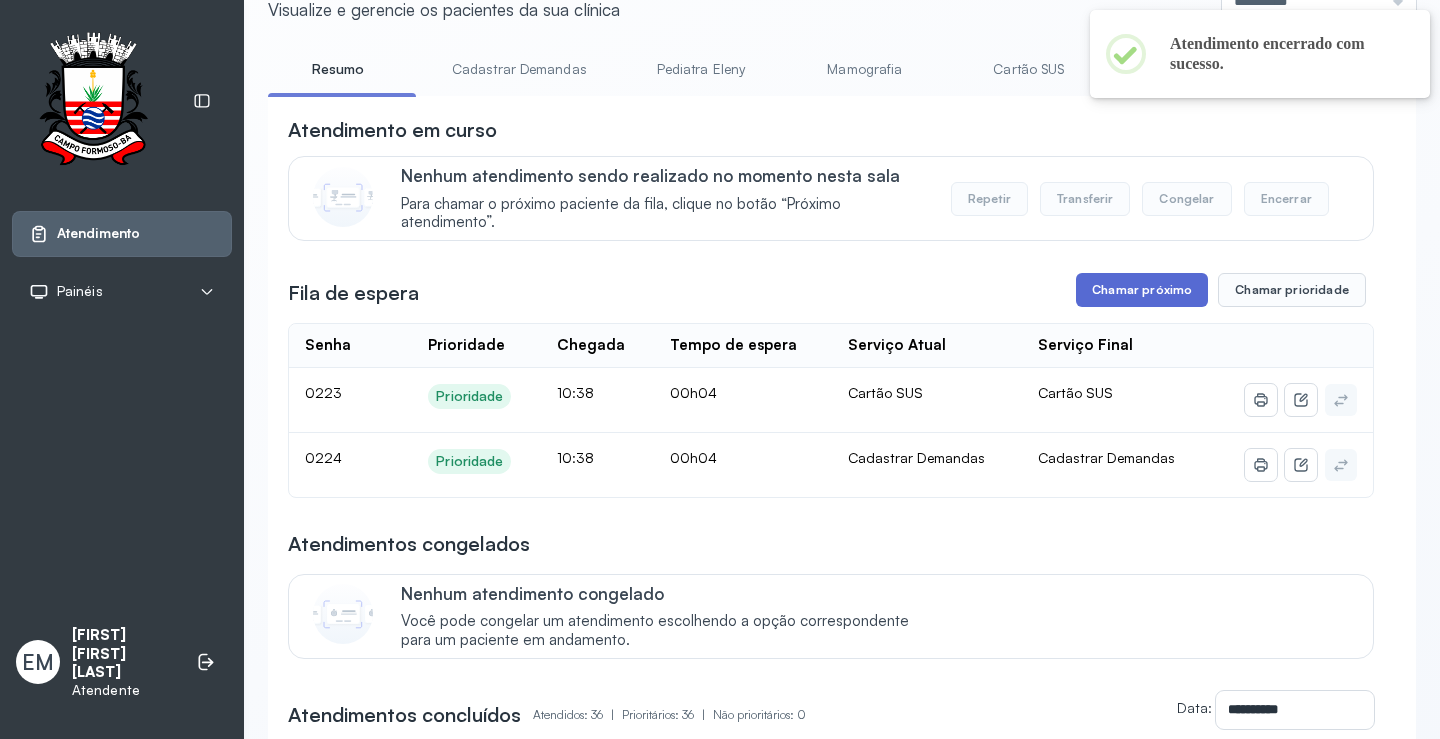 drag, startPoint x: 1157, startPoint y: 285, endPoint x: 1145, endPoint y: 293, distance: 14.422205 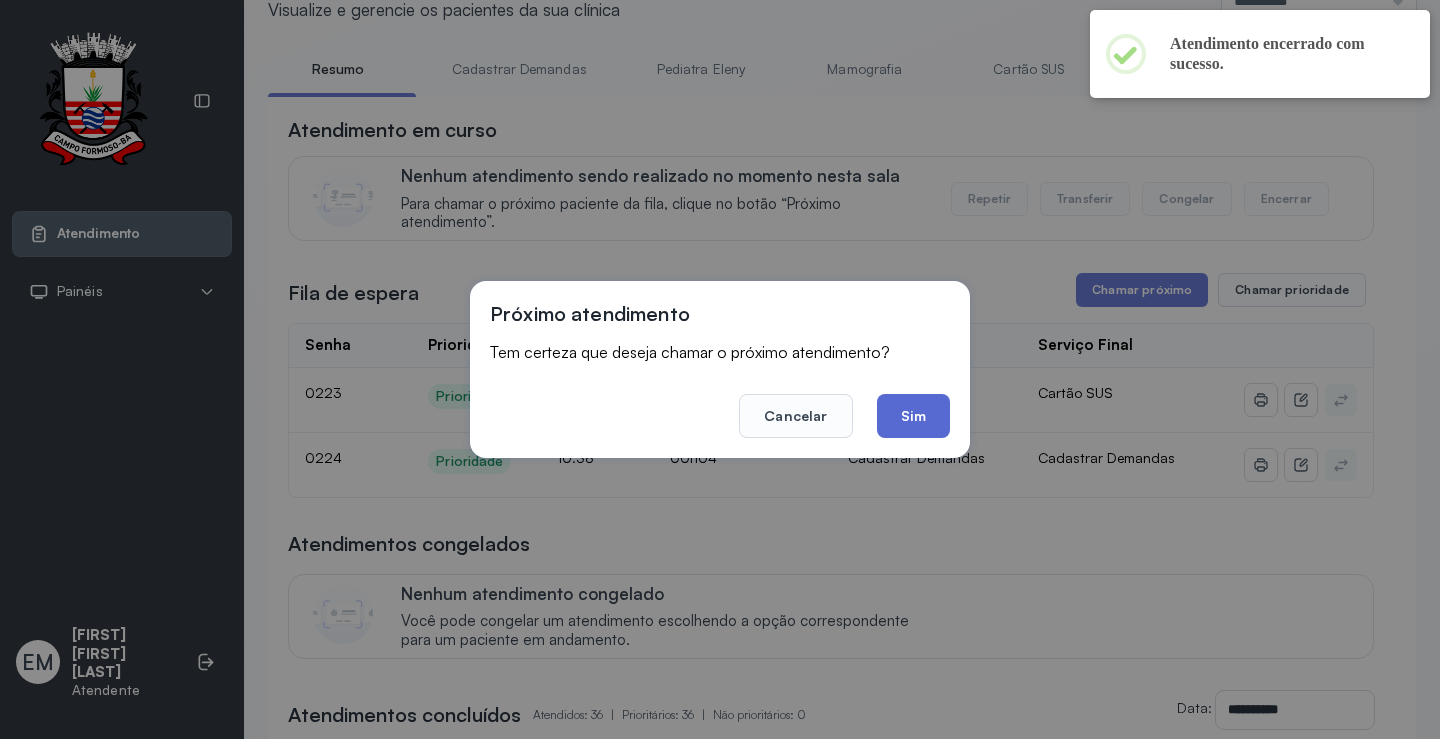 click on "Sim" 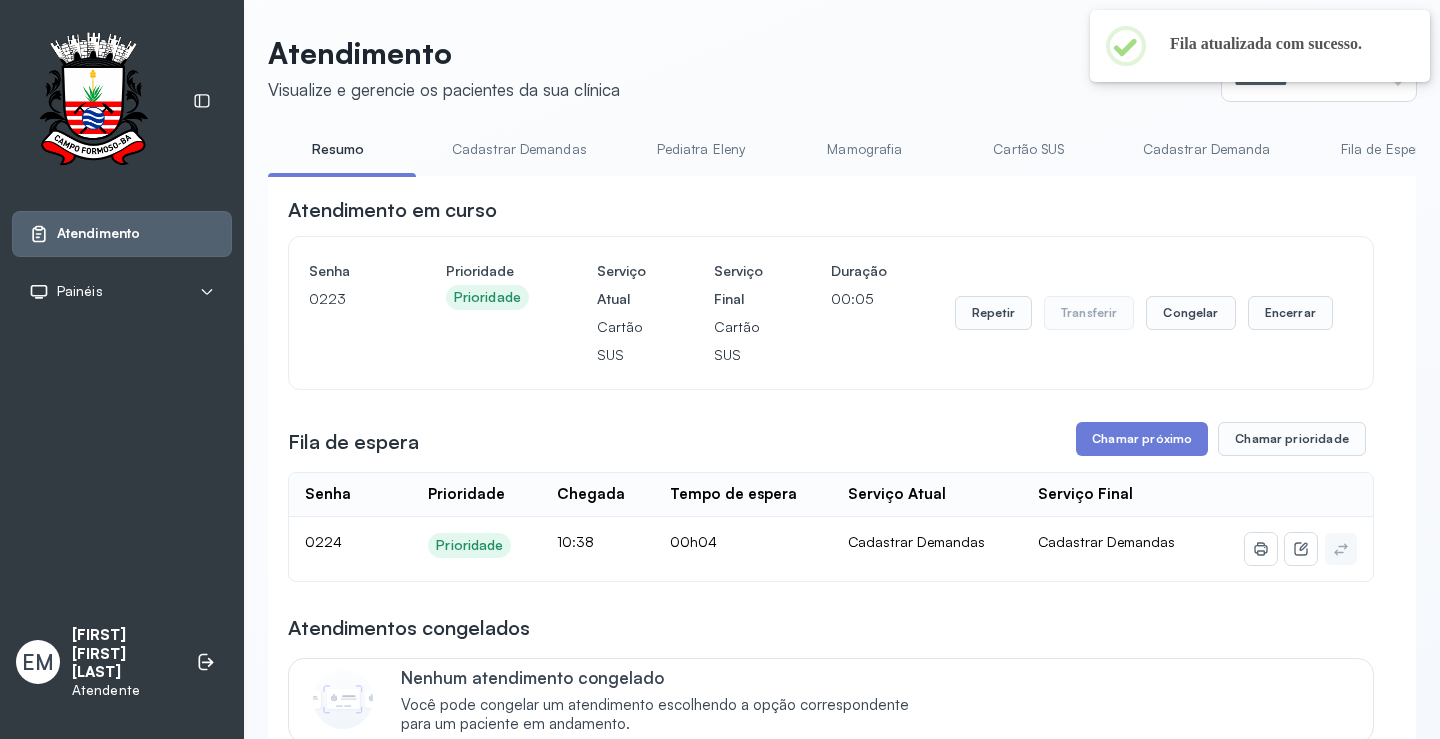 scroll, scrollTop: 81, scrollLeft: 0, axis: vertical 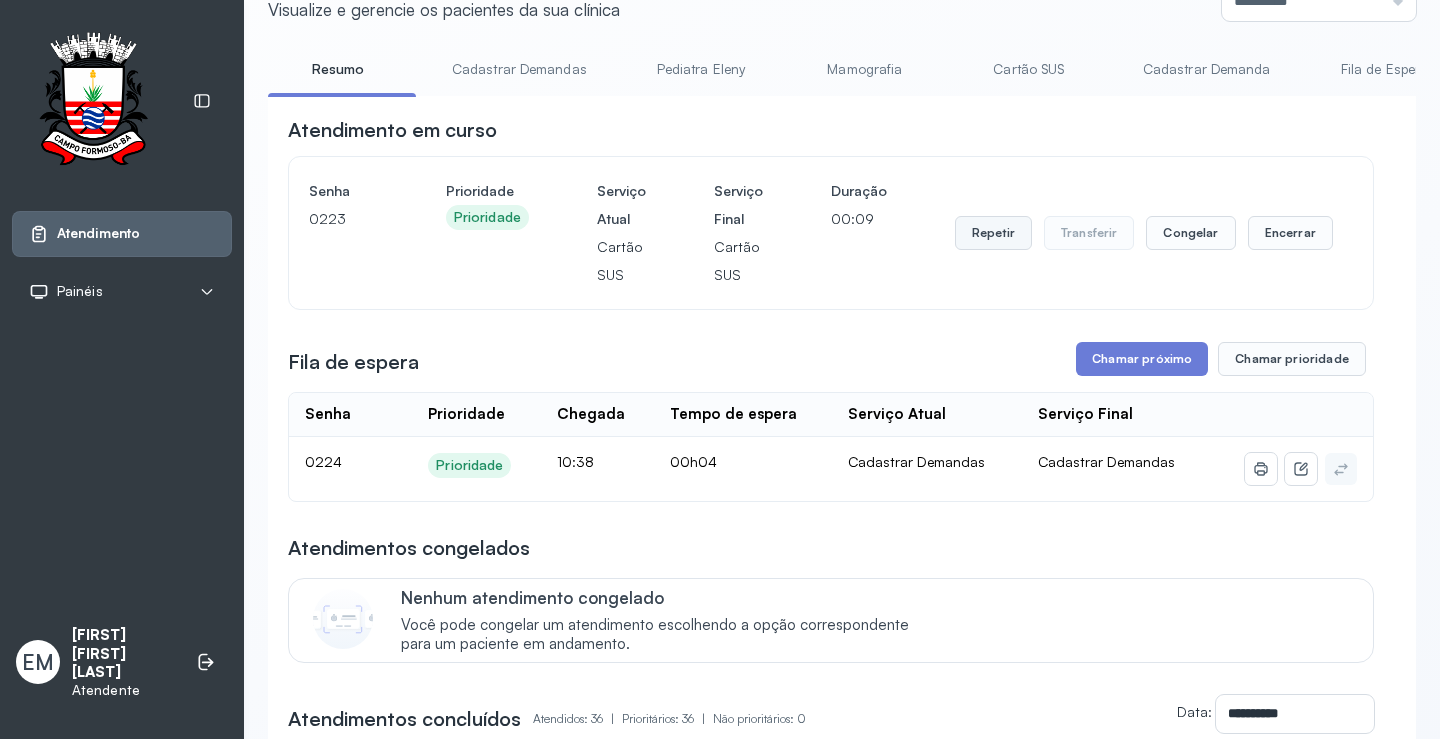 click on "Repetir" at bounding box center [993, 233] 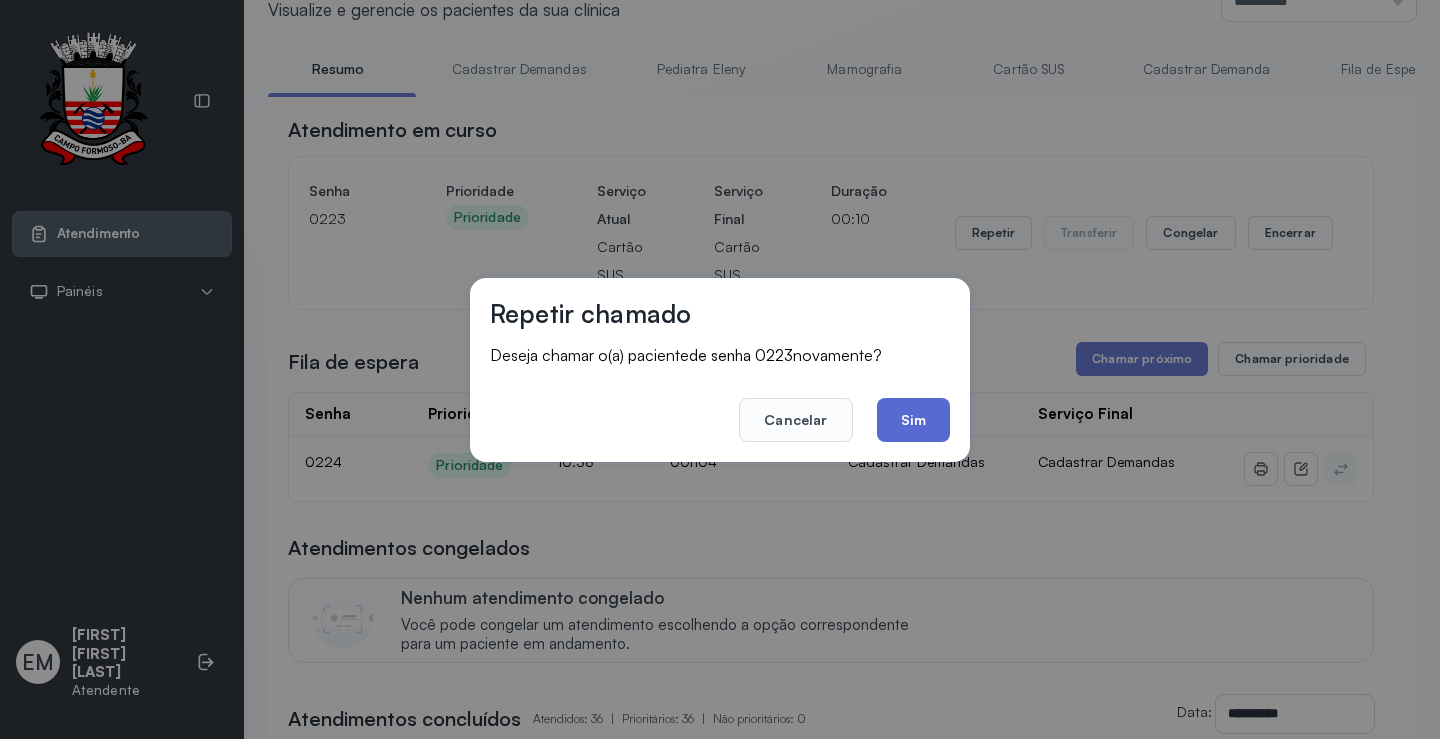 click on "Sim" 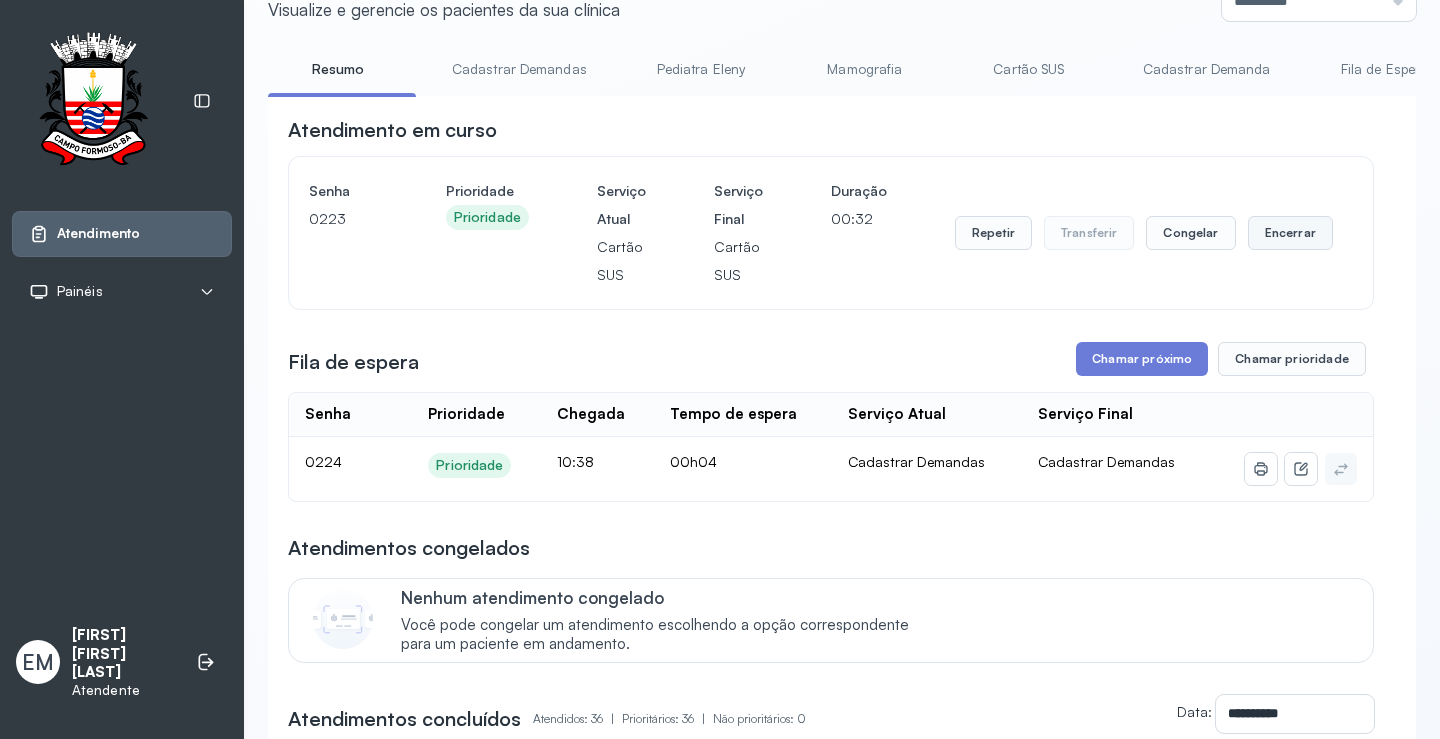 click on "Encerrar" at bounding box center [1290, 233] 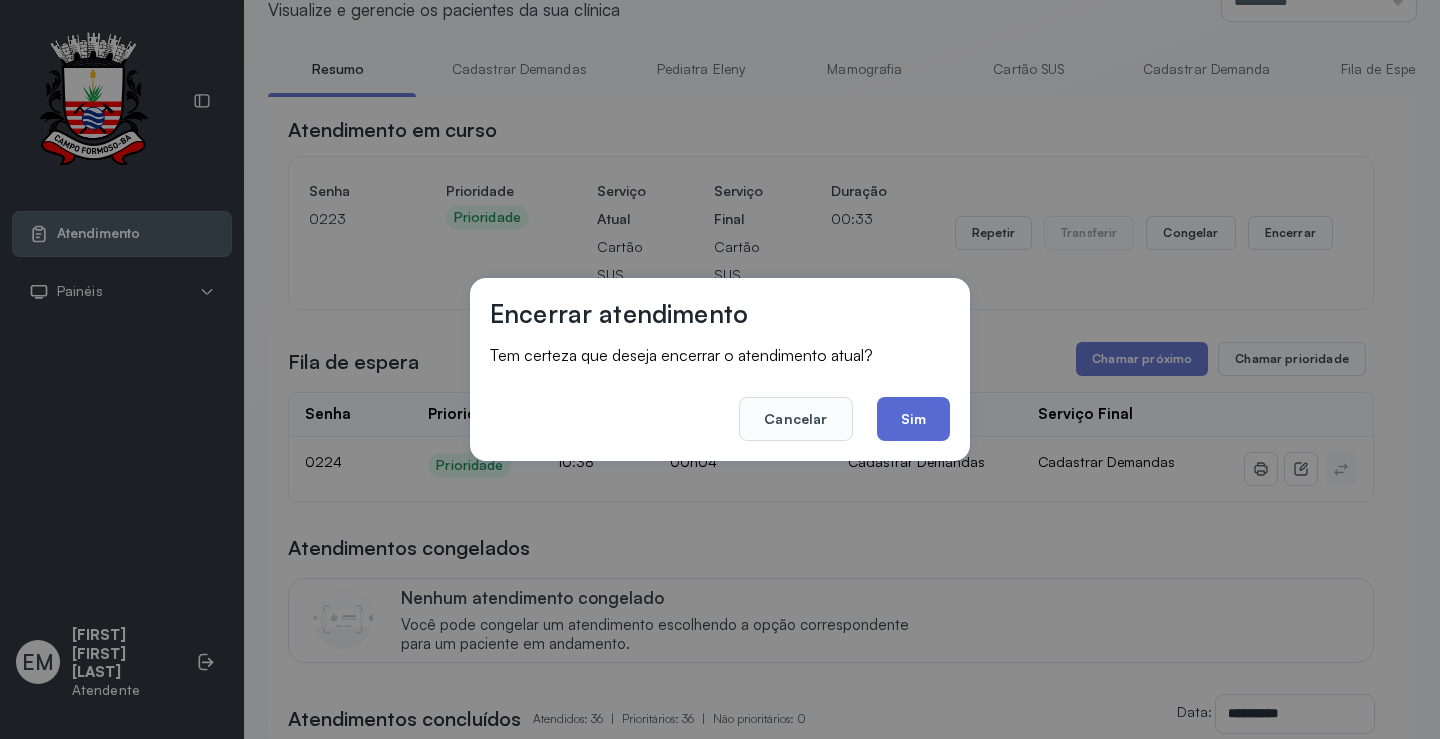 click on "Sim" 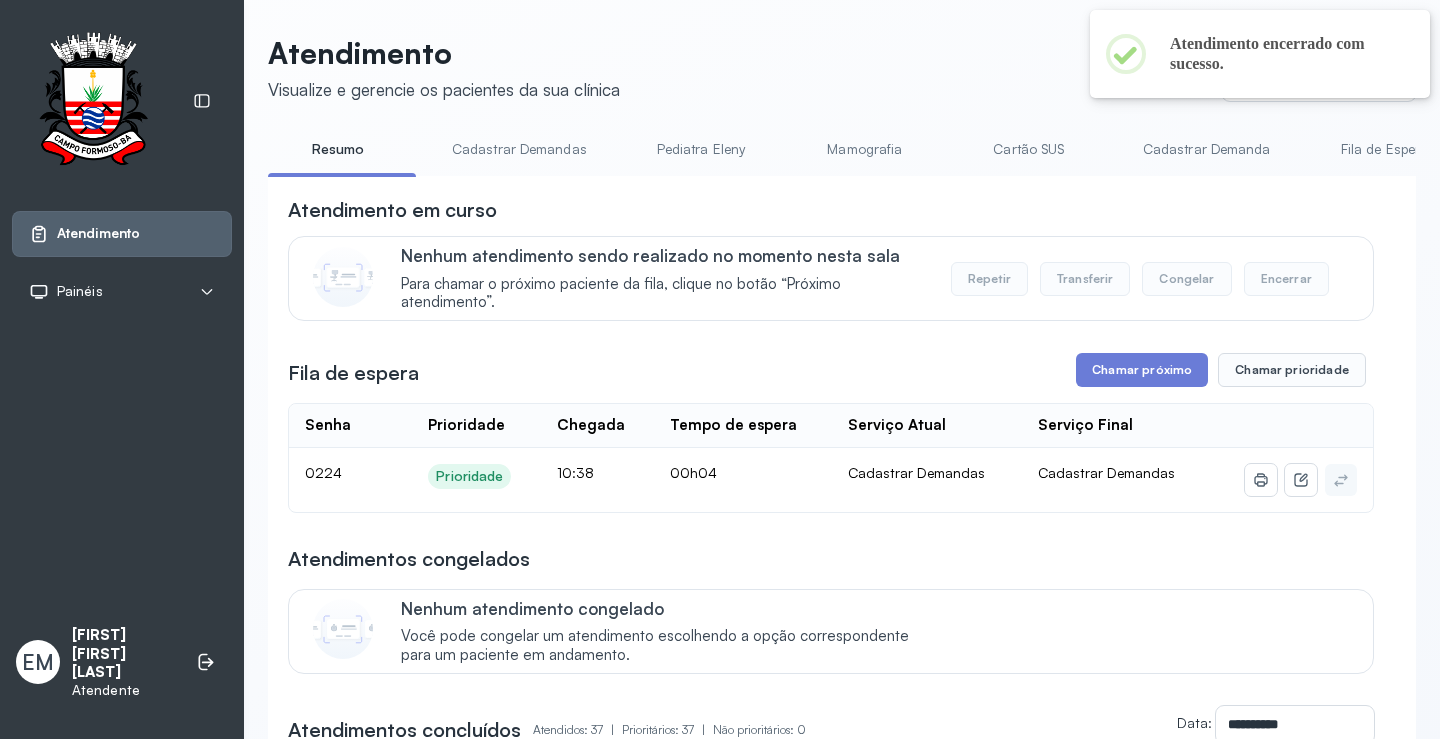 scroll, scrollTop: 81, scrollLeft: 0, axis: vertical 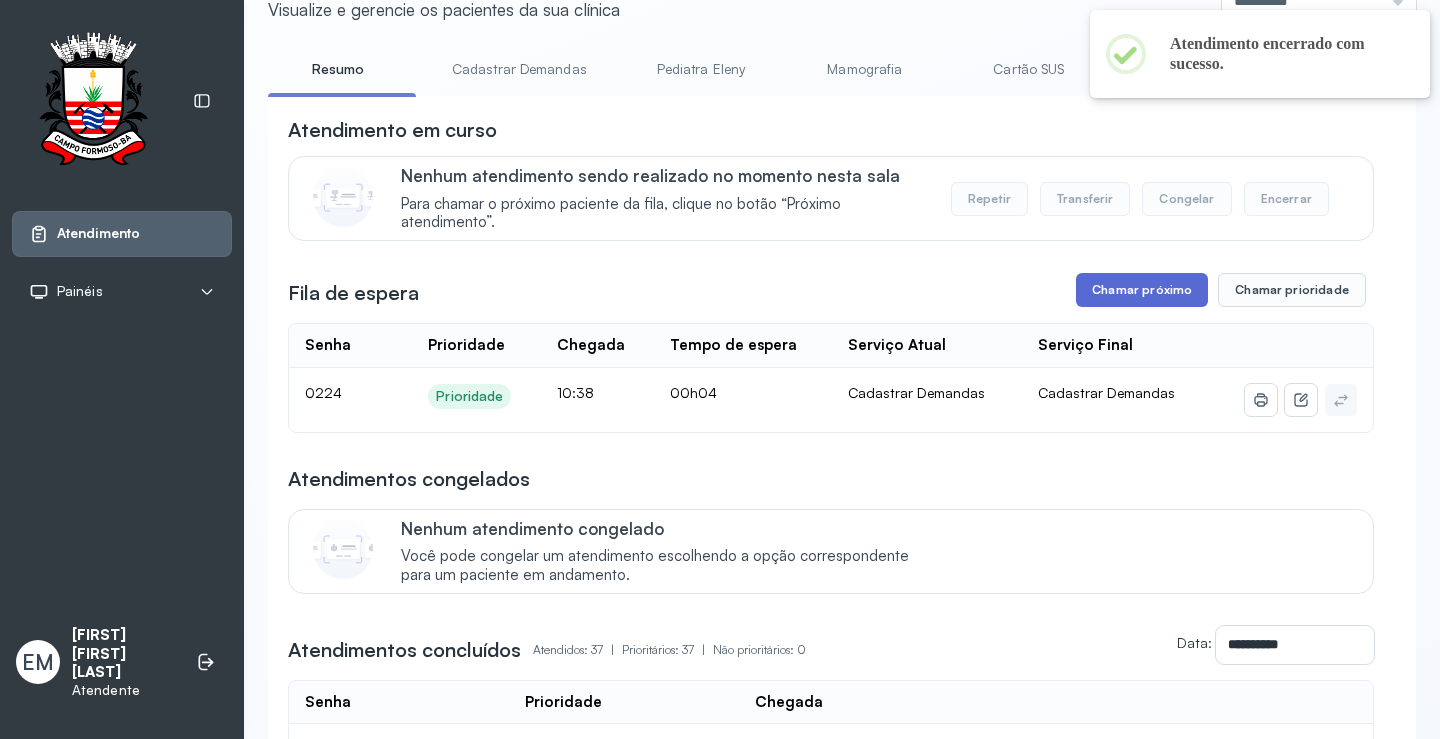 click on "Chamar próximo" at bounding box center (1142, 290) 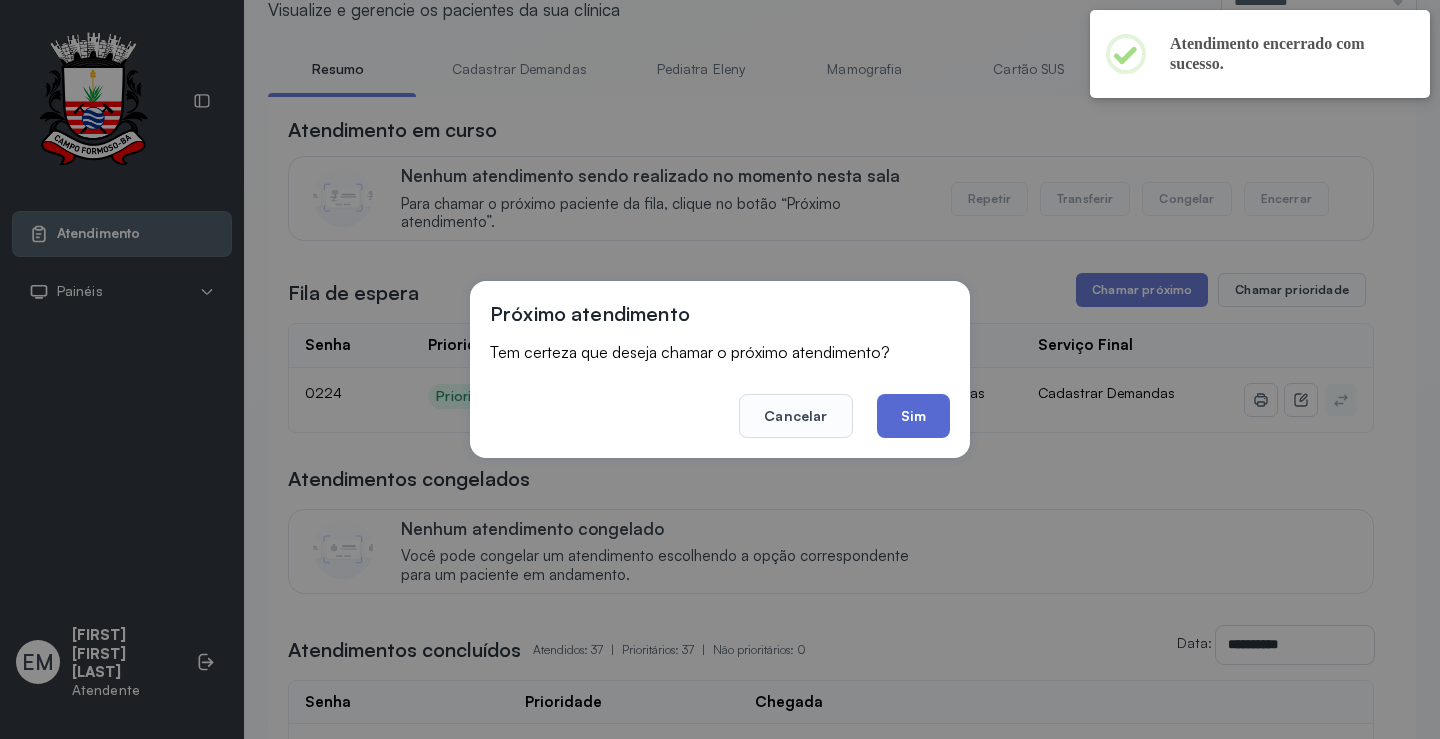 click on "Sim" 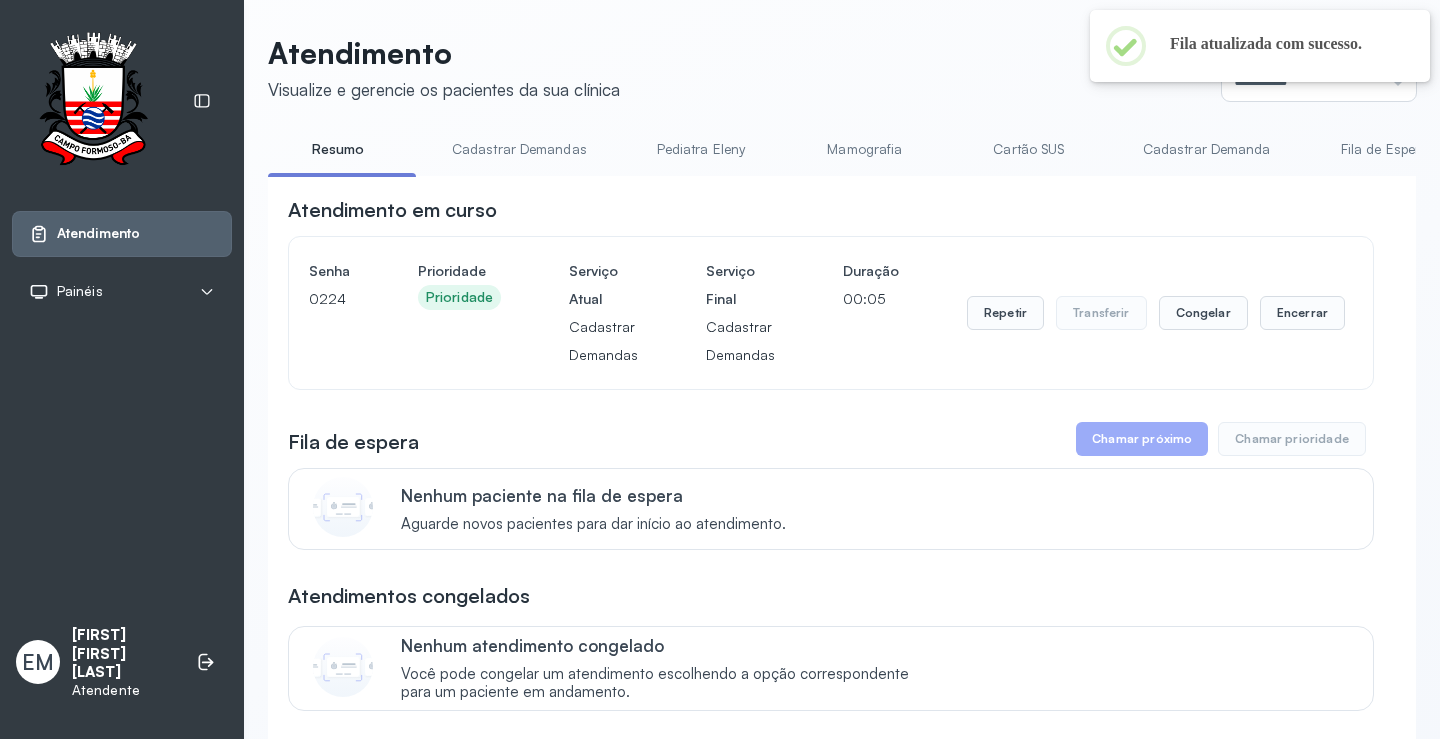 scroll, scrollTop: 81, scrollLeft: 0, axis: vertical 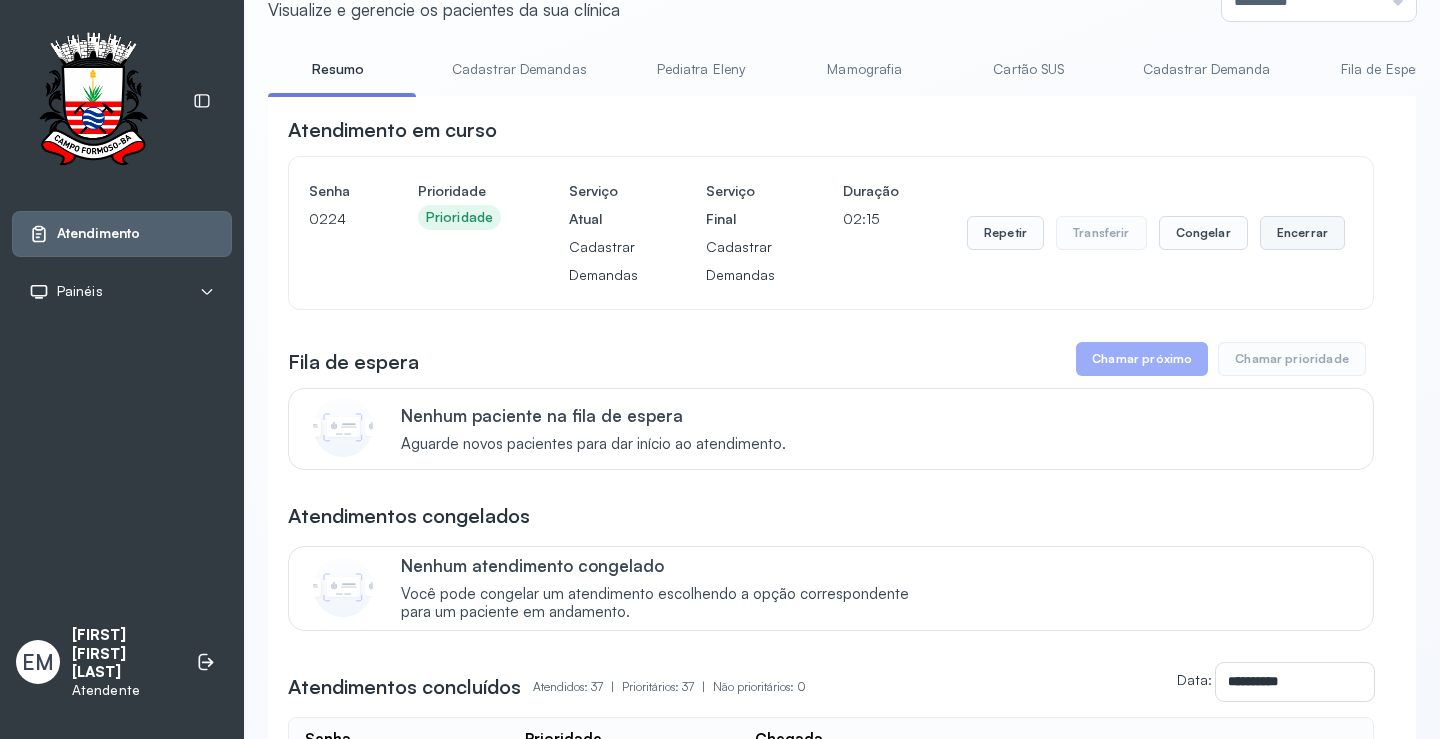 click on "Encerrar" at bounding box center [1302, 233] 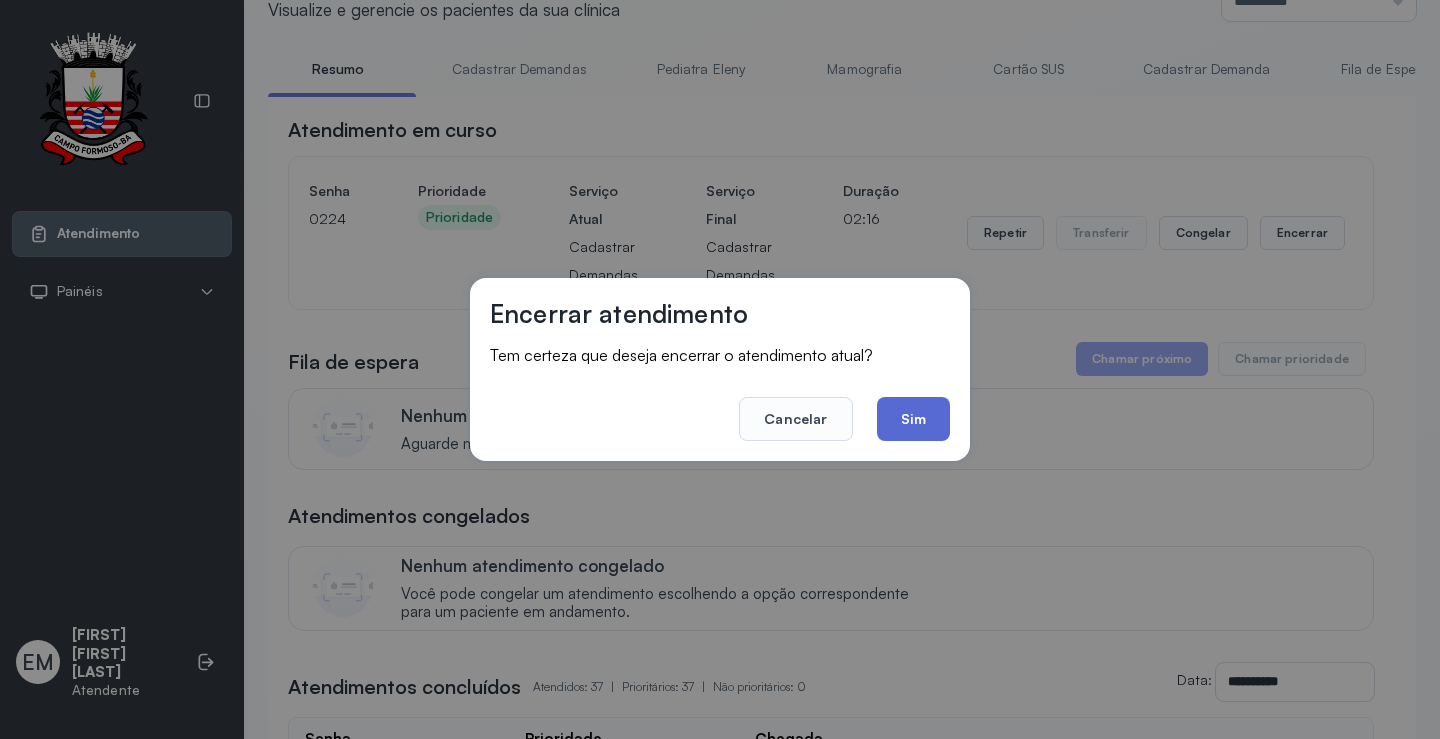 click on "Sim" 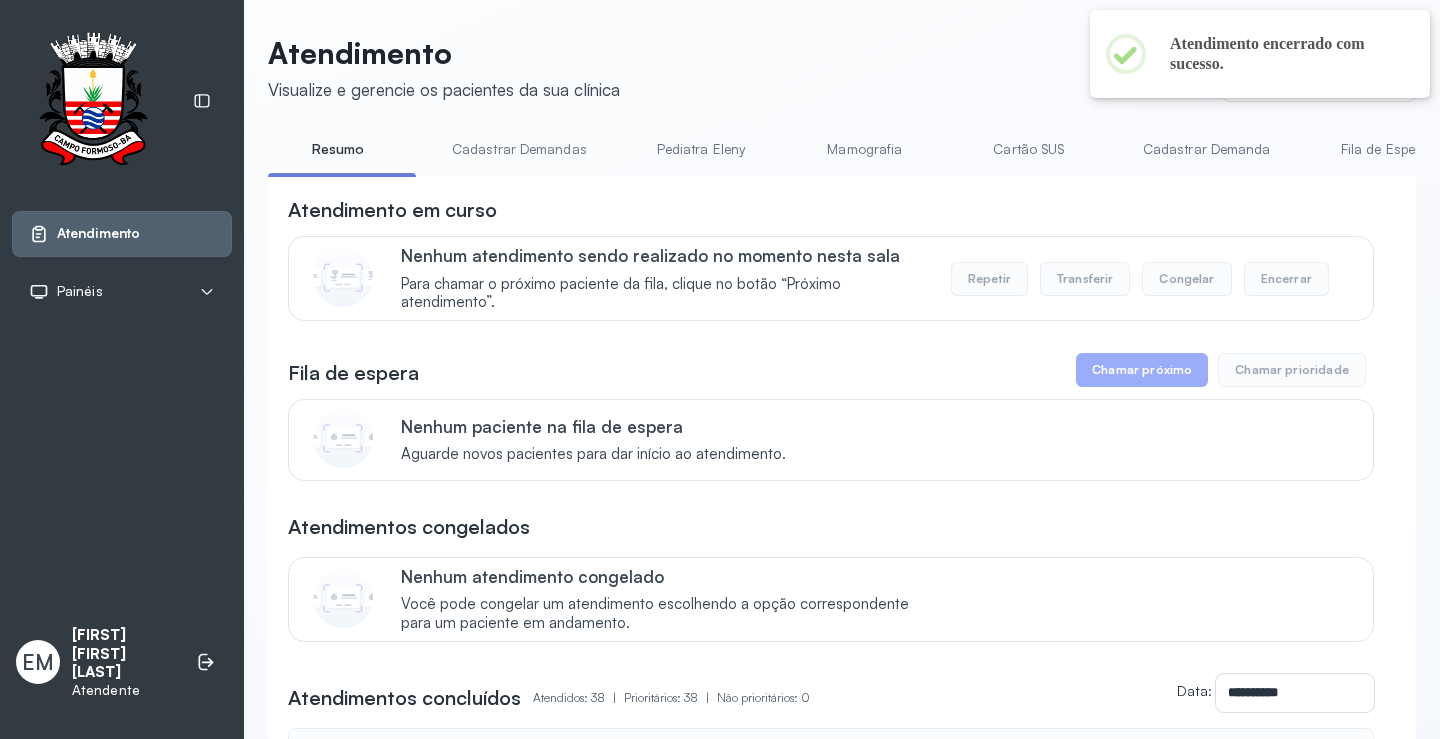 scroll, scrollTop: 81, scrollLeft: 0, axis: vertical 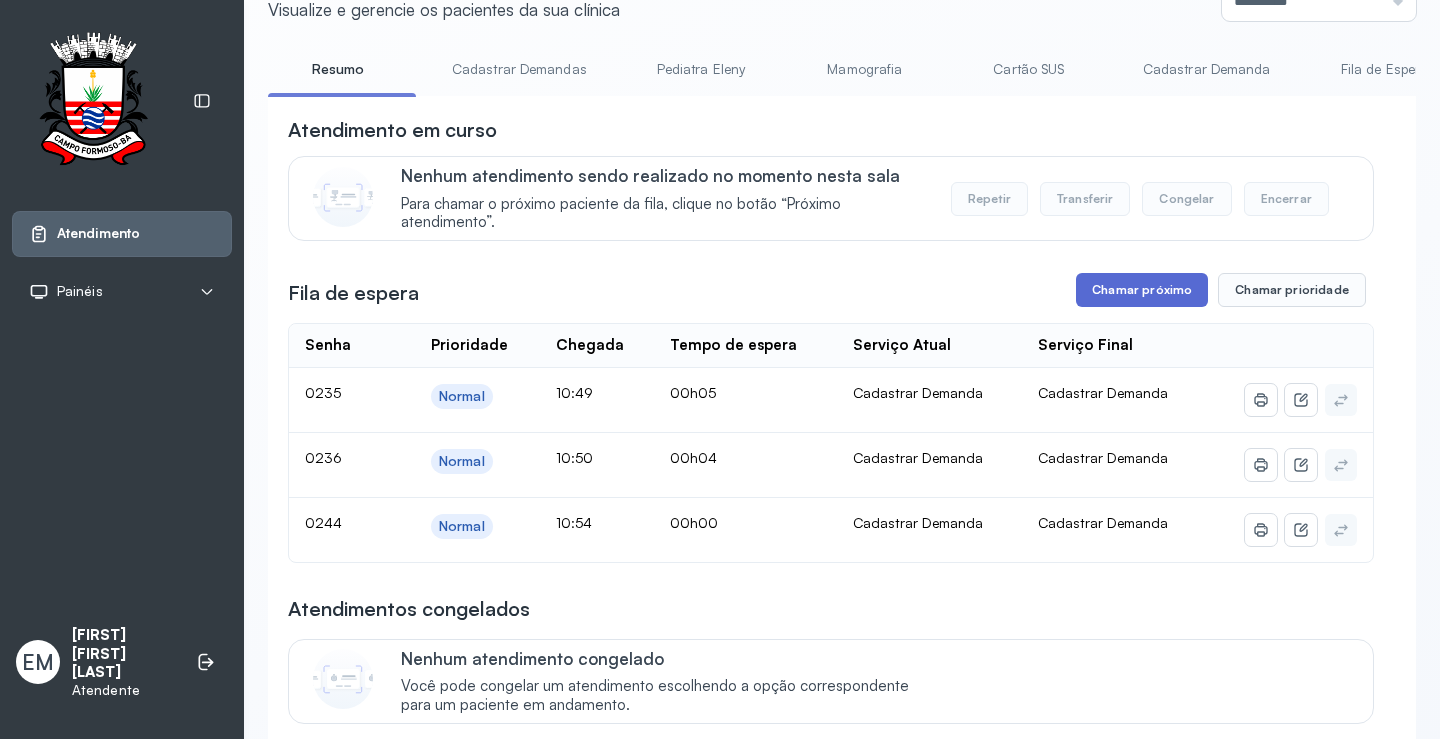 click on "Chamar próximo" at bounding box center (1142, 290) 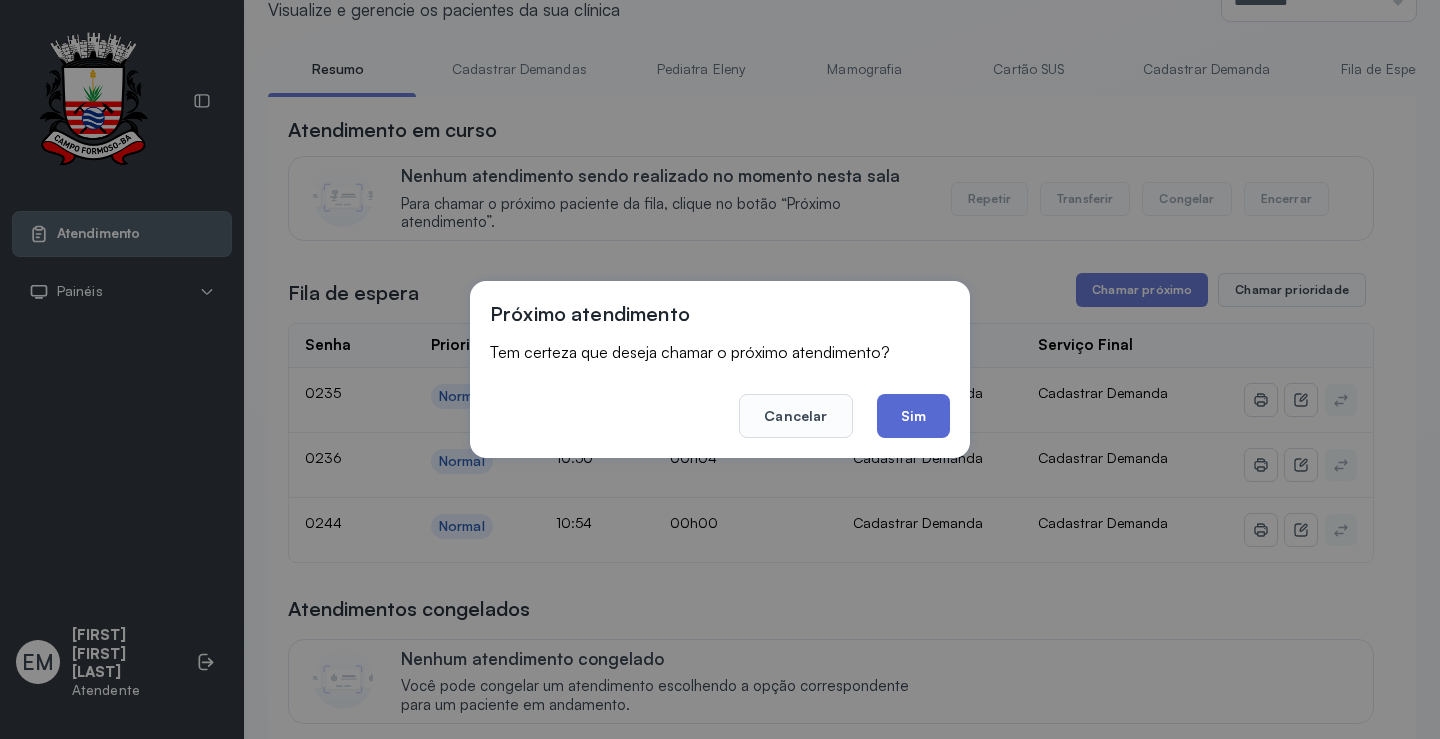 click on "Sim" 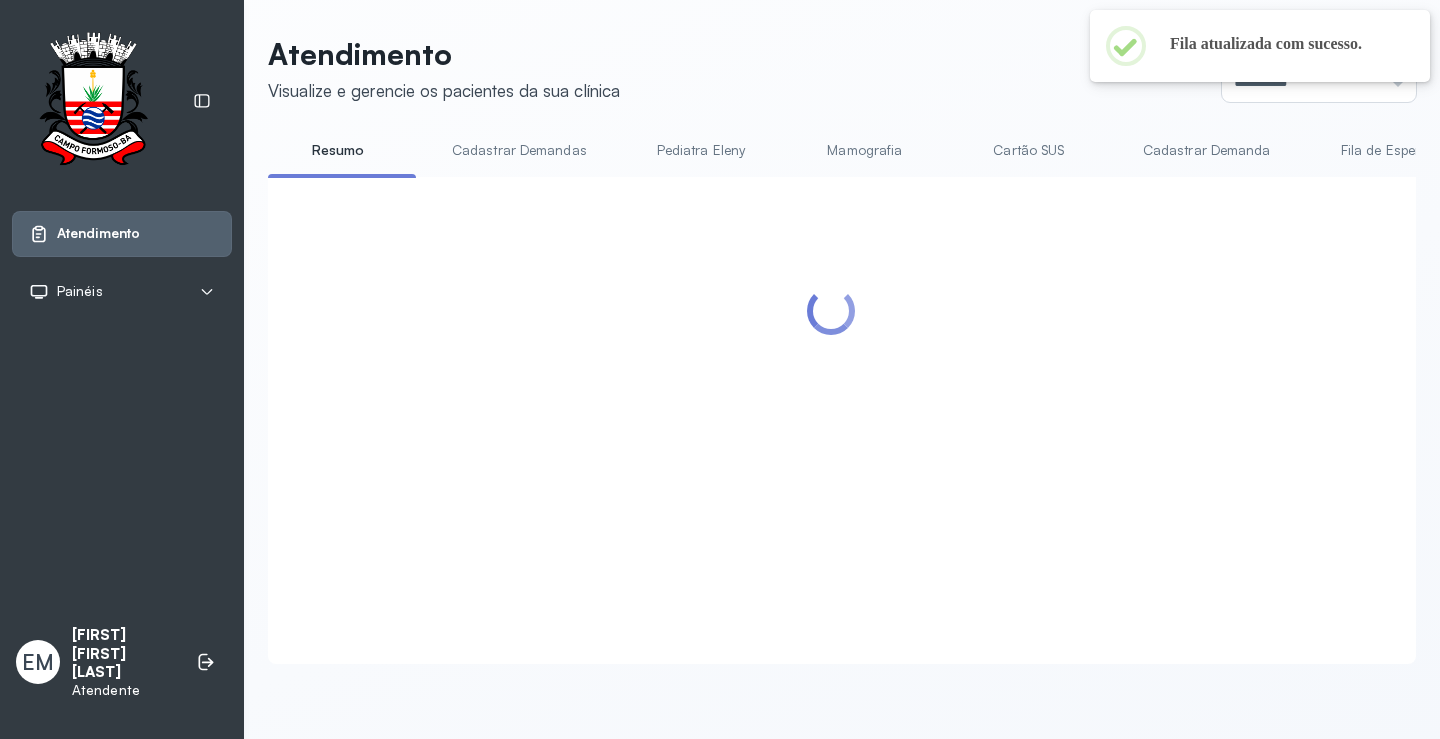 scroll, scrollTop: 81, scrollLeft: 0, axis: vertical 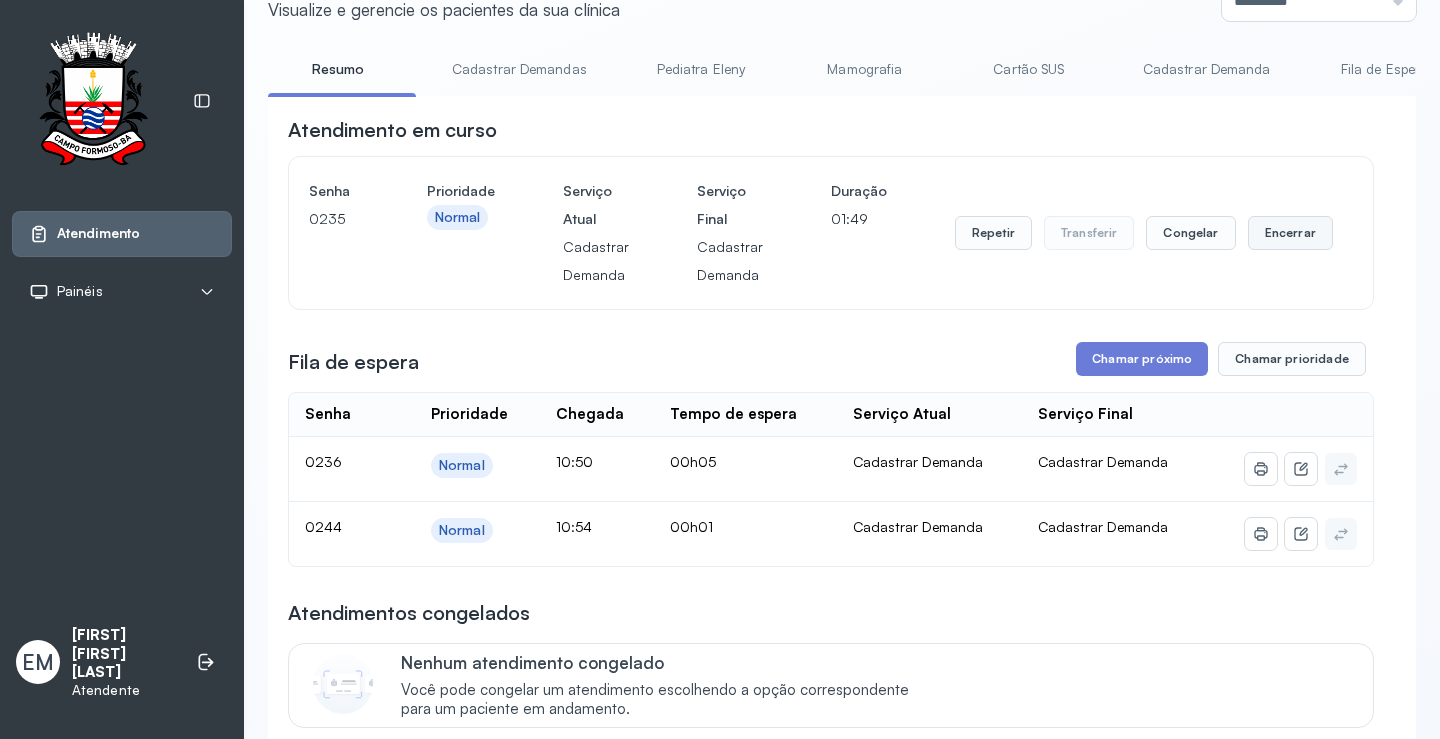 click on "Encerrar" at bounding box center [1290, 233] 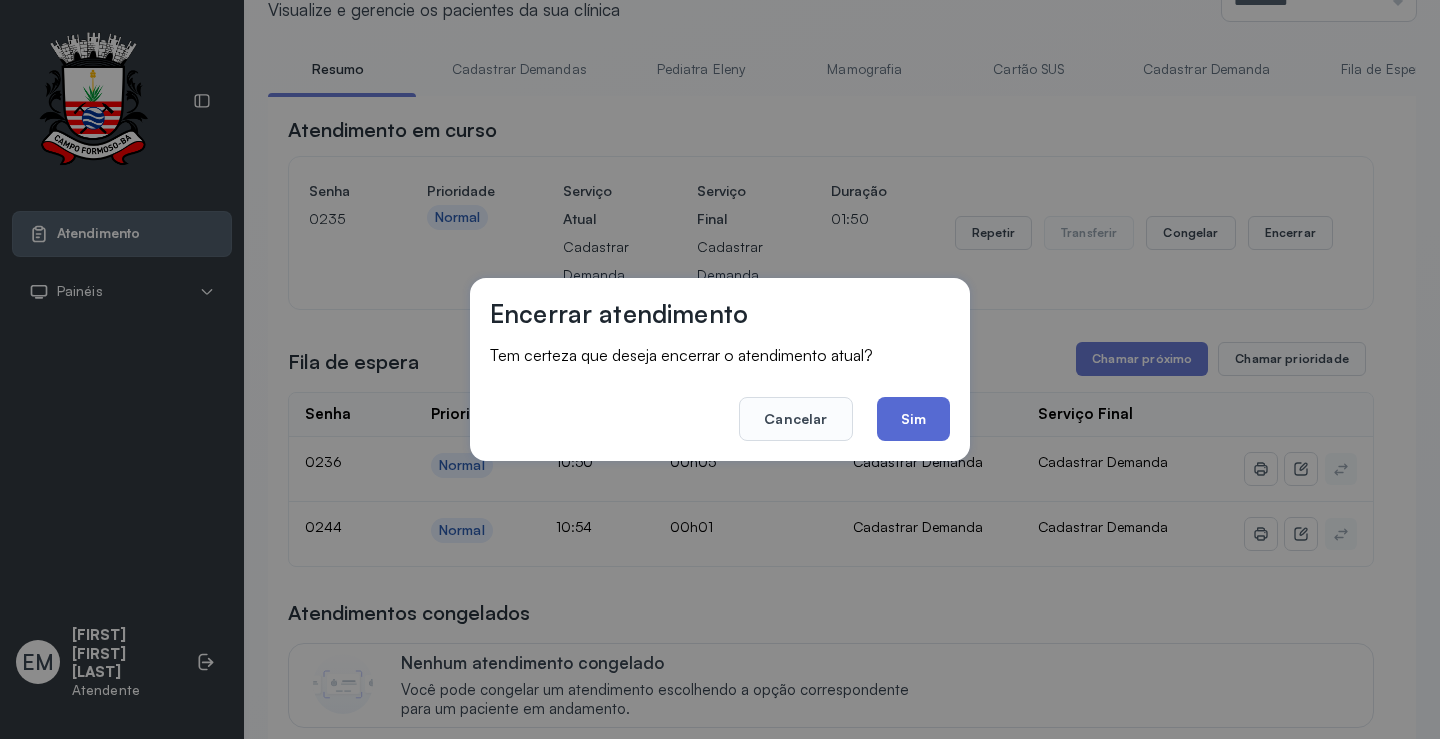 click on "Sim" 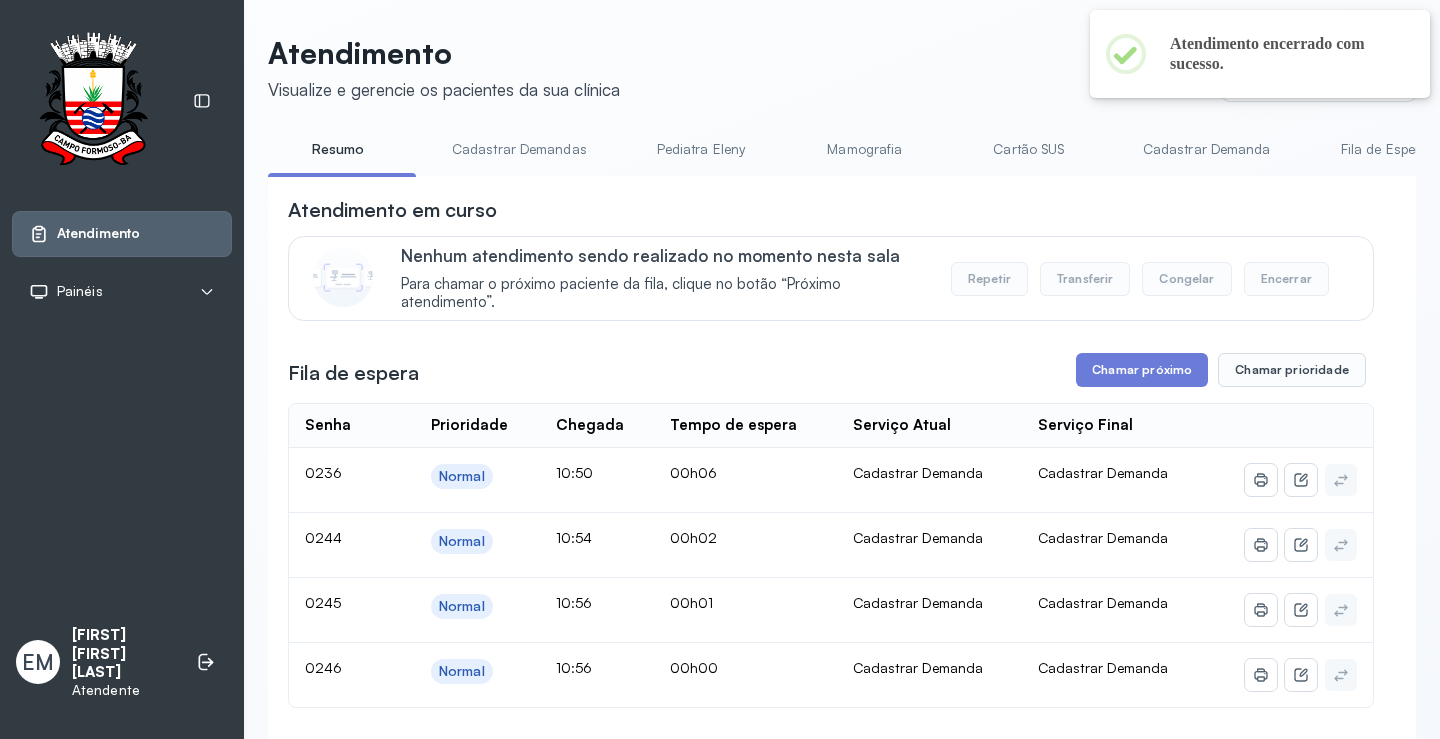 scroll, scrollTop: 81, scrollLeft: 0, axis: vertical 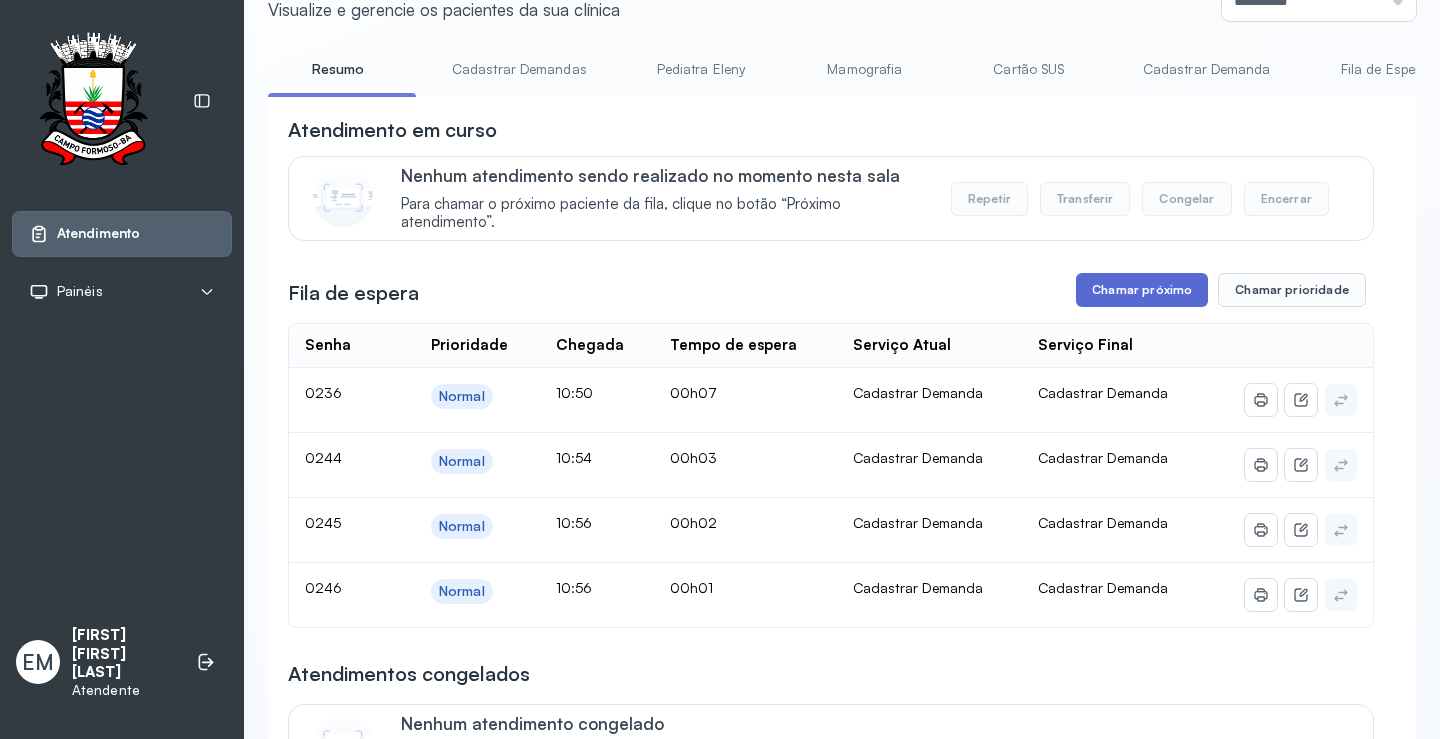 click on "Chamar próximo" at bounding box center (1142, 290) 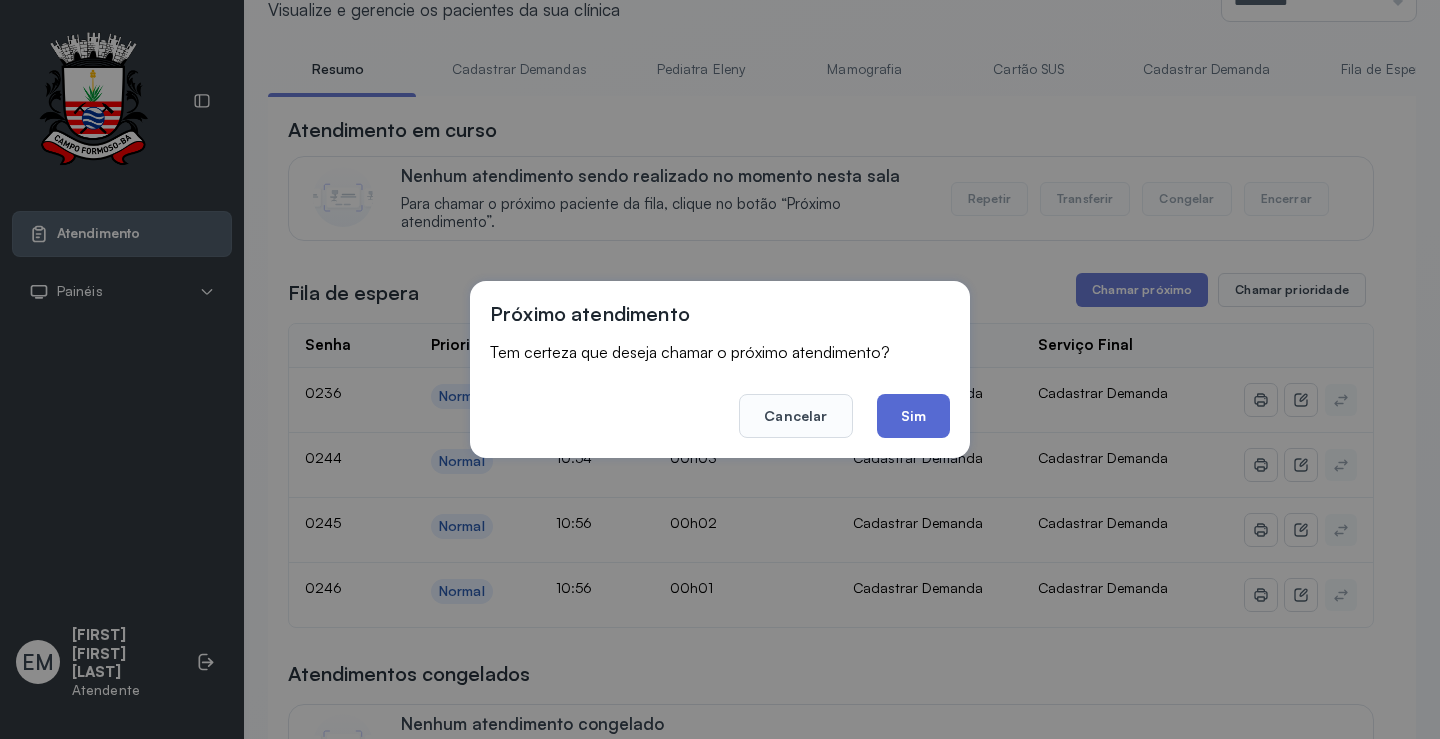 click on "Sim" 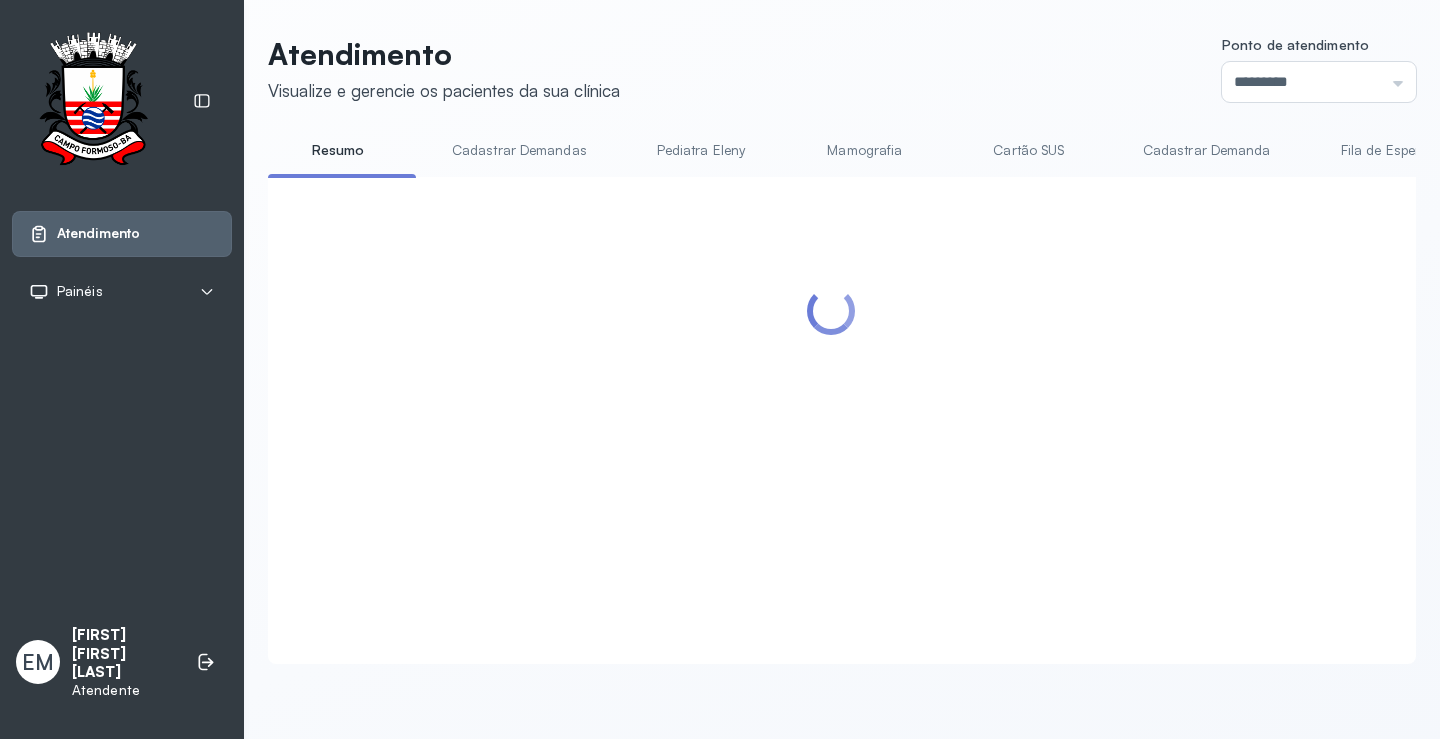 scroll, scrollTop: 81, scrollLeft: 0, axis: vertical 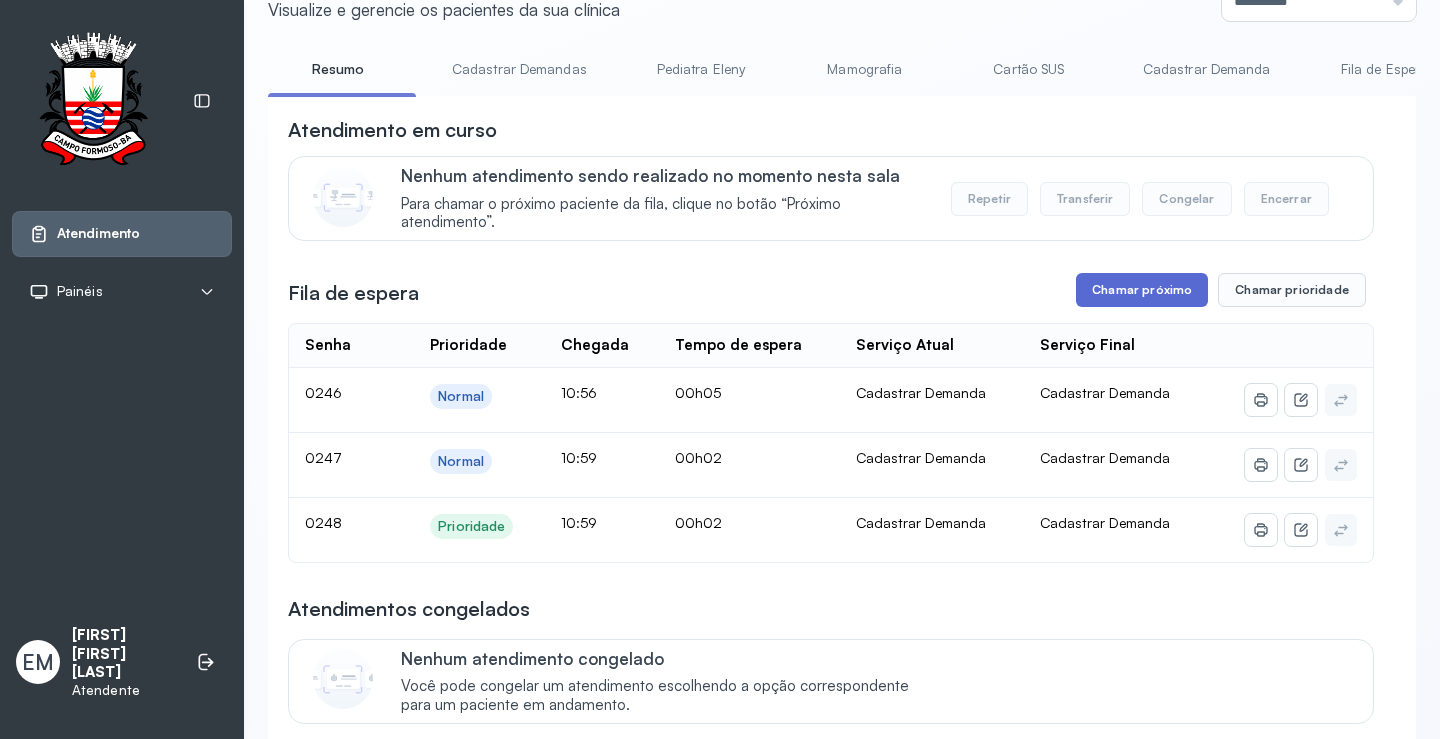 click on "Chamar próximo" at bounding box center [1142, 290] 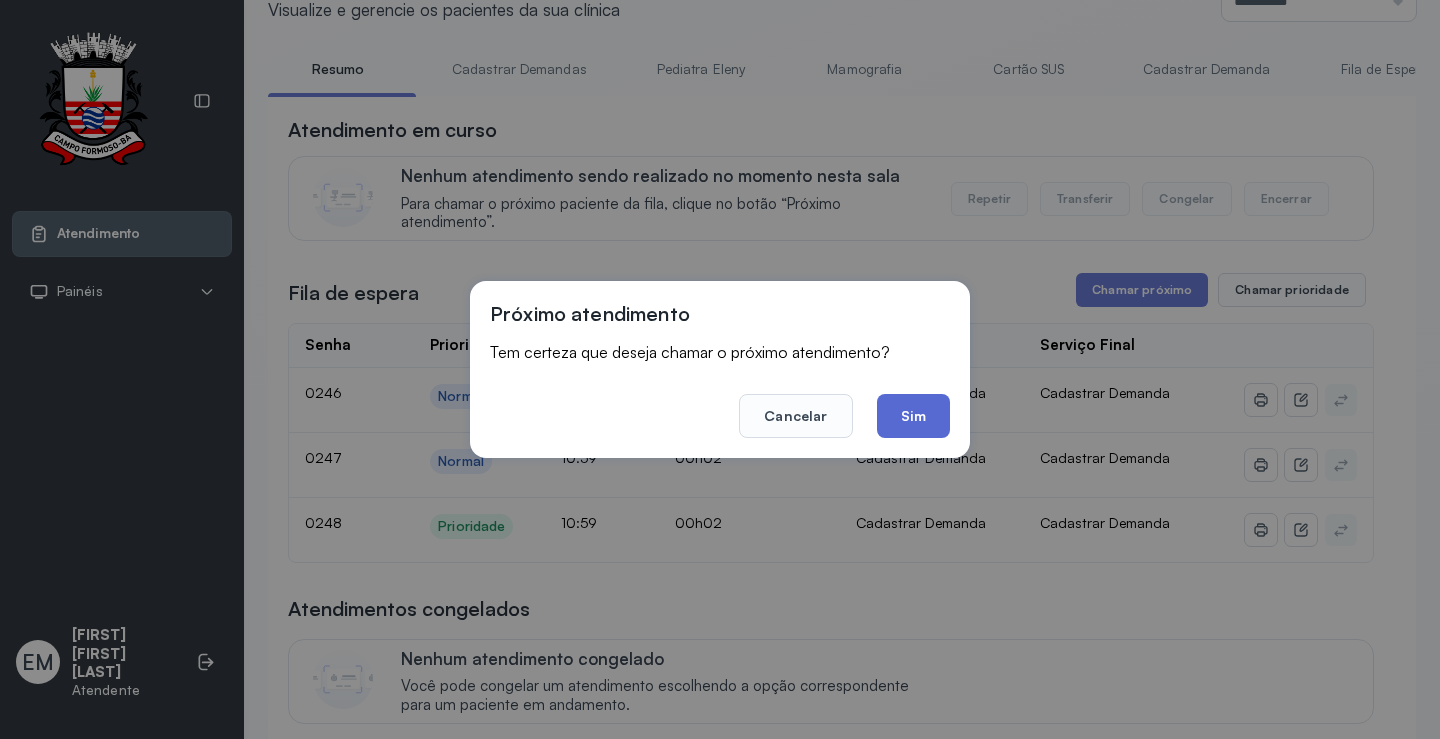 click on "Sim" 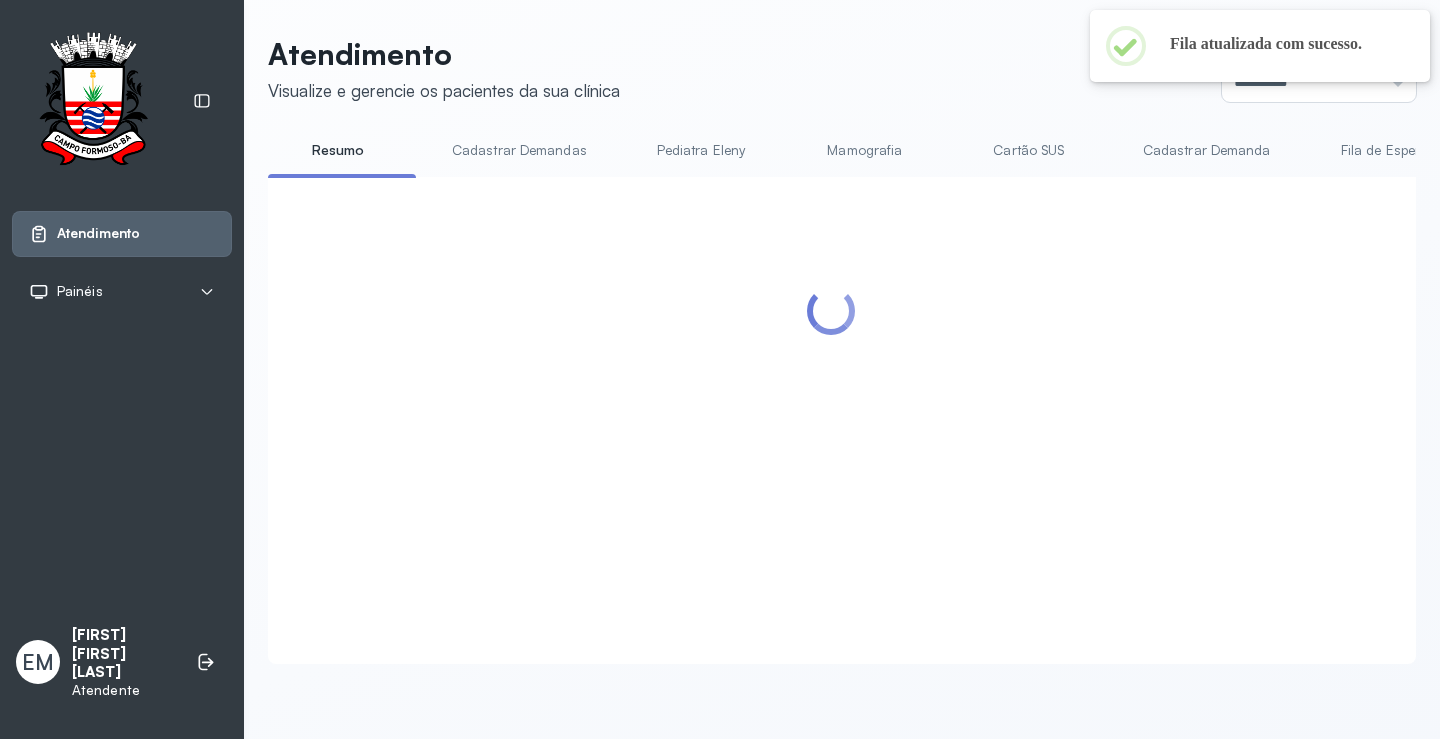 scroll, scrollTop: 81, scrollLeft: 0, axis: vertical 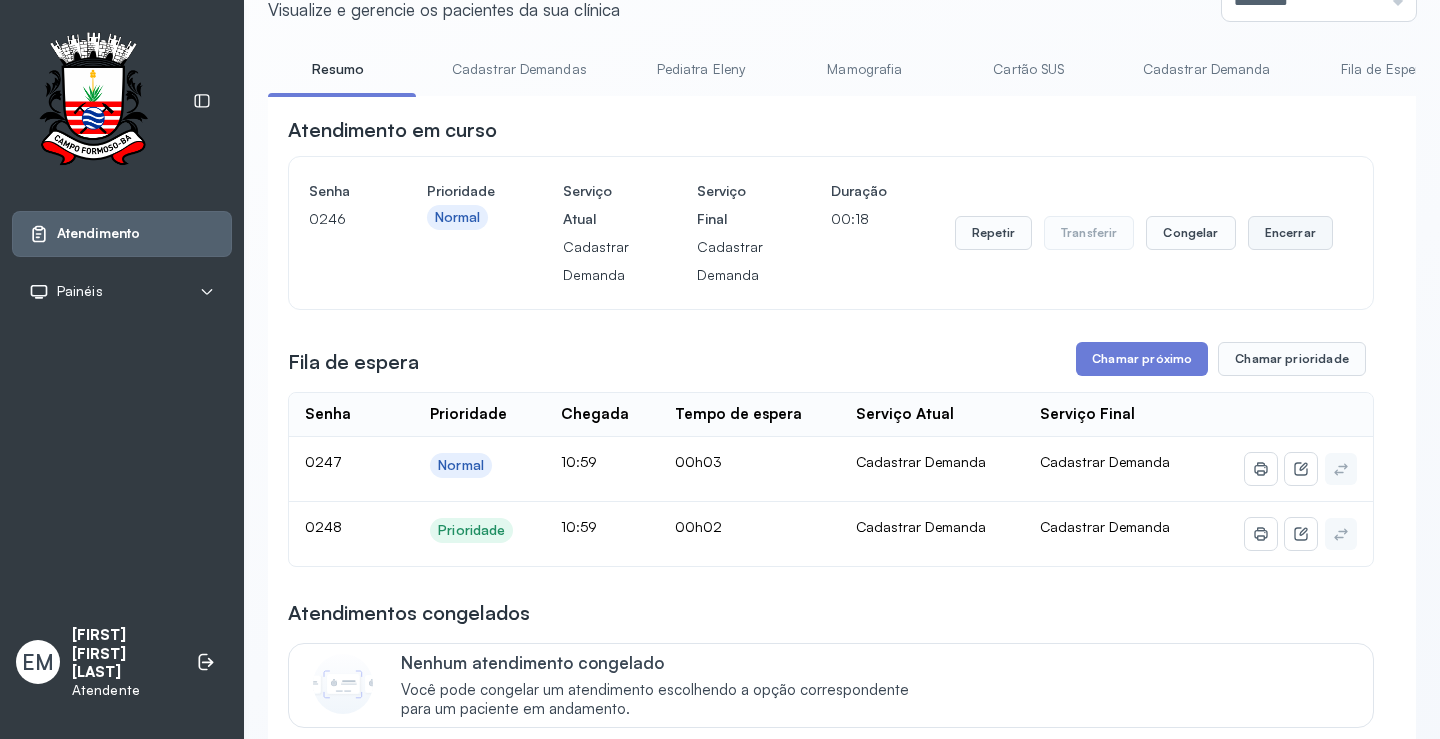 click on "Encerrar" at bounding box center [1290, 233] 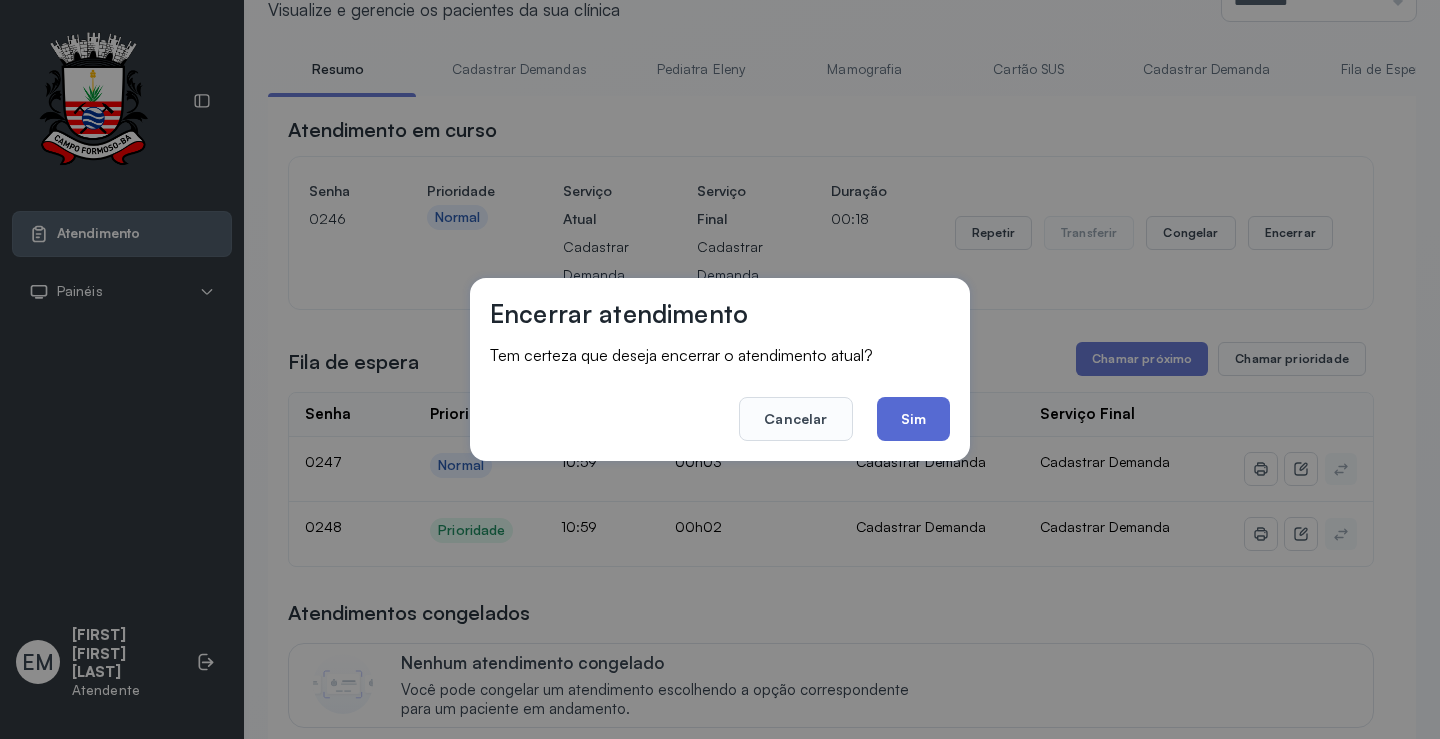 click on "Sim" 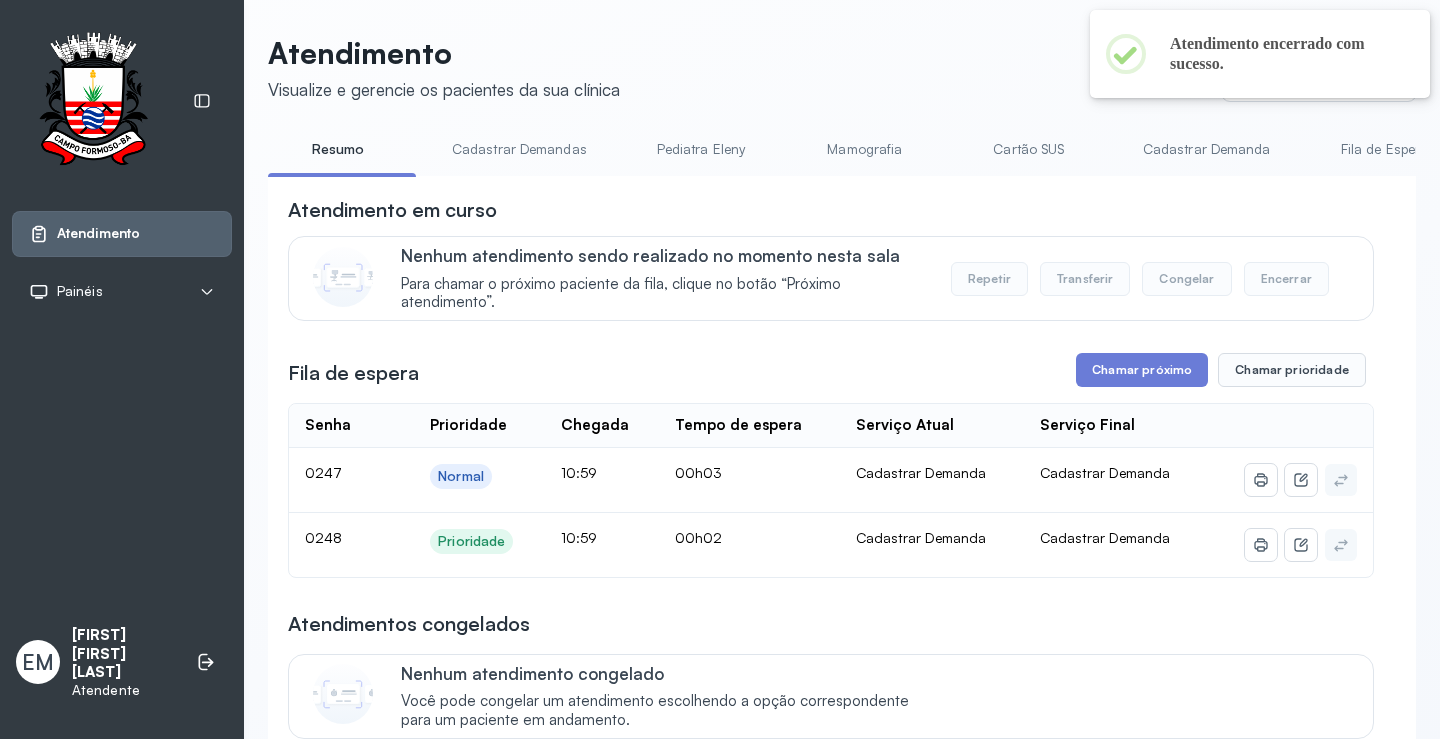 scroll, scrollTop: 81, scrollLeft: 0, axis: vertical 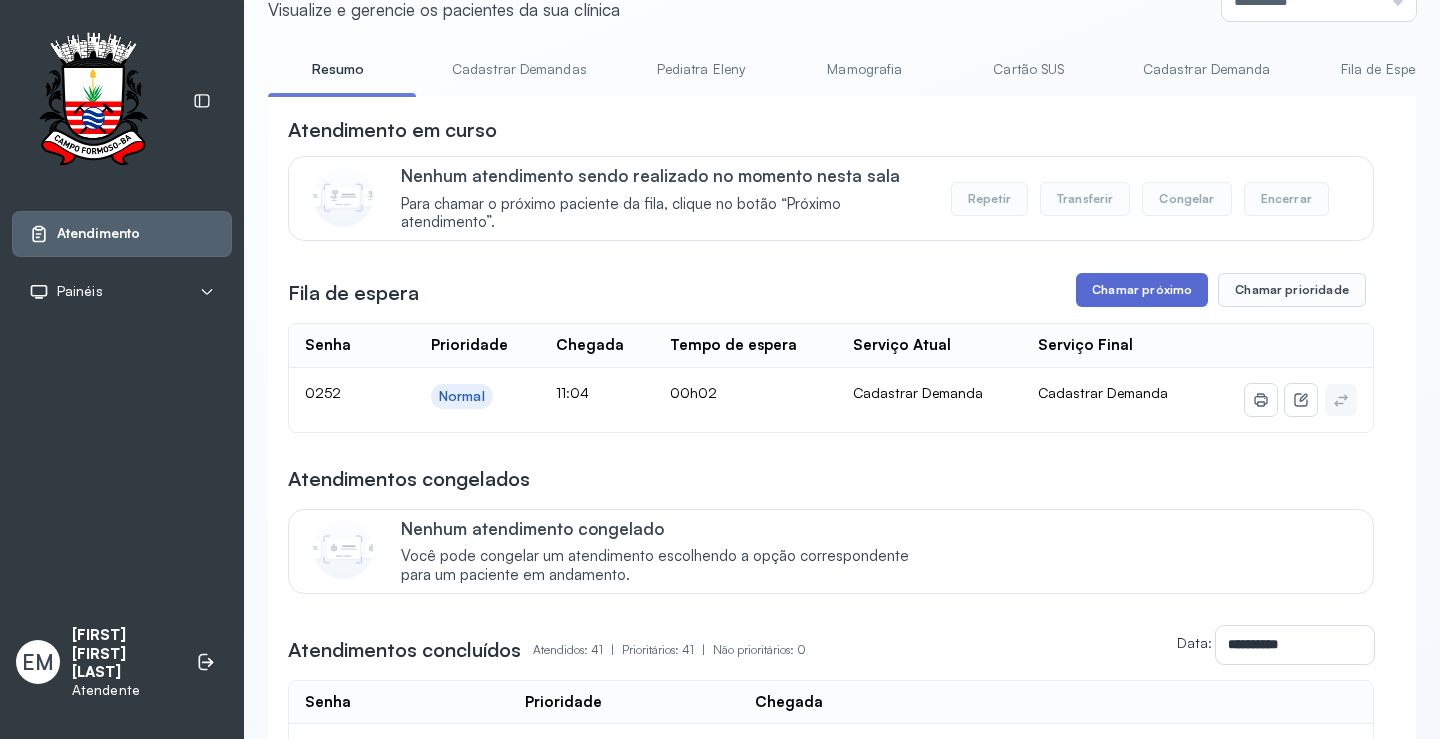 click on "Chamar próximo" at bounding box center [1142, 290] 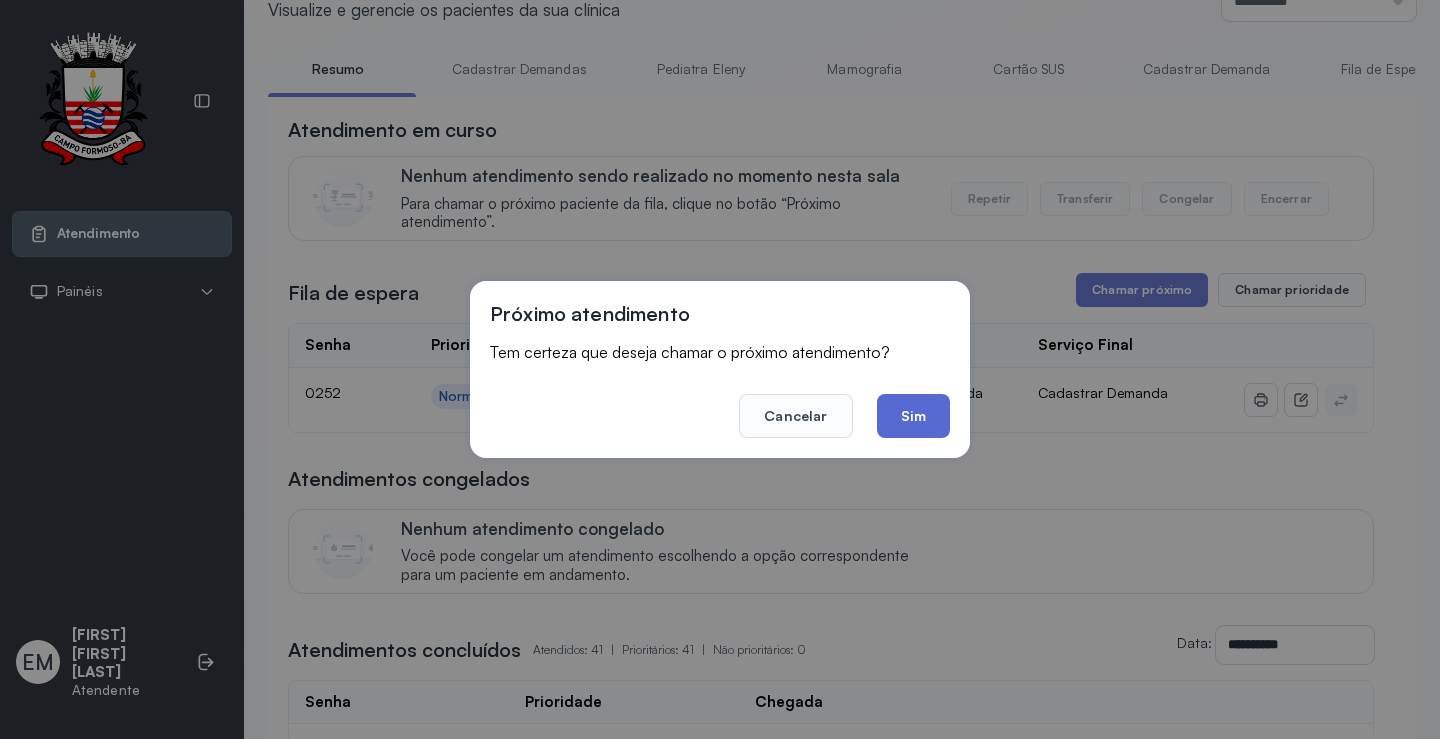 click on "Sim" 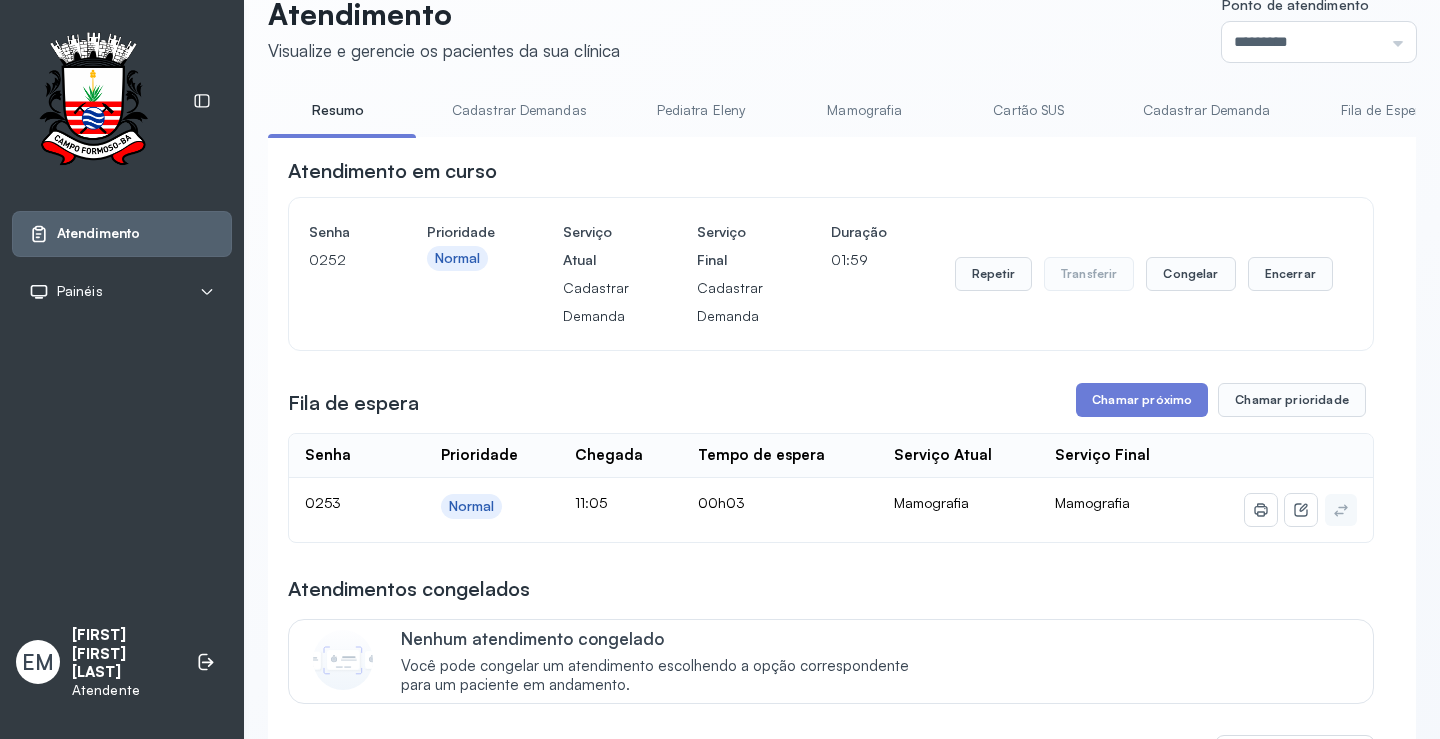 scroll, scrollTop: 0, scrollLeft: 0, axis: both 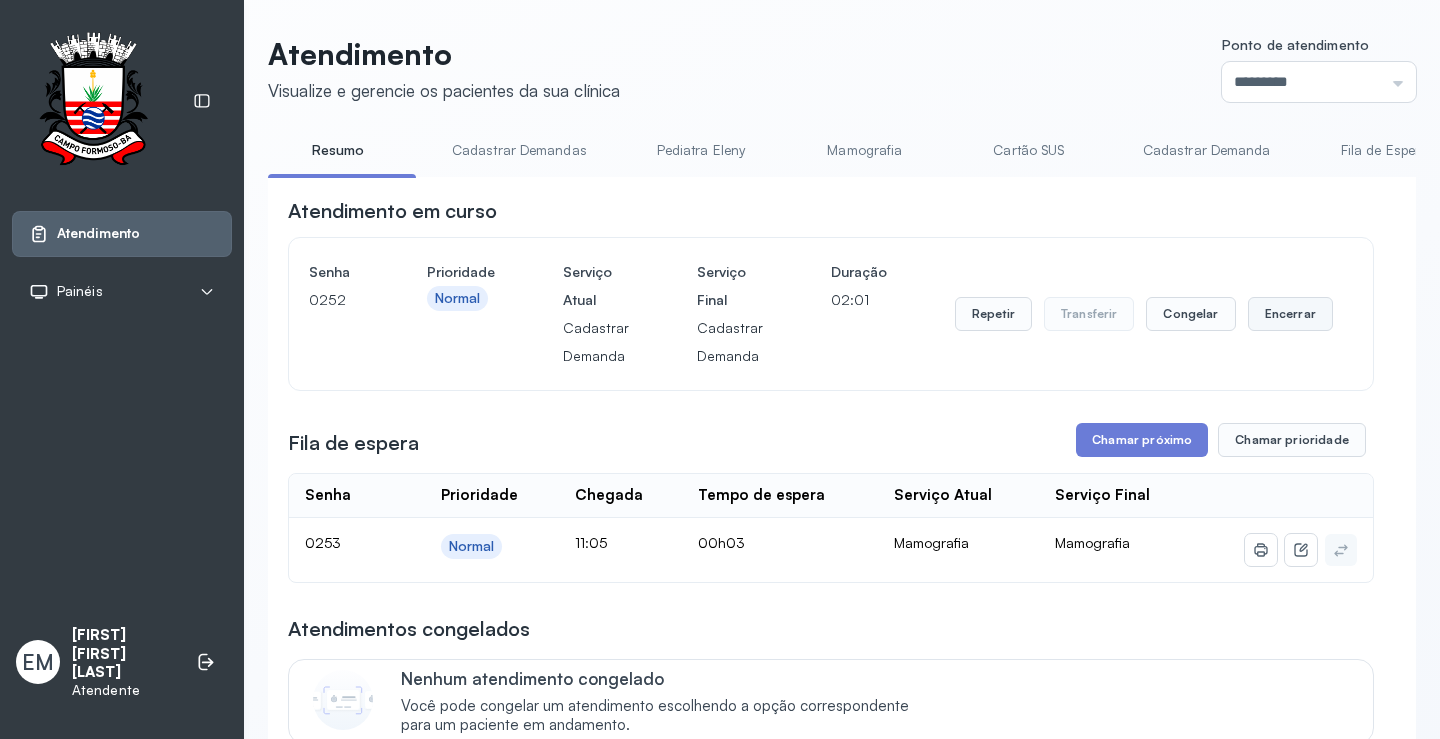 click on "Encerrar" at bounding box center [1290, 314] 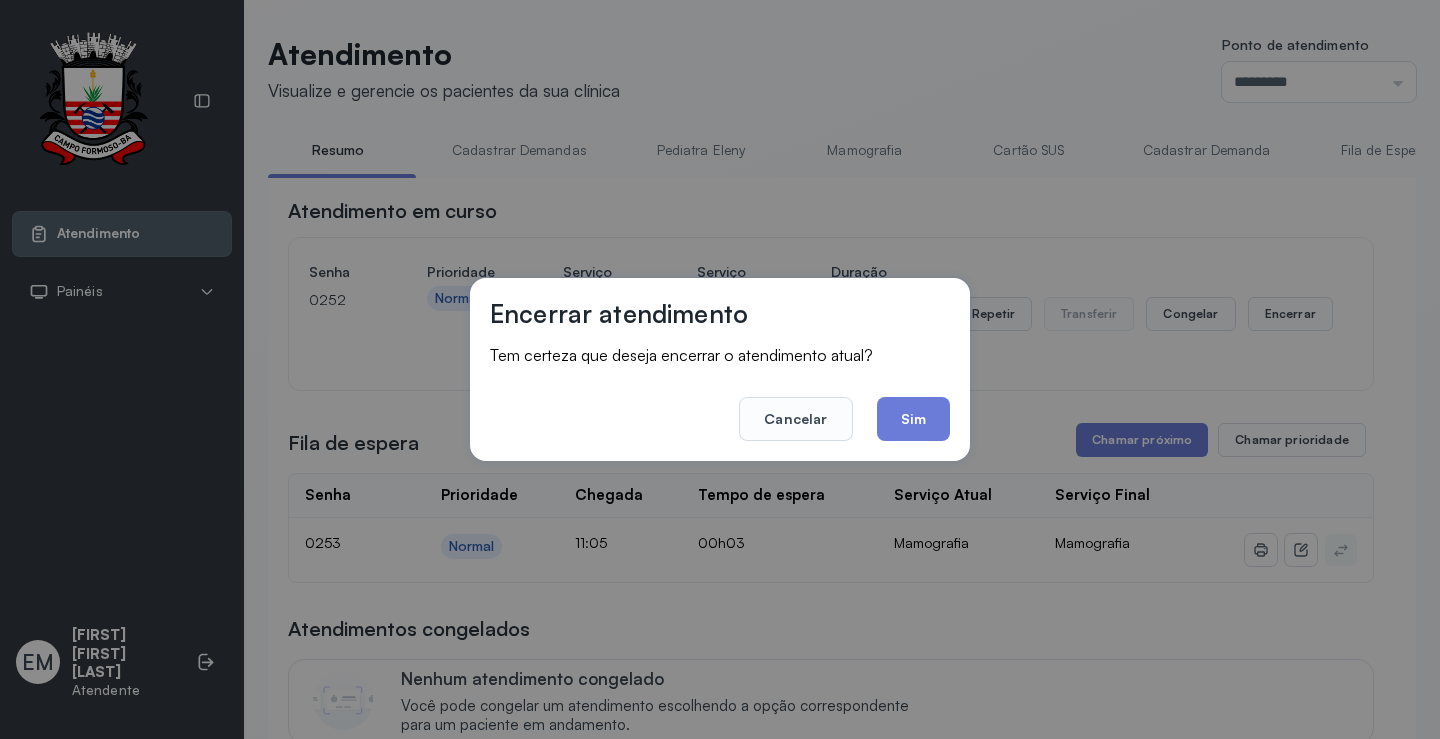 click on "Encerrar atendimento  Tem certeza que deseja encerrar o atendimento atual?  Cancelar Sim" at bounding box center (720, 369) 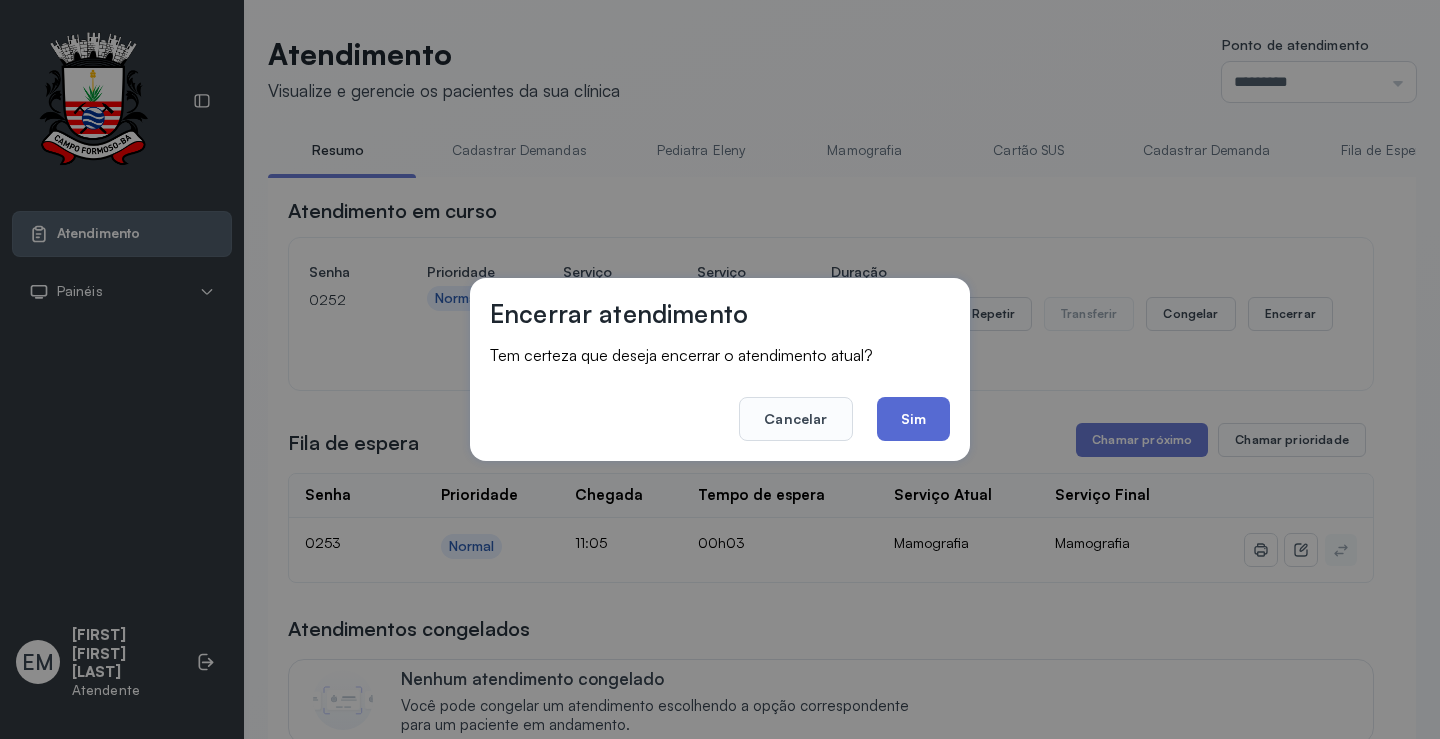 click on "Sim" 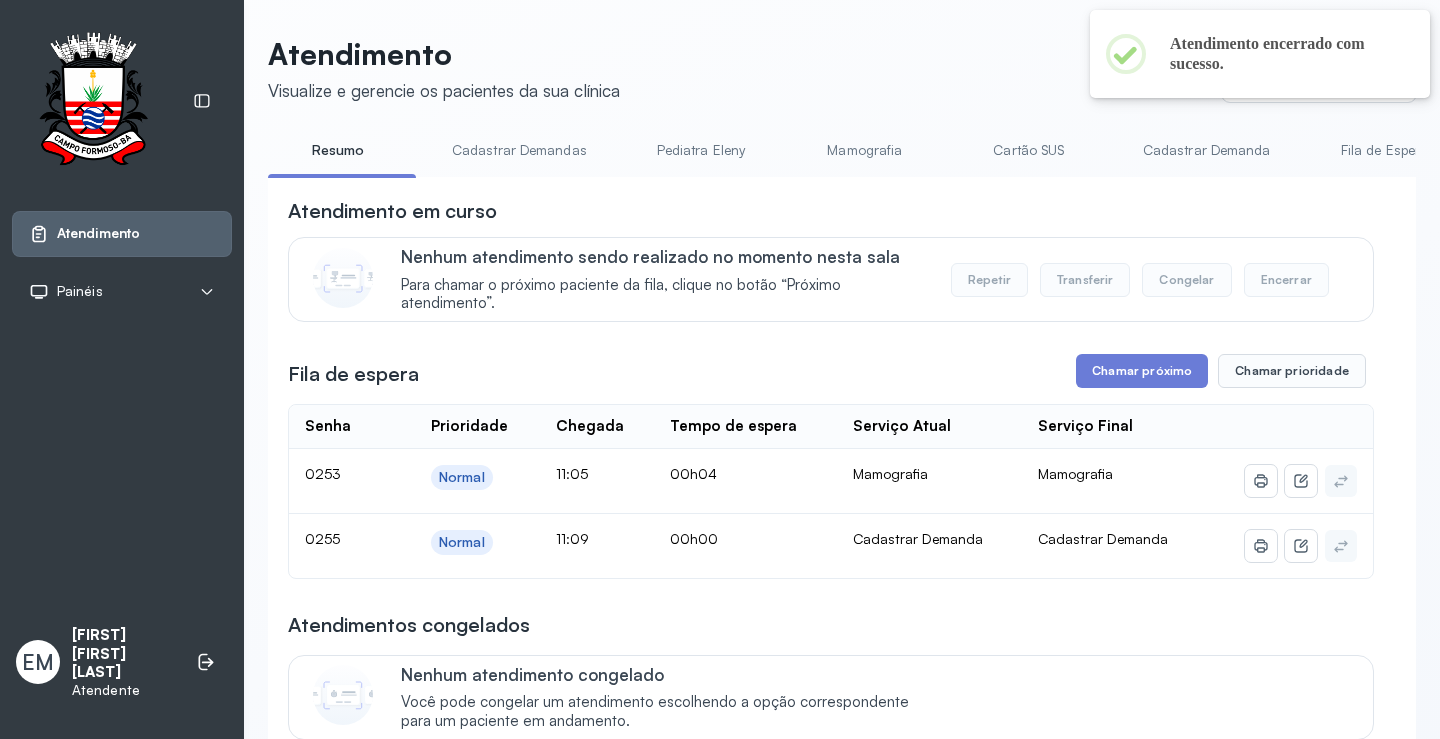 click on "**********" at bounding box center (831, 1749) 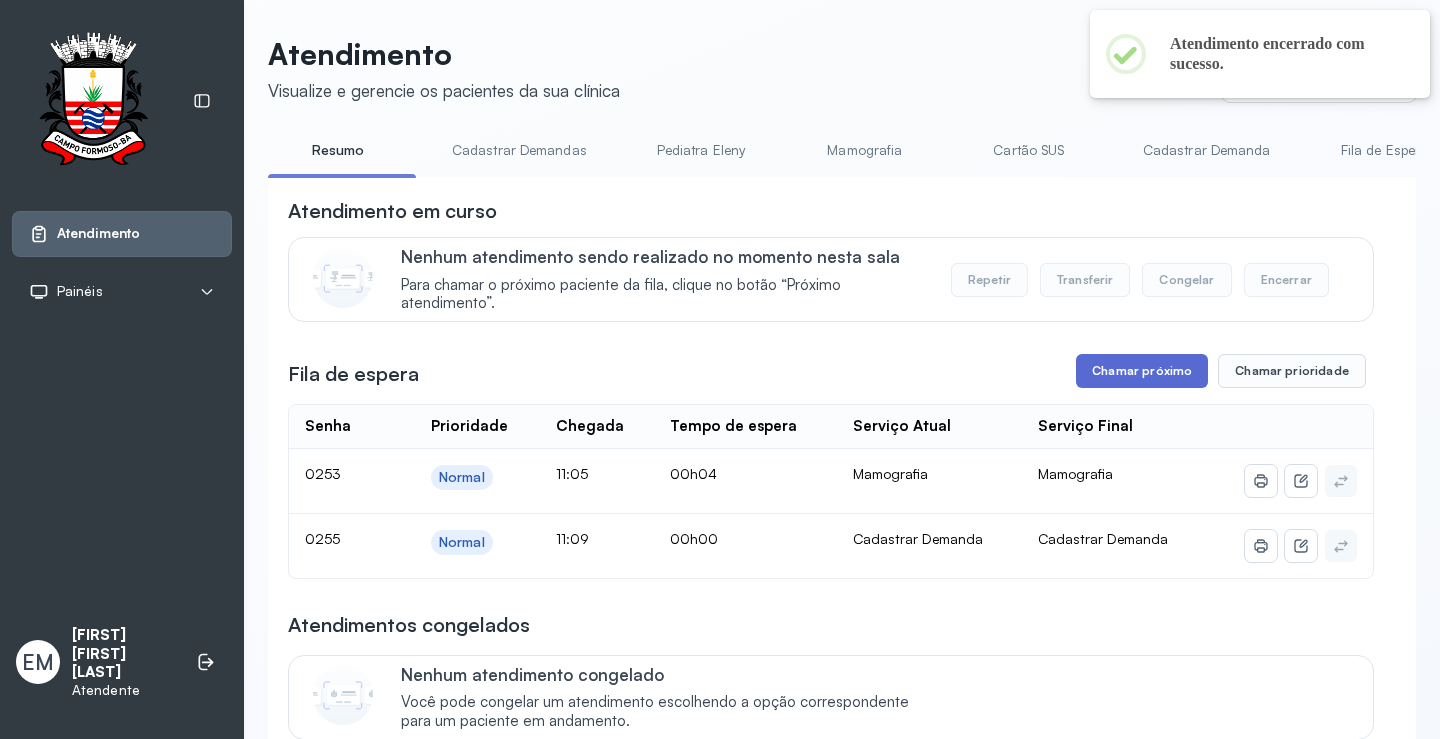 click on "Chamar próximo" at bounding box center (1142, 371) 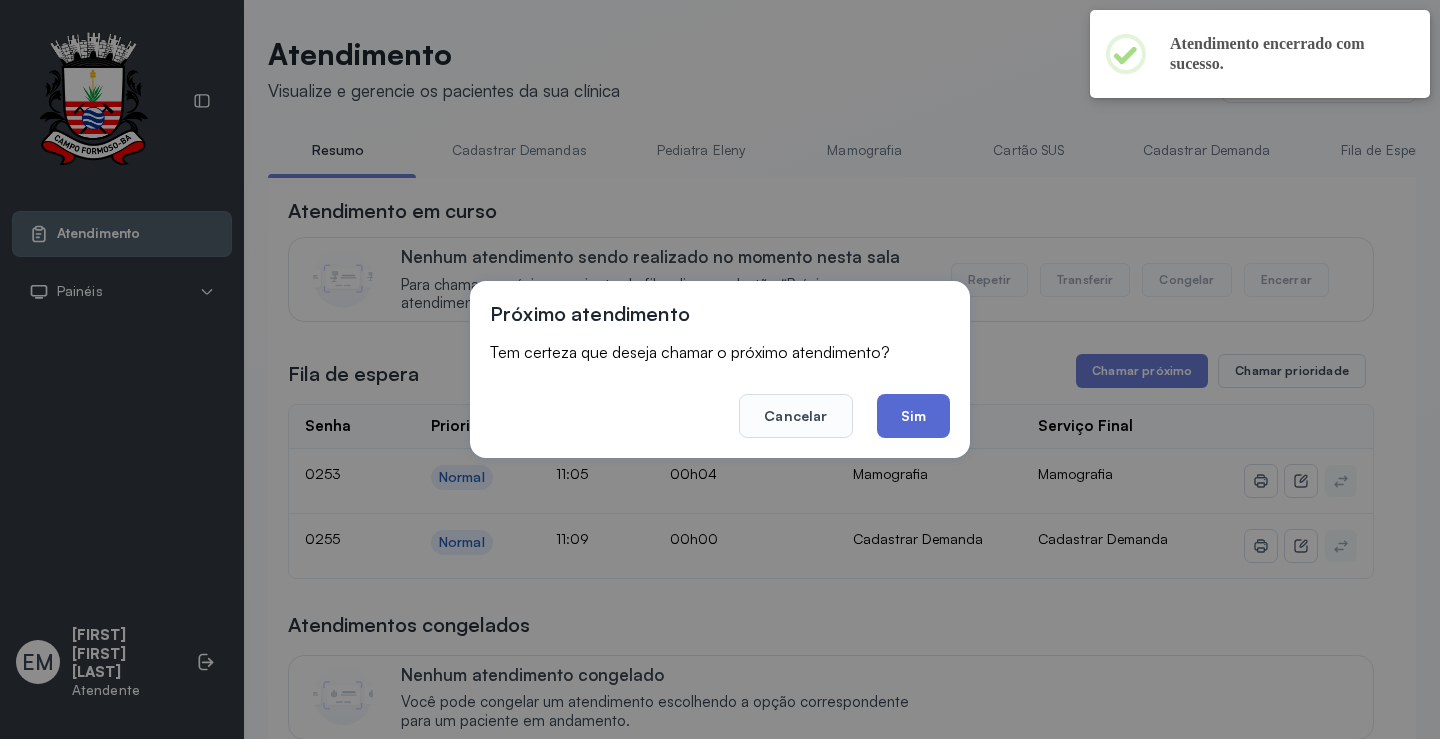 click on "Sim" 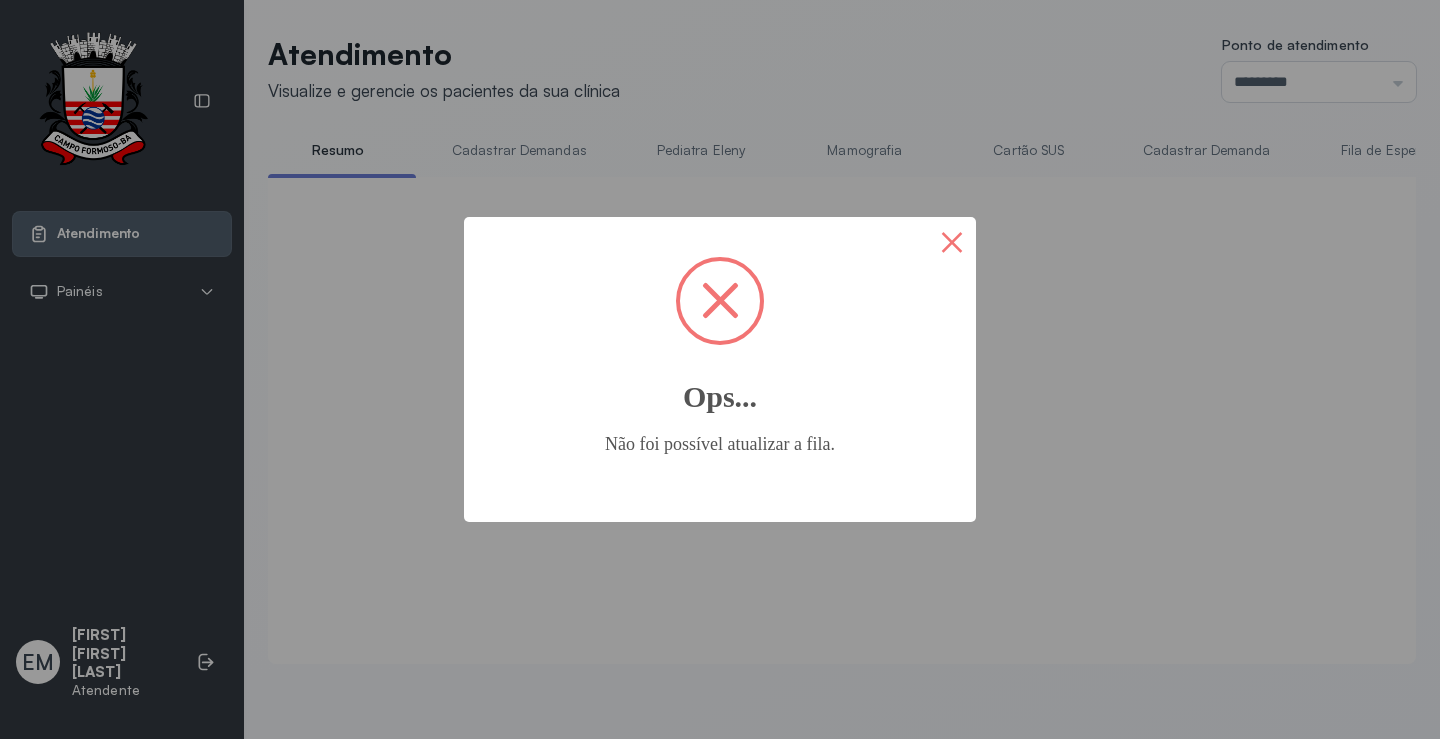 click on "×" at bounding box center [952, 241] 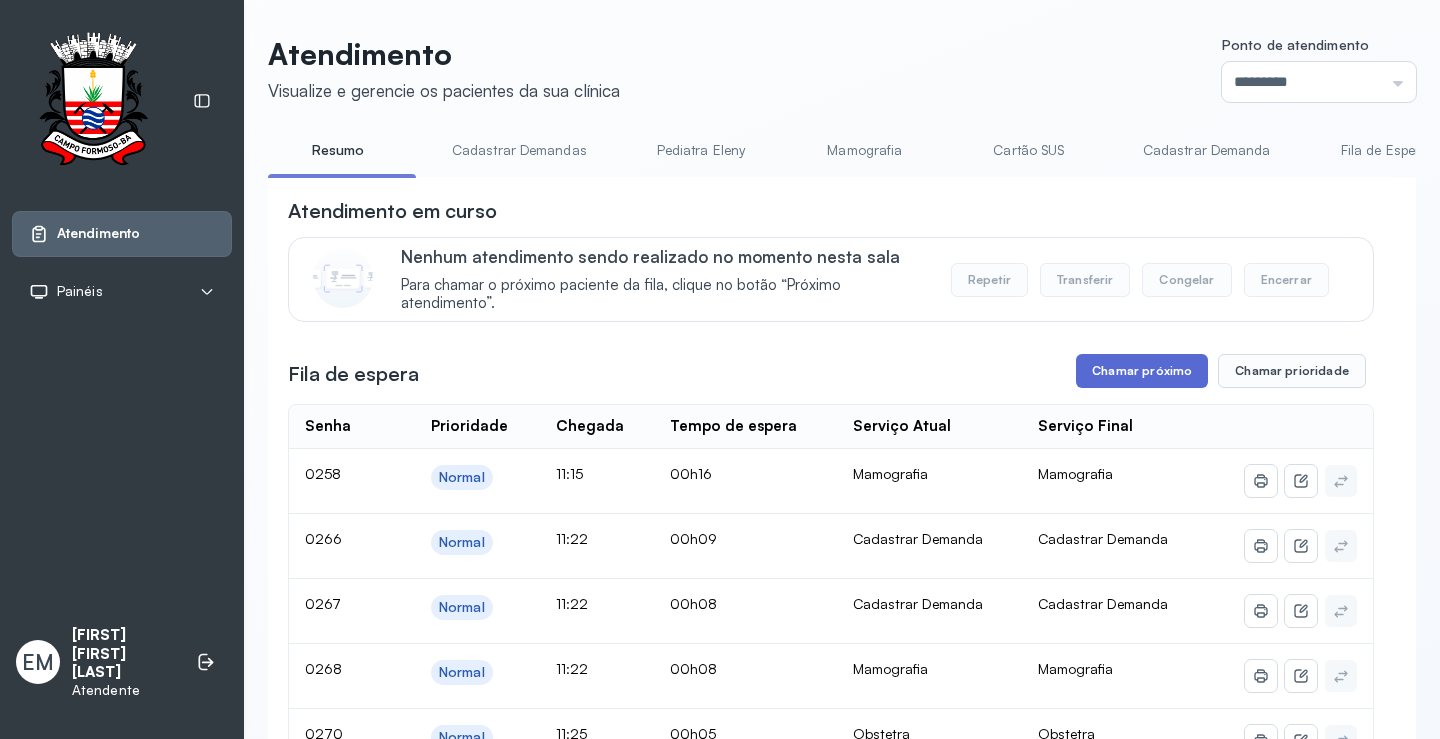 click on "Chamar próximo" at bounding box center [1142, 371] 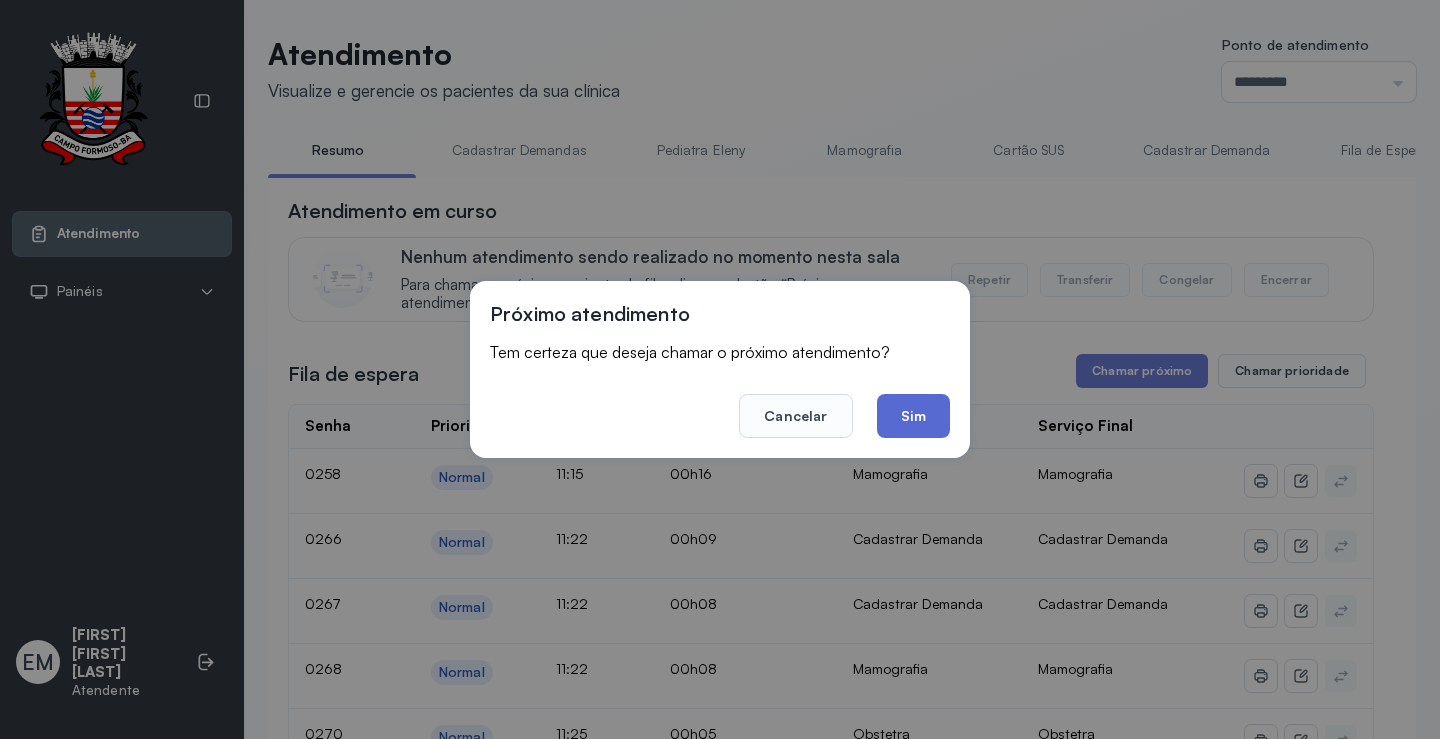 click on "Sim" 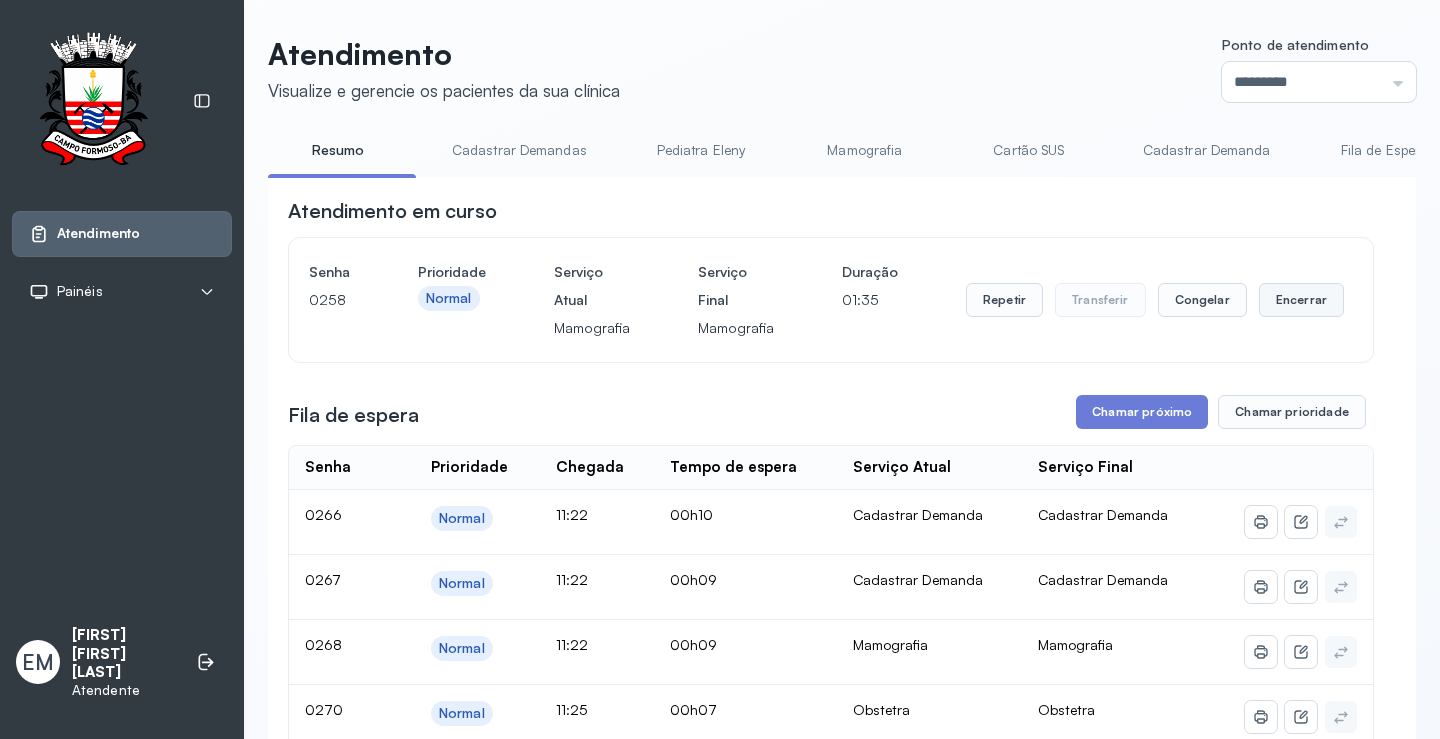 click on "Encerrar" at bounding box center (1301, 300) 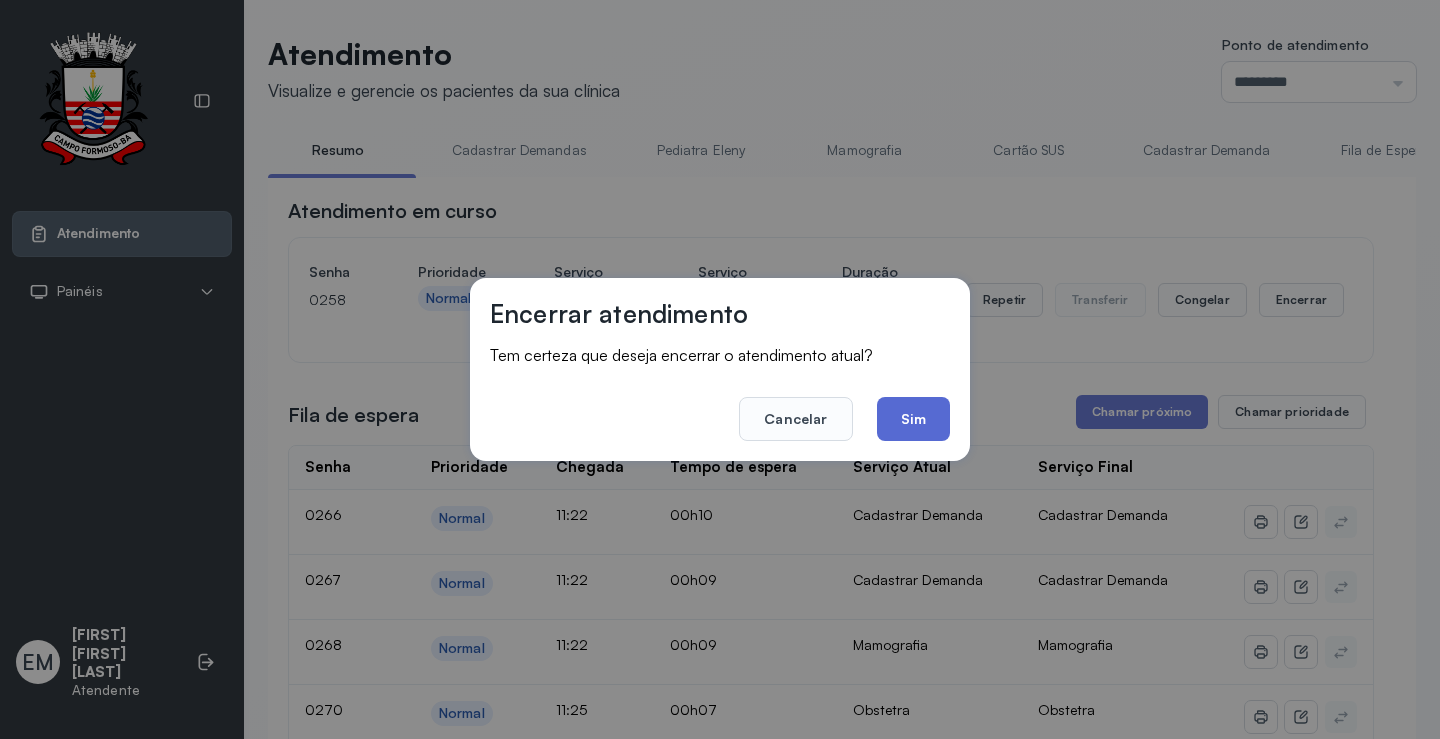 click on "Sim" 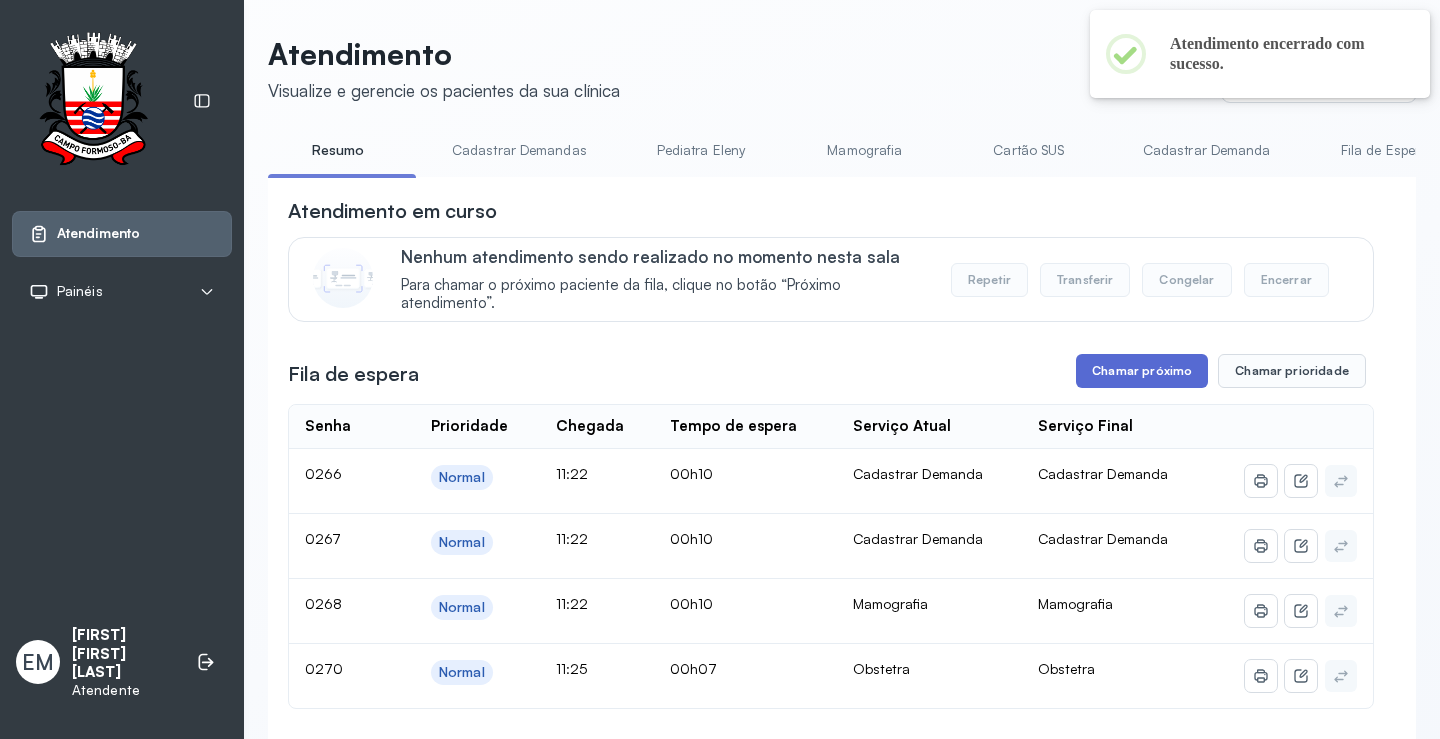 click on "Chamar próximo" at bounding box center [1142, 371] 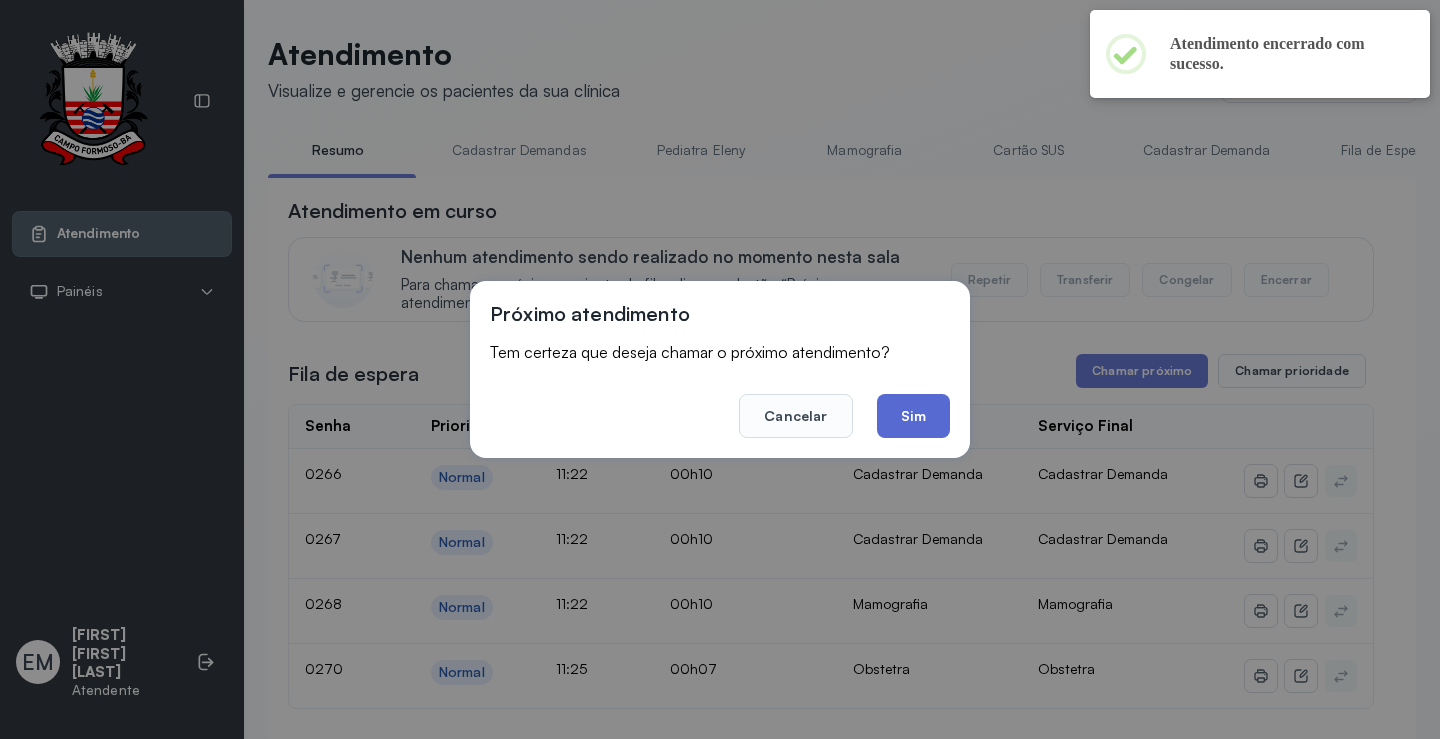 click on "Sim" 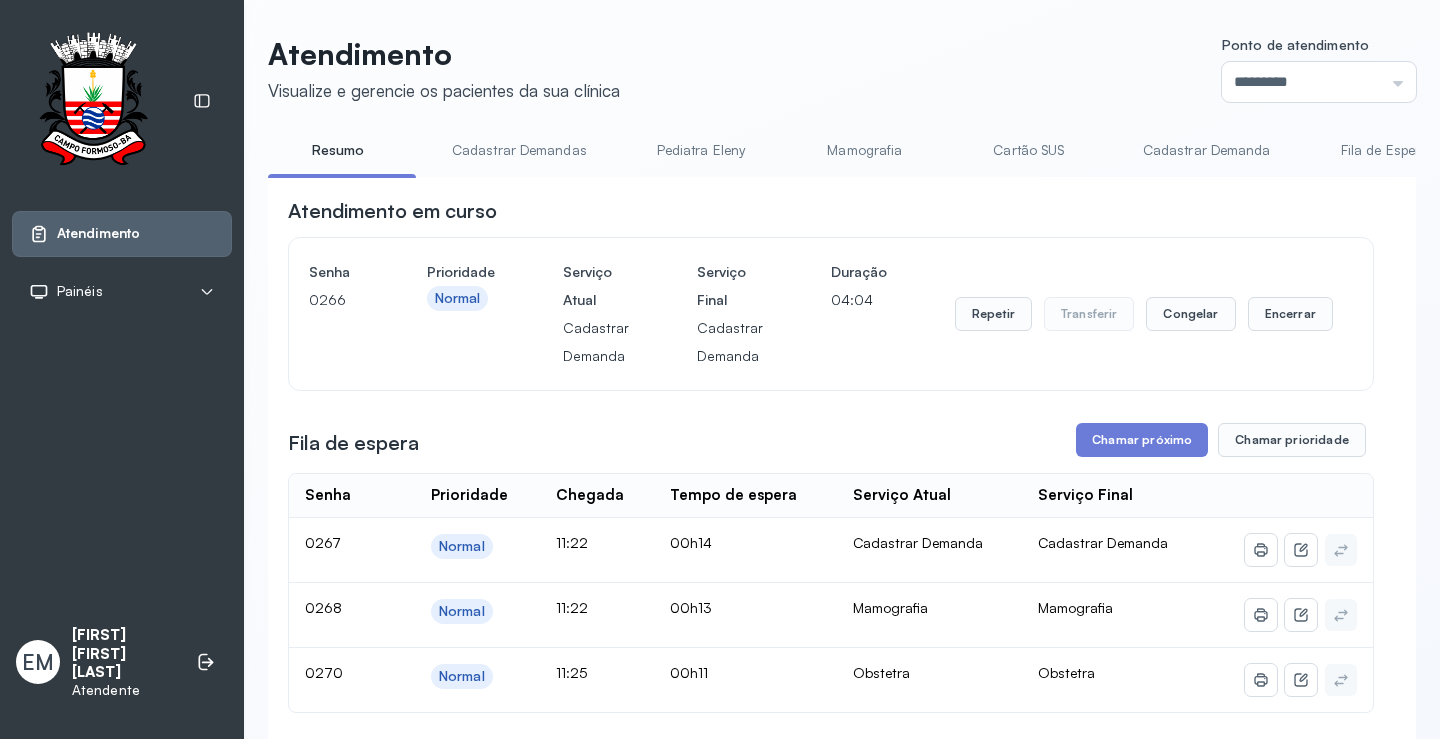click on "Repetir Transferir Congelar Encerrar" at bounding box center [1144, 314] 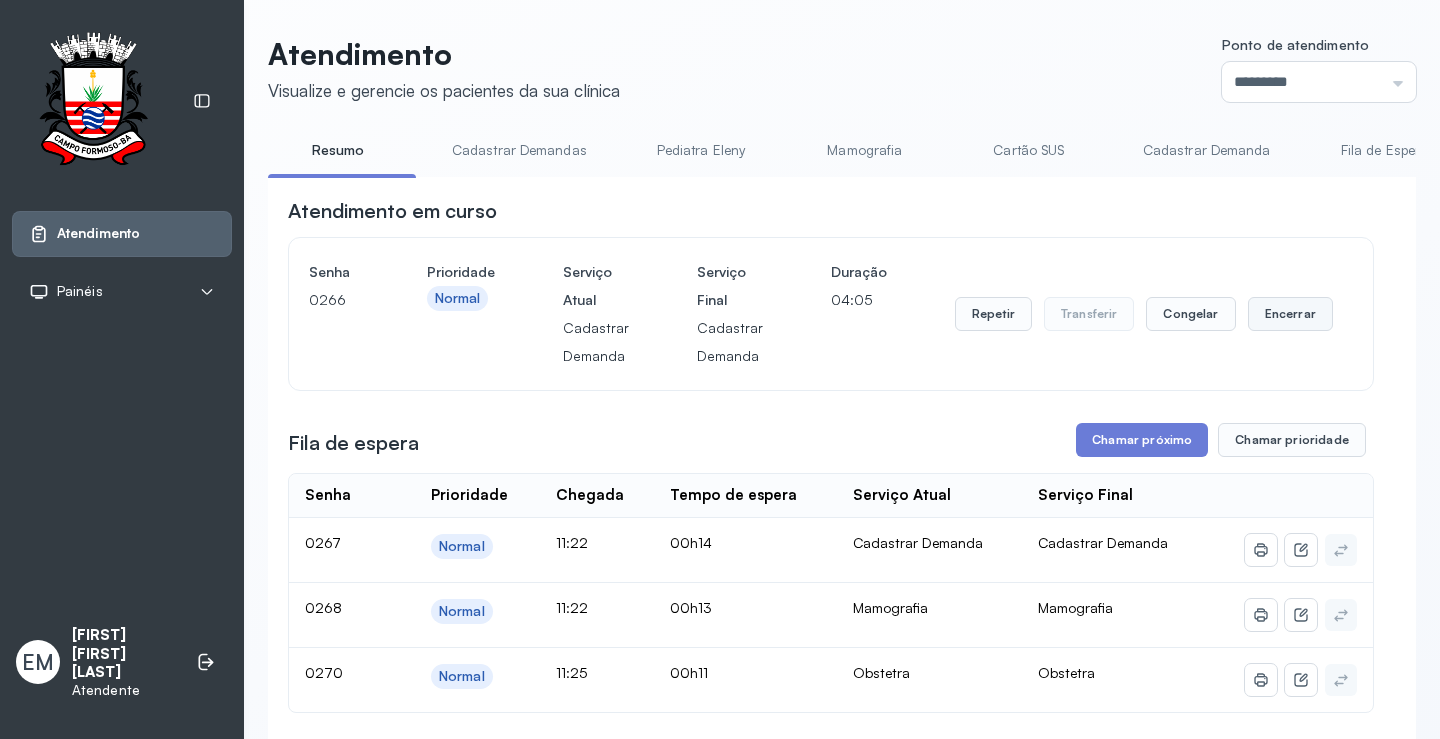 click on "Encerrar" at bounding box center [1290, 314] 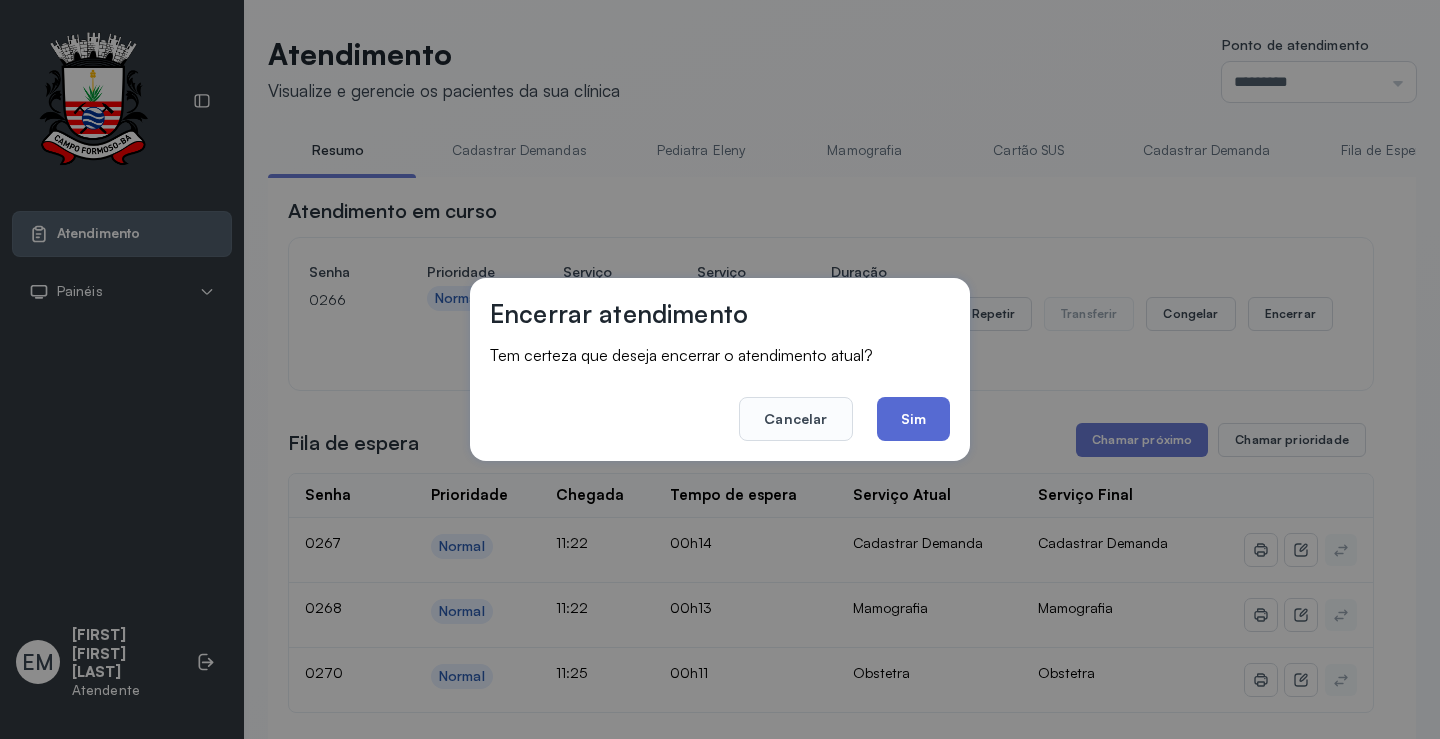 click on "Sim" 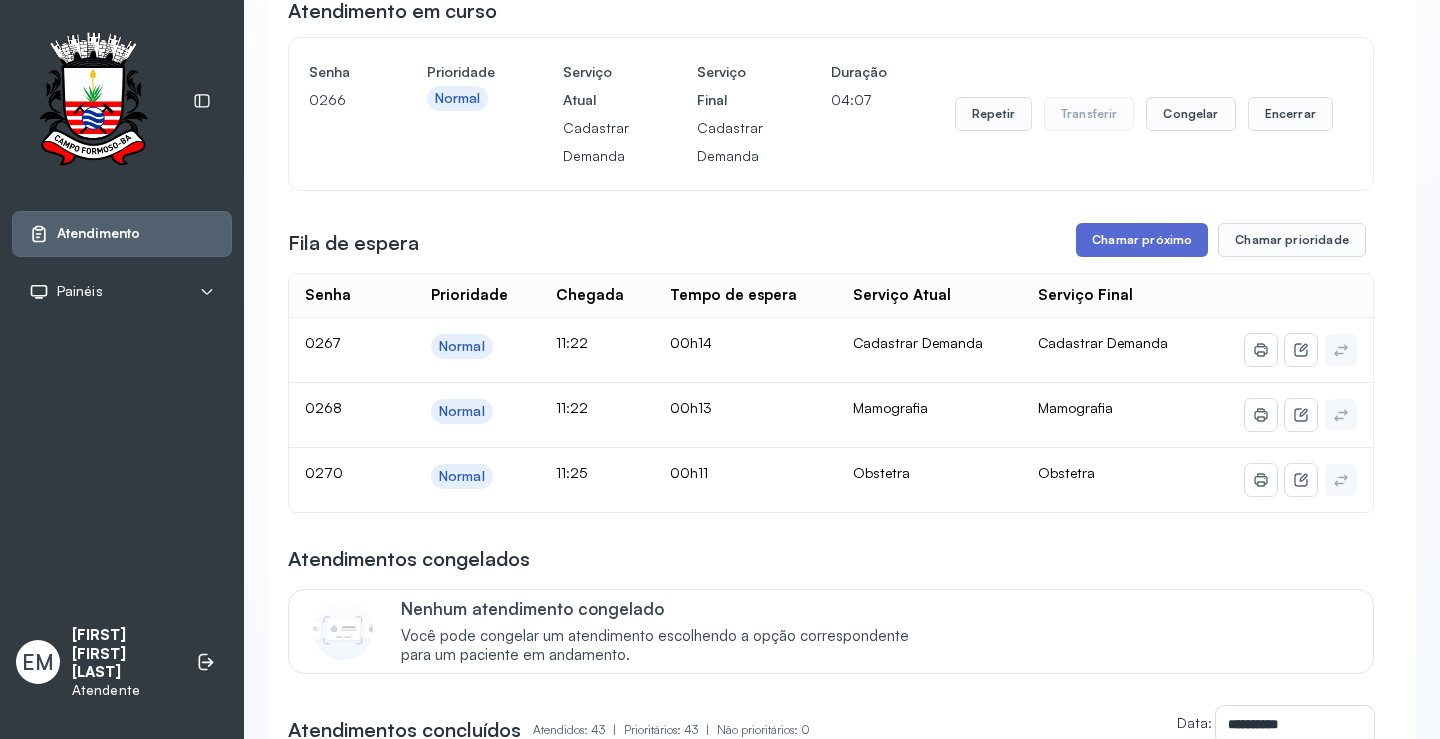 click on "Chamar próximo" at bounding box center (1142, 240) 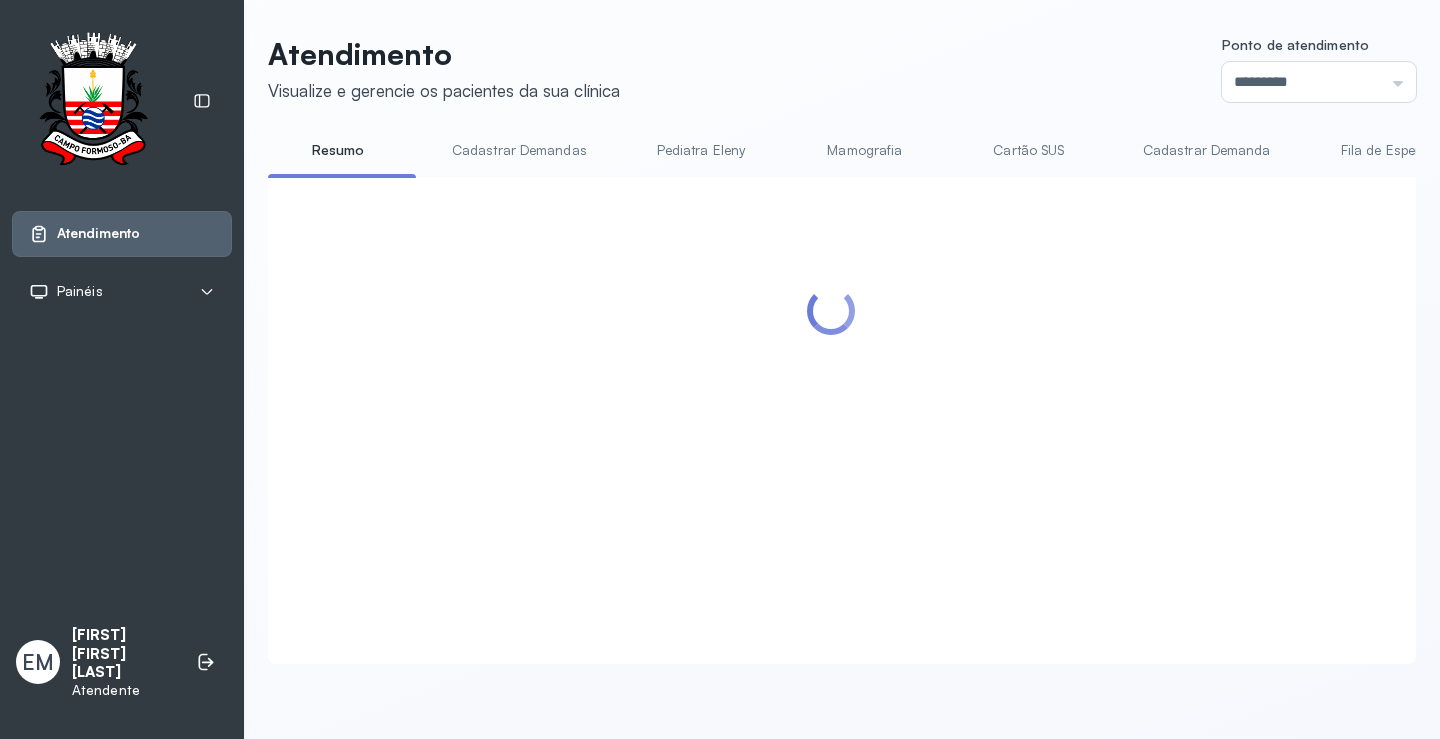 scroll, scrollTop: 200, scrollLeft: 0, axis: vertical 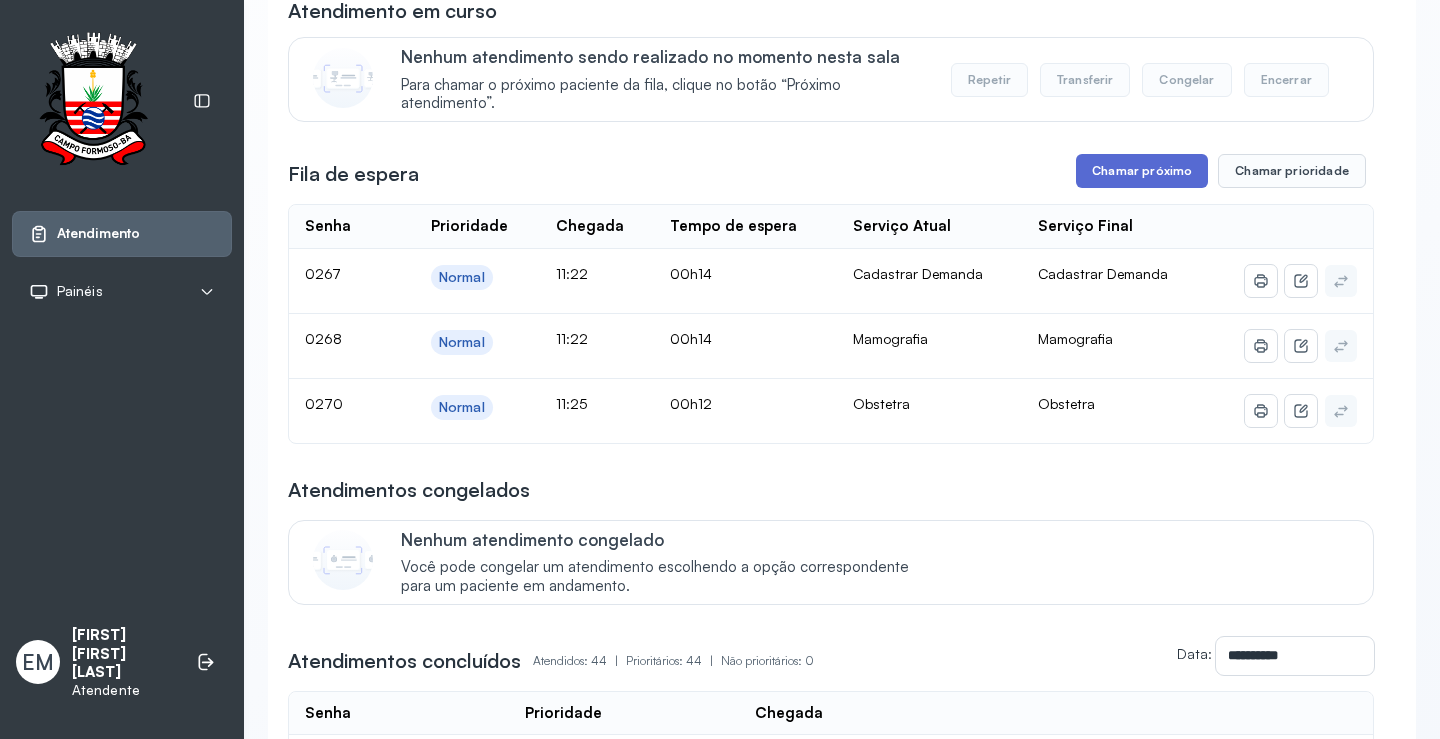 click on "Chamar próximo" at bounding box center (1142, 171) 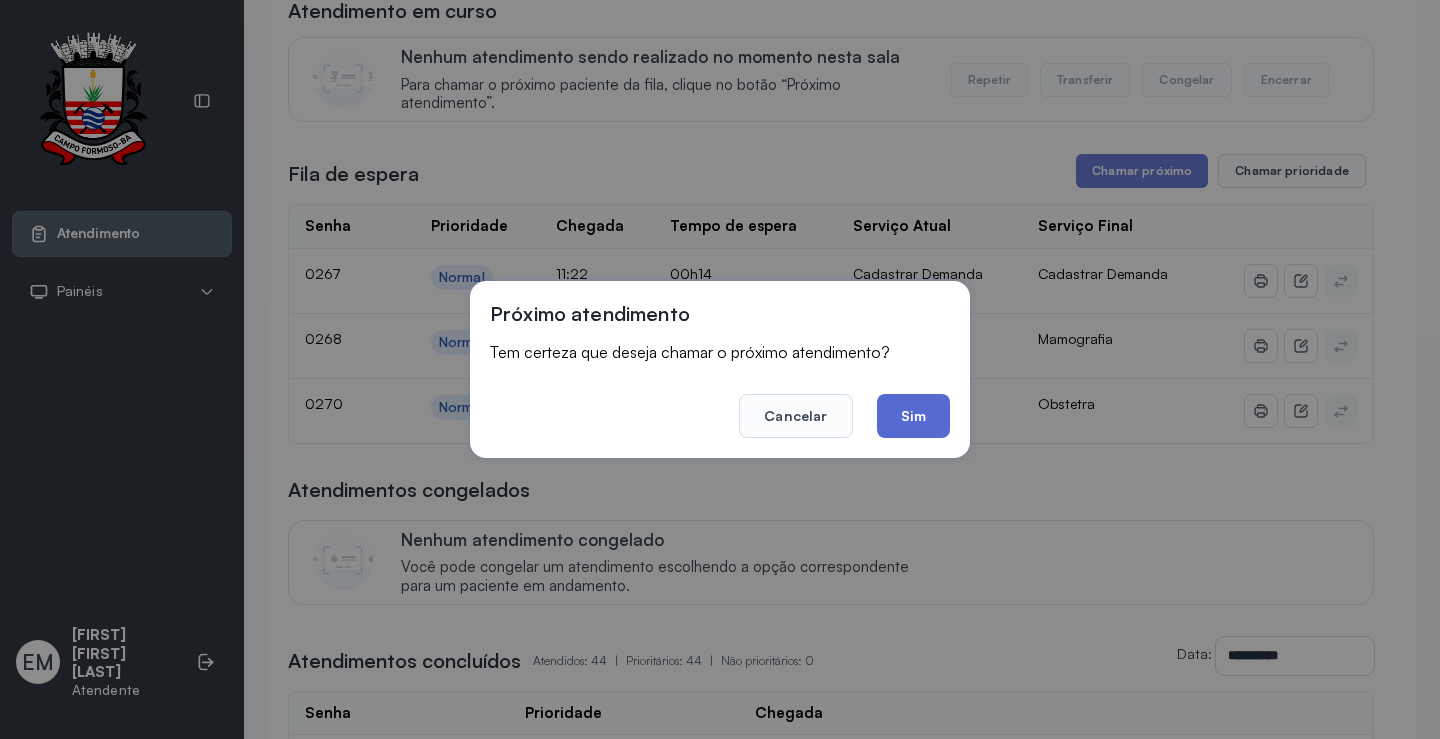 click on "Sim" 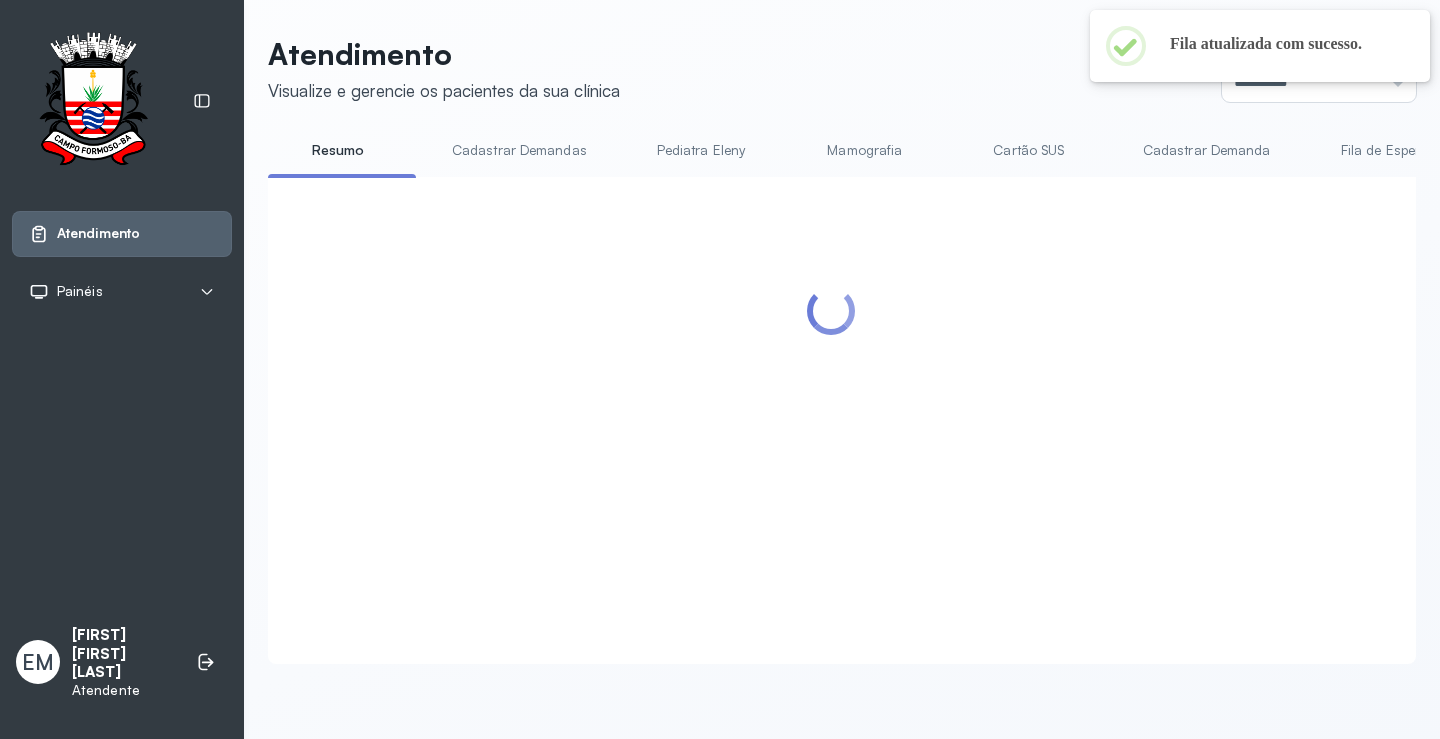 scroll, scrollTop: 200, scrollLeft: 0, axis: vertical 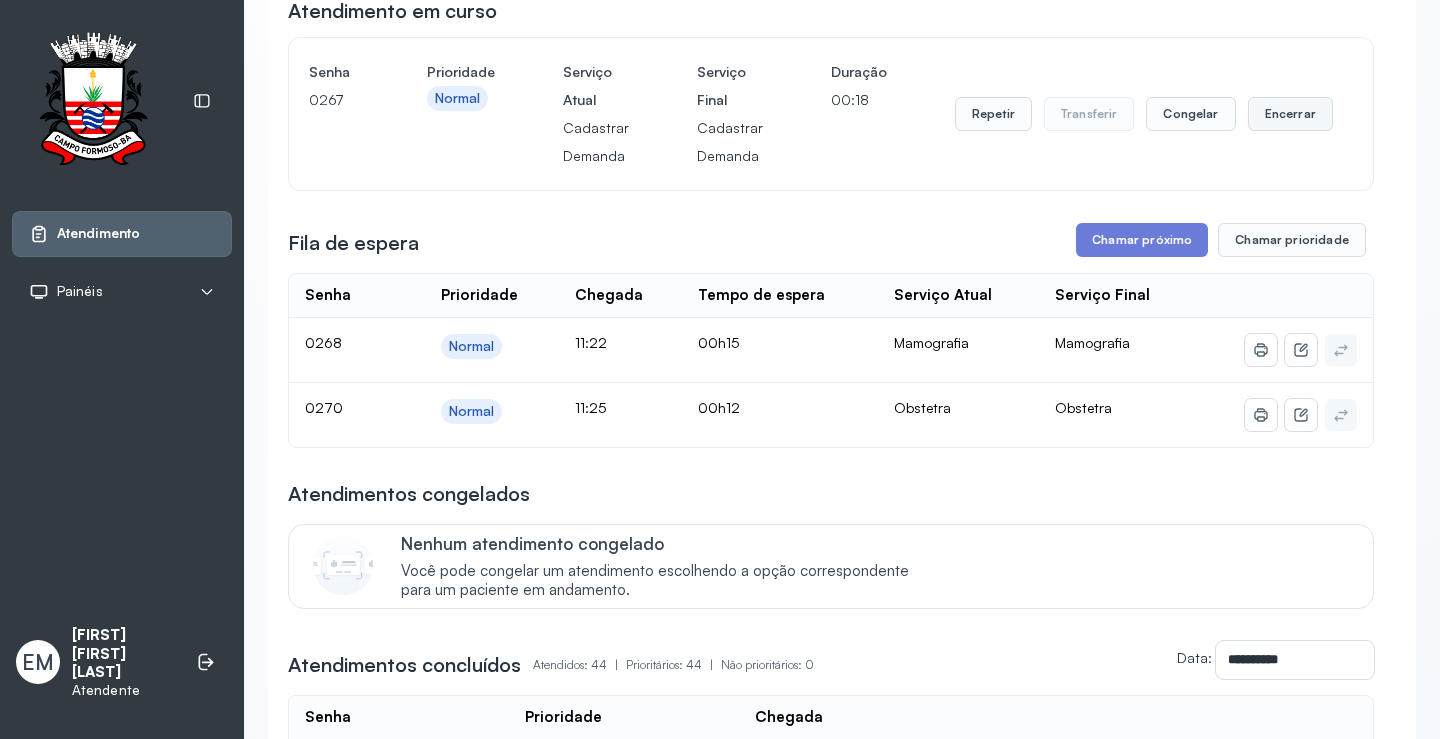 click on "Encerrar" at bounding box center [1290, 114] 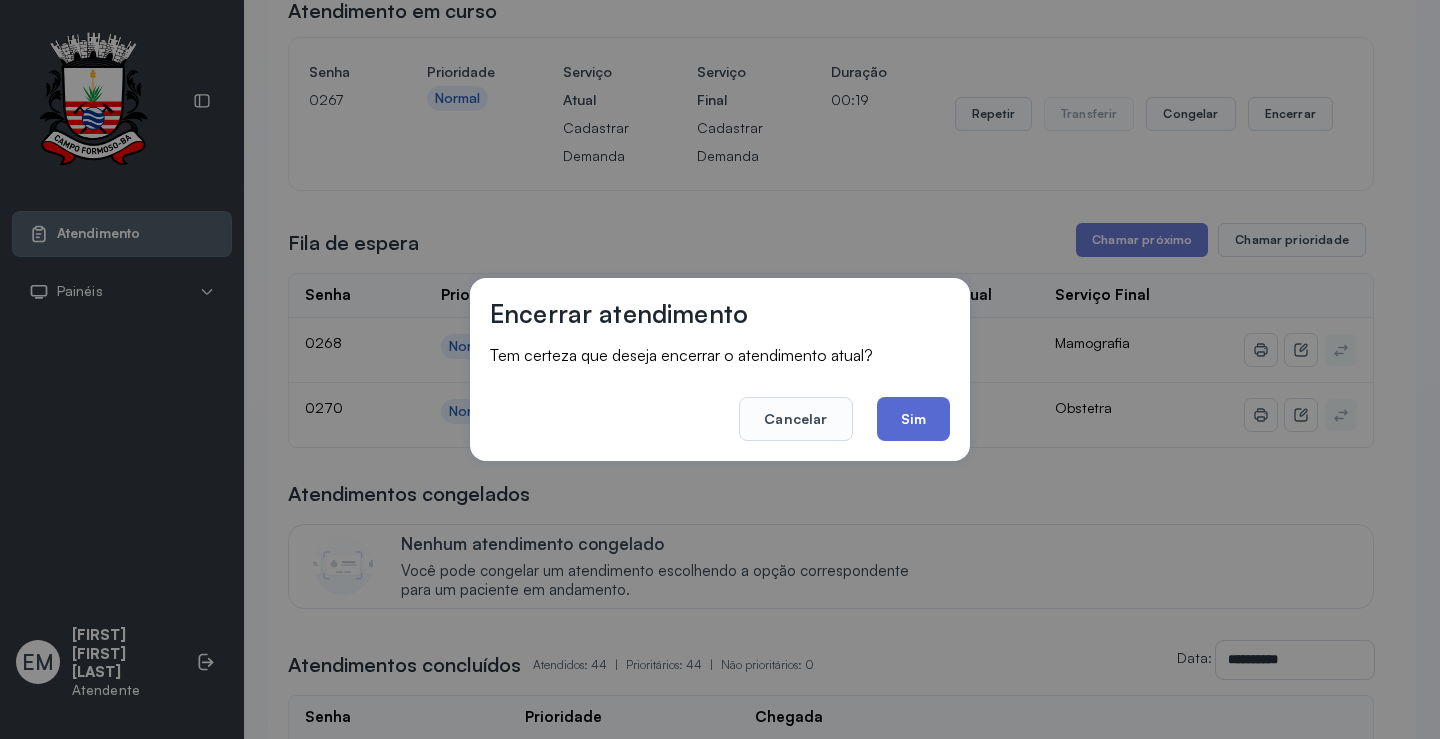 click on "Sim" 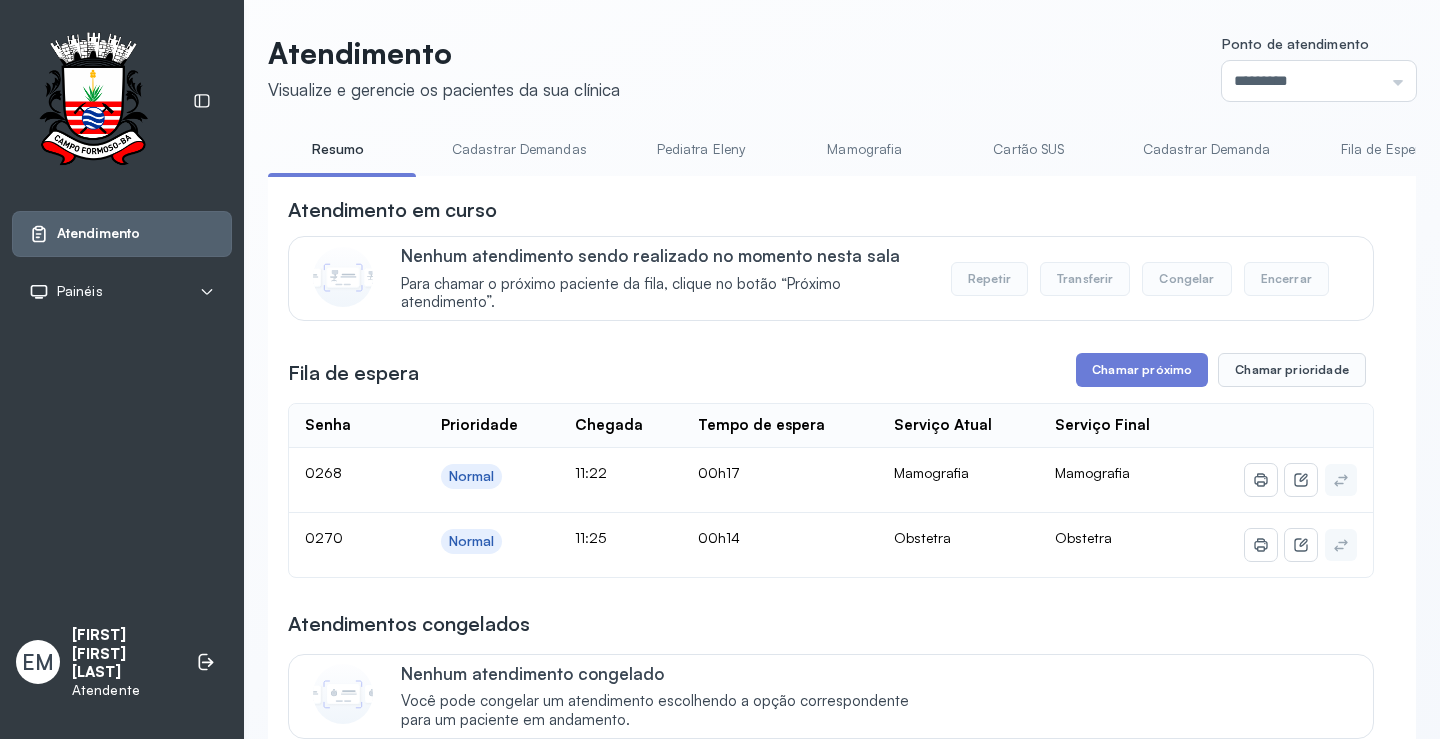 scroll, scrollTop: 200, scrollLeft: 0, axis: vertical 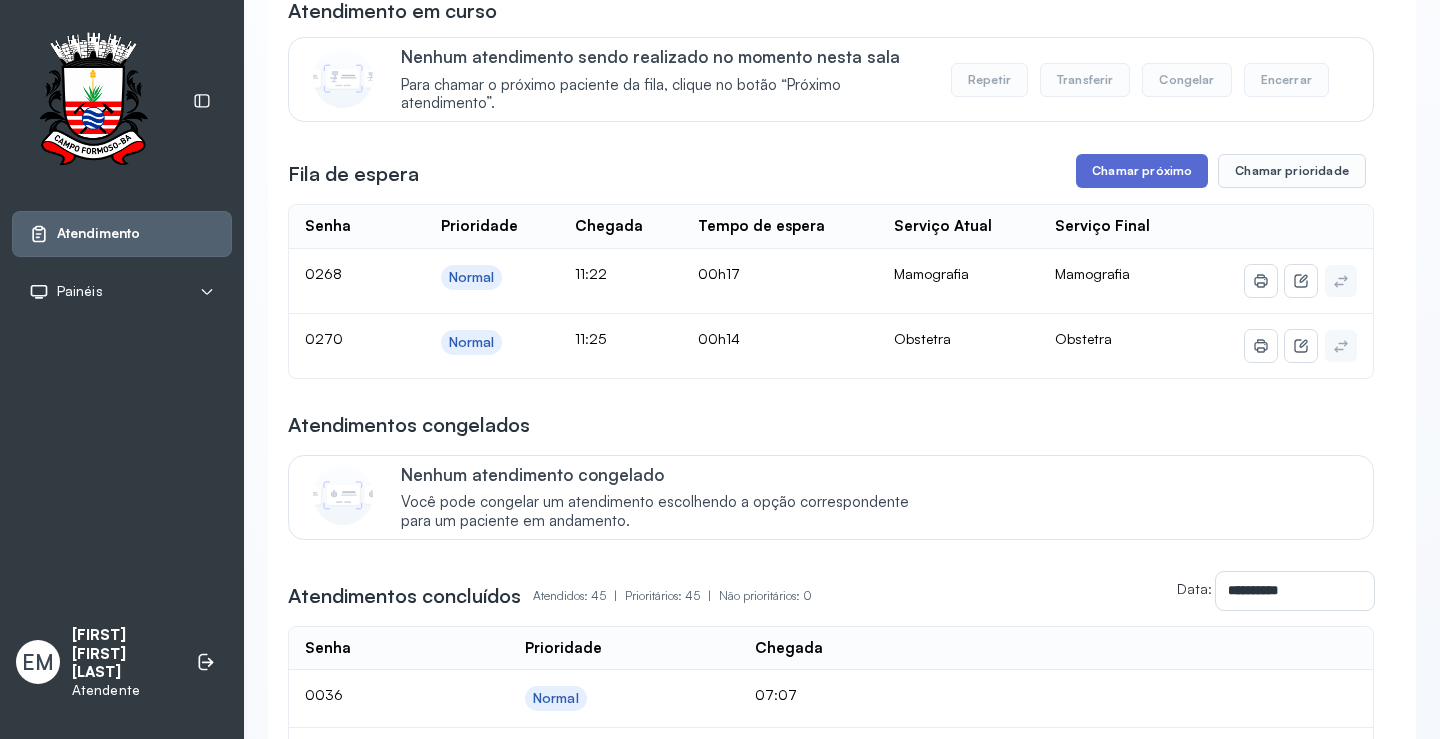 click on "Chamar próximo" at bounding box center [1142, 171] 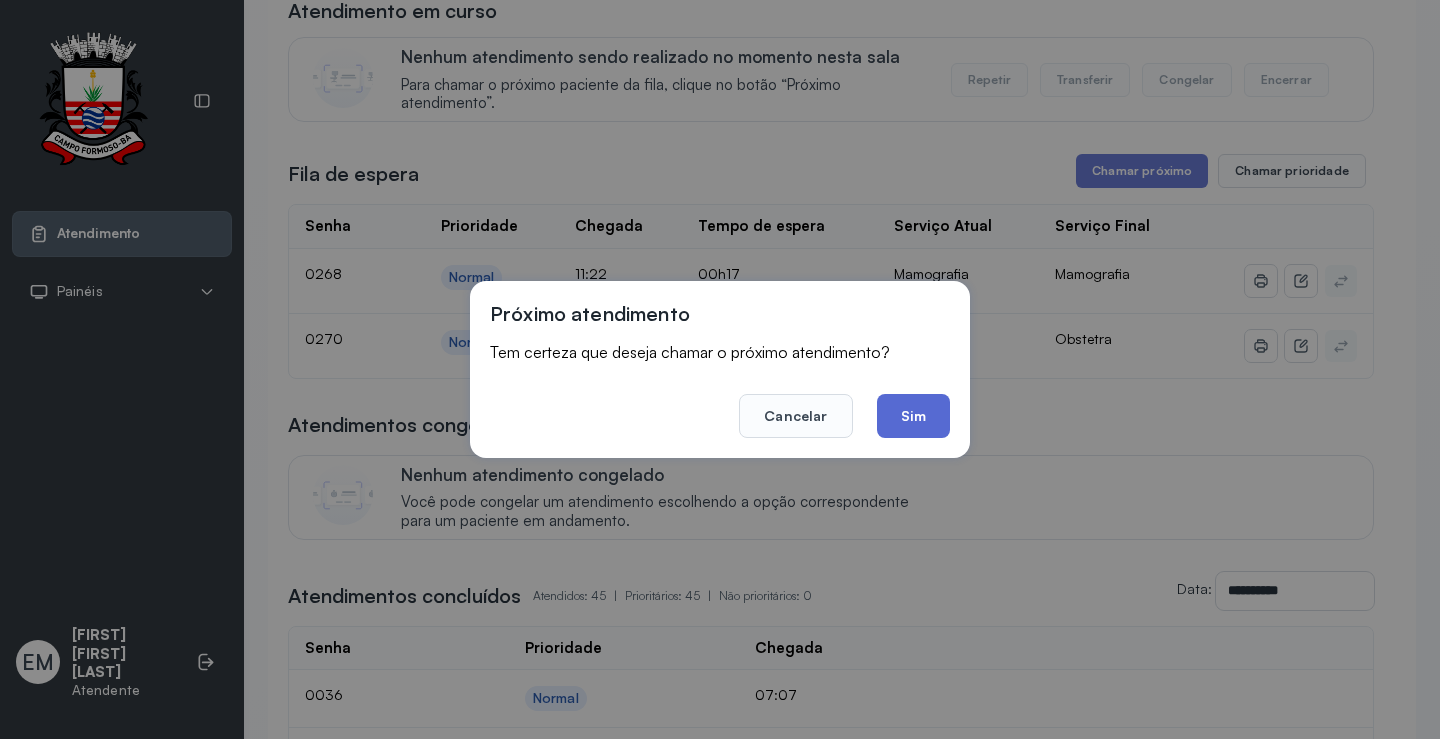 click on "Sim" 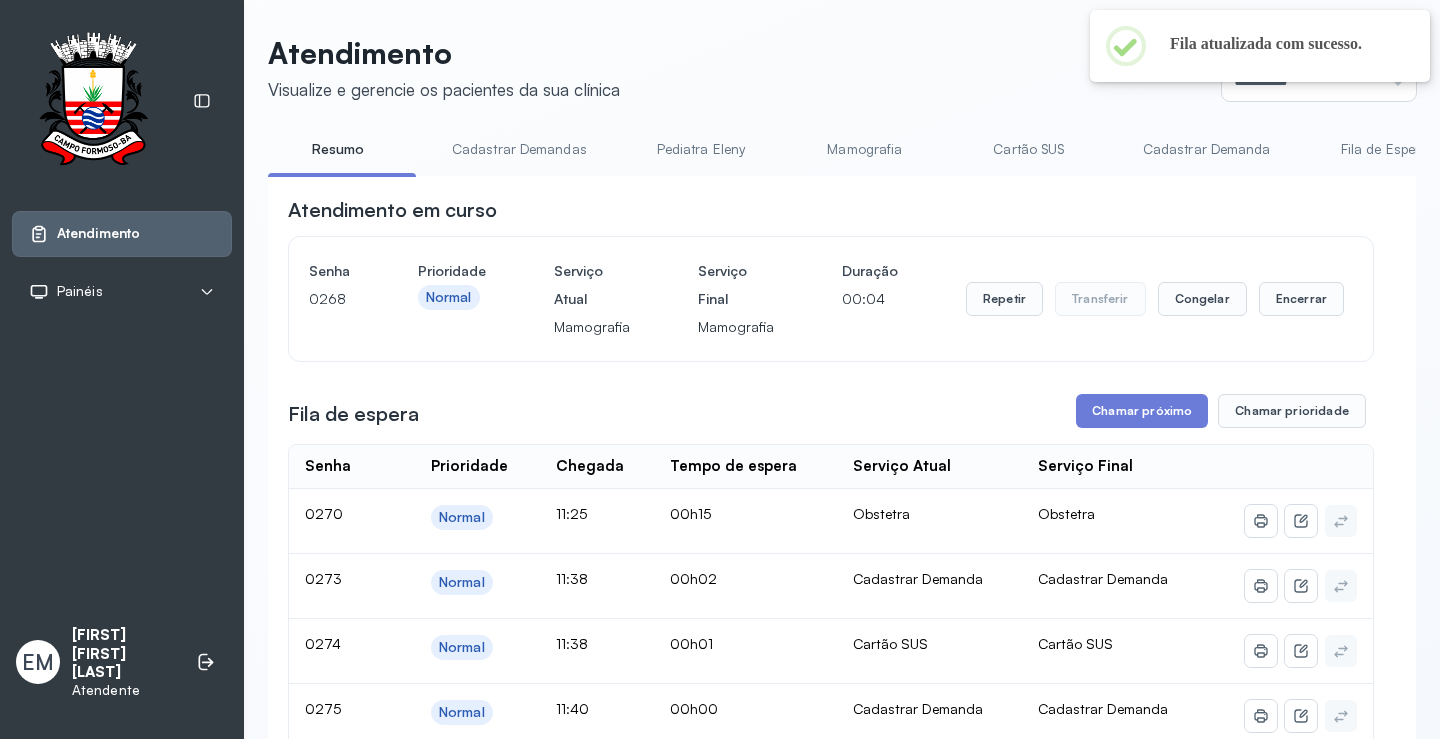 scroll, scrollTop: 200, scrollLeft: 0, axis: vertical 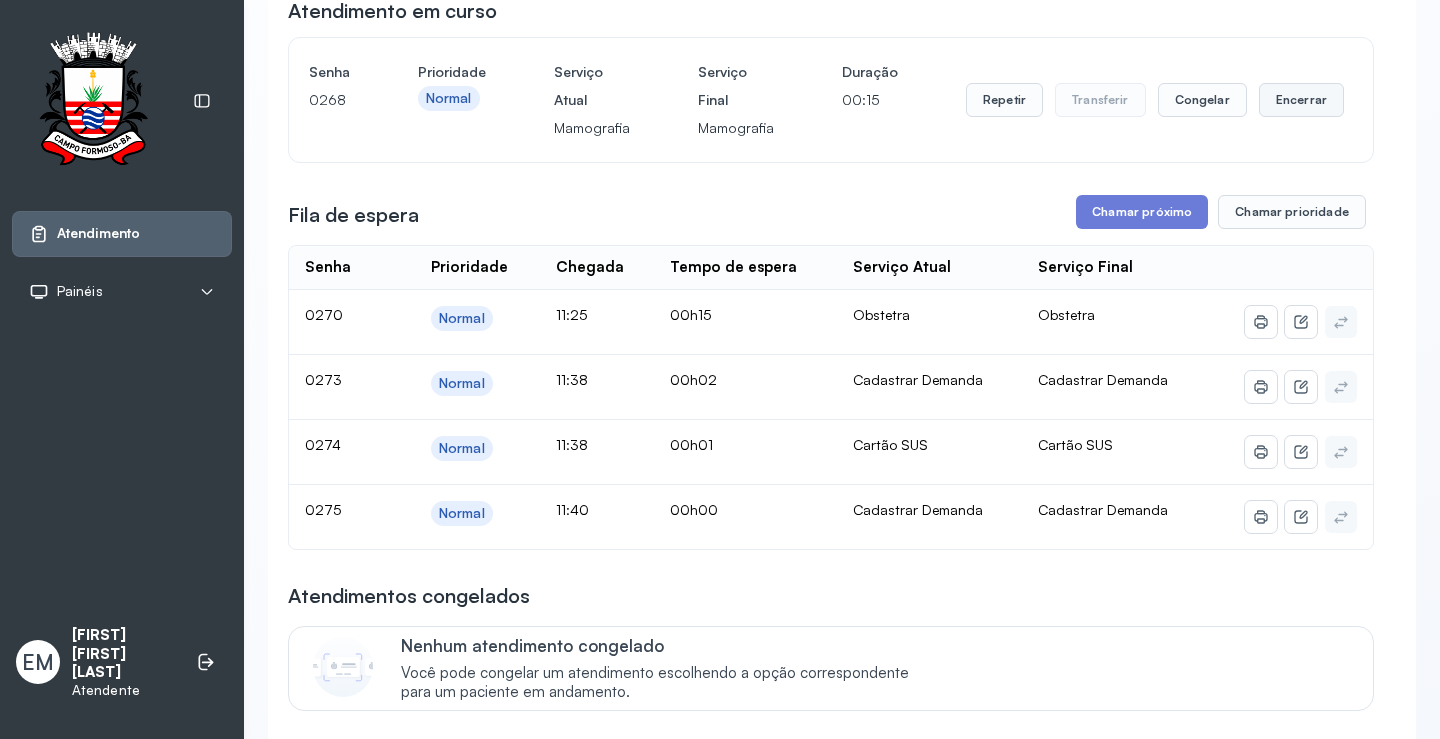 click on "Encerrar" at bounding box center (1301, 100) 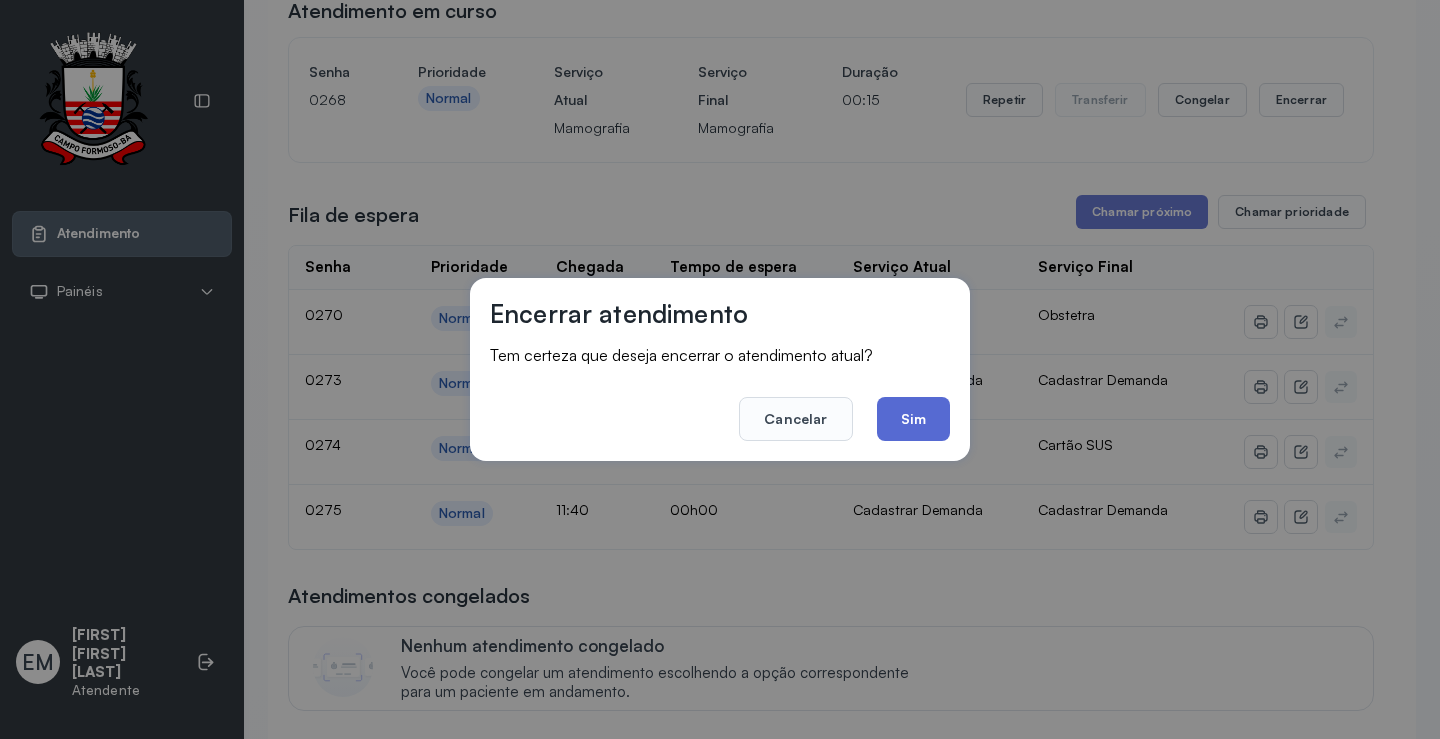 click on "Sim" 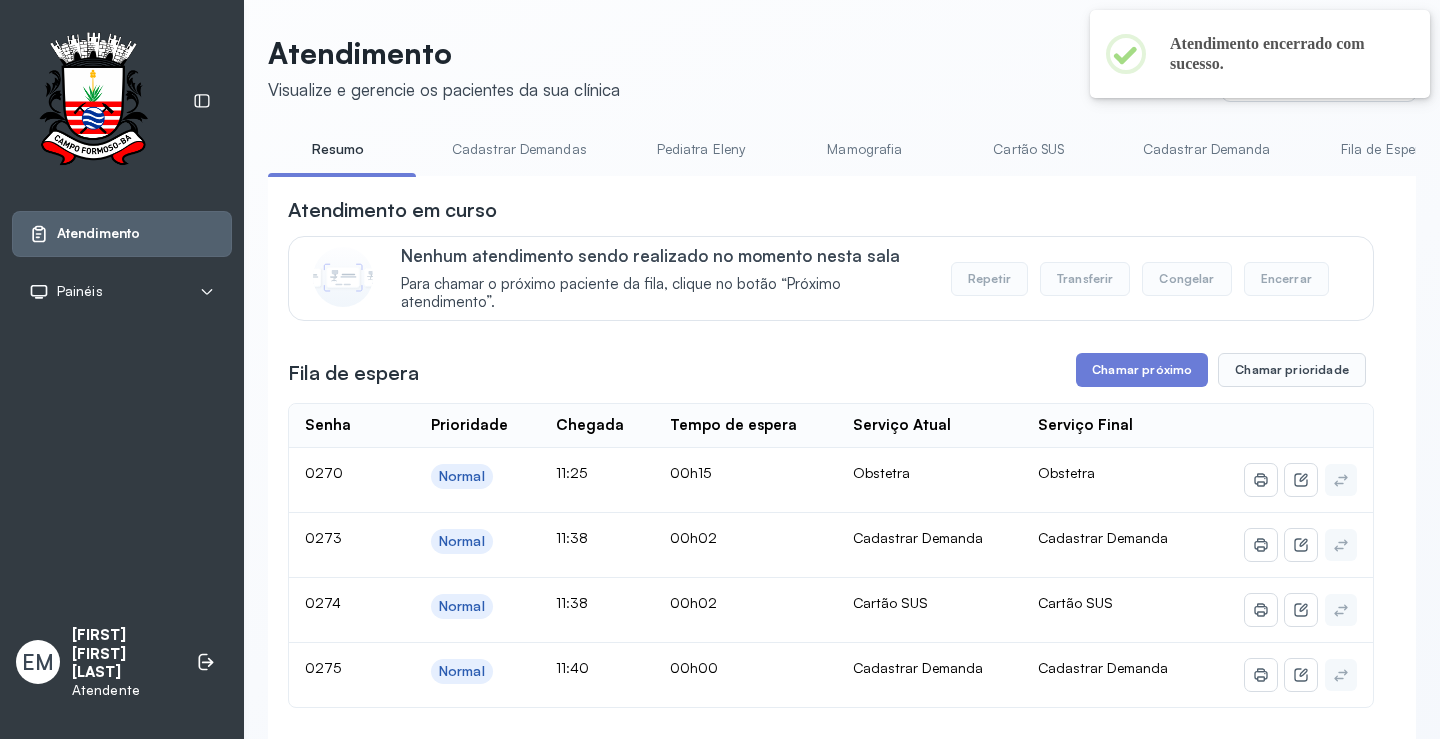 scroll, scrollTop: 200, scrollLeft: 0, axis: vertical 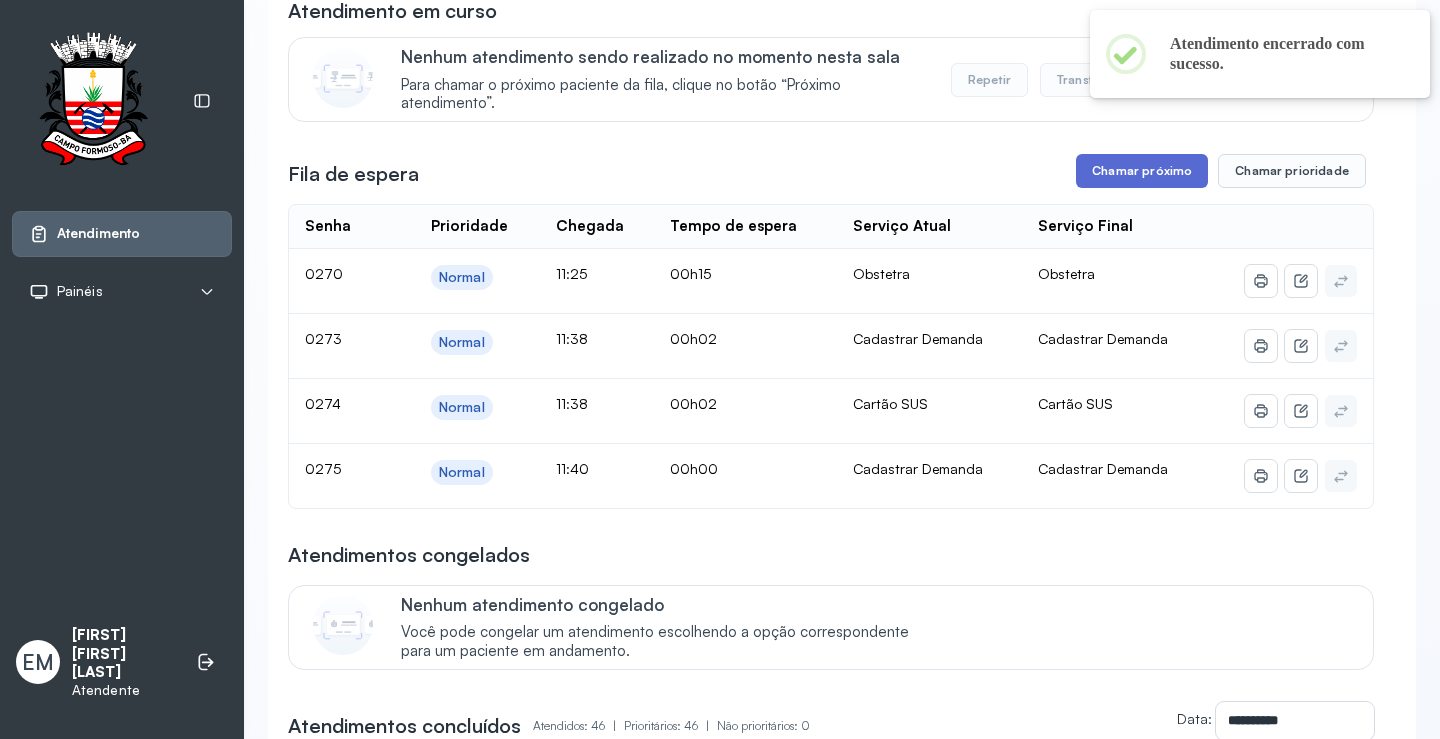 click on "Chamar próximo" at bounding box center (1142, 171) 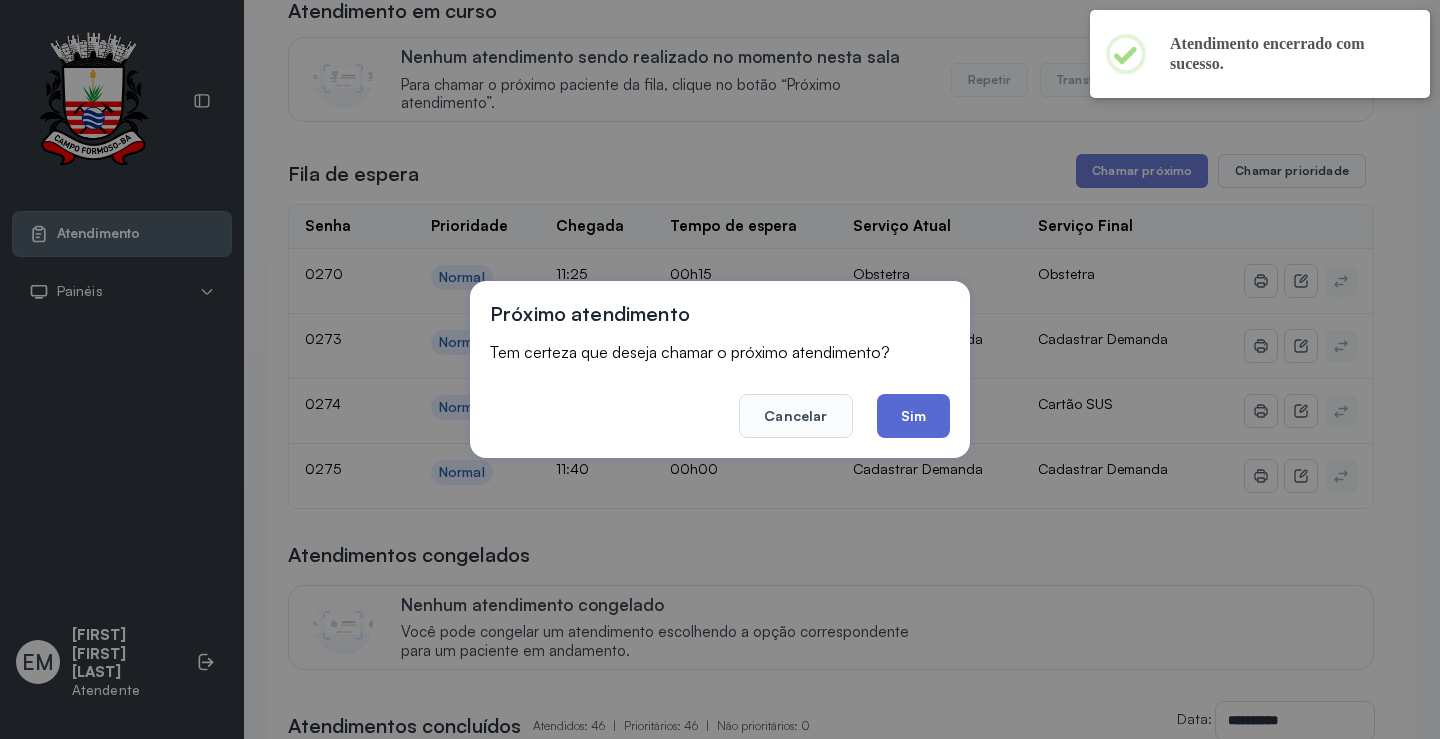 click on "Sim" 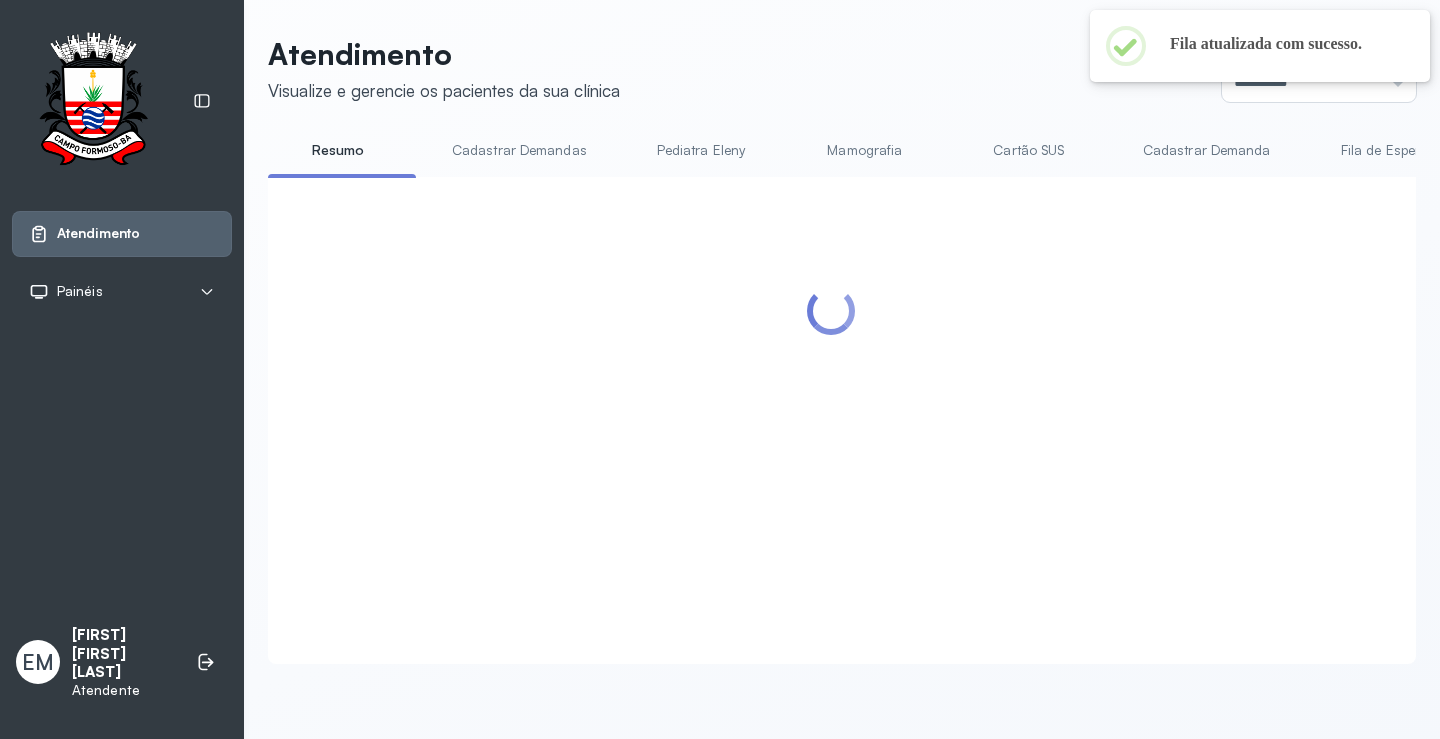 scroll, scrollTop: 200, scrollLeft: 0, axis: vertical 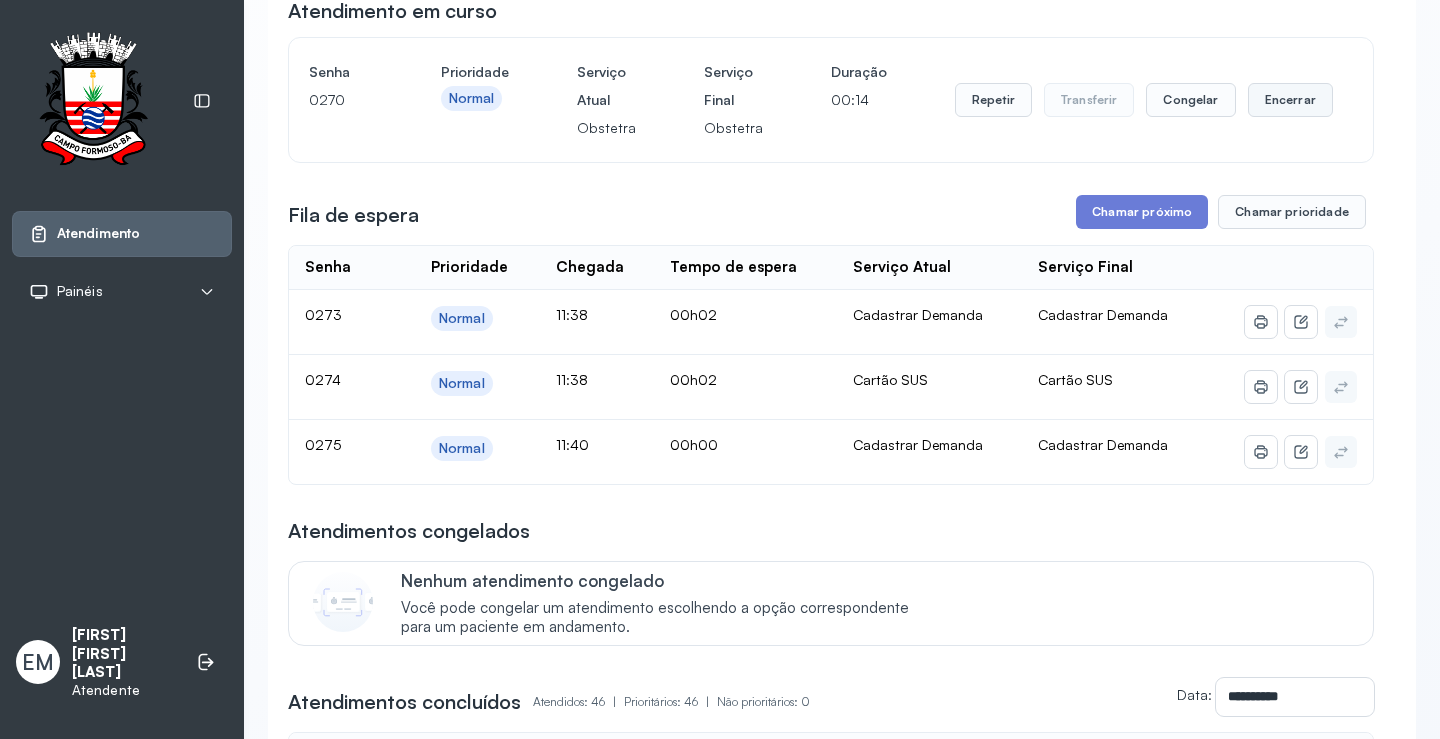 click on "Encerrar" at bounding box center [1290, 100] 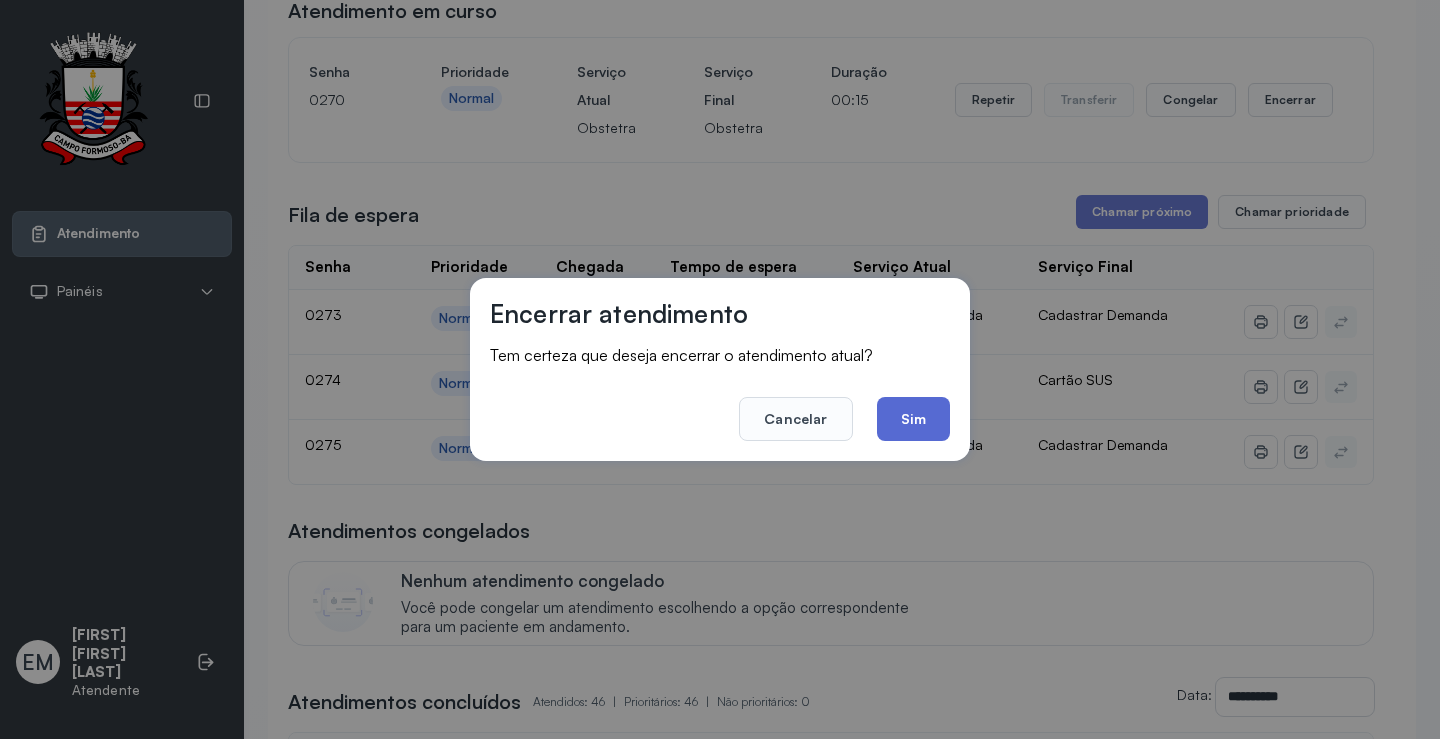 click on "Sim" 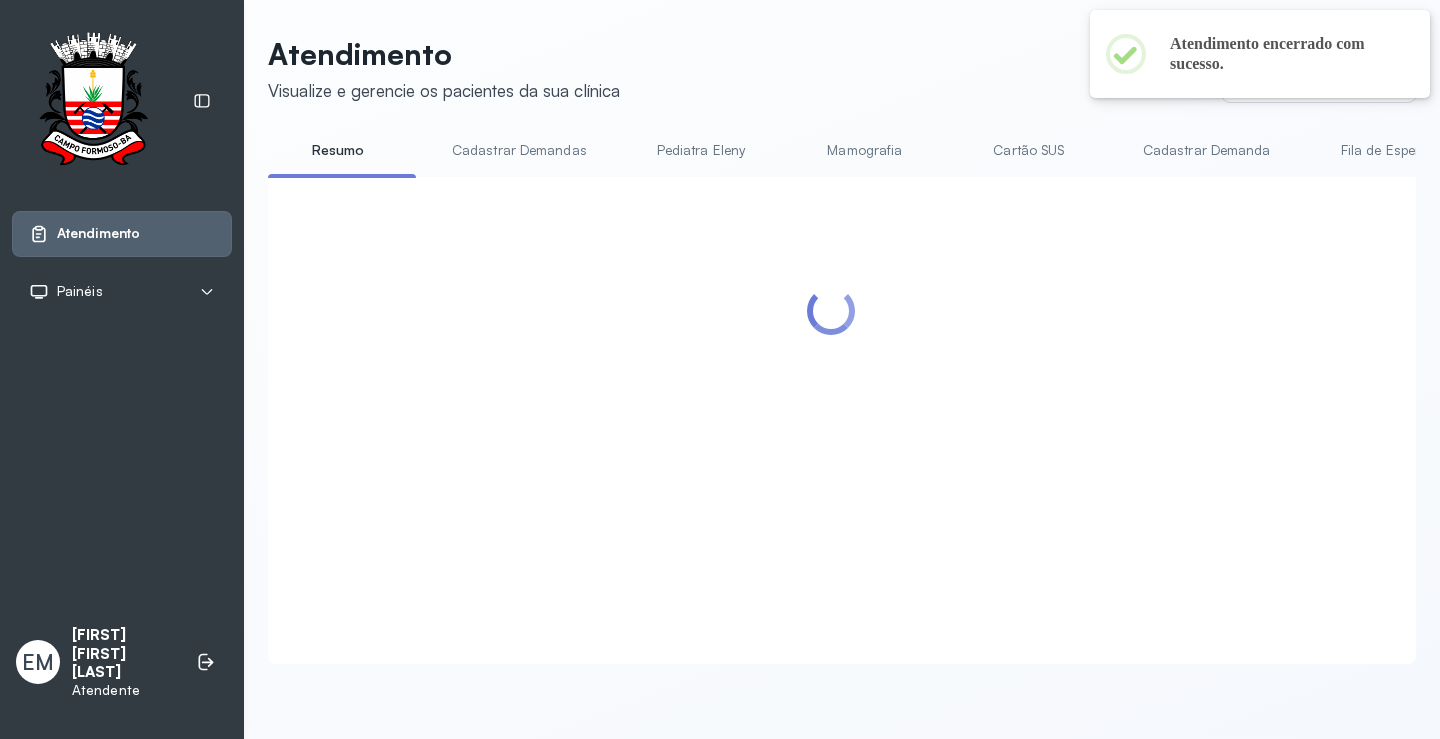 scroll, scrollTop: 1, scrollLeft: 0, axis: vertical 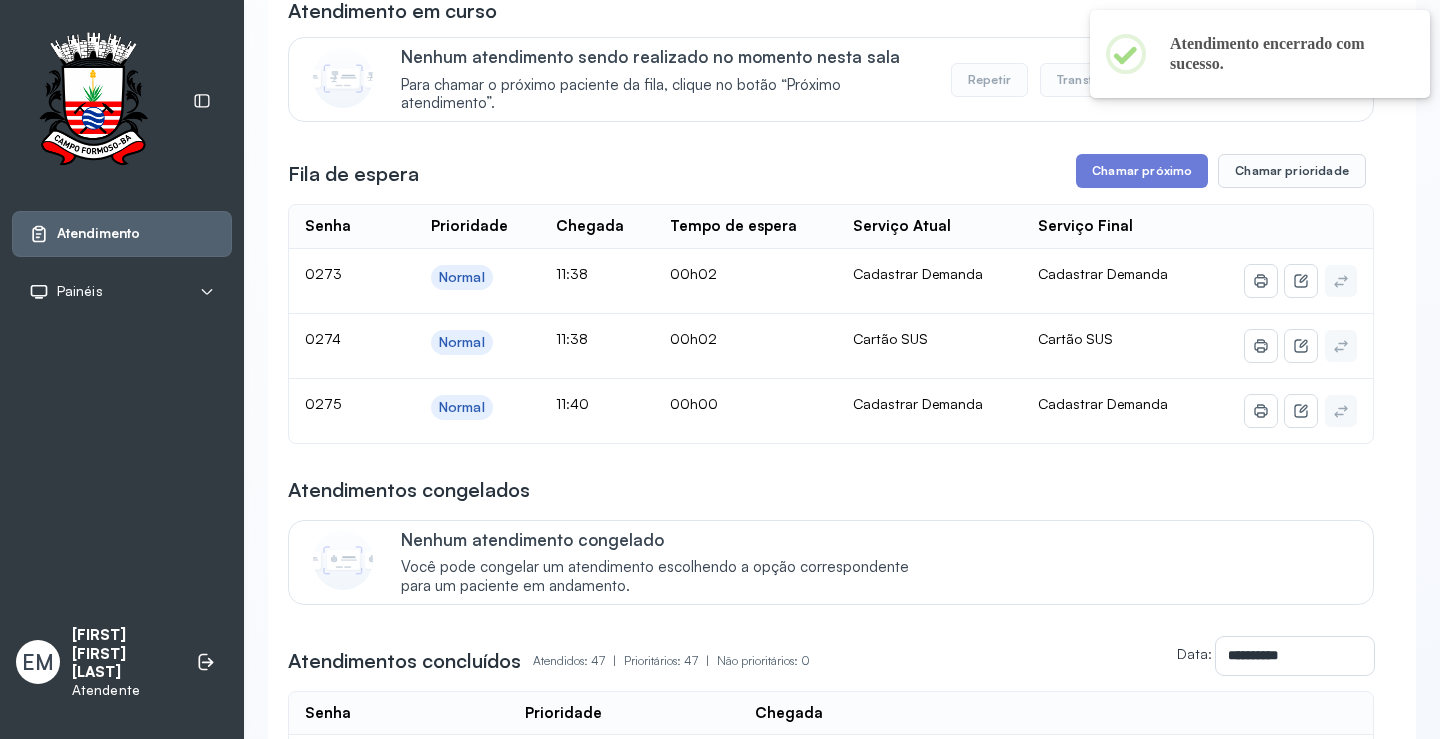 click on "Para chamar o próximo paciente da fila, clique no botão “Próximo atendimento”." at bounding box center [665, 95] 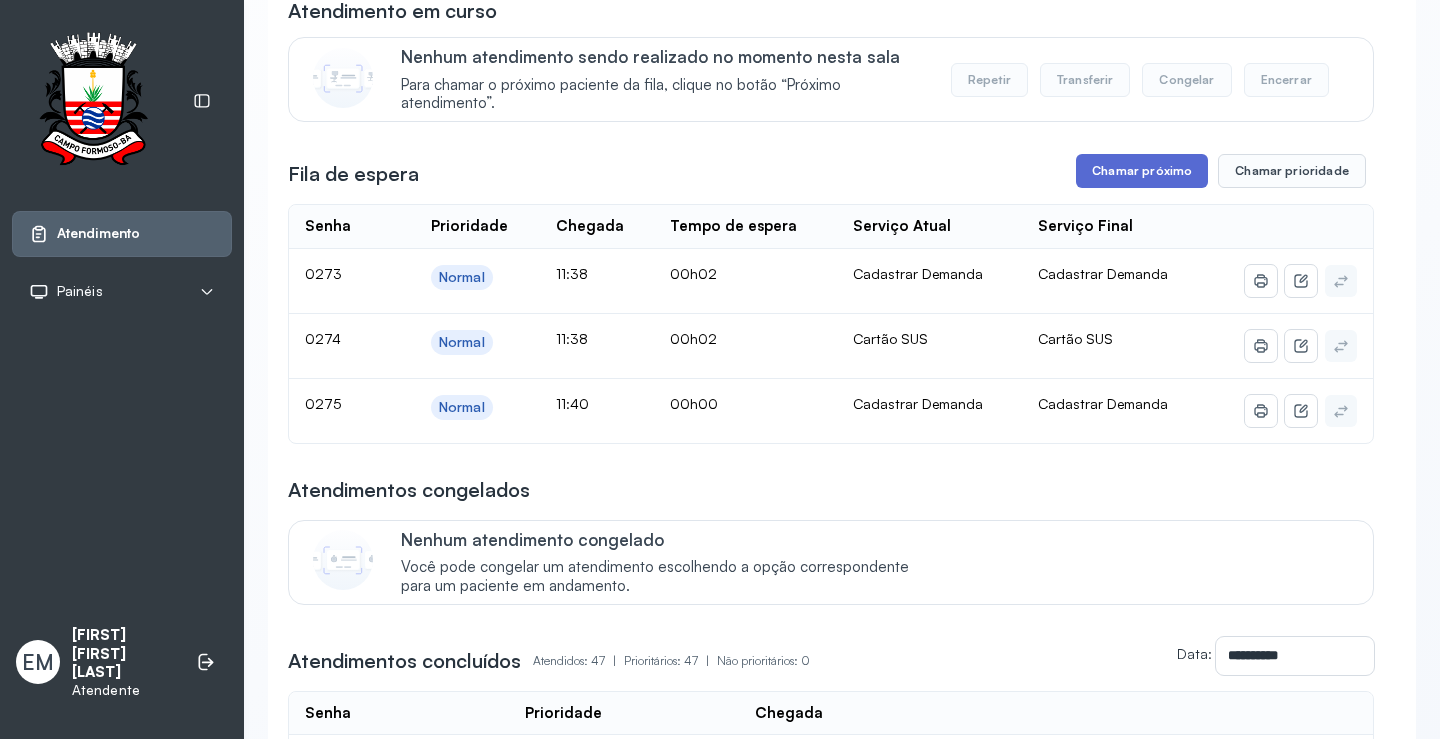 click on "Chamar próximo" at bounding box center (1142, 171) 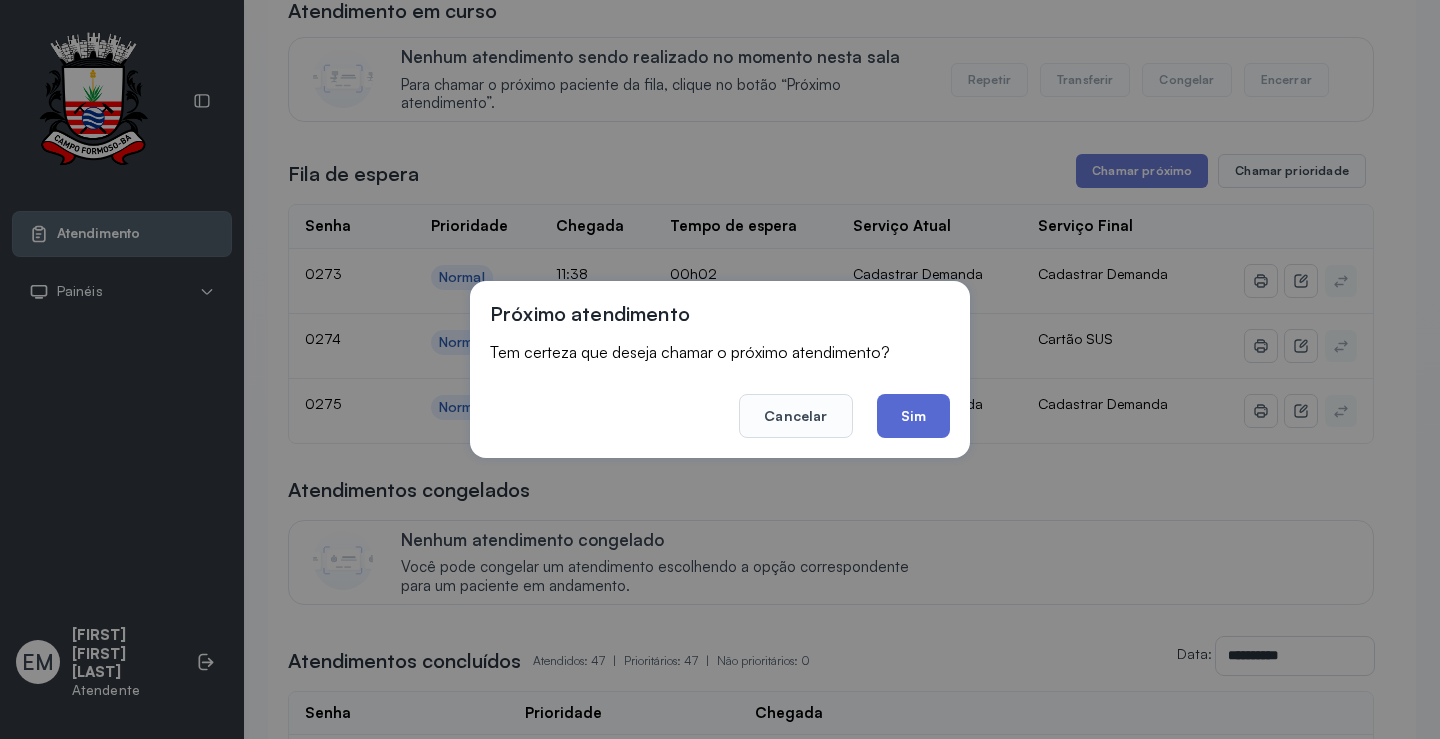 click on "Sim" 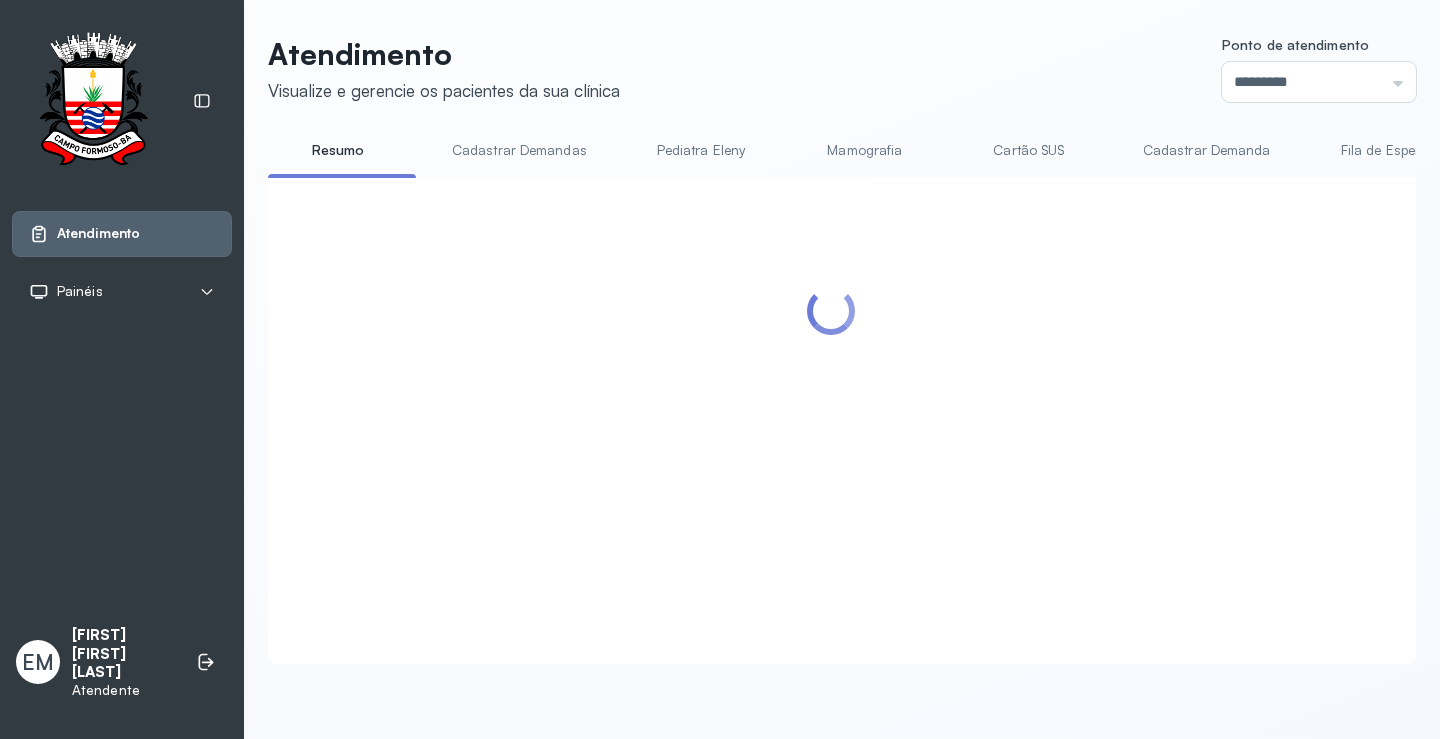scroll, scrollTop: 1, scrollLeft: 0, axis: vertical 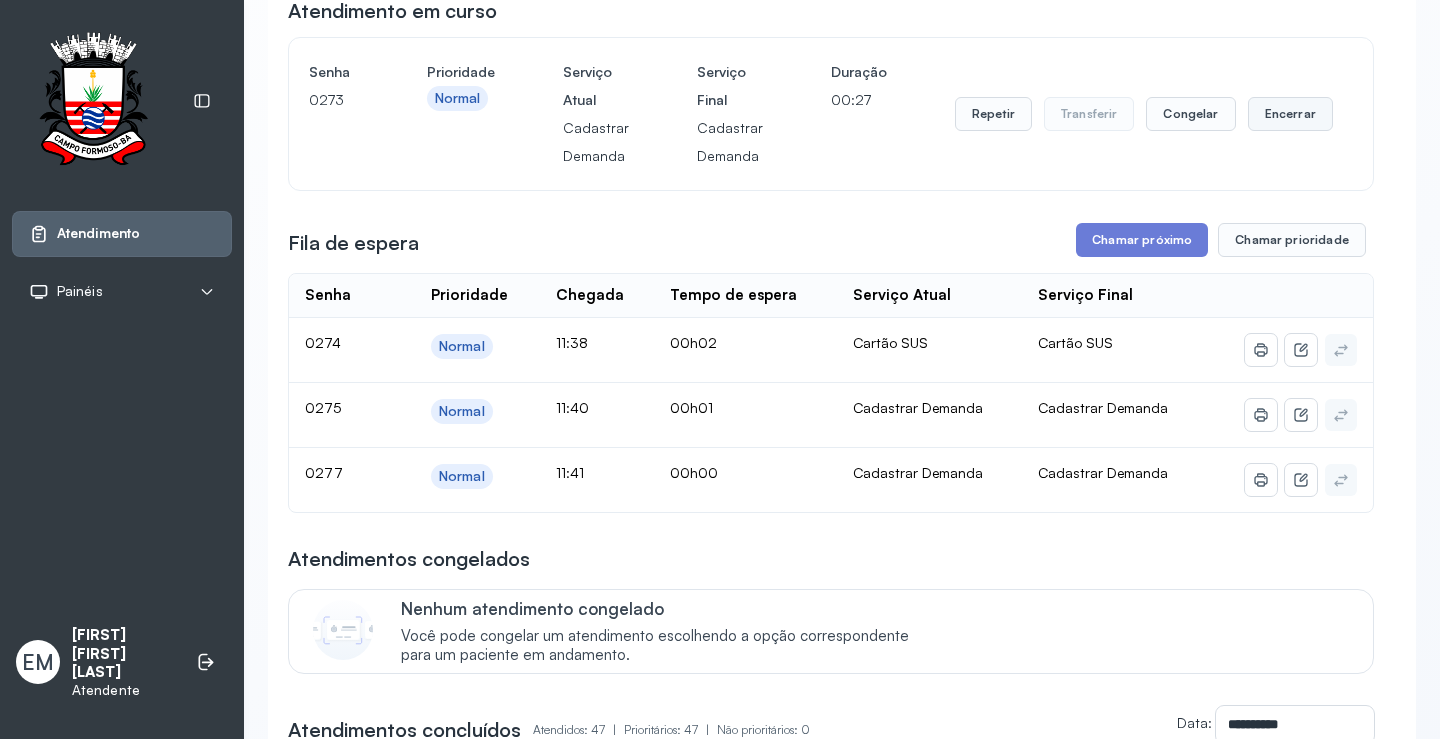 drag, startPoint x: 1261, startPoint y: 118, endPoint x: 1247, endPoint y: 121, distance: 14.3178215 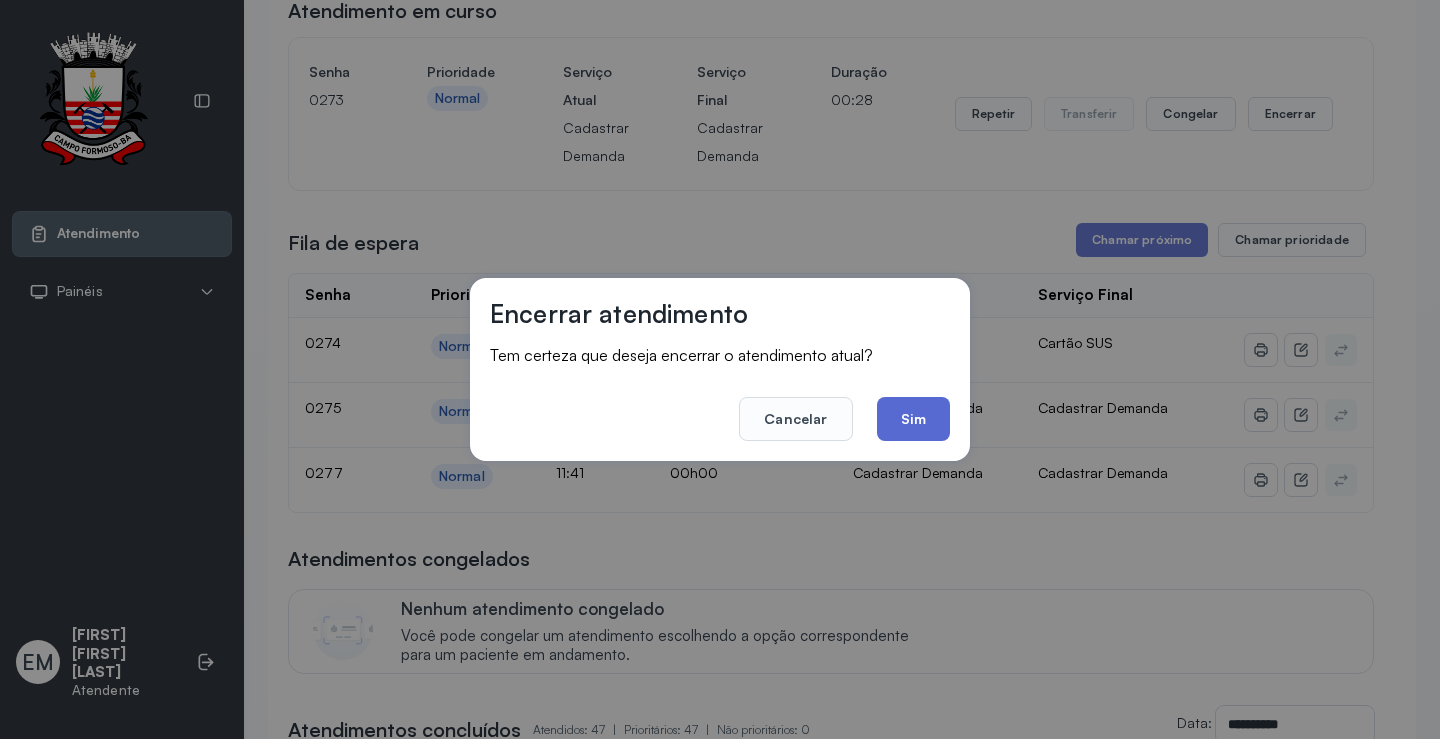 click on "Sim" 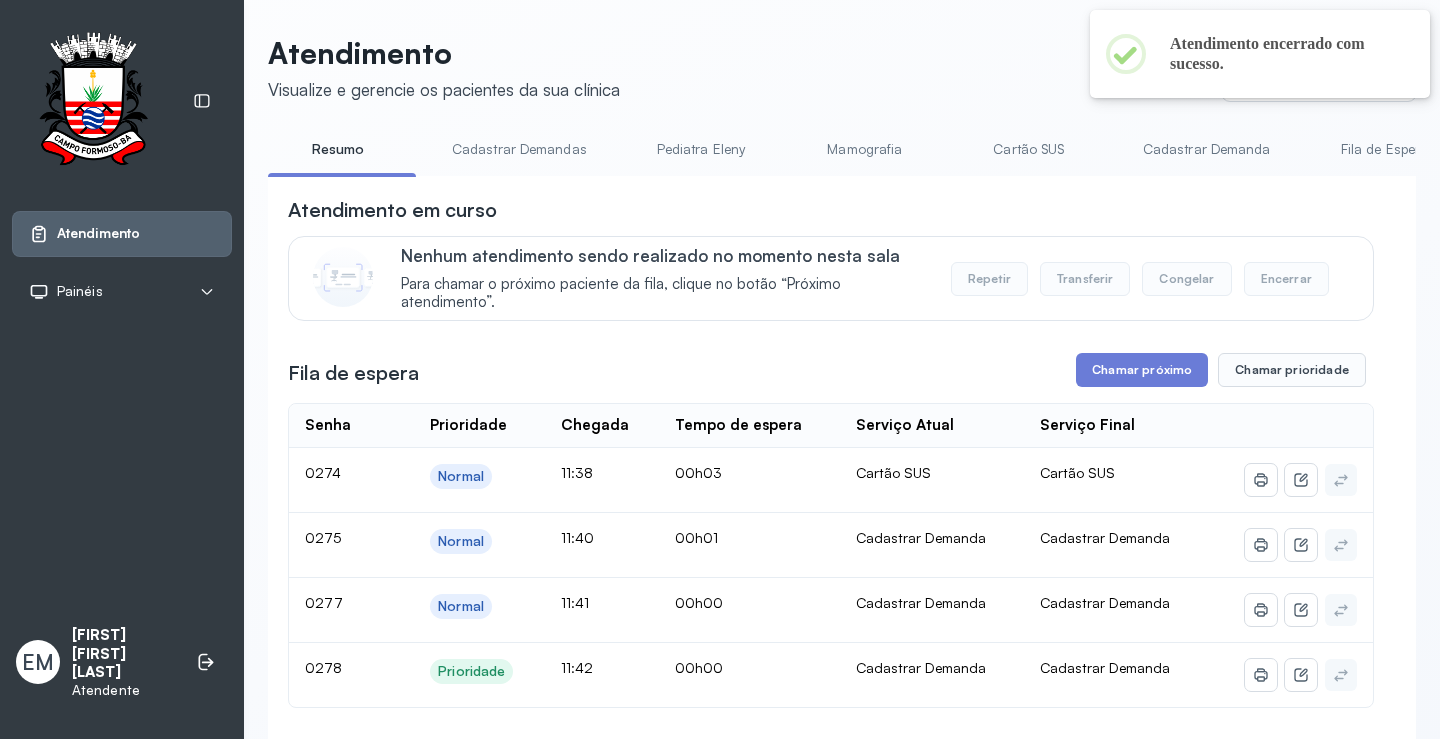 scroll, scrollTop: 200, scrollLeft: 0, axis: vertical 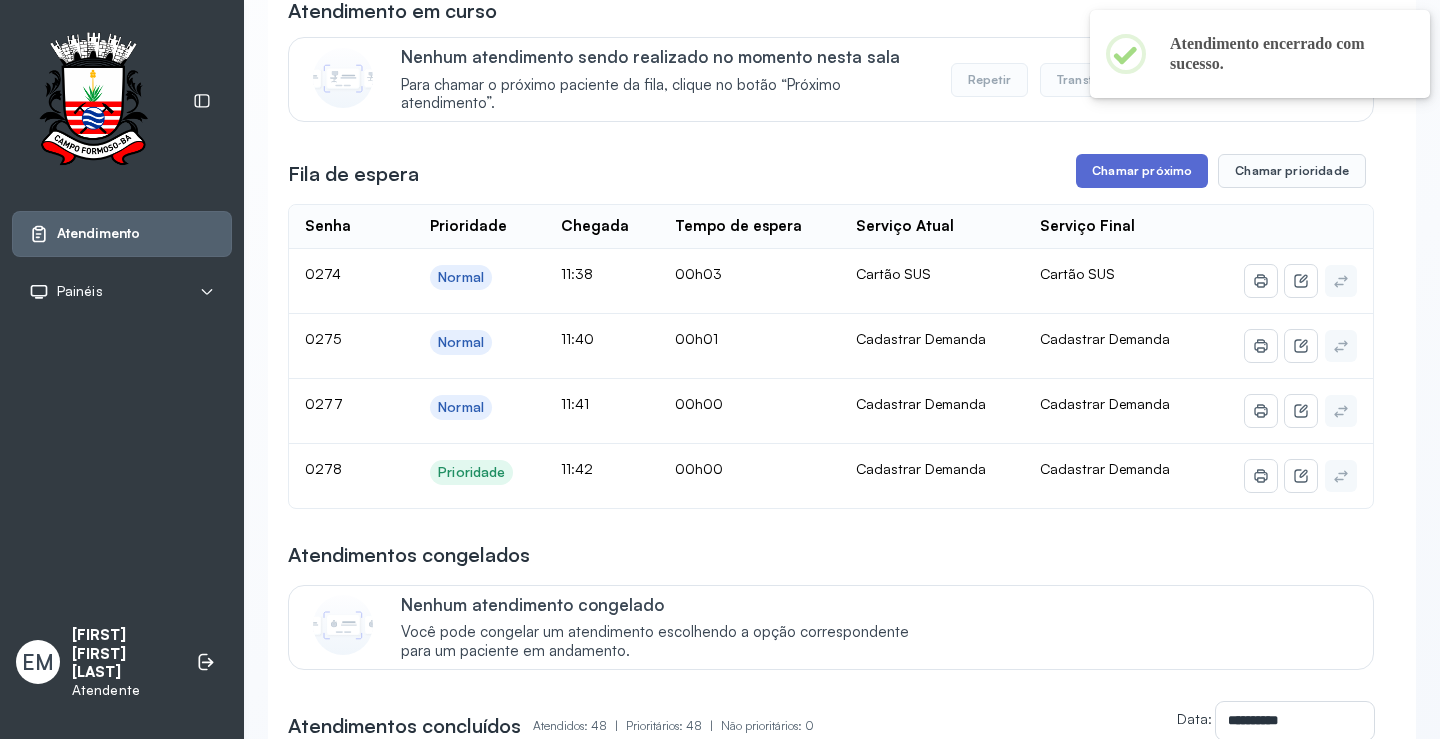 click on "Chamar próximo" at bounding box center [1142, 171] 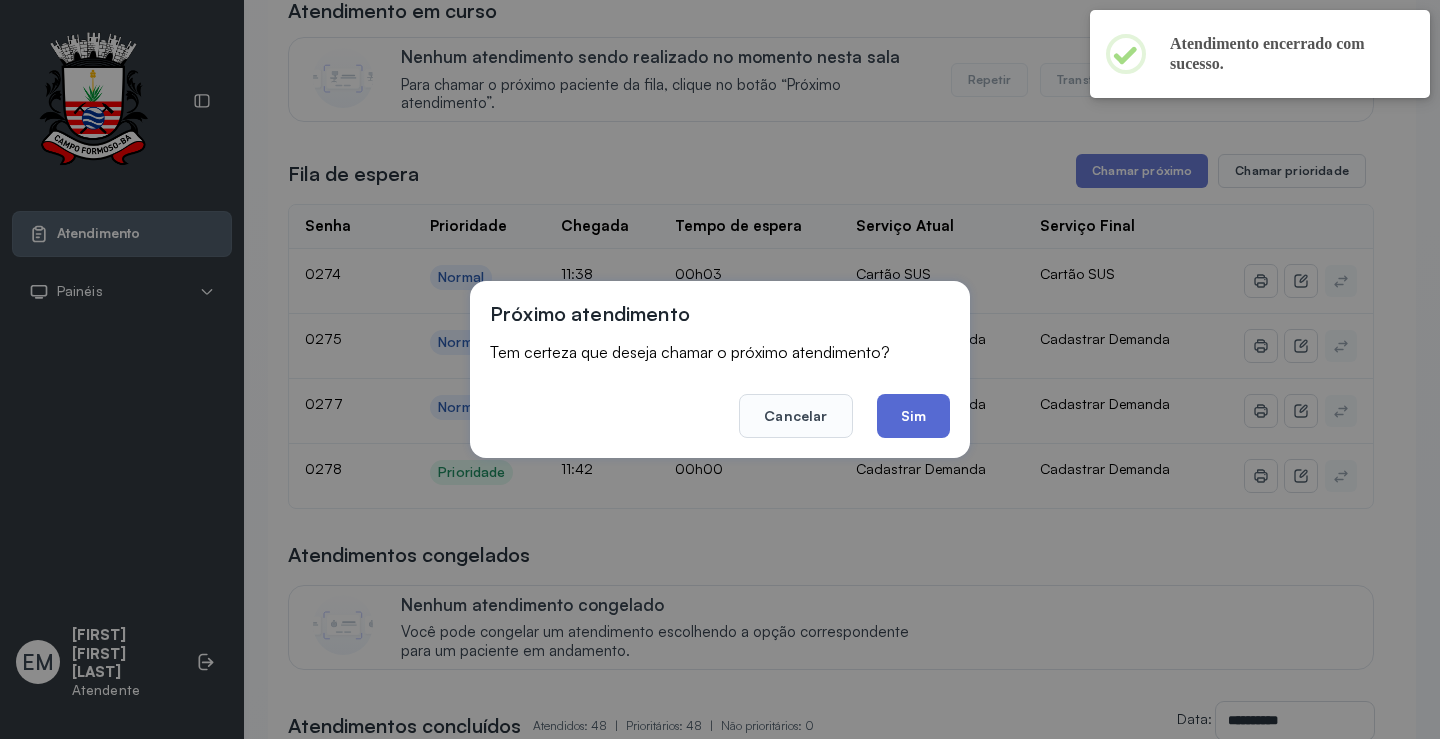 click on "Sim" 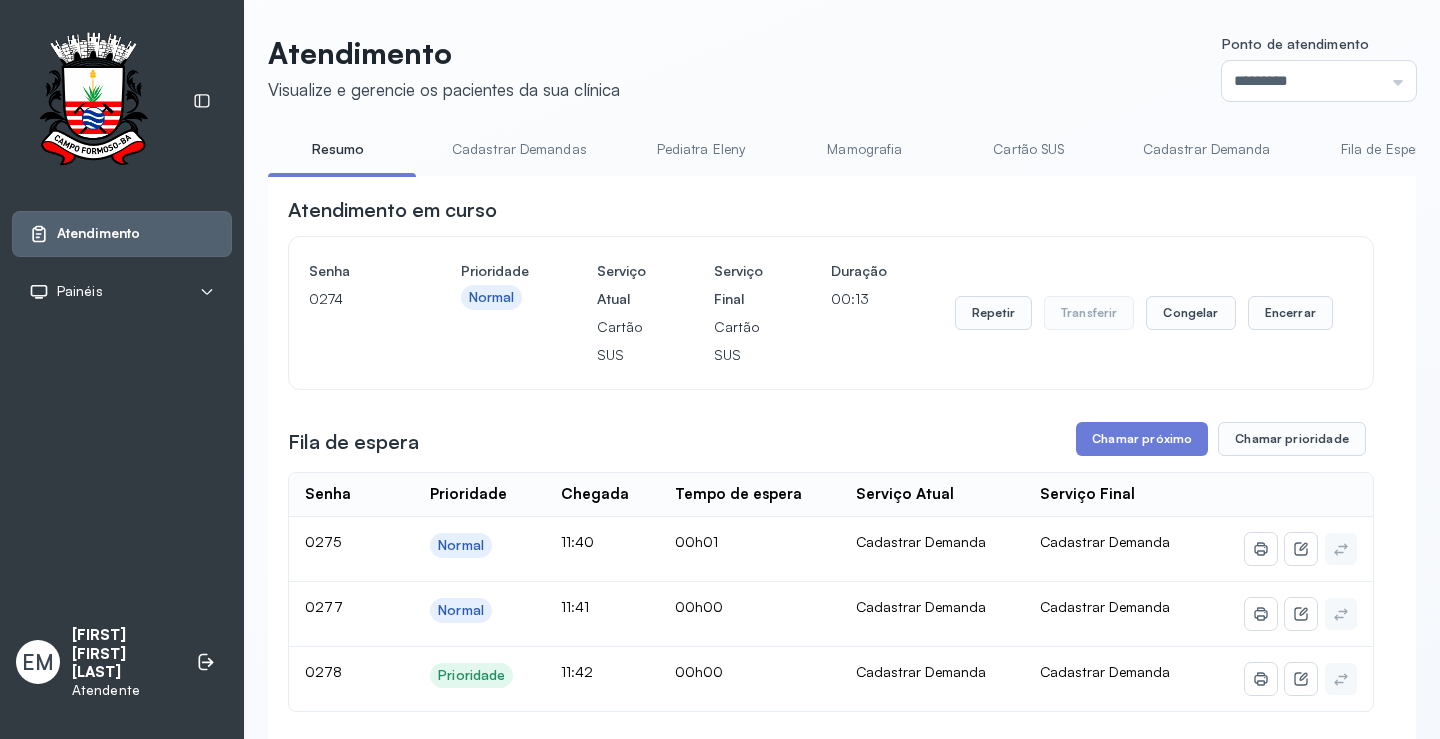 scroll, scrollTop: 200, scrollLeft: 0, axis: vertical 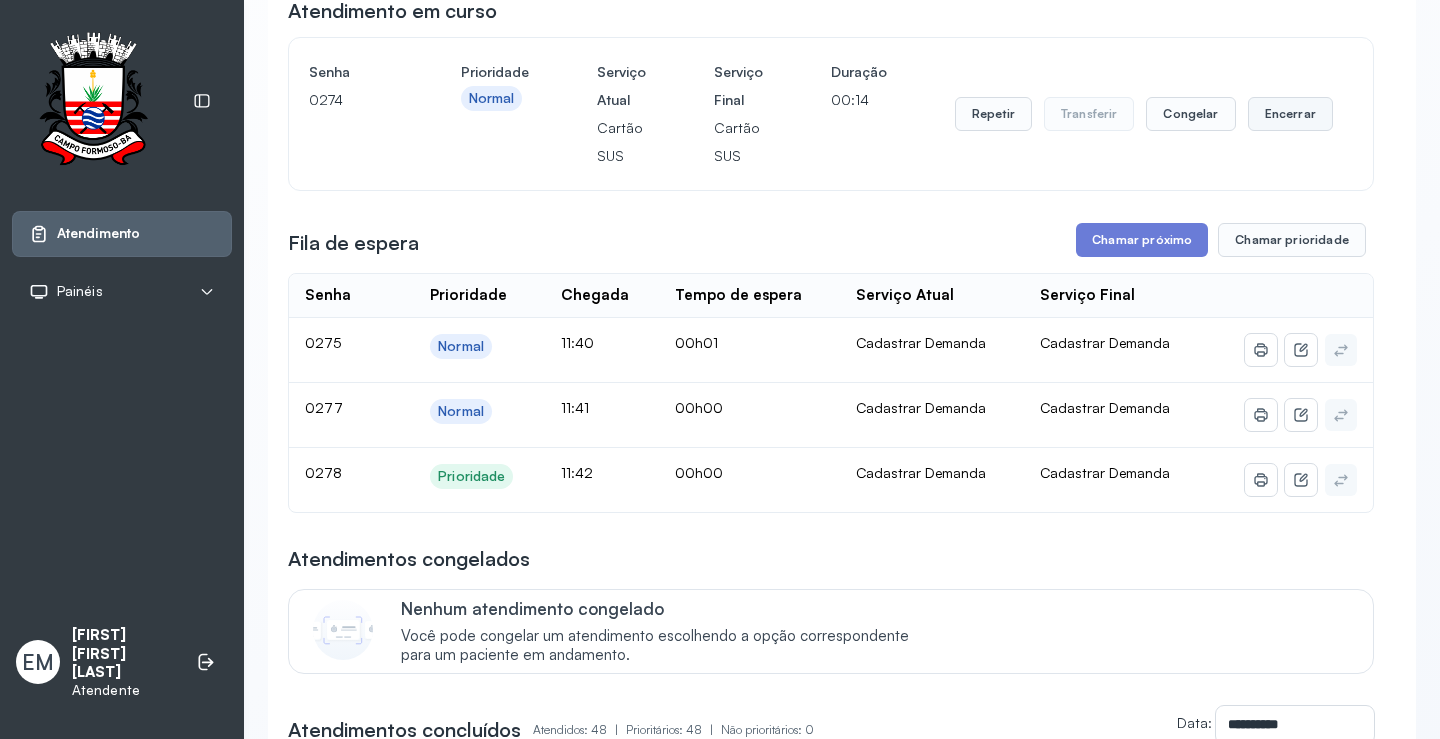 click on "Encerrar" at bounding box center [1290, 114] 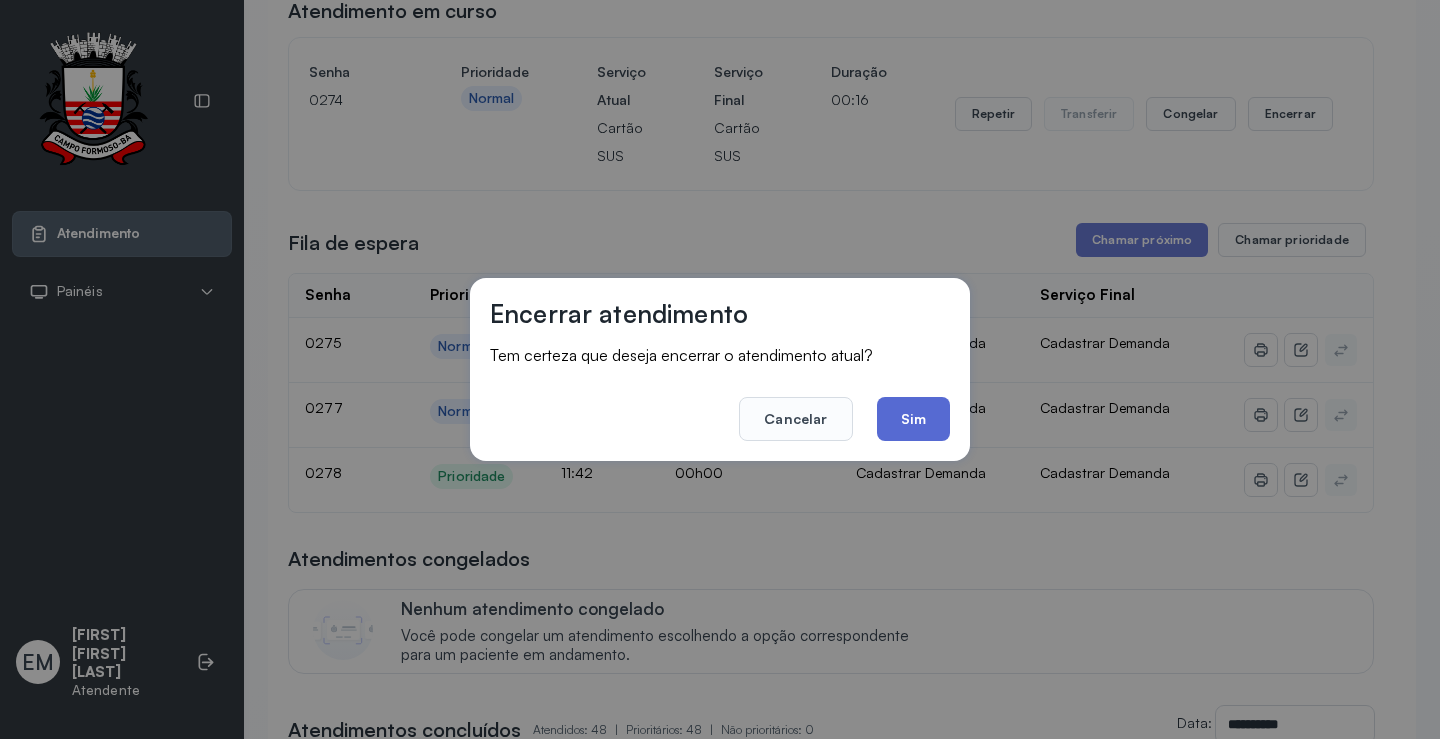 click on "Sim" 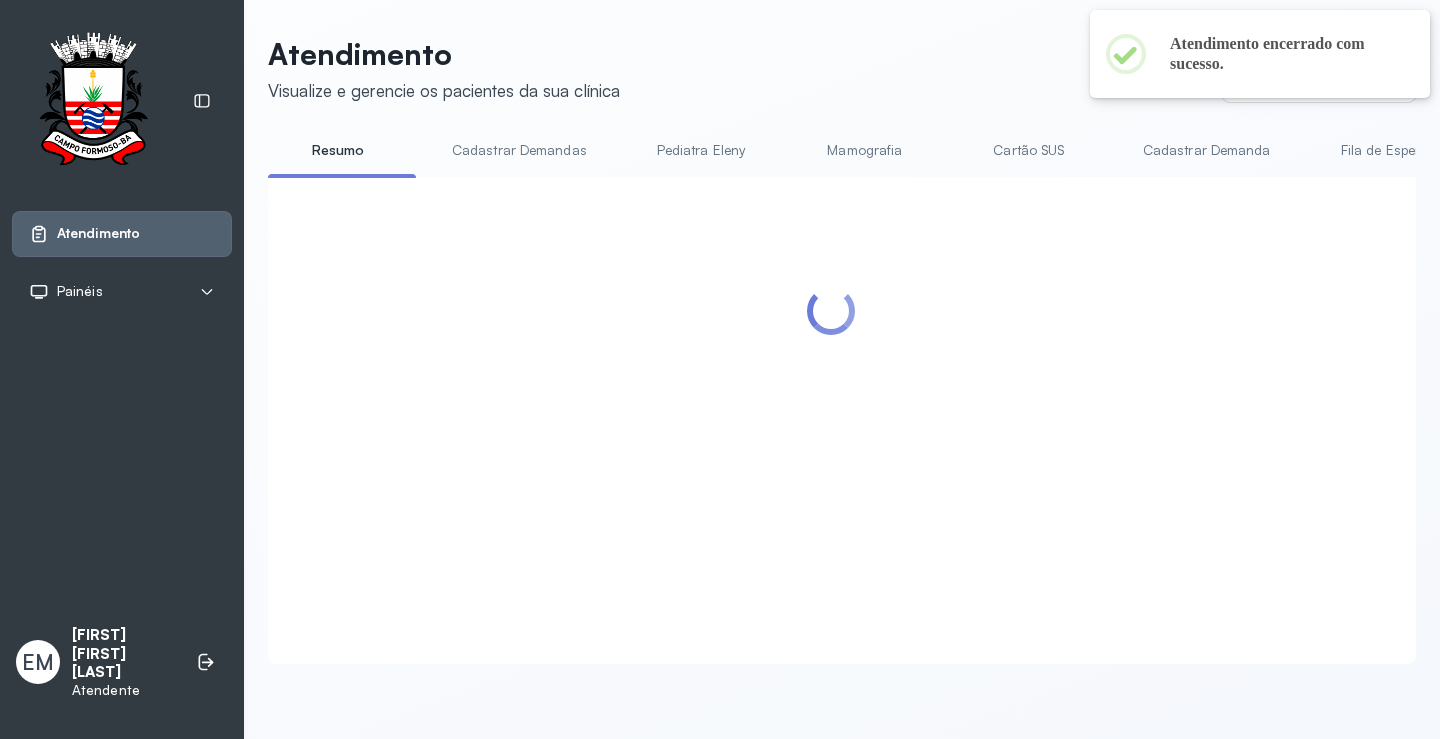 scroll, scrollTop: 200, scrollLeft: 0, axis: vertical 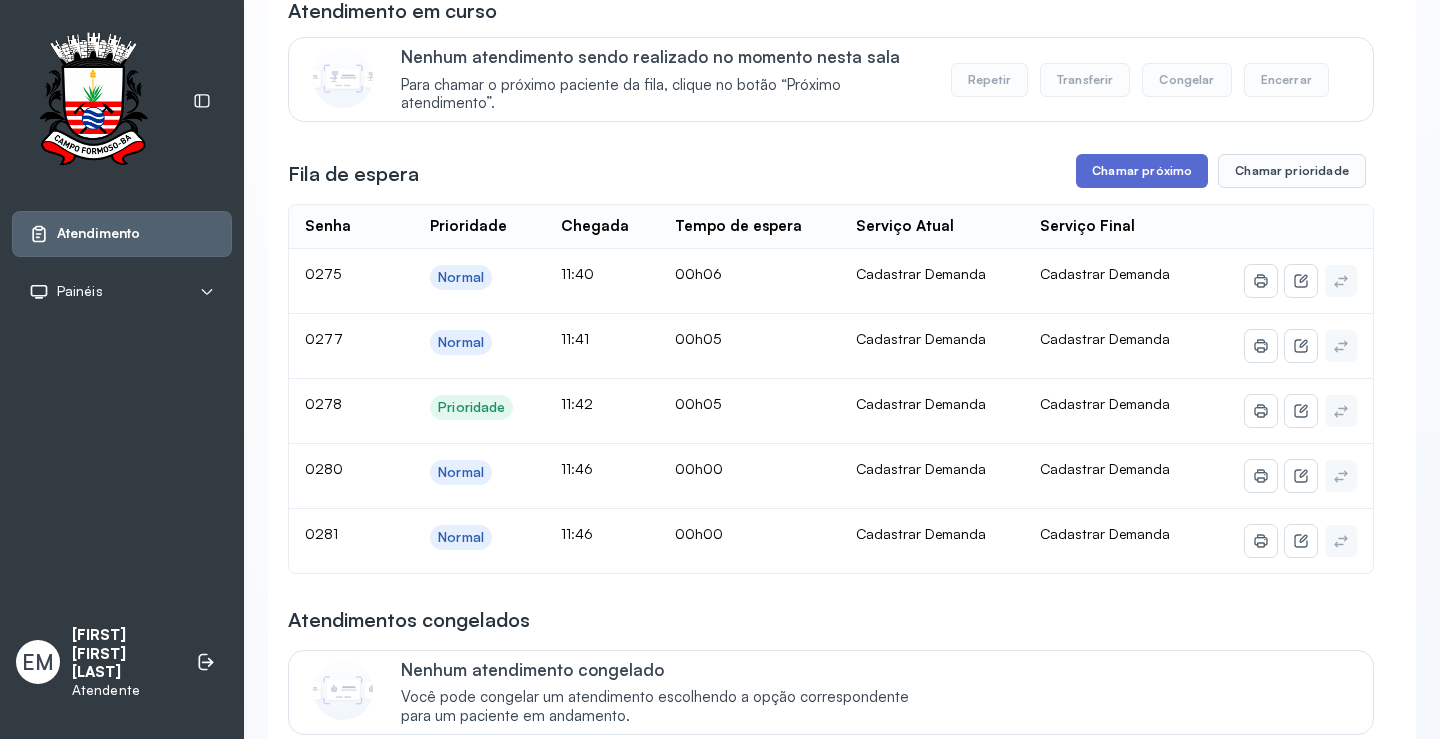 click on "Chamar próximo" at bounding box center [1142, 171] 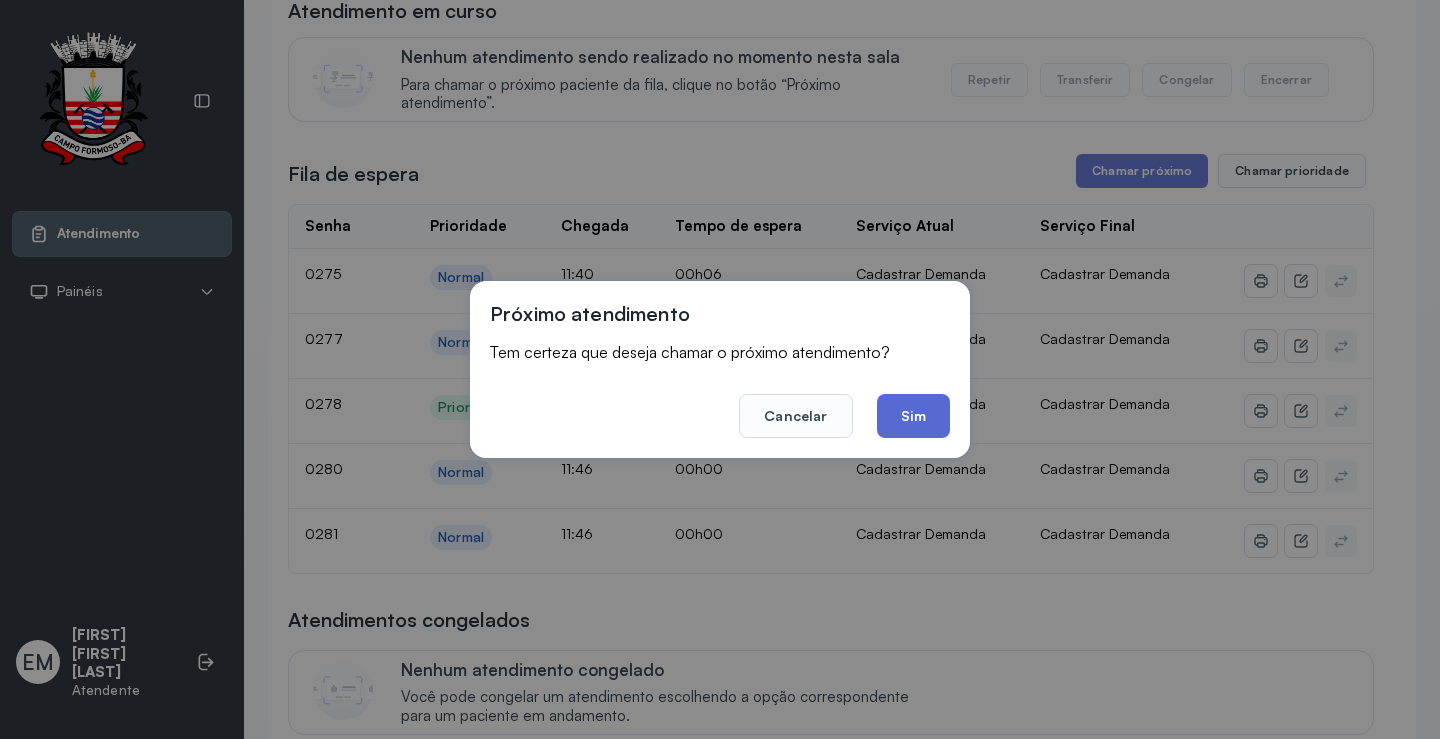 click on "Sim" 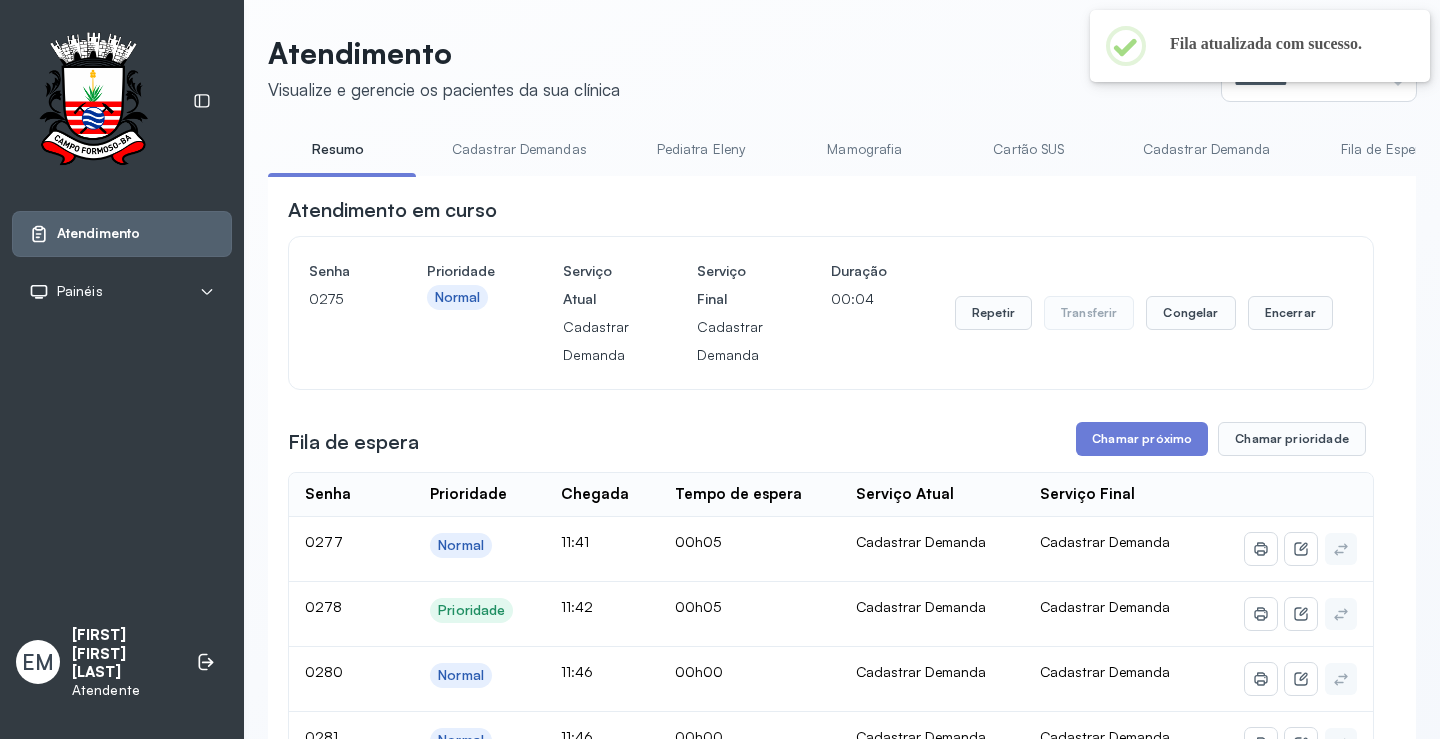 scroll, scrollTop: 200, scrollLeft: 0, axis: vertical 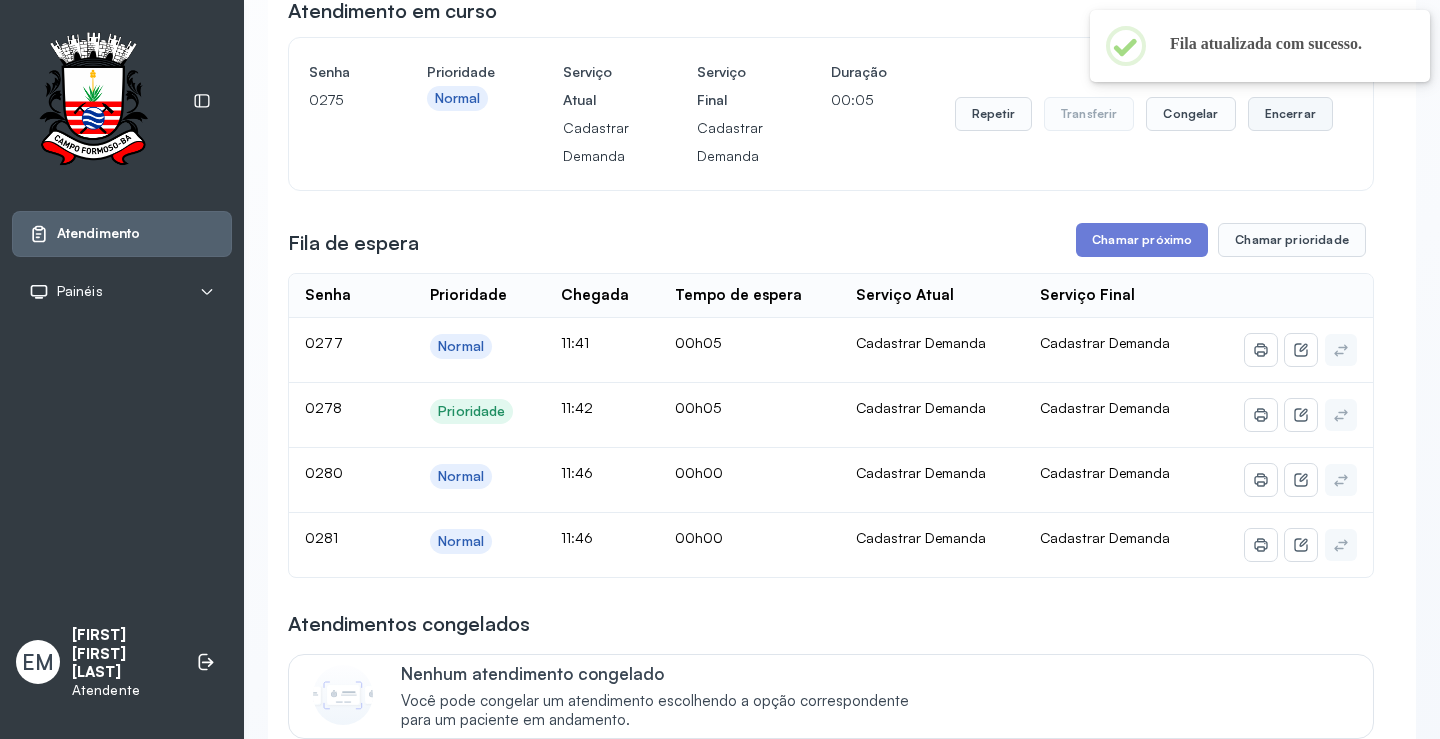 click on "Encerrar" at bounding box center (1290, 114) 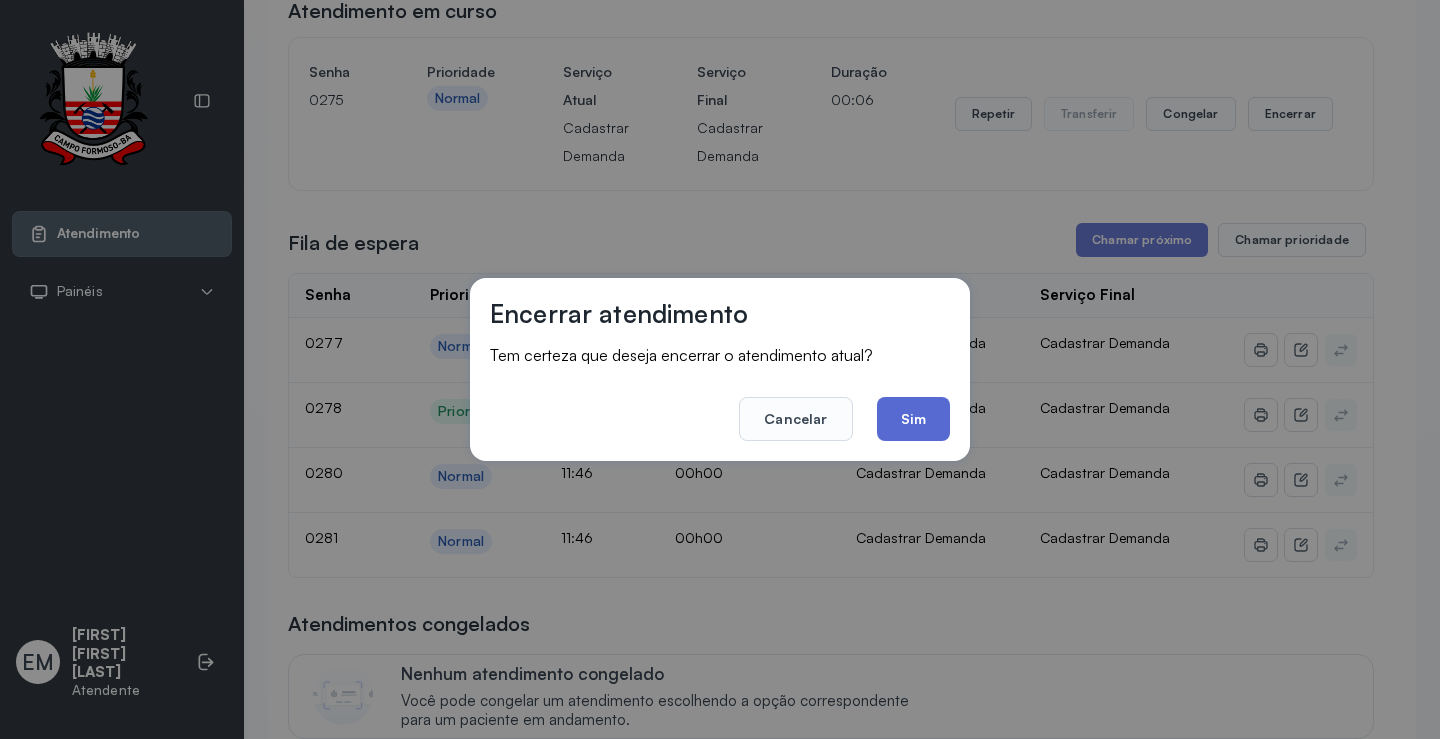 click on "Sim" 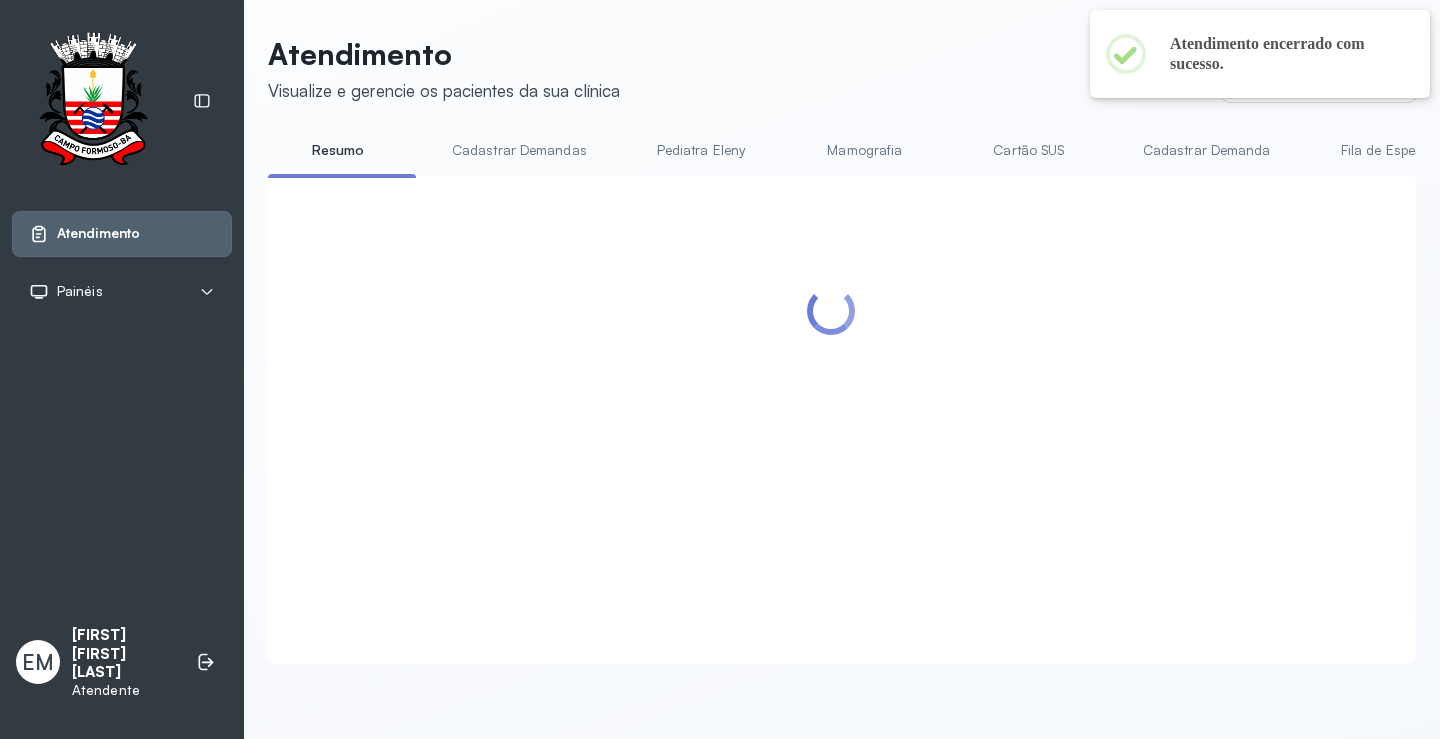 scroll, scrollTop: 200, scrollLeft: 0, axis: vertical 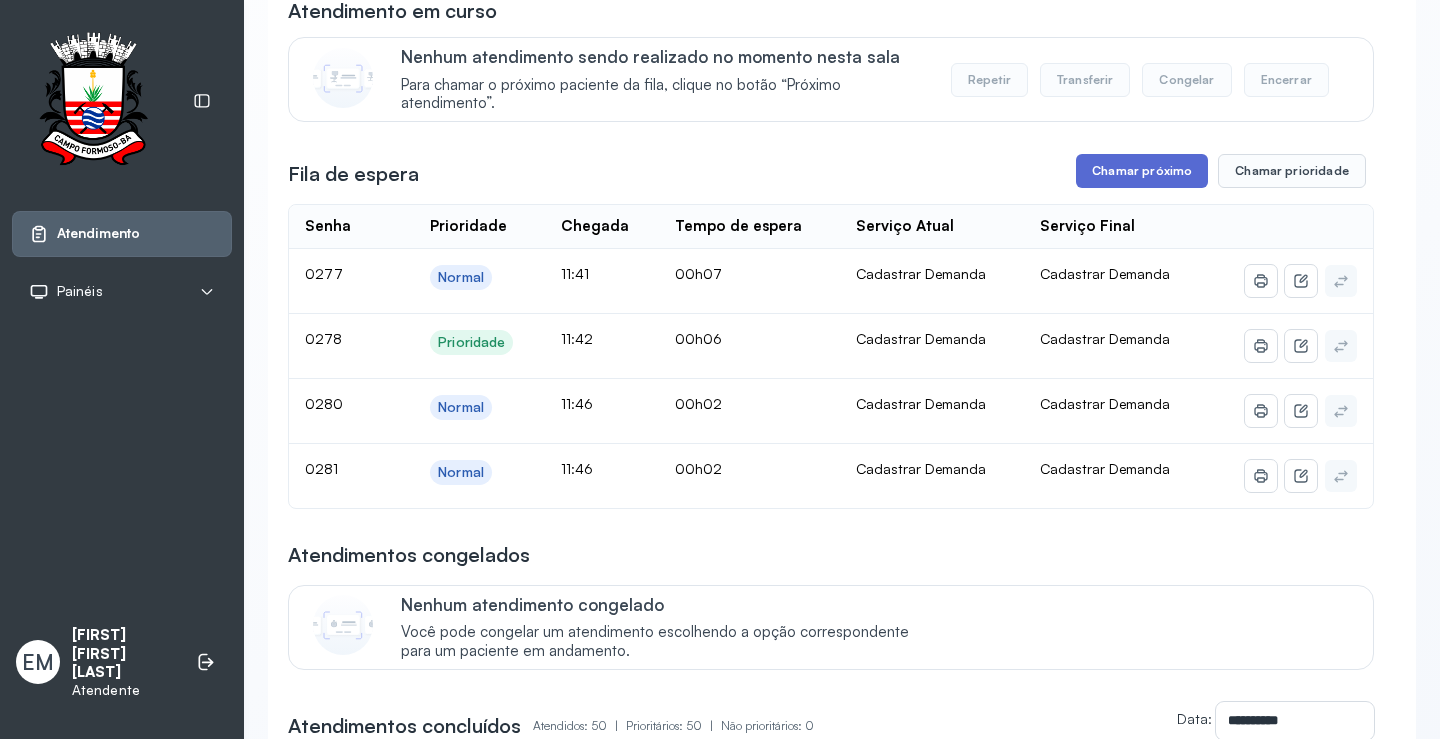 click on "Chamar próximo" at bounding box center [1142, 171] 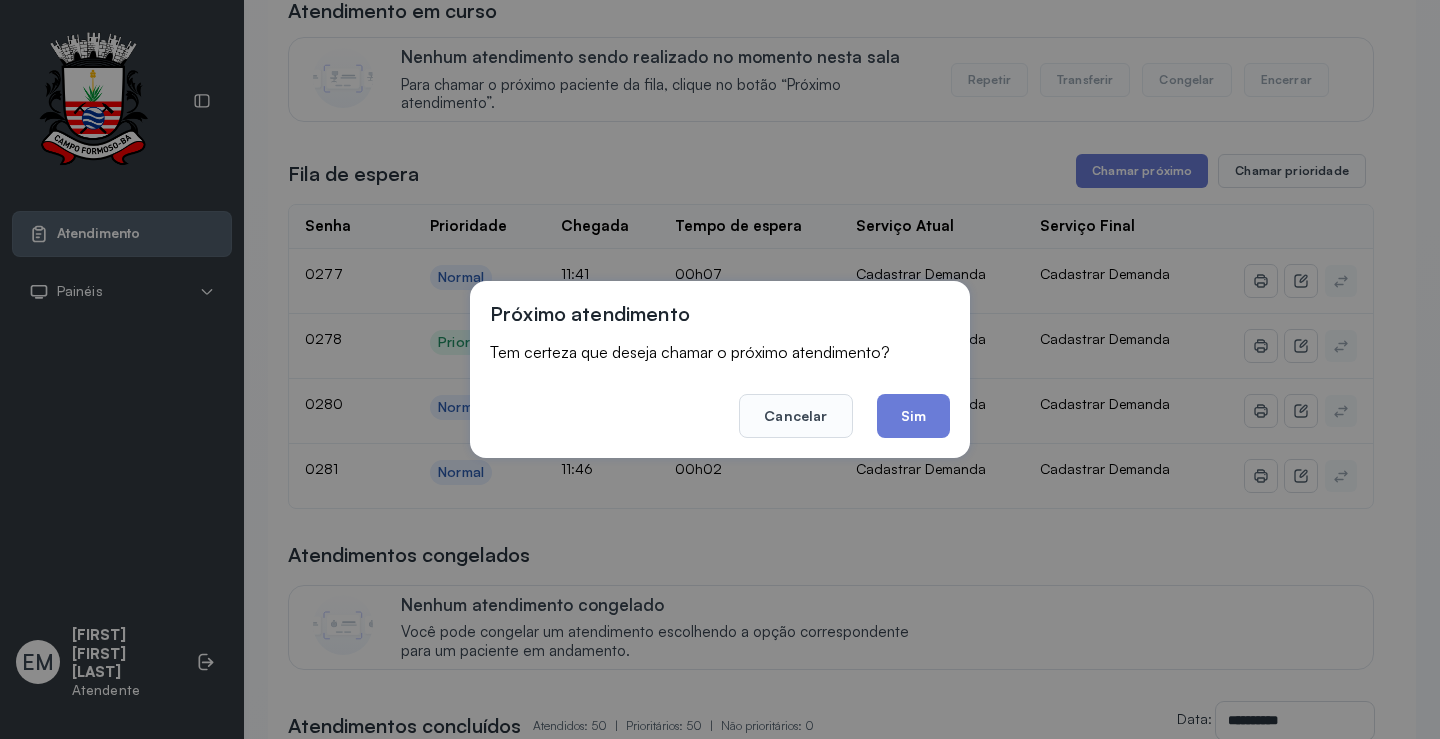 drag, startPoint x: 916, startPoint y: 422, endPoint x: 881, endPoint y: 370, distance: 62.681736 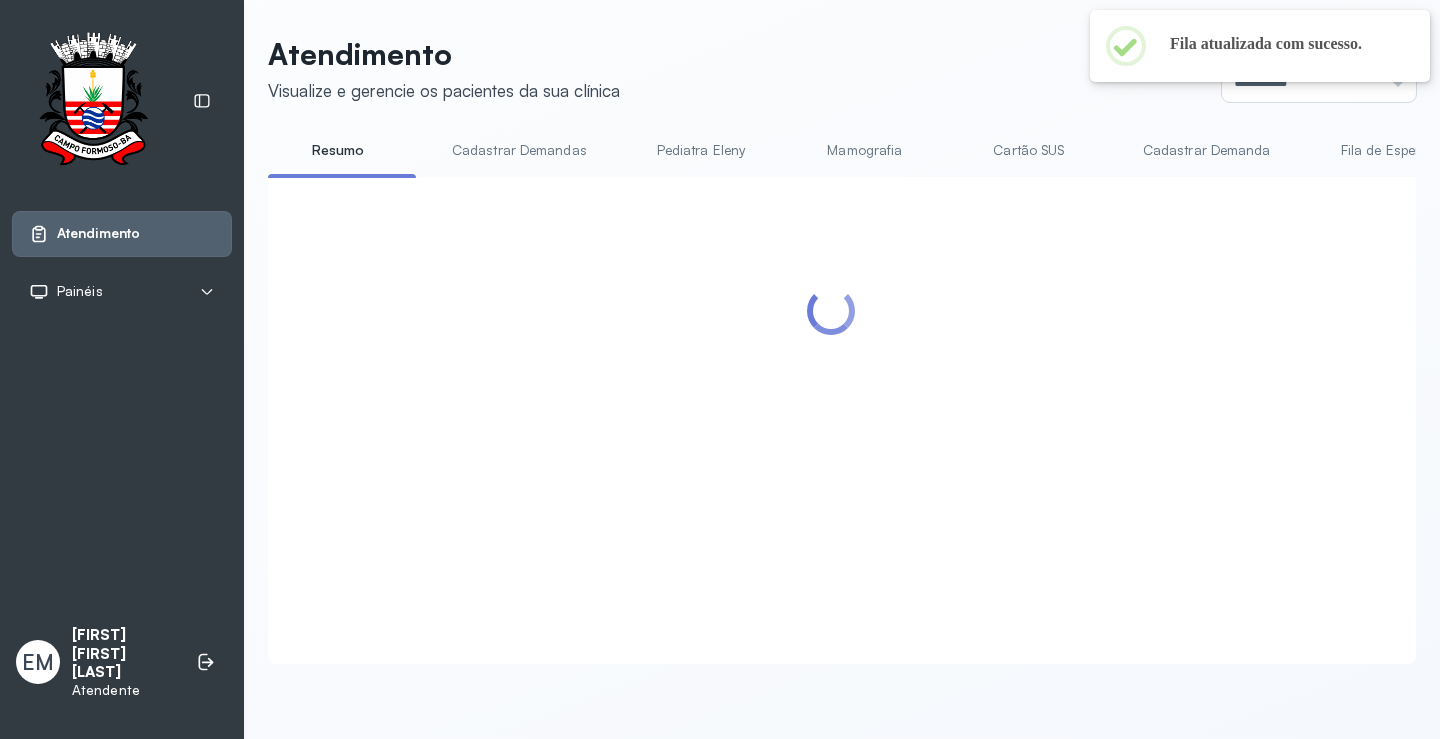scroll, scrollTop: 200, scrollLeft: 0, axis: vertical 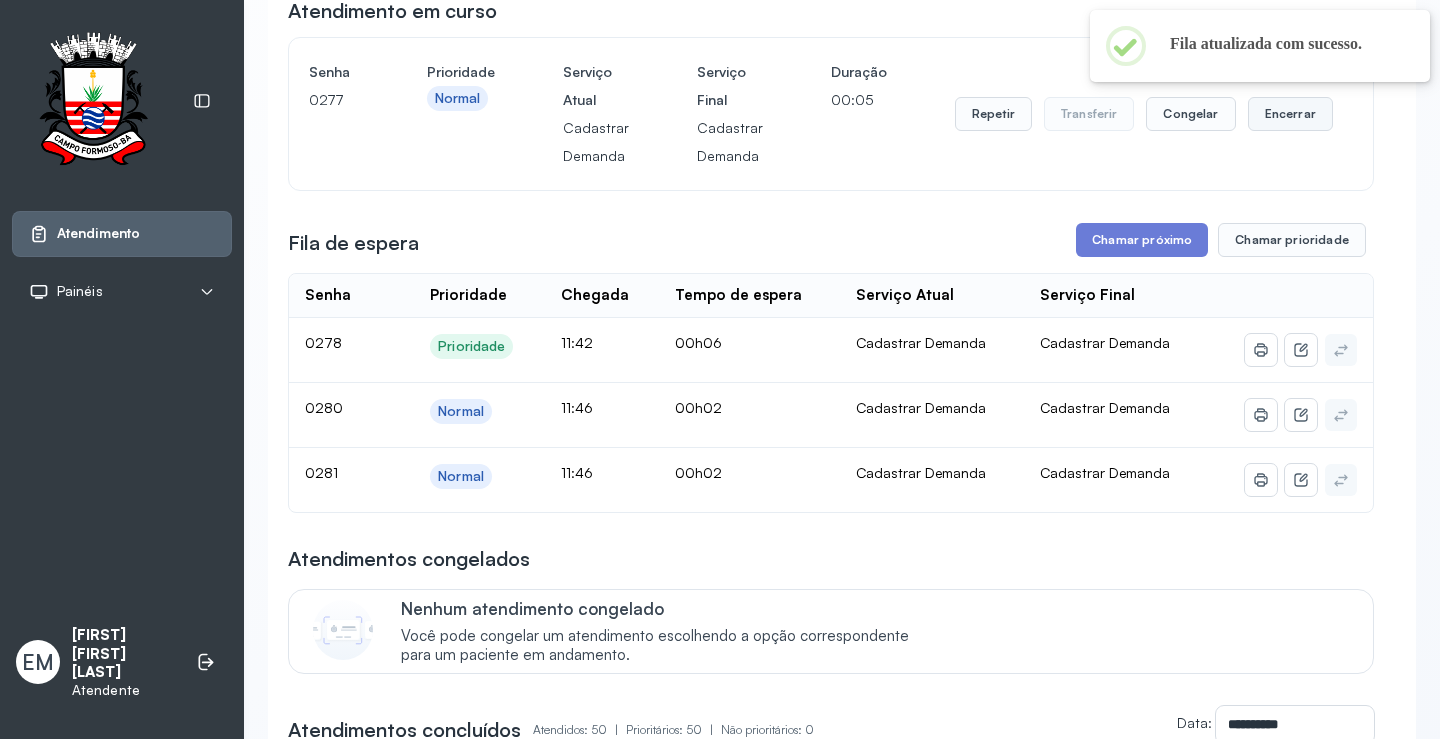 click on "Encerrar" at bounding box center (1290, 114) 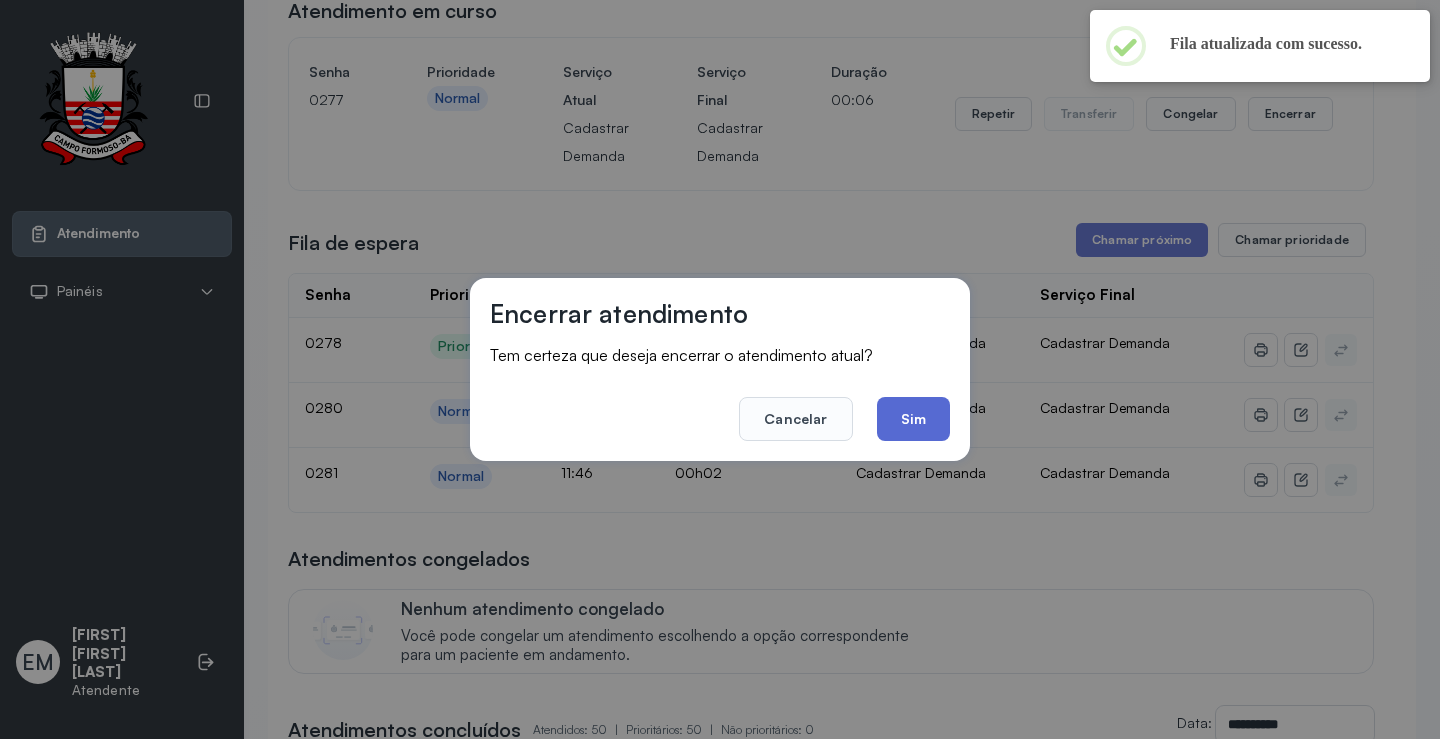 click on "Sim" 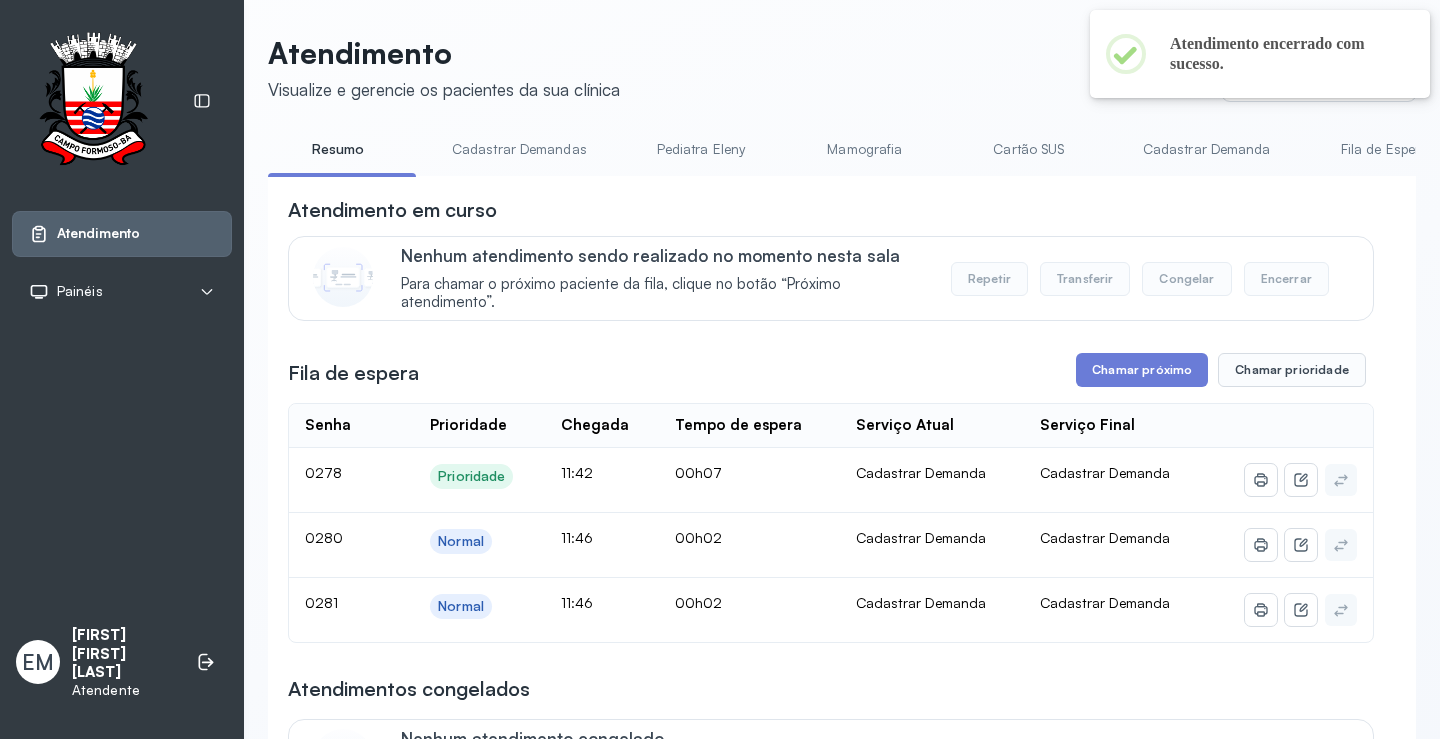 scroll, scrollTop: 200, scrollLeft: 0, axis: vertical 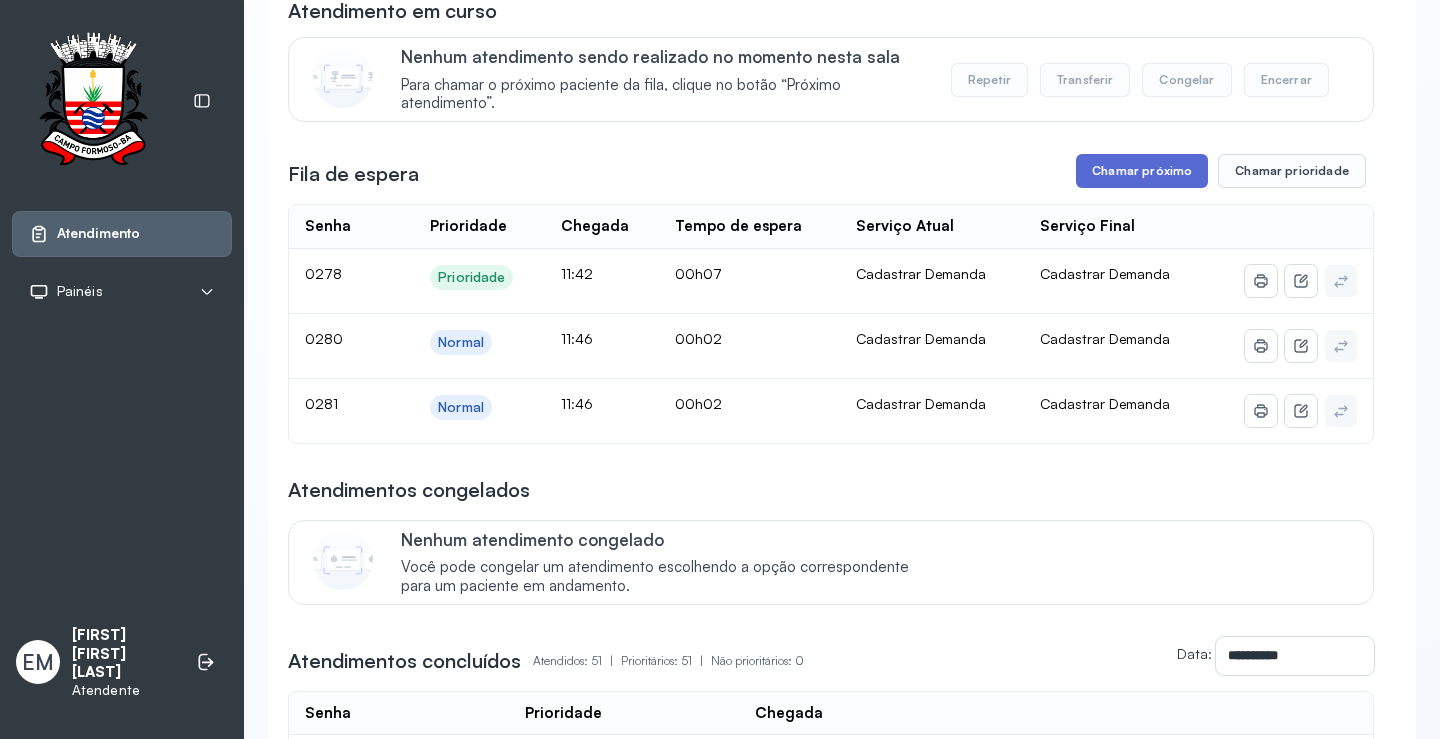 click on "Chamar próximo" at bounding box center [1142, 171] 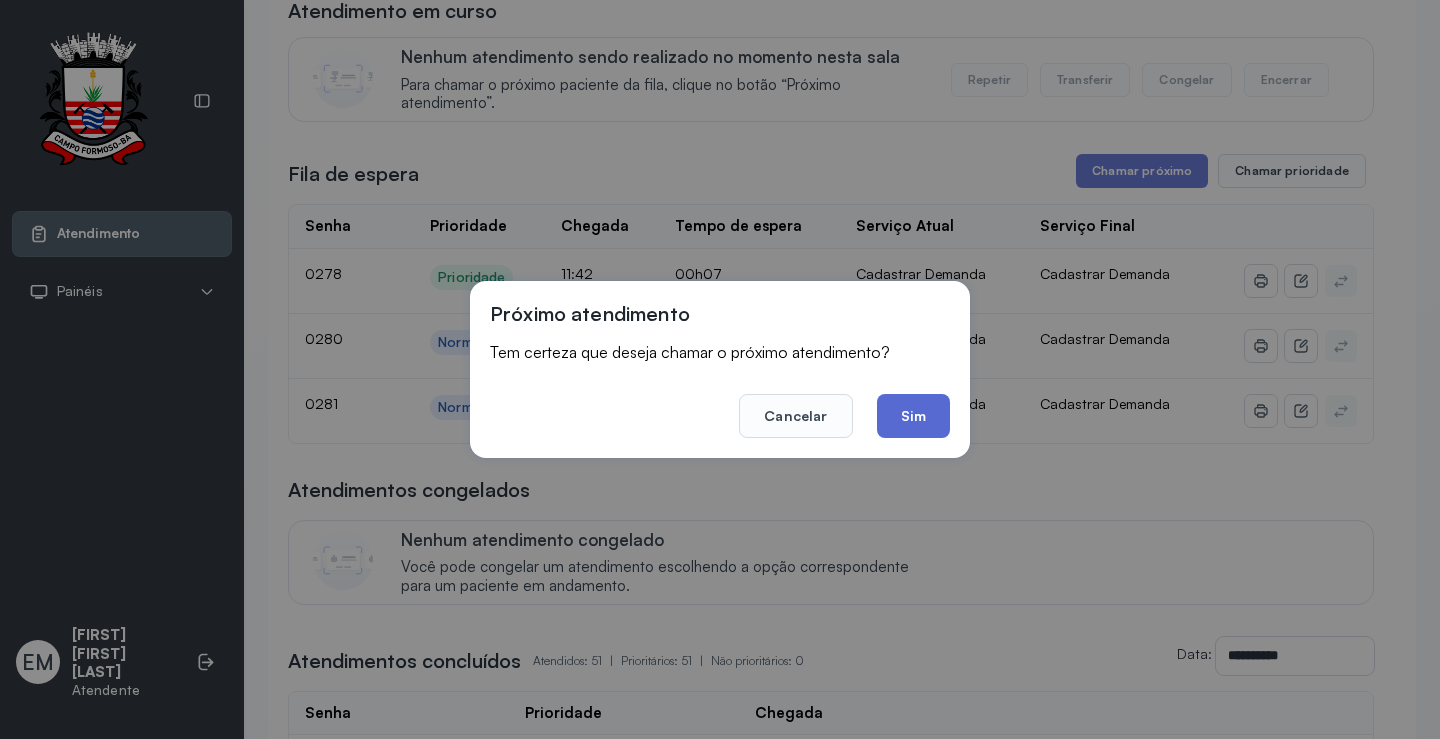 click on "Sim" 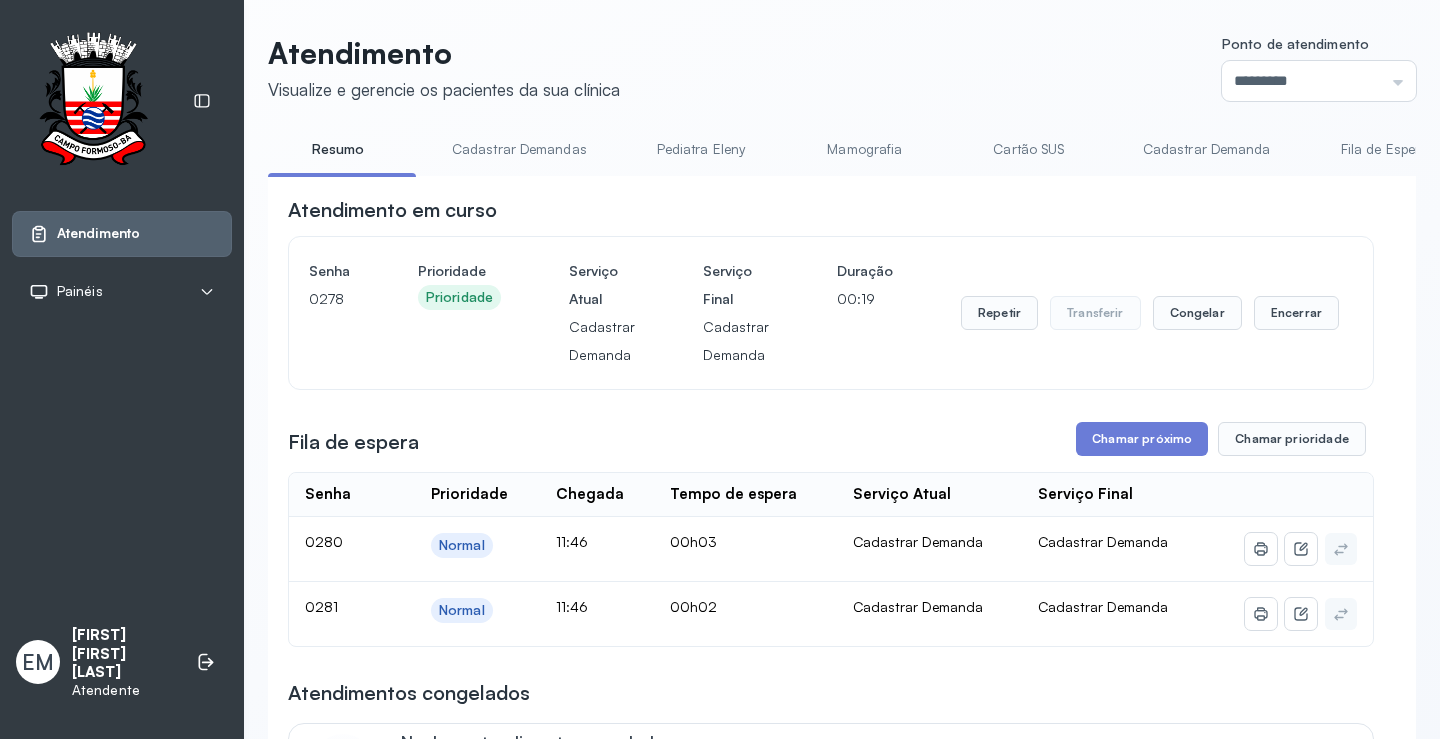 scroll, scrollTop: 200, scrollLeft: 0, axis: vertical 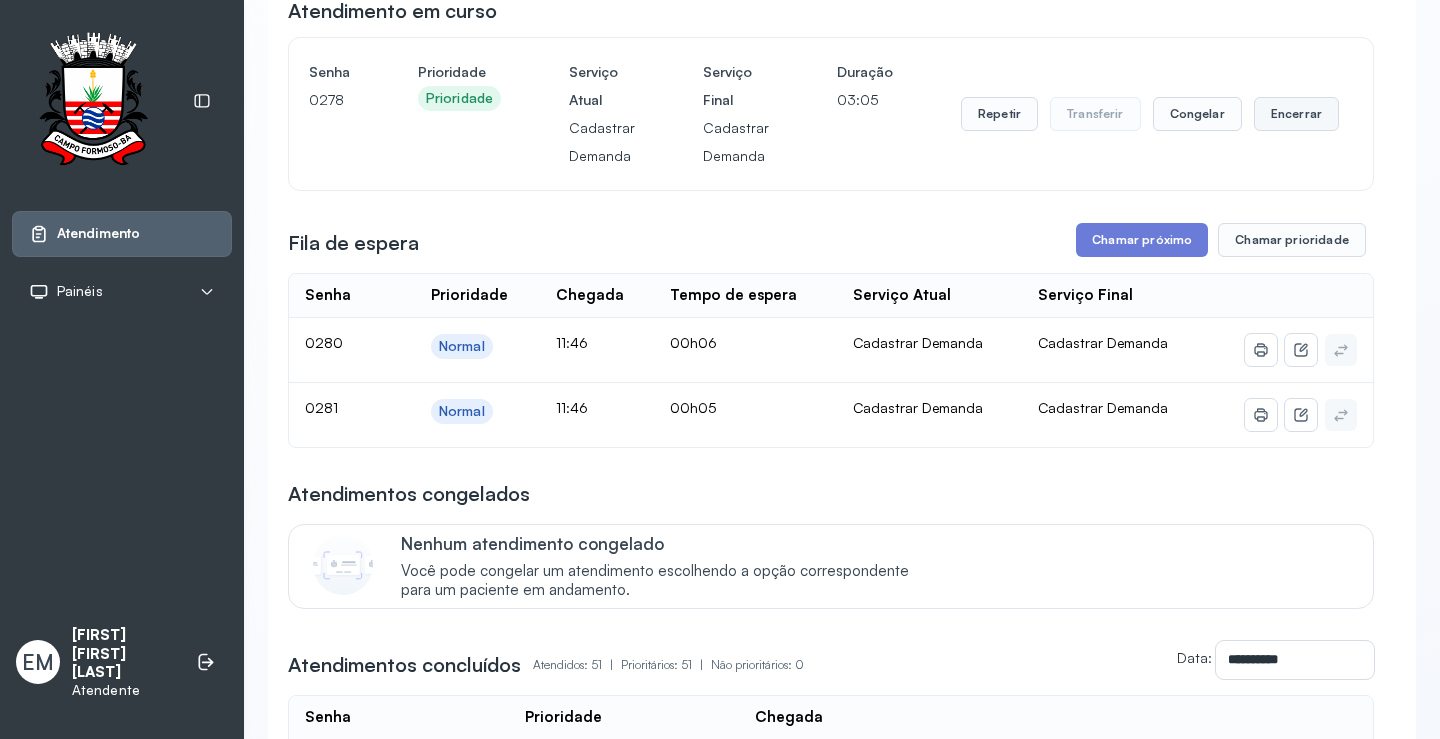 click on "Encerrar" at bounding box center (1296, 114) 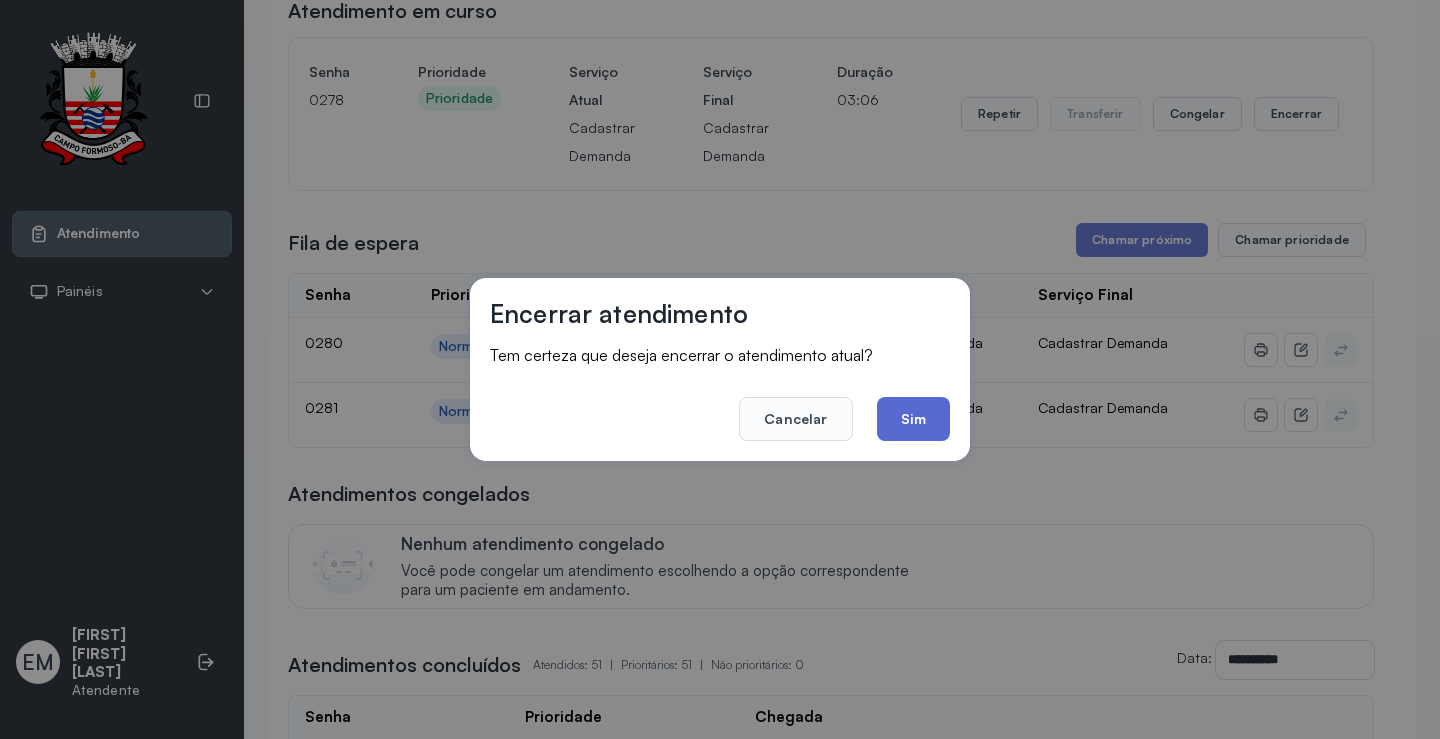 click on "Sim" 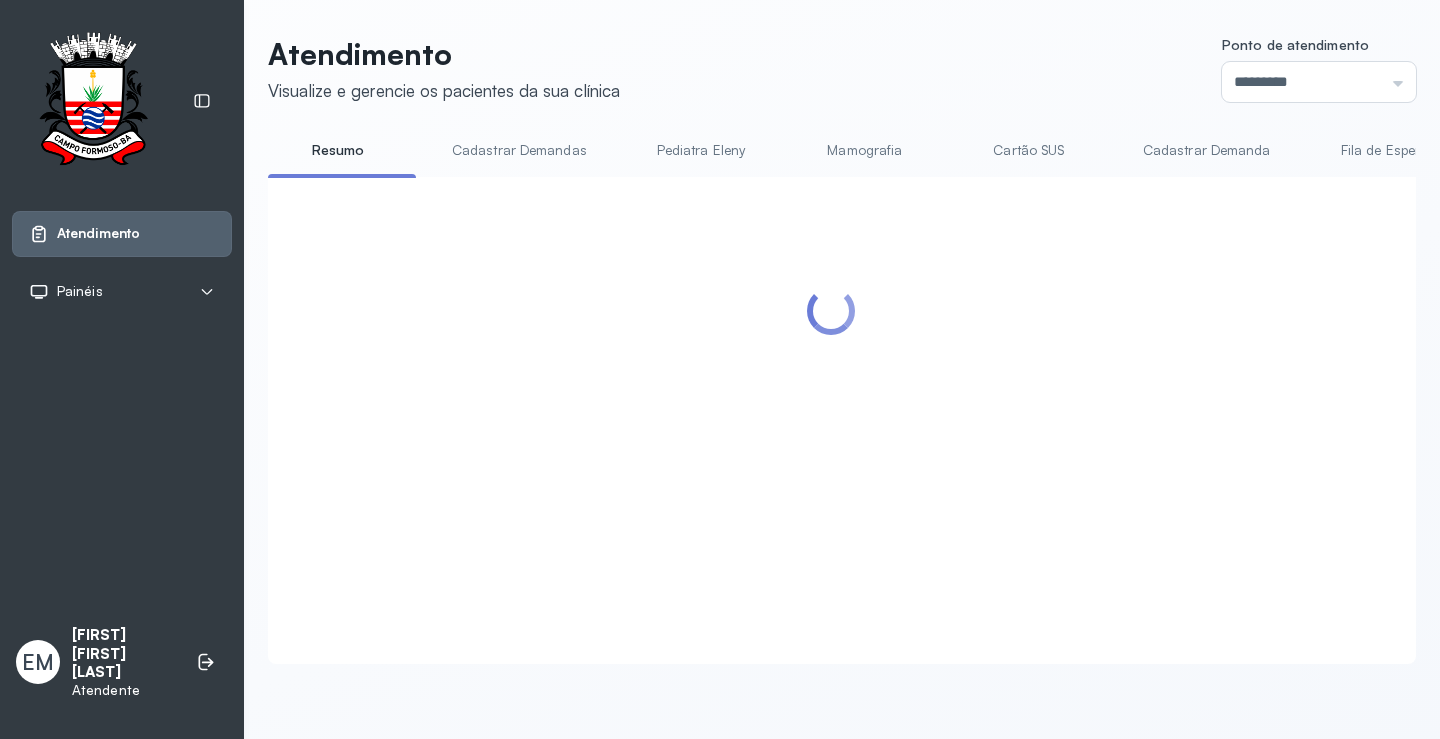 scroll, scrollTop: 200, scrollLeft: 0, axis: vertical 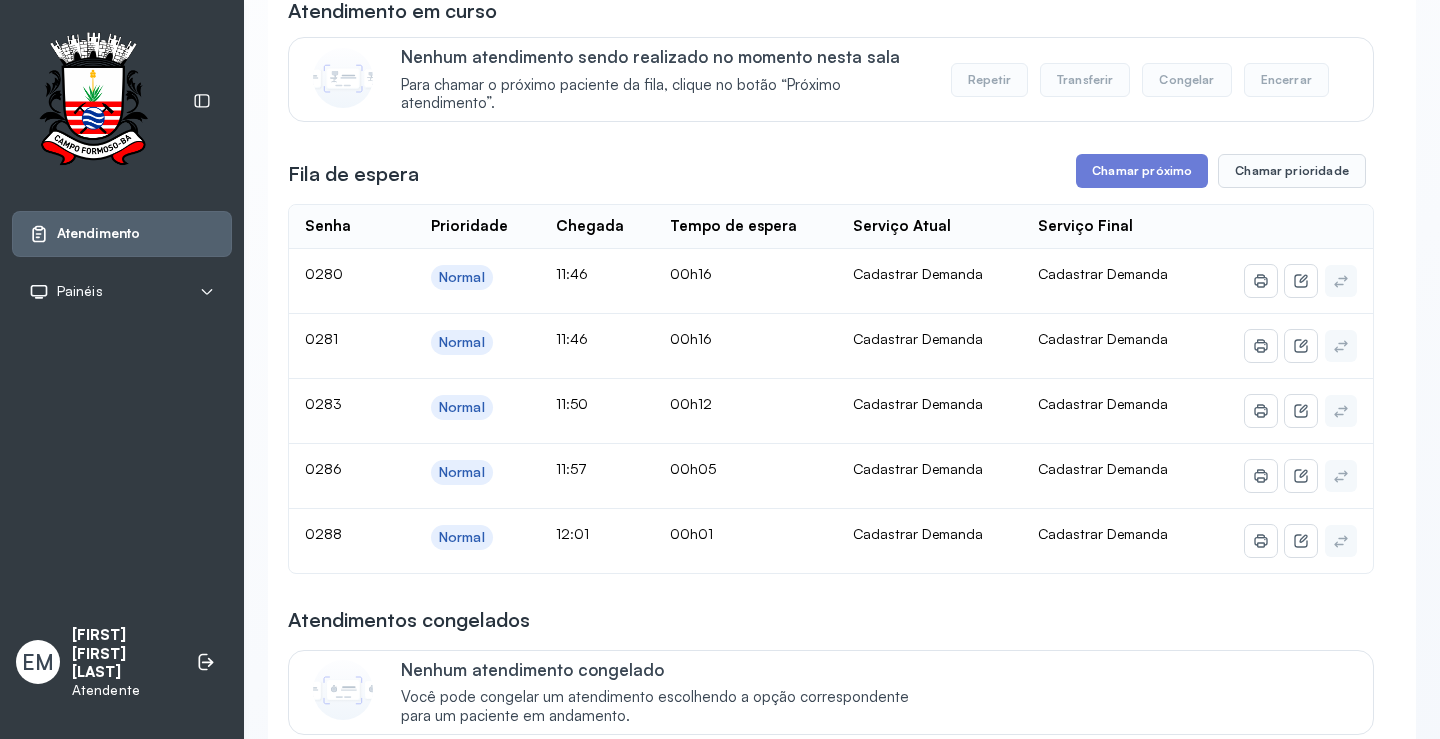 click on "**********" at bounding box center (831, 1936) 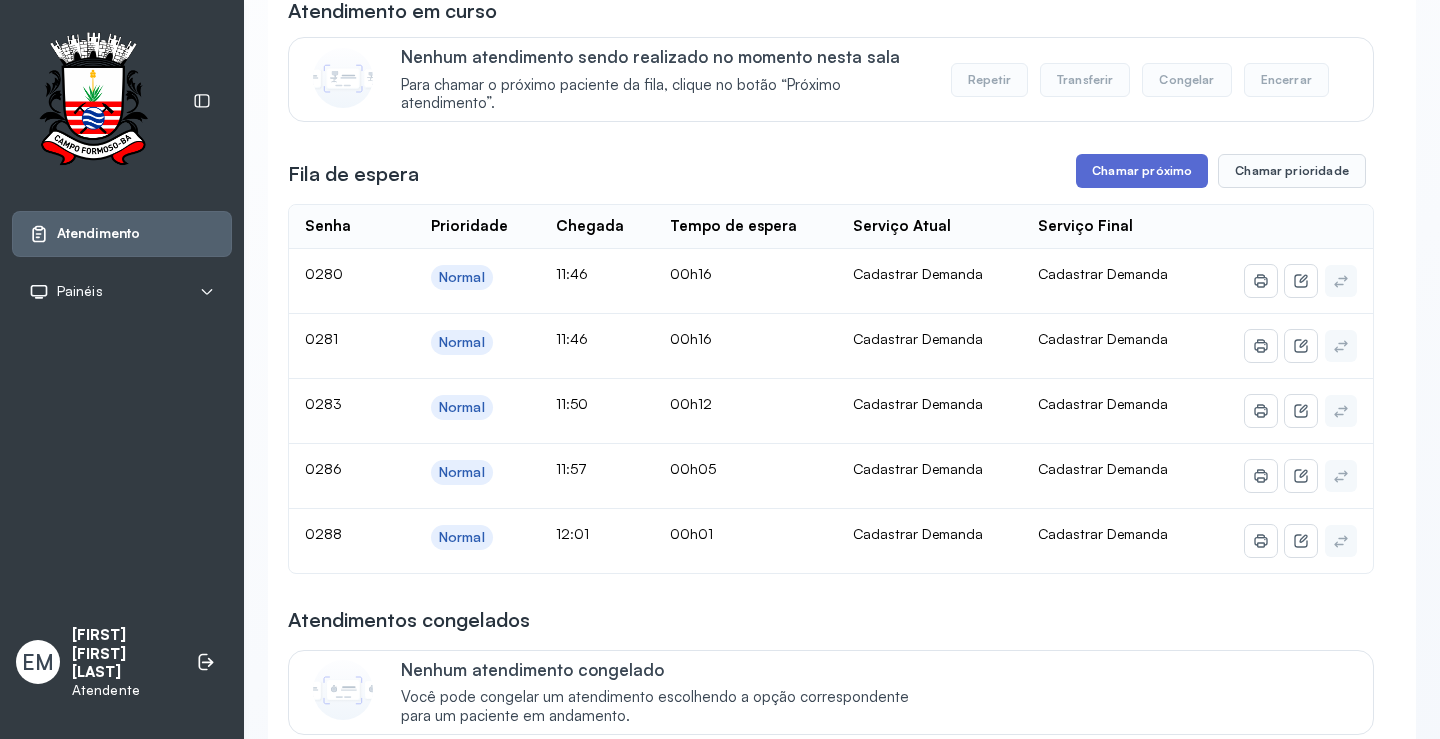 click on "Chamar próximo" at bounding box center (1142, 171) 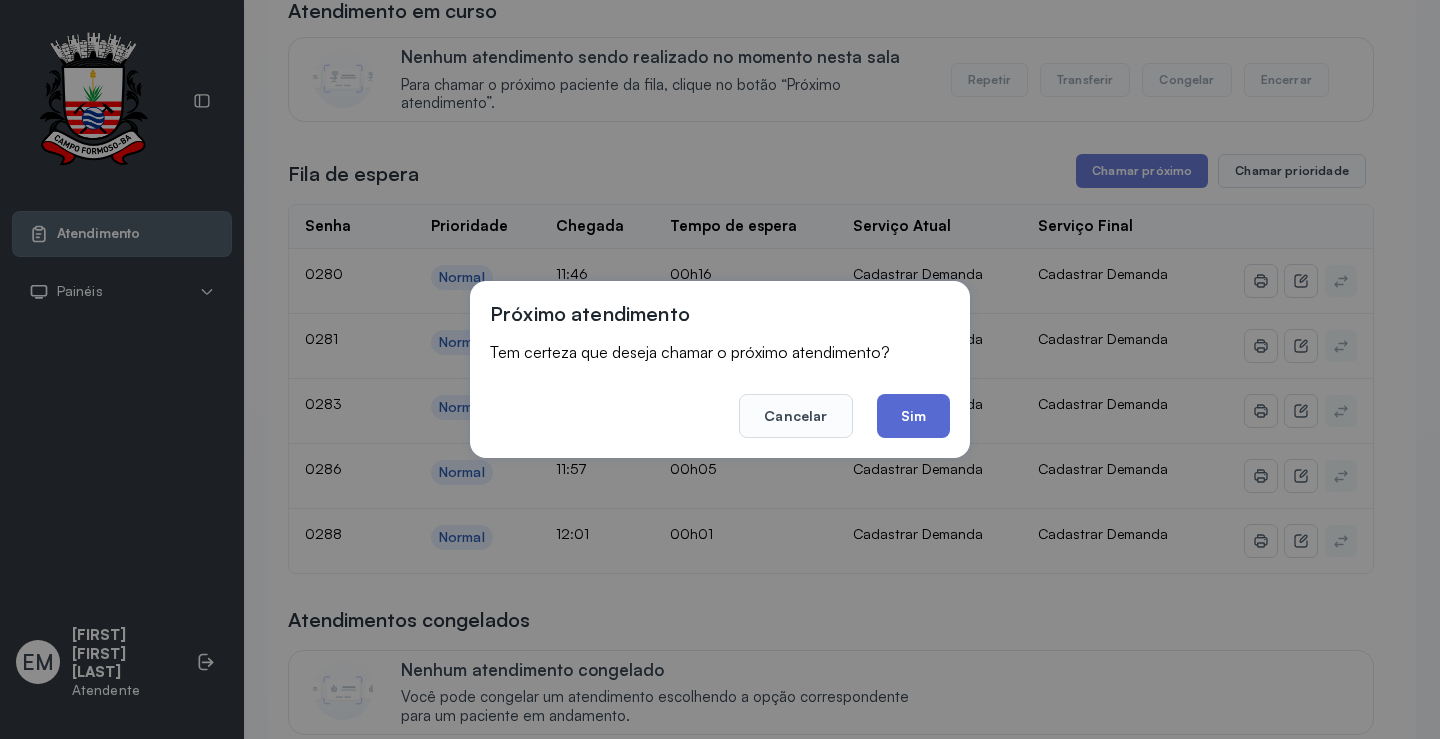 click on "Sim" 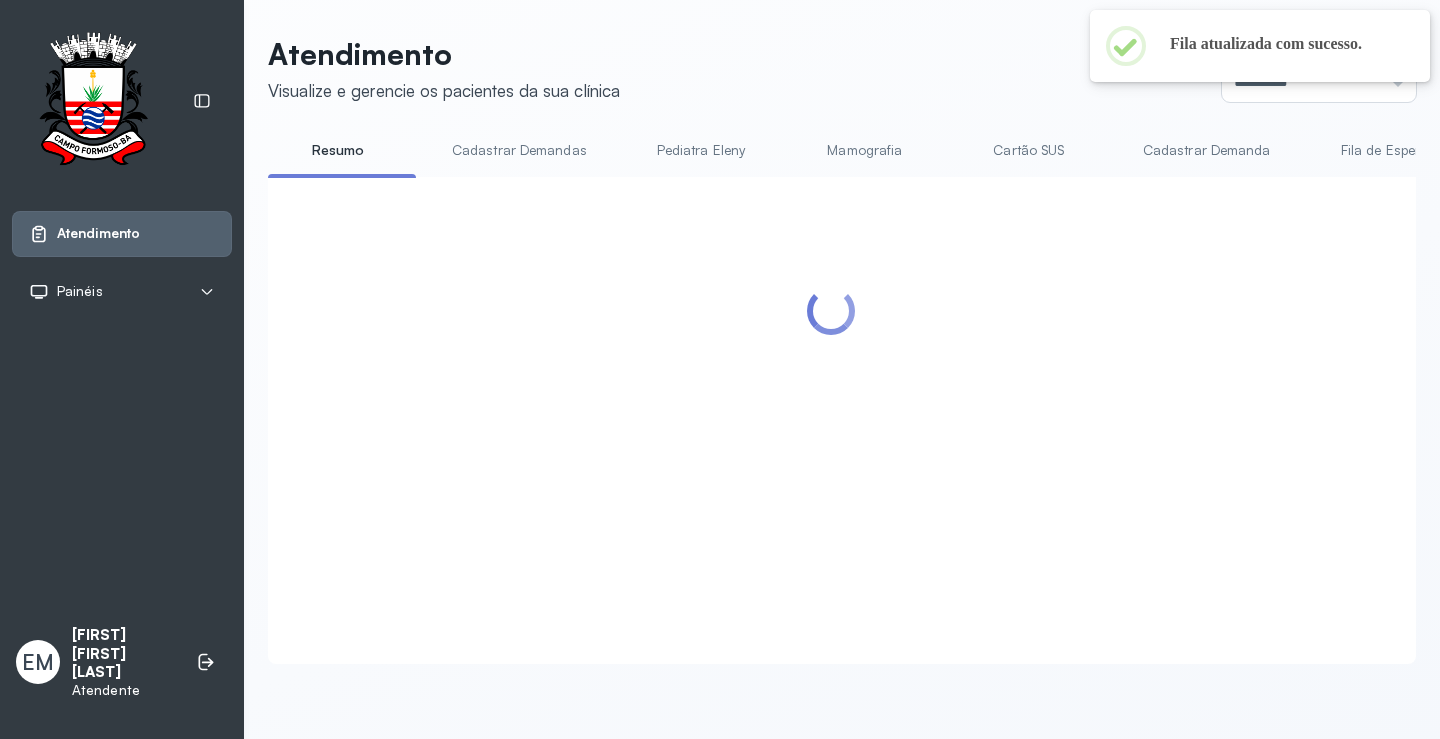 scroll, scrollTop: 200, scrollLeft: 0, axis: vertical 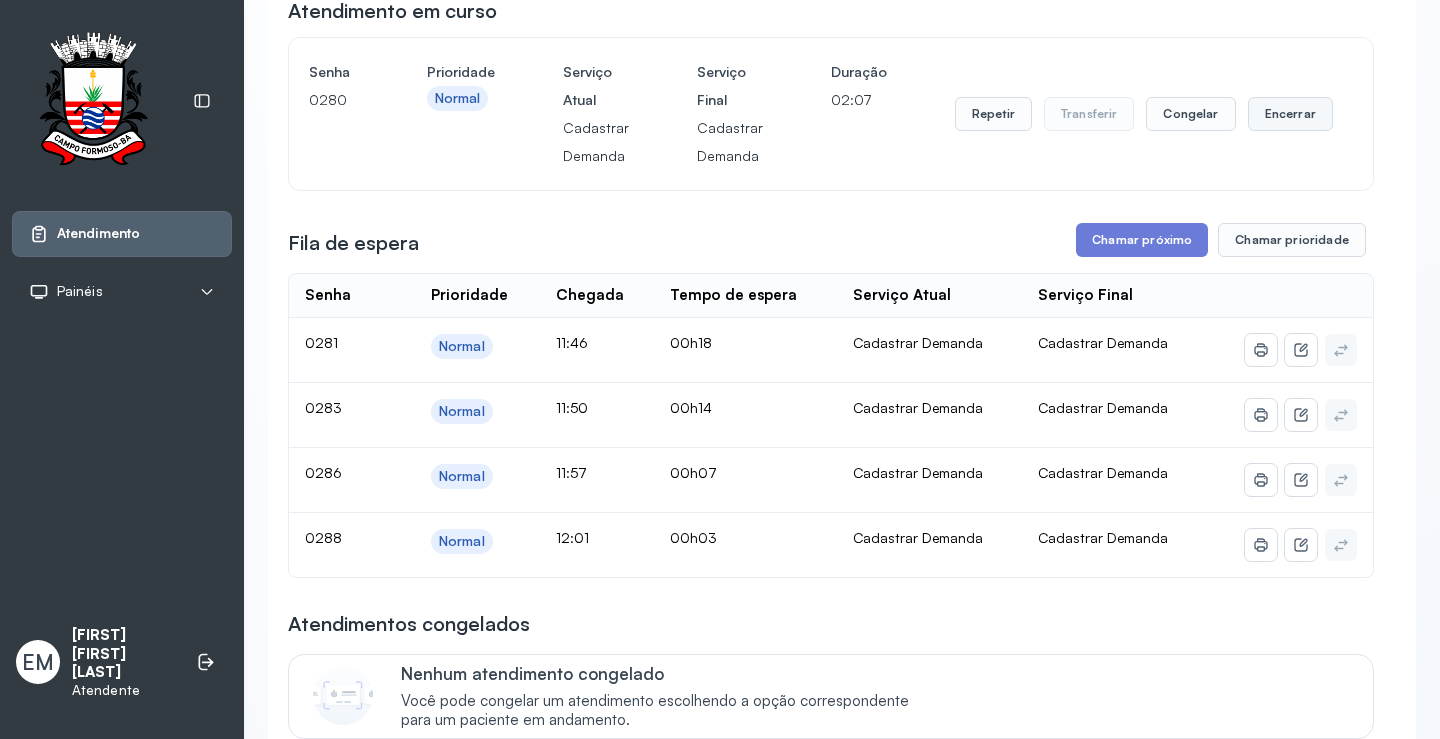 click on "Encerrar" at bounding box center [1290, 114] 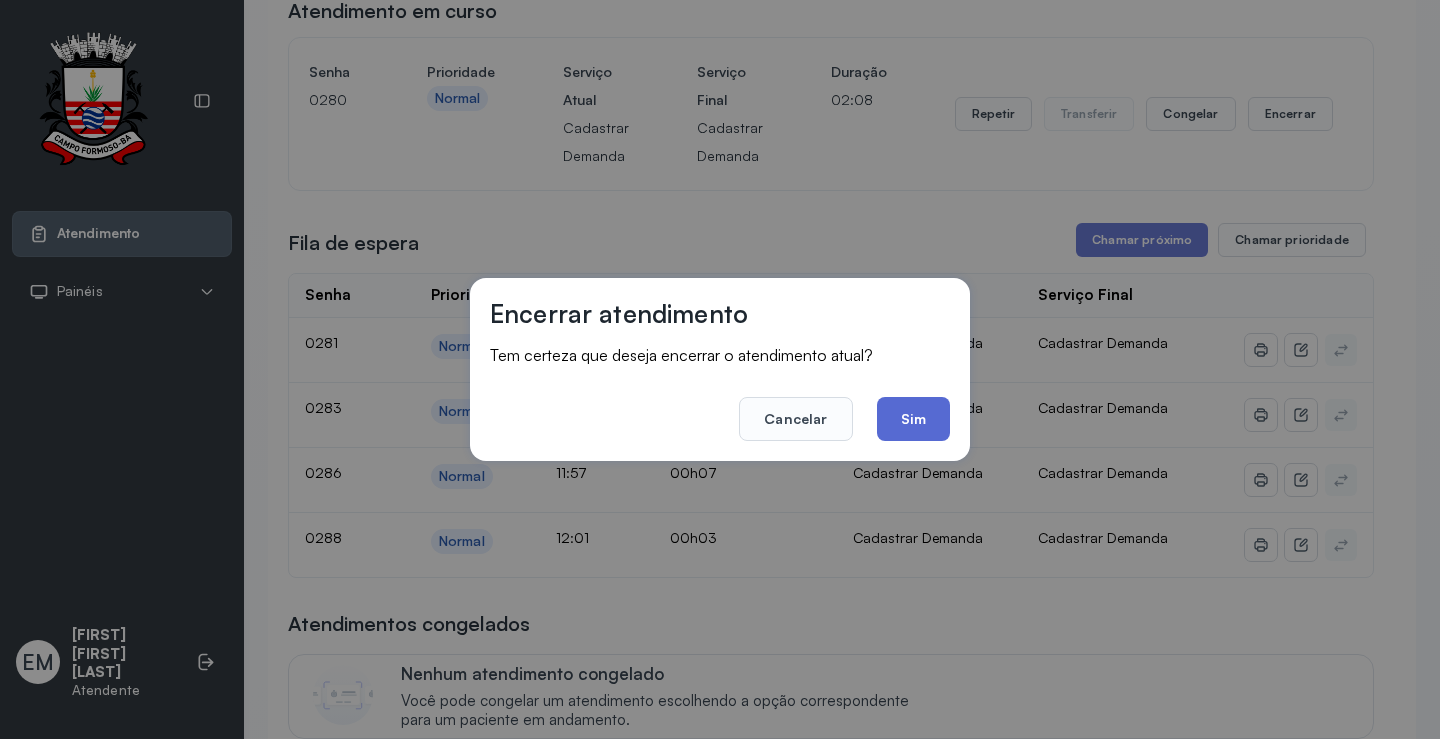 click on "Sim" 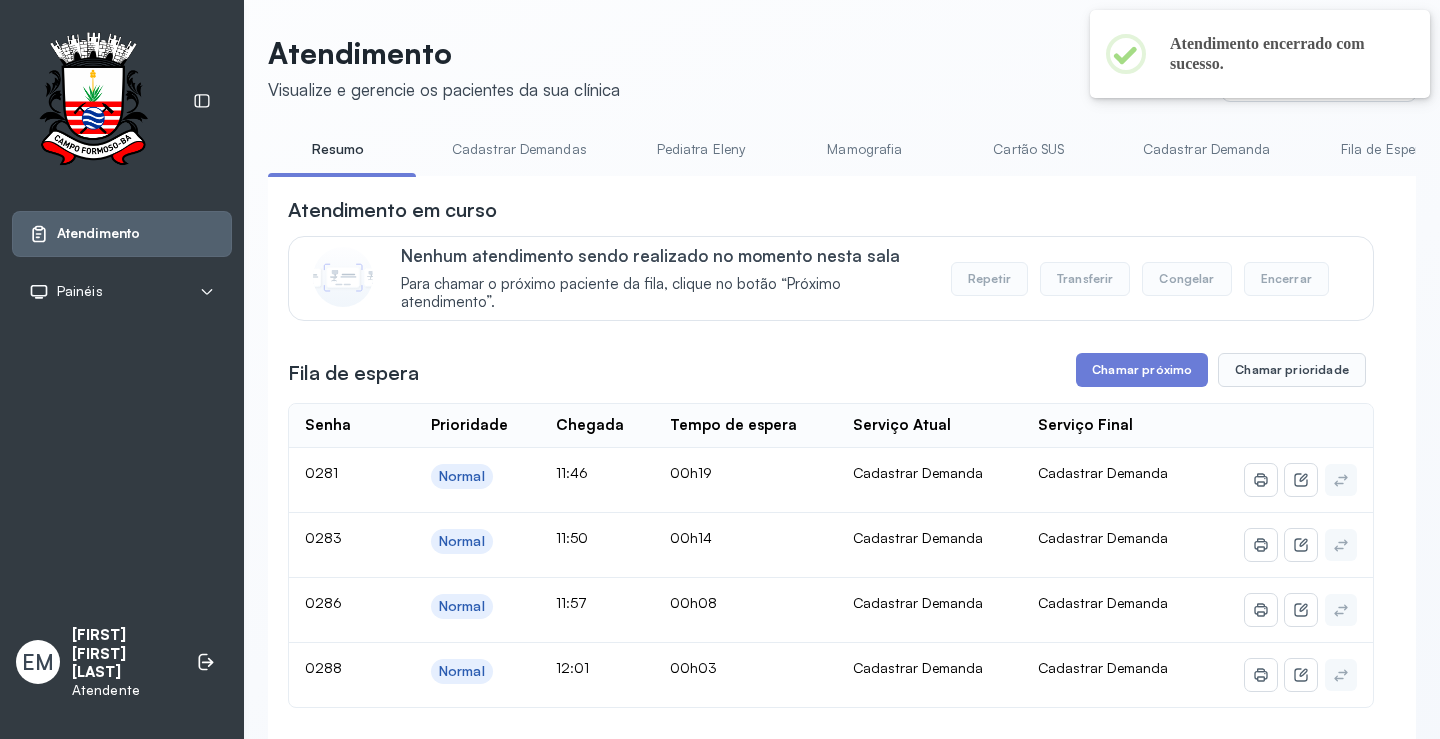 scroll, scrollTop: 200, scrollLeft: 0, axis: vertical 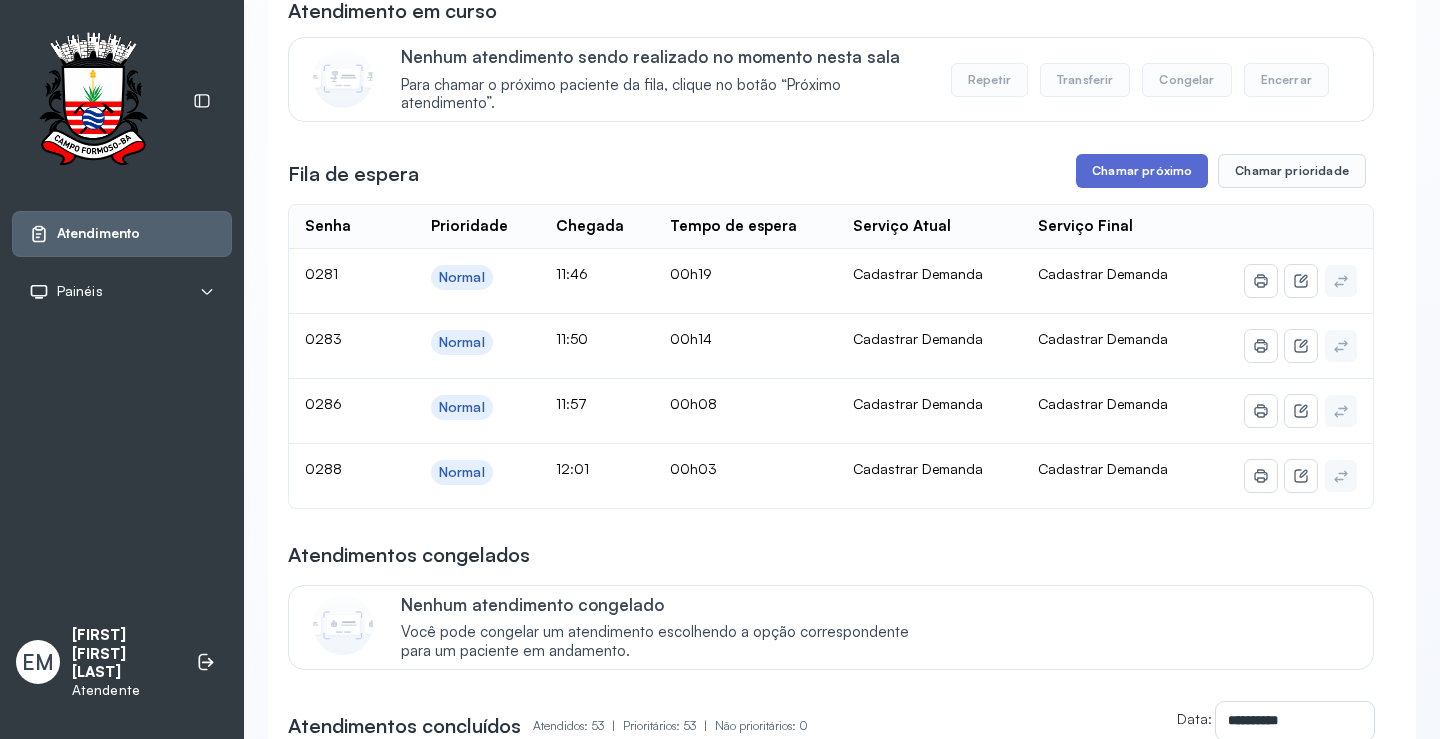 click on "Chamar próximo" at bounding box center (1142, 171) 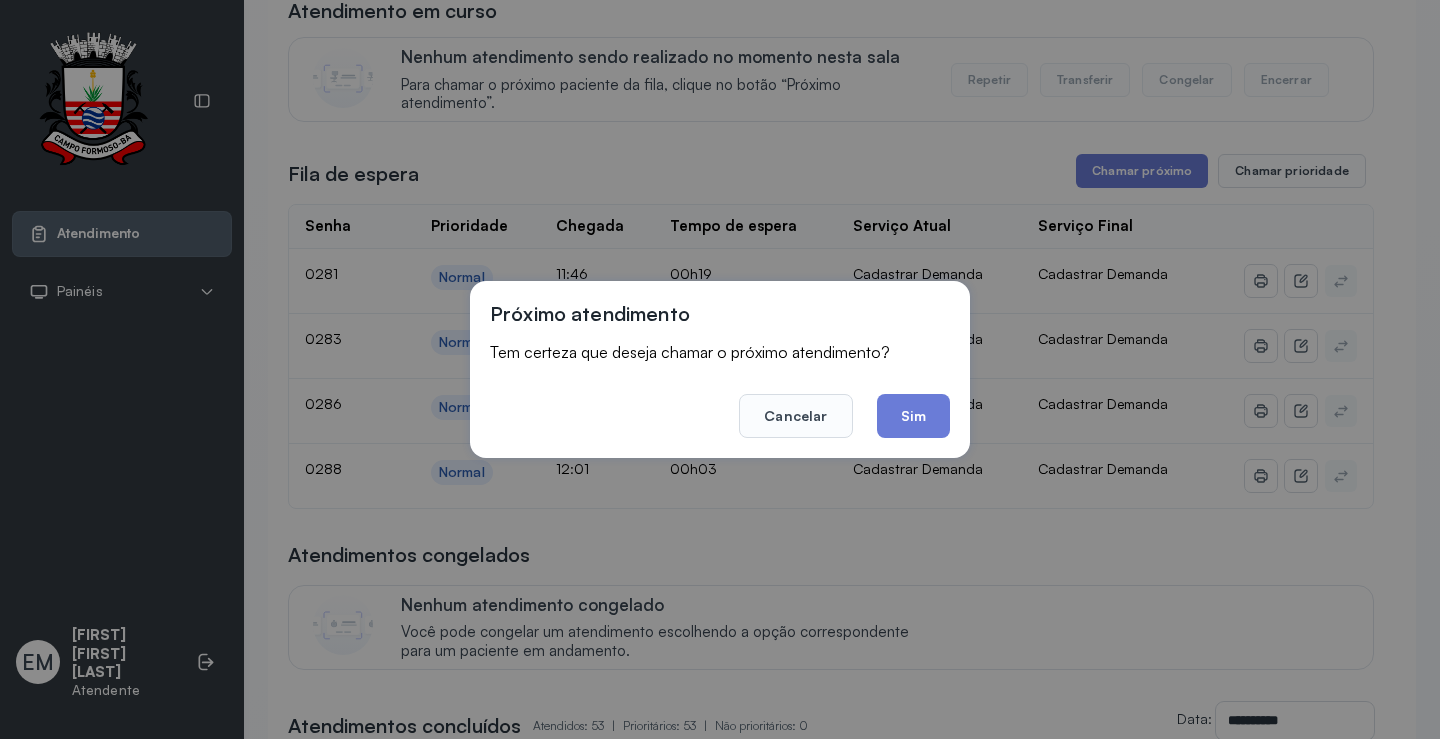 drag, startPoint x: 937, startPoint y: 371, endPoint x: 948, endPoint y: 371, distance: 11 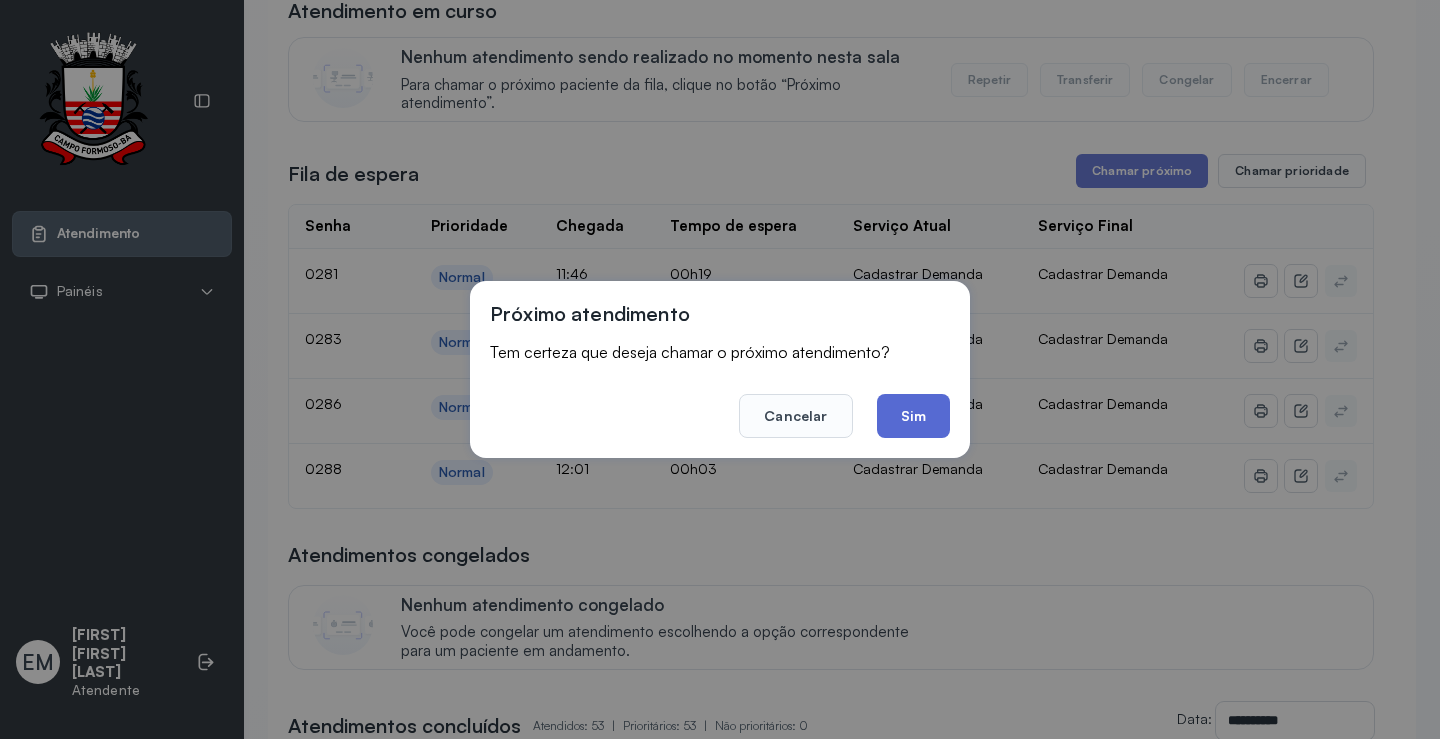 click on "Sim" 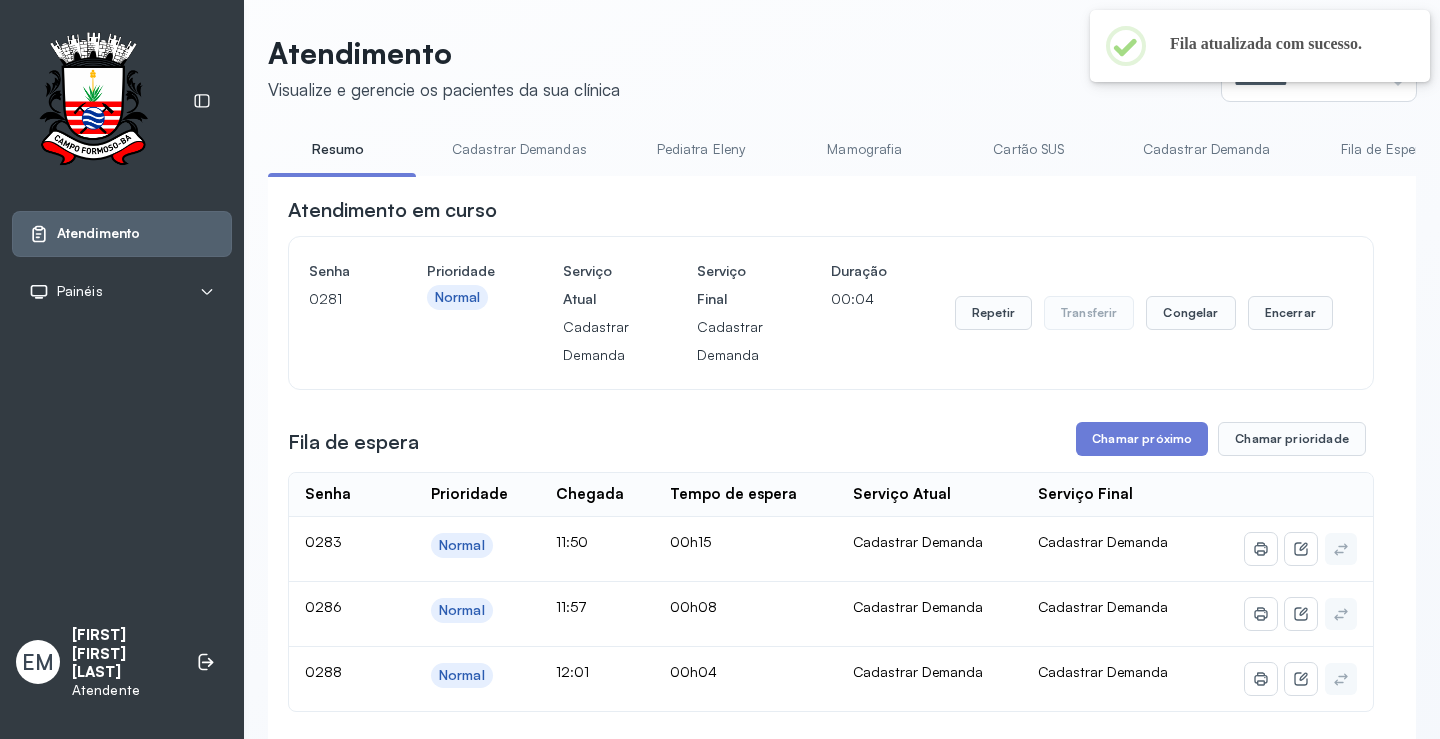 scroll, scrollTop: 200, scrollLeft: 0, axis: vertical 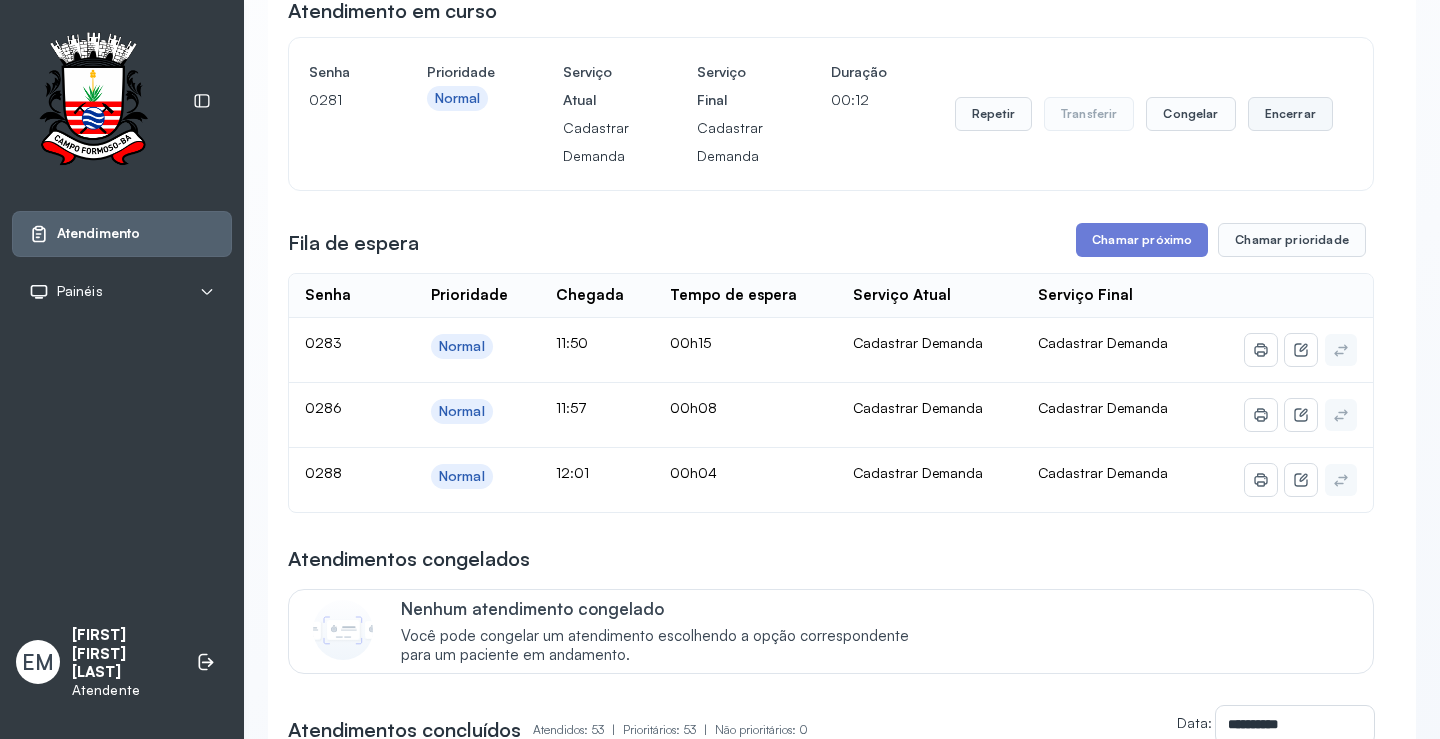 click on "Encerrar" at bounding box center [1290, 114] 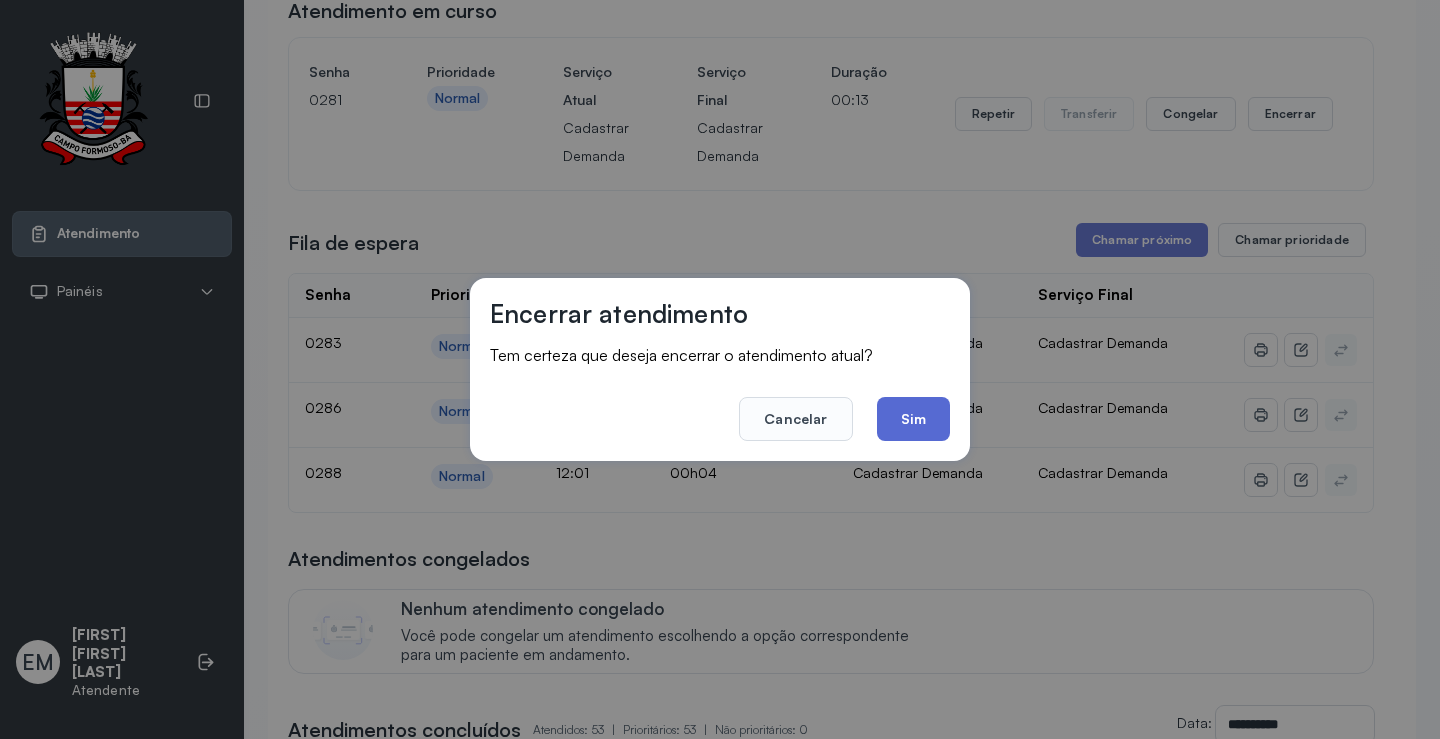click on "Sim" 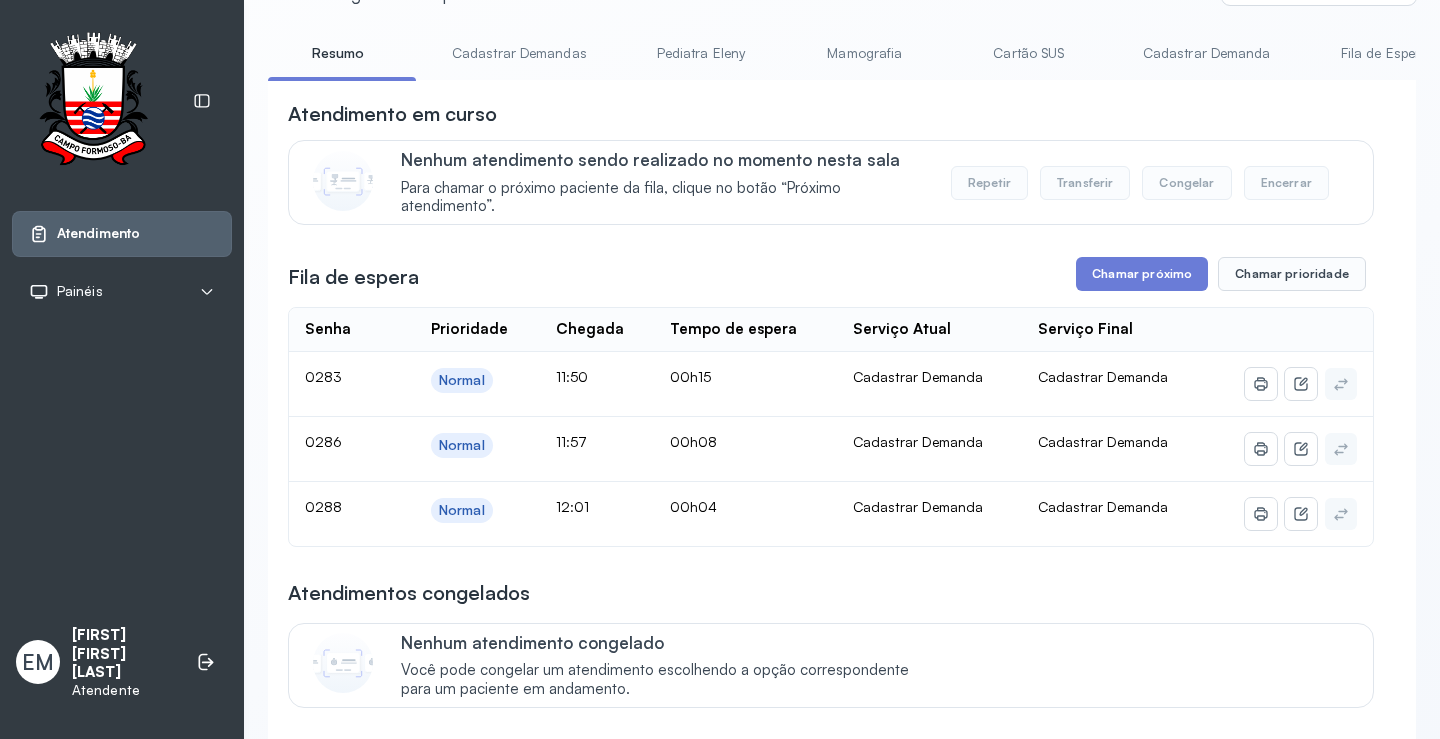 scroll, scrollTop: 0, scrollLeft: 0, axis: both 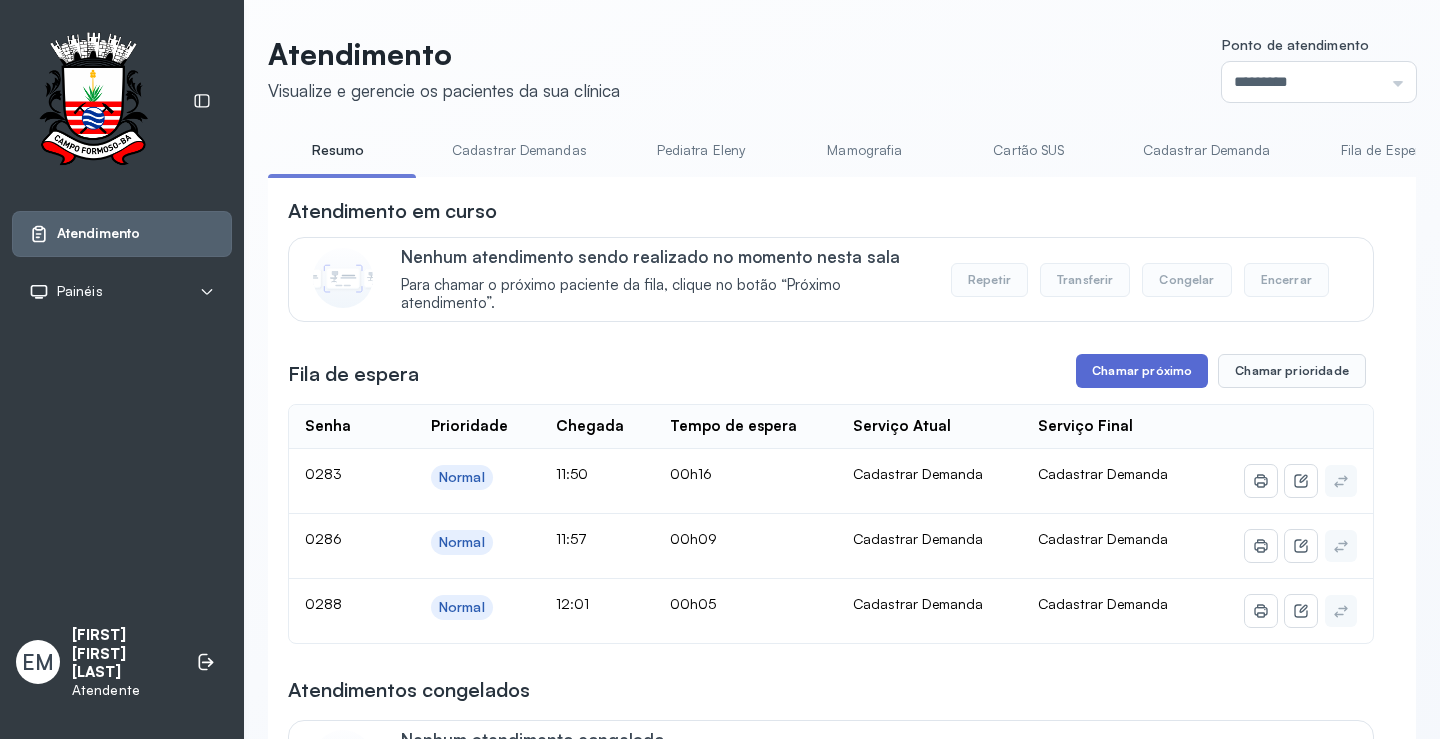 click on "Chamar próximo" at bounding box center [1142, 371] 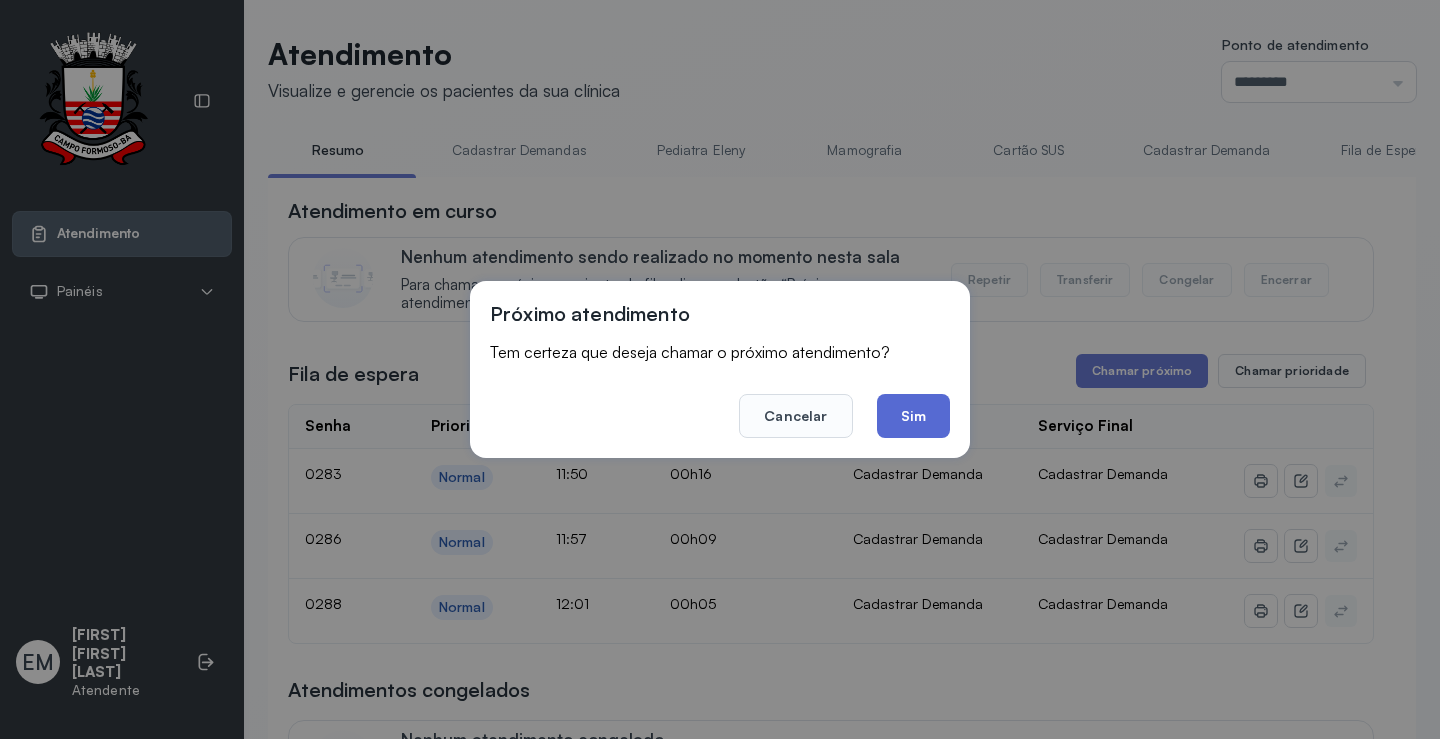 click on "Sim" 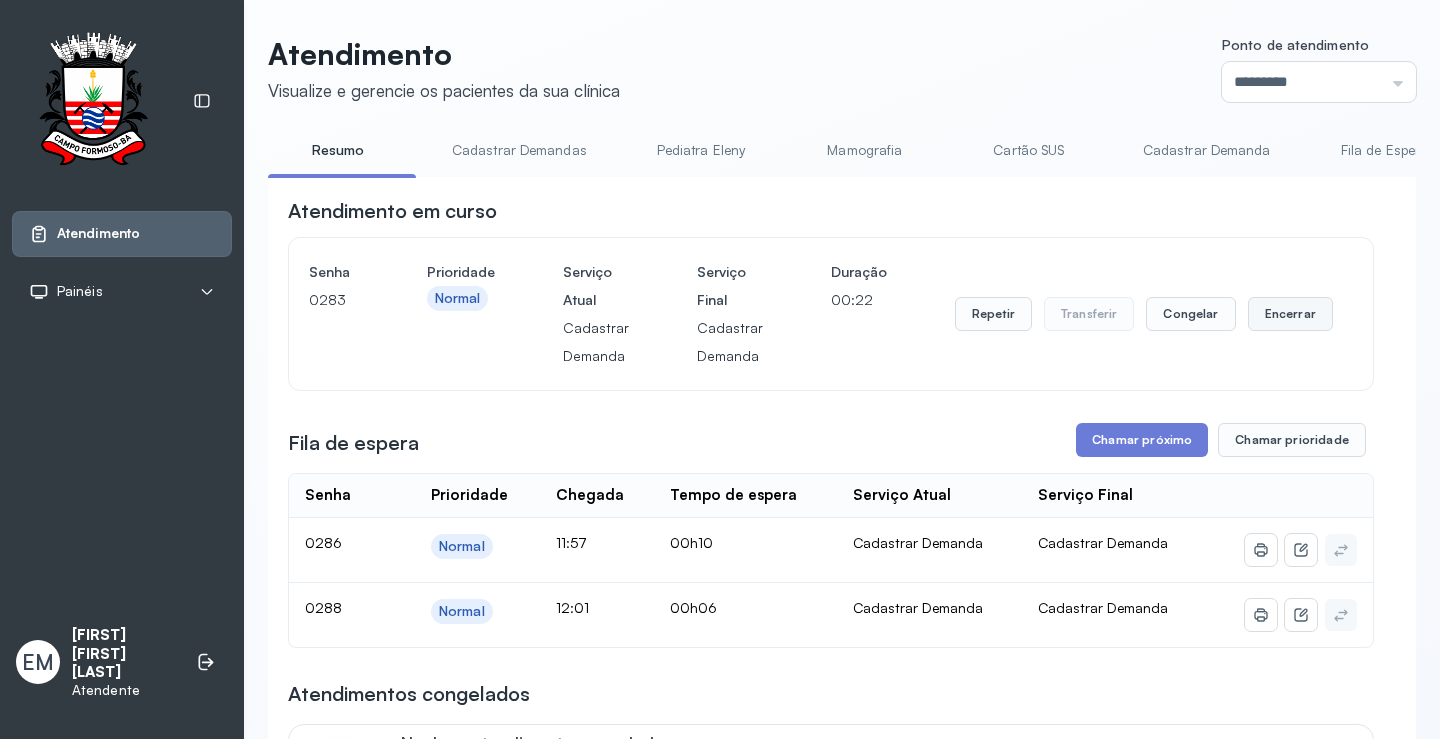 click on "Encerrar" at bounding box center [1290, 314] 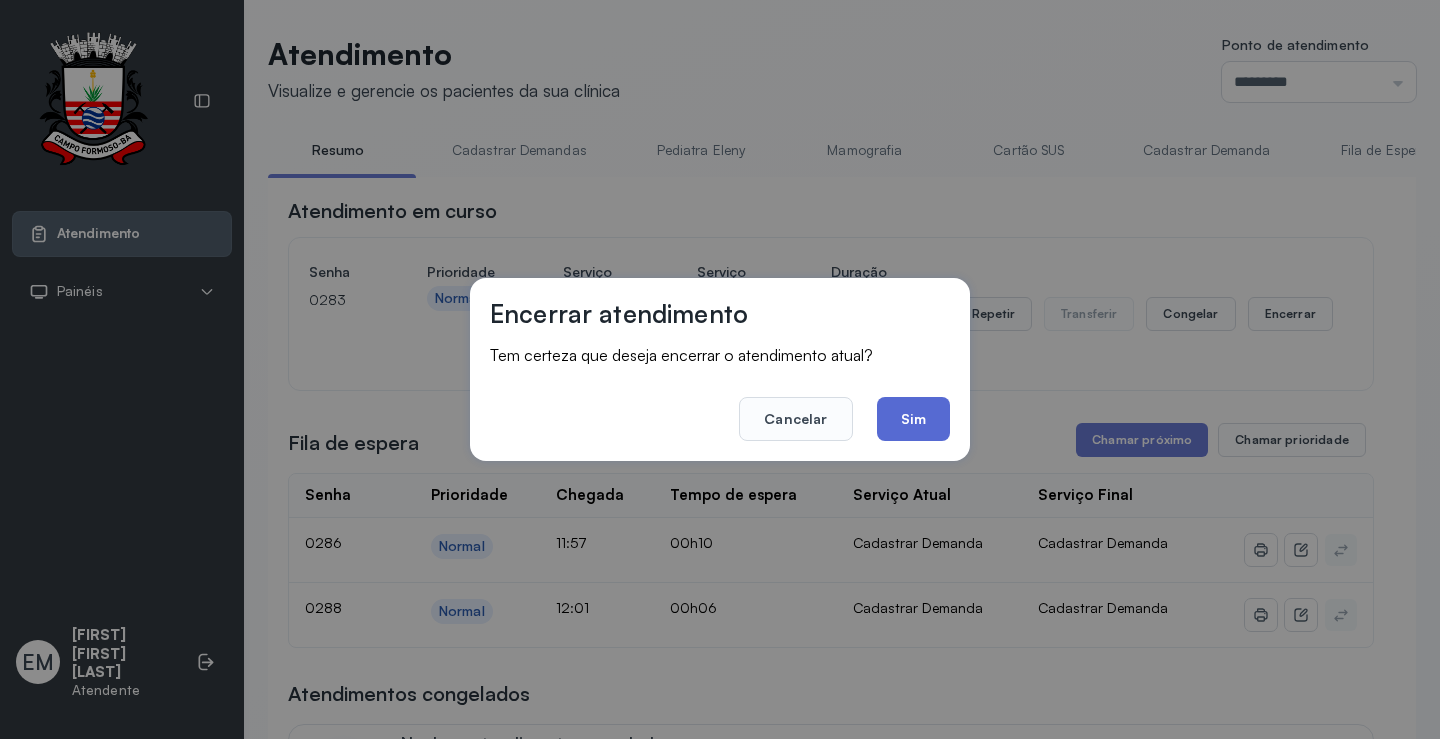 click on "Sim" 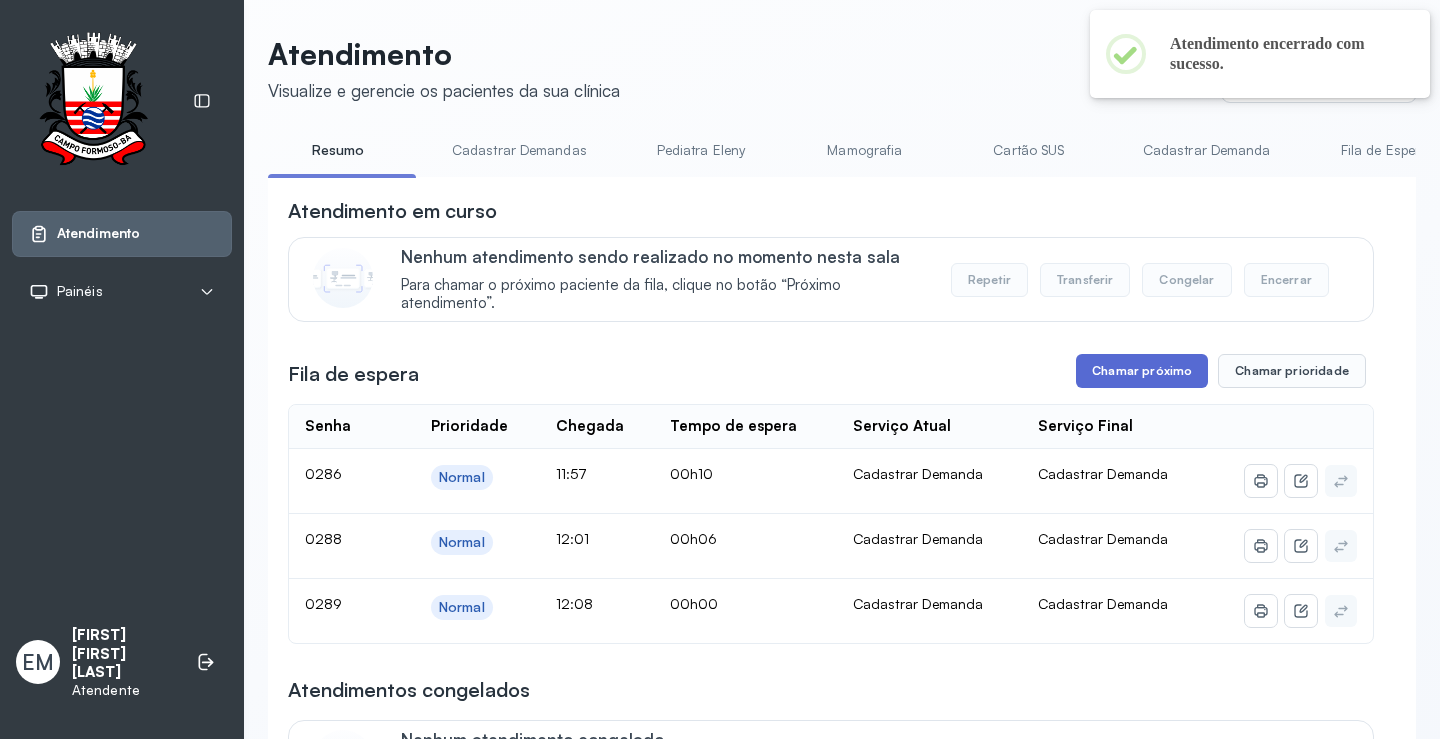 click on "Chamar próximo" at bounding box center (1142, 371) 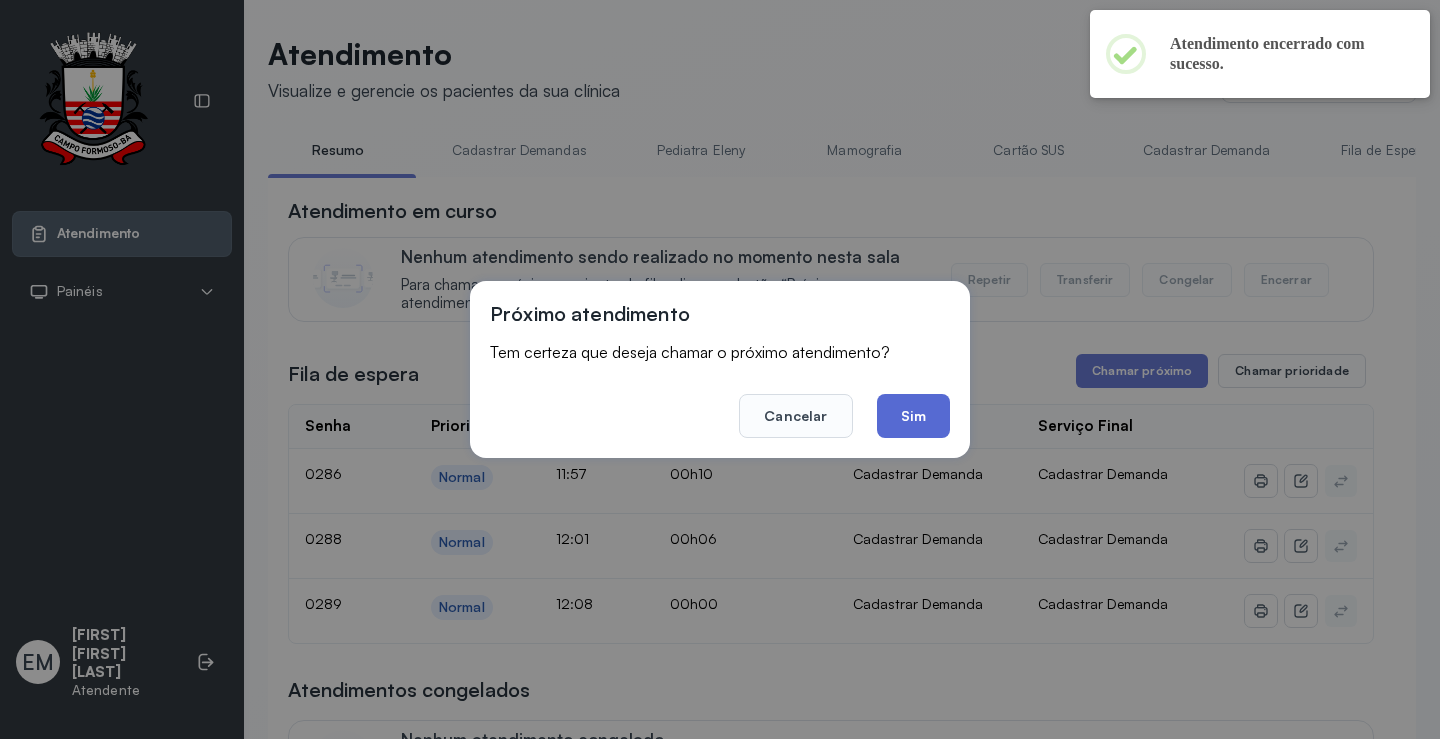 click on "Sim" 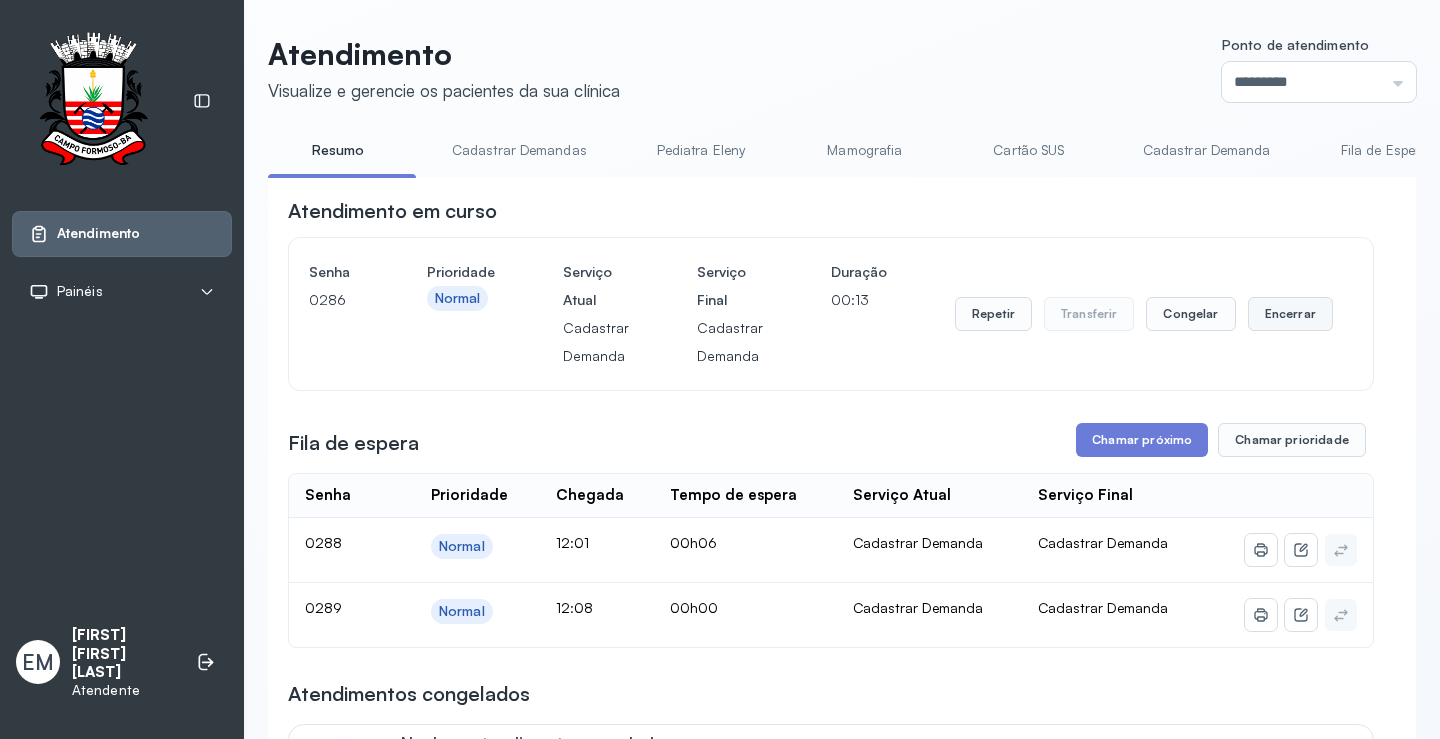 click on "Encerrar" at bounding box center (1290, 314) 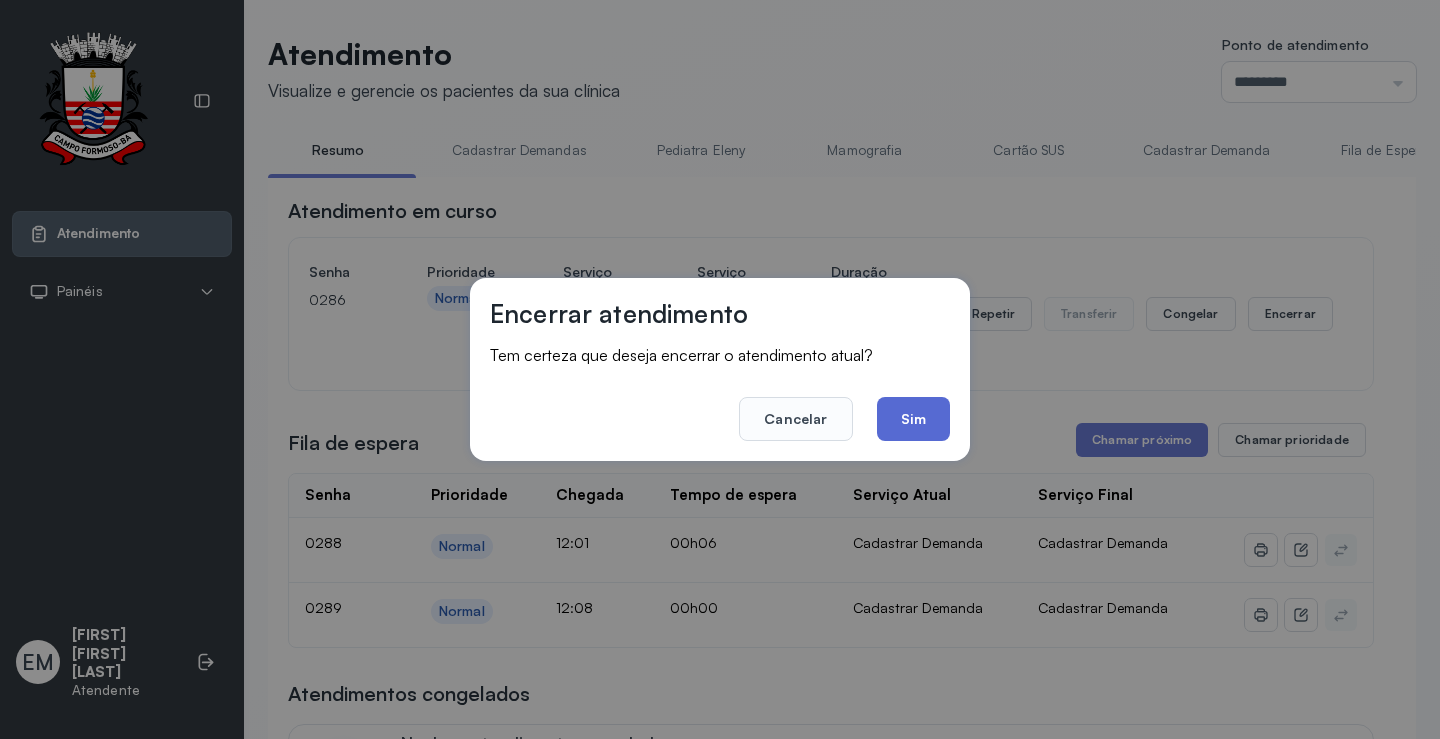 click on "Sim" 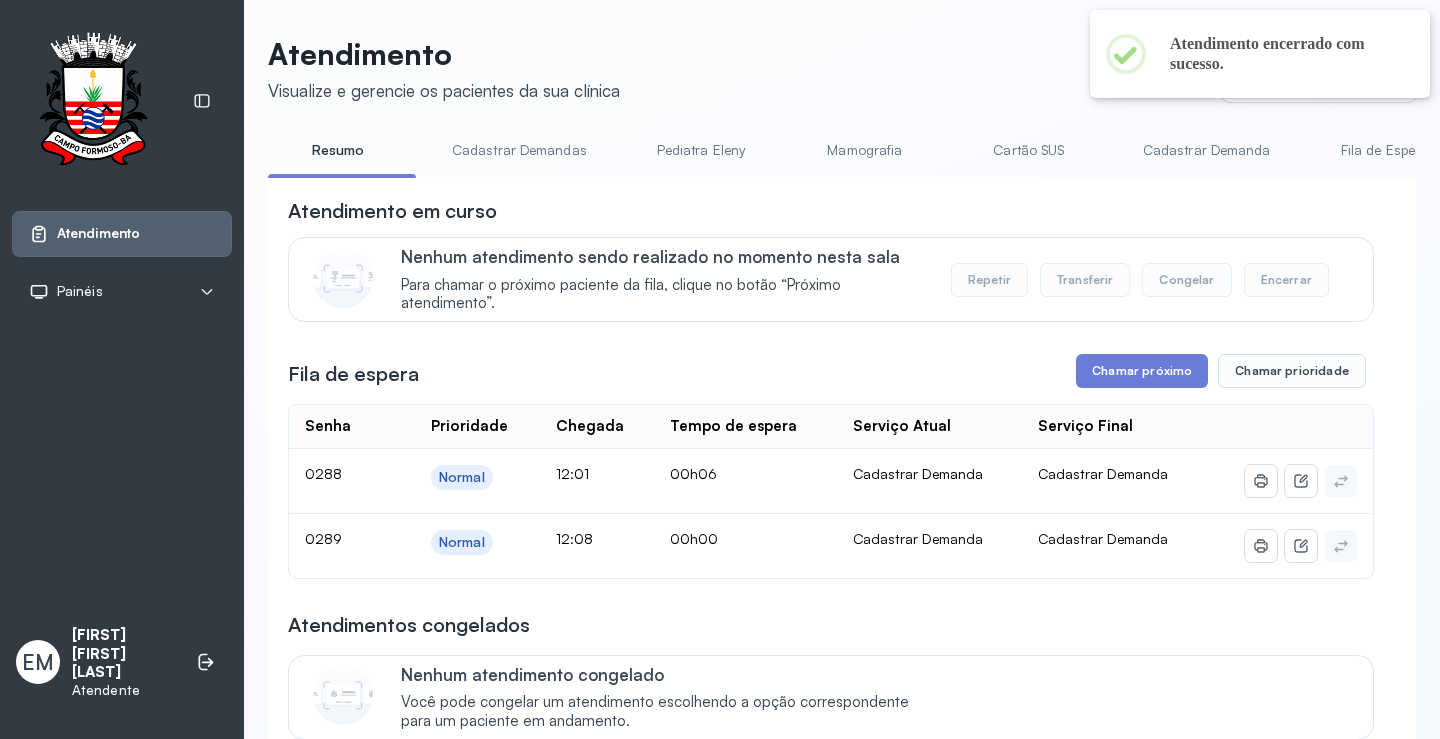 scroll, scrollTop: 100, scrollLeft: 0, axis: vertical 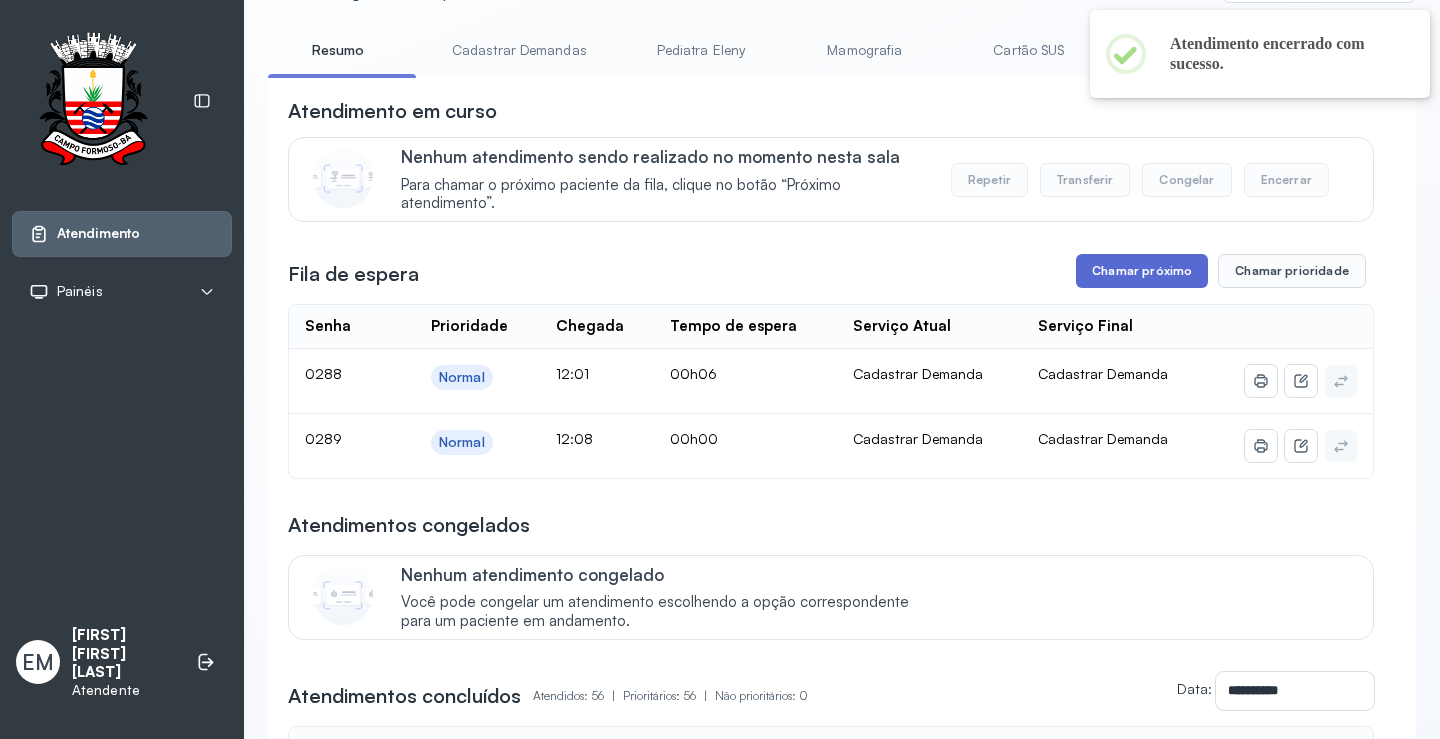 click on "Chamar próximo" at bounding box center (1142, 271) 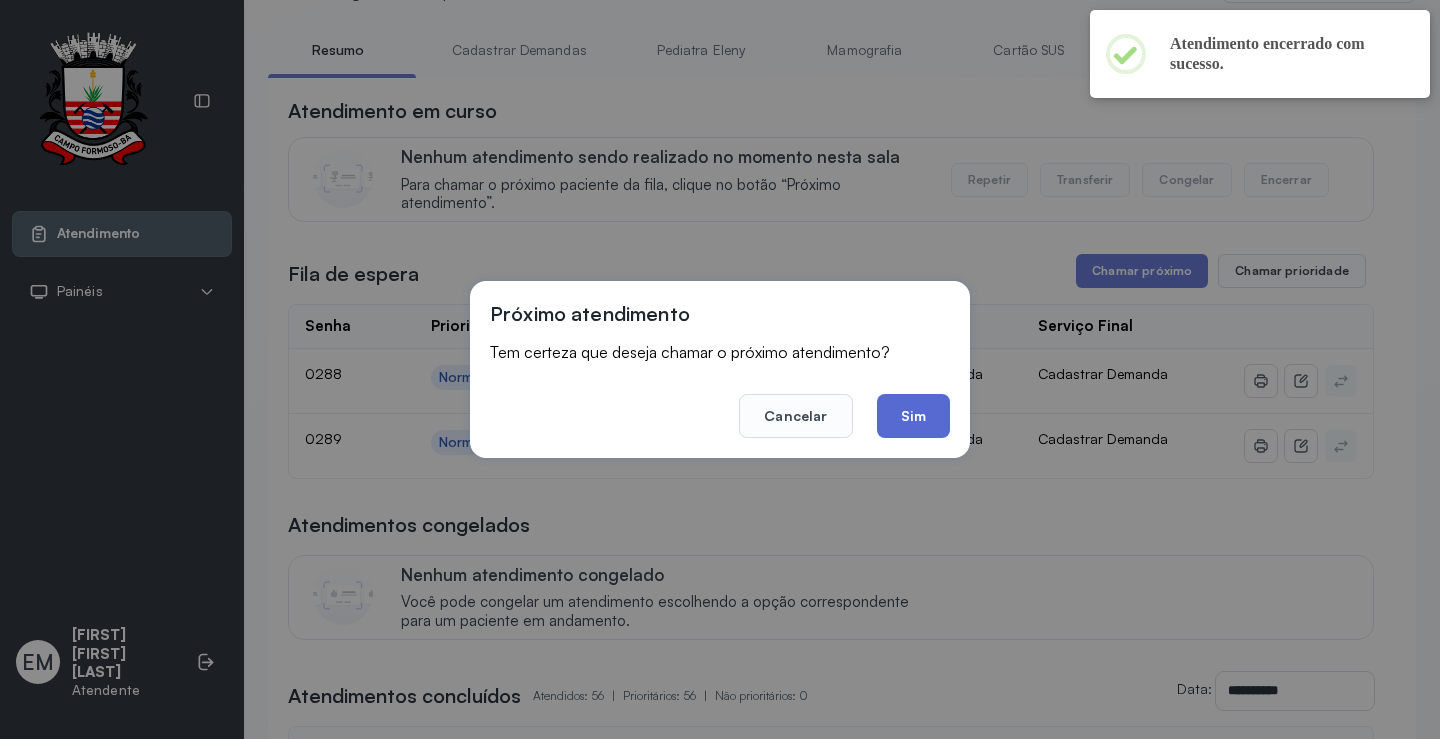 click on "Sim" 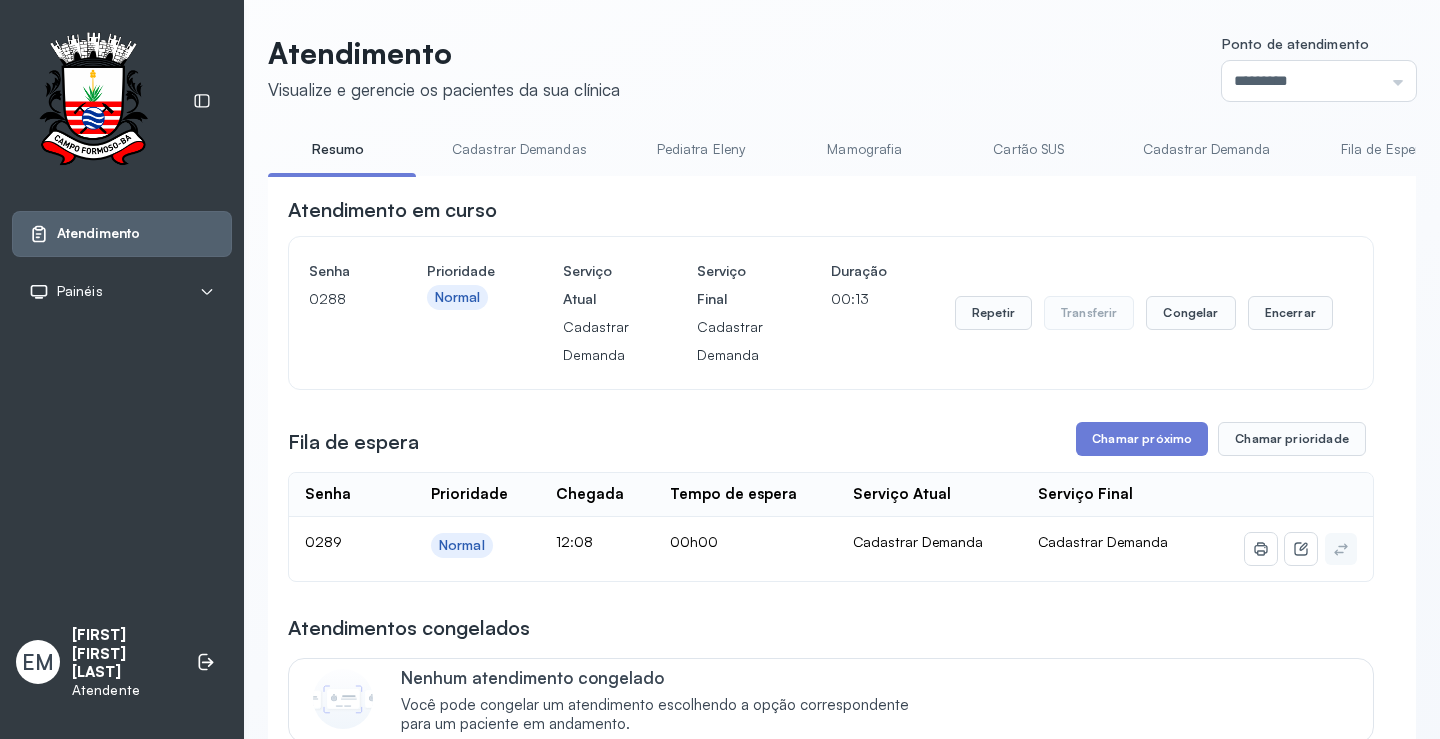 scroll, scrollTop: 100, scrollLeft: 0, axis: vertical 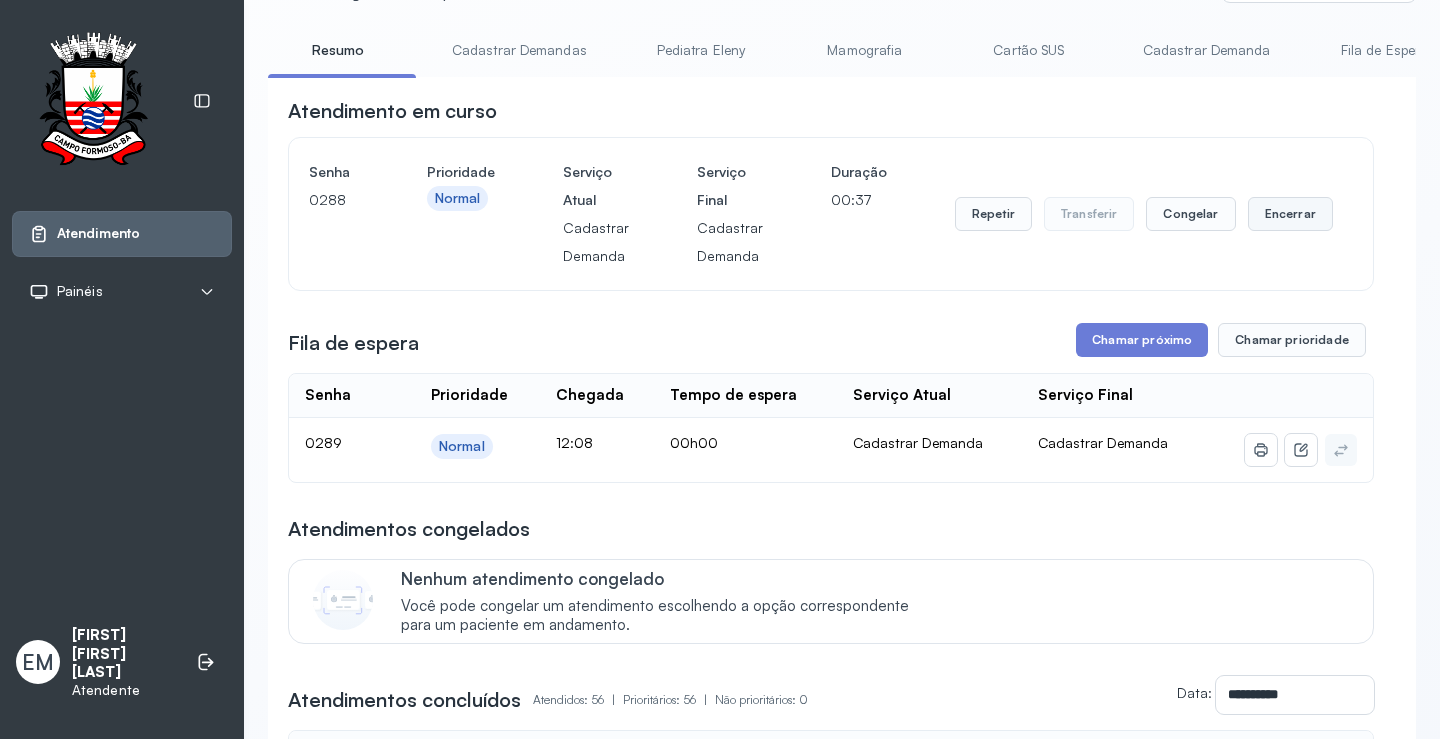 click on "Encerrar" at bounding box center [1290, 214] 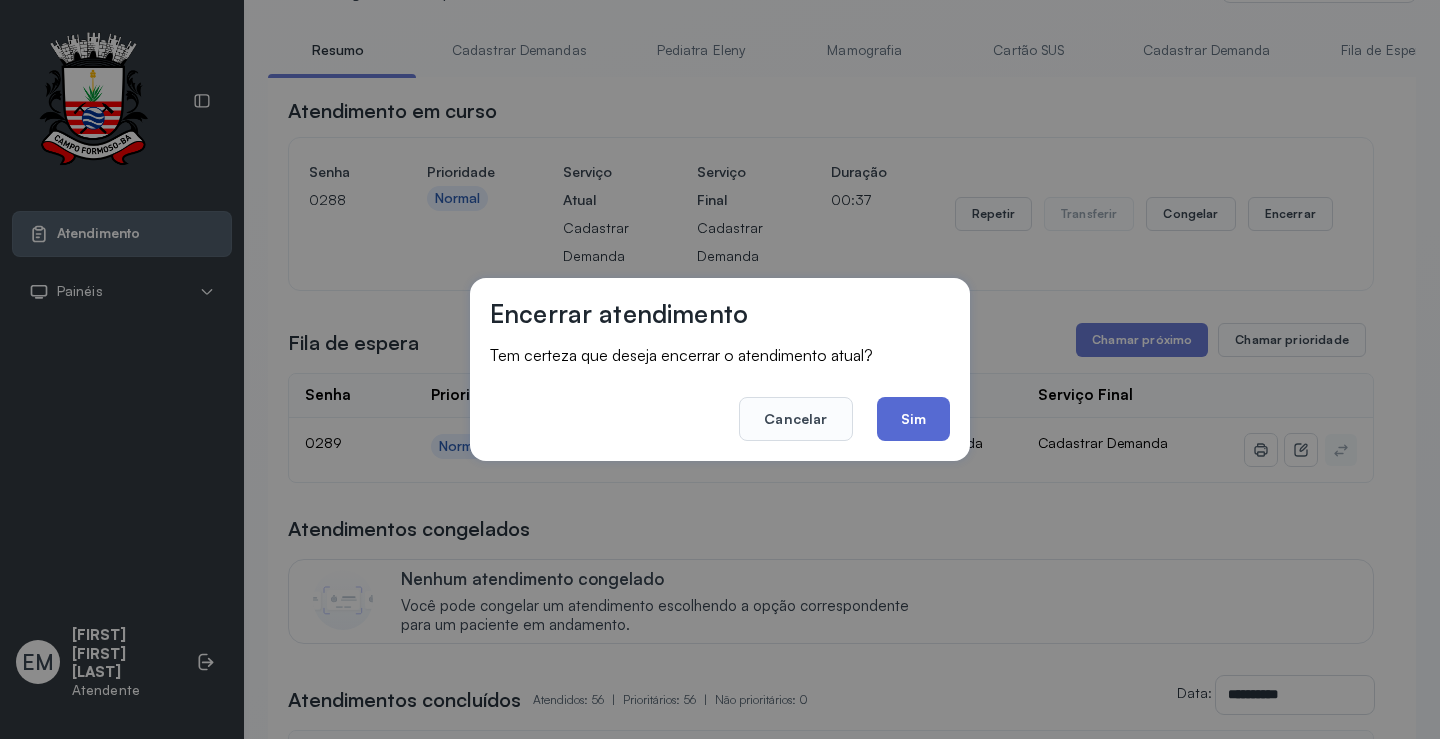 click on "Sim" 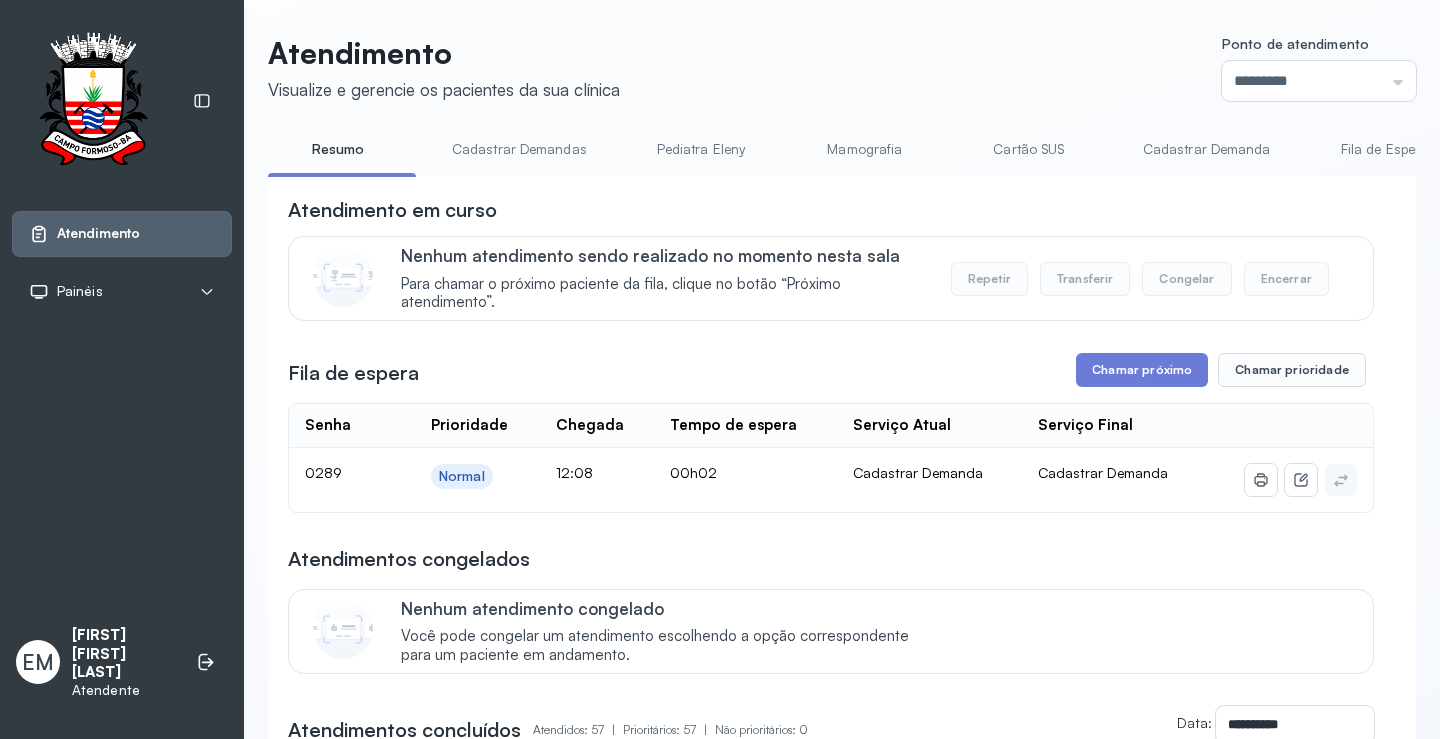 scroll, scrollTop: 100, scrollLeft: 0, axis: vertical 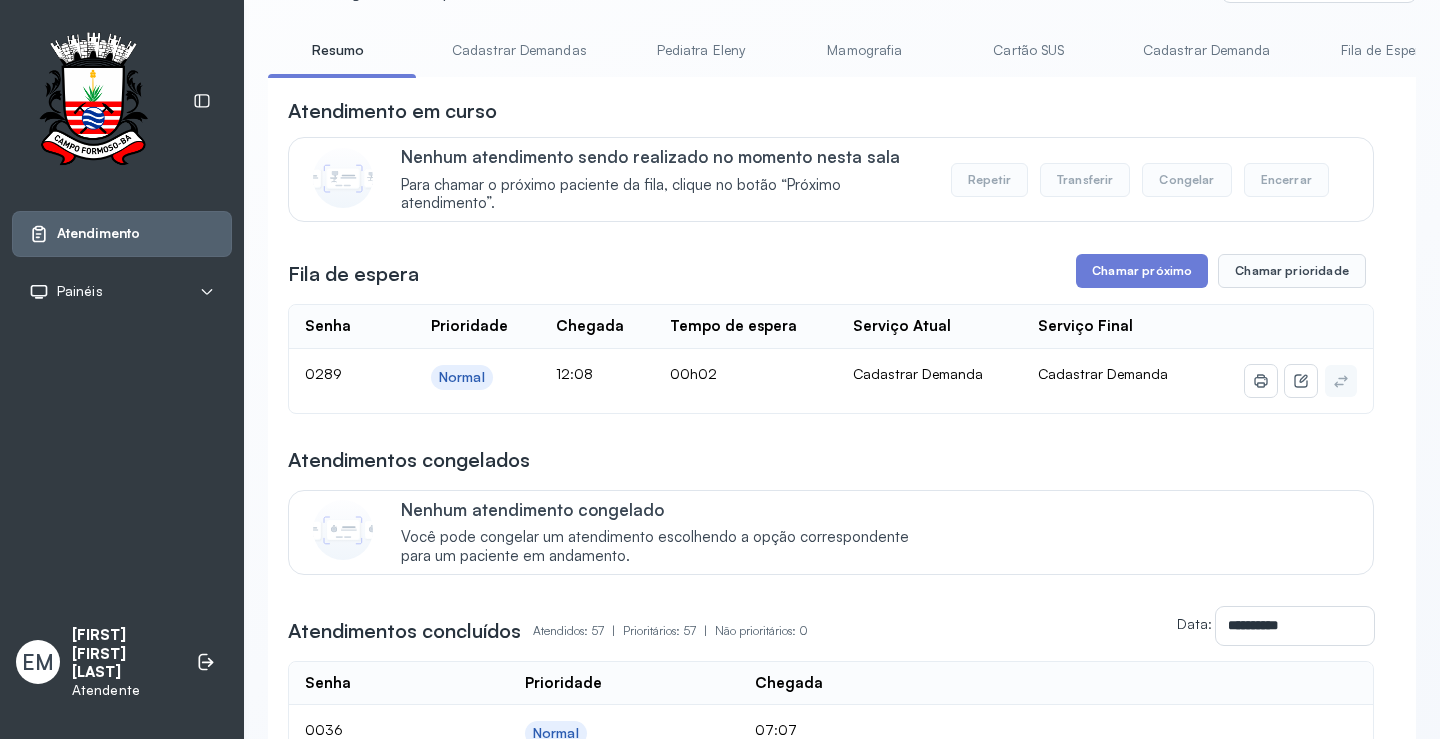 click on "**********" at bounding box center (831, 2050) 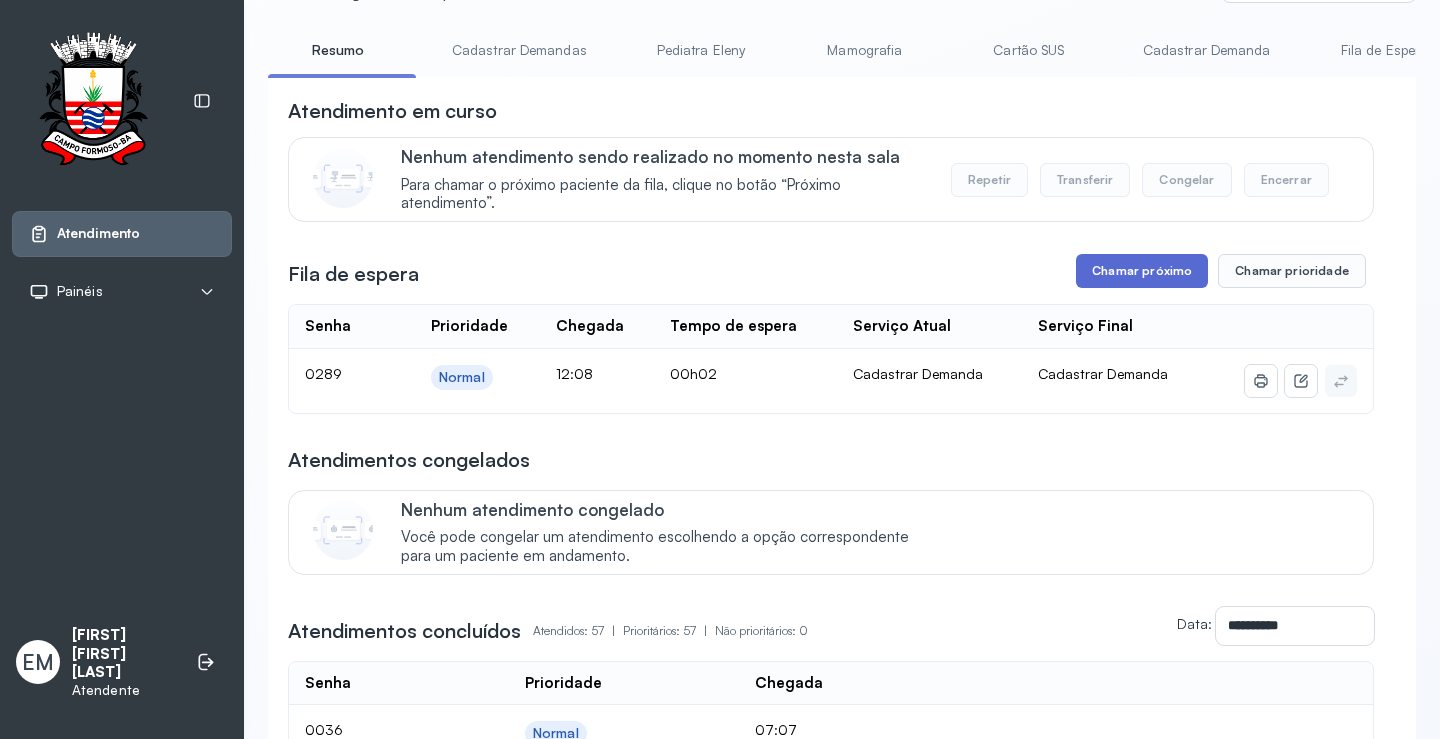 click on "Chamar próximo" at bounding box center [1142, 271] 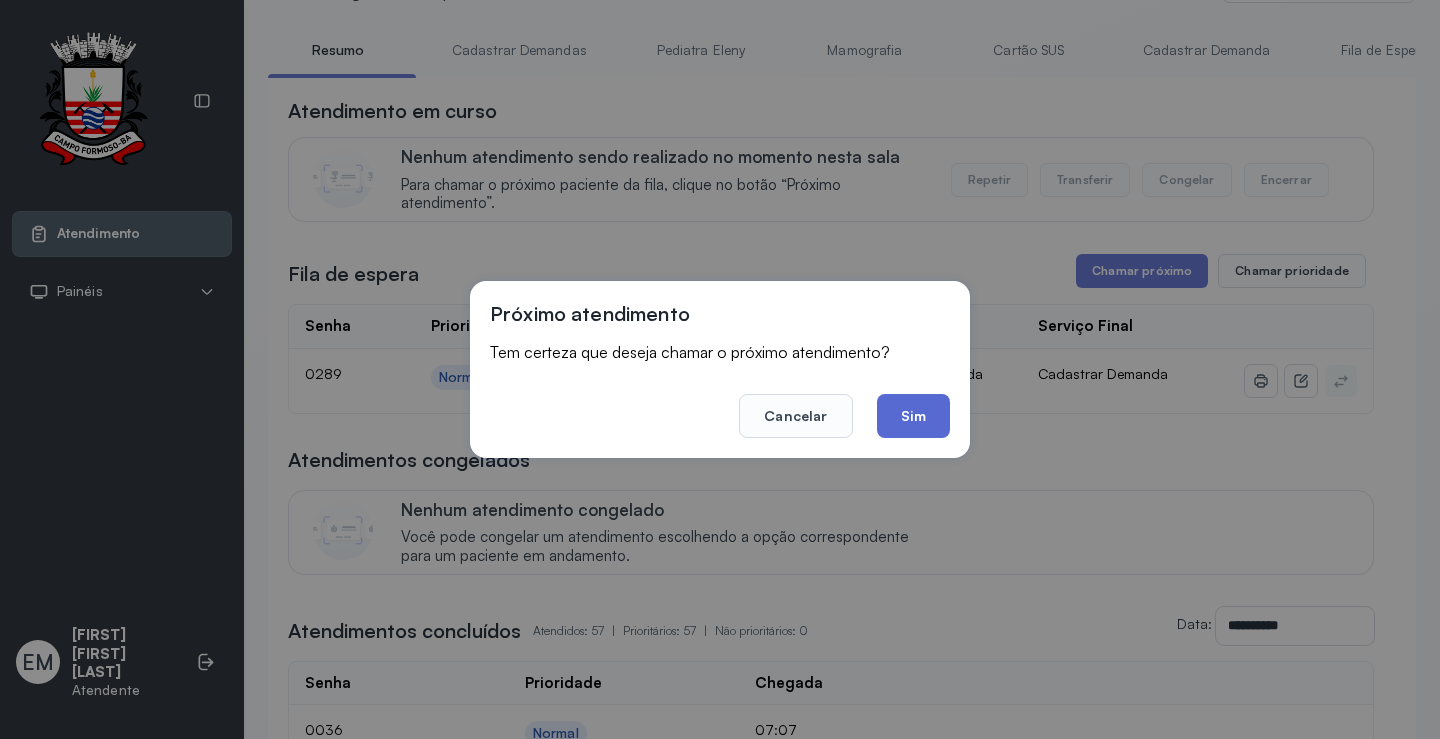 click on "Sim" 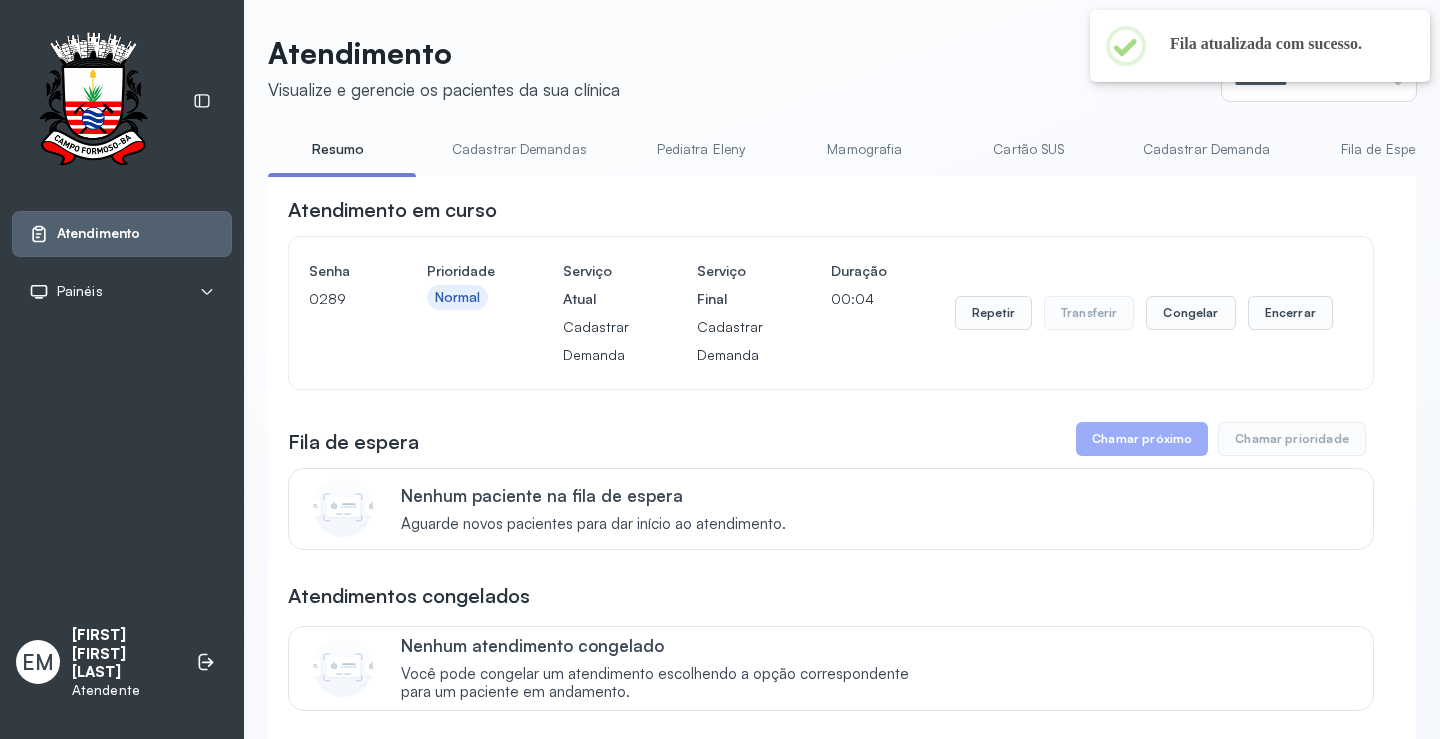 scroll, scrollTop: 100, scrollLeft: 0, axis: vertical 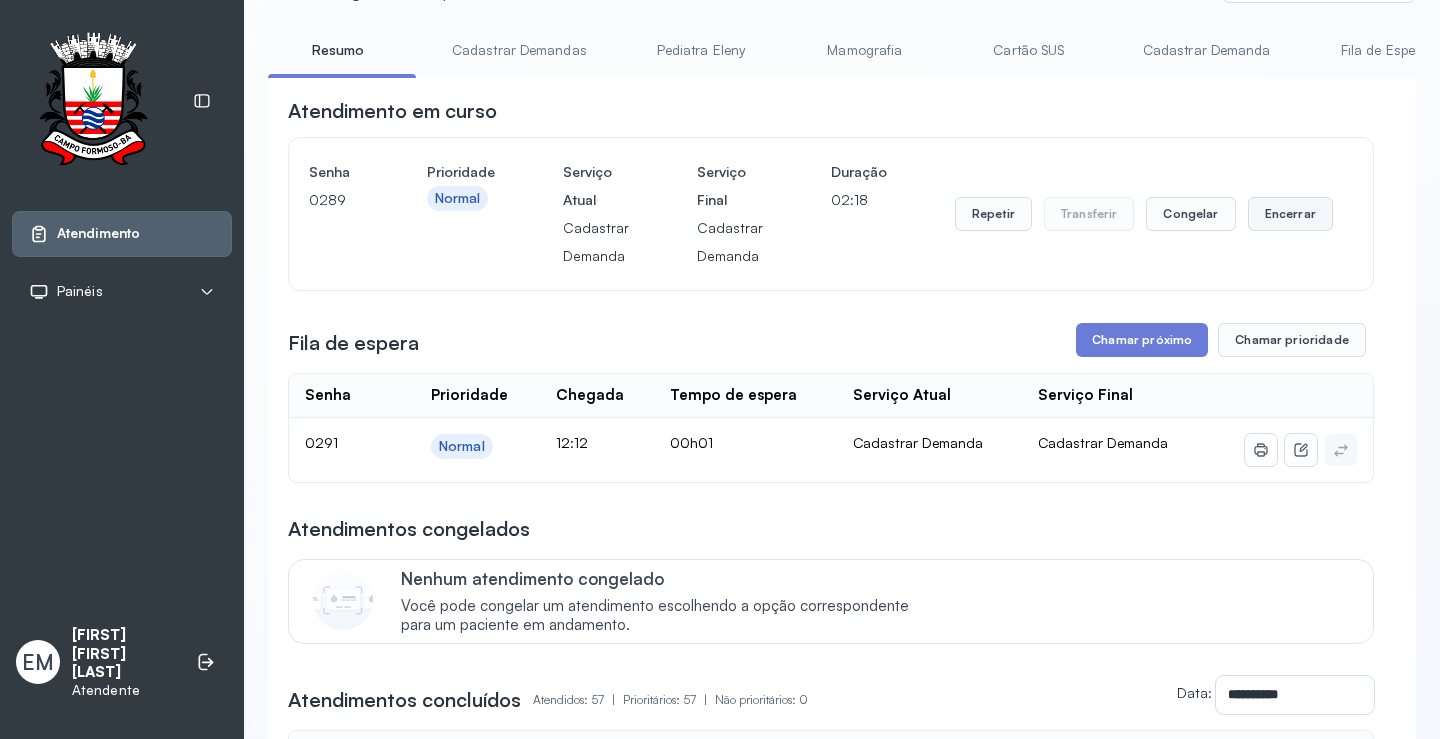 click on "Encerrar" at bounding box center (1290, 214) 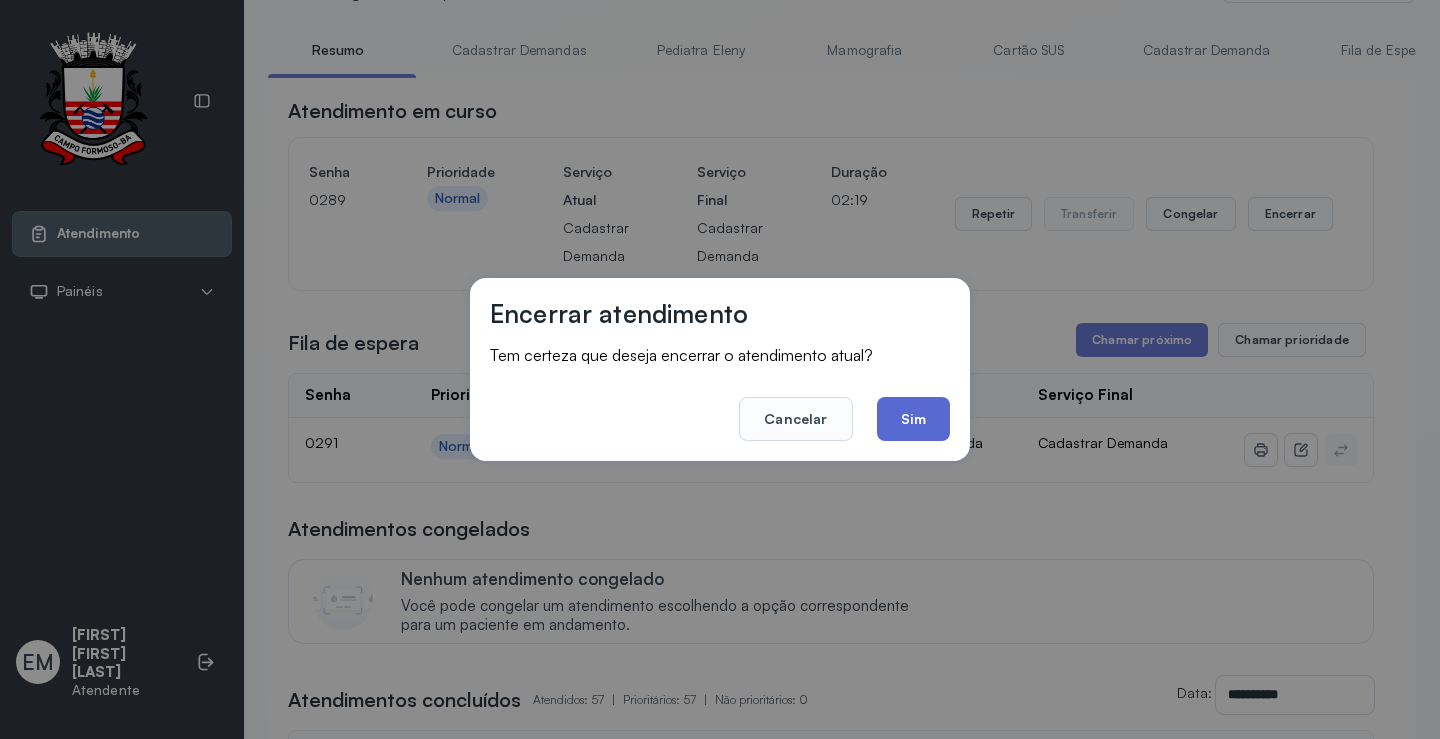 click on "Sim" 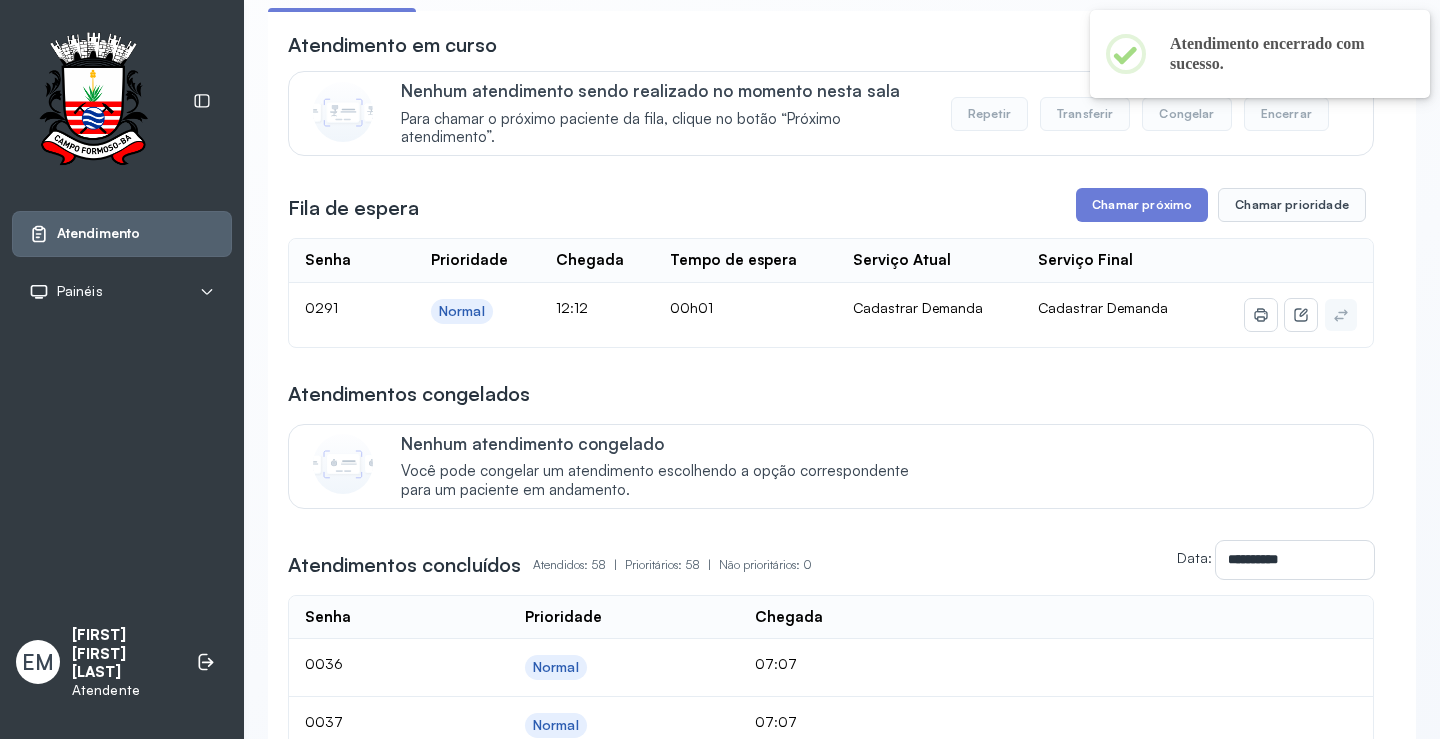scroll, scrollTop: 0, scrollLeft: 0, axis: both 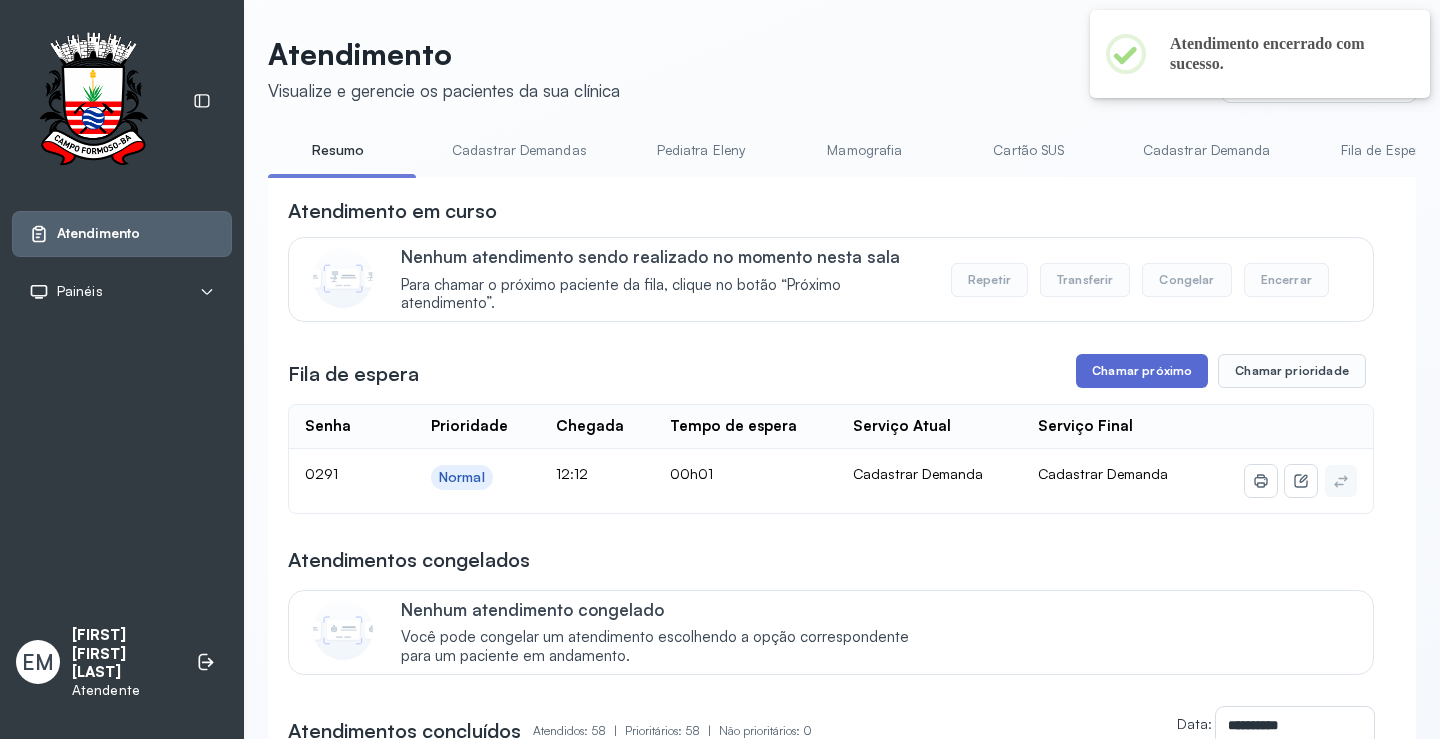 click on "Chamar próximo" at bounding box center [1142, 371] 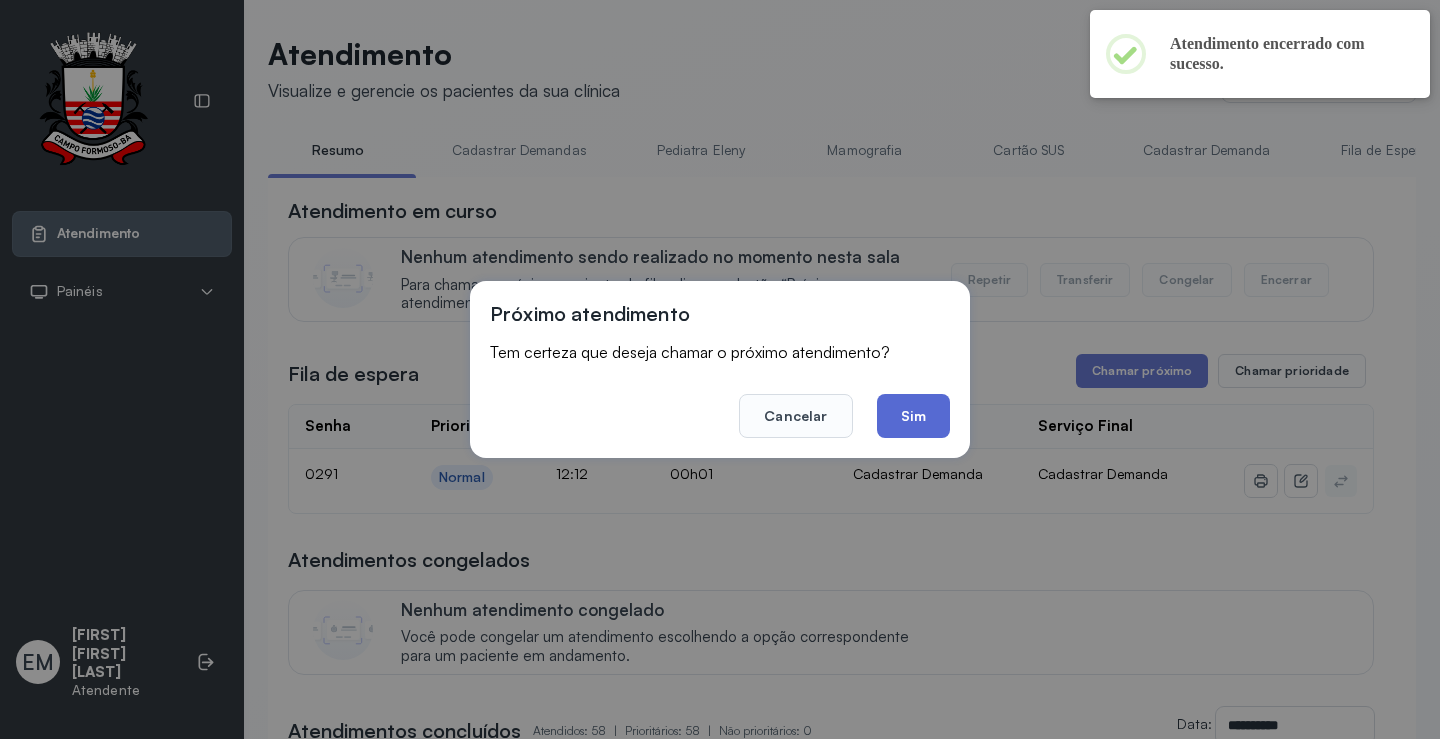 click on "Sim" 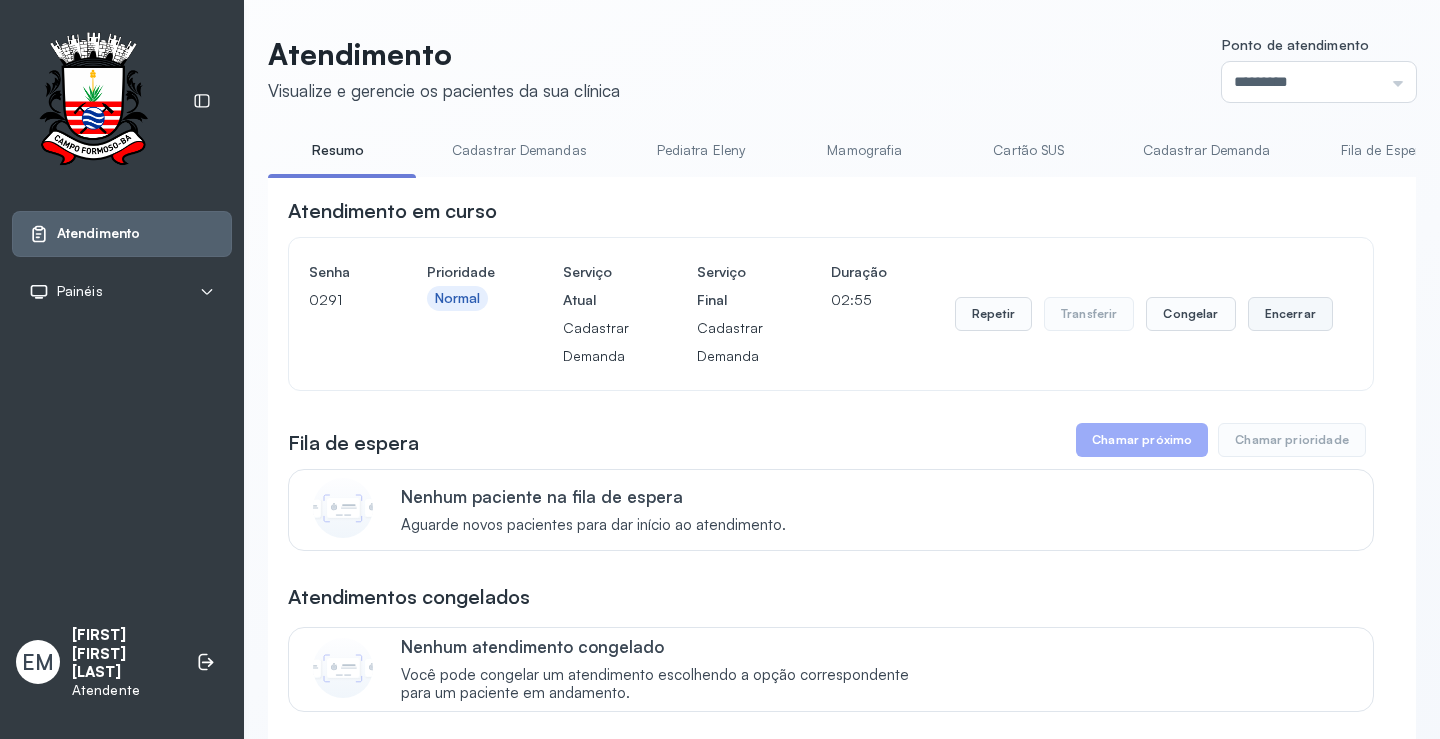 click on "Encerrar" at bounding box center [1290, 314] 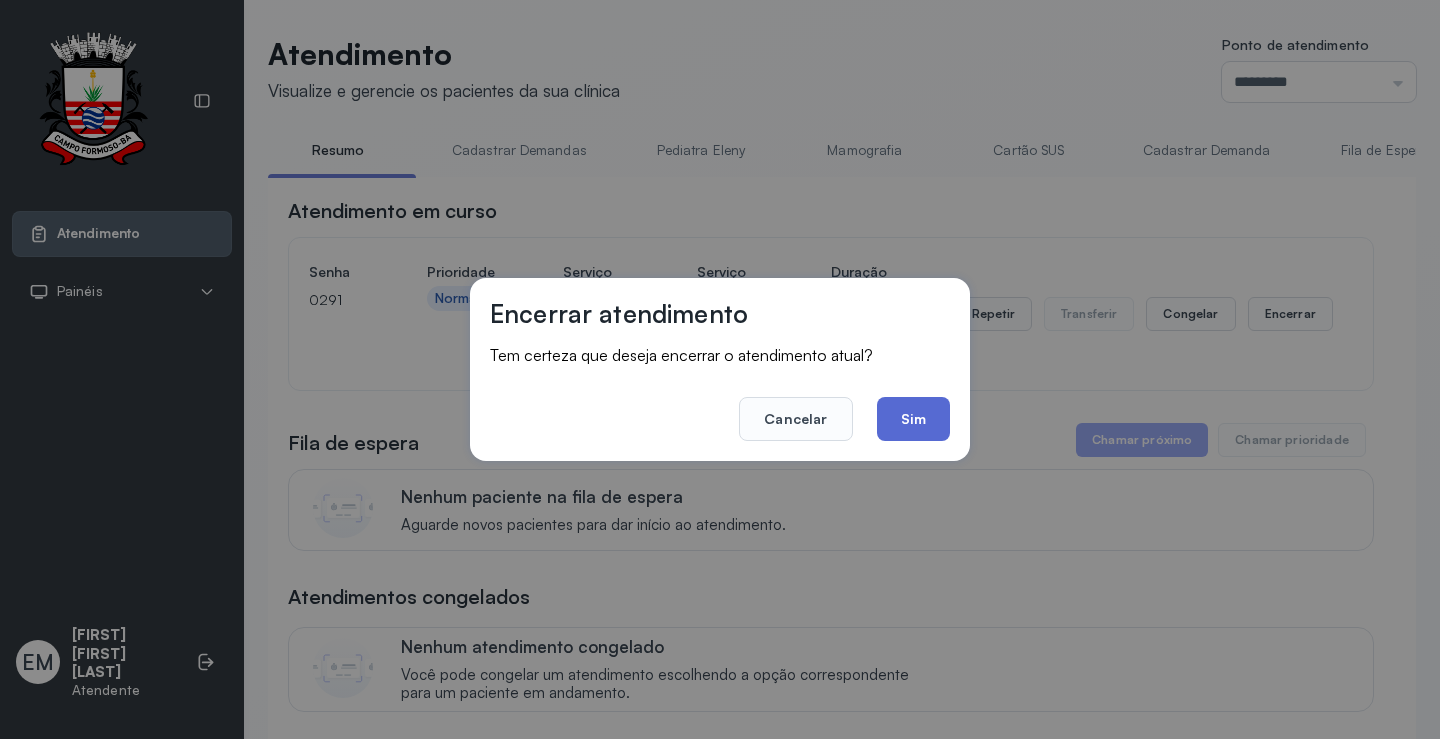 click on "Sim" 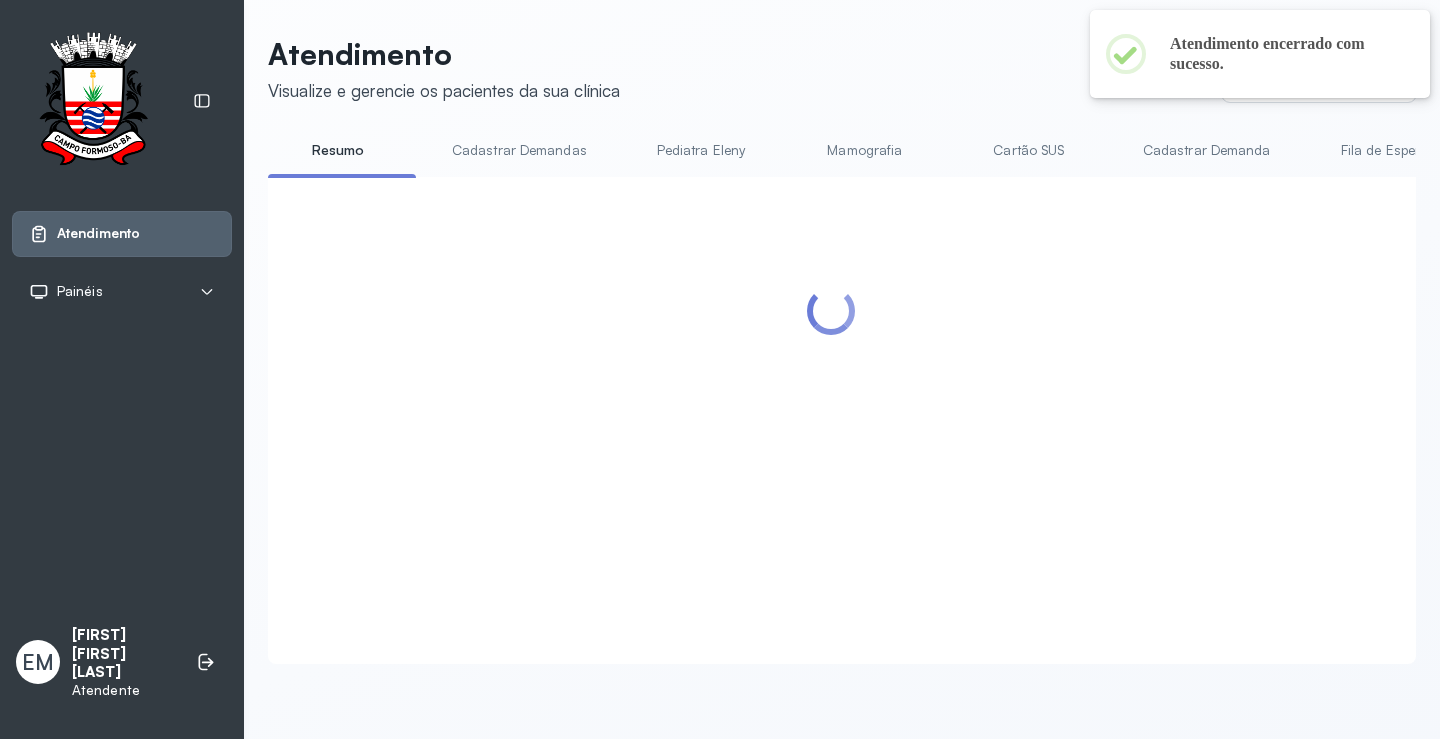 click on "Atendimento Visualize e gerencie os pacientes da sua clínica Ponto de atendimento ********* Nenhum Guichê 01 Guichê 02 Guichê 03 Guichê 04 Guichê 05 Guichê 06 Guichê 07 Guichê 08" at bounding box center (842, 69) 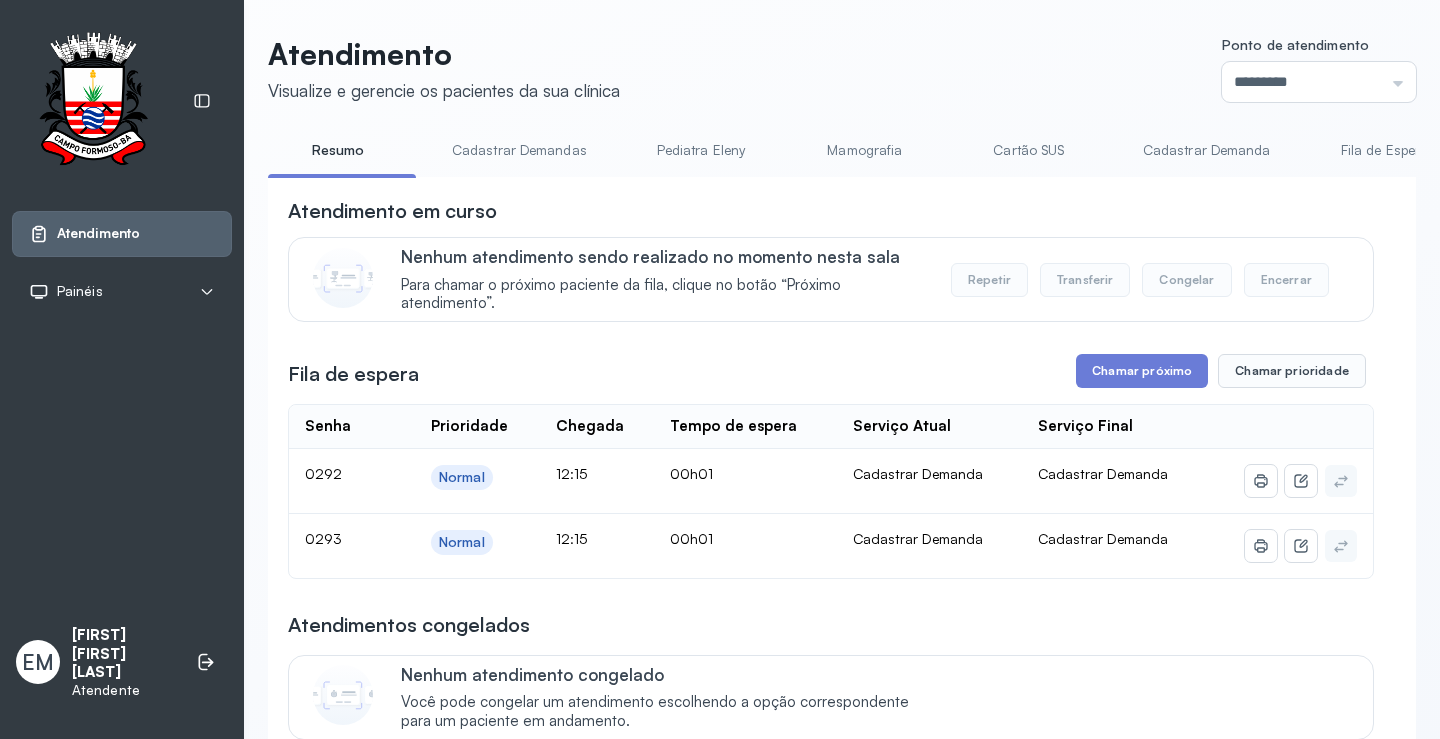click on "Atendimento Visualize e gerencie os pacientes da sua clínica Ponto de atendimento ********* Nenhum Guichê 01 Guichê 02 Guichê 03 Guichê 04 Guichê 05 Guichê 06 Guichê 07 Guichê 08" at bounding box center (842, 69) 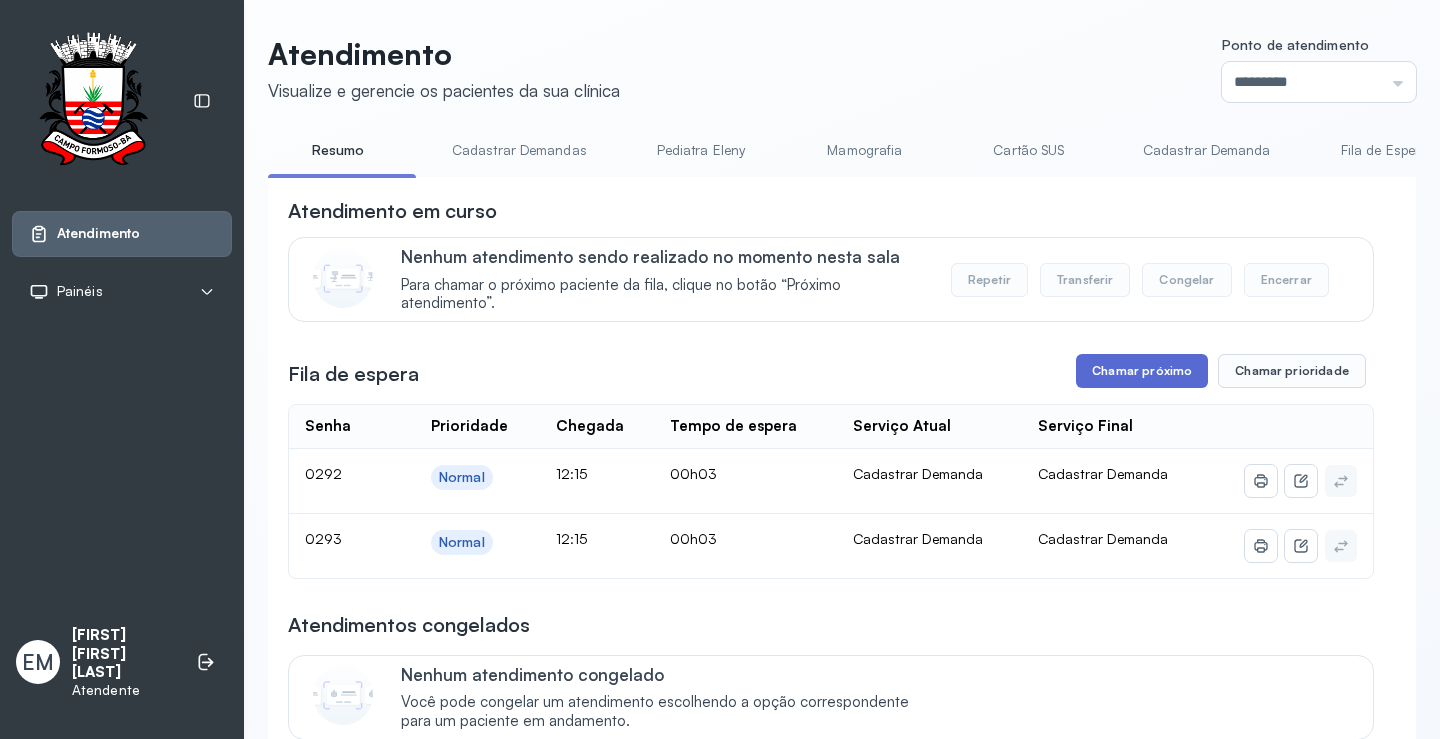 click on "Chamar próximo" at bounding box center [1142, 371] 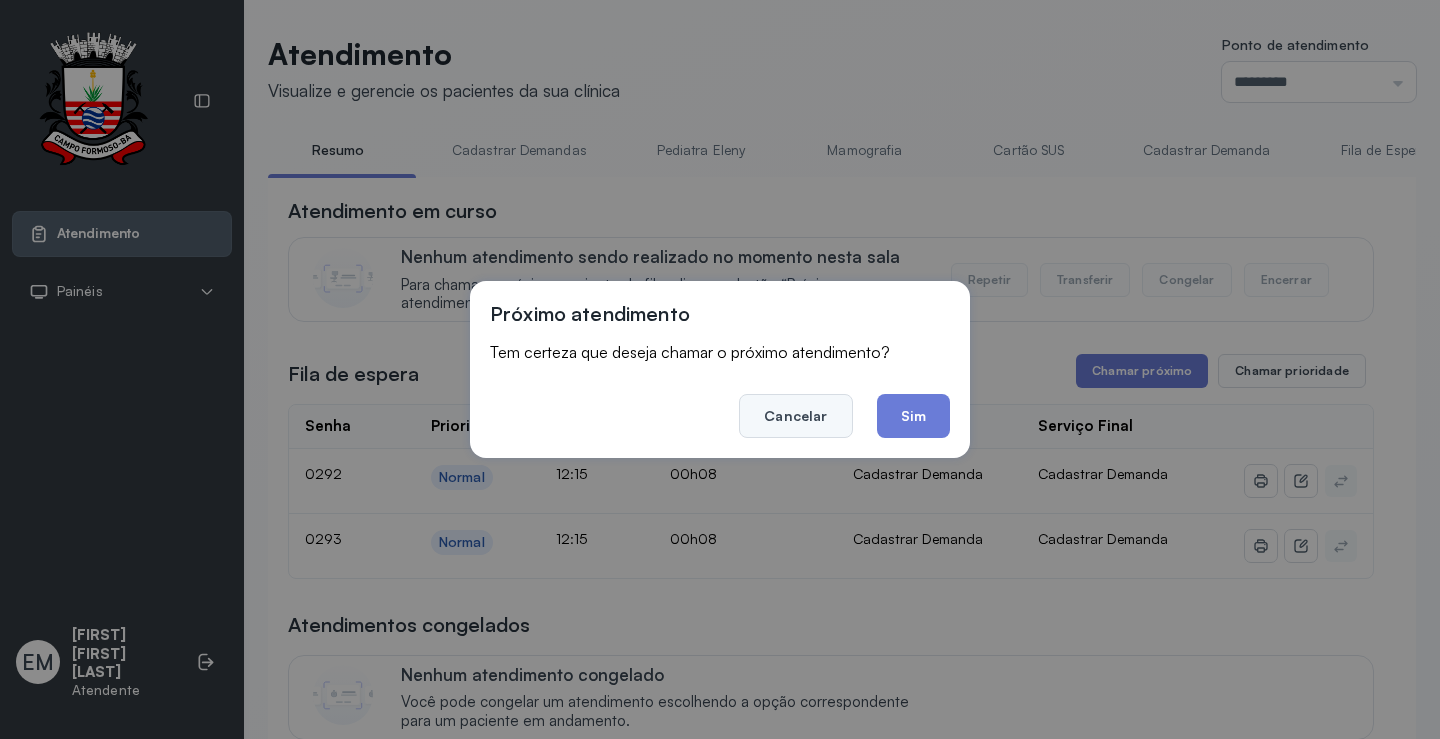 click on "Cancelar" 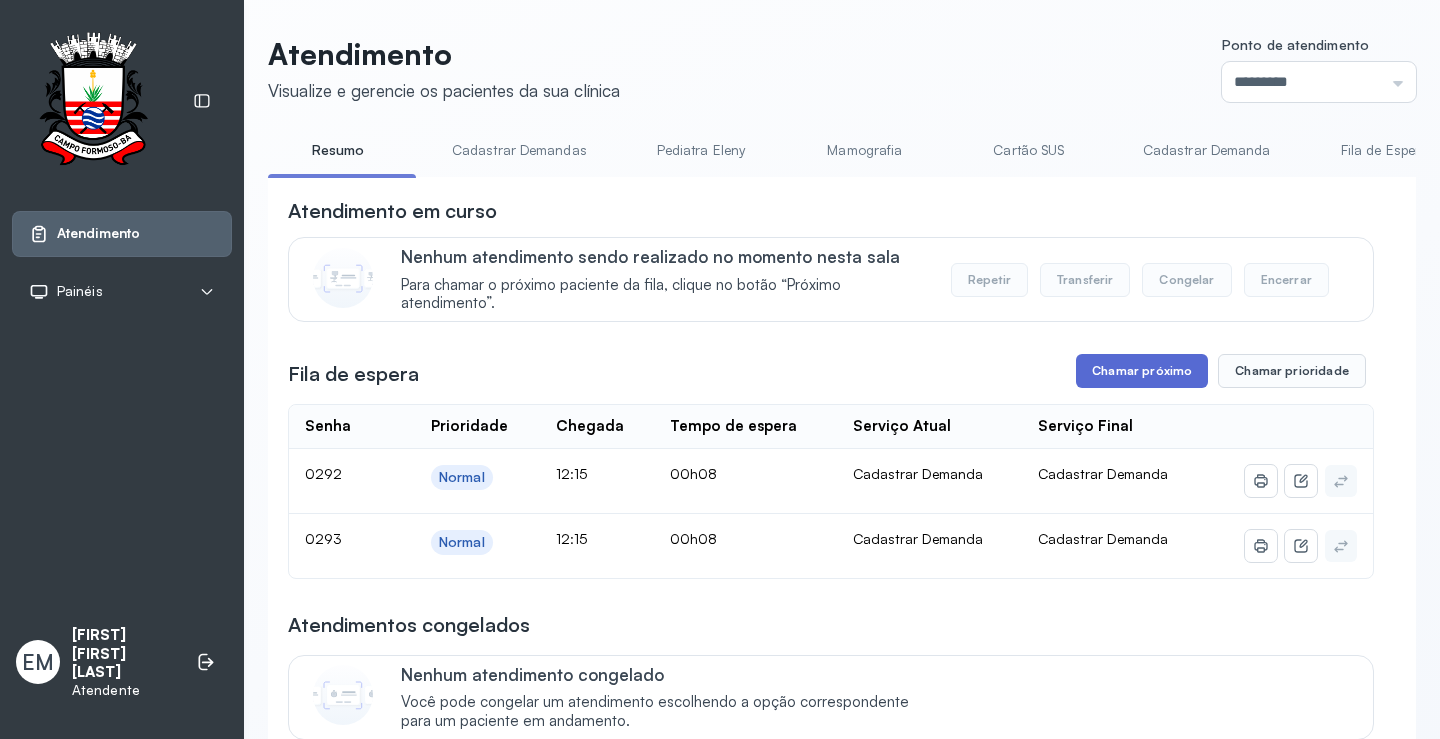 click on "Chamar próximo" at bounding box center (1142, 371) 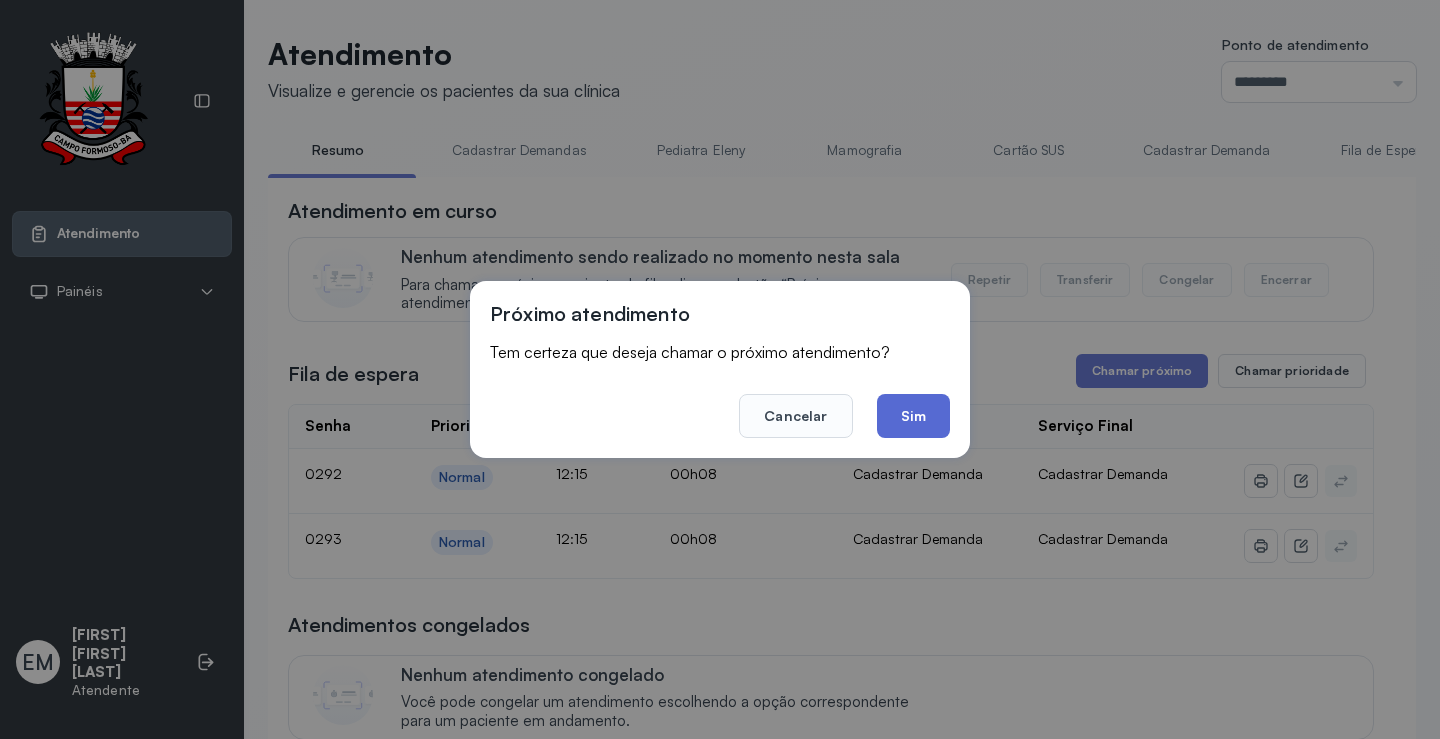 click on "Sim" 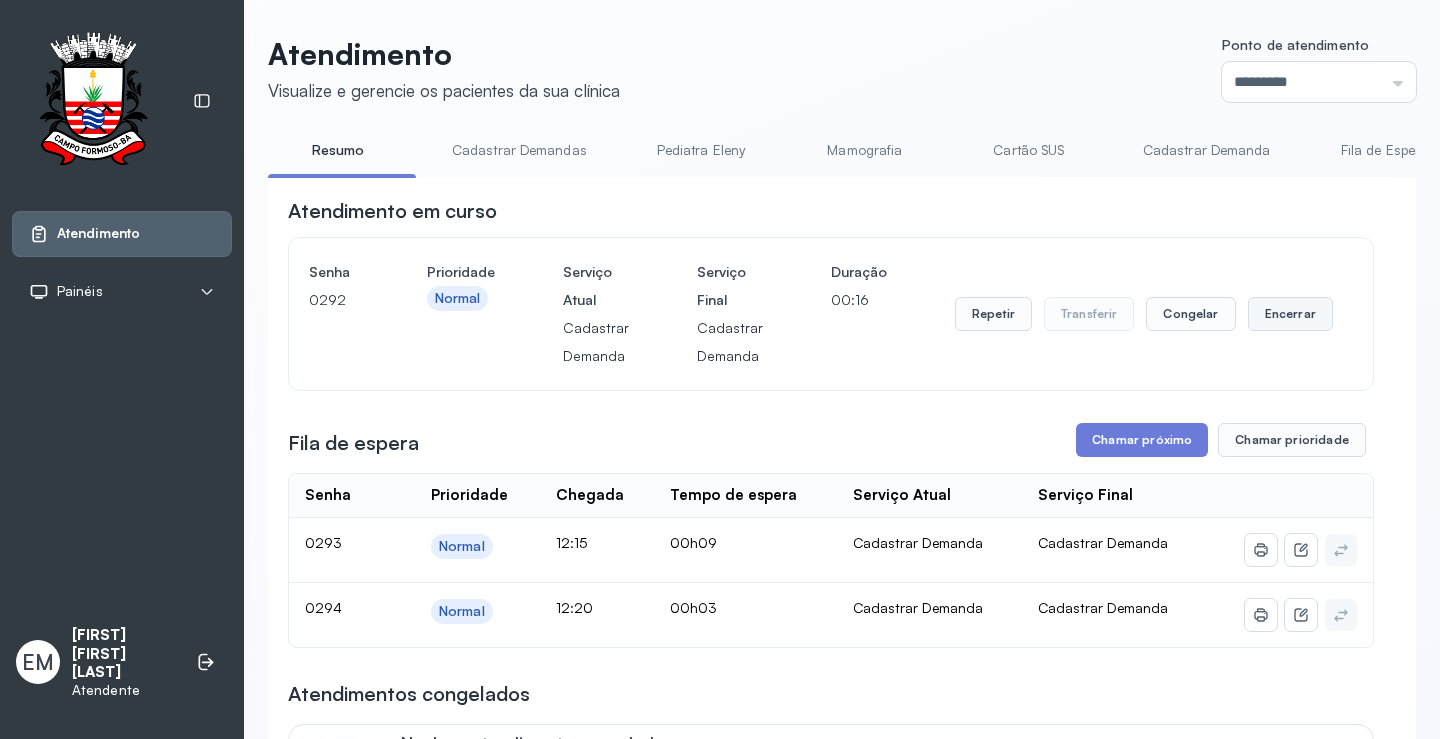 click on "Encerrar" at bounding box center [1290, 314] 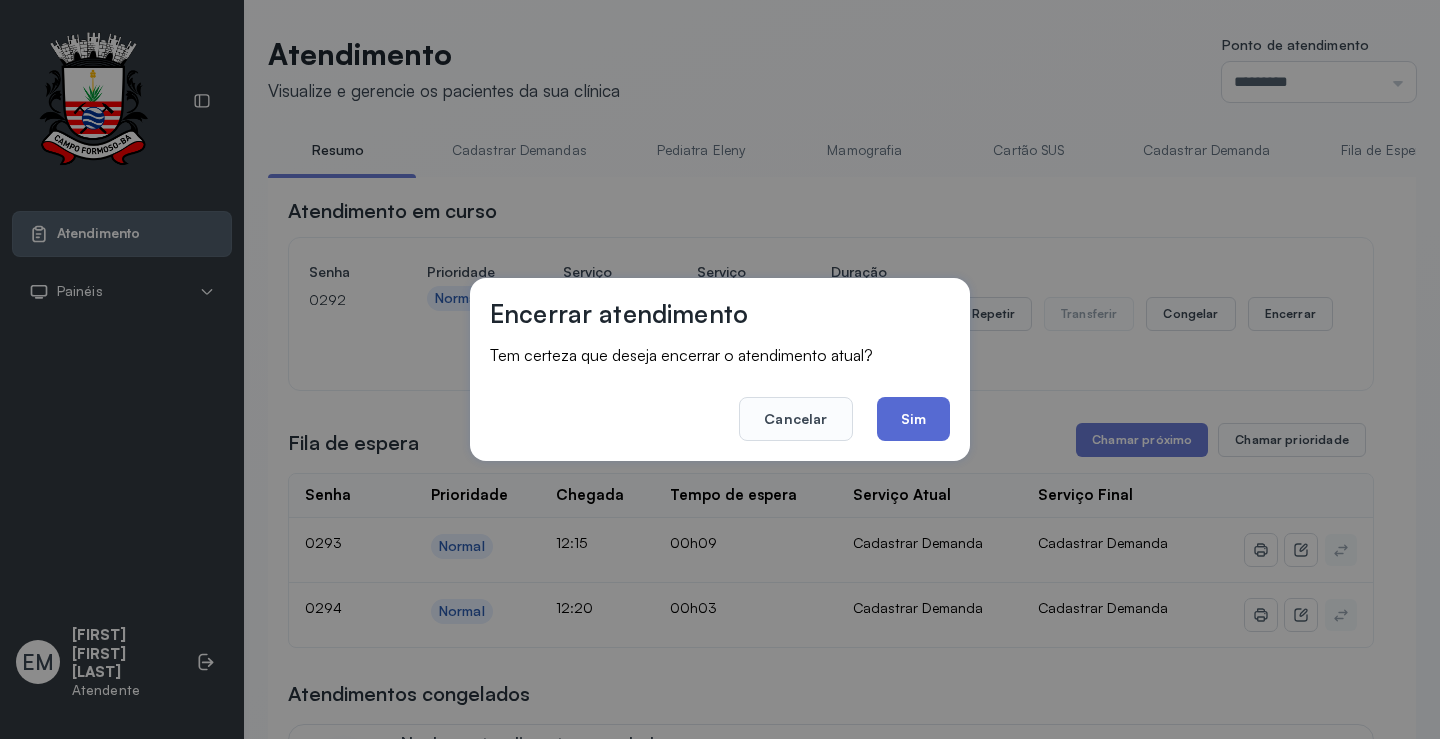 click on "Sim" 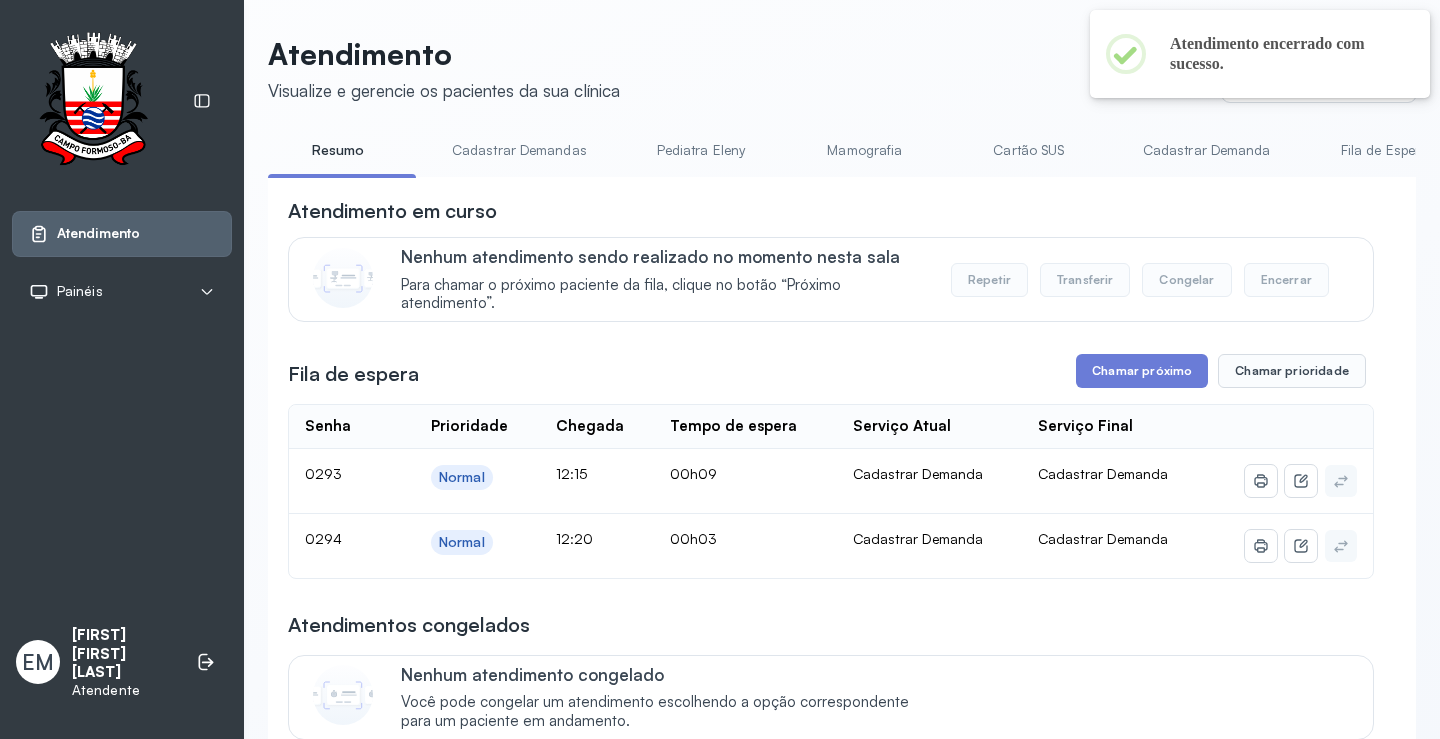 click on "**********" at bounding box center [831, 2270] 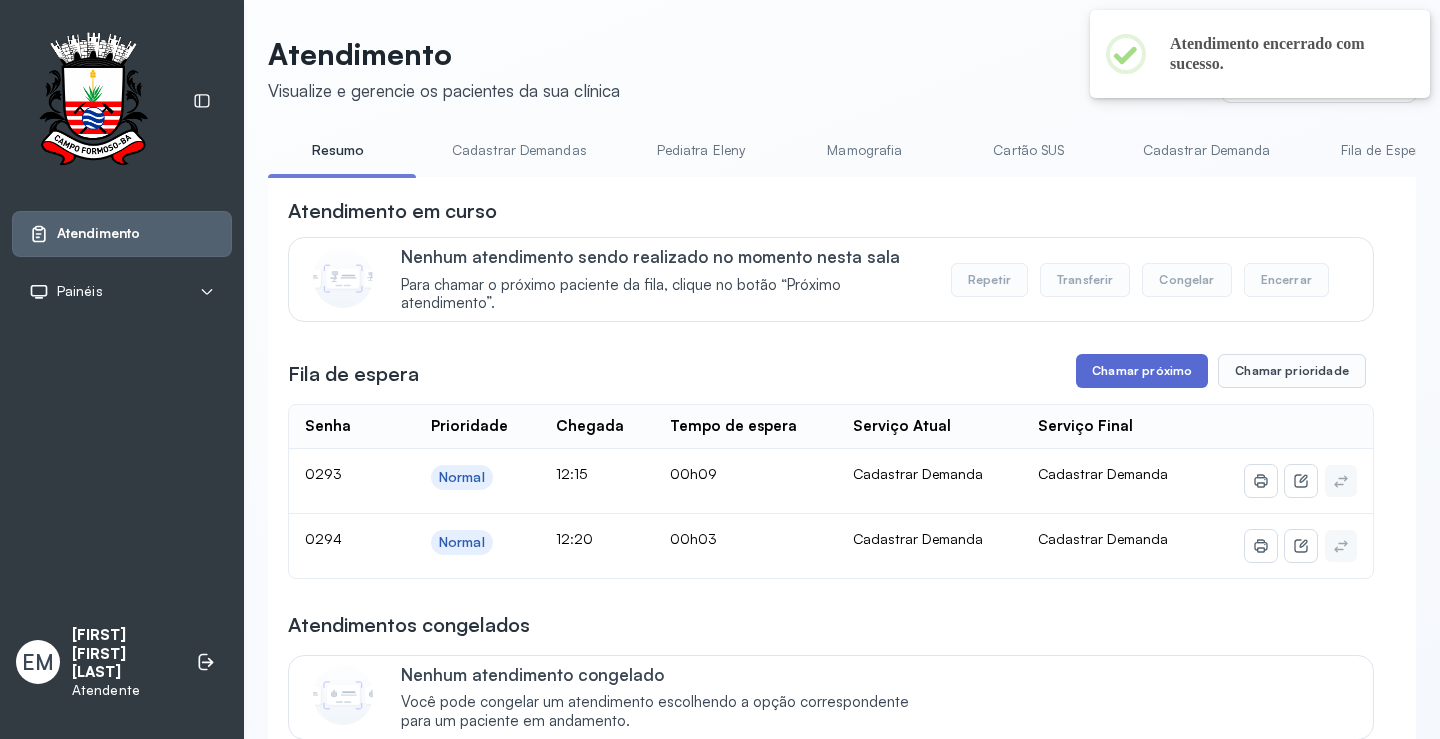 click on "Chamar próximo" at bounding box center (1142, 371) 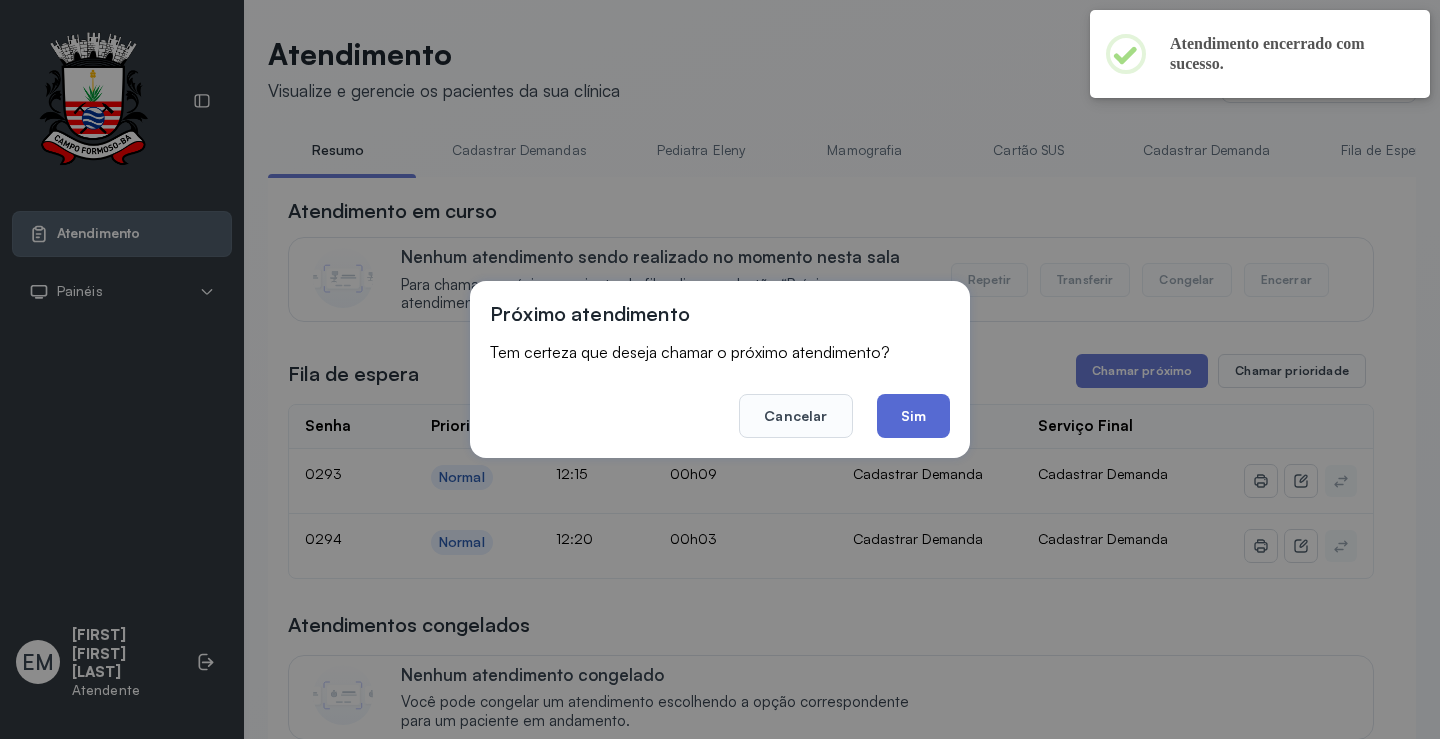 click on "Sim" 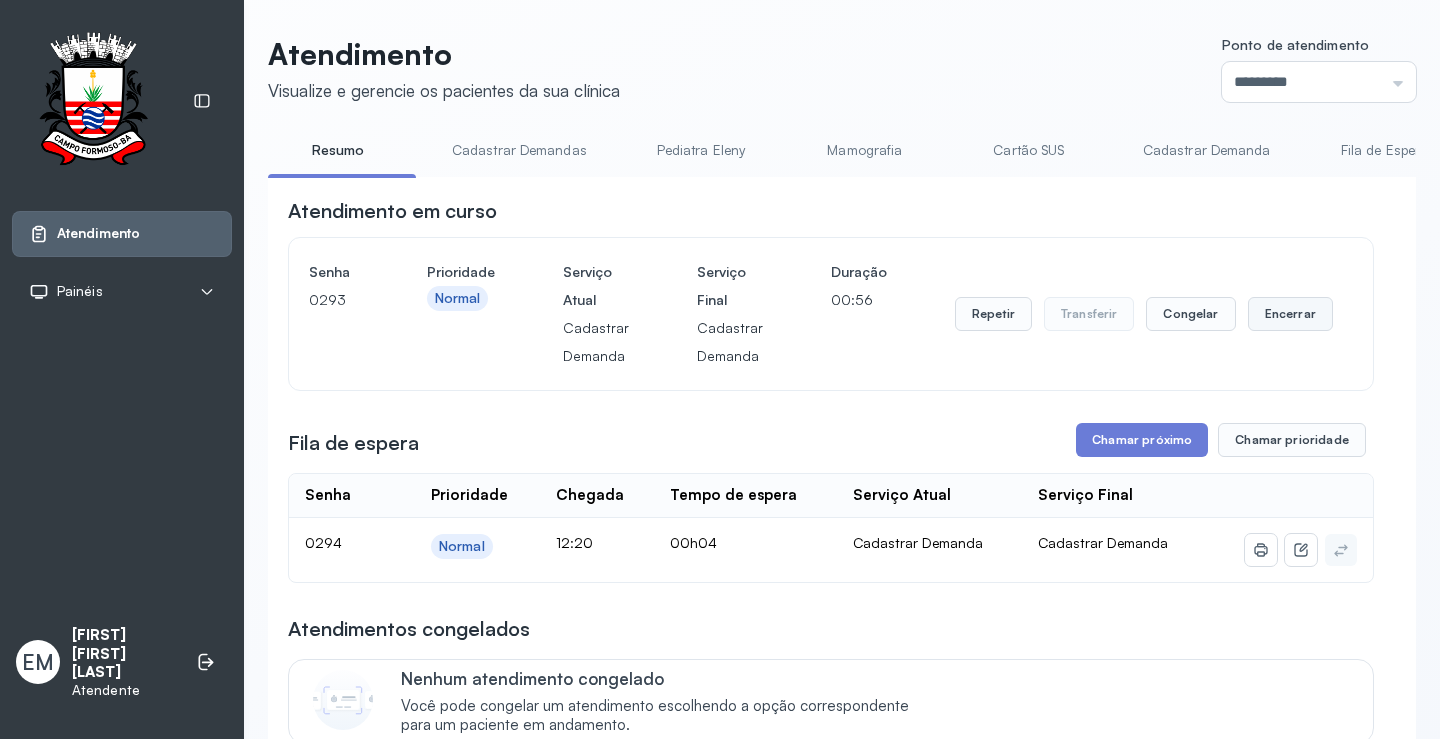 click on "Encerrar" at bounding box center [1290, 314] 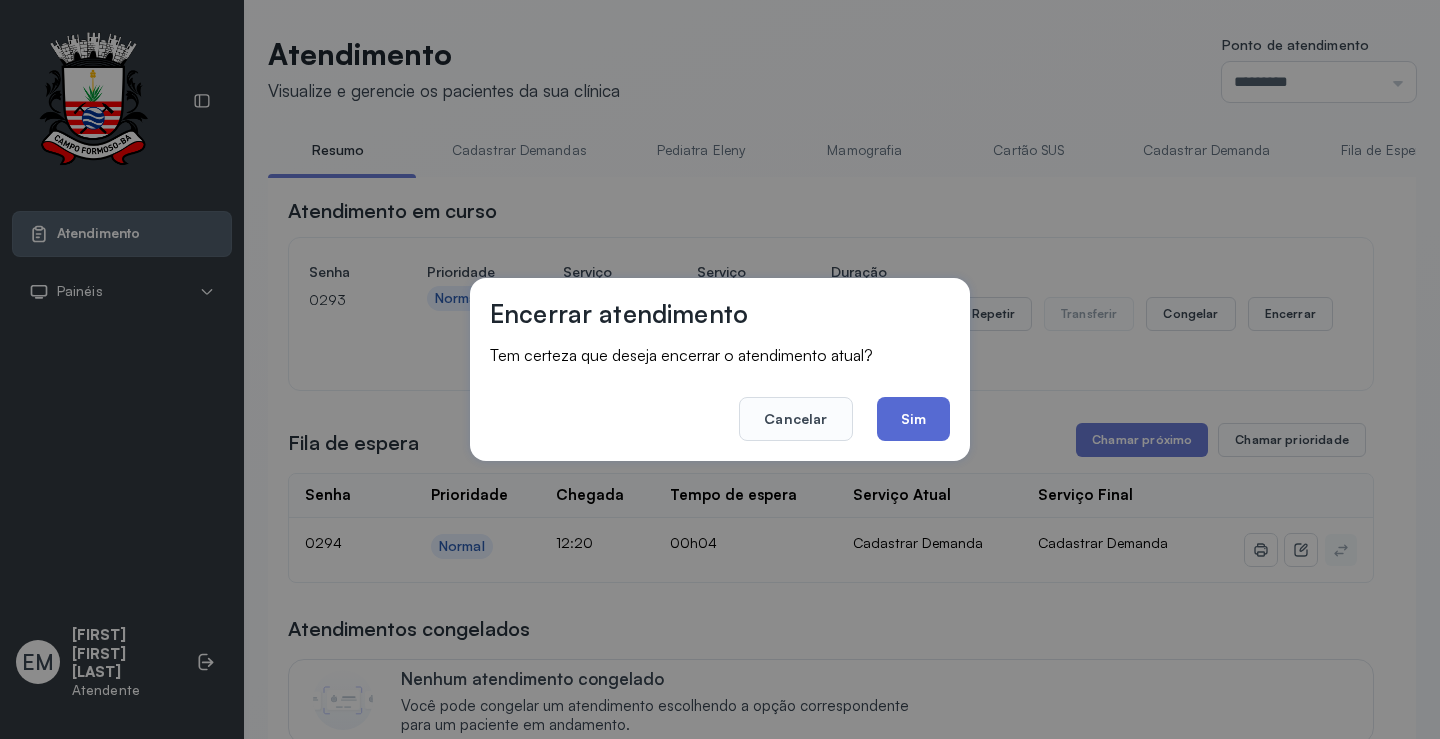 click on "Sim" 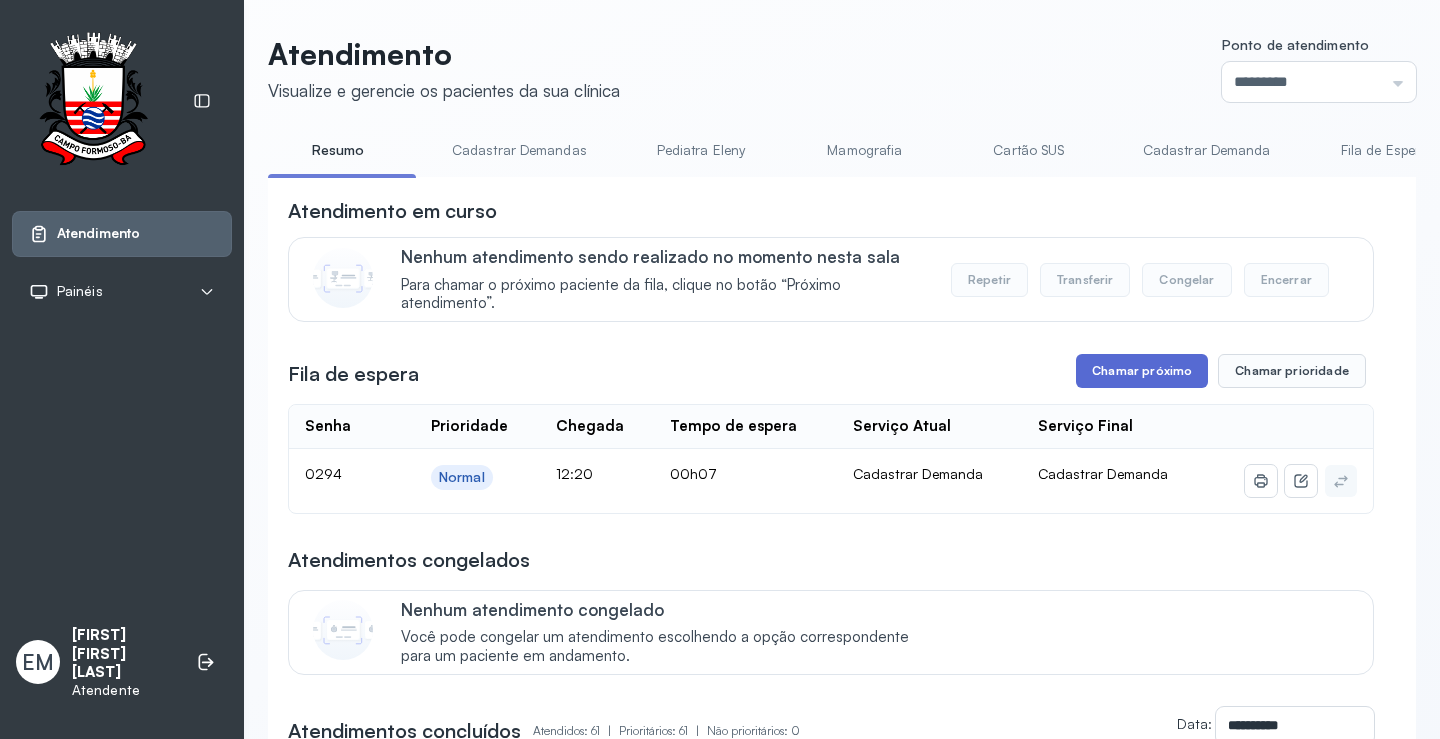 click on "Chamar próximo" at bounding box center [1142, 371] 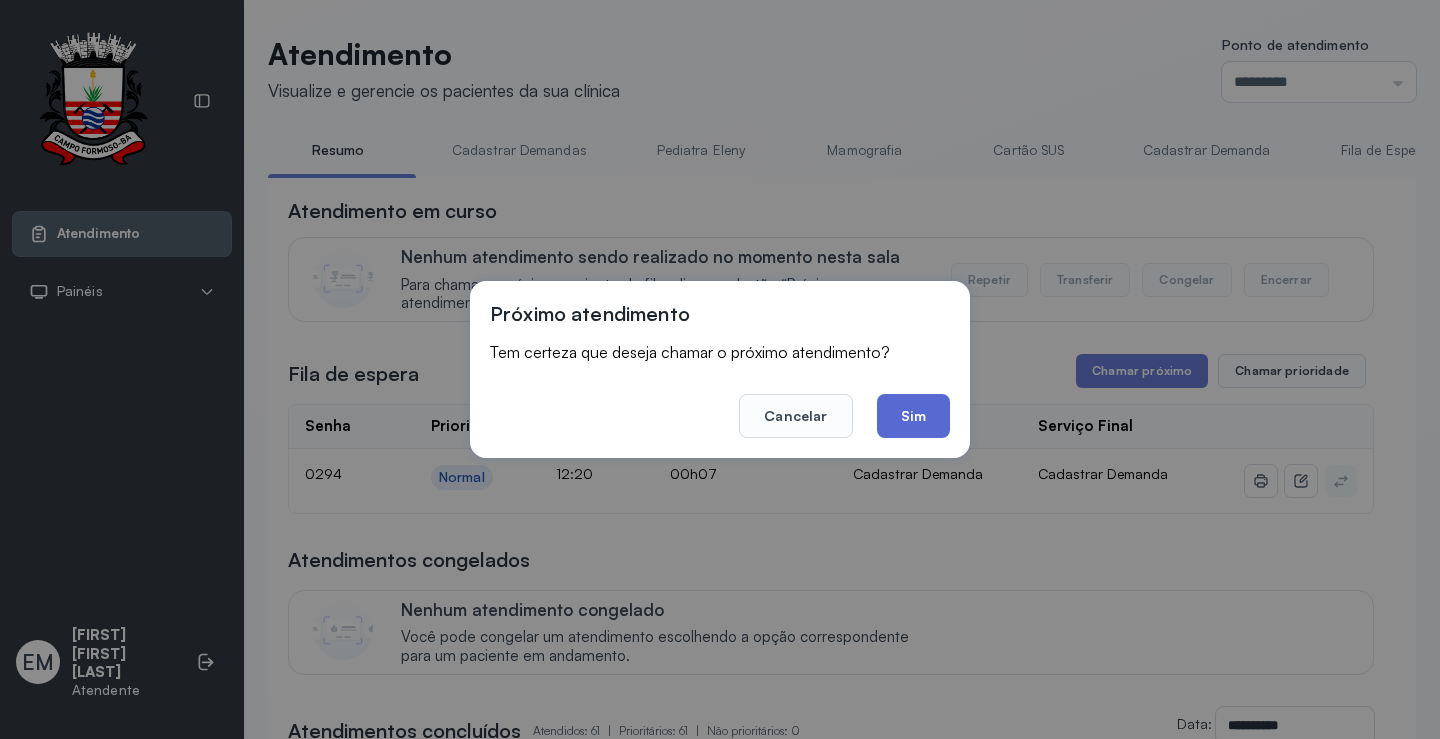 click on "Sim" 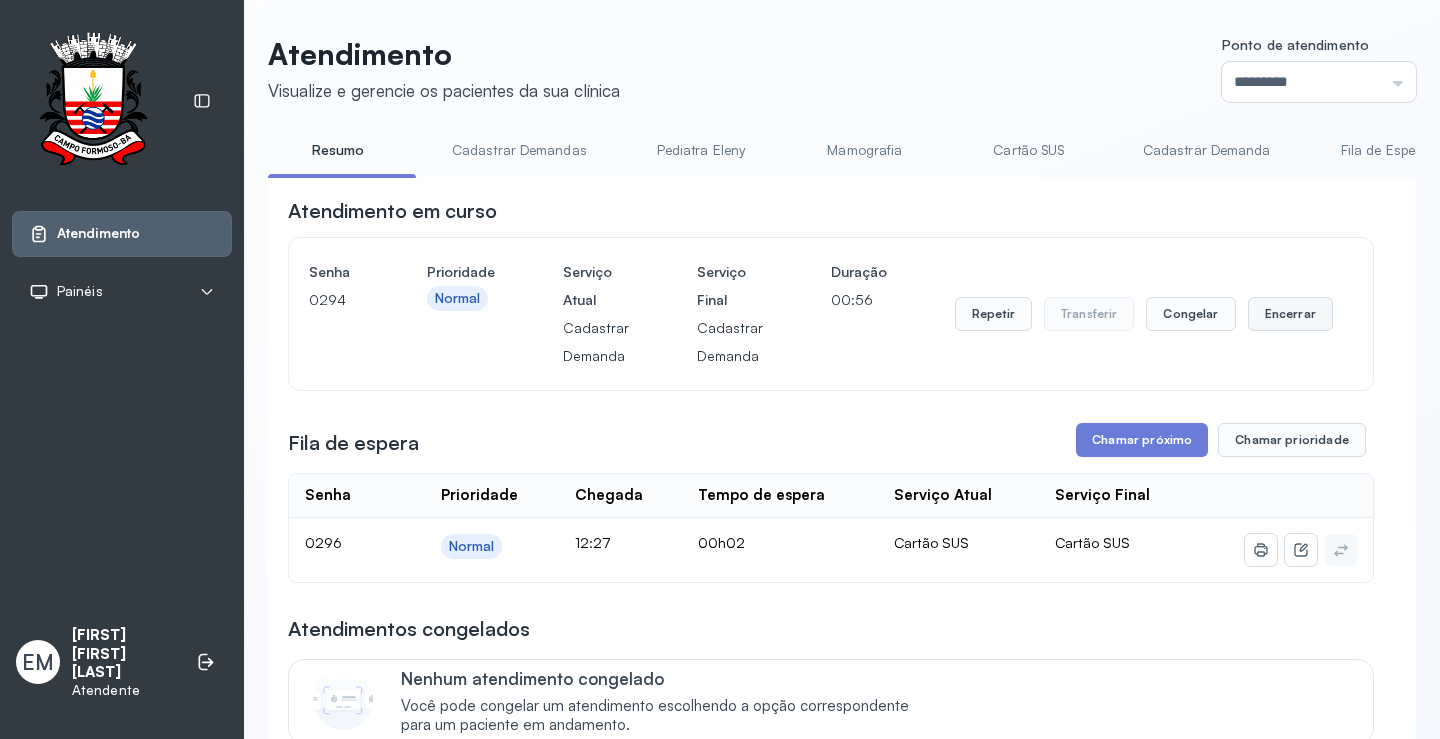 click on "Encerrar" at bounding box center (1290, 314) 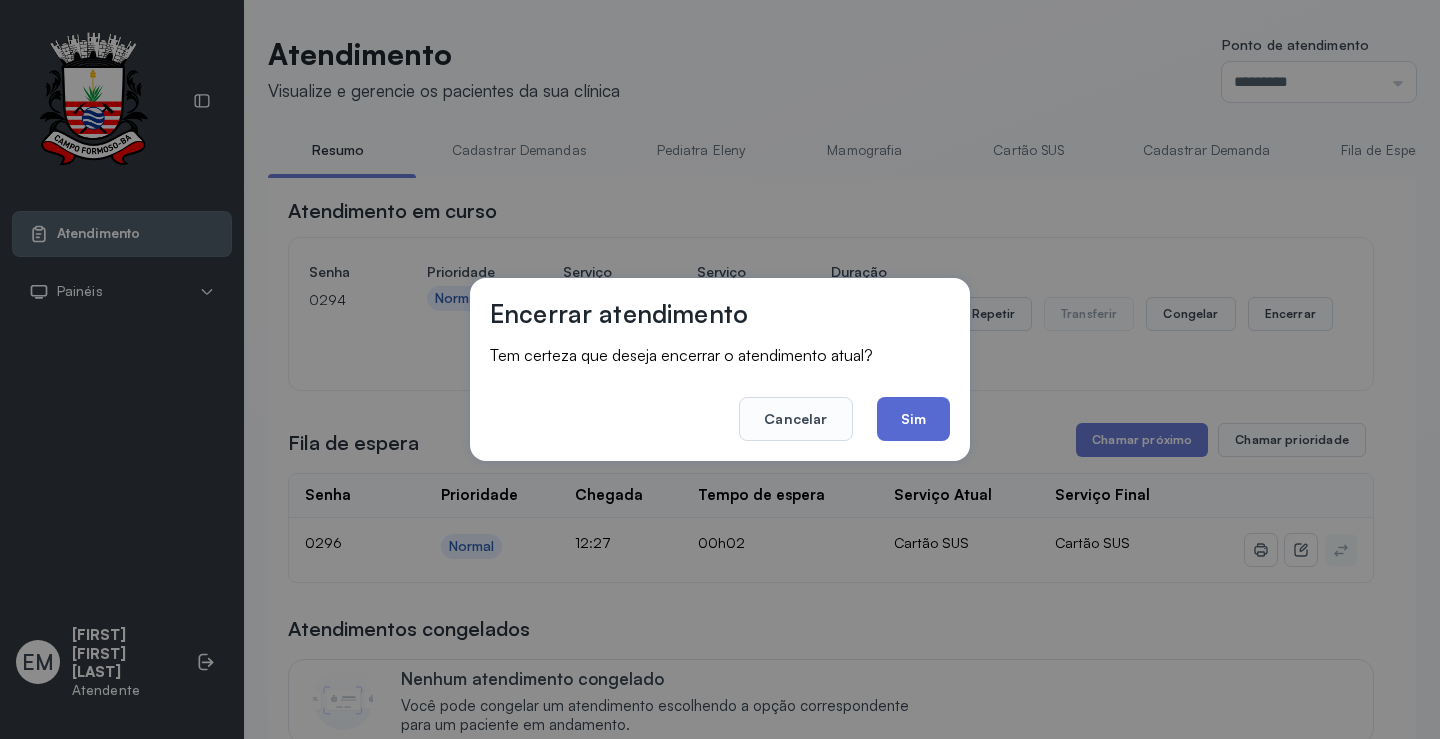 click on "Sim" 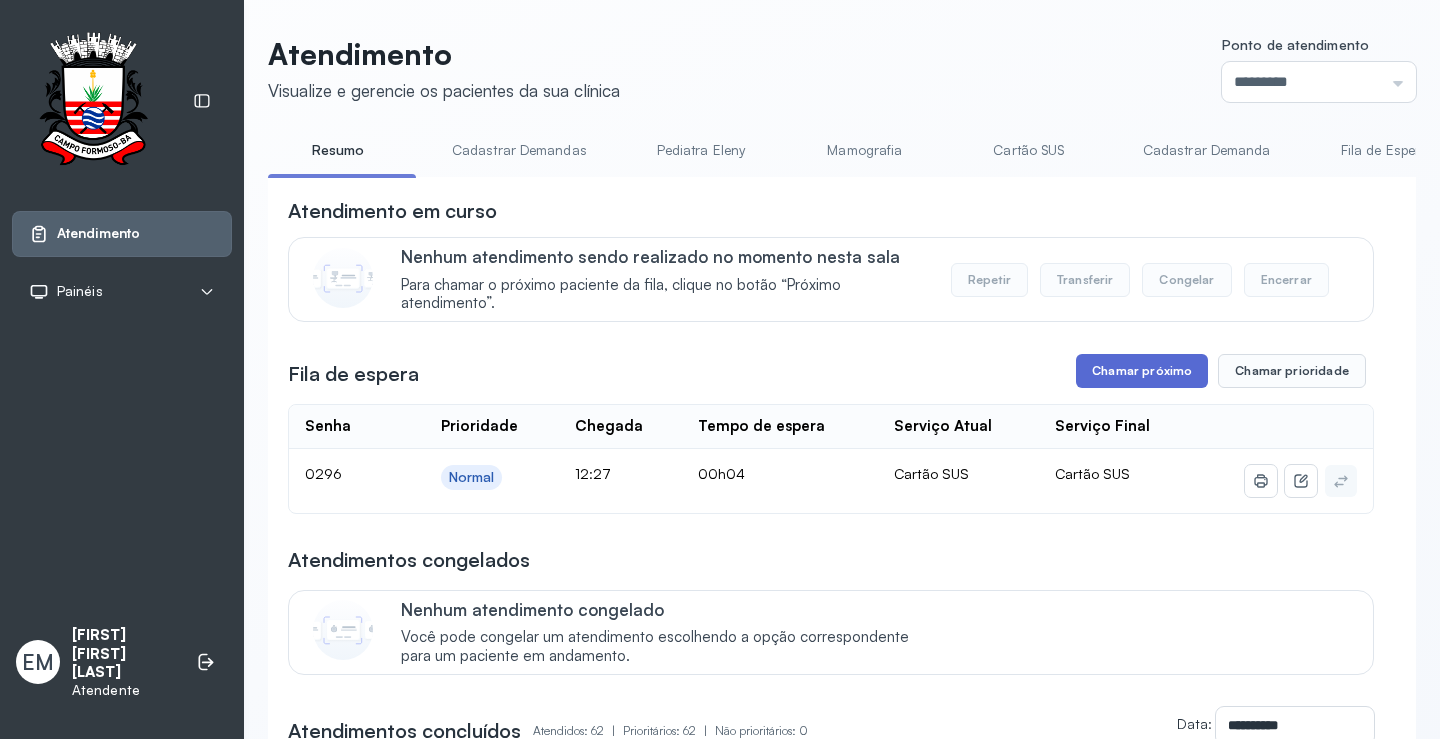 click on "Chamar próximo" at bounding box center (1142, 371) 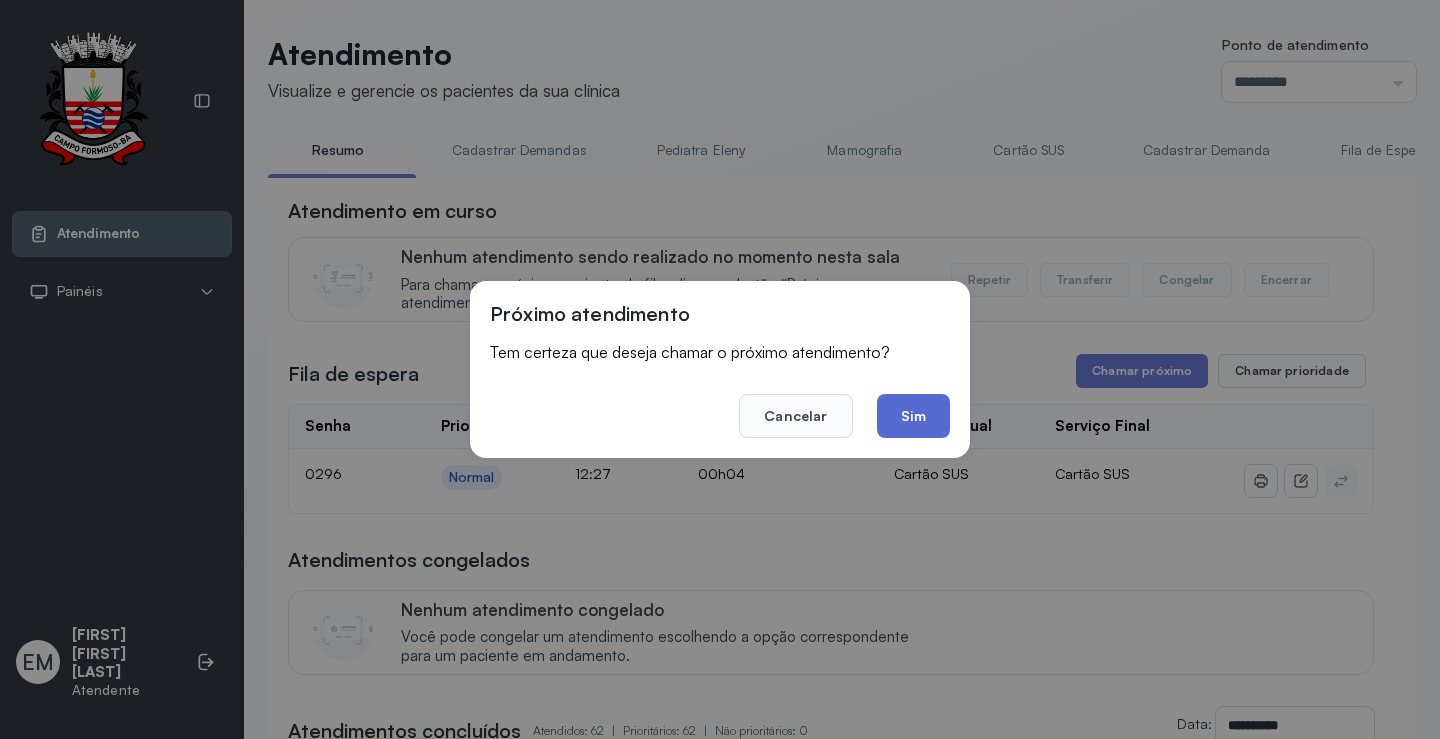 click on "Sim" 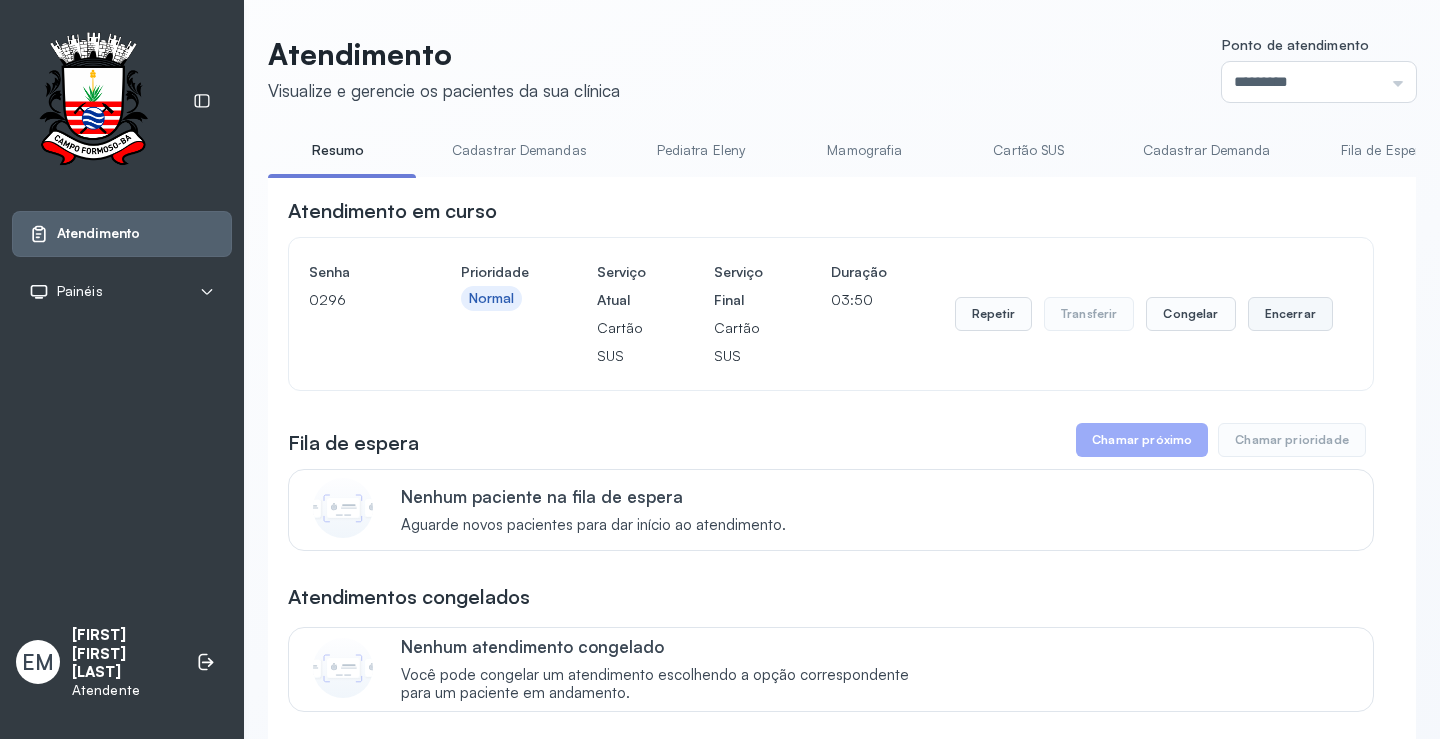 click on "Encerrar" at bounding box center [1290, 314] 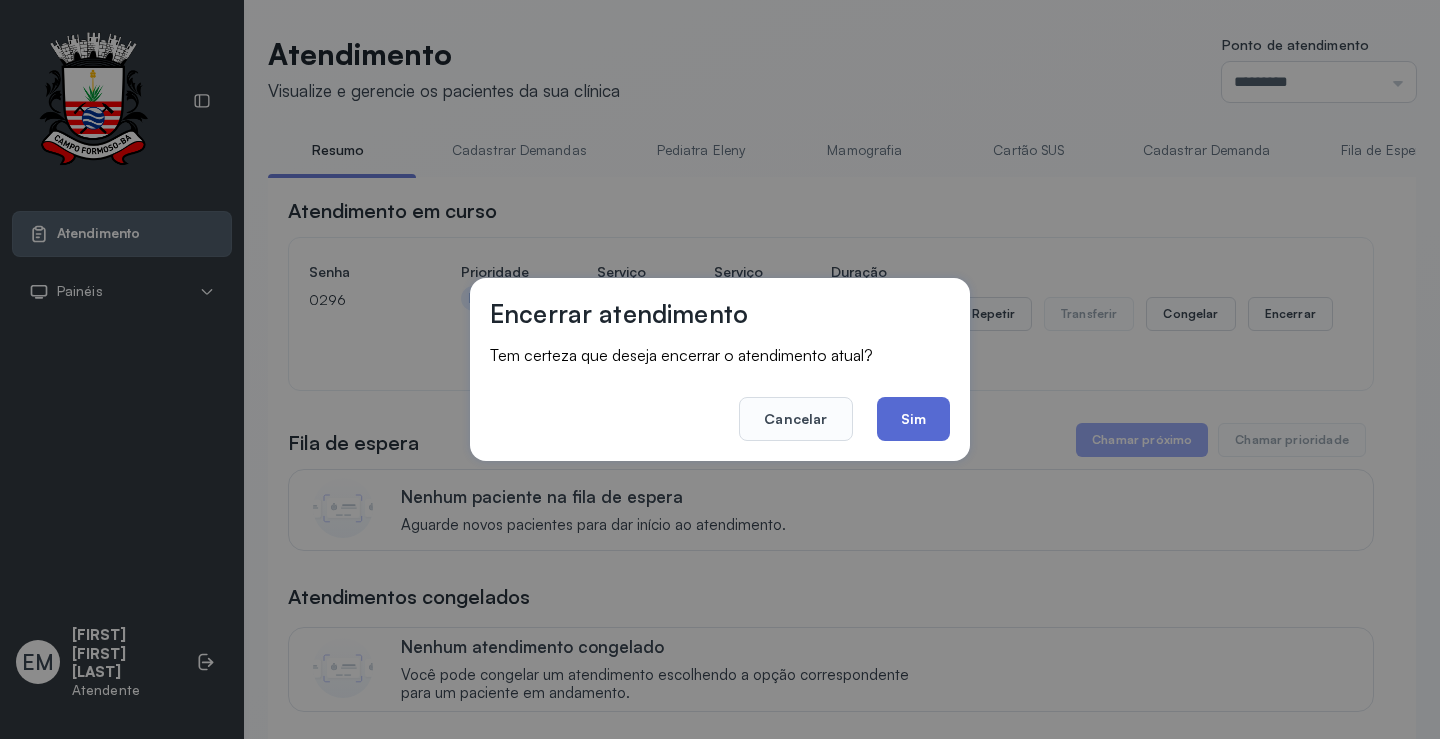 click on "Sim" 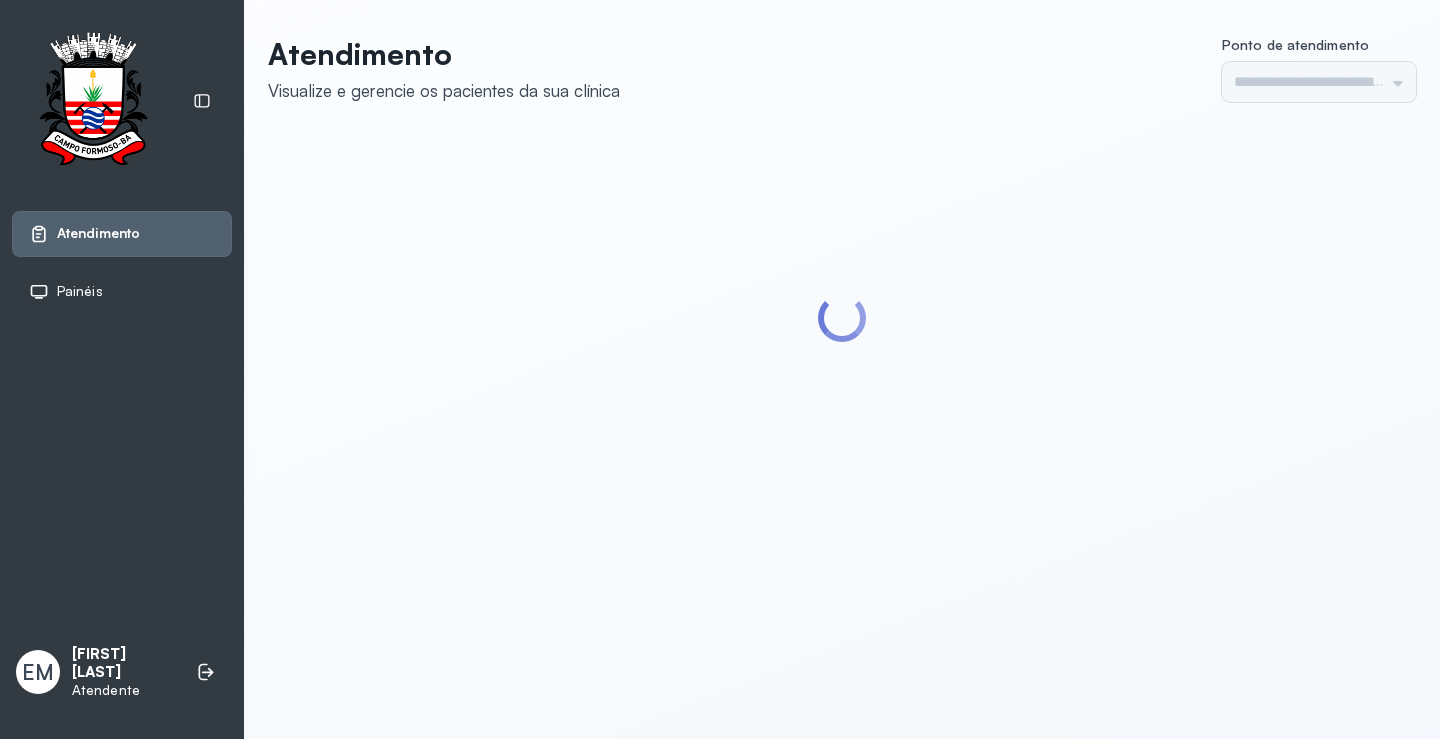 scroll, scrollTop: 0, scrollLeft: 0, axis: both 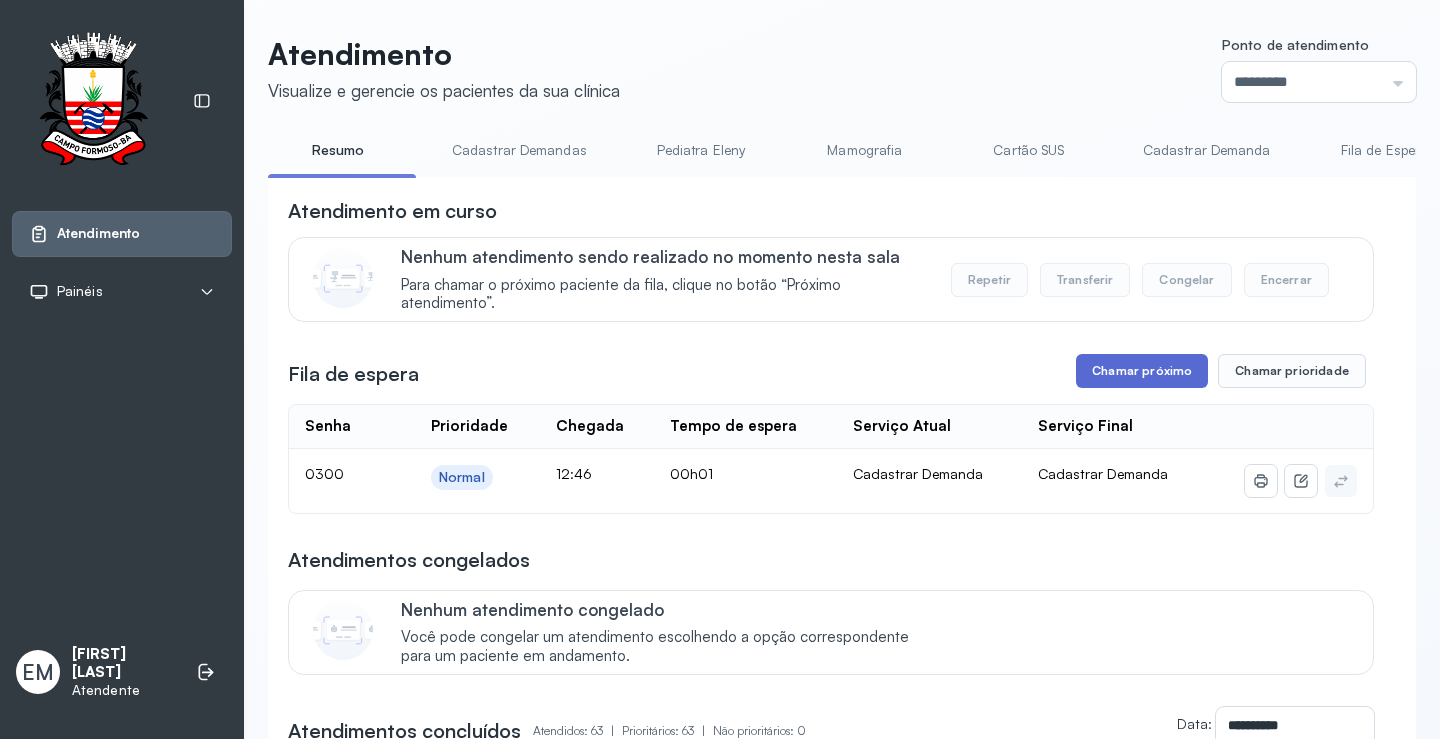 click on "Chamar próximo" at bounding box center (1142, 371) 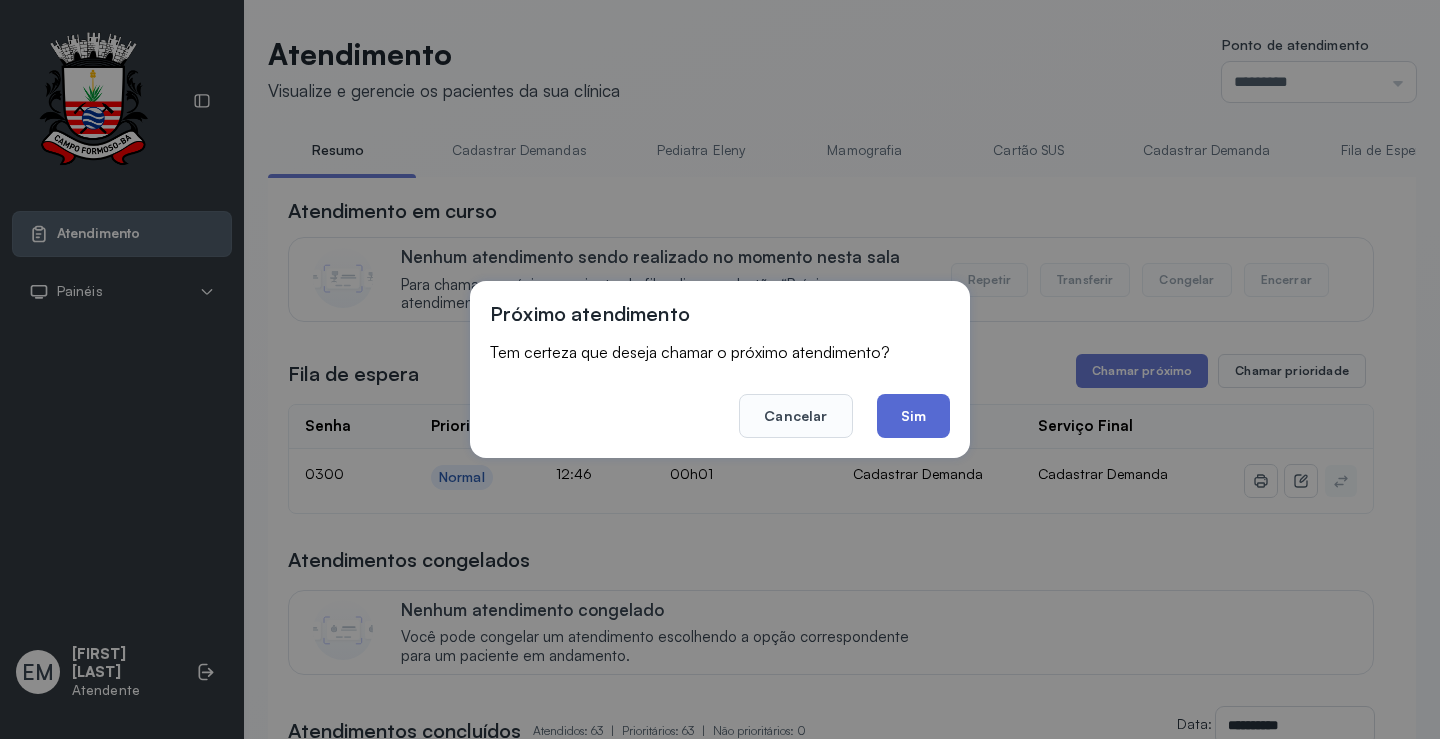 click on "Sim" 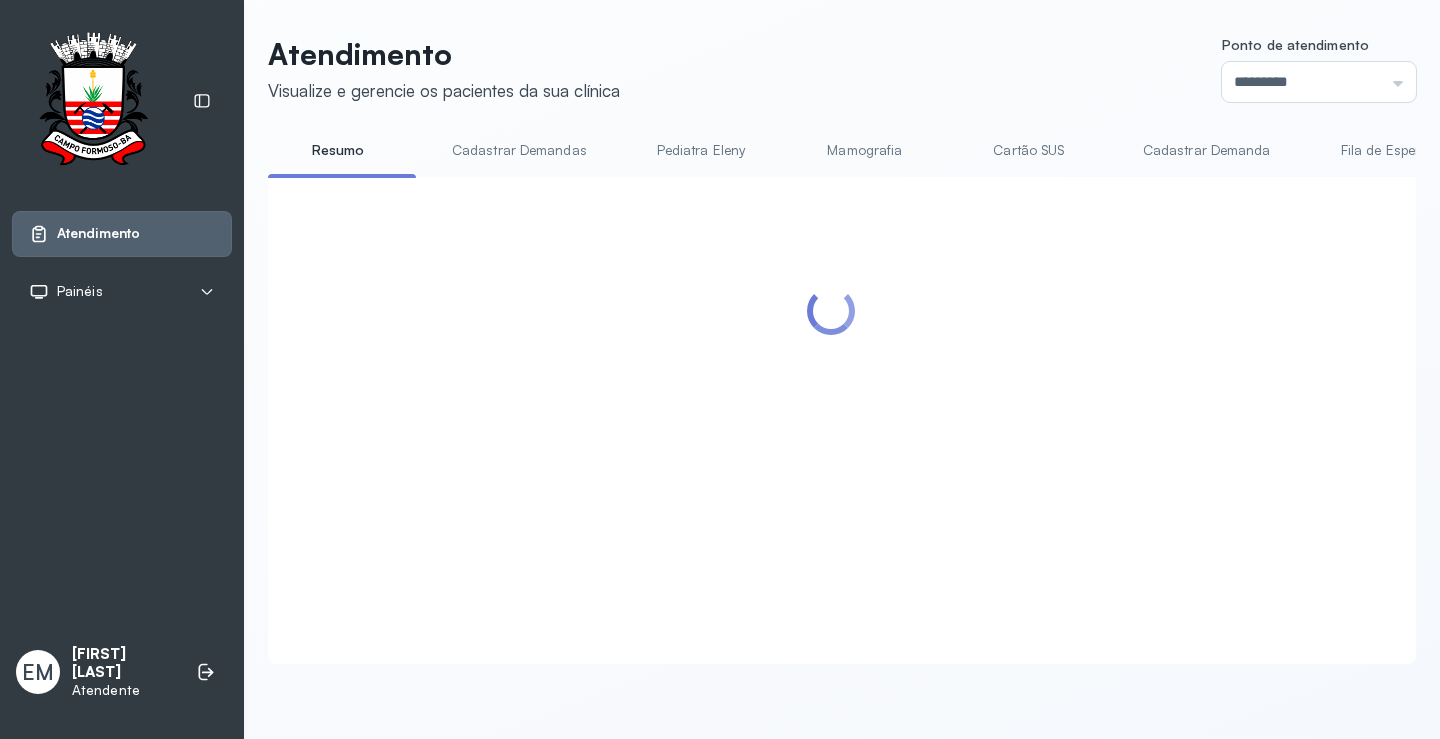 click on "Atendimento Visualize e gerencie os pacientes da sua clínica Ponto de atendimento ********* Nenhum Guichê 01 Guichê 02 Guichê 03 Guichê 04 Guichê 05 Guichê 06 Guichê 07 Guichê 08" at bounding box center (842, 69) 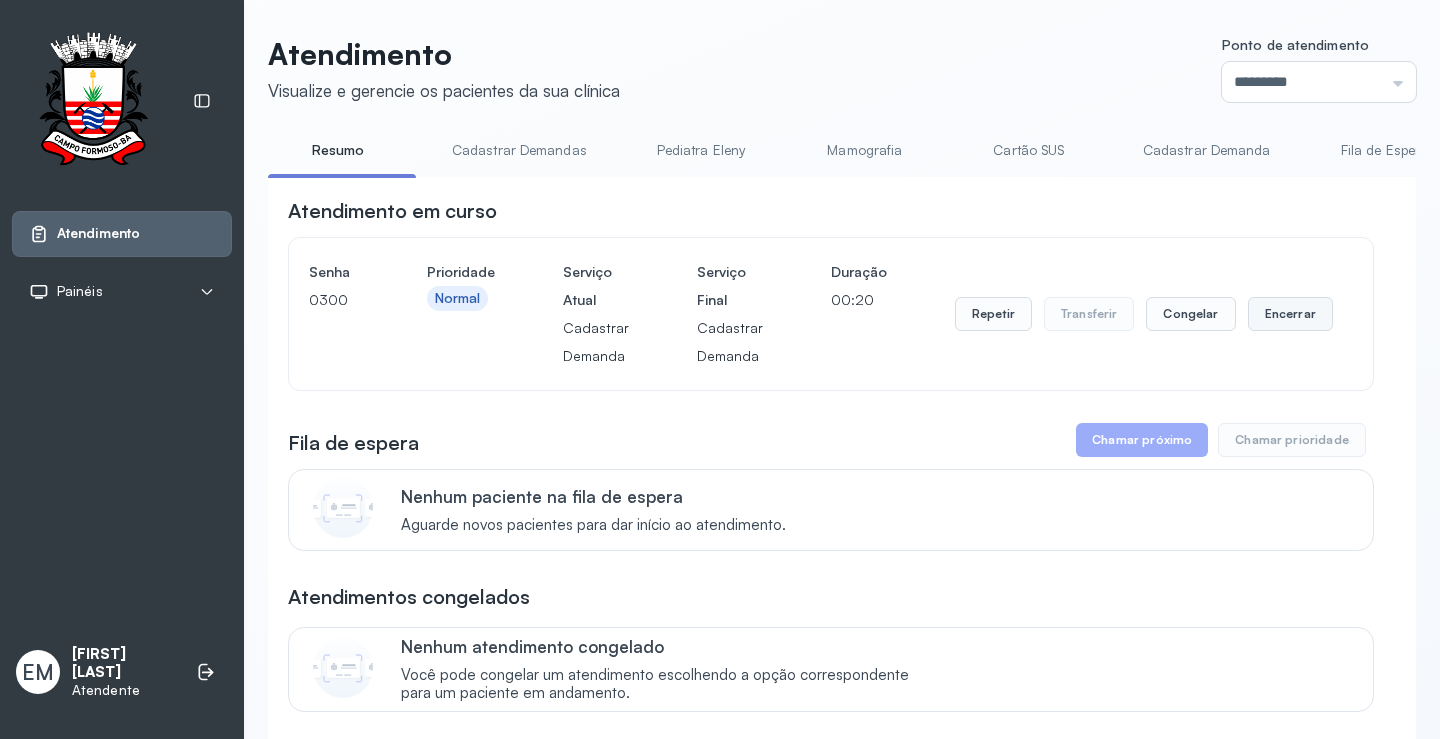click on "Encerrar" at bounding box center [1290, 314] 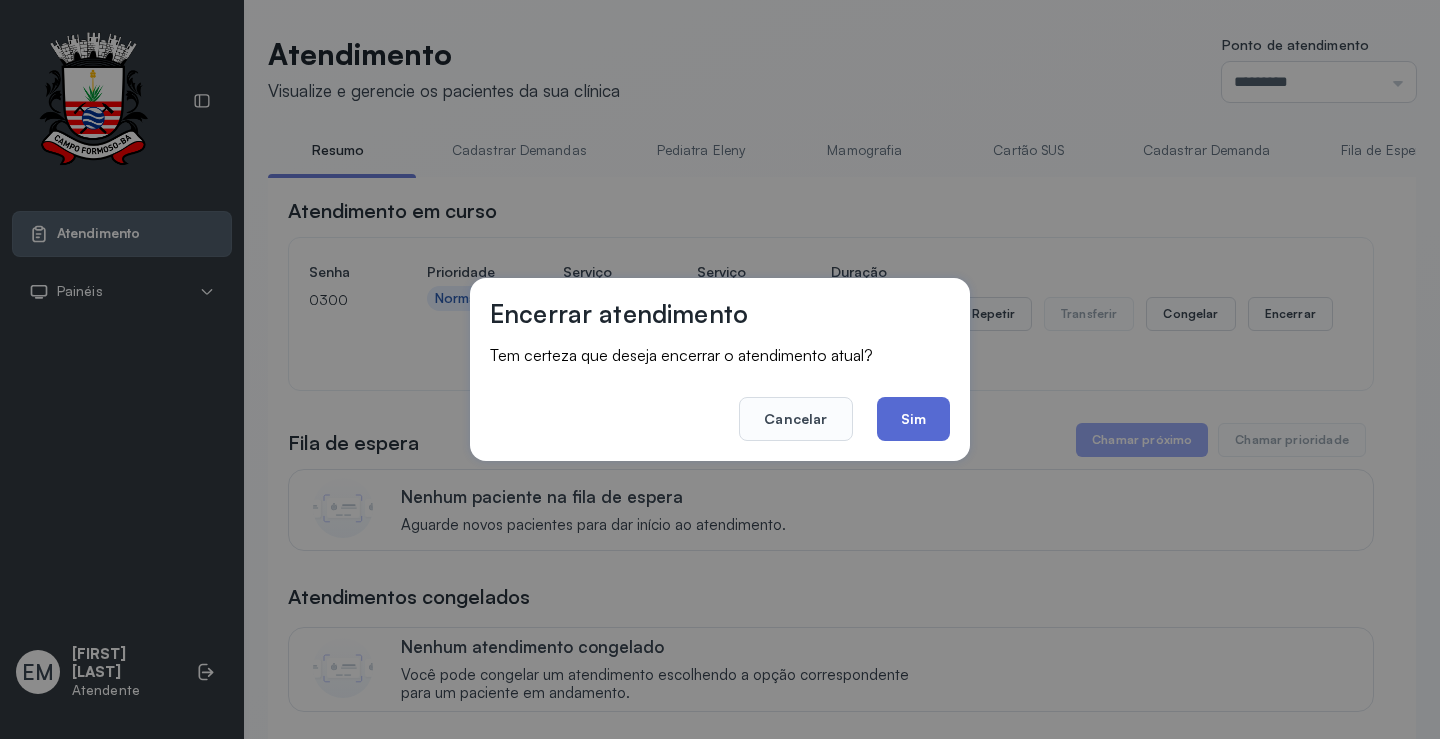 click on "Sim" 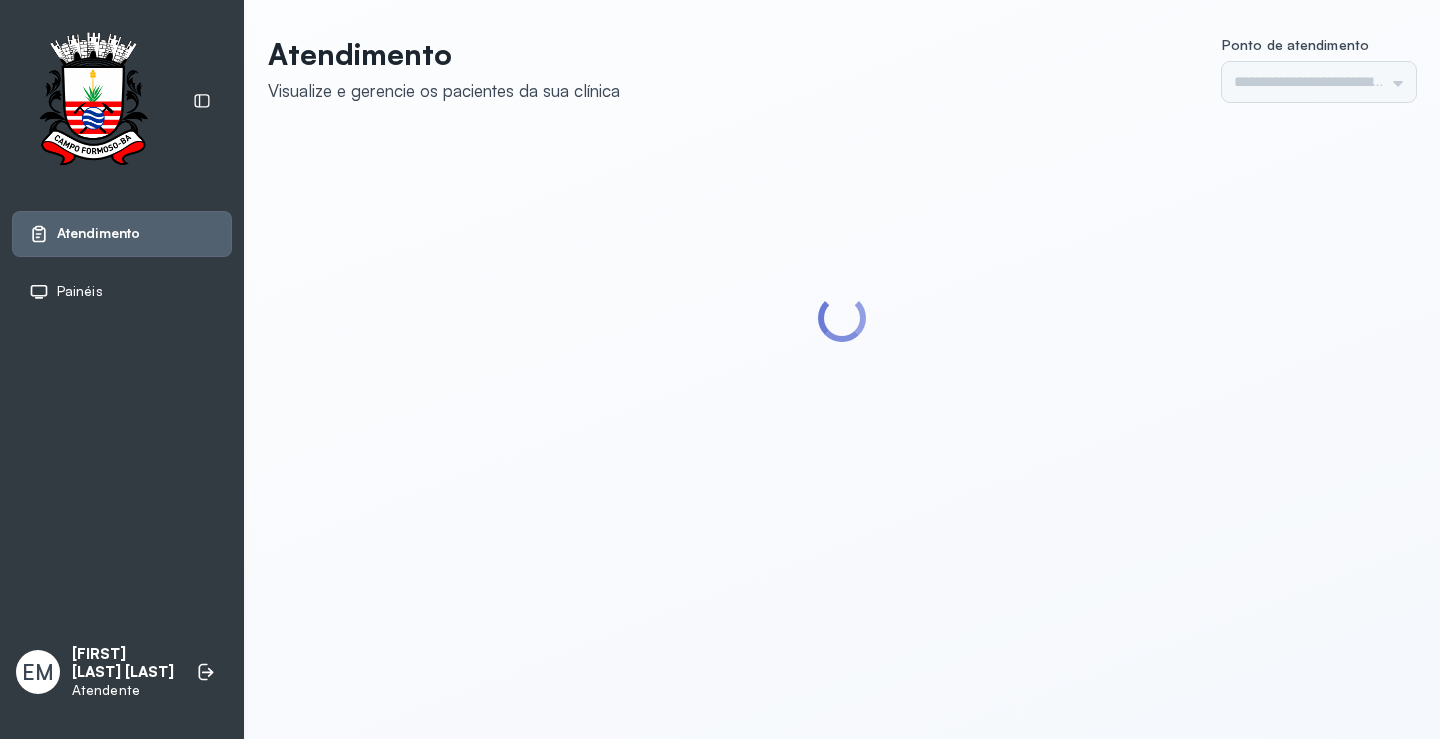 scroll, scrollTop: 0, scrollLeft: 0, axis: both 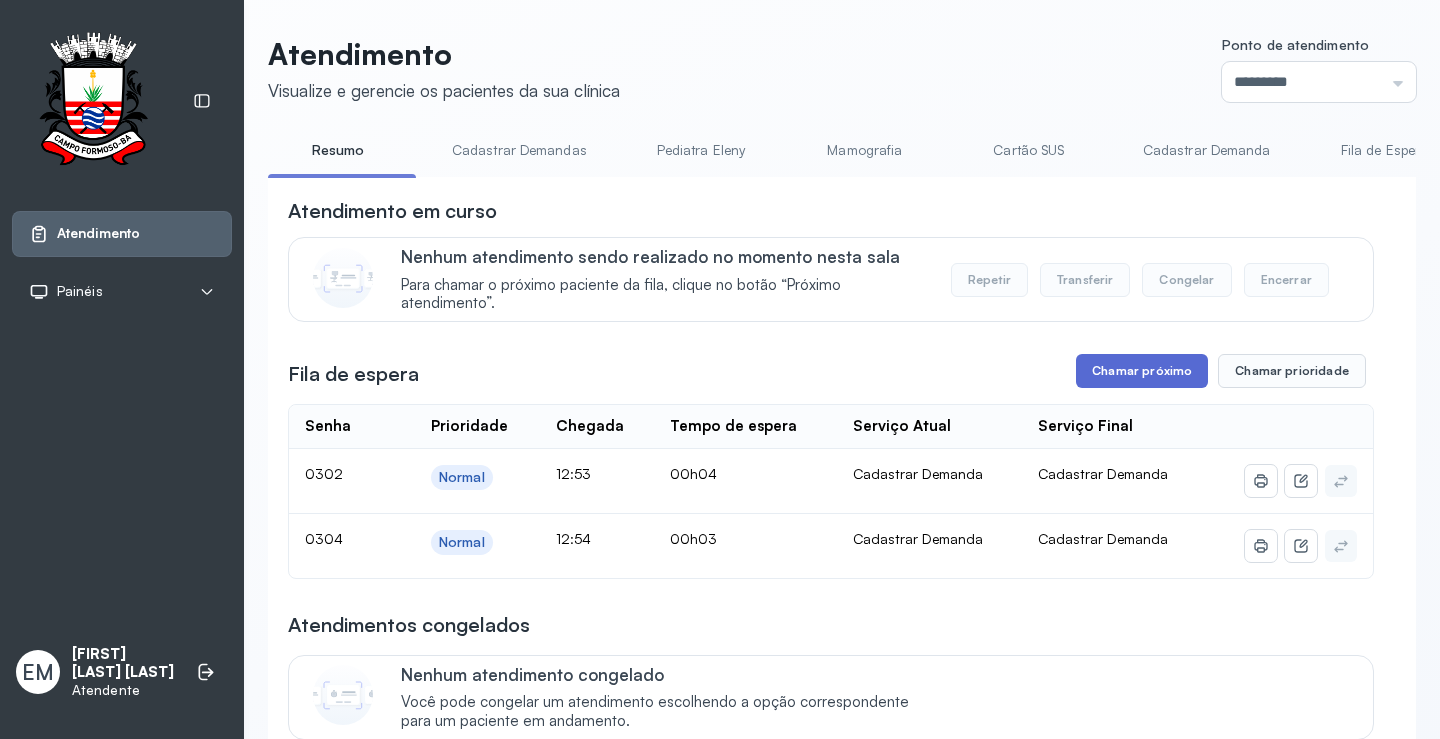 click on "Chamar próximo" at bounding box center (1142, 371) 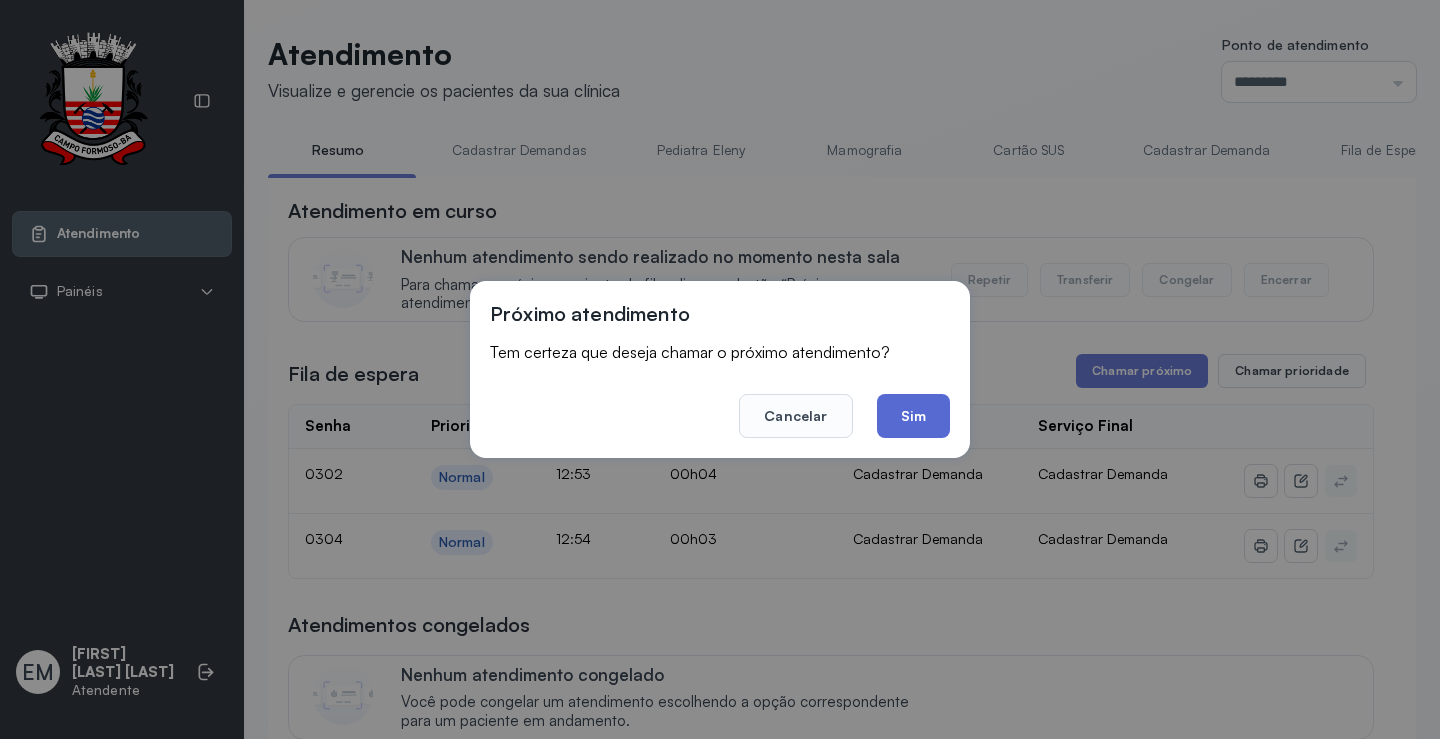 click on "Sim" 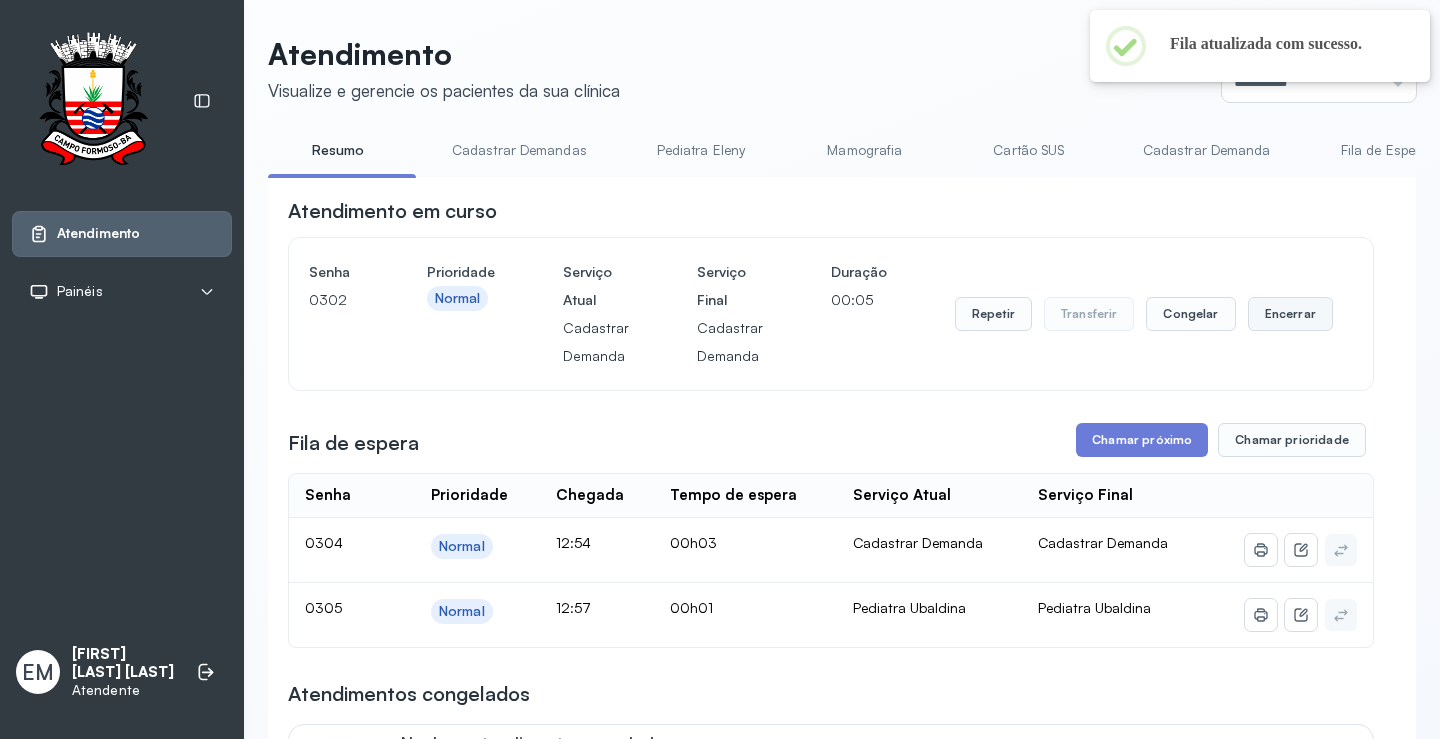 click on "Encerrar" at bounding box center (1290, 314) 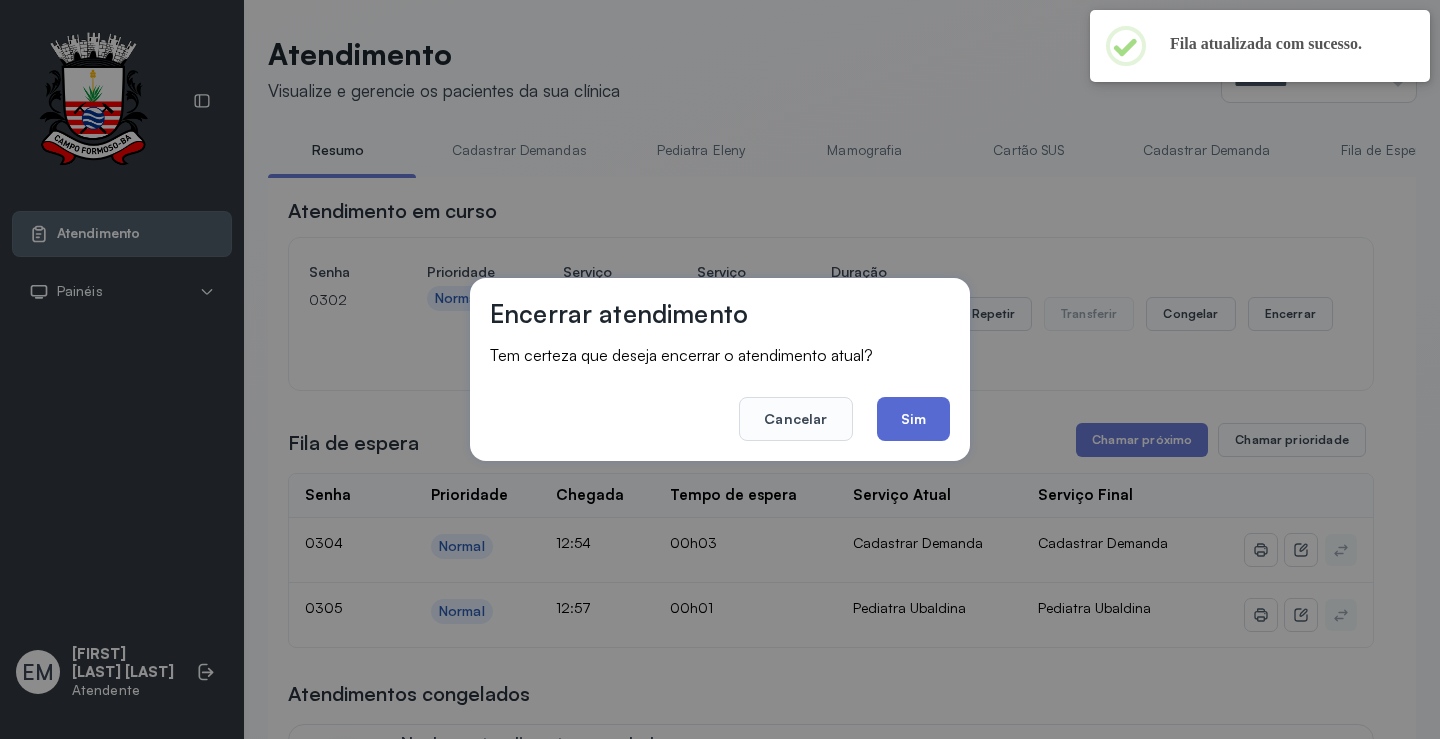 click on "Sim" 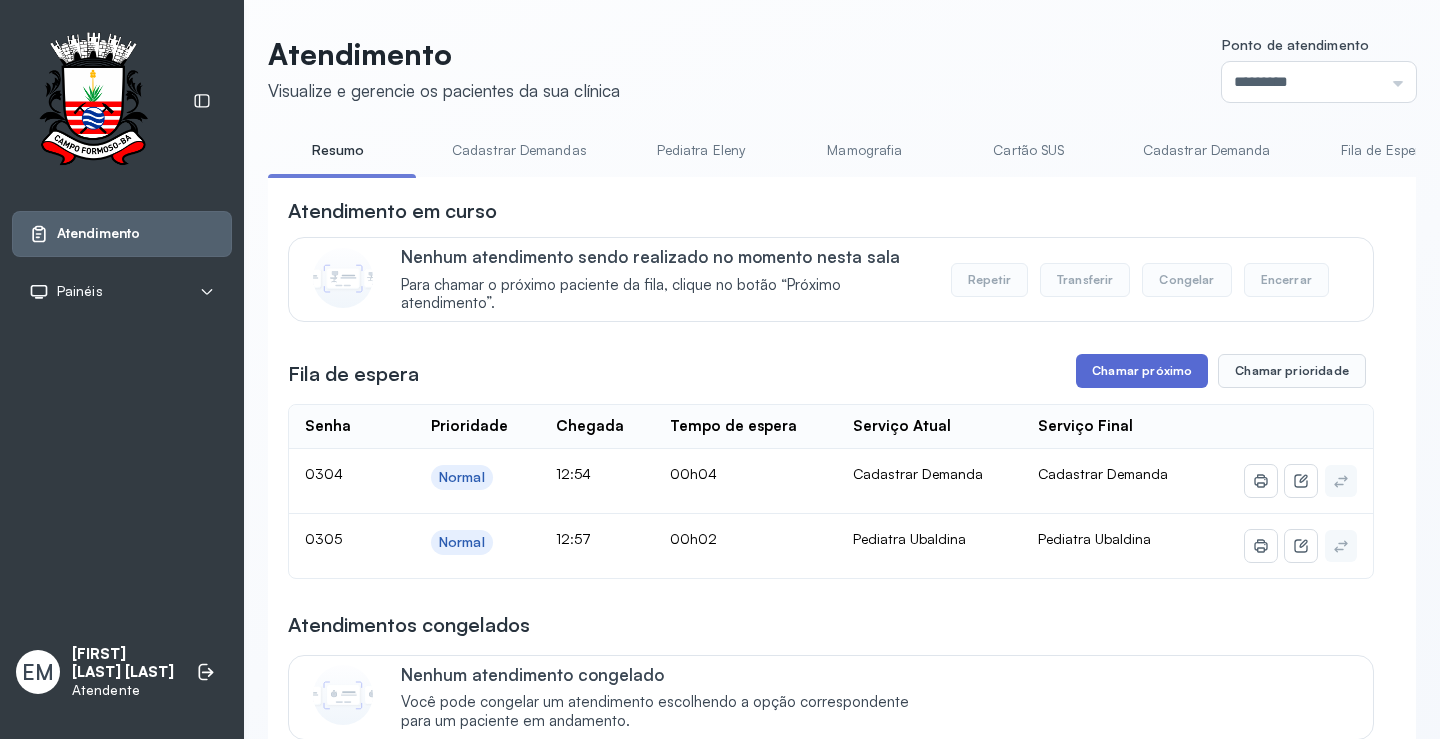 click on "Chamar próximo" at bounding box center (1142, 371) 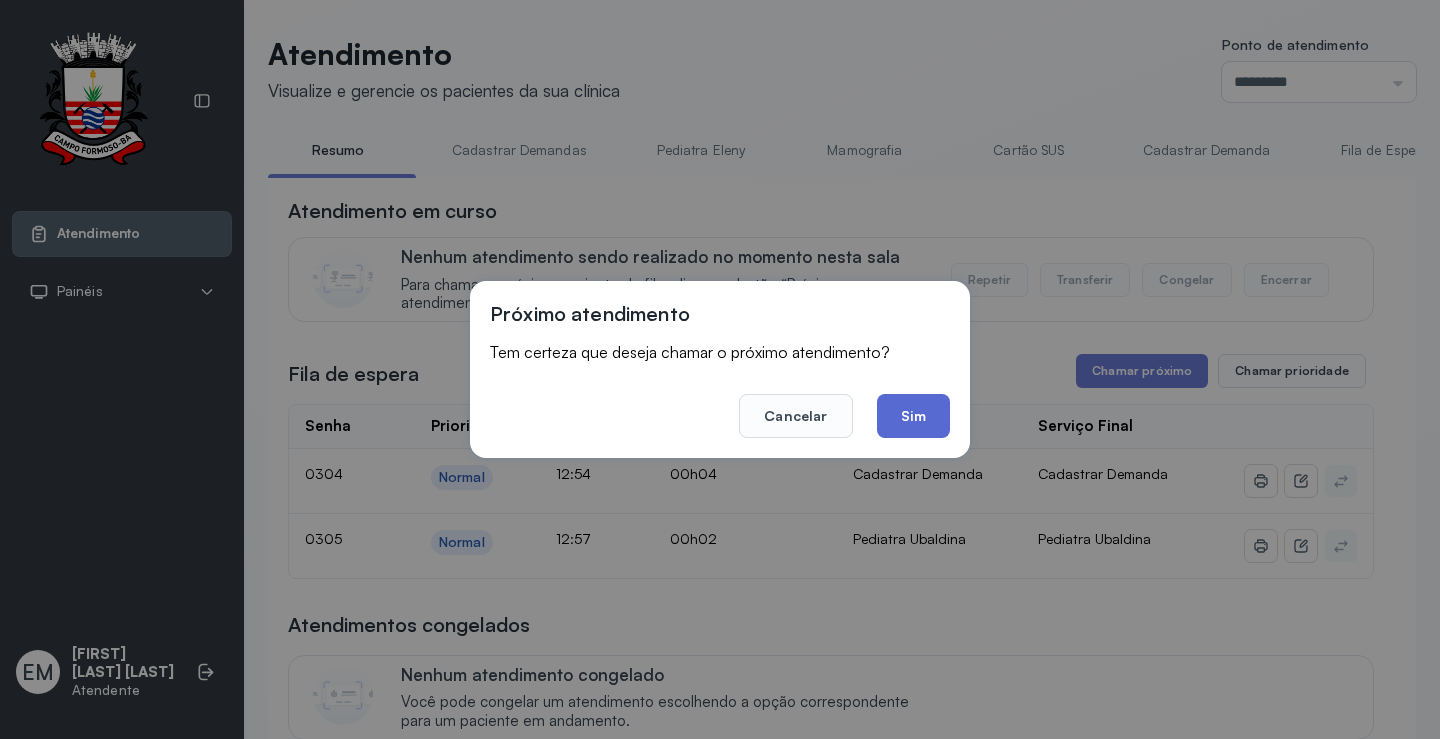 drag, startPoint x: 923, startPoint y: 415, endPoint x: 938, endPoint y: 408, distance: 16.552946 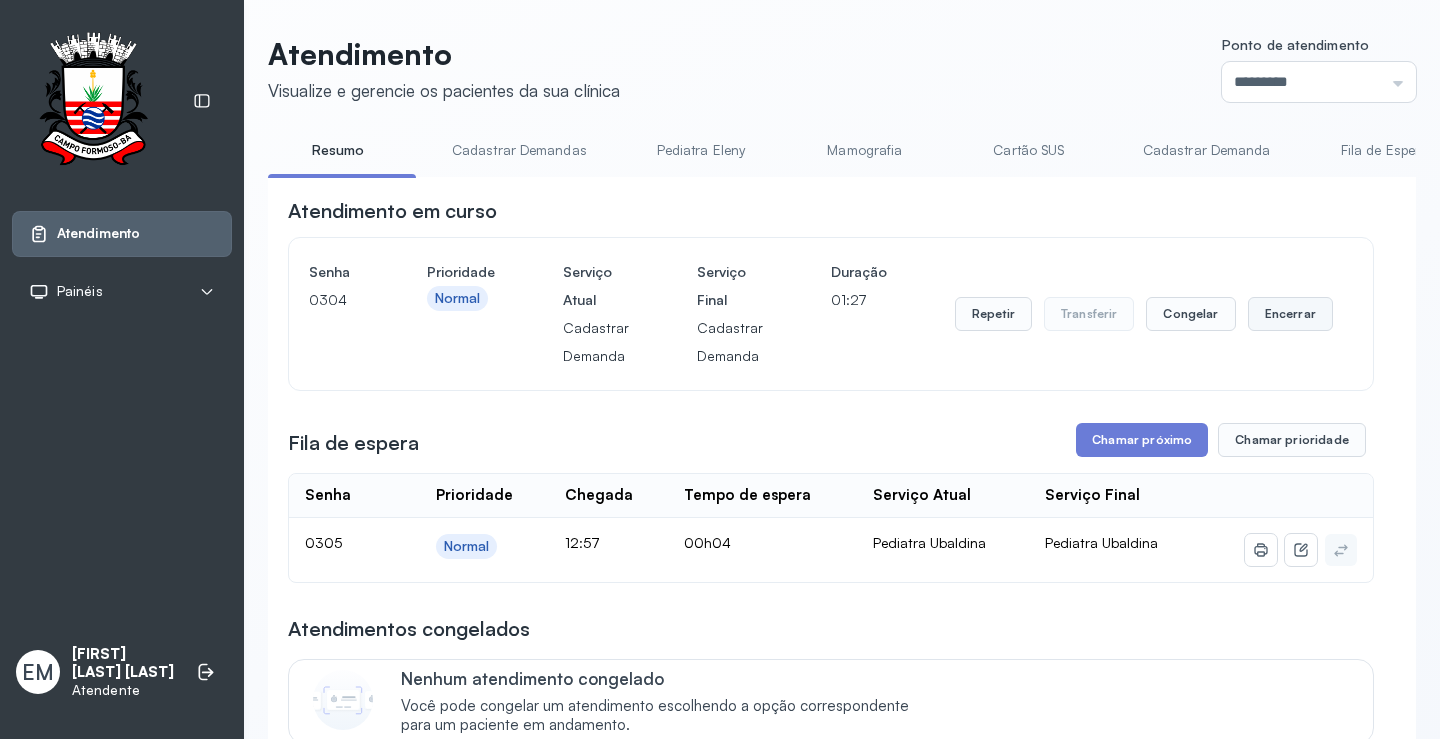 click on "Encerrar" at bounding box center (1290, 314) 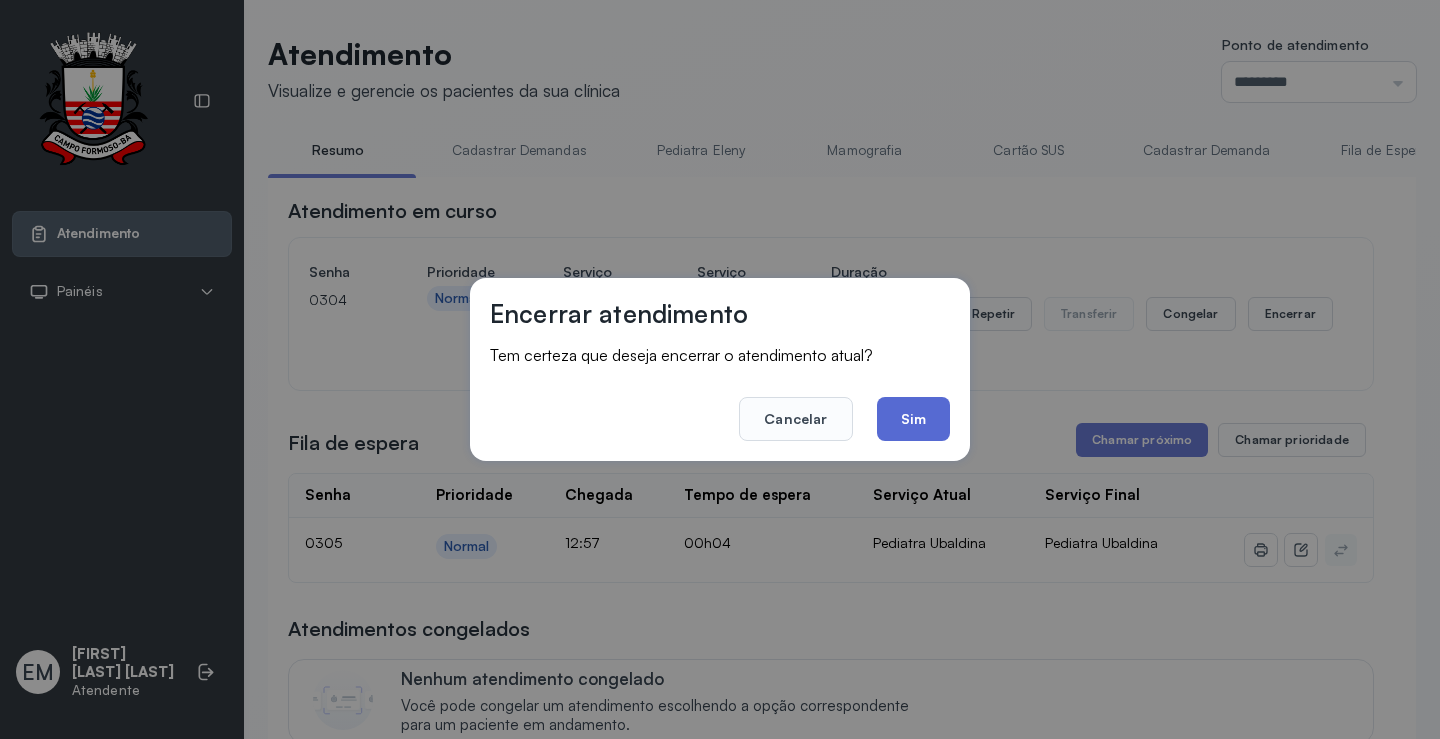 click on "Sim" 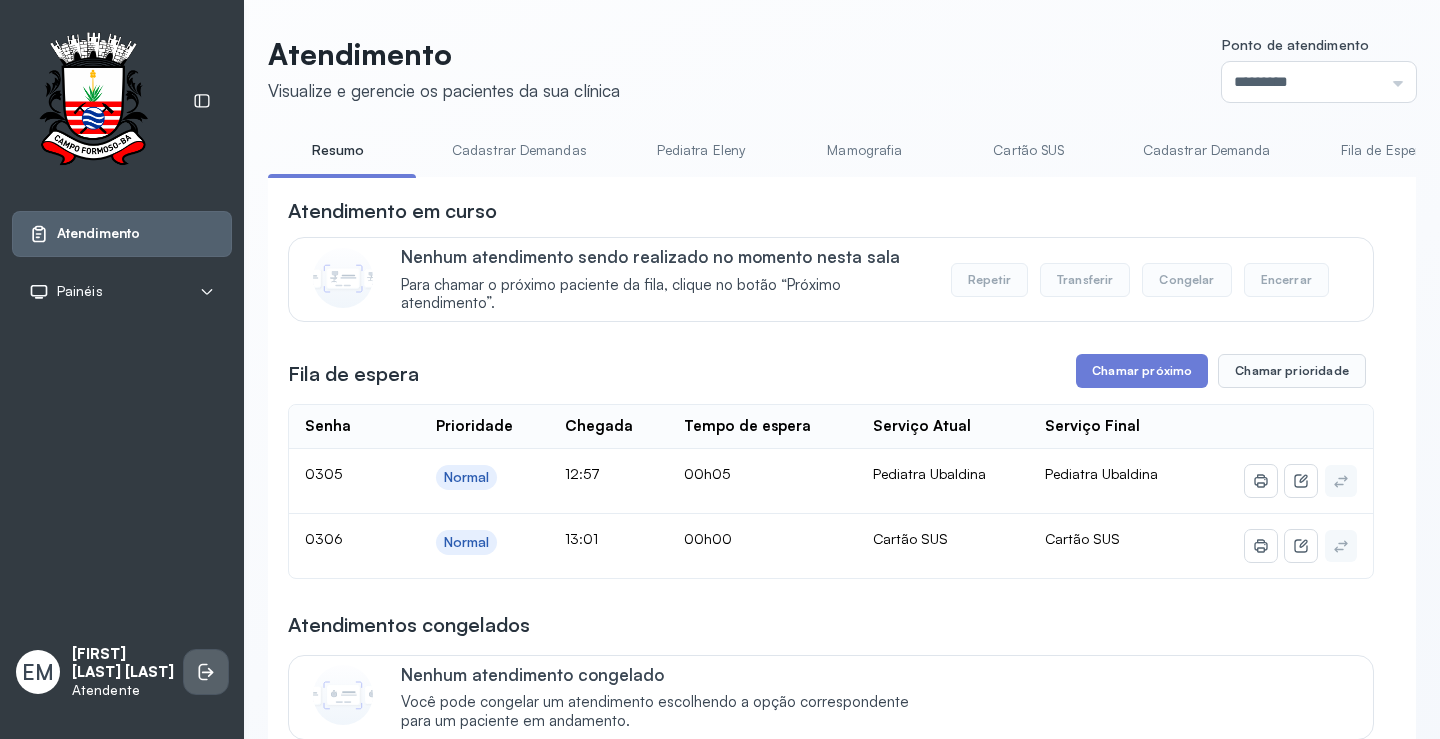 click 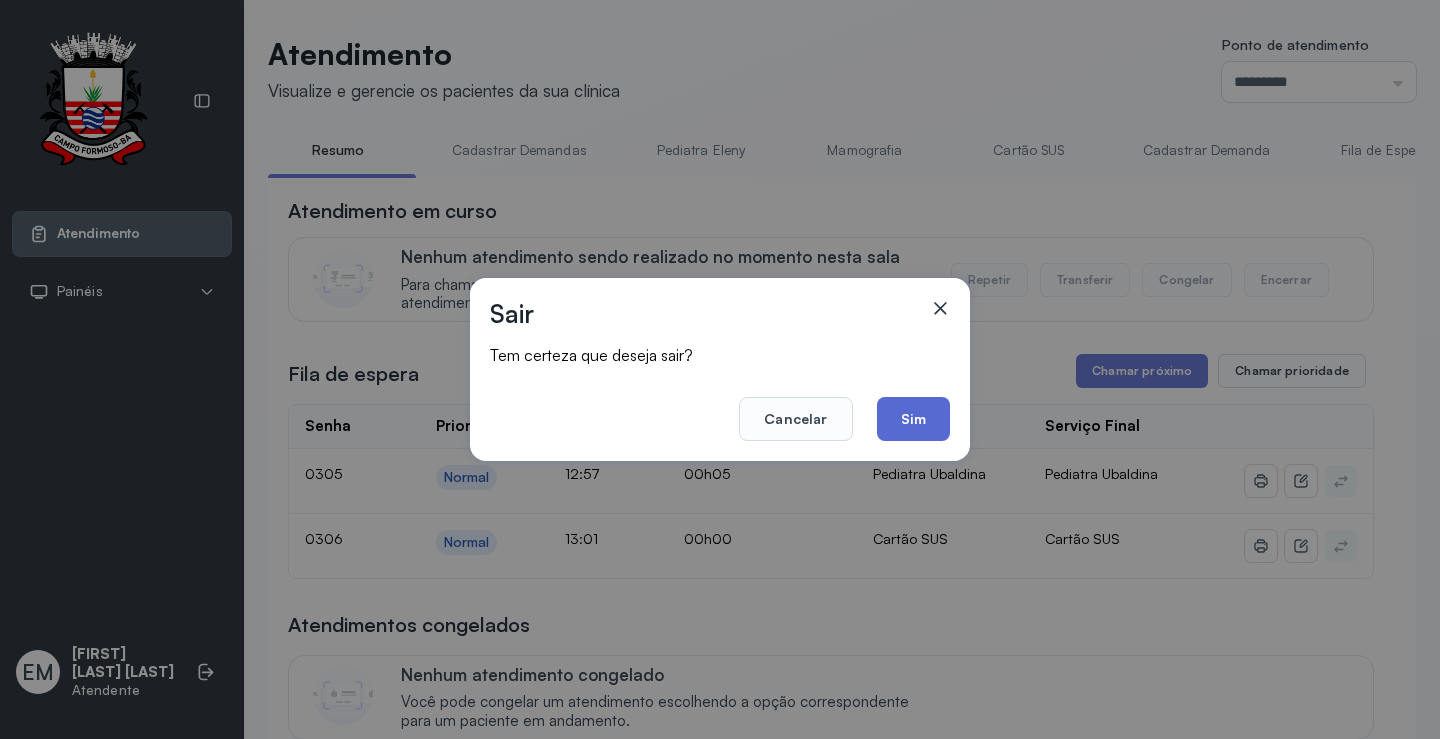 click on "Sim" 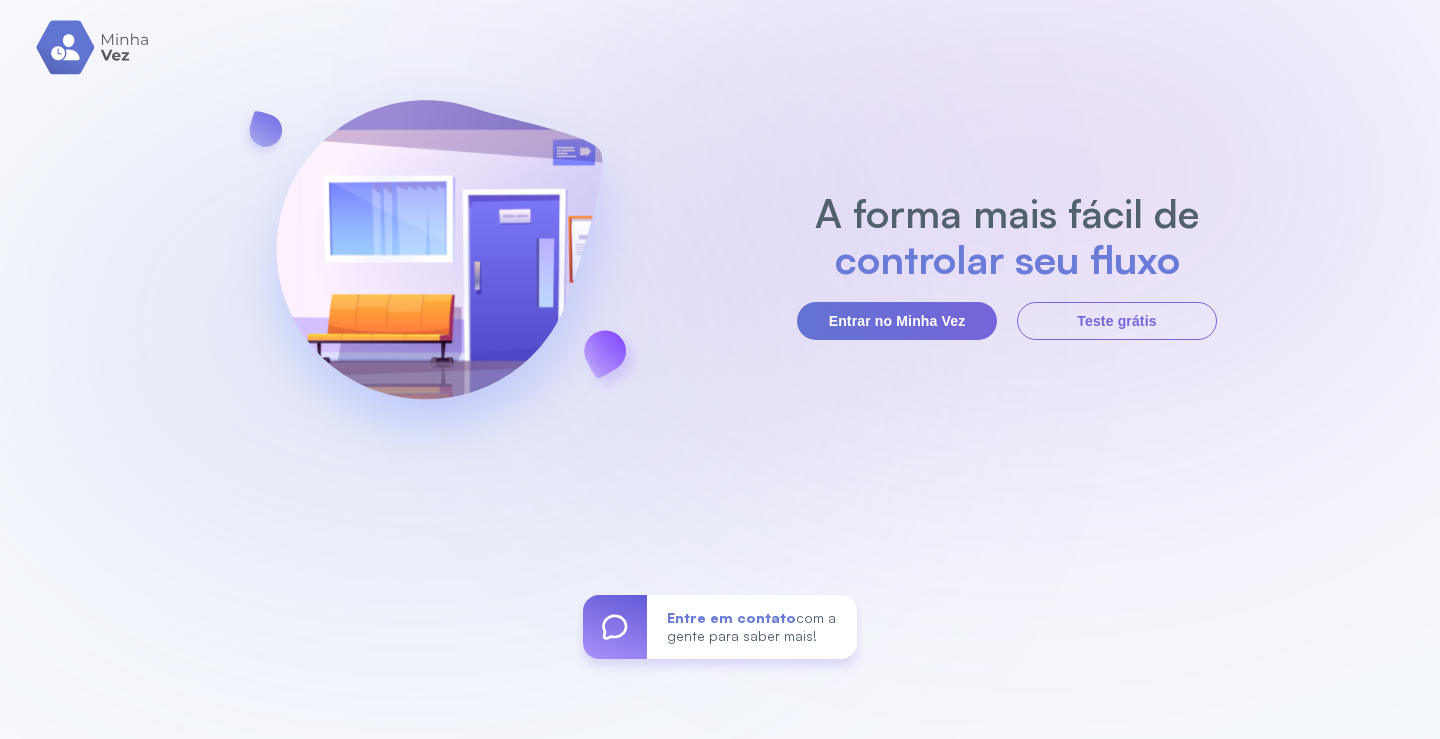 scroll, scrollTop: 0, scrollLeft: 0, axis: both 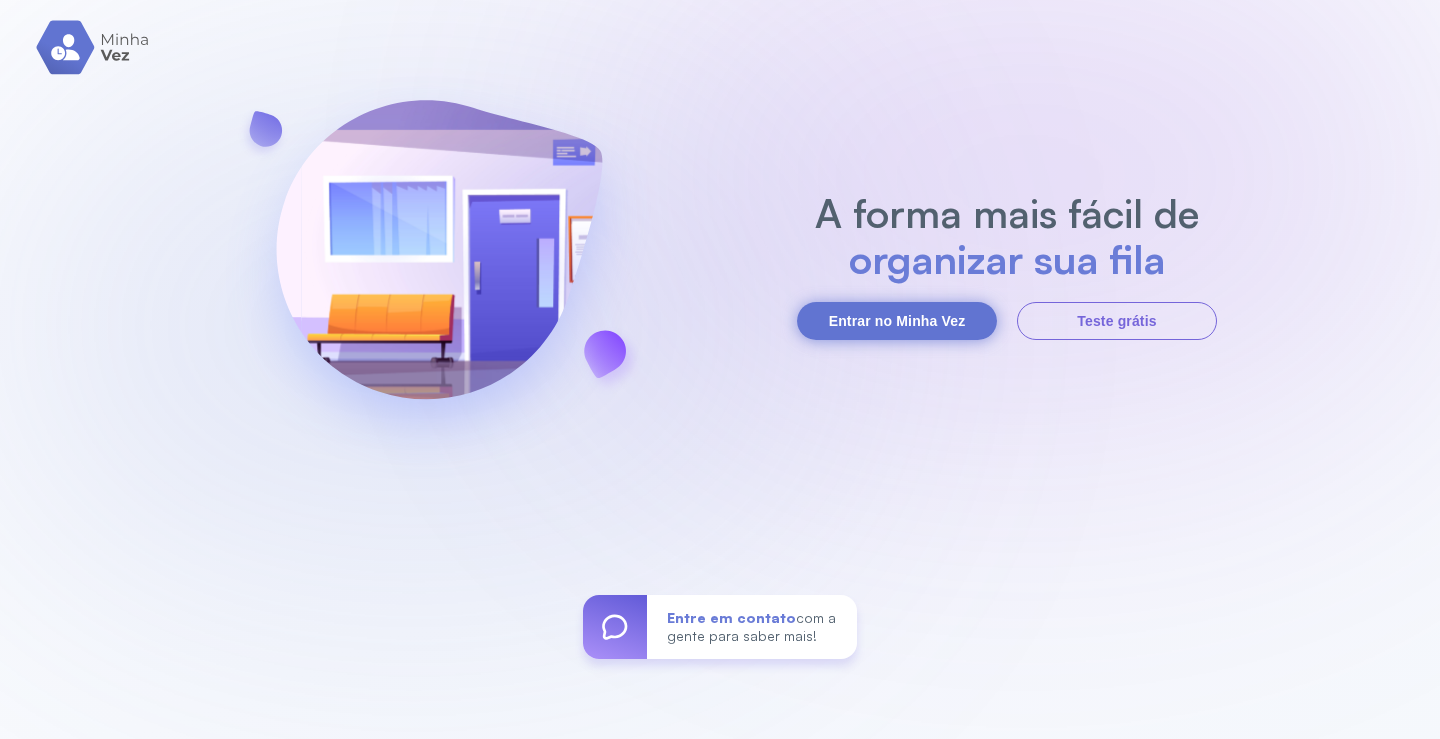 click on "Entrar no Minha Vez" at bounding box center [897, 321] 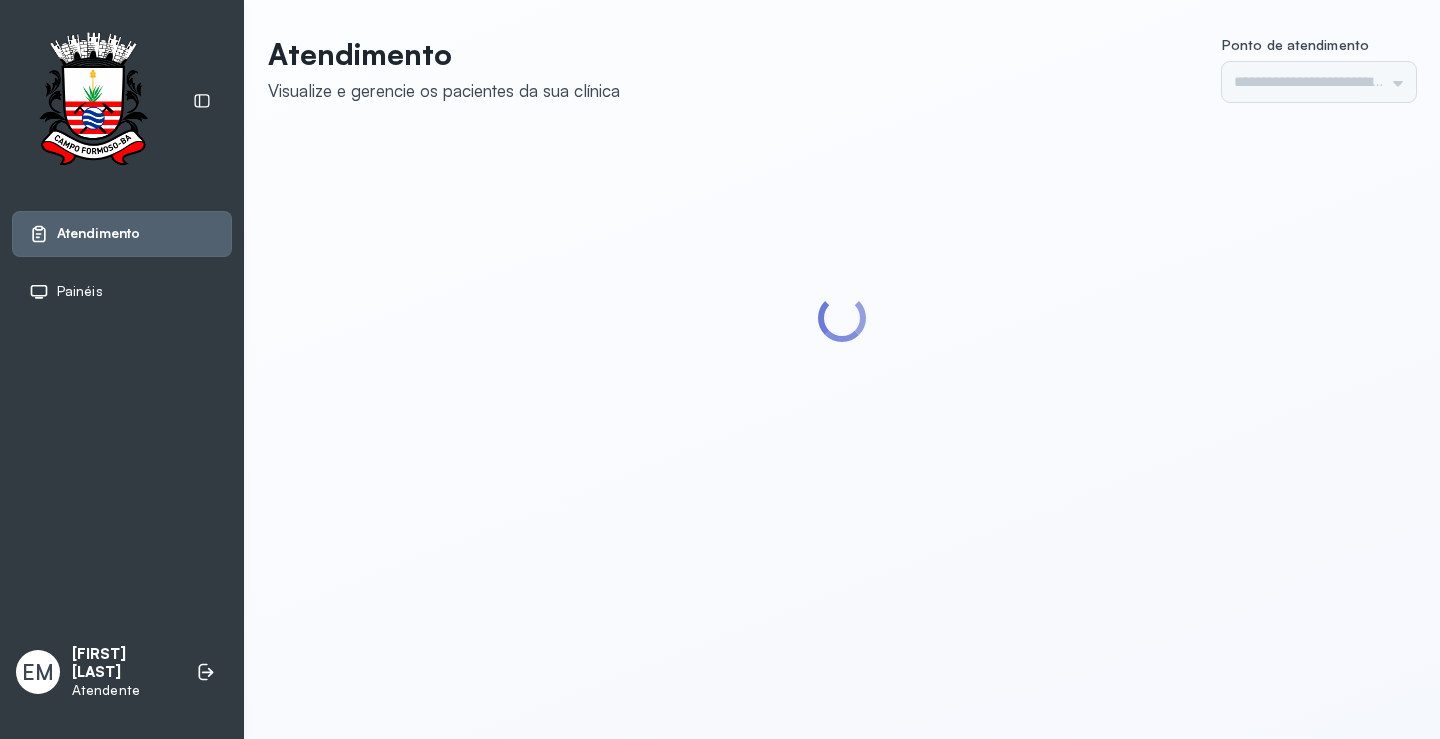 scroll, scrollTop: 0, scrollLeft: 0, axis: both 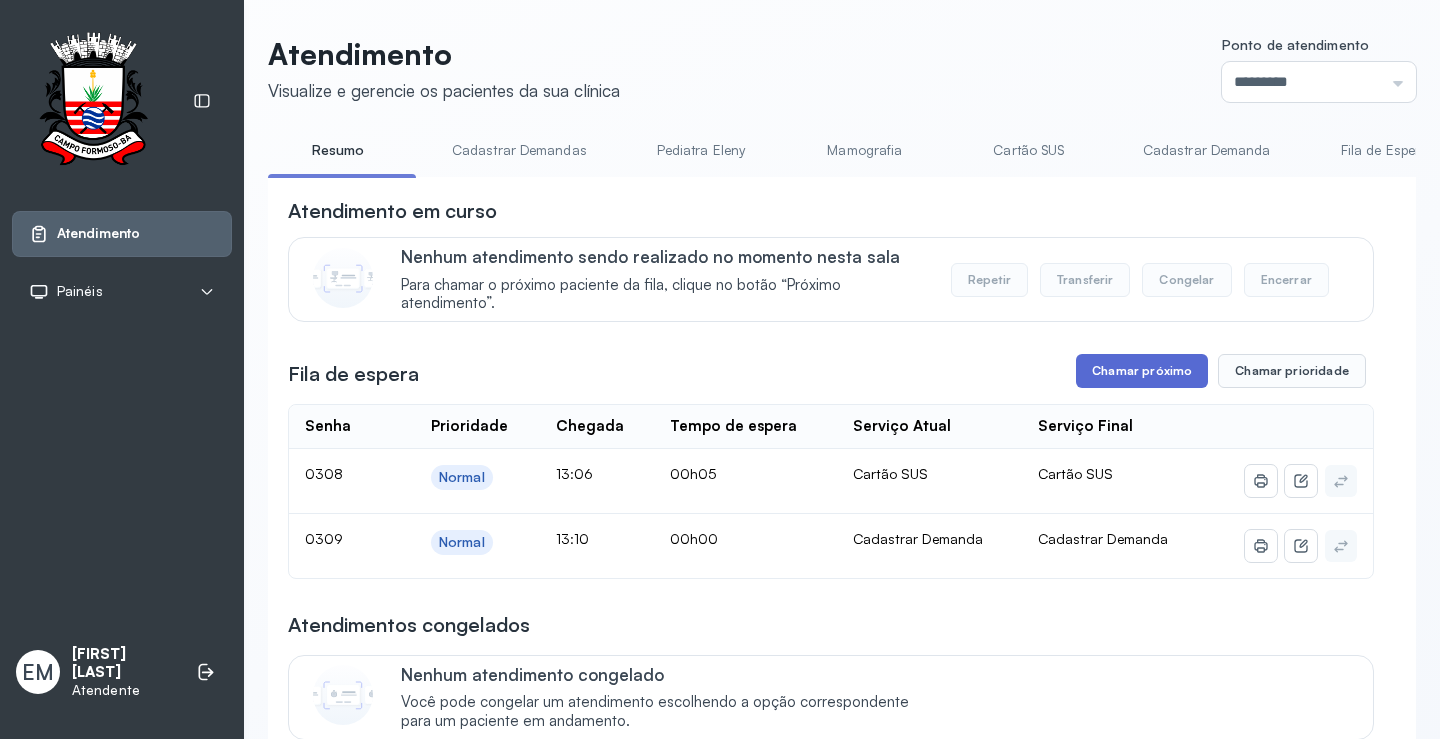 click on "Chamar próximo" at bounding box center (1142, 371) 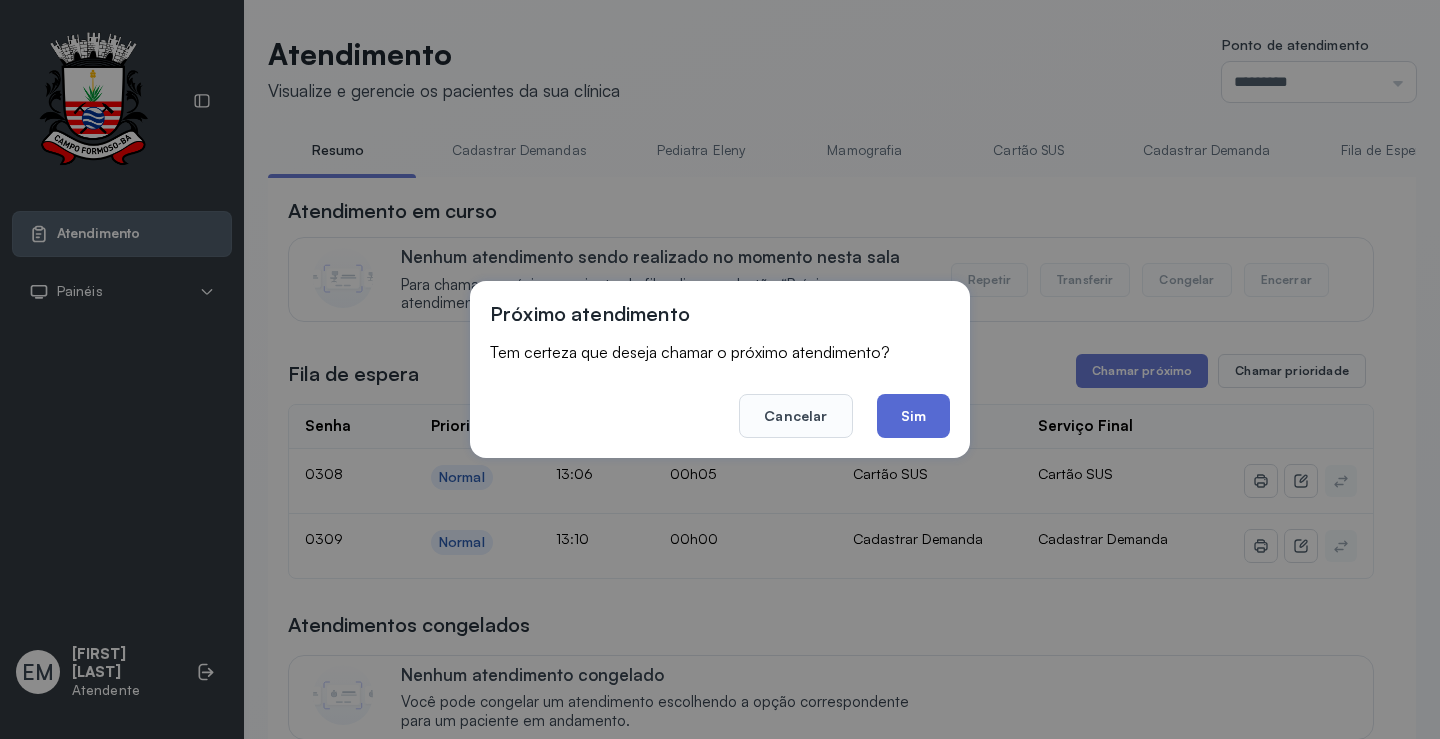 click on "Sim" 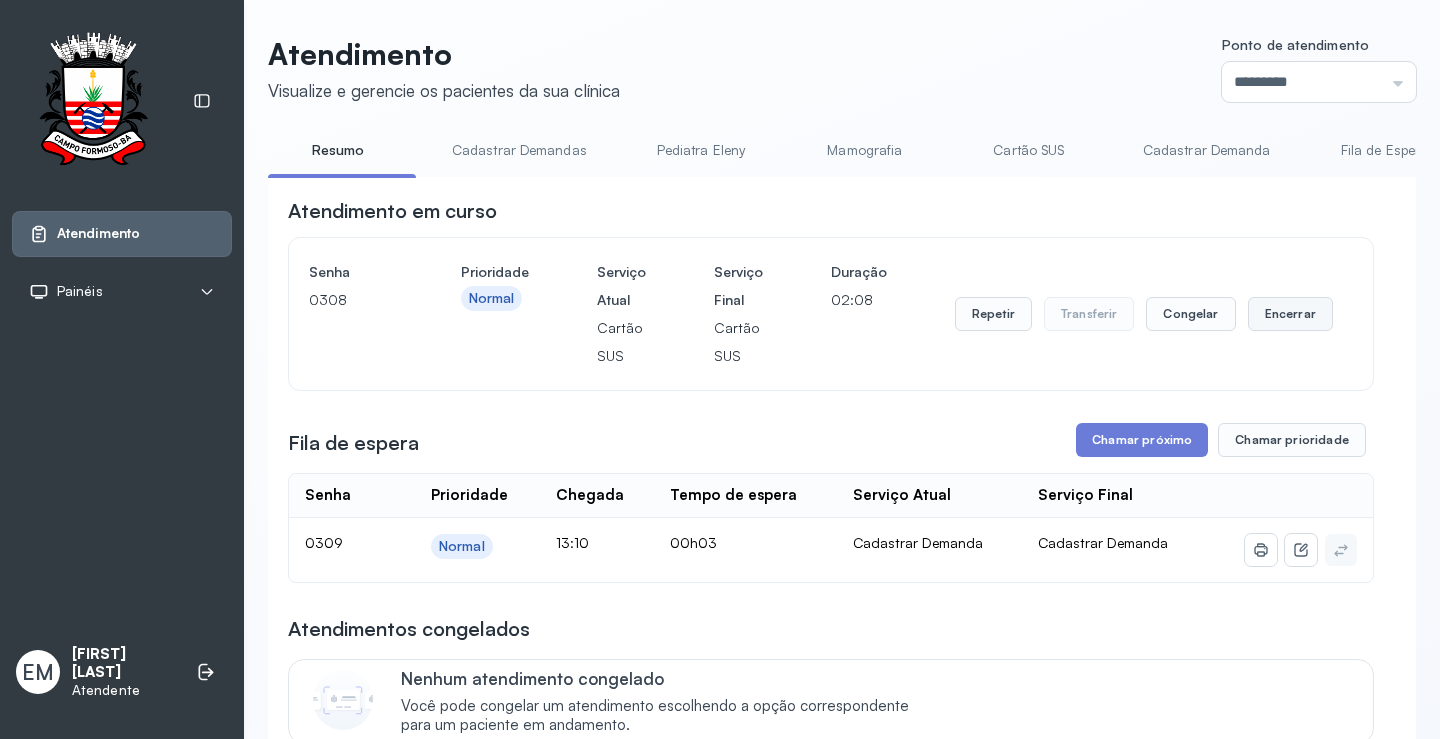 click on "Encerrar" at bounding box center [1290, 314] 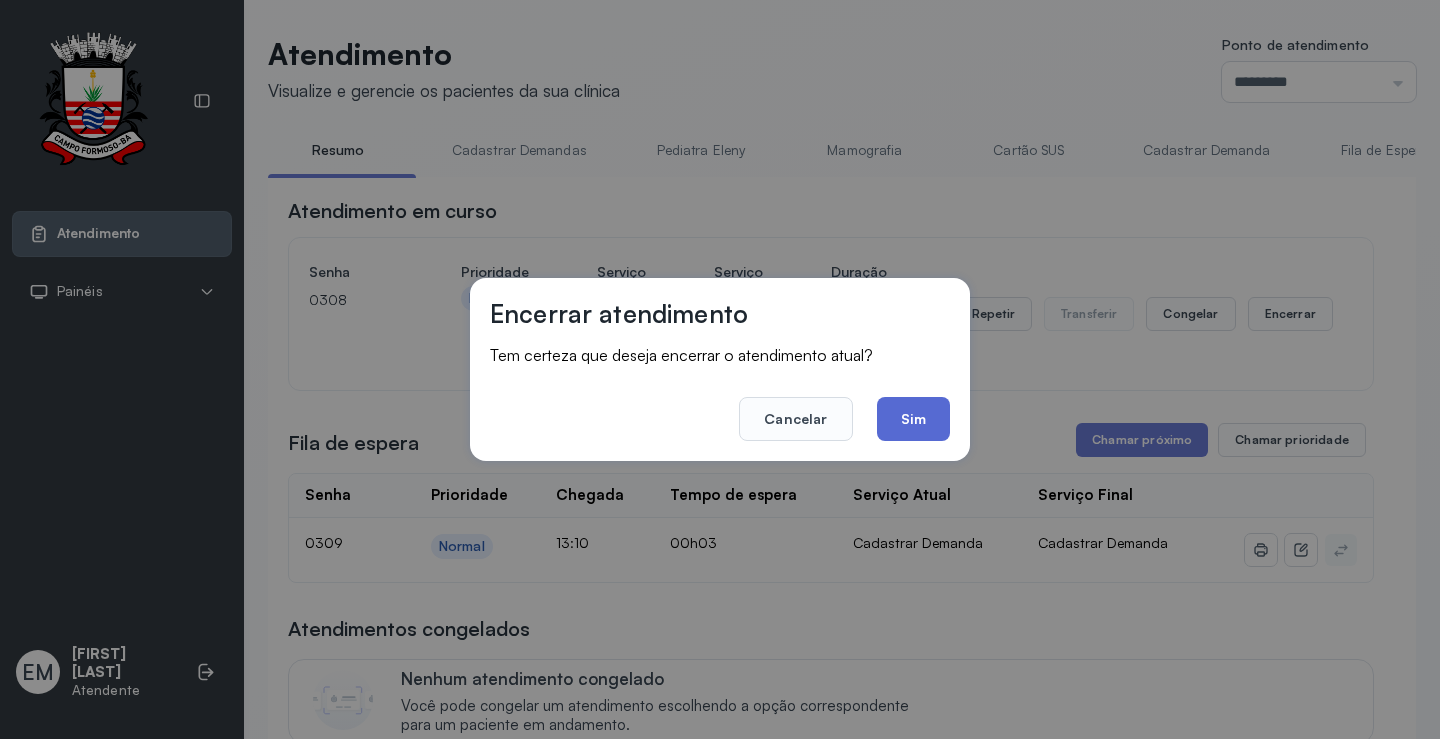 click on "Sim" 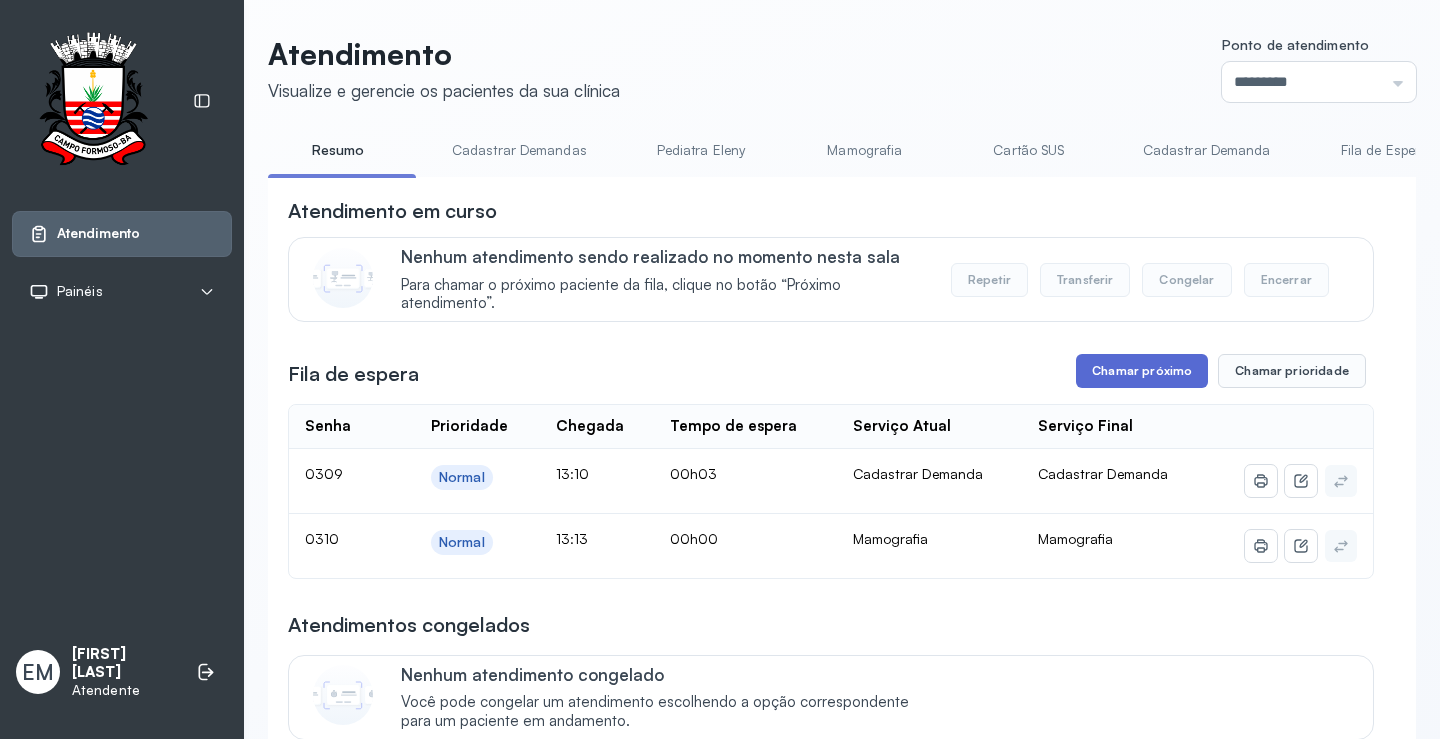 click on "Chamar próximo" at bounding box center [1142, 371] 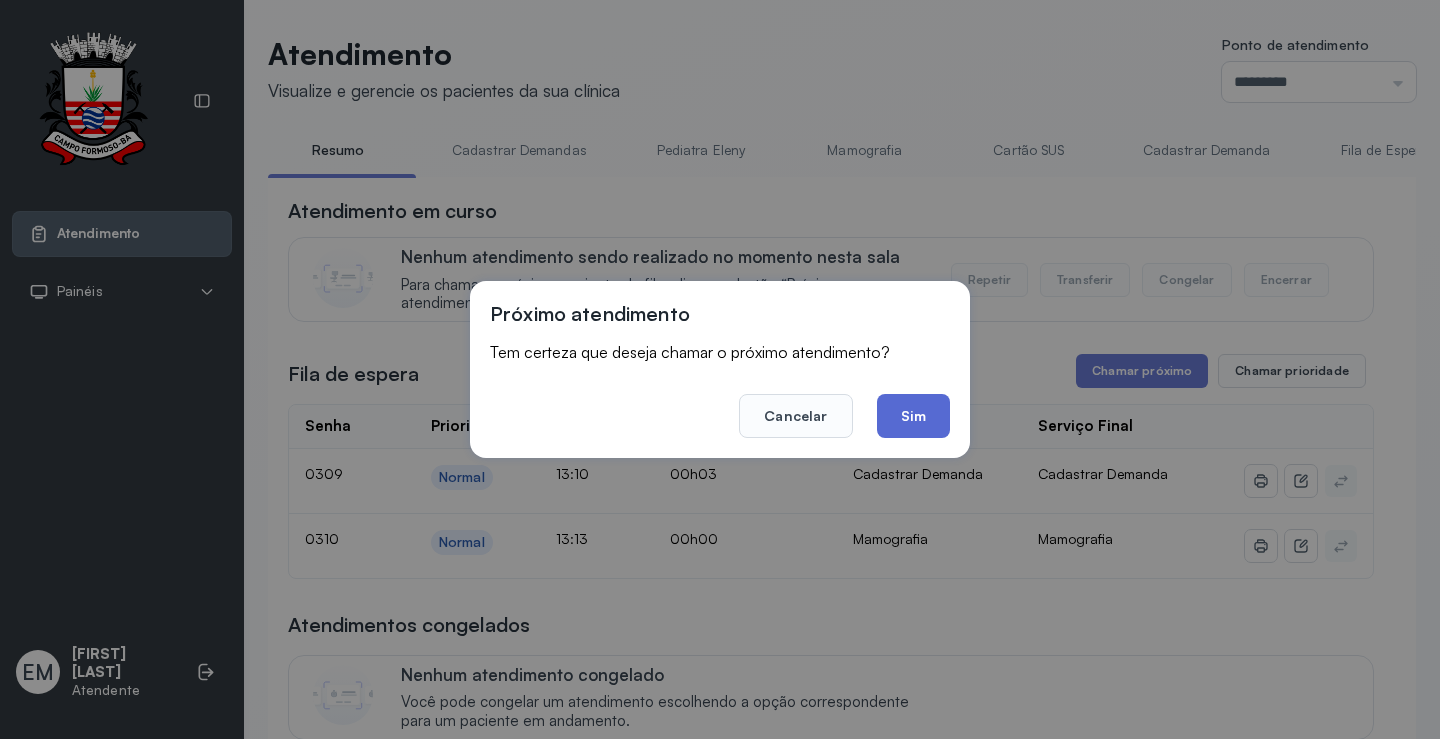 click on "Sim" 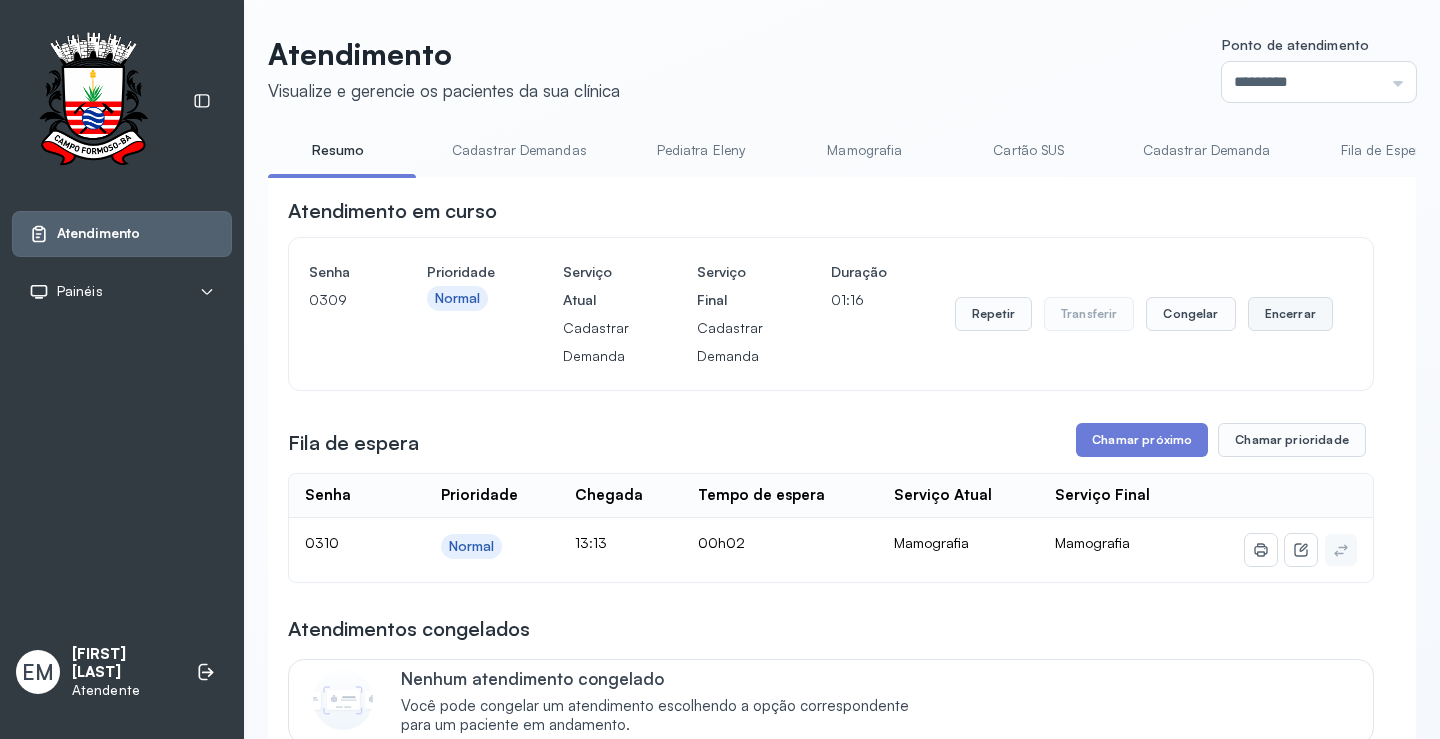 click on "Encerrar" at bounding box center (1290, 314) 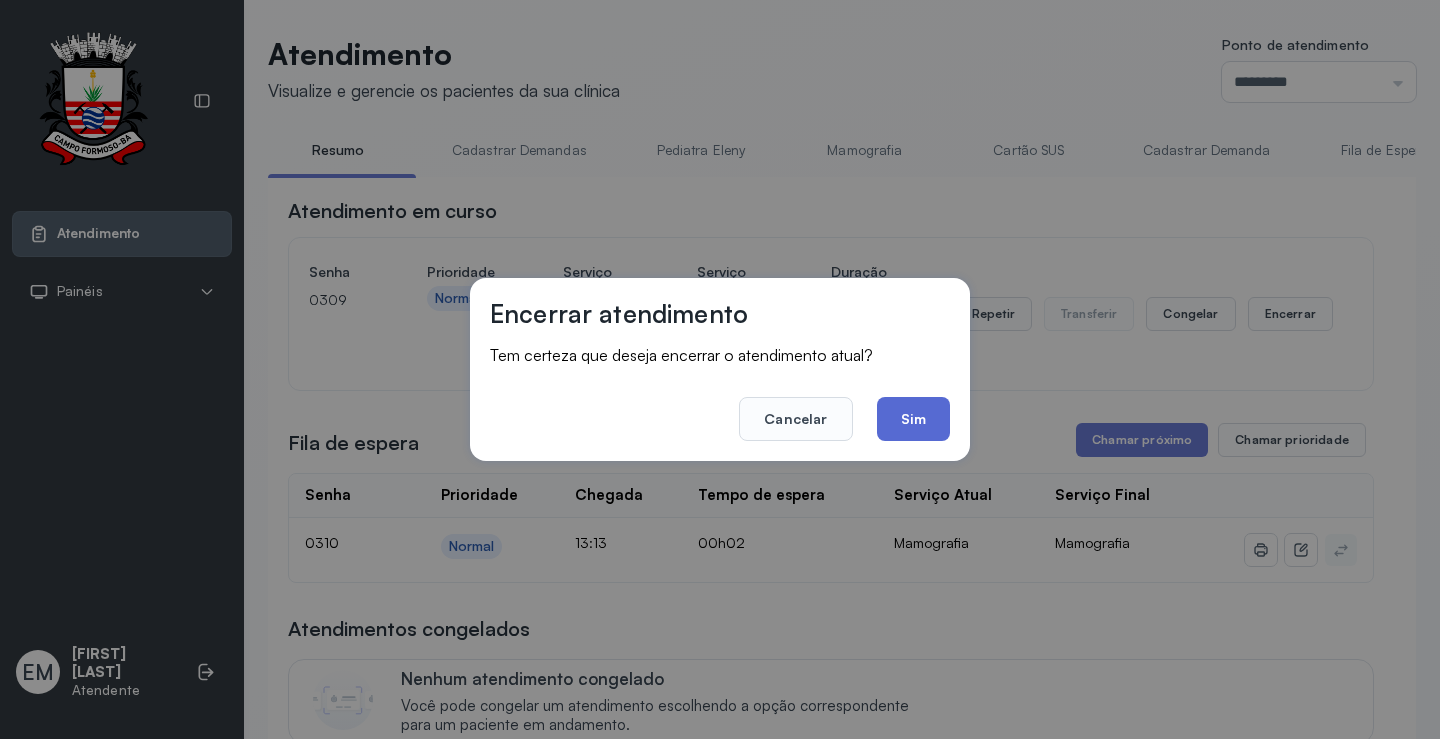 click on "Sim" 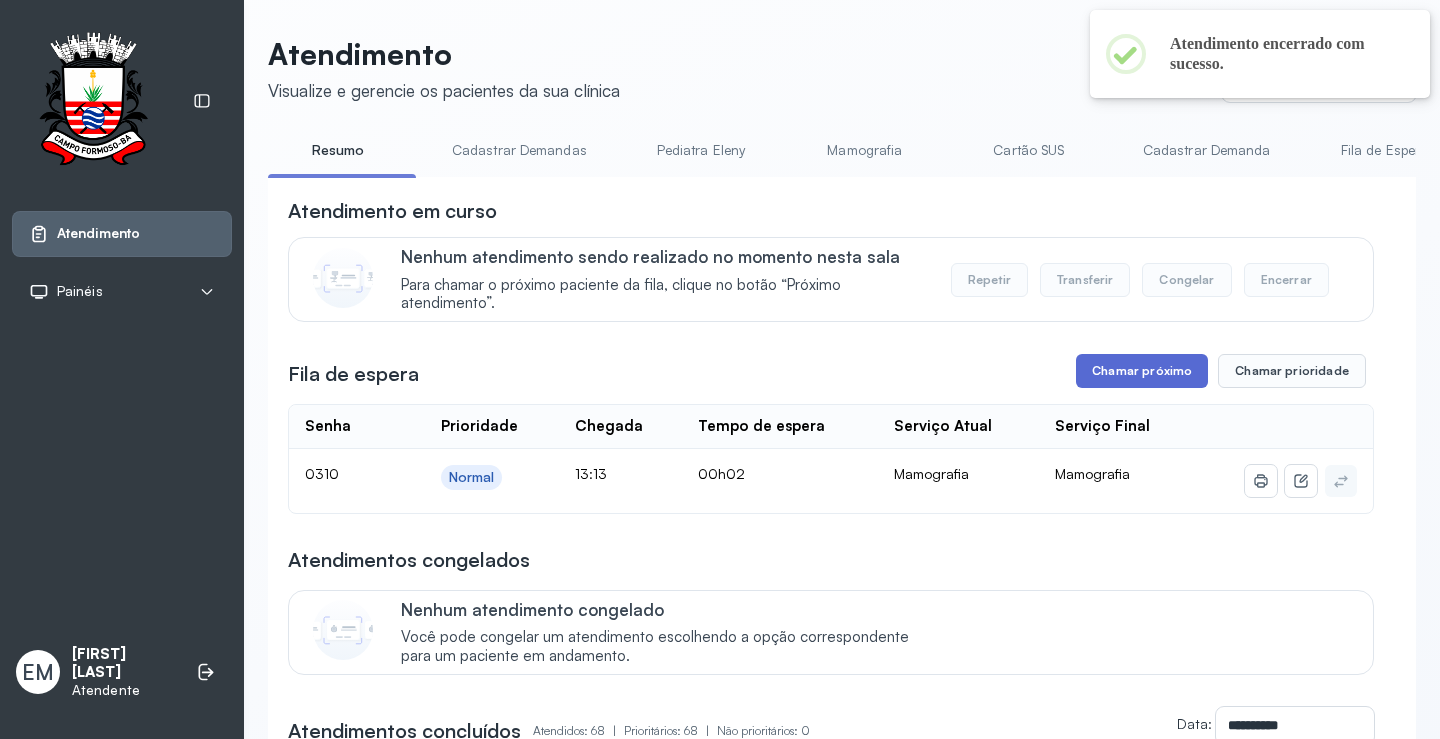 click on "Chamar próximo" at bounding box center [1142, 371] 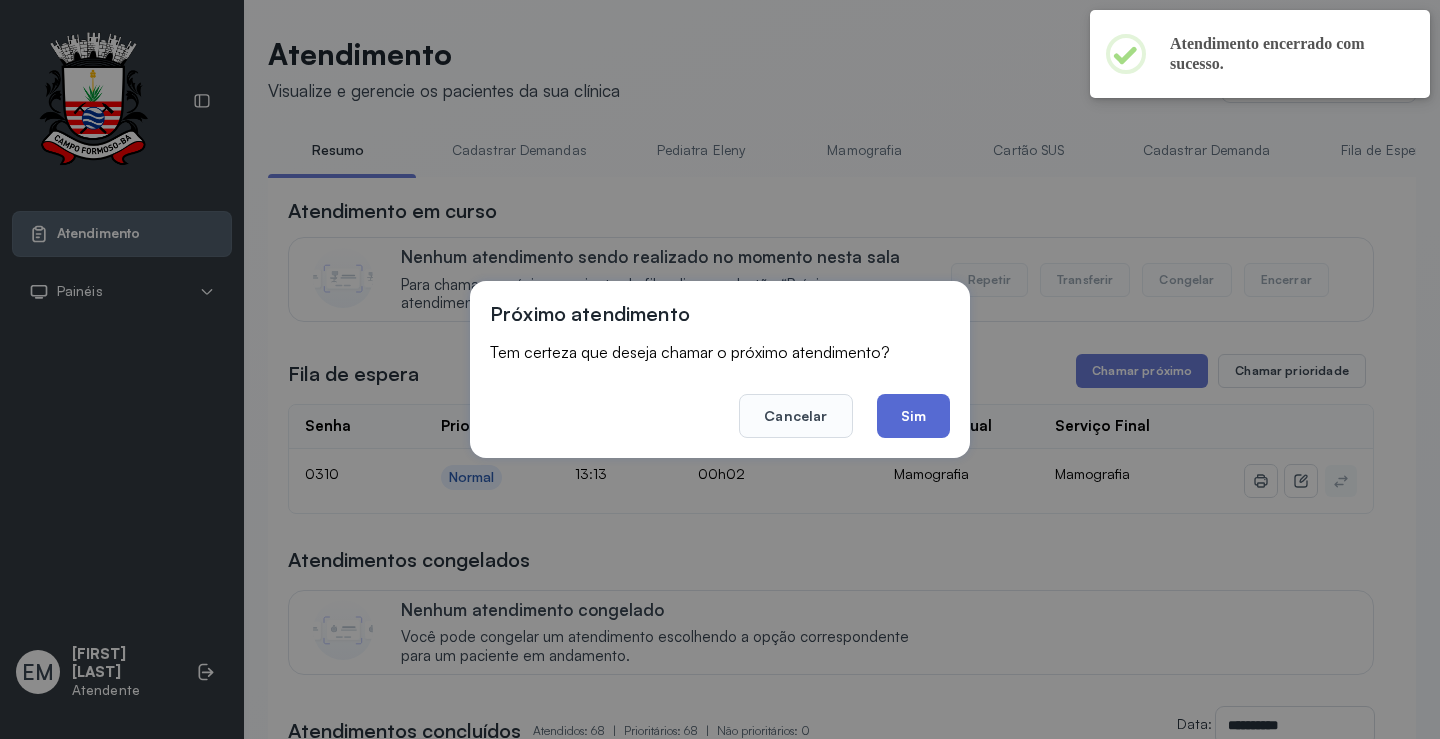 click on "Sim" 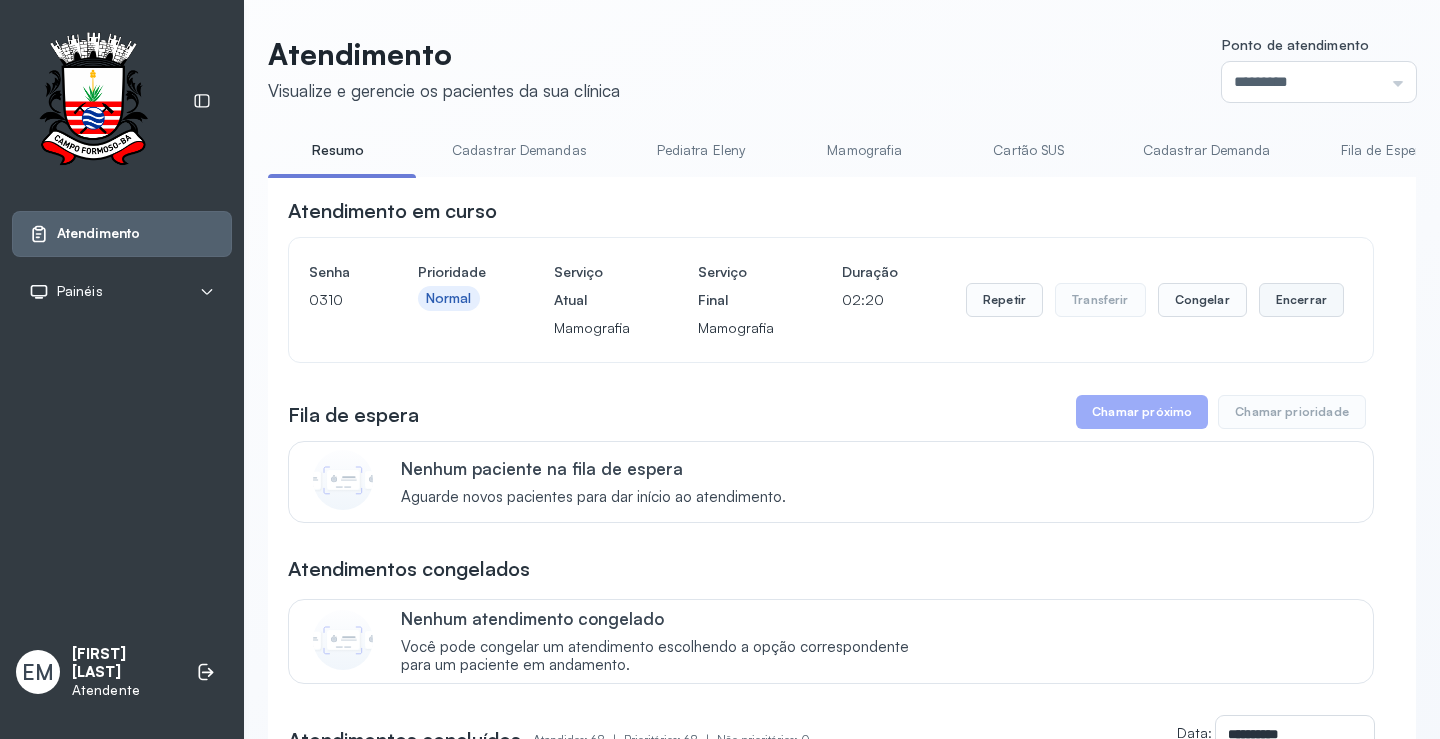 click on "Encerrar" at bounding box center (1301, 300) 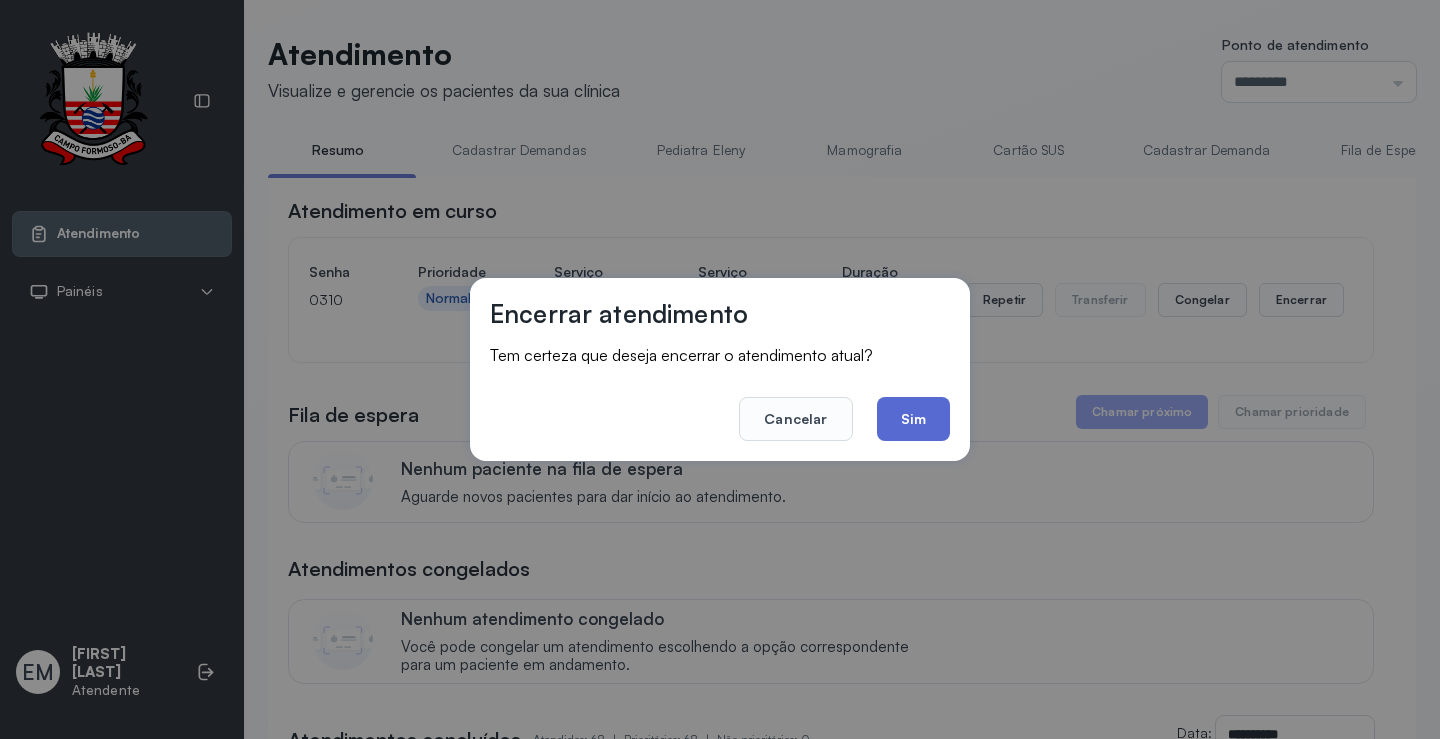 click on "Sim" 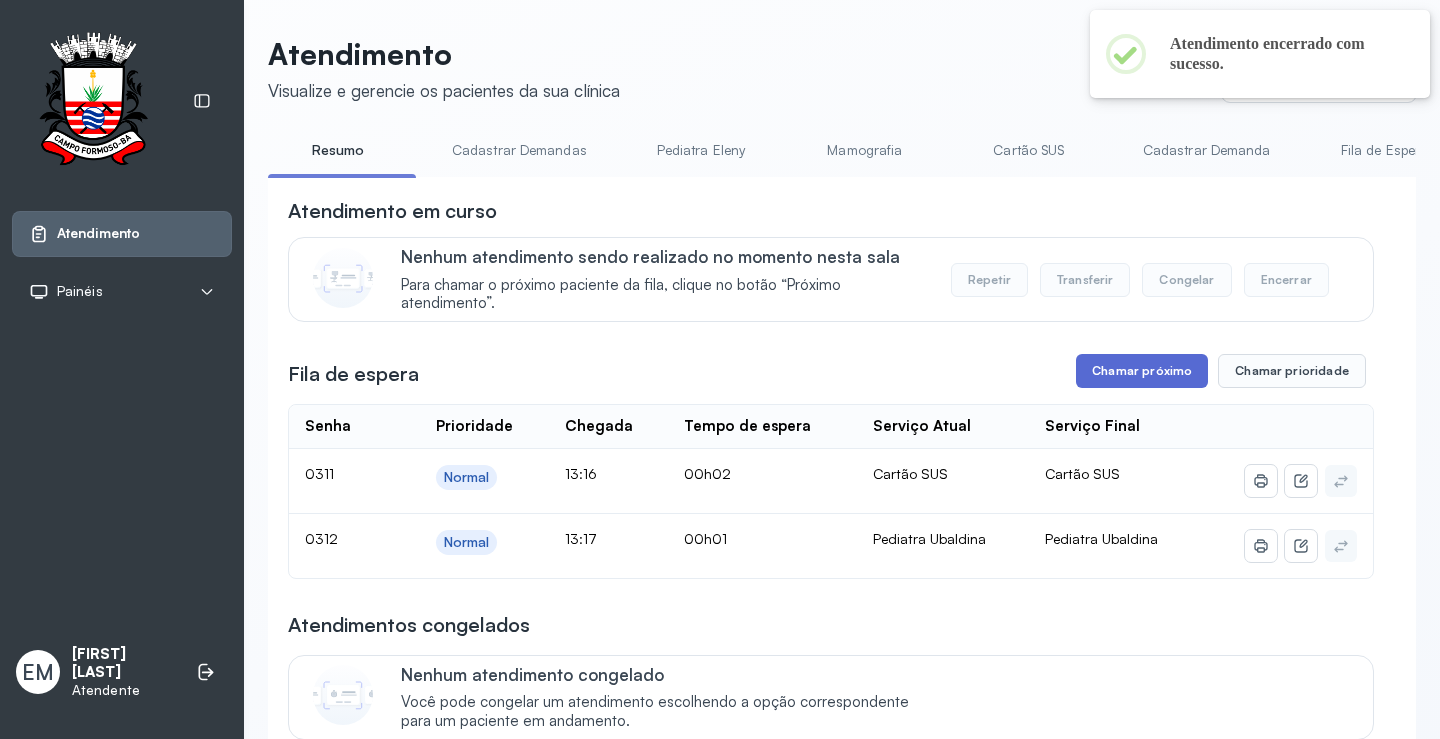click on "Chamar próximo" at bounding box center [1142, 371] 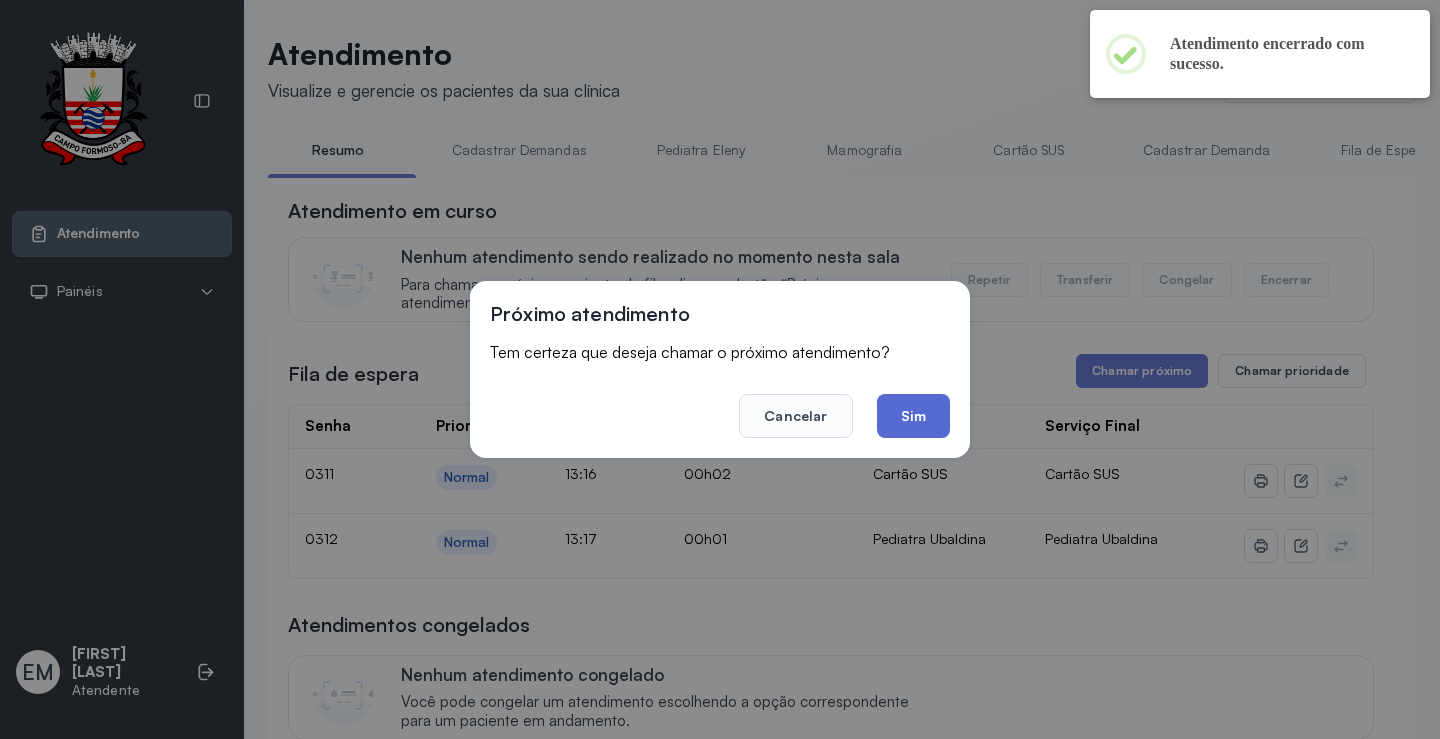 click on "Sim" 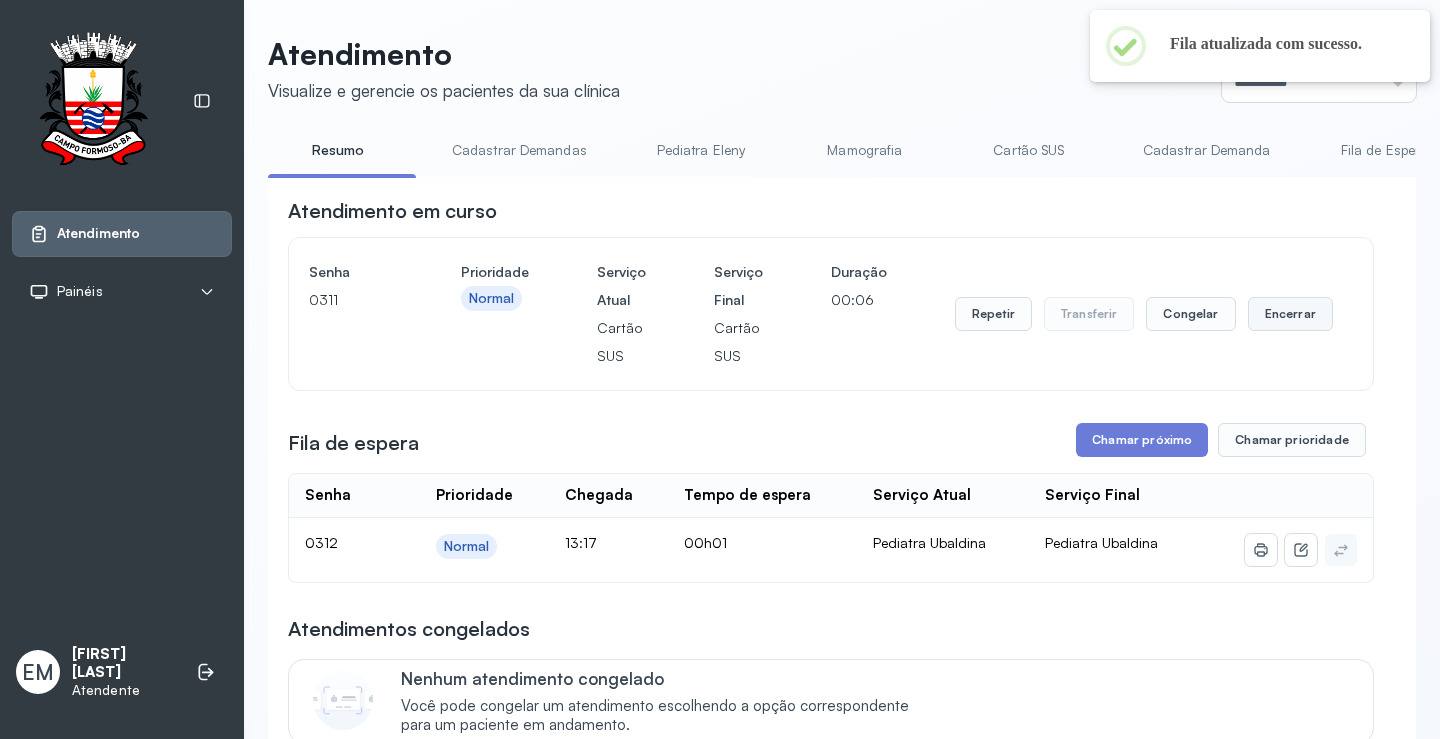 click on "Encerrar" at bounding box center [1290, 314] 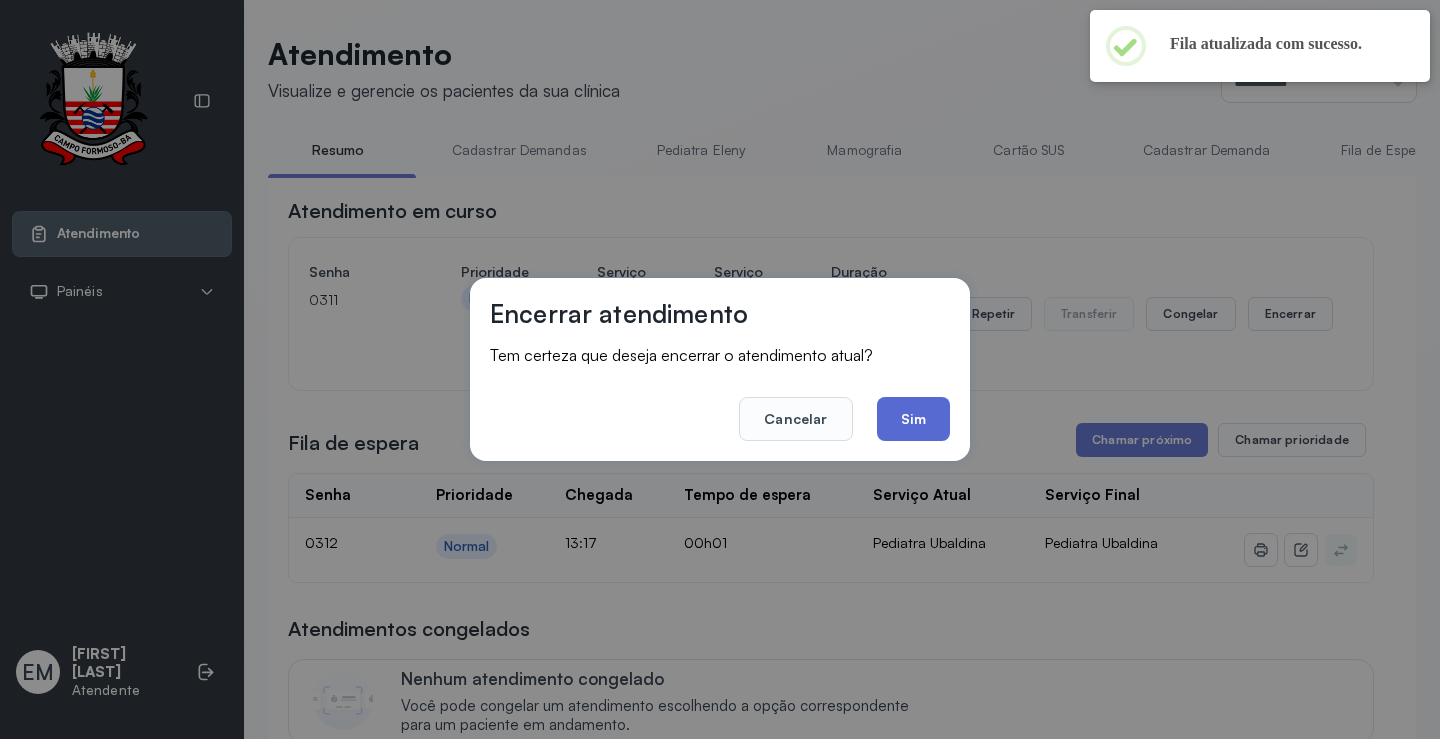 click on "Sim" 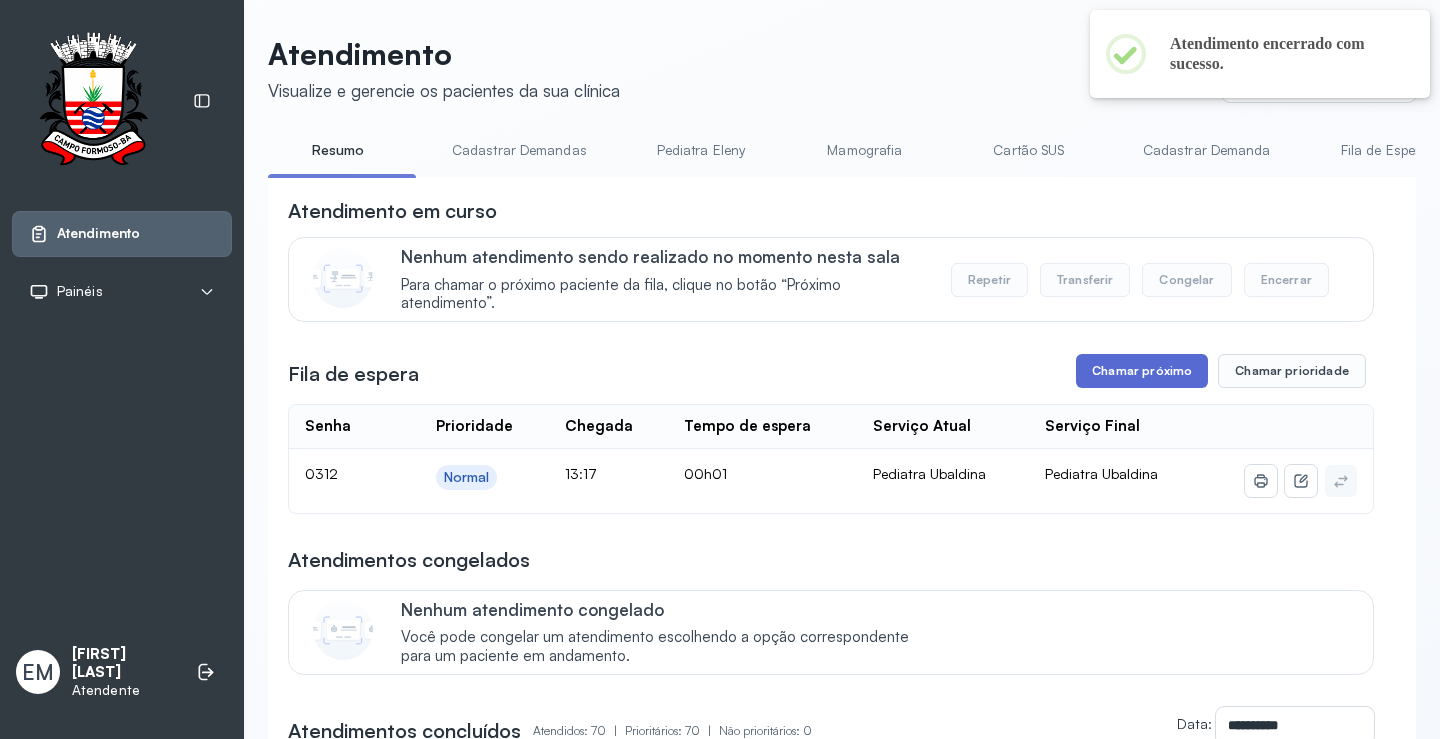 click on "Chamar próximo" at bounding box center [1142, 371] 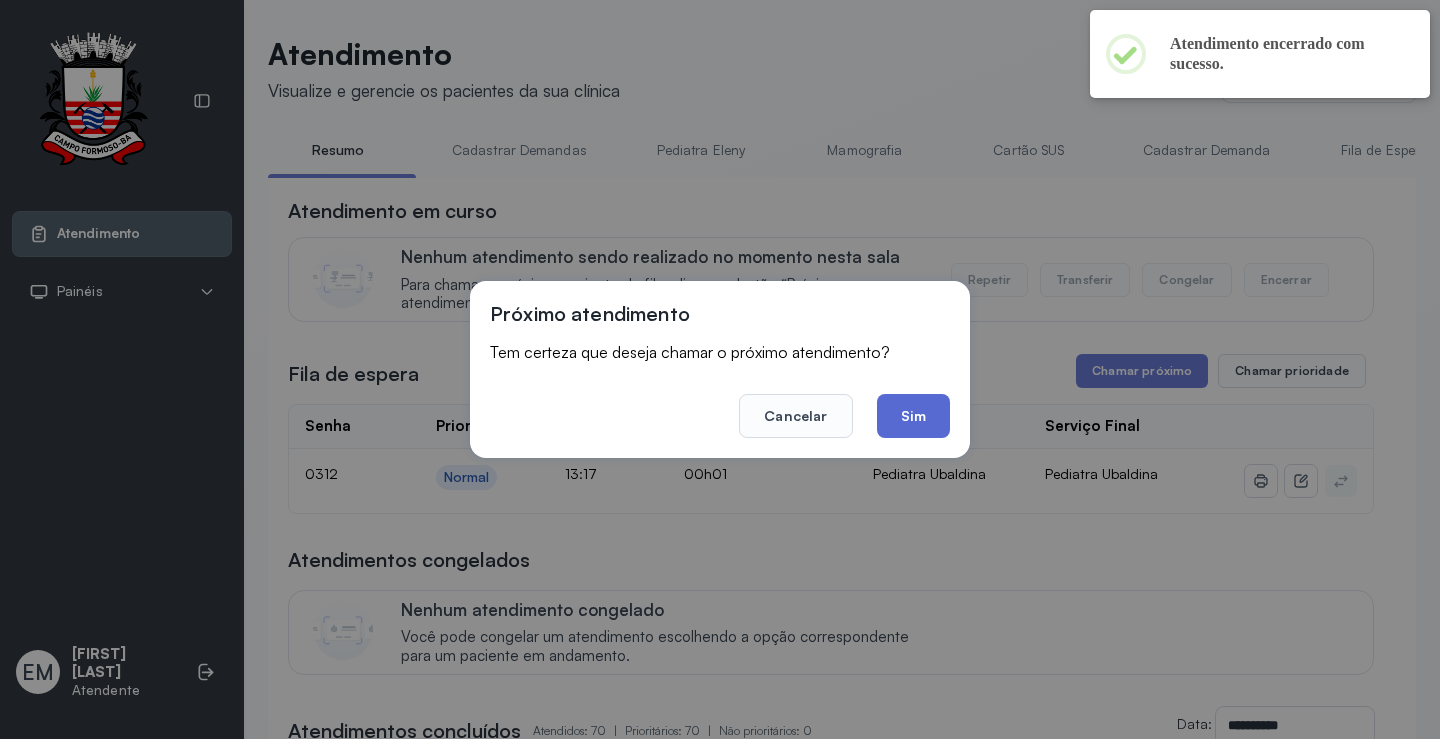 click on "Sim" 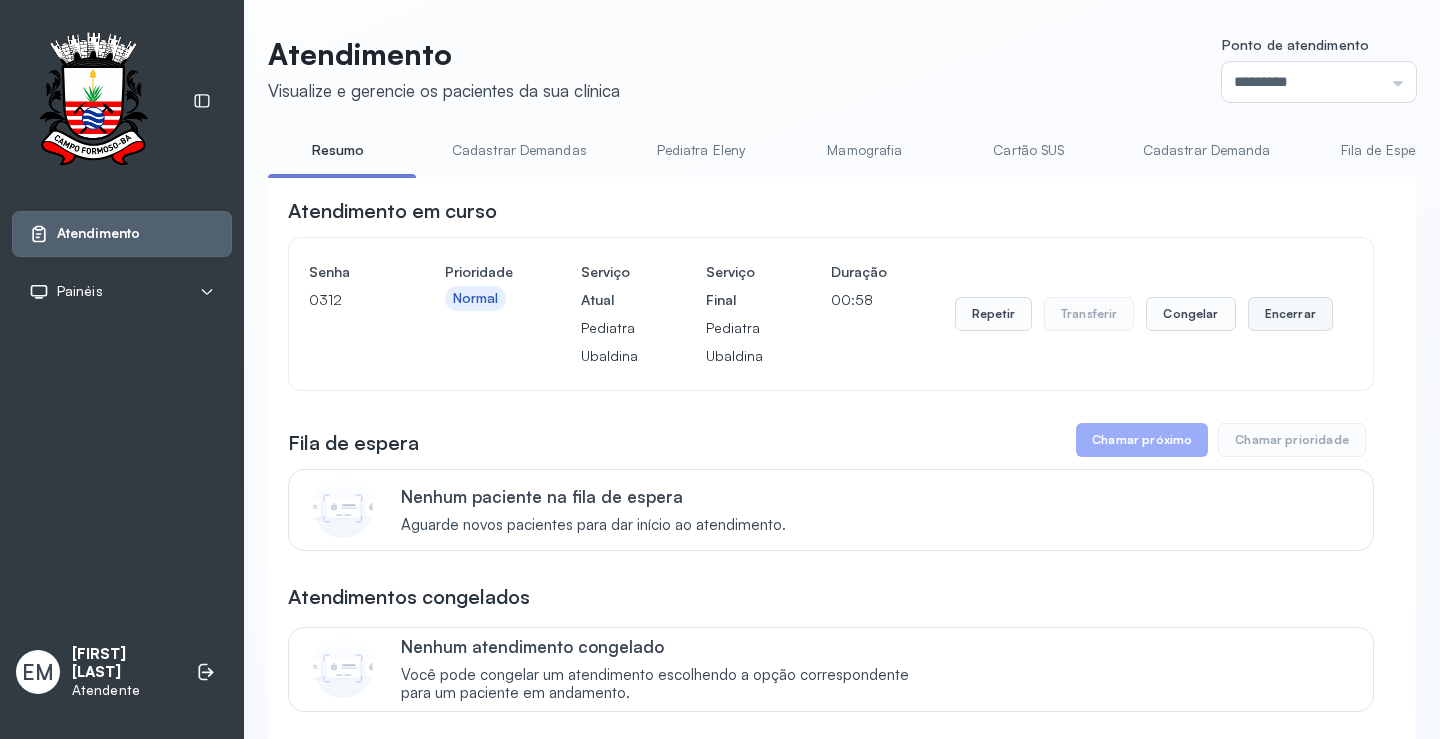click on "Encerrar" at bounding box center [1290, 314] 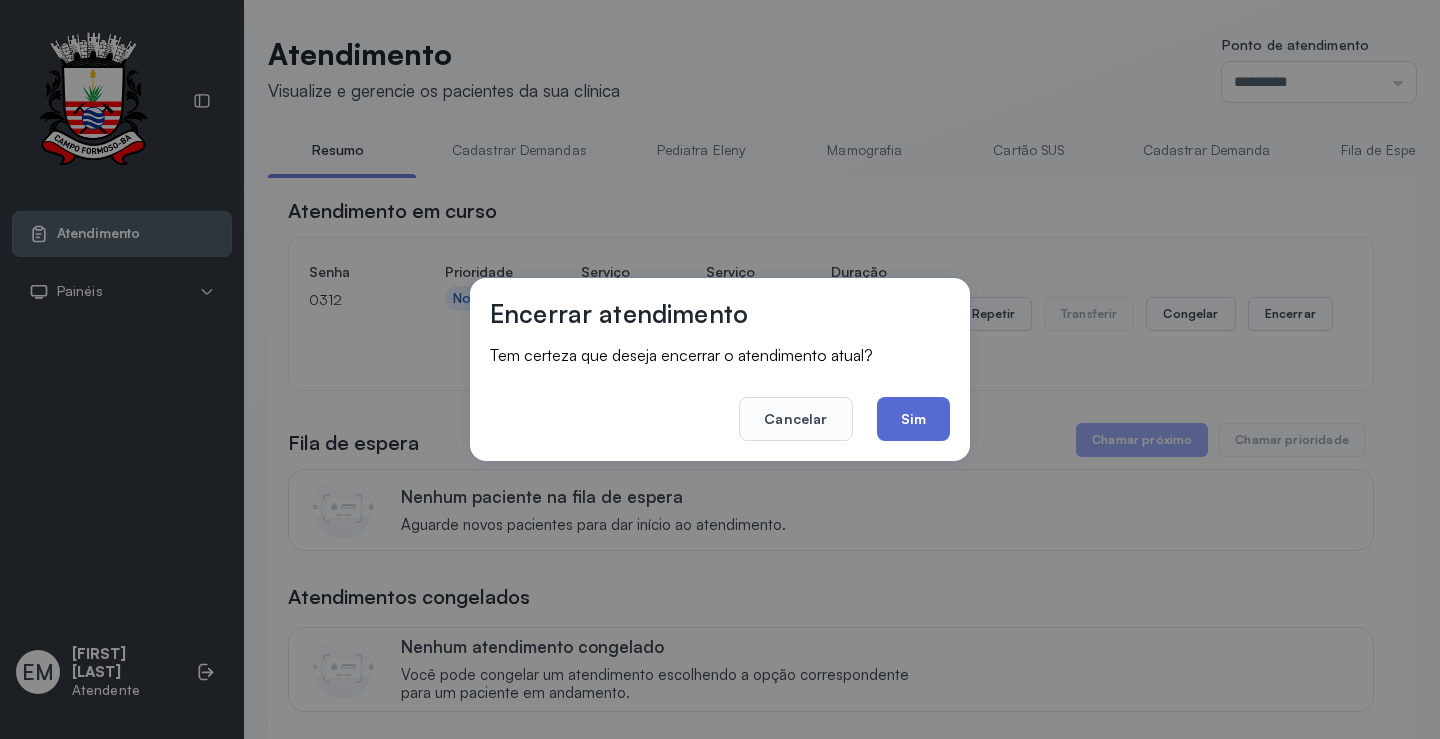 click on "Sim" 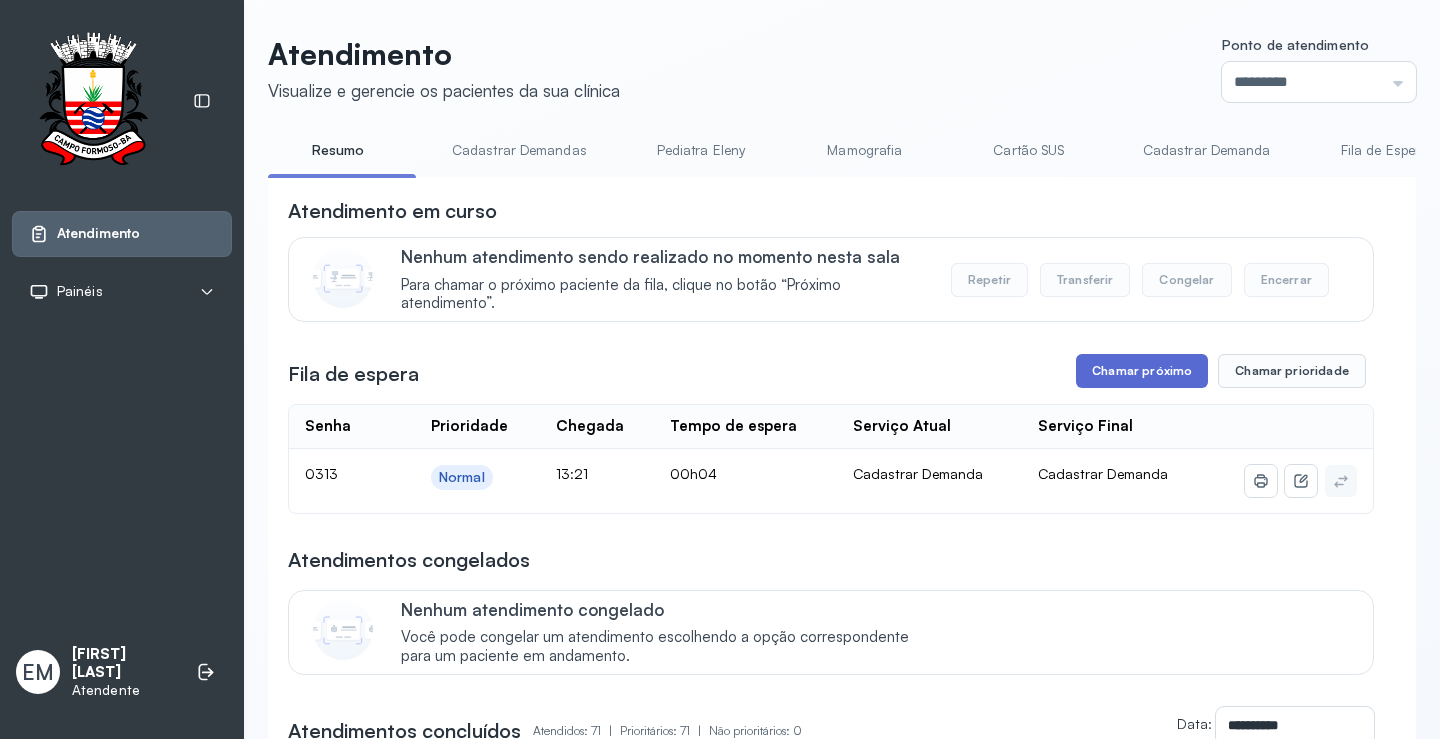 click on "Chamar próximo" at bounding box center (1142, 371) 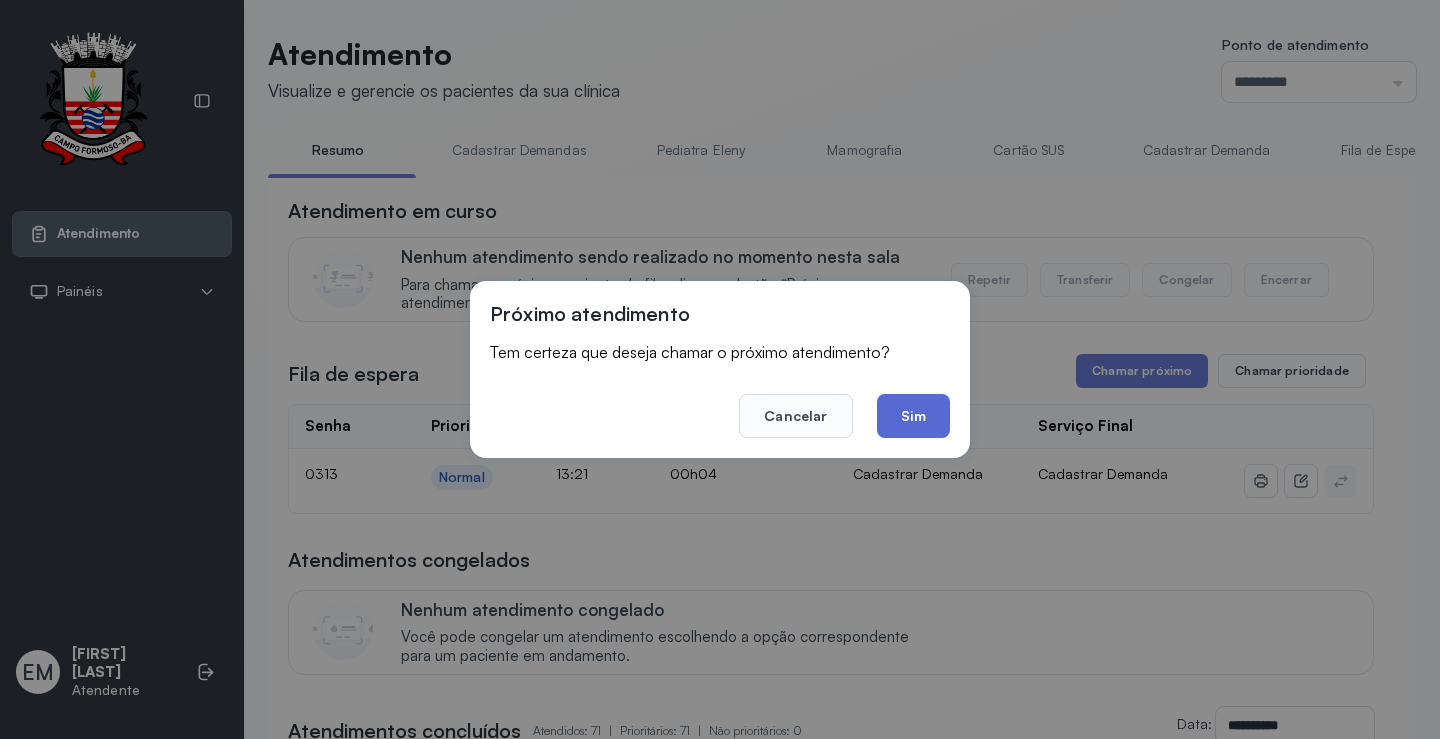 click on "Sim" 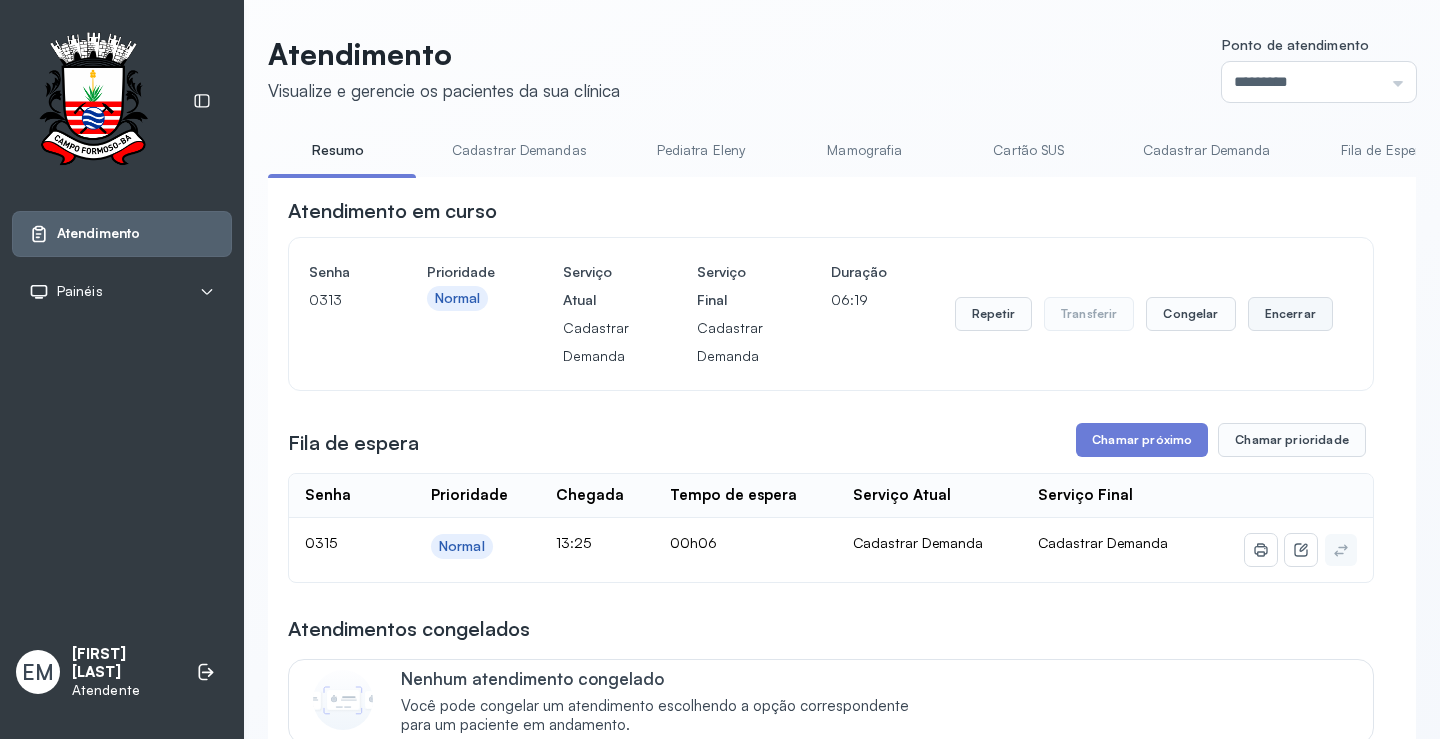 click on "Encerrar" at bounding box center [1290, 314] 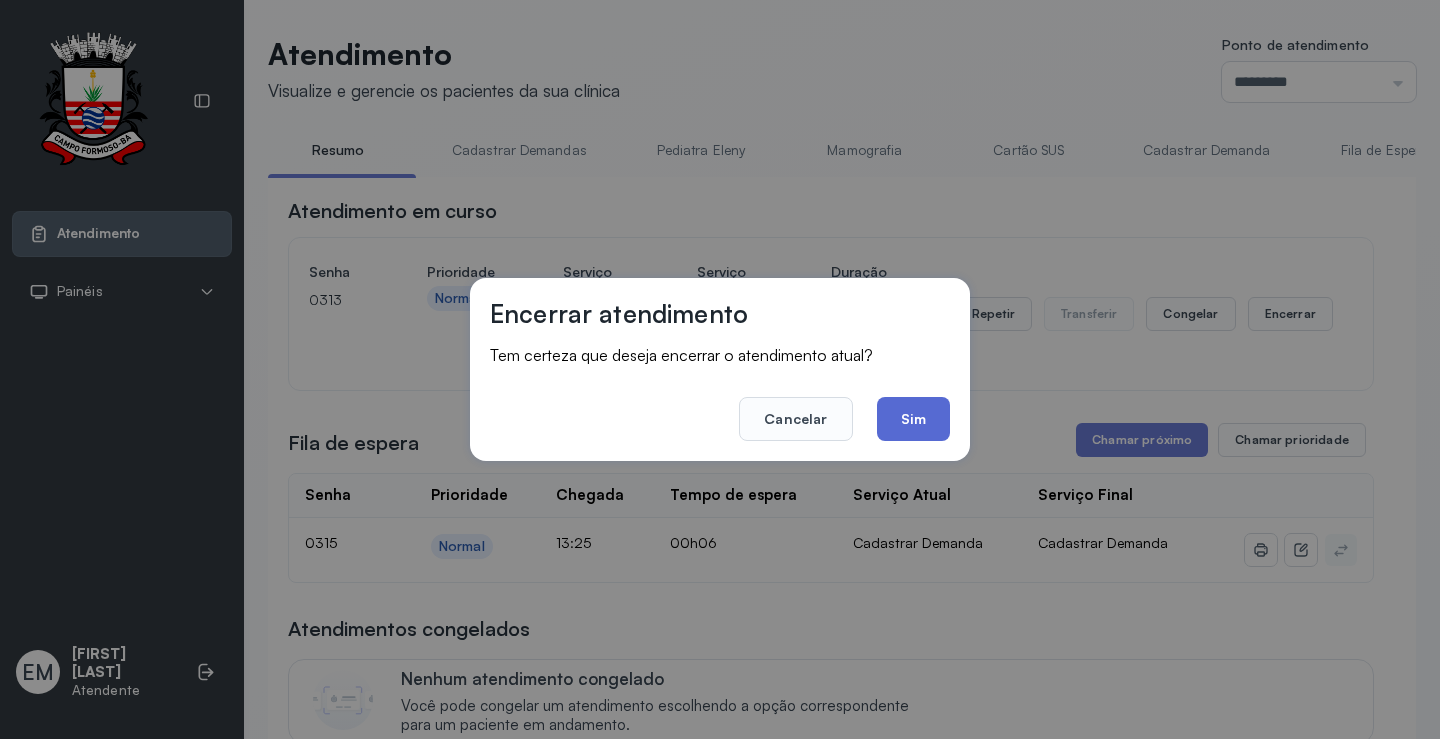 click on "Sim" 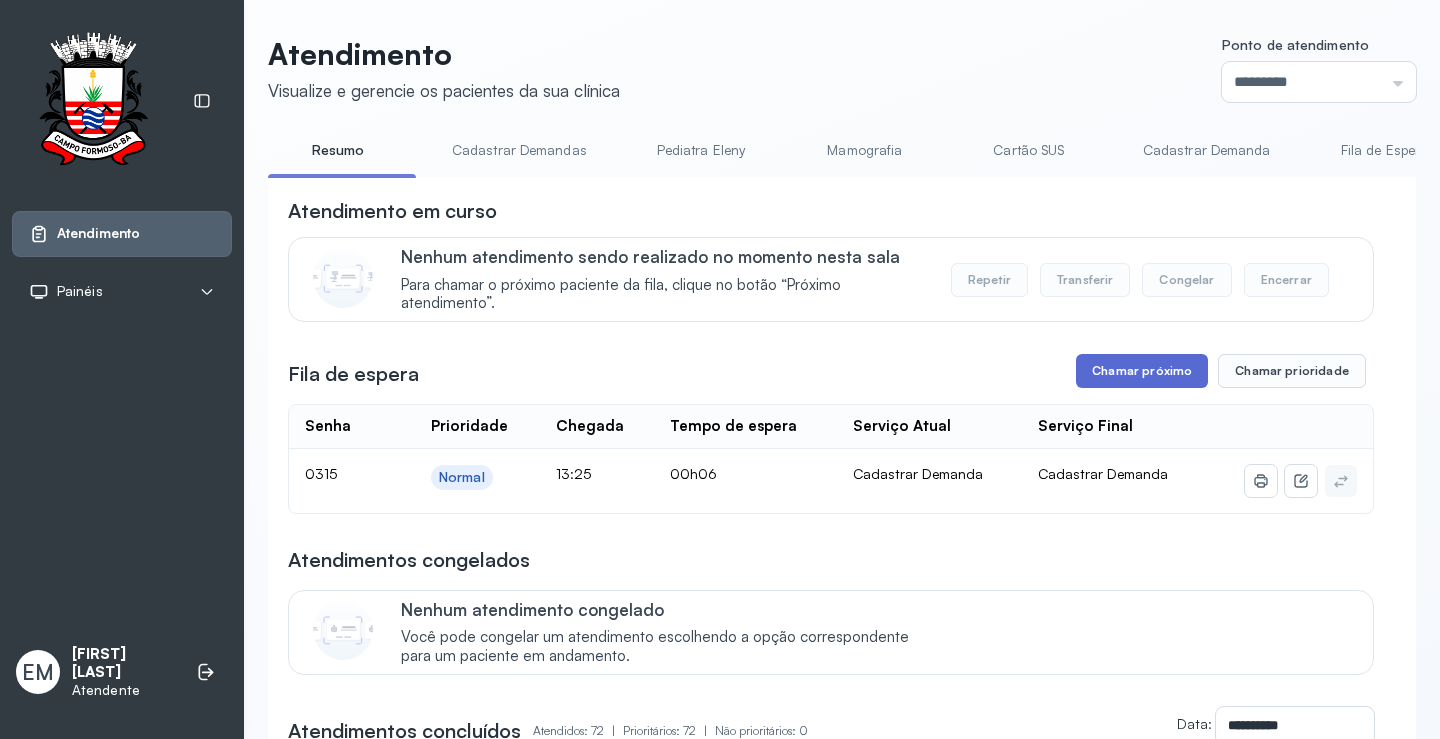 click on "Chamar próximo" at bounding box center [1142, 371] 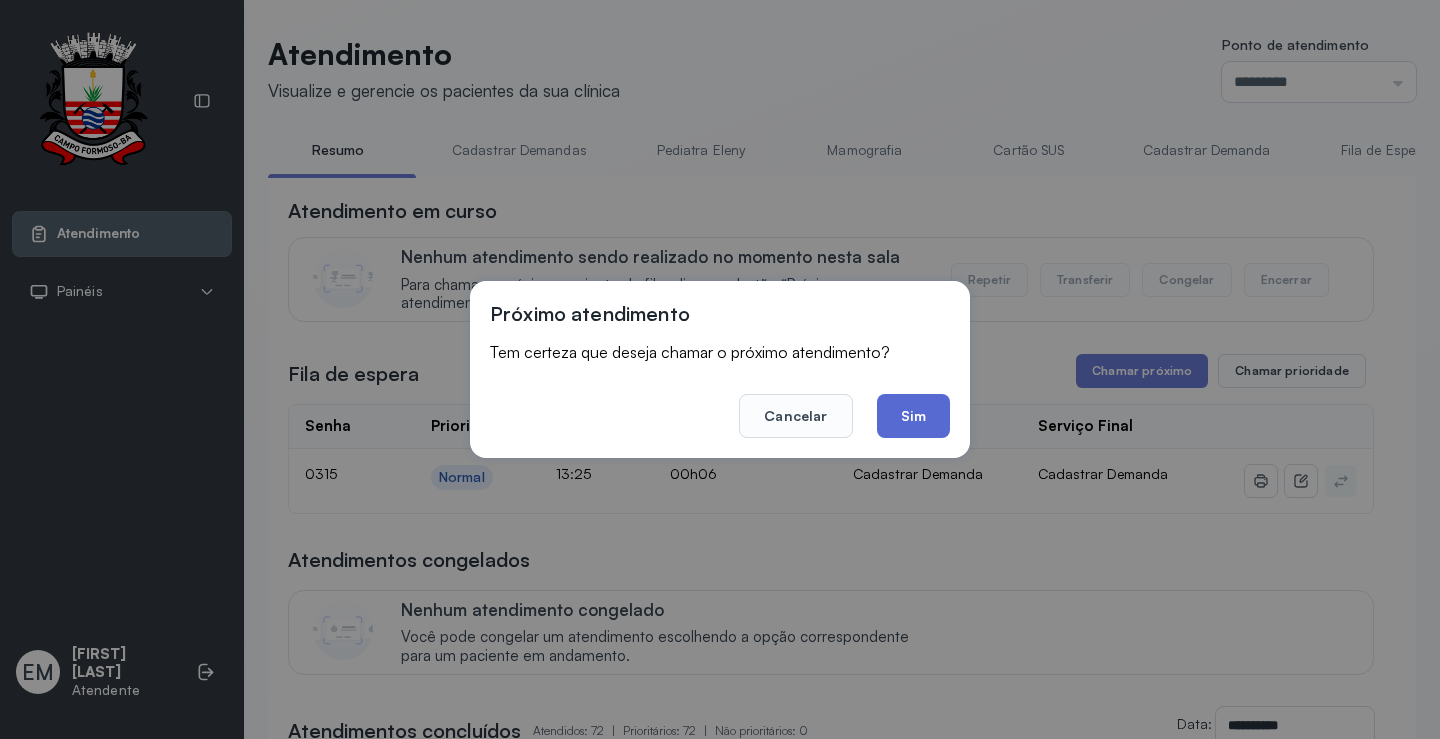 click on "Sim" 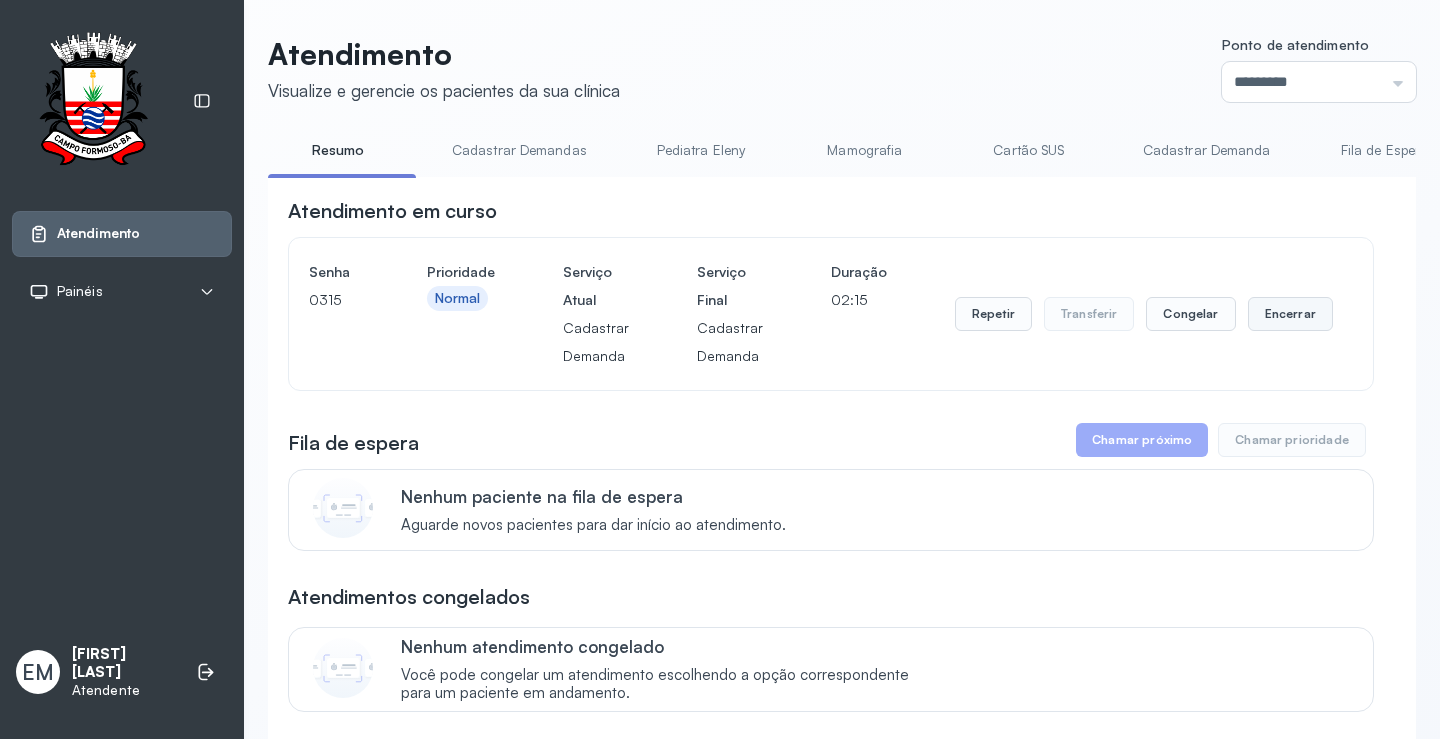 click on "Encerrar" at bounding box center (1290, 314) 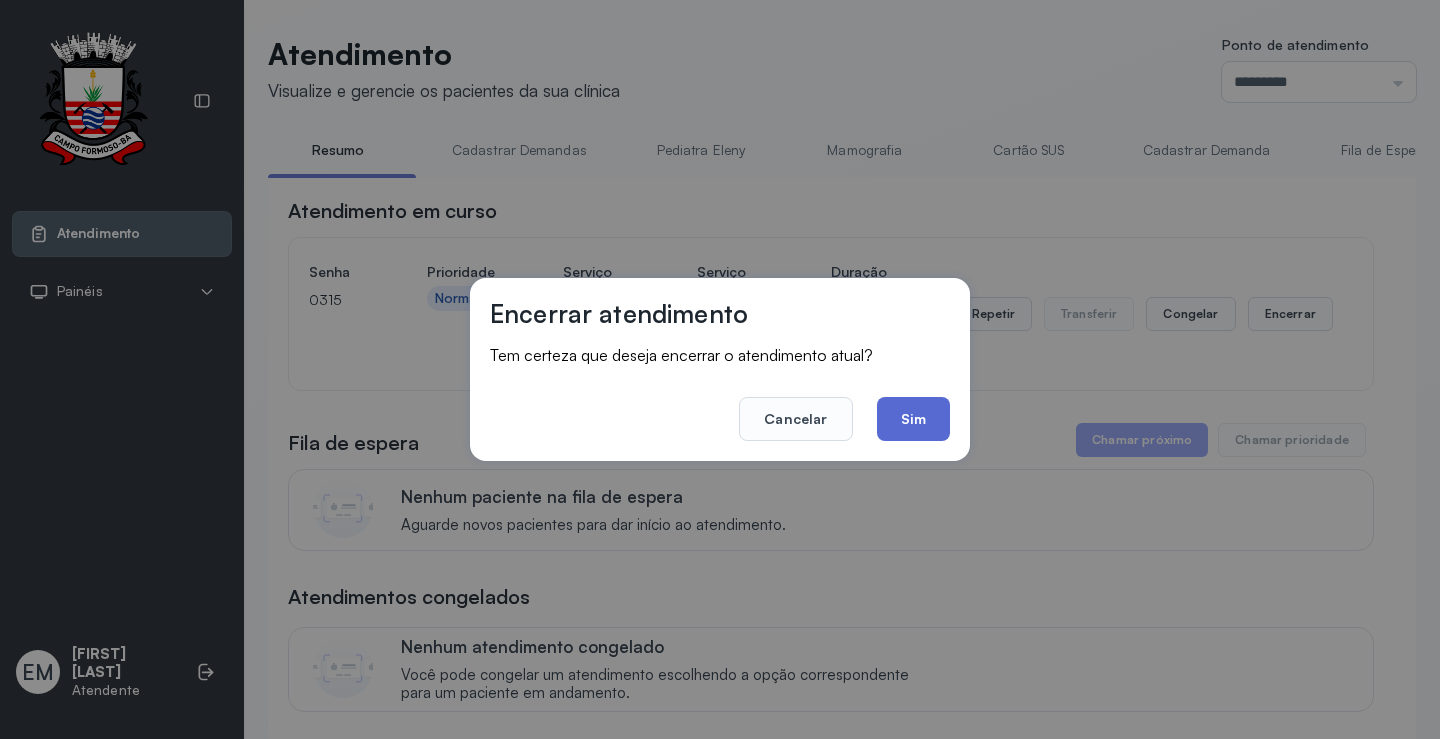 click on "Sim" 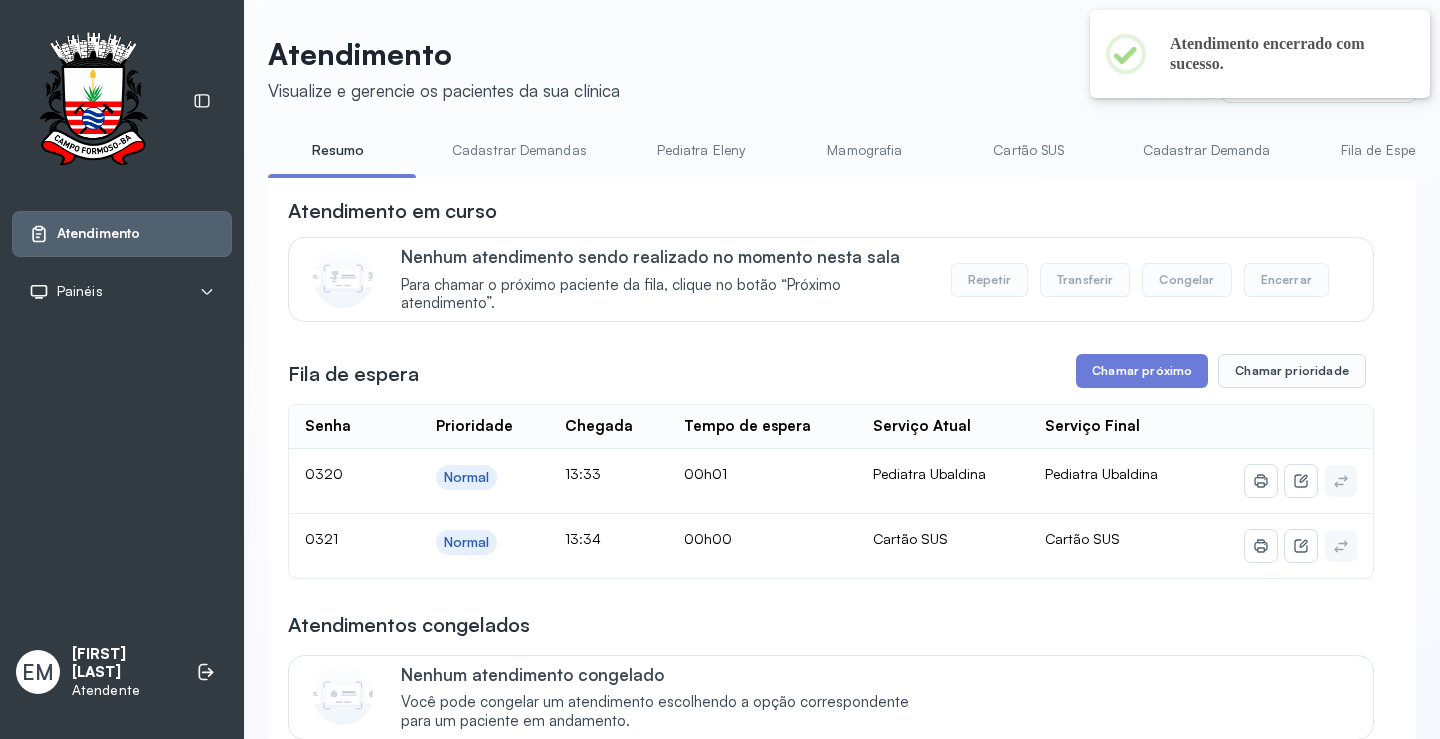 drag, startPoint x: 1108, startPoint y: 371, endPoint x: 1072, endPoint y: 419, distance: 60 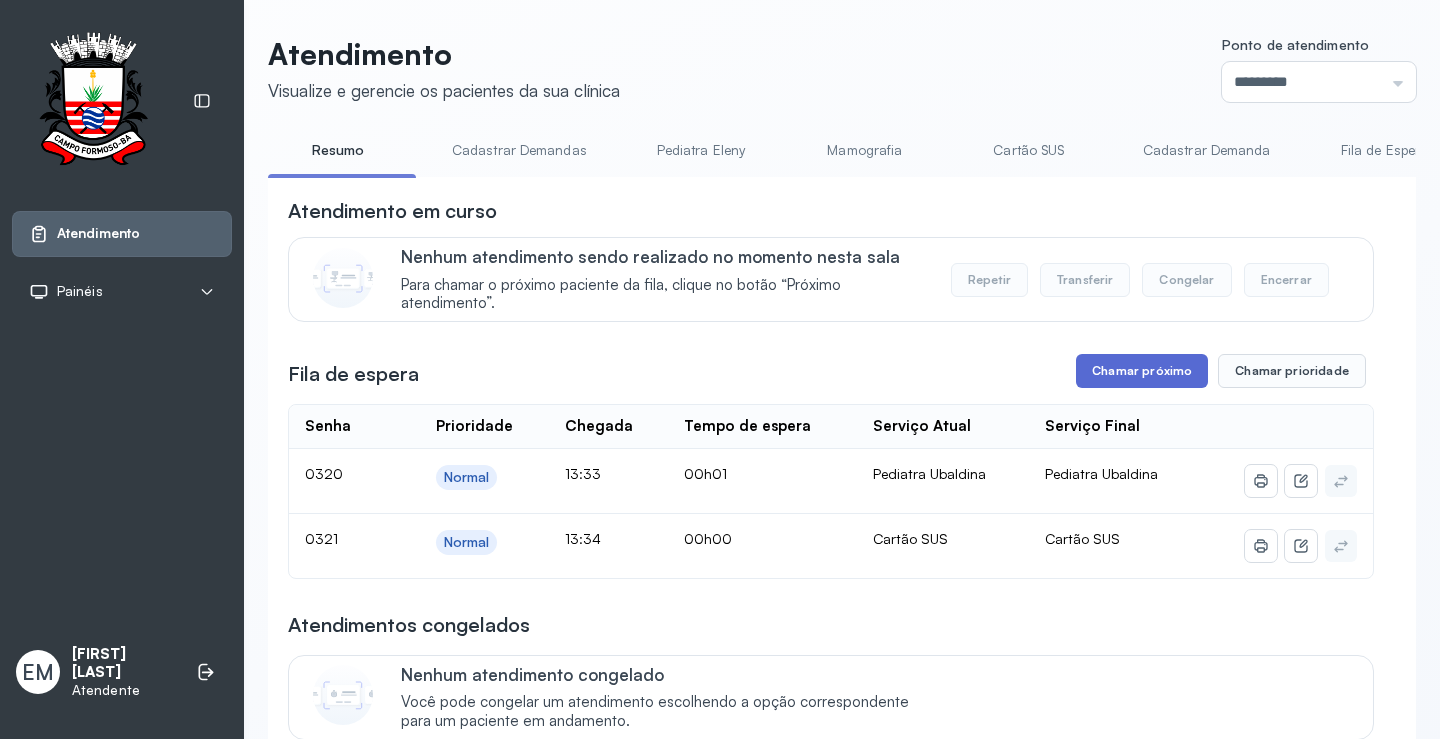 click on "Chamar próximo" at bounding box center (1142, 371) 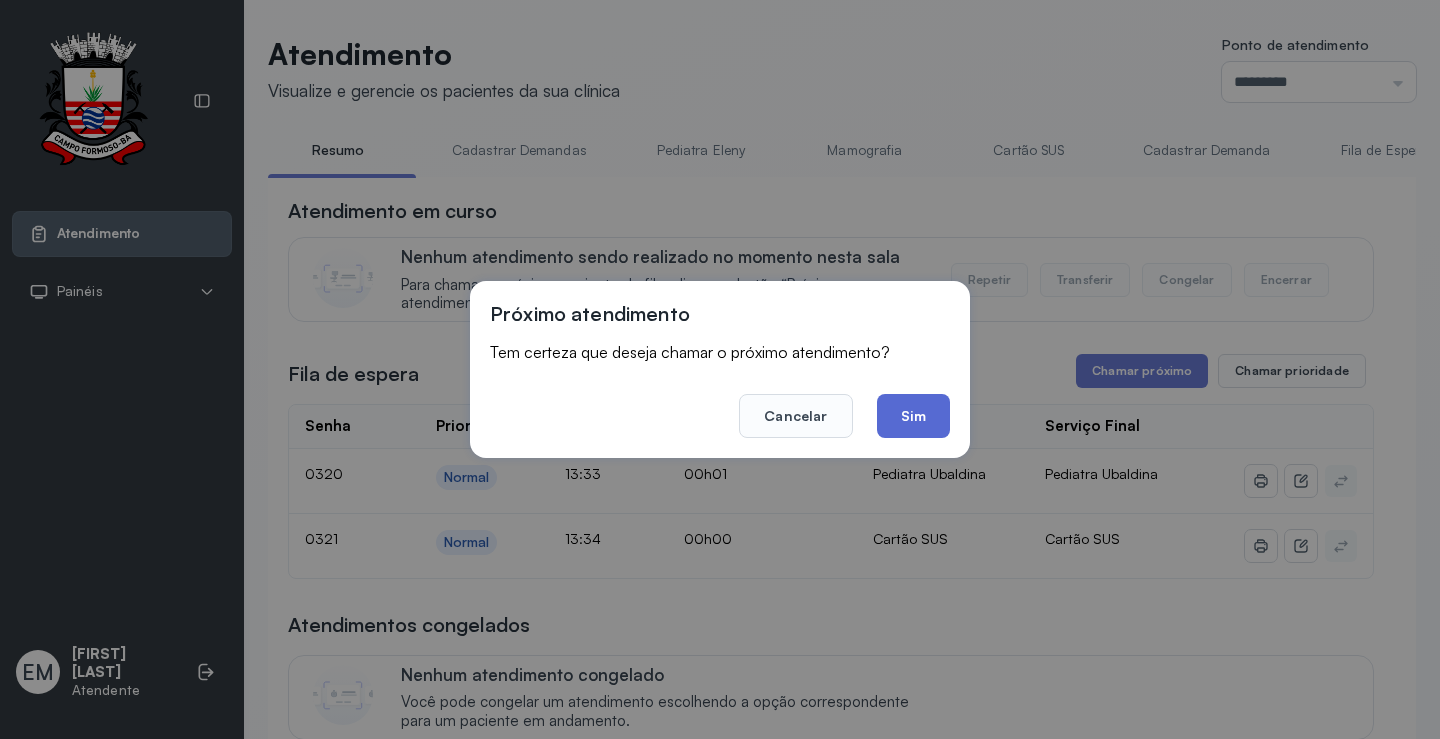 click on "Sim" 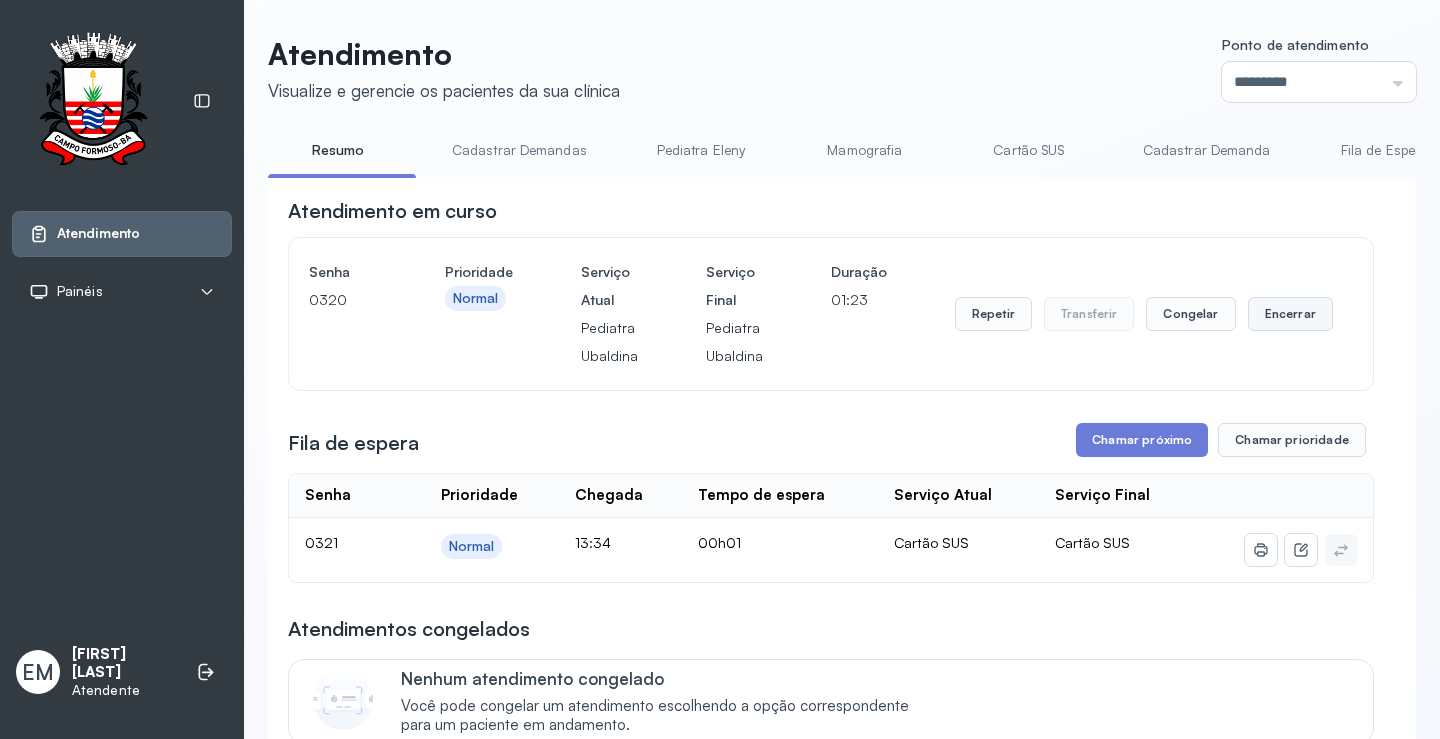 click on "Encerrar" at bounding box center [1290, 314] 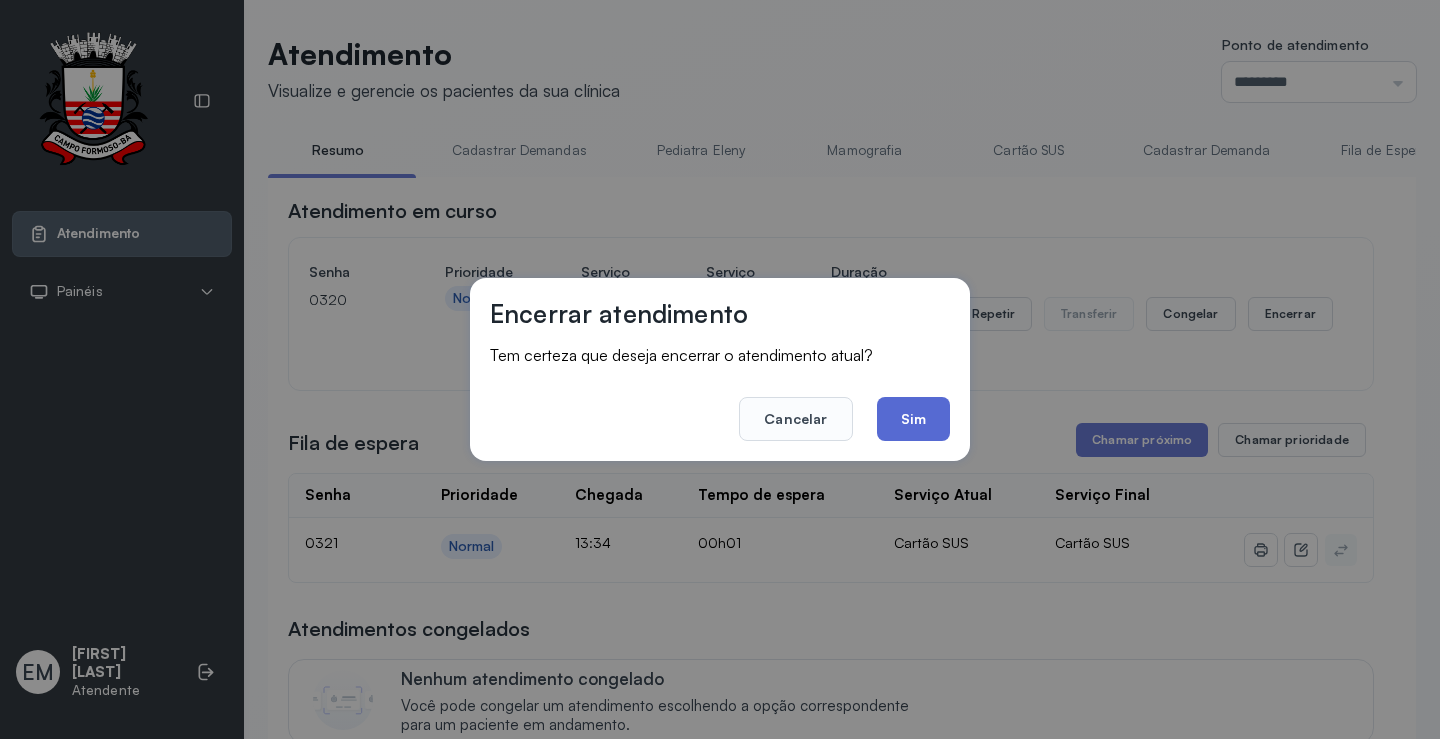 click on "Sim" 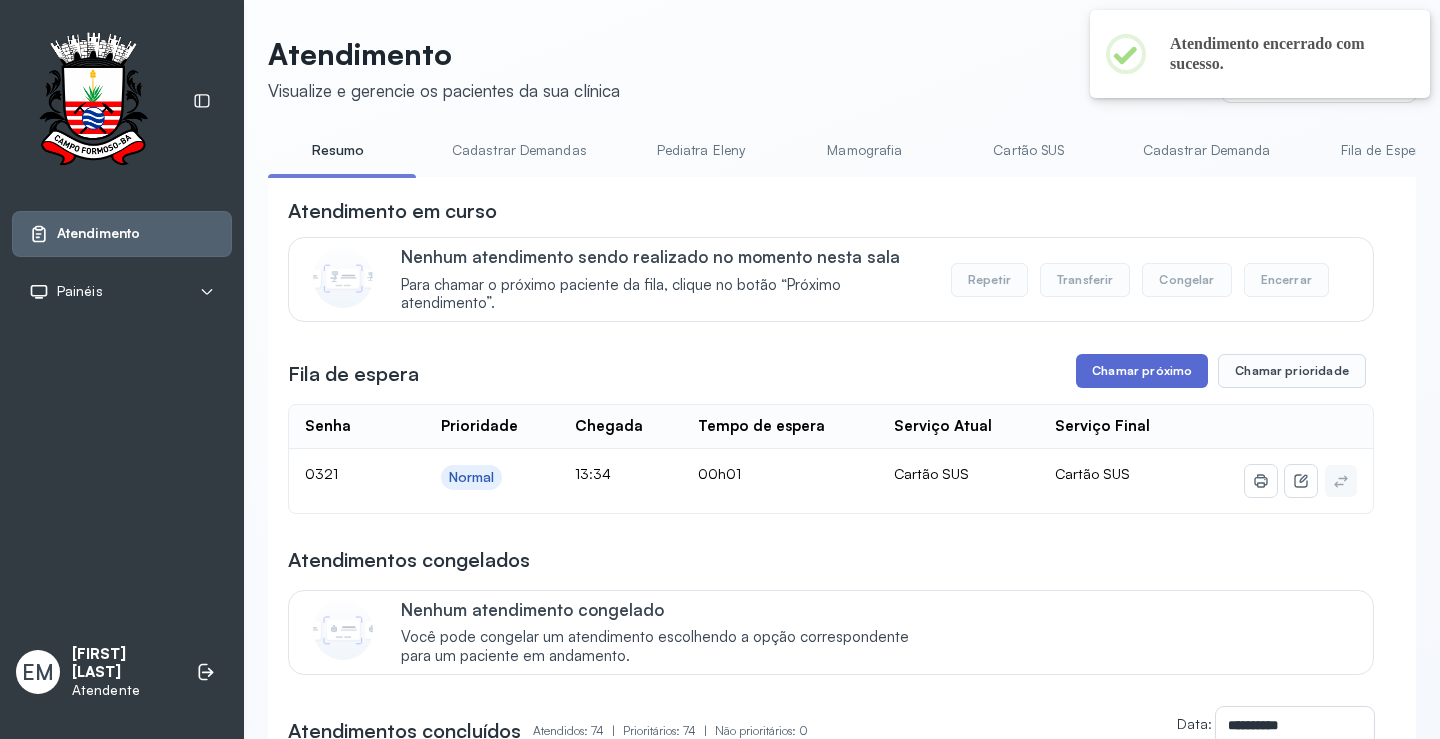 click on "Chamar próximo" at bounding box center (1142, 371) 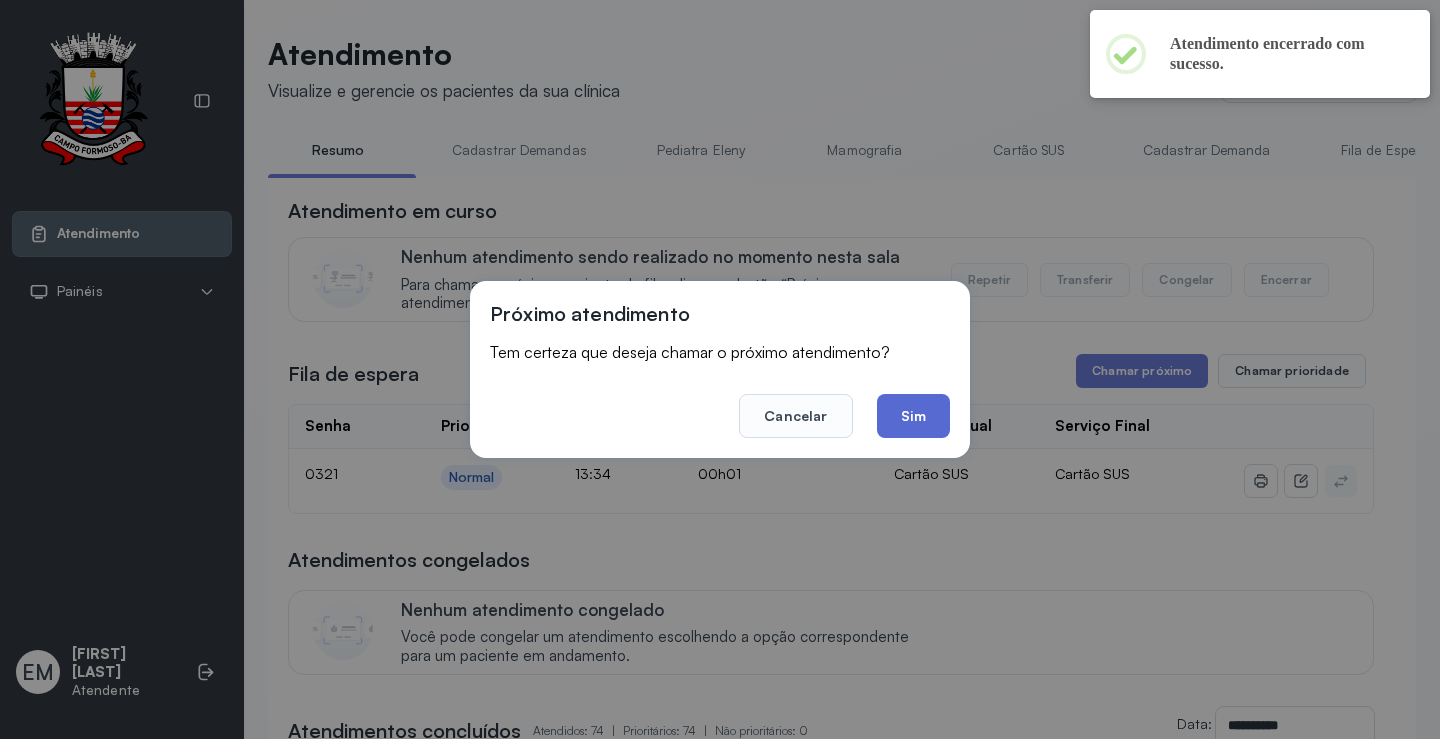 click on "Sim" 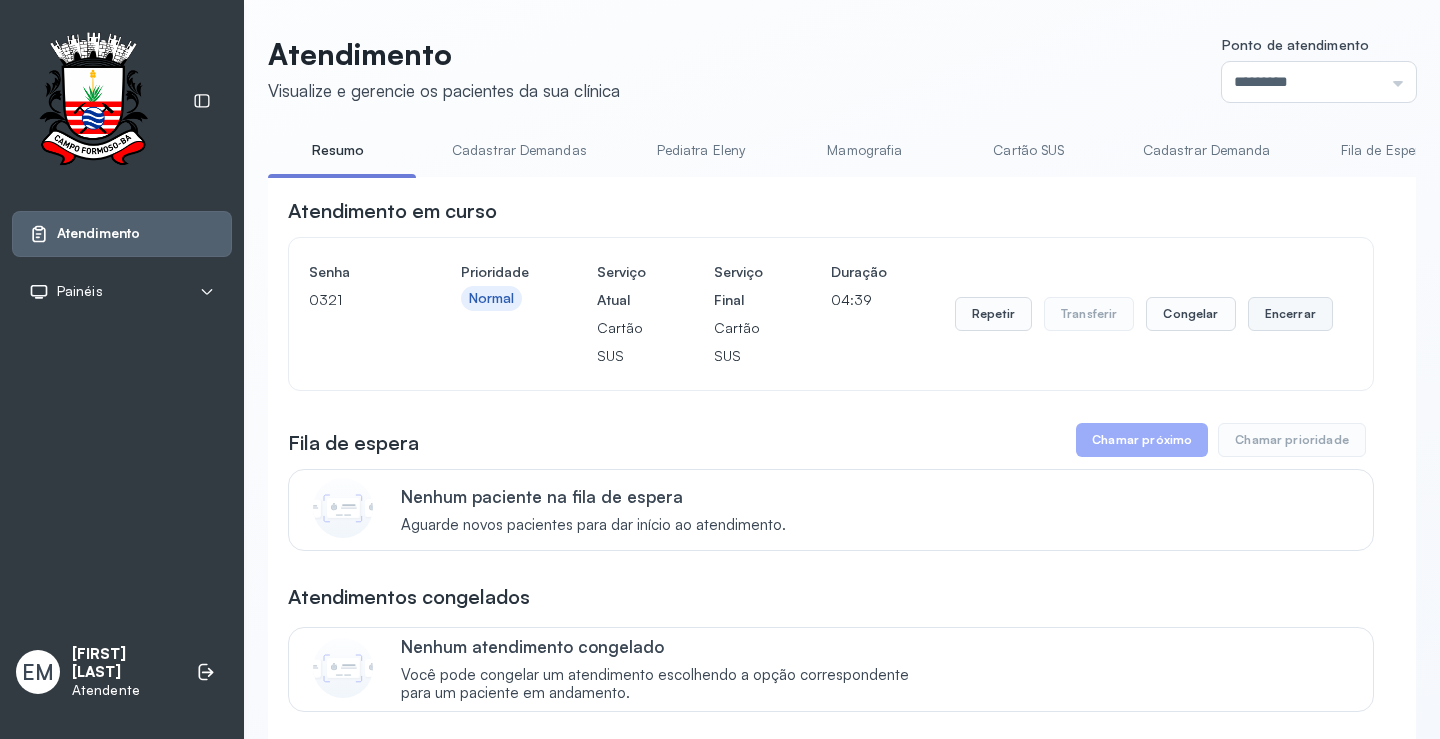 click on "Encerrar" at bounding box center [1290, 314] 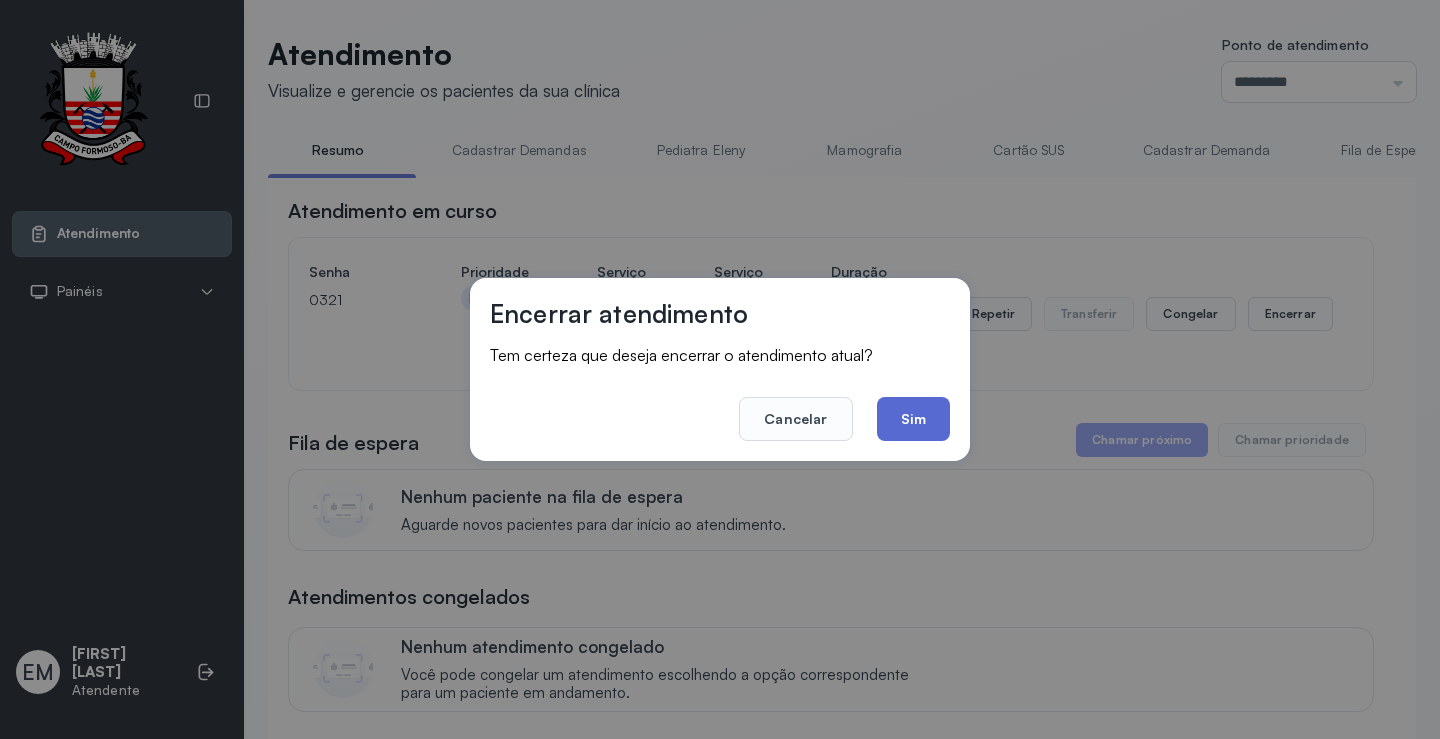 click on "Sim" 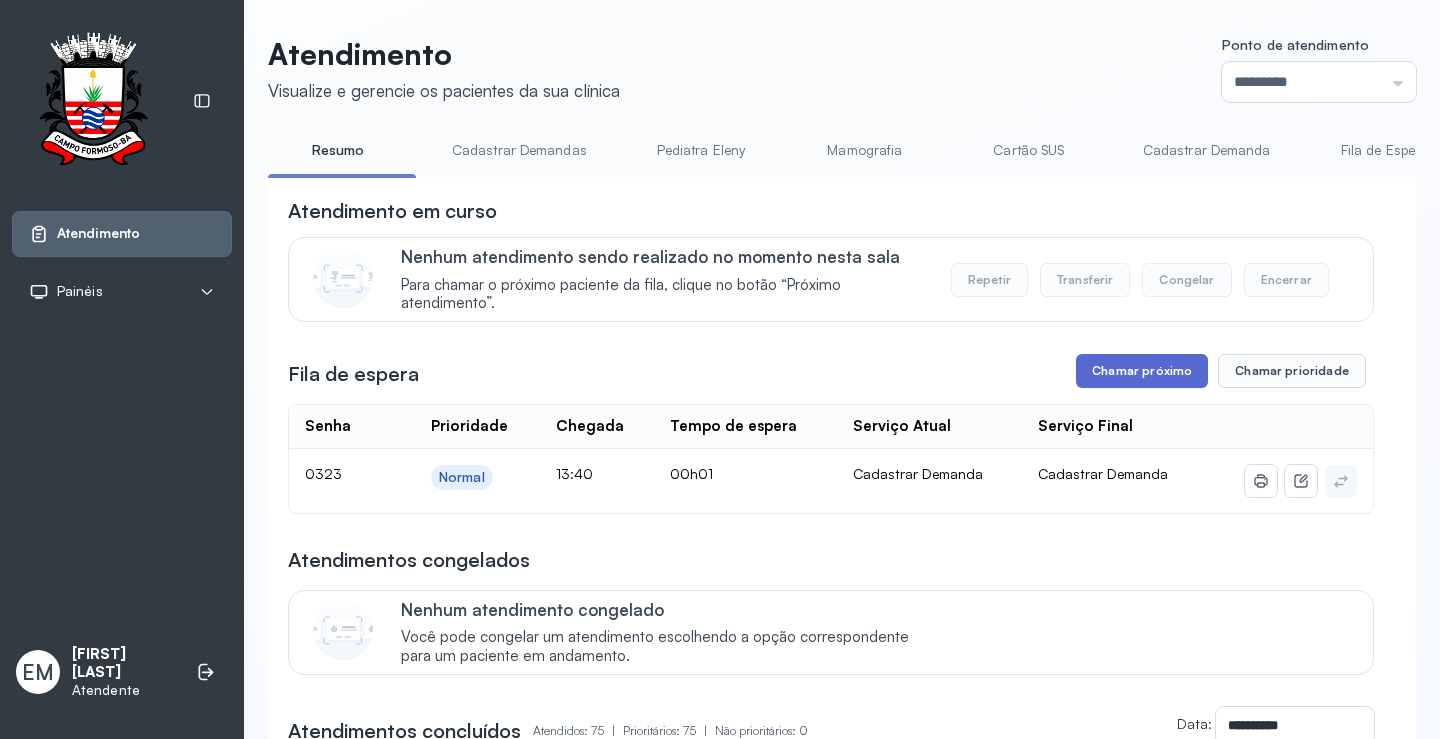 click on "Chamar próximo" at bounding box center (1142, 371) 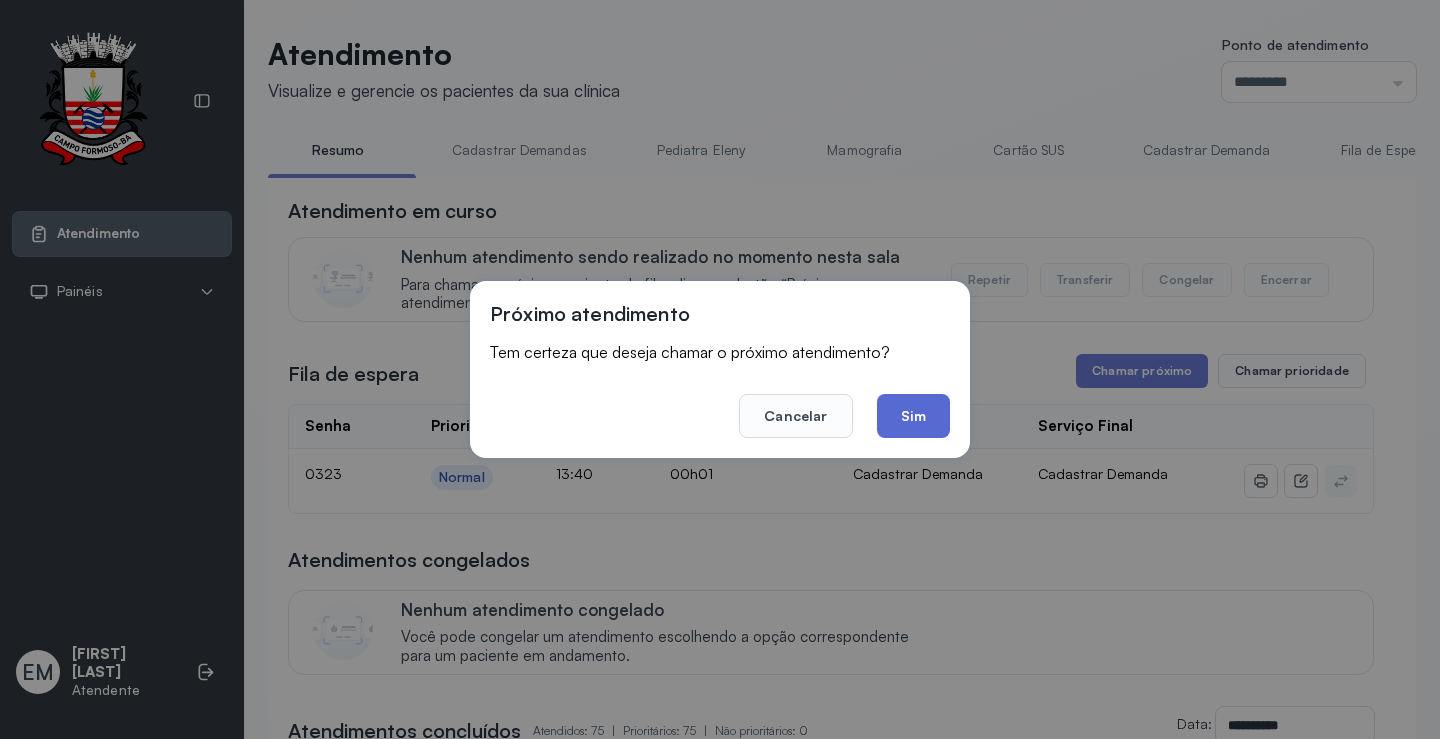 click on "Sim" 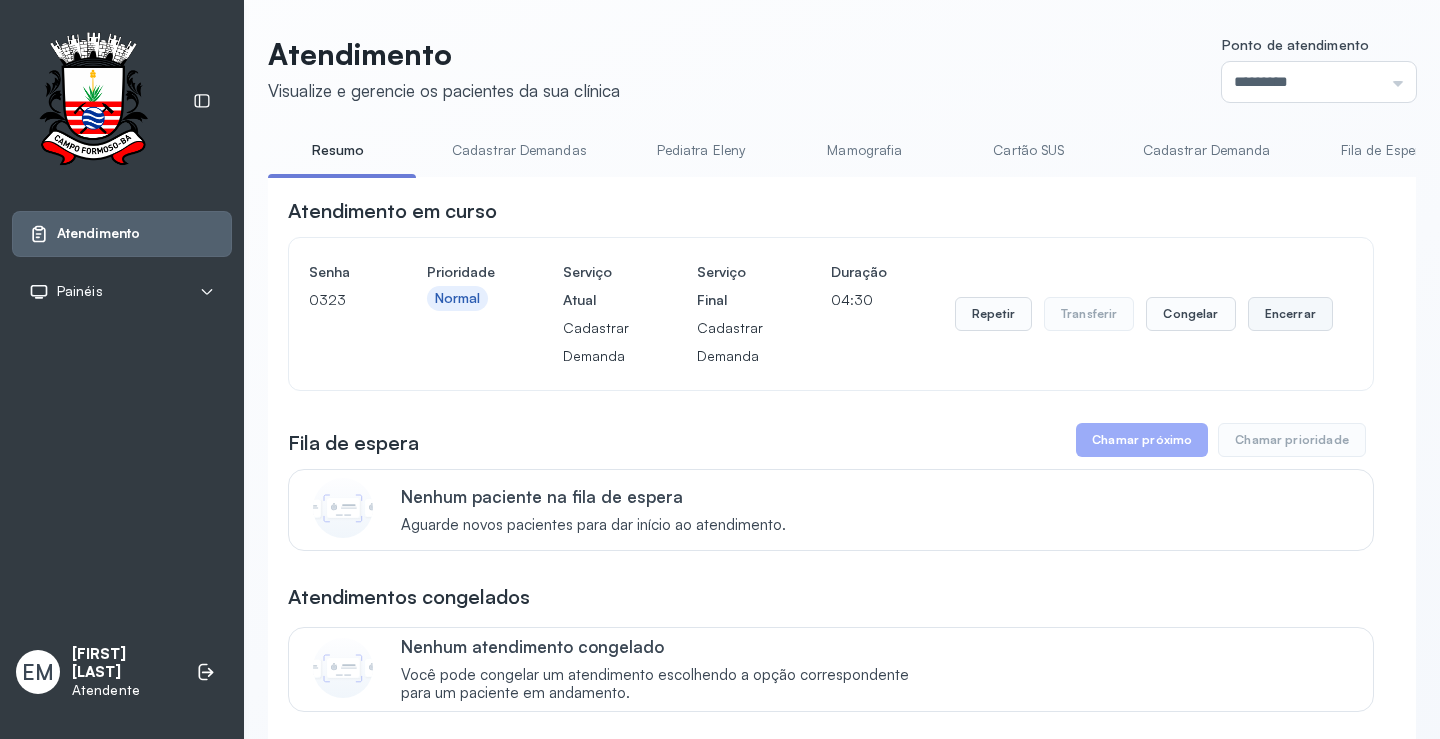 click on "Encerrar" at bounding box center [1290, 314] 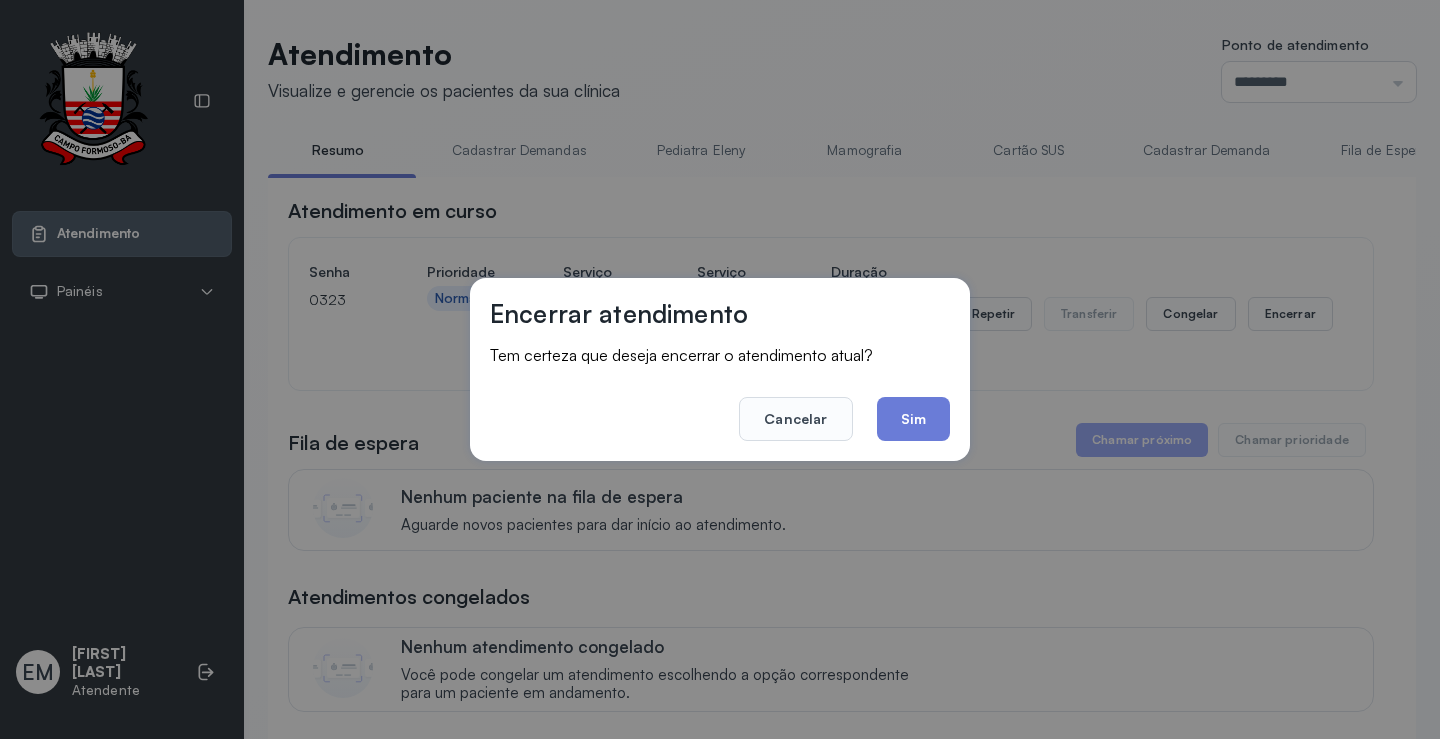 click on "Cancelar Sim" at bounding box center [720, 405] 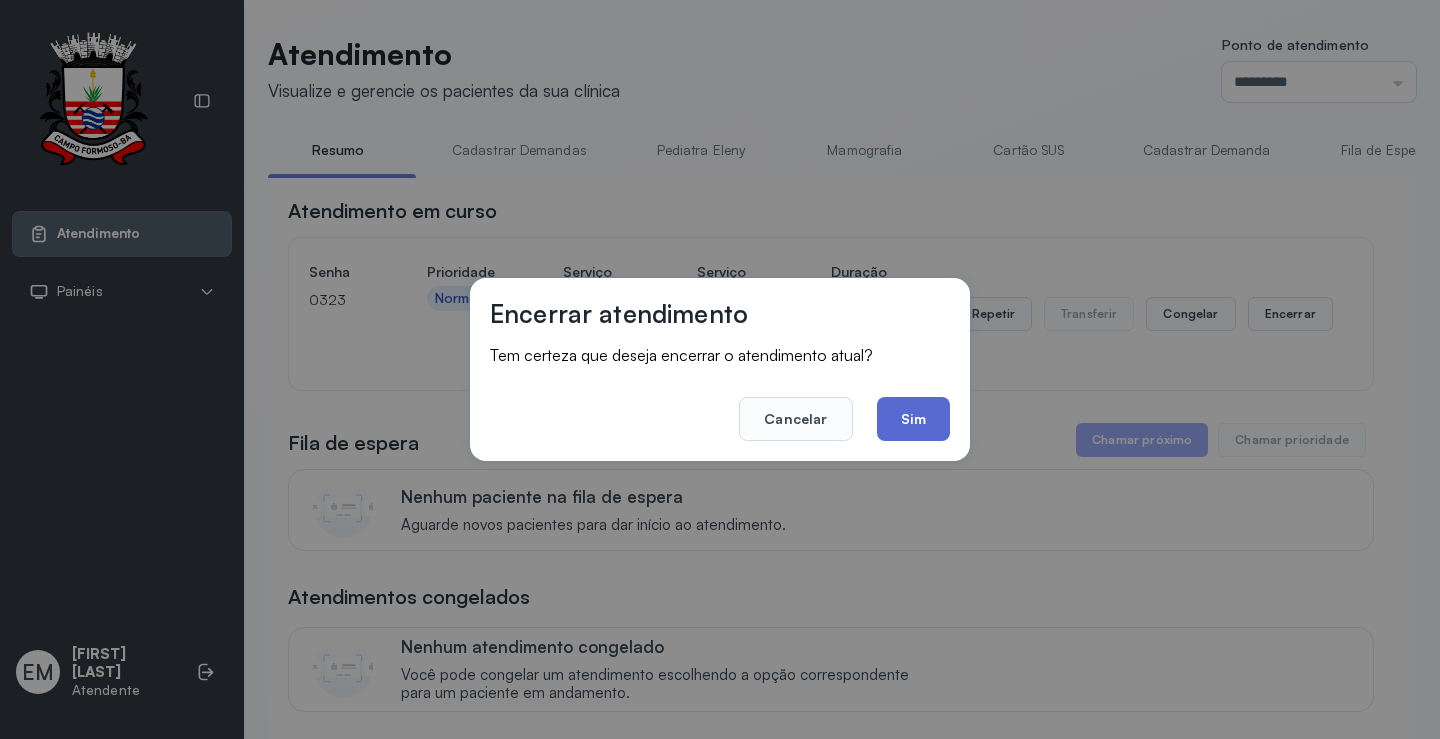 click on "Sim" 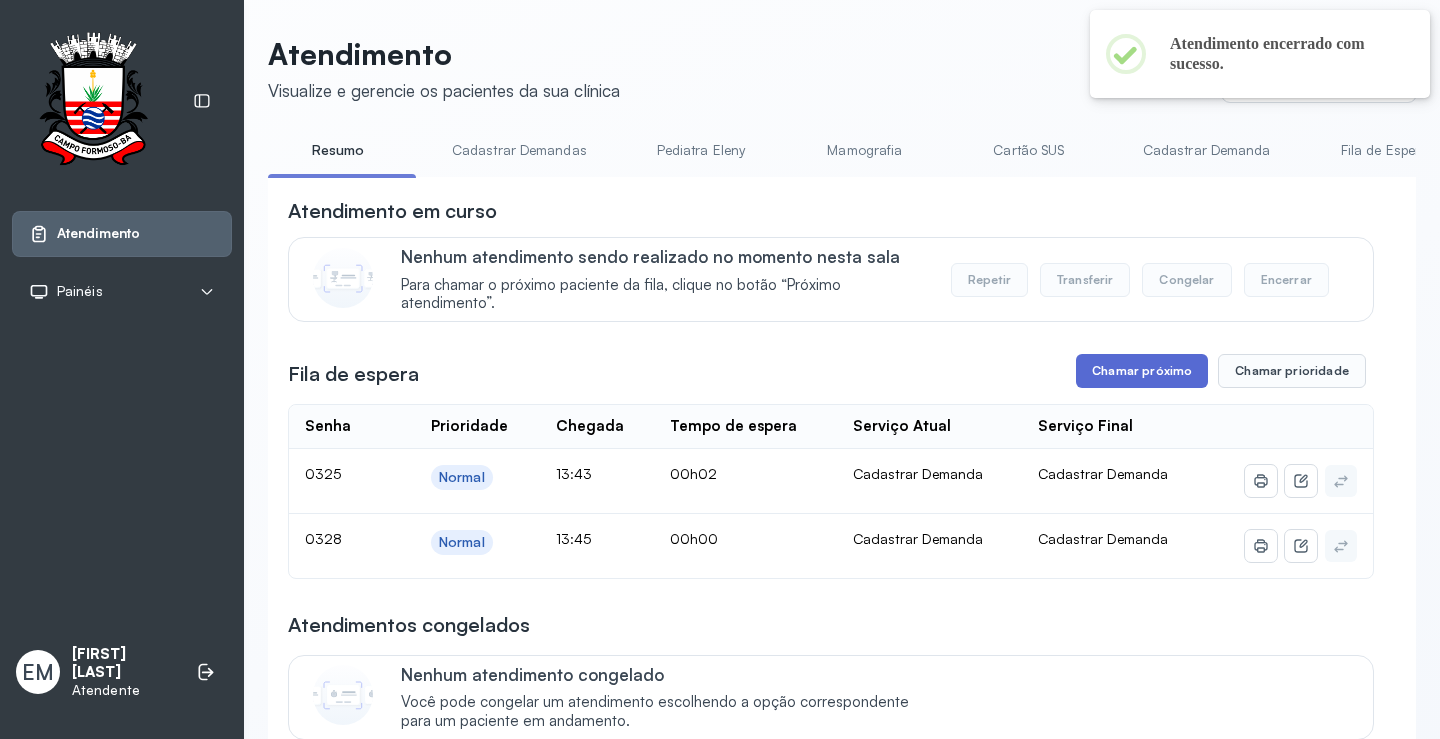 click on "Chamar próximo" at bounding box center [1142, 371] 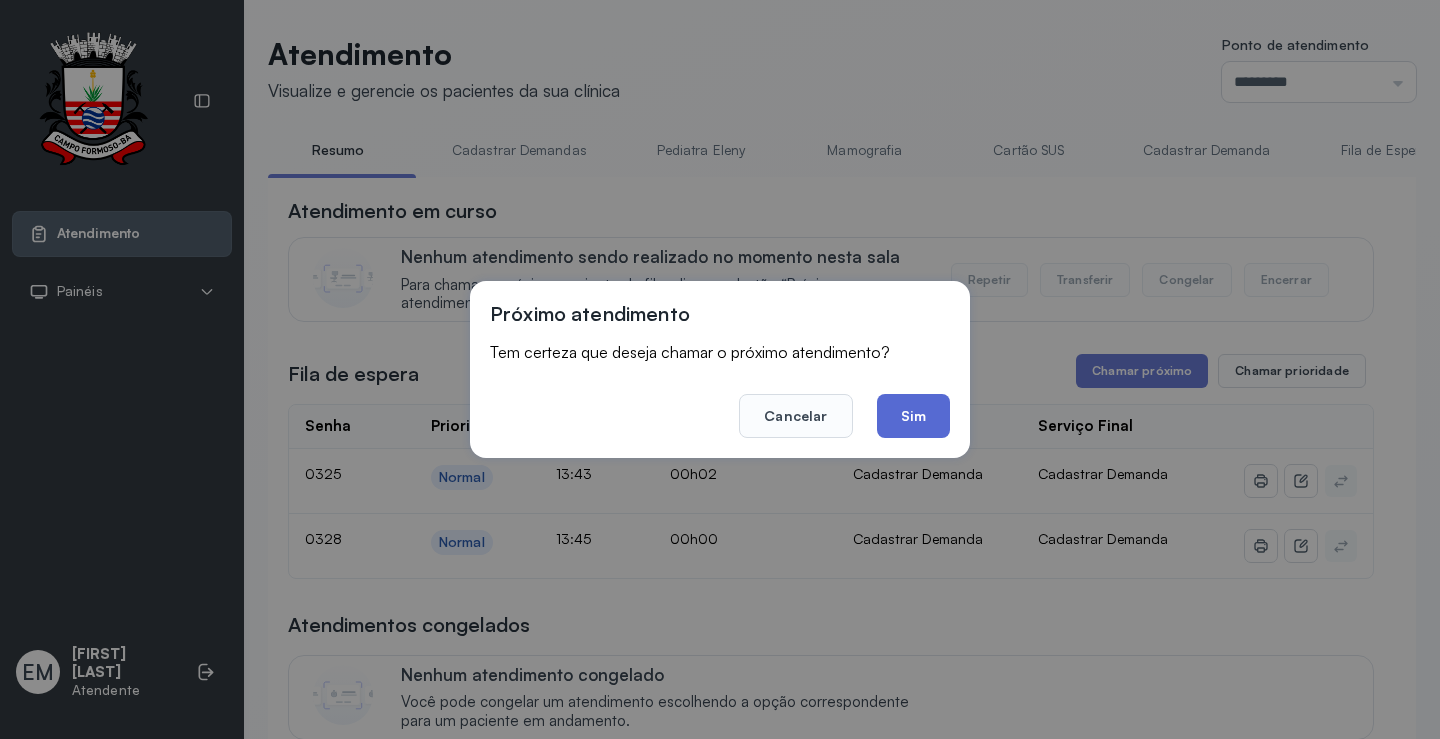 click on "Sim" 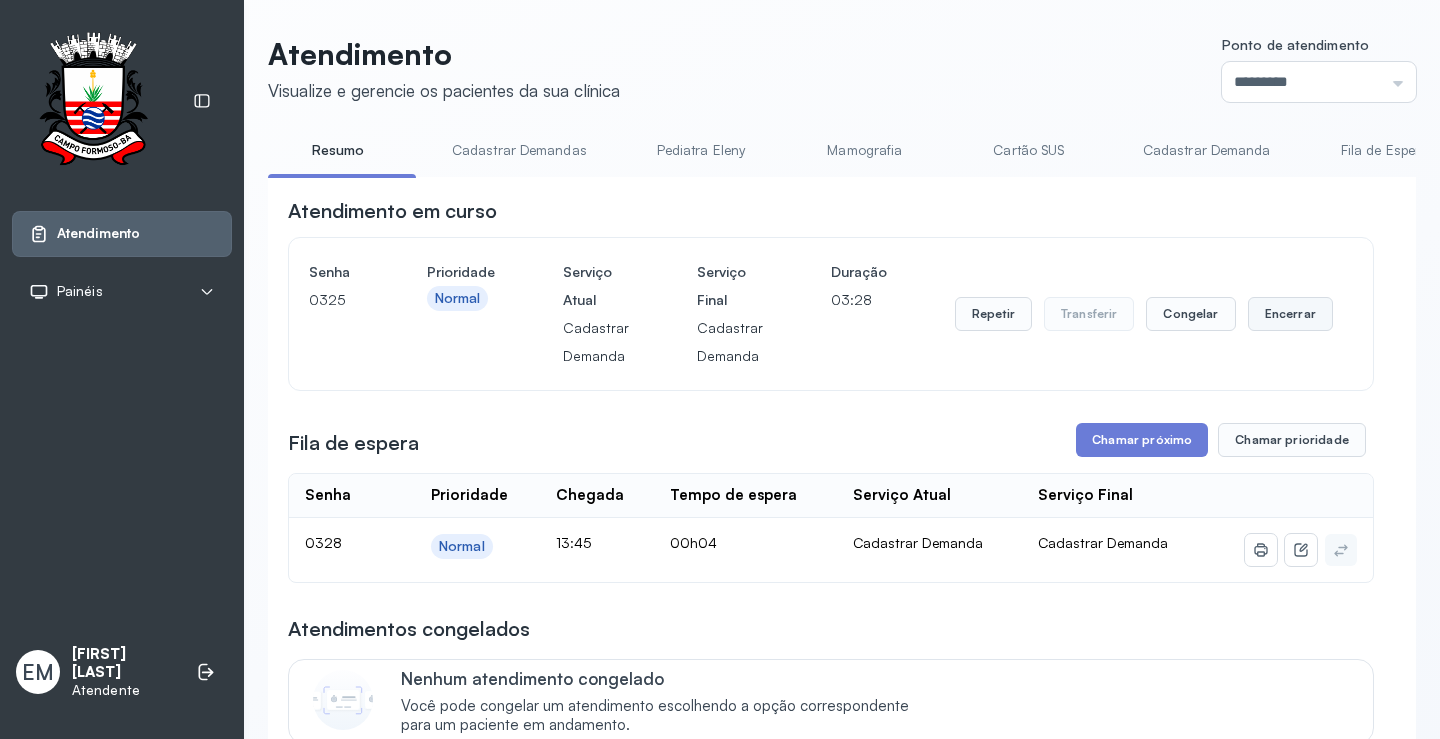 click on "Encerrar" at bounding box center [1290, 314] 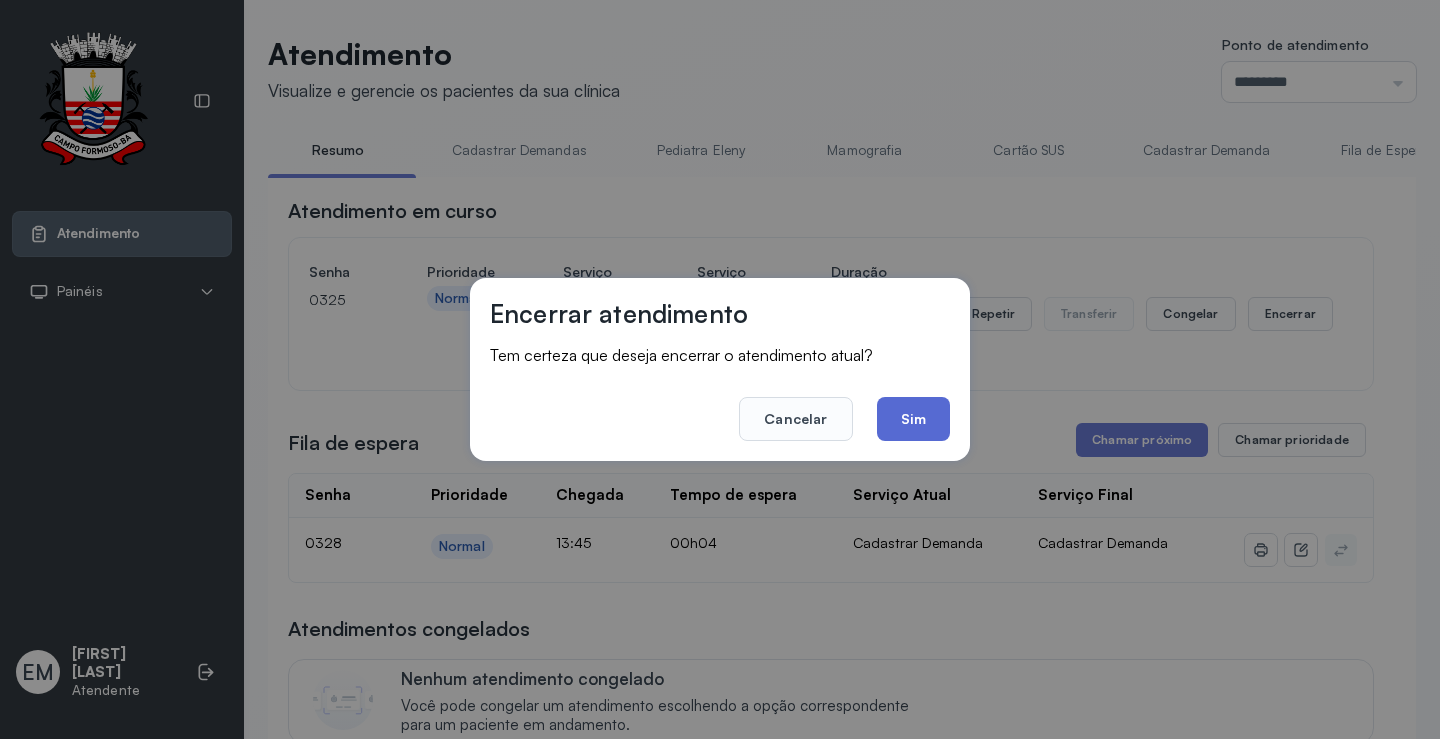 click on "Sim" 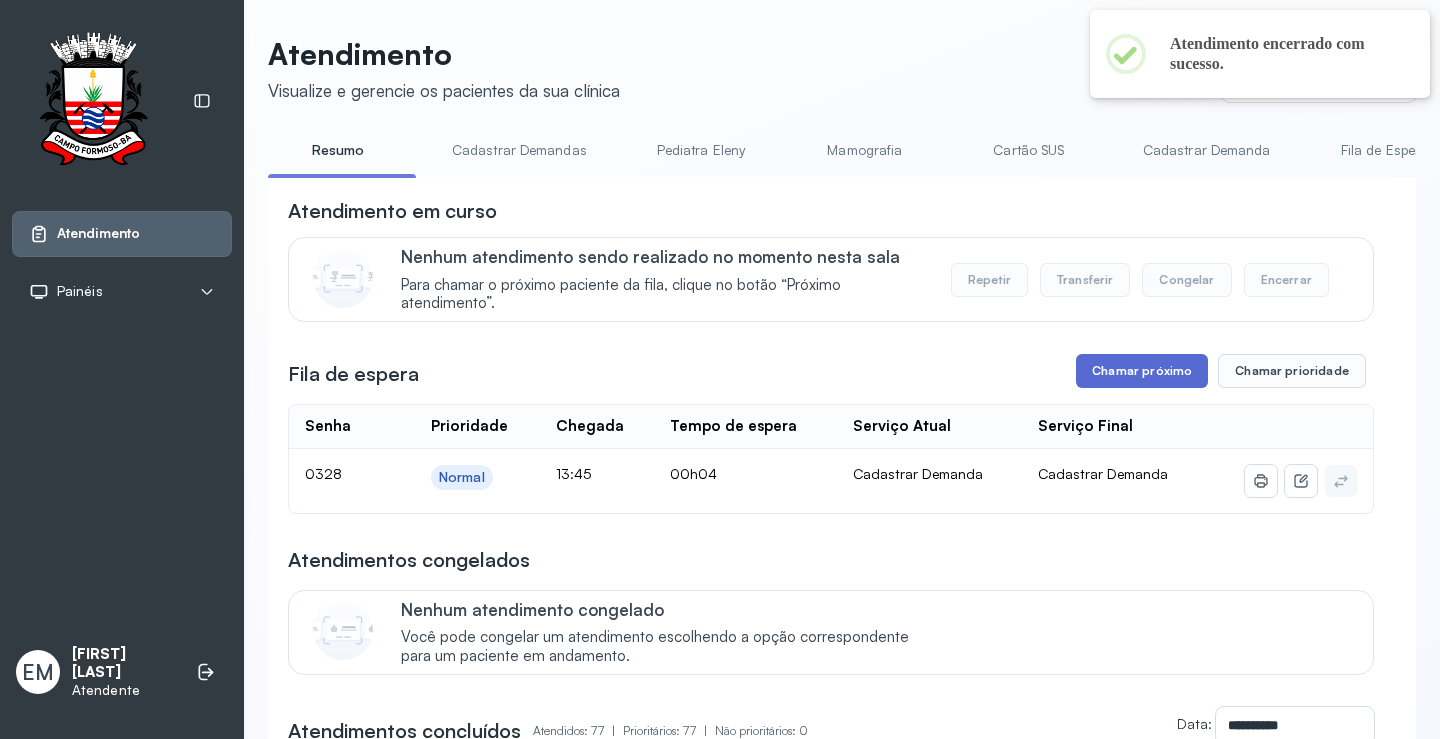 click on "Chamar próximo" at bounding box center [1142, 371] 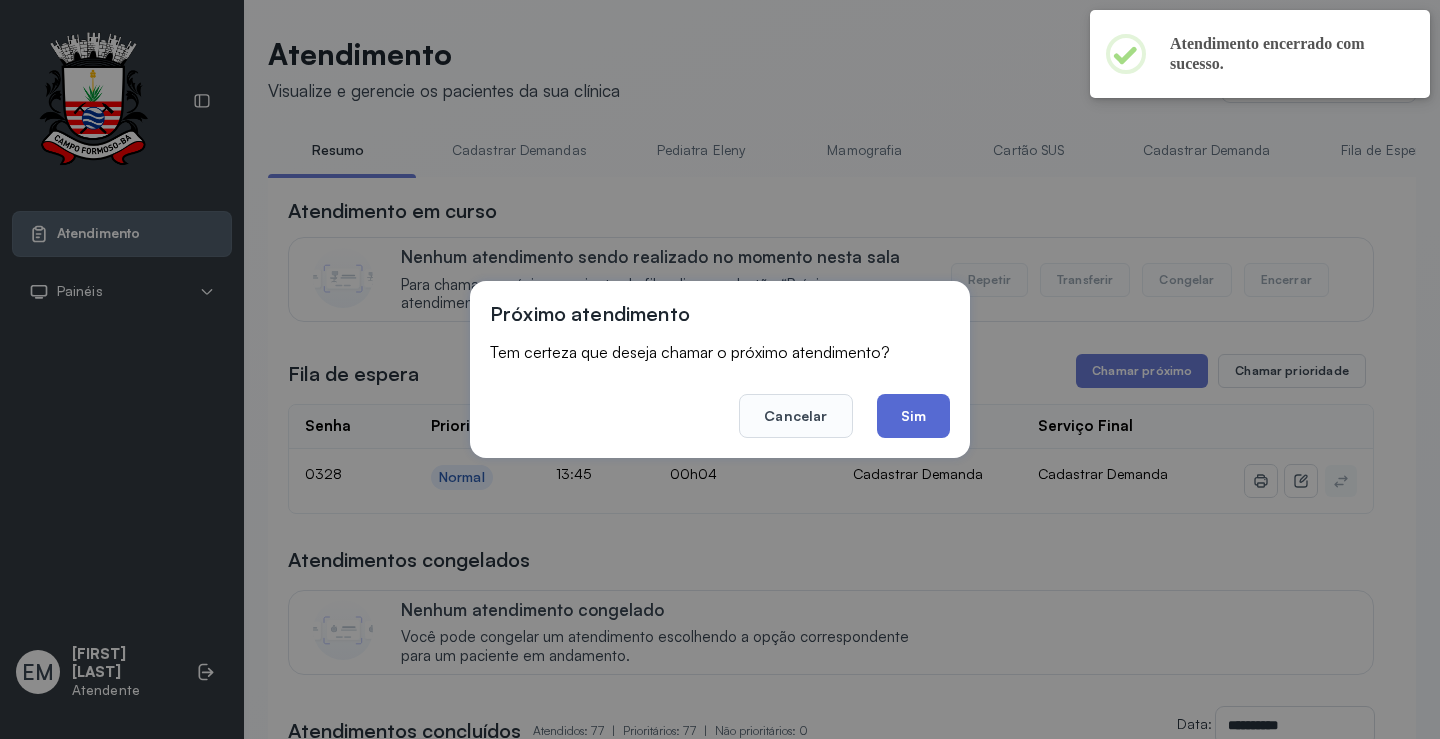 click on "Sim" 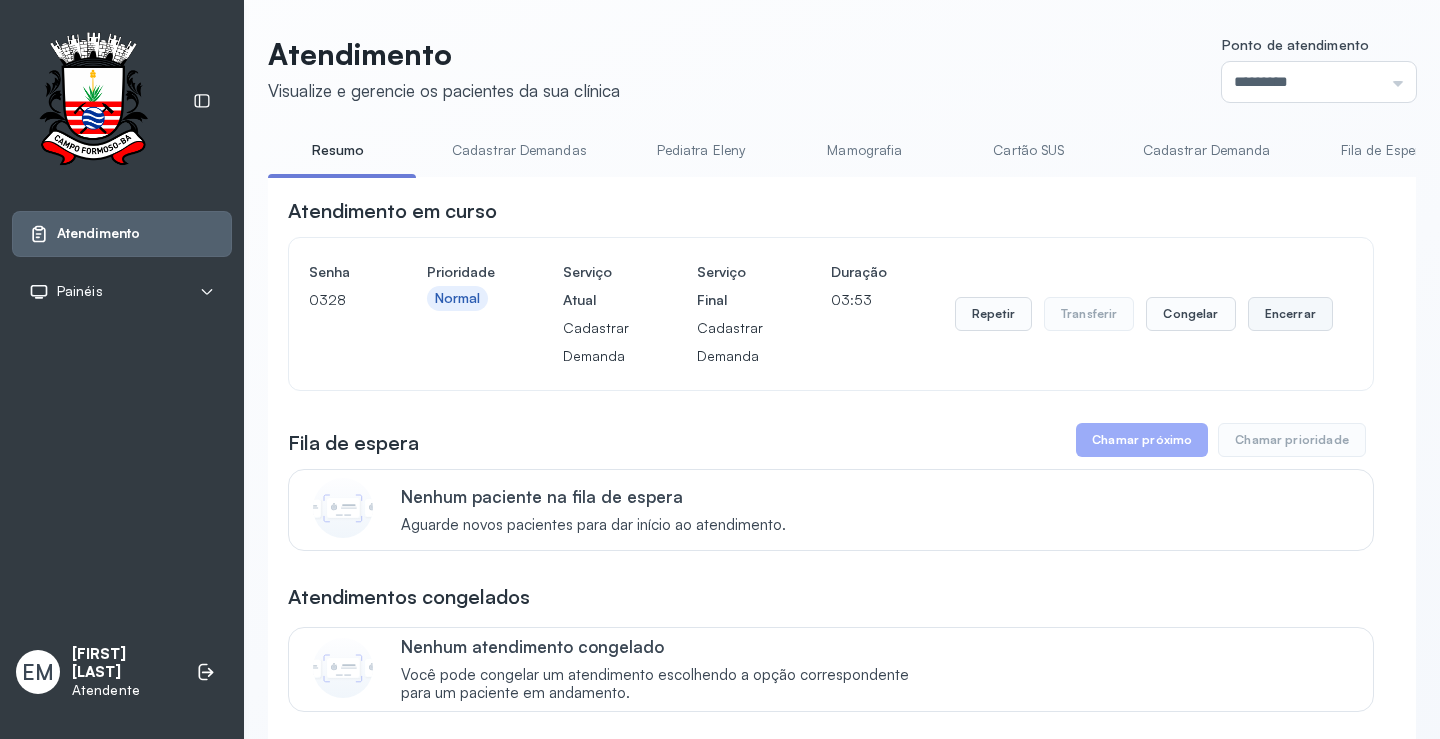 click on "Encerrar" at bounding box center (1290, 314) 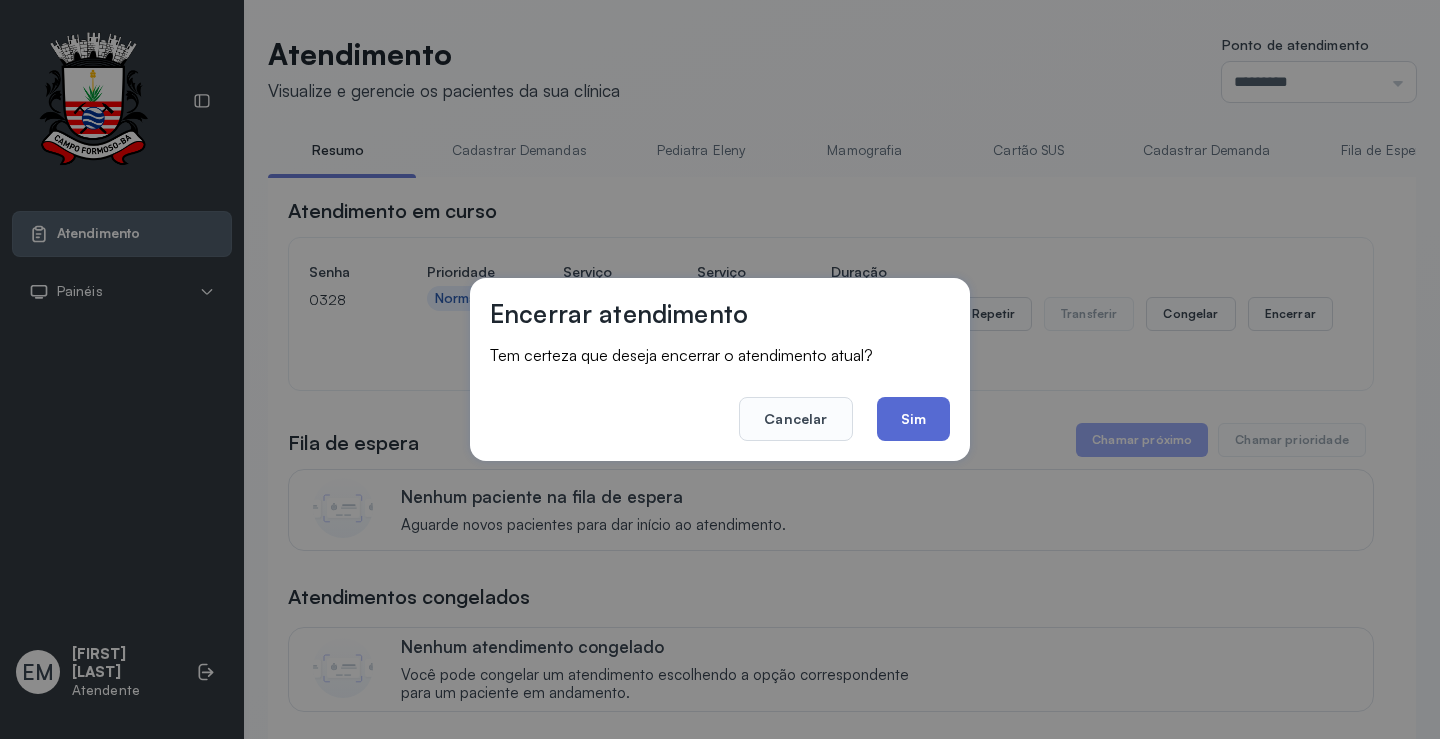 click on "Sim" 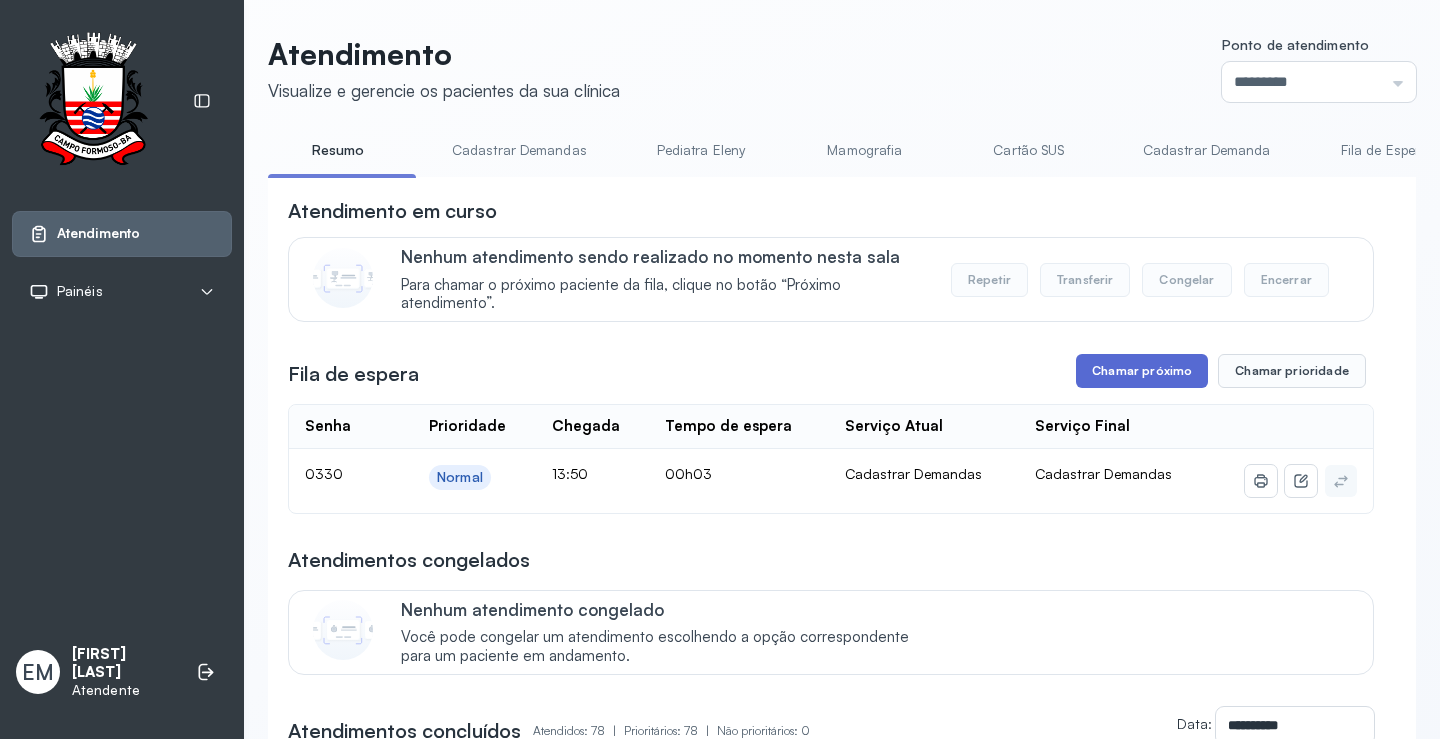click on "Chamar próximo" at bounding box center [1142, 371] 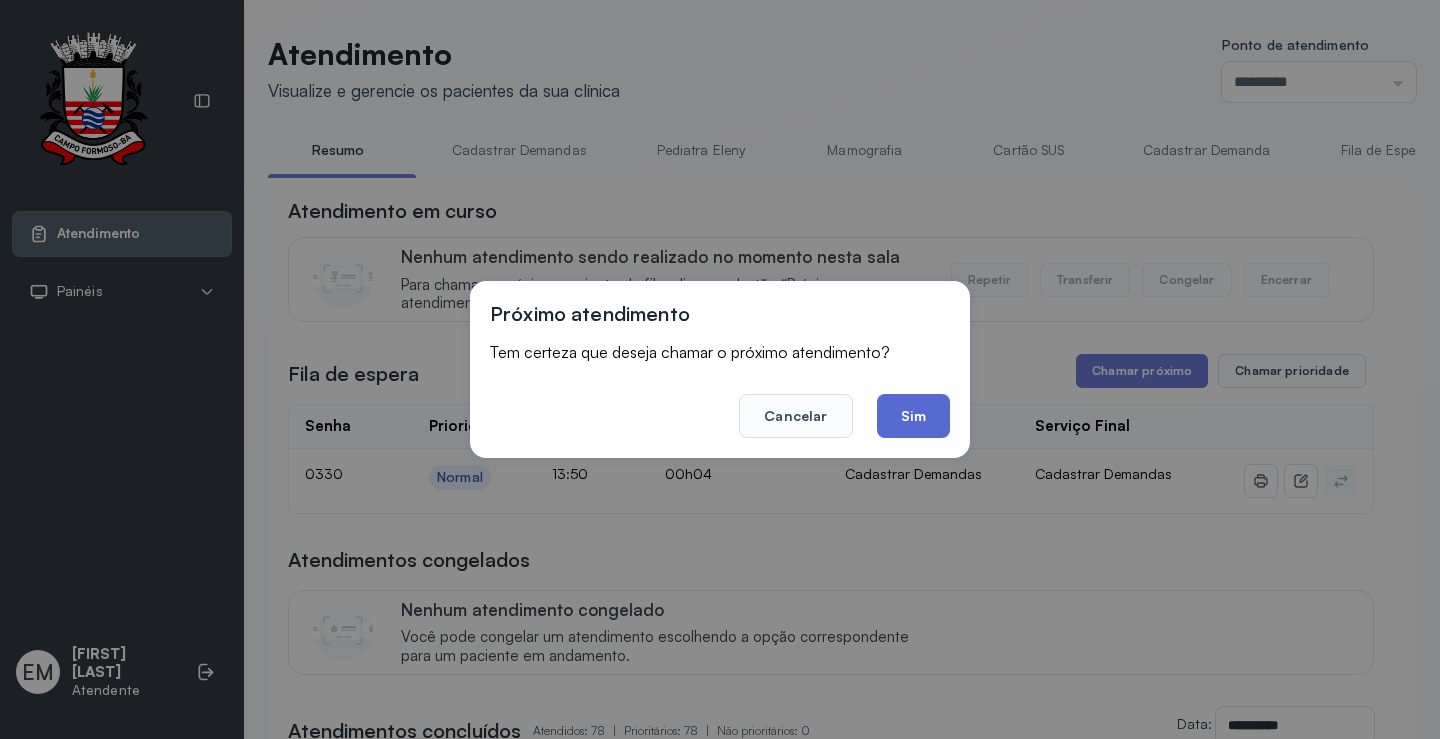 click on "Sim" 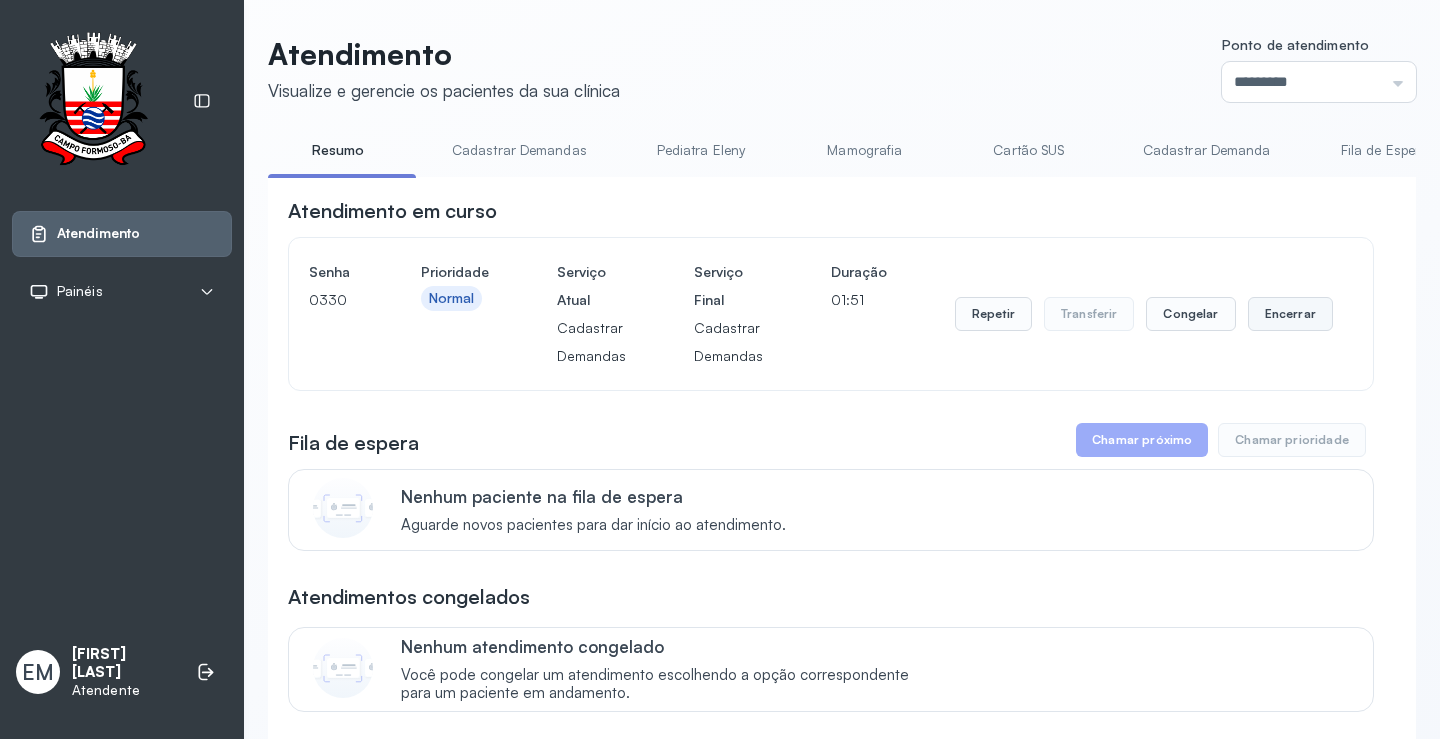 click on "Encerrar" at bounding box center [1290, 314] 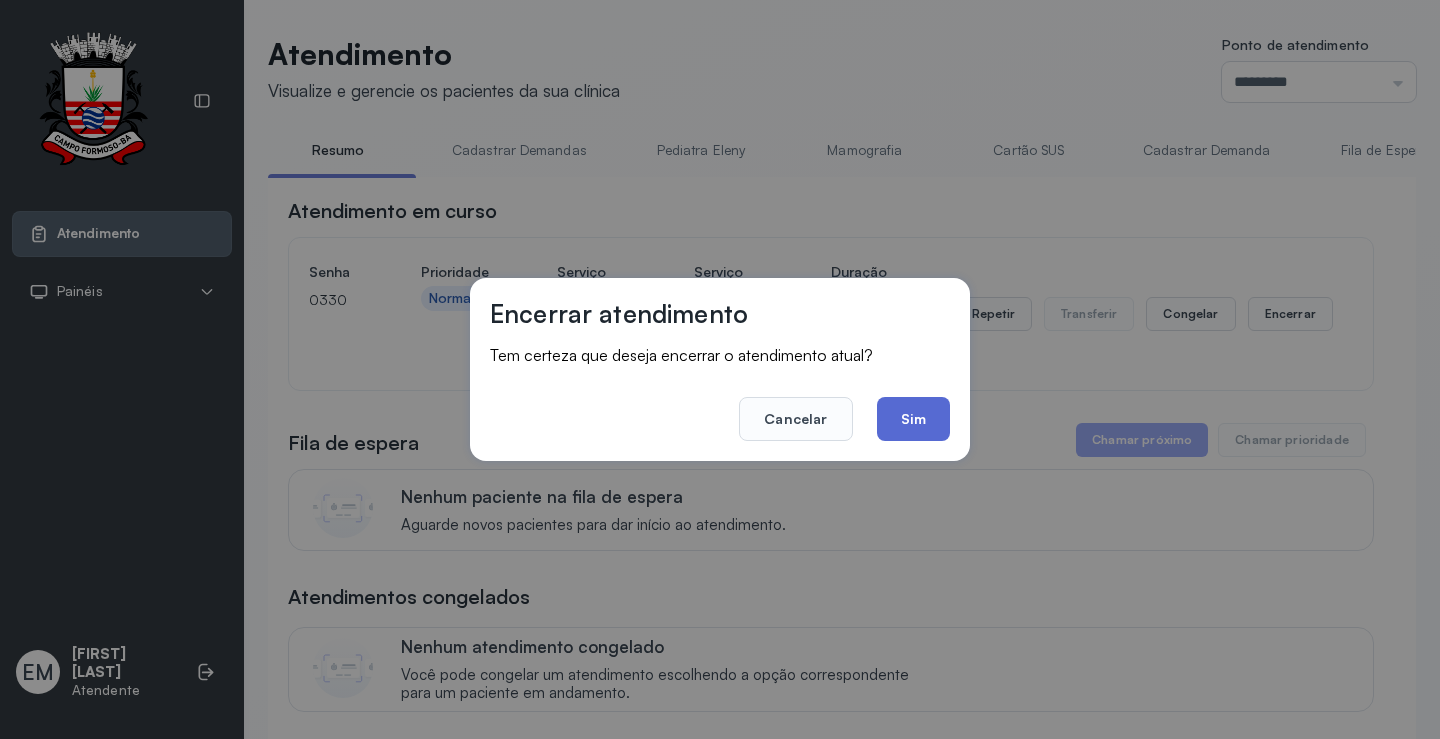 click on "Sim" 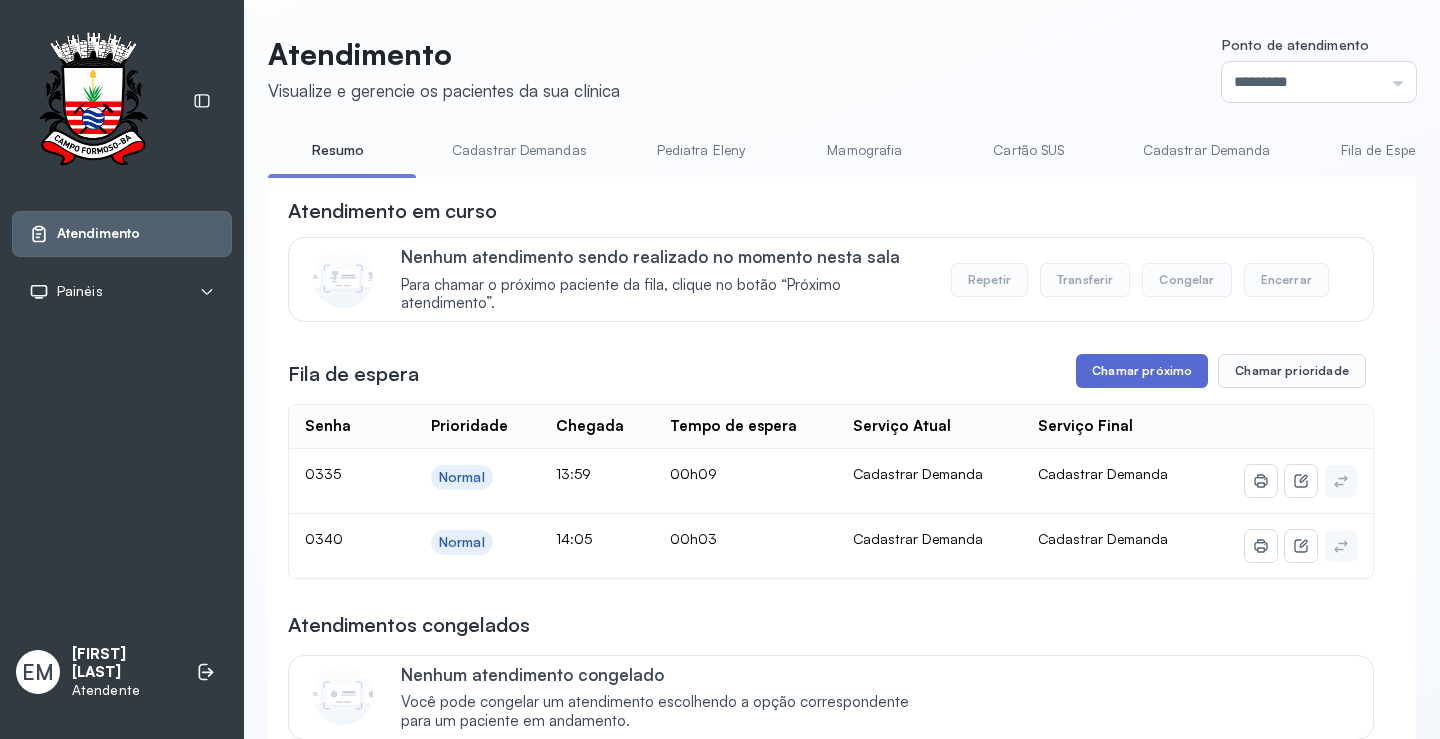 click on "Chamar próximo" at bounding box center [1142, 371] 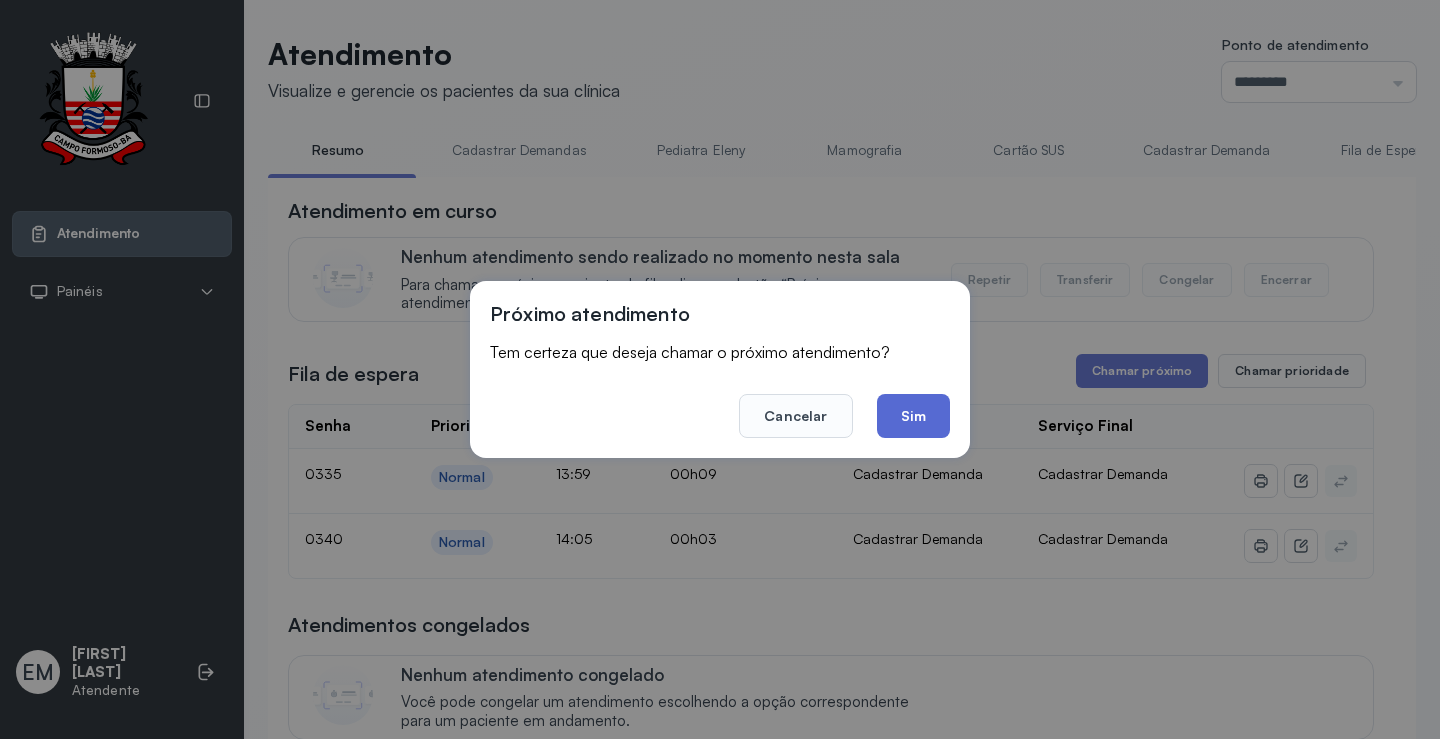 click on "Sim" 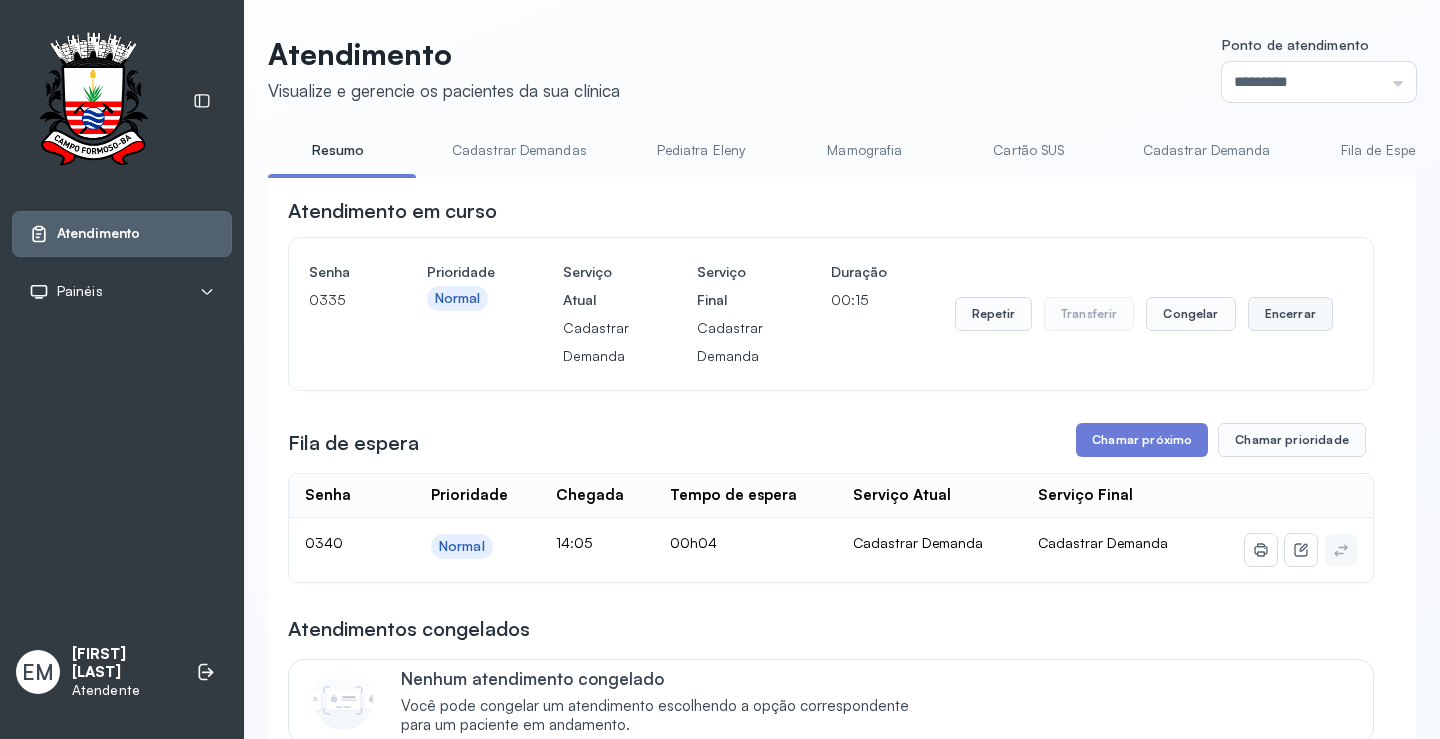 click on "Encerrar" at bounding box center (1290, 314) 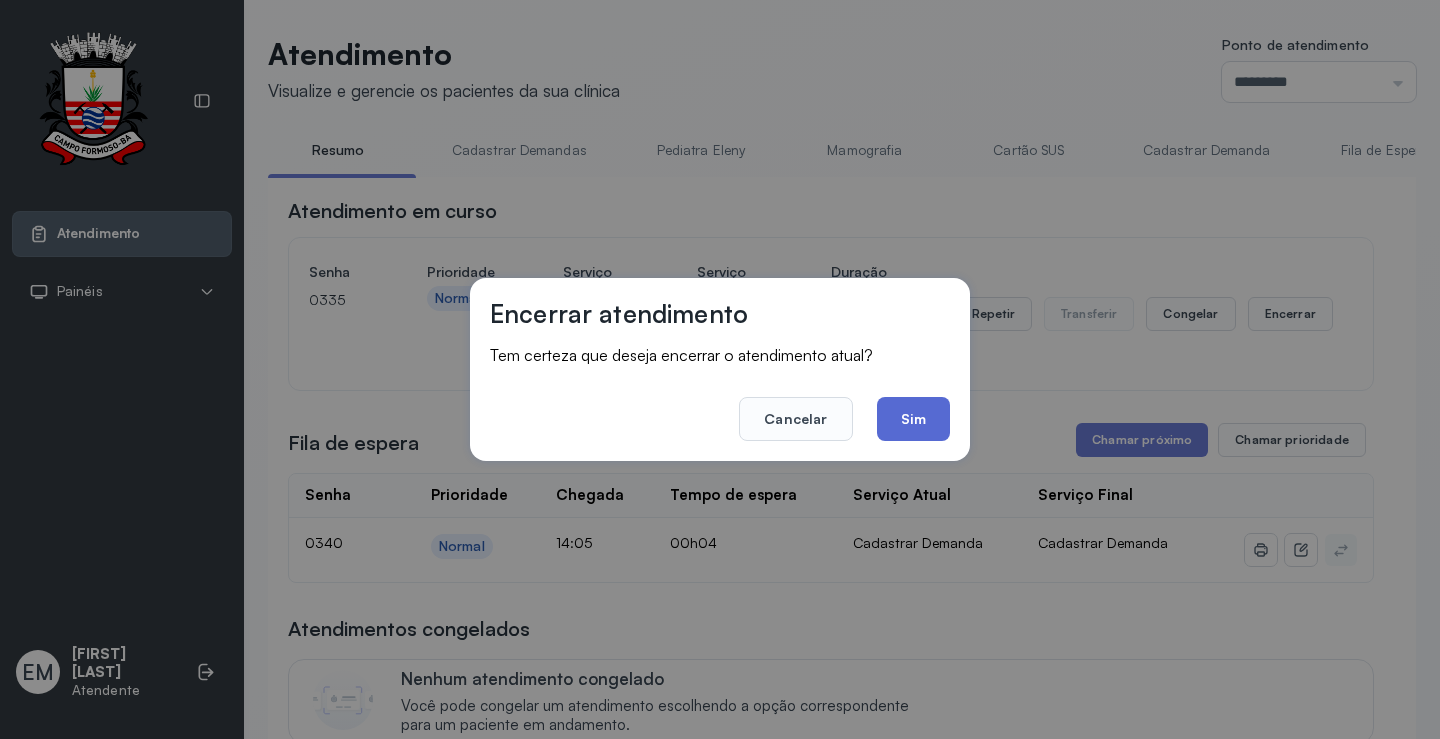 click on "Sim" 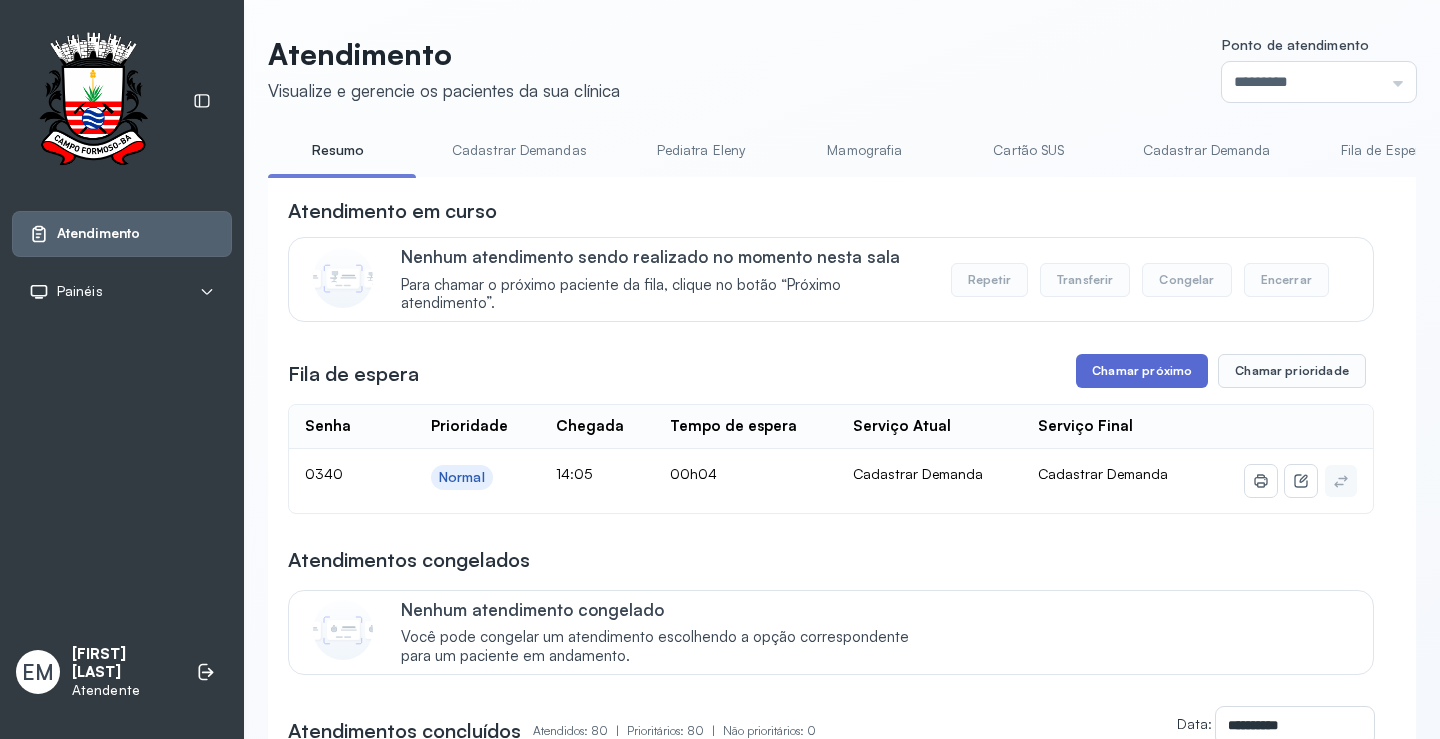 click on "Chamar próximo" at bounding box center (1142, 371) 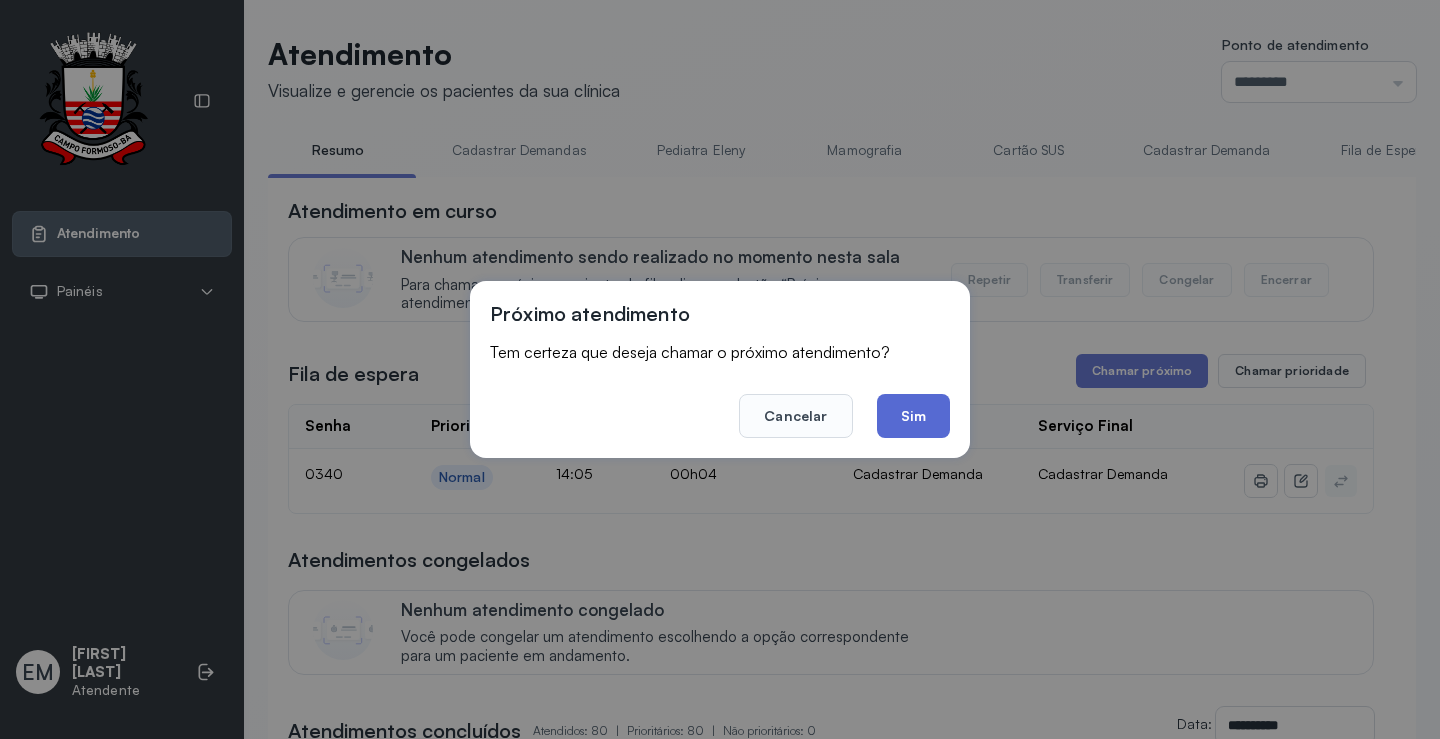 click on "Sim" 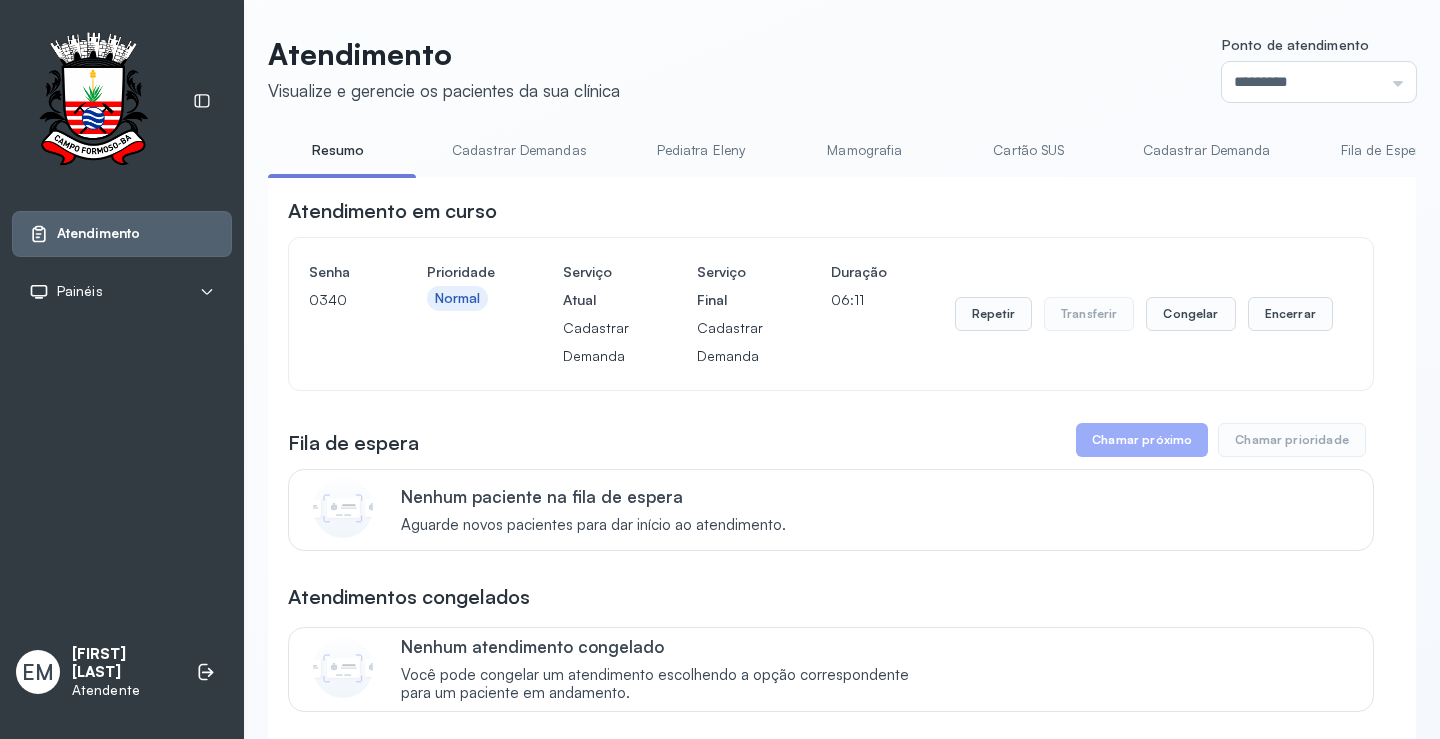 click on "Repetir Transferir Congelar Encerrar" at bounding box center [1144, 314] 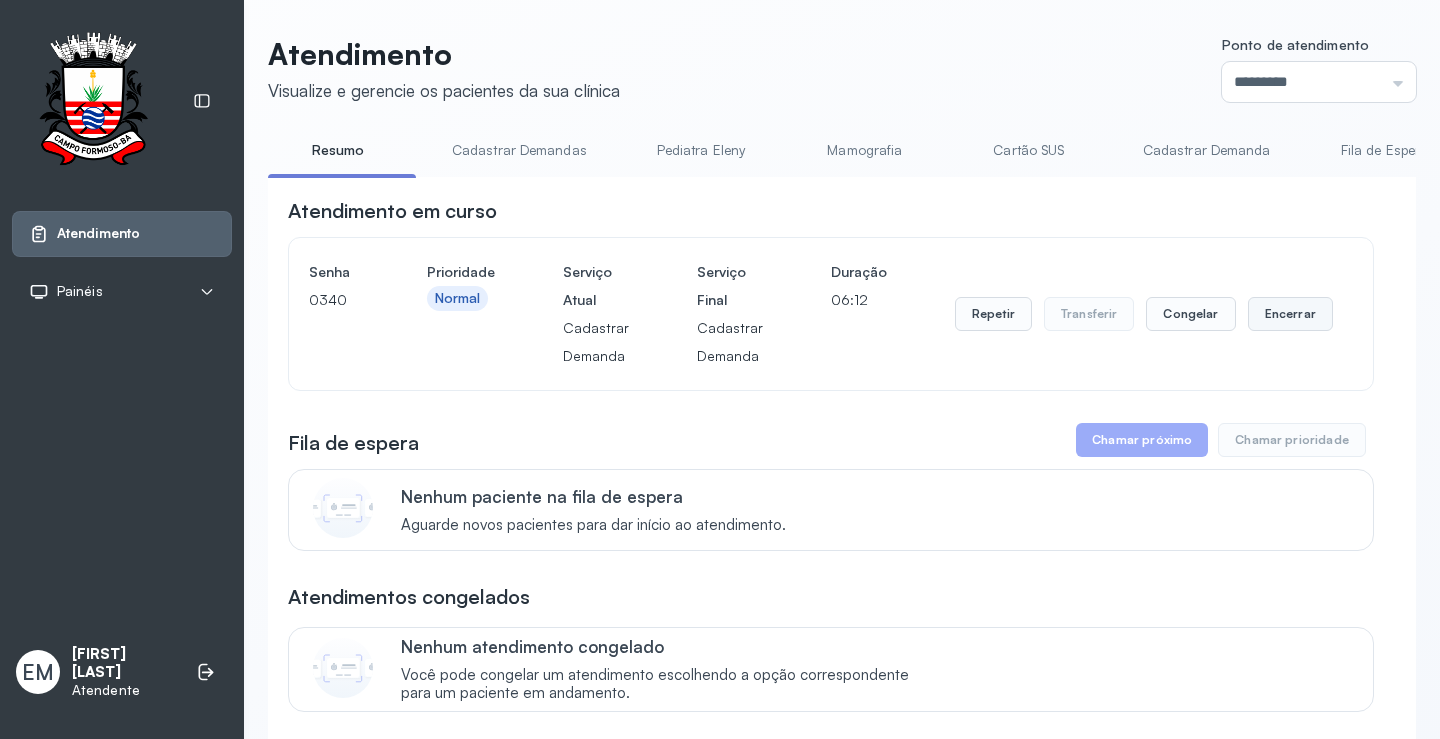 click on "Encerrar" at bounding box center [1290, 314] 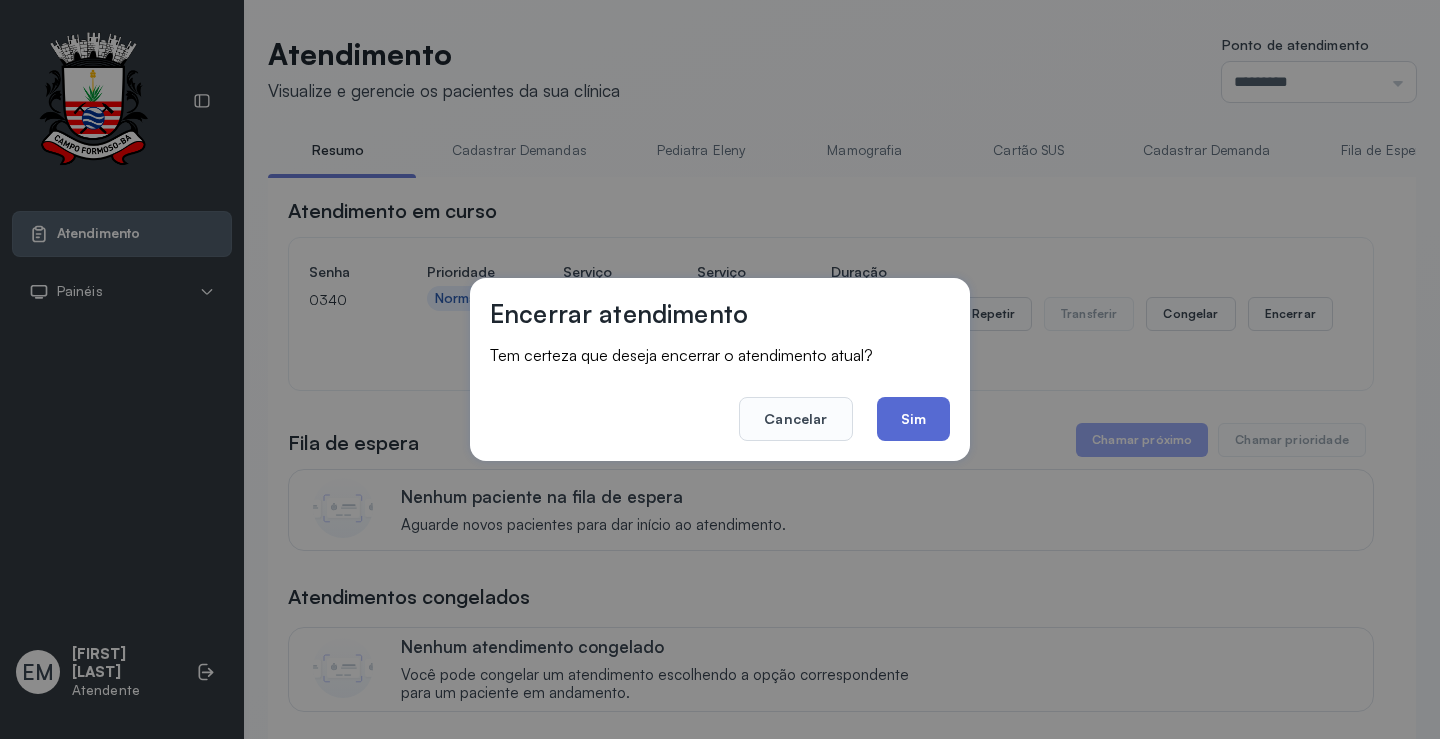 click on "Sim" 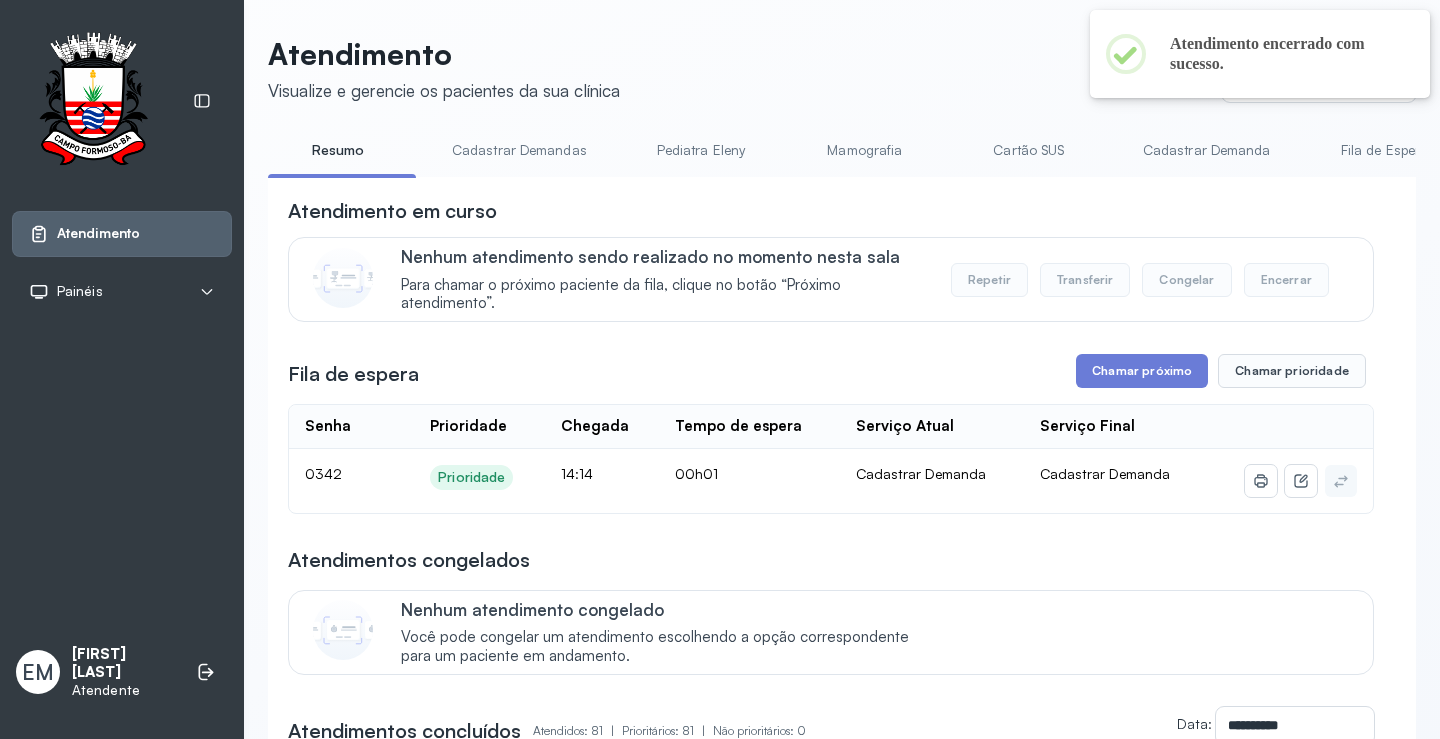 drag, startPoint x: 1095, startPoint y: 380, endPoint x: 889, endPoint y: 403, distance: 207.28 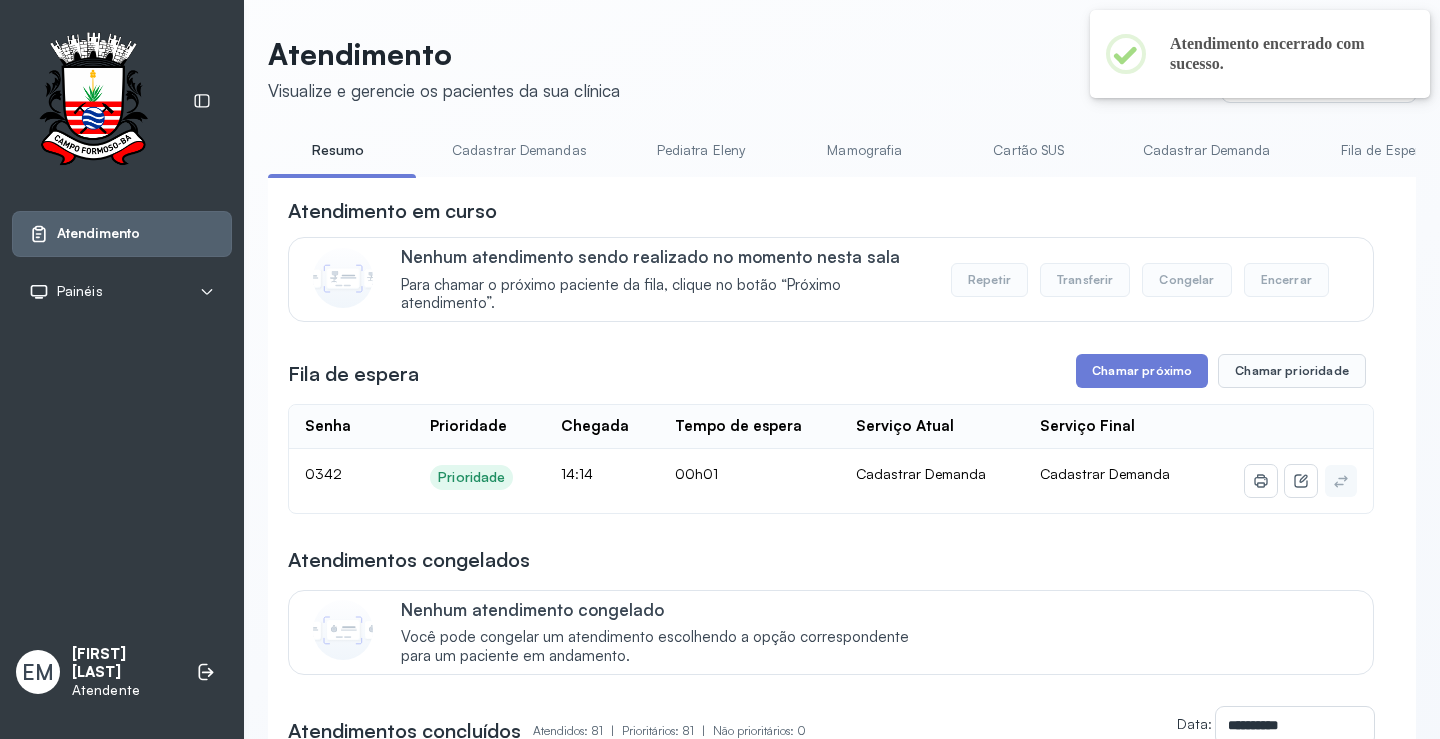 click on "Fila de espera Chamar próximo Chamar prioridade" at bounding box center (831, 371) 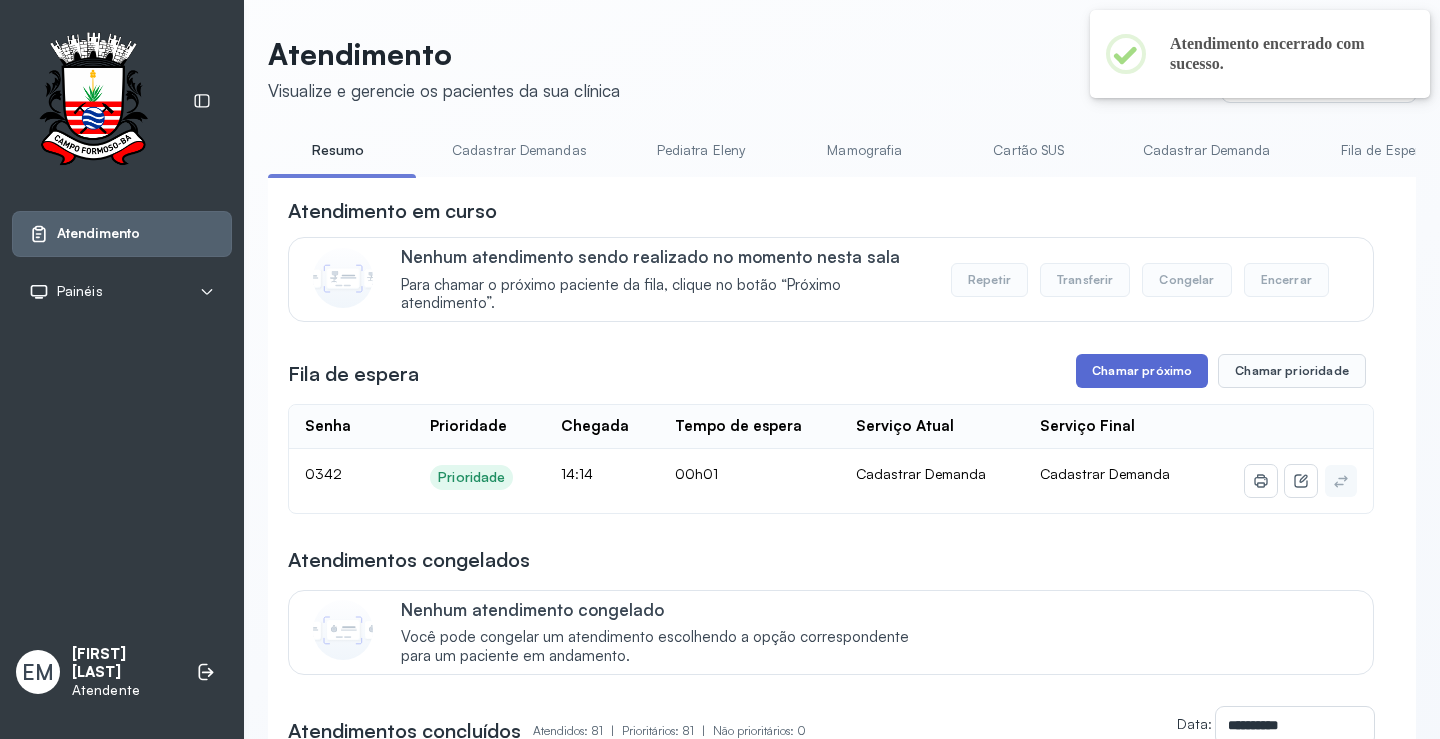 click on "Chamar próximo" at bounding box center (1142, 371) 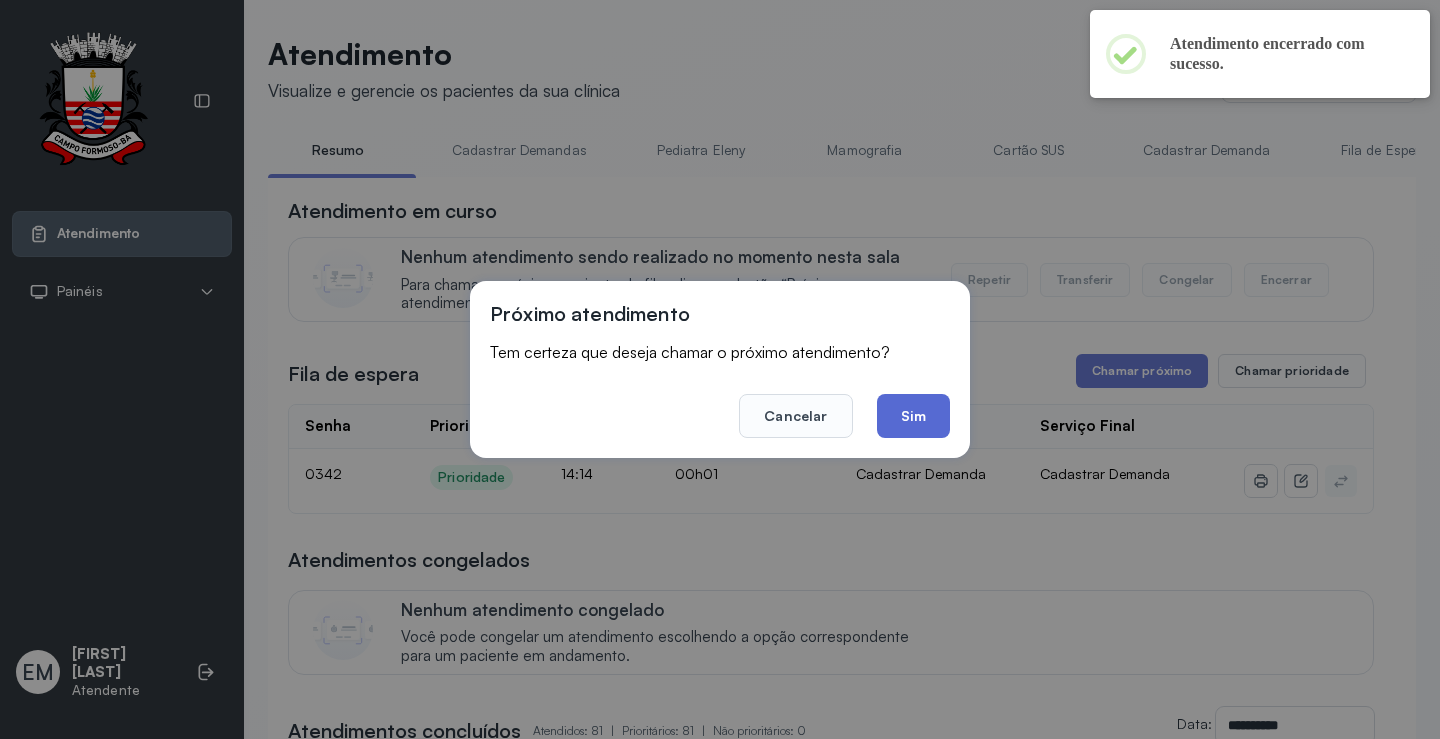 click on "Sim" 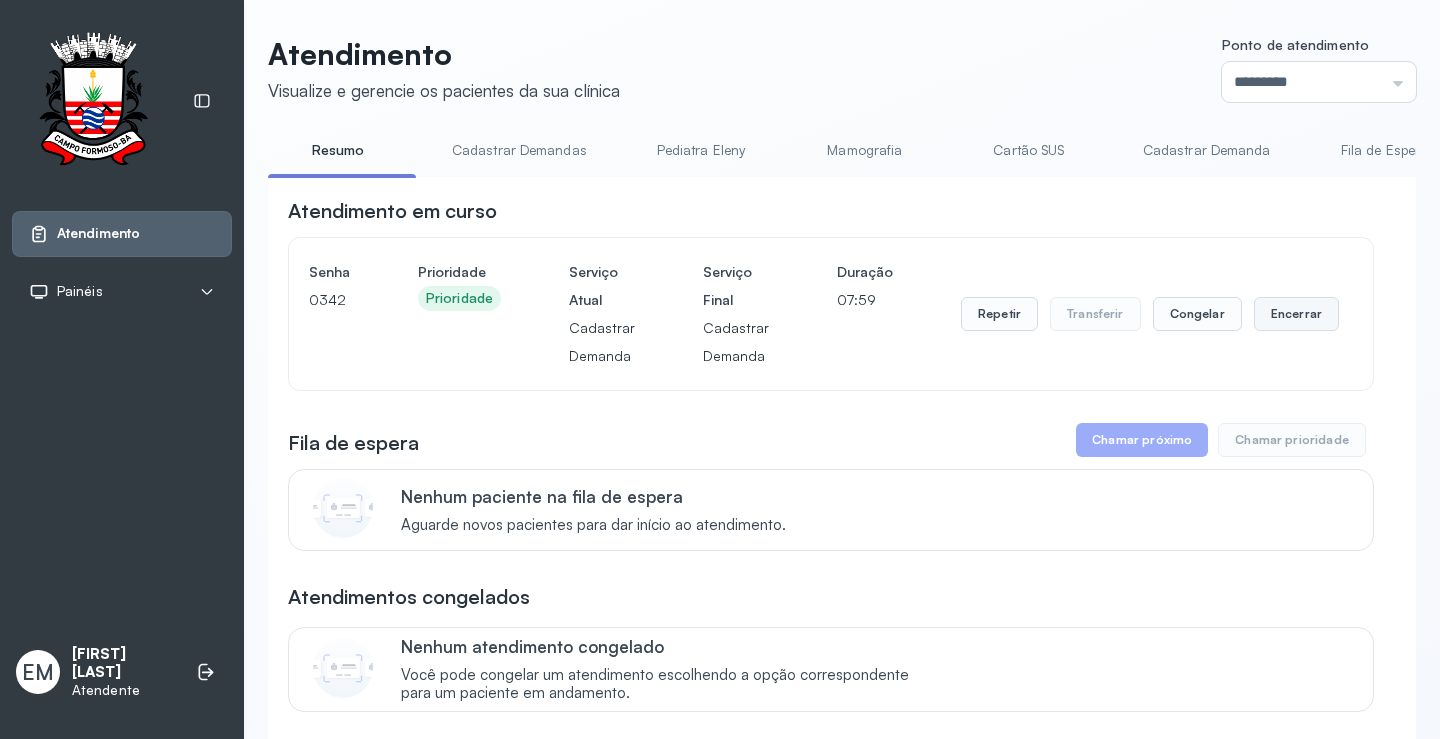 click on "Encerrar" at bounding box center [1296, 314] 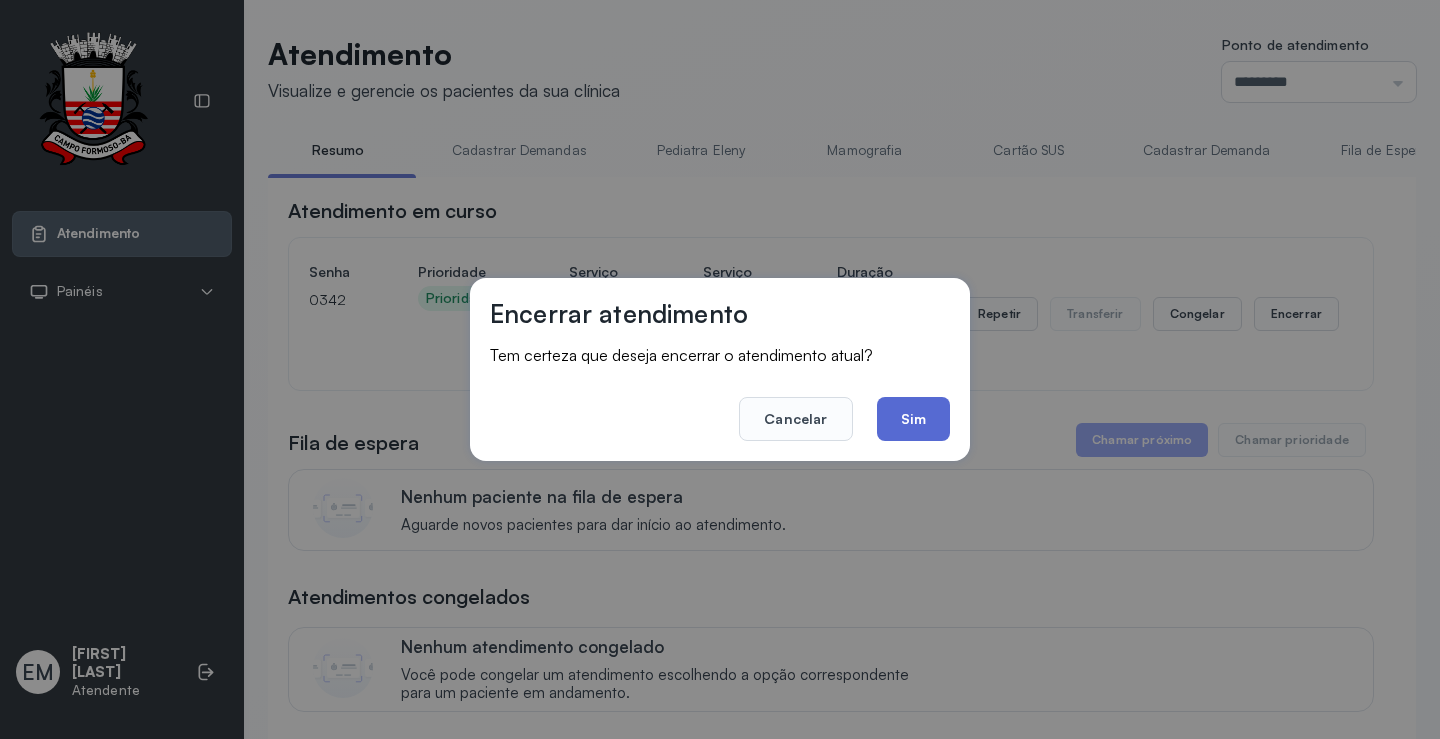 click on "Sim" 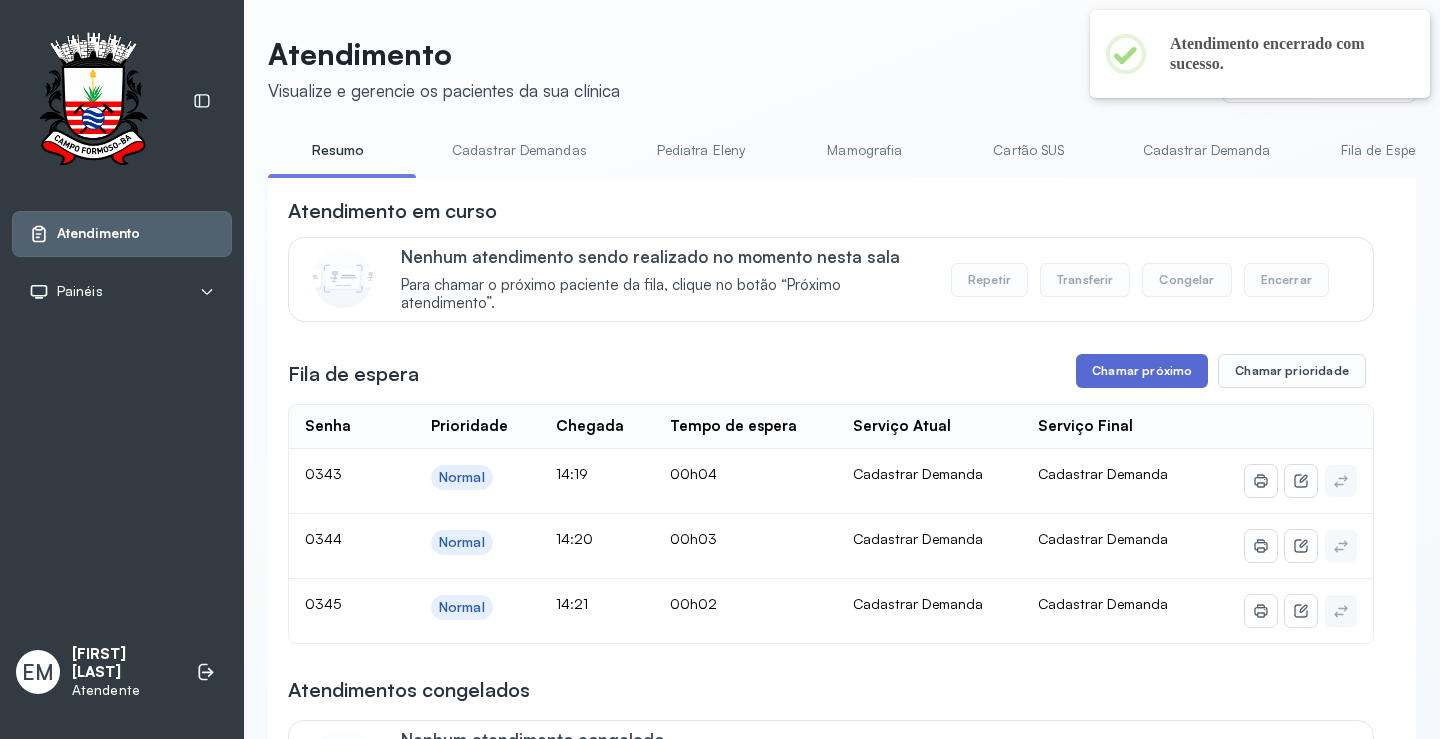 click on "Chamar próximo" at bounding box center [1142, 371] 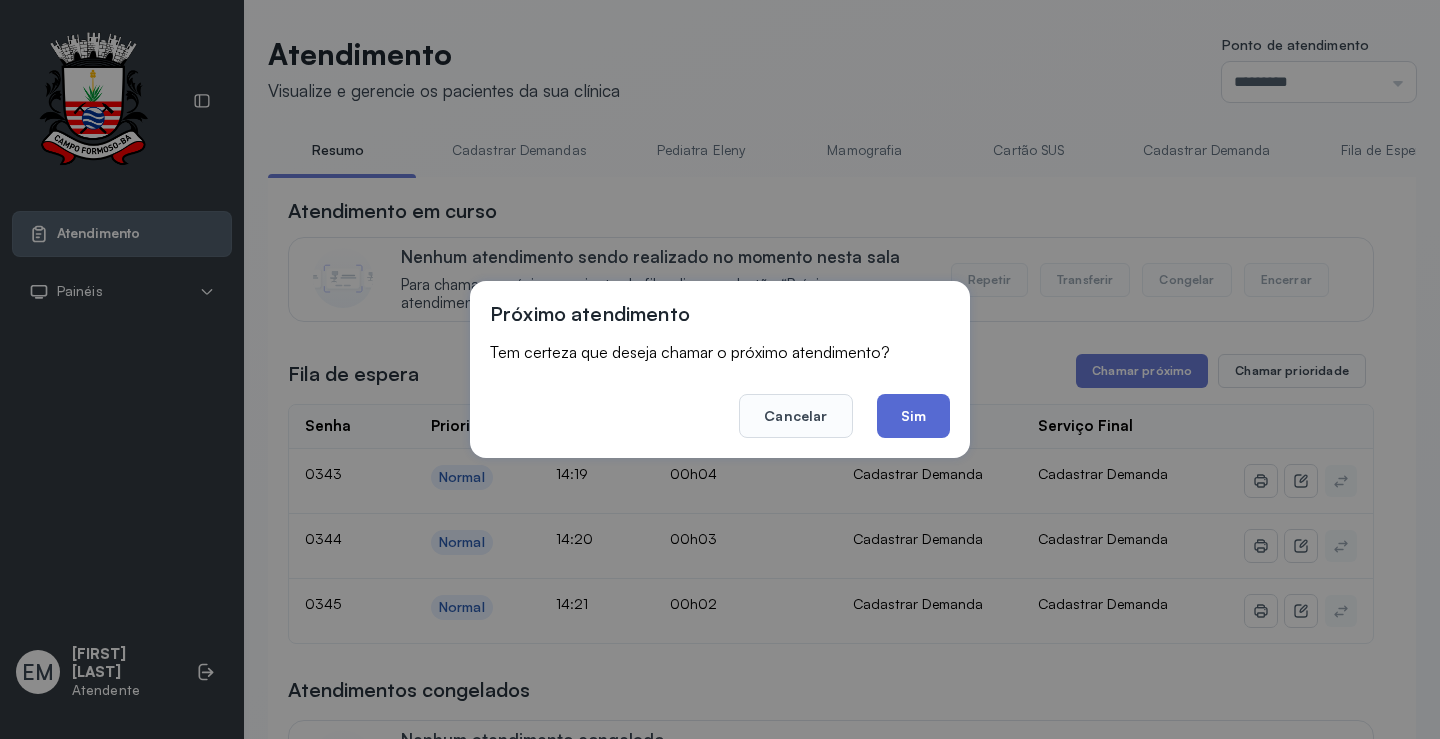 click on "Sim" 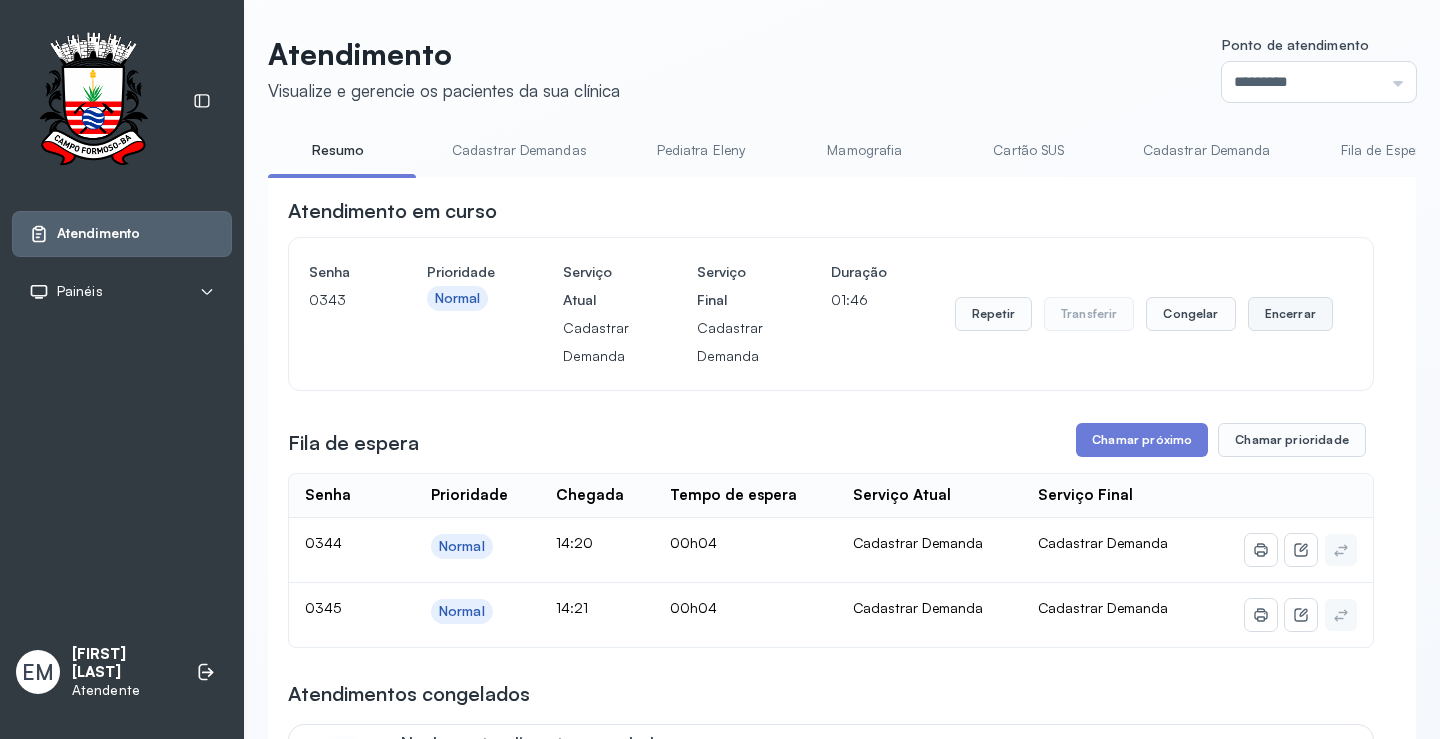 drag, startPoint x: 1290, startPoint y: 318, endPoint x: 1280, endPoint y: 323, distance: 11.18034 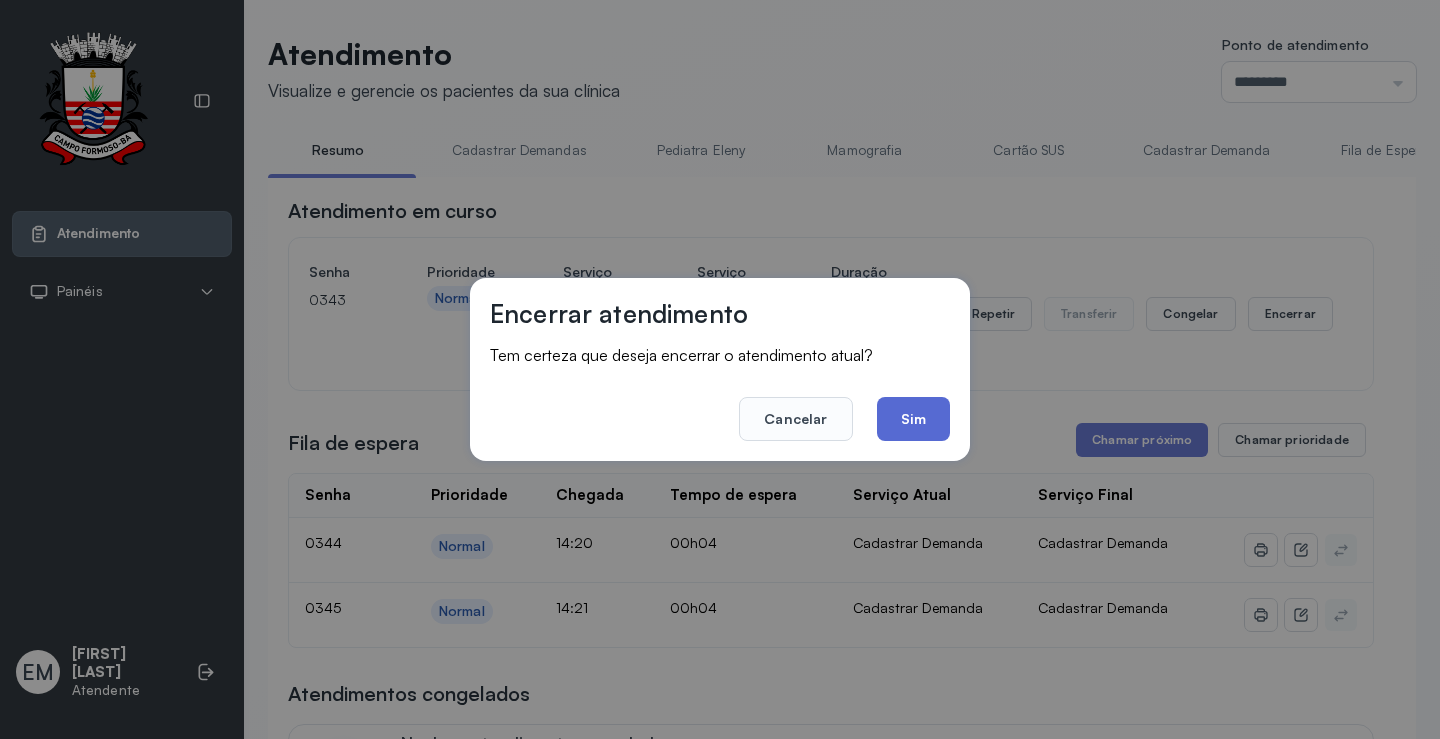 click on "Sim" 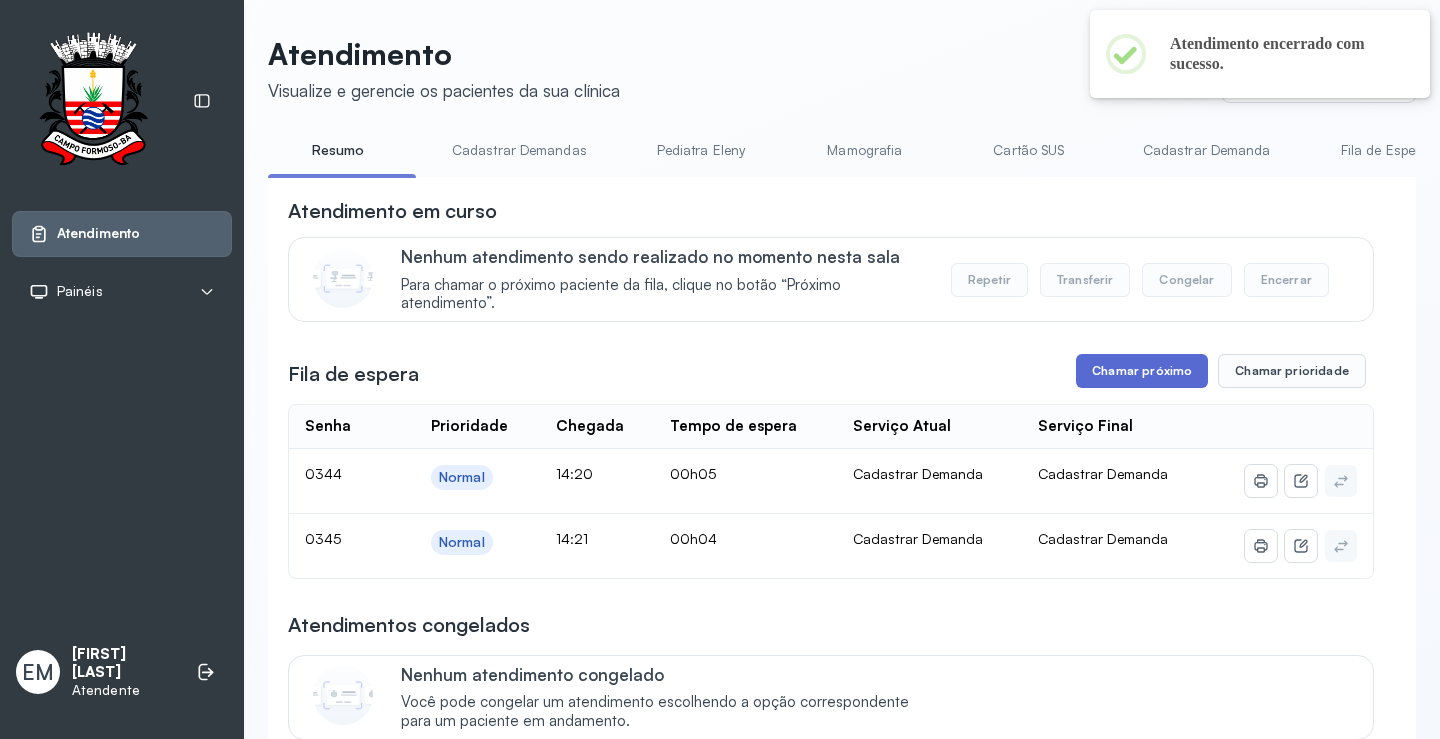 click on "Chamar próximo" at bounding box center (1142, 371) 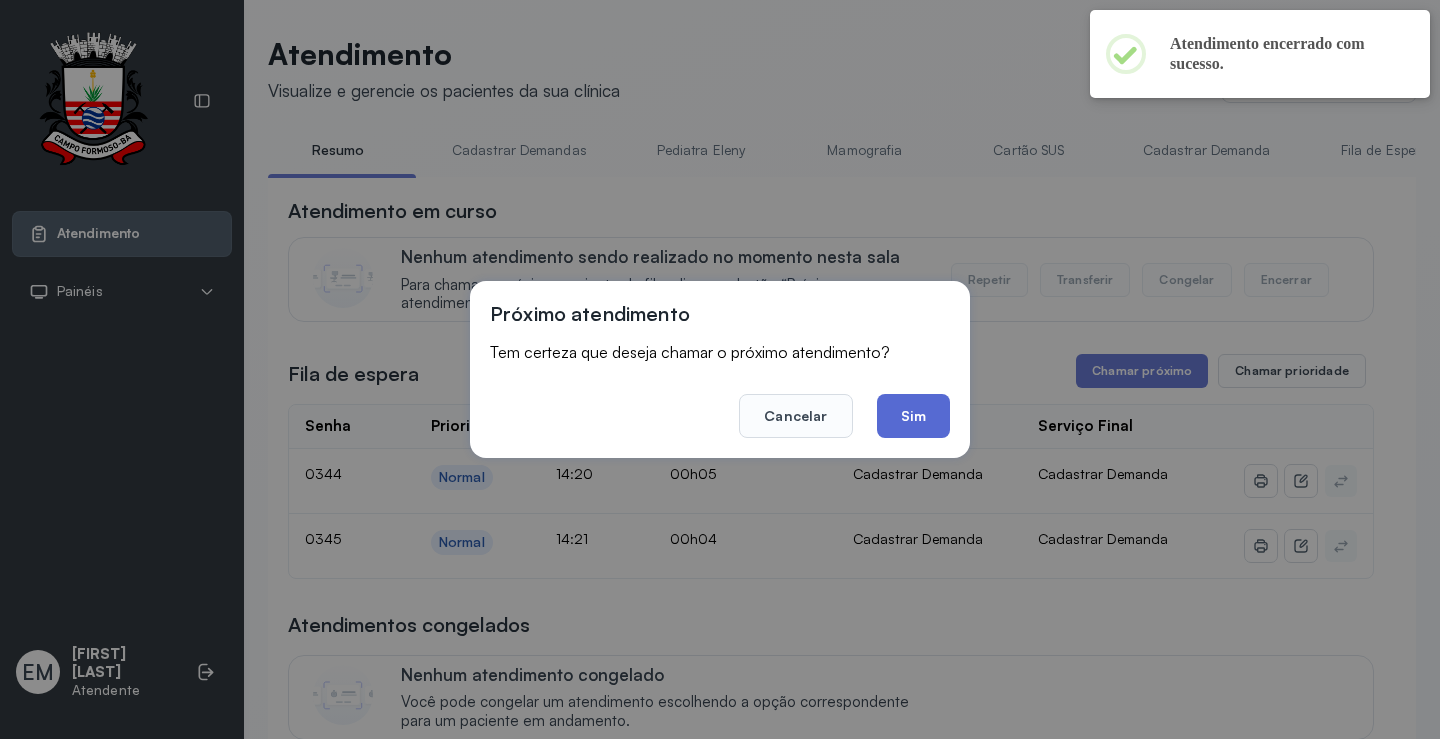 click on "Sim" 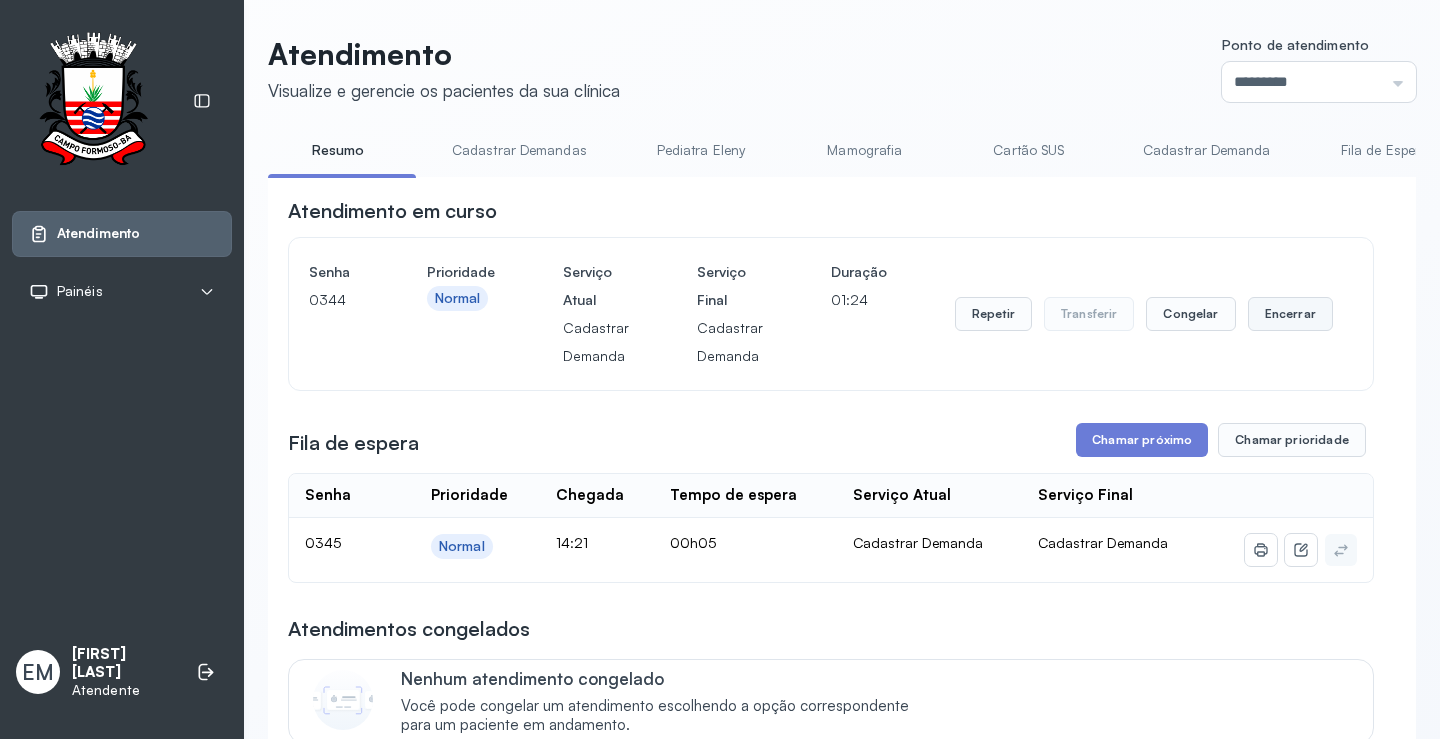 click on "Encerrar" at bounding box center (1290, 314) 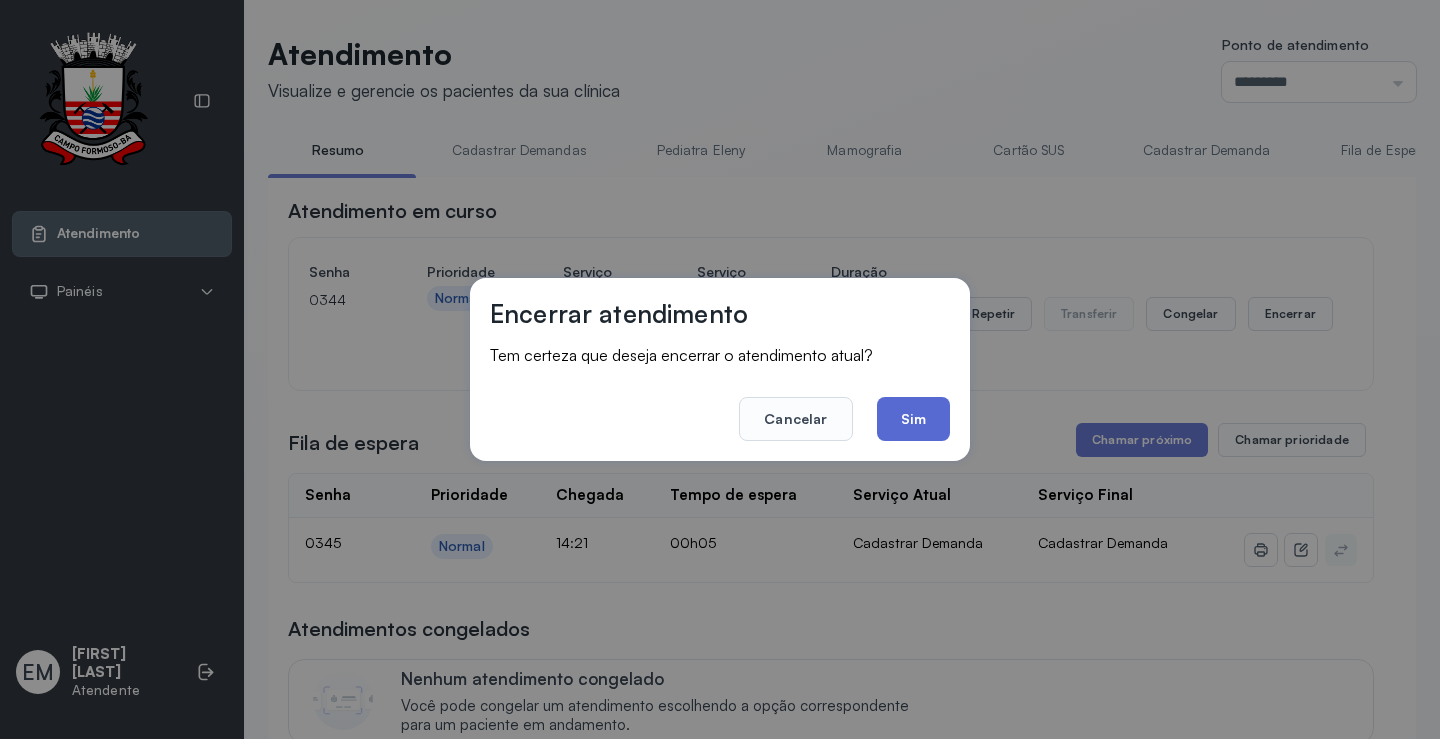 click on "Sim" 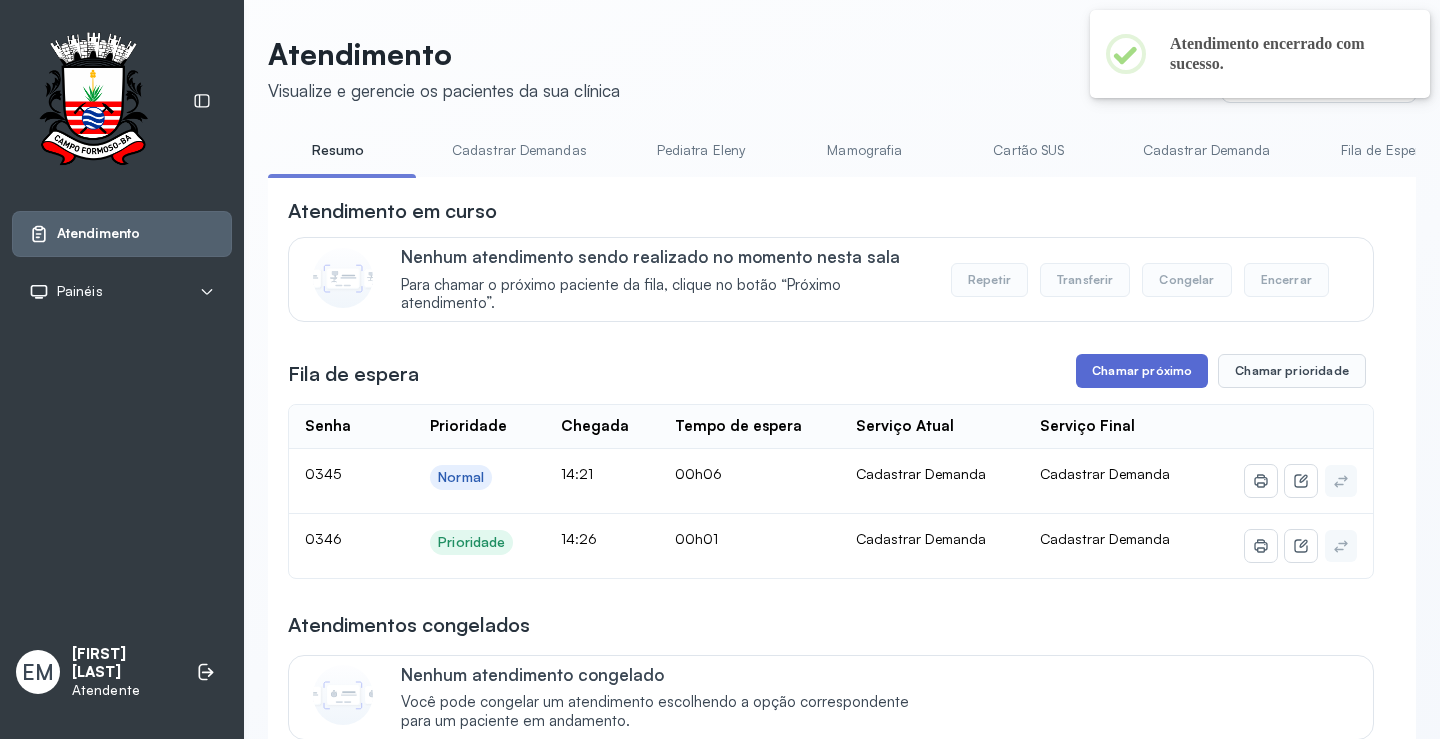 click on "Chamar próximo" at bounding box center [1142, 371] 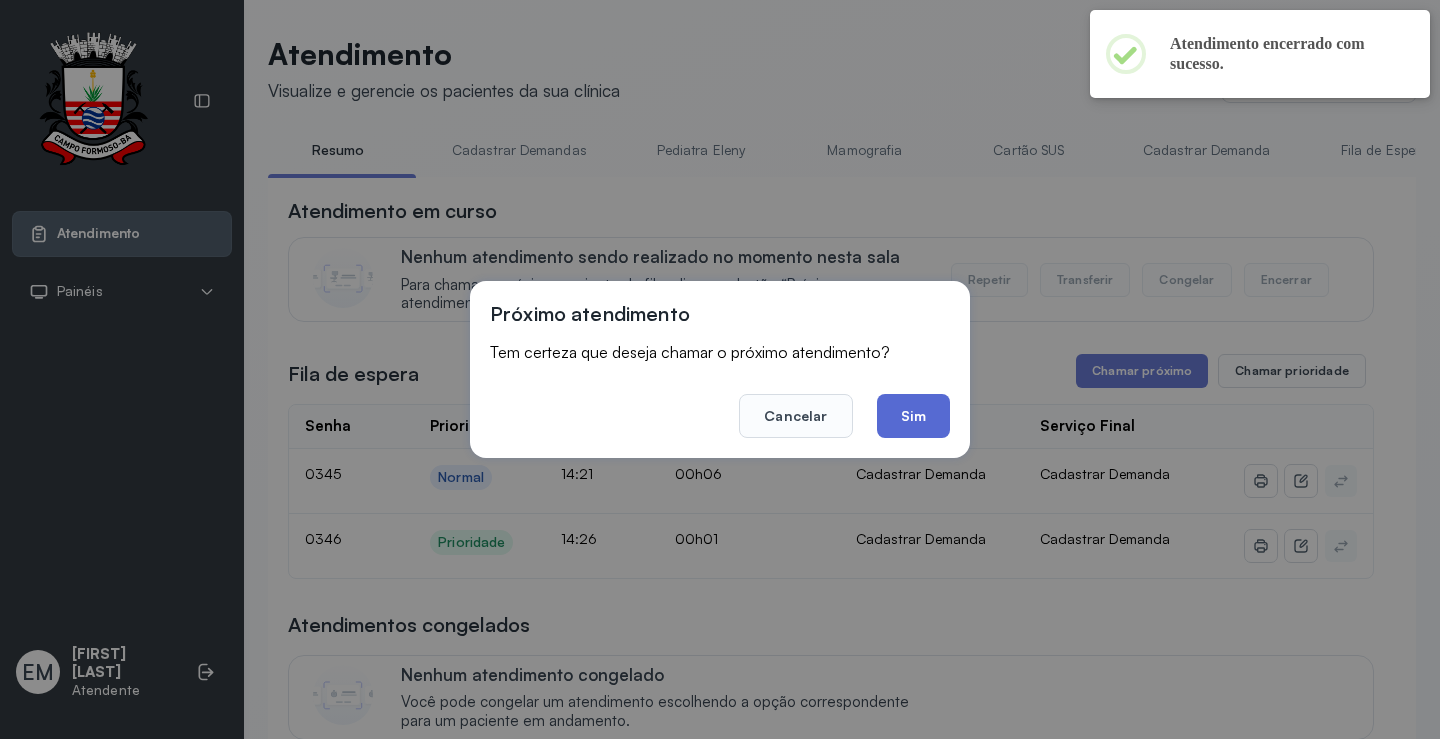 click on "Sim" 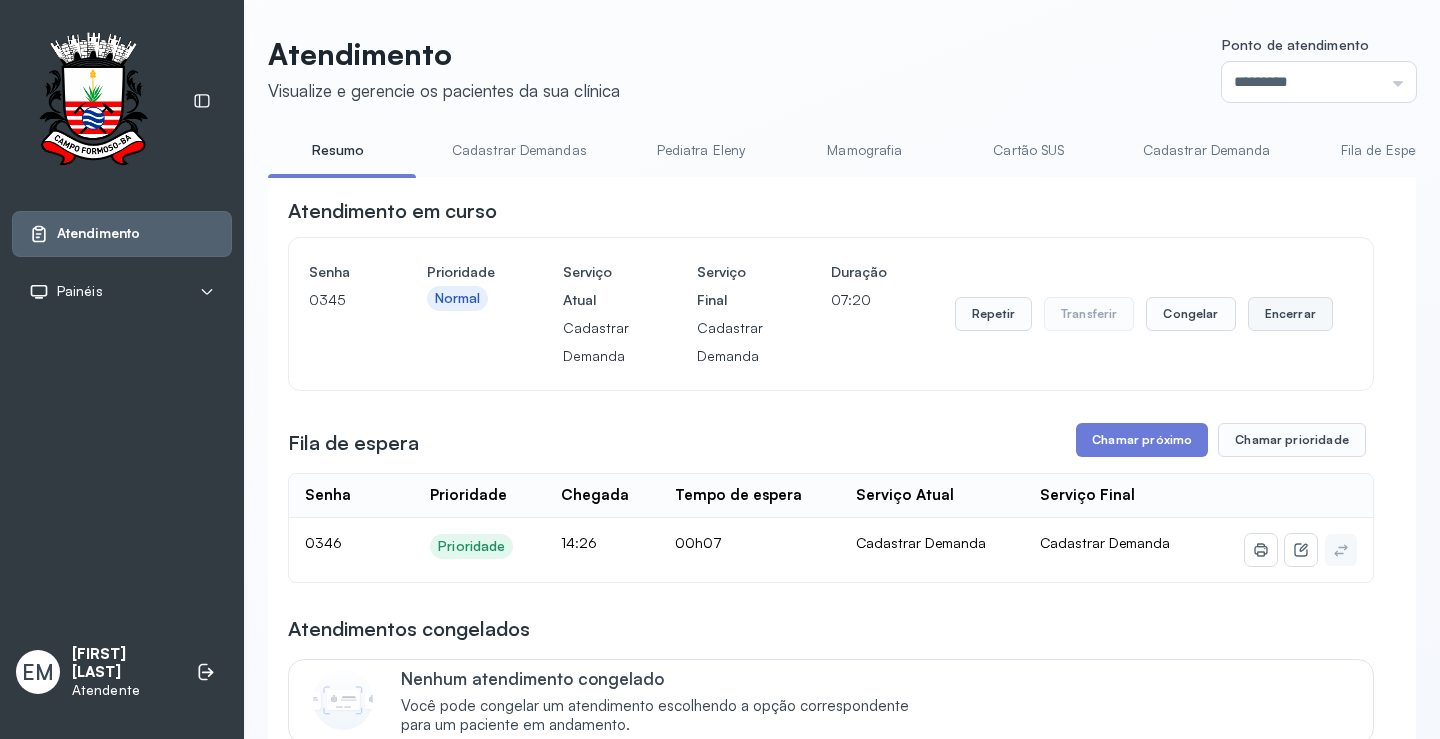click on "Encerrar" at bounding box center (1290, 314) 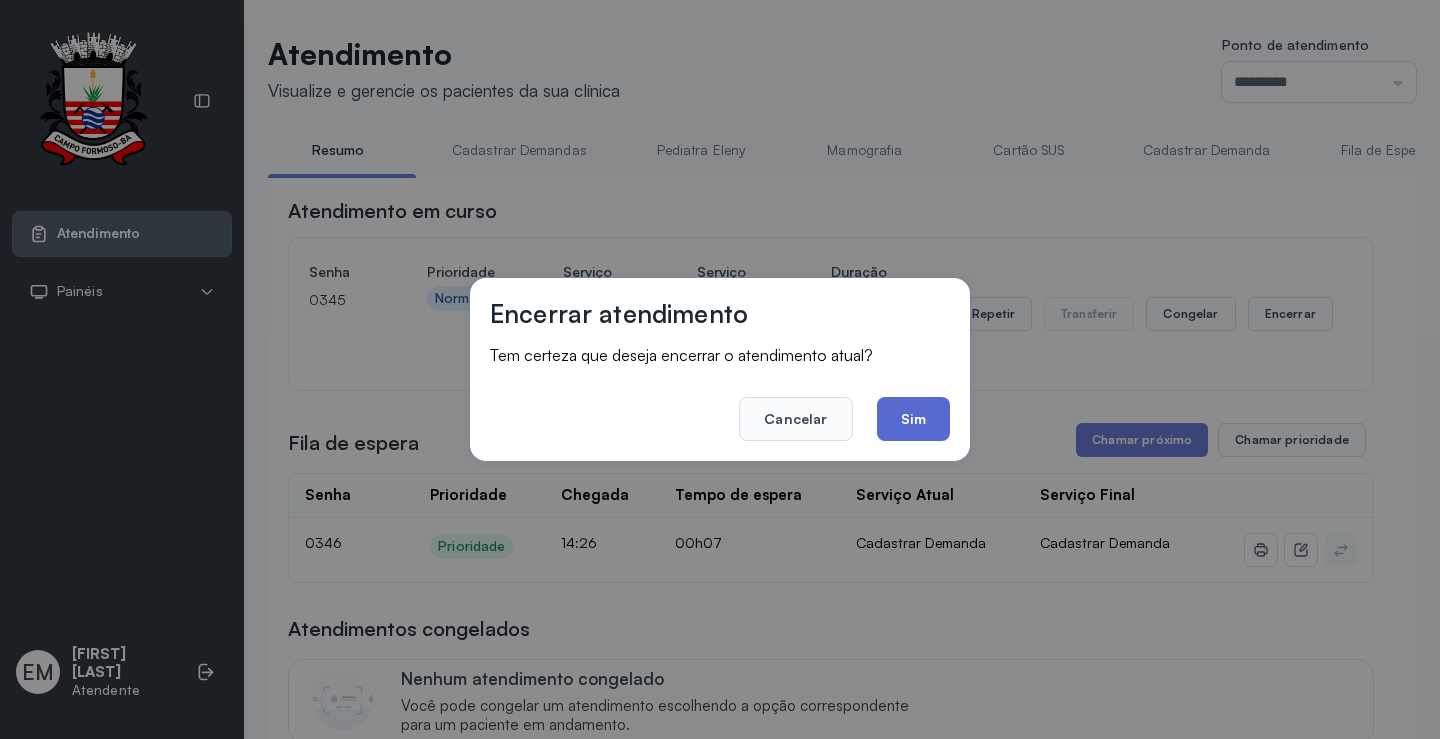 click on "Sim" 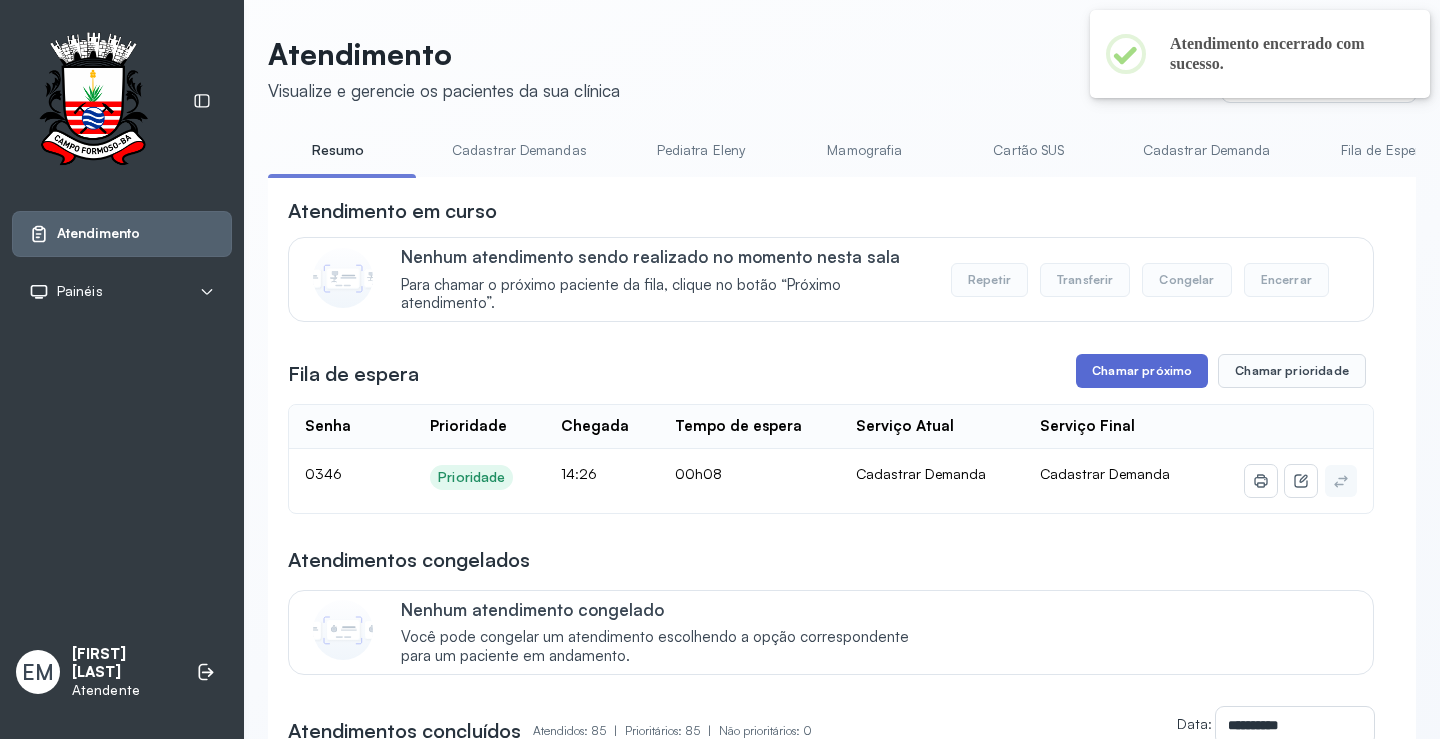 click on "Chamar próximo" at bounding box center (1142, 371) 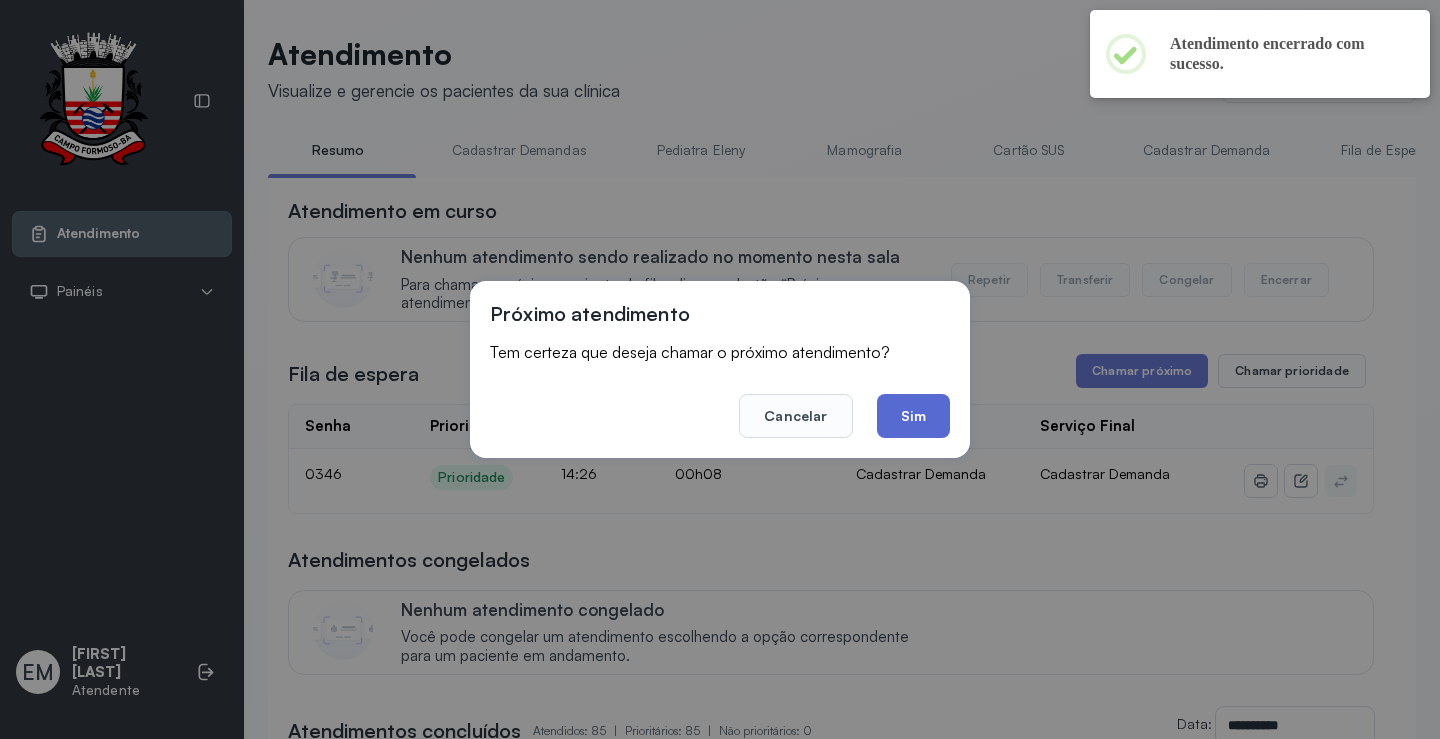 click on "Sim" 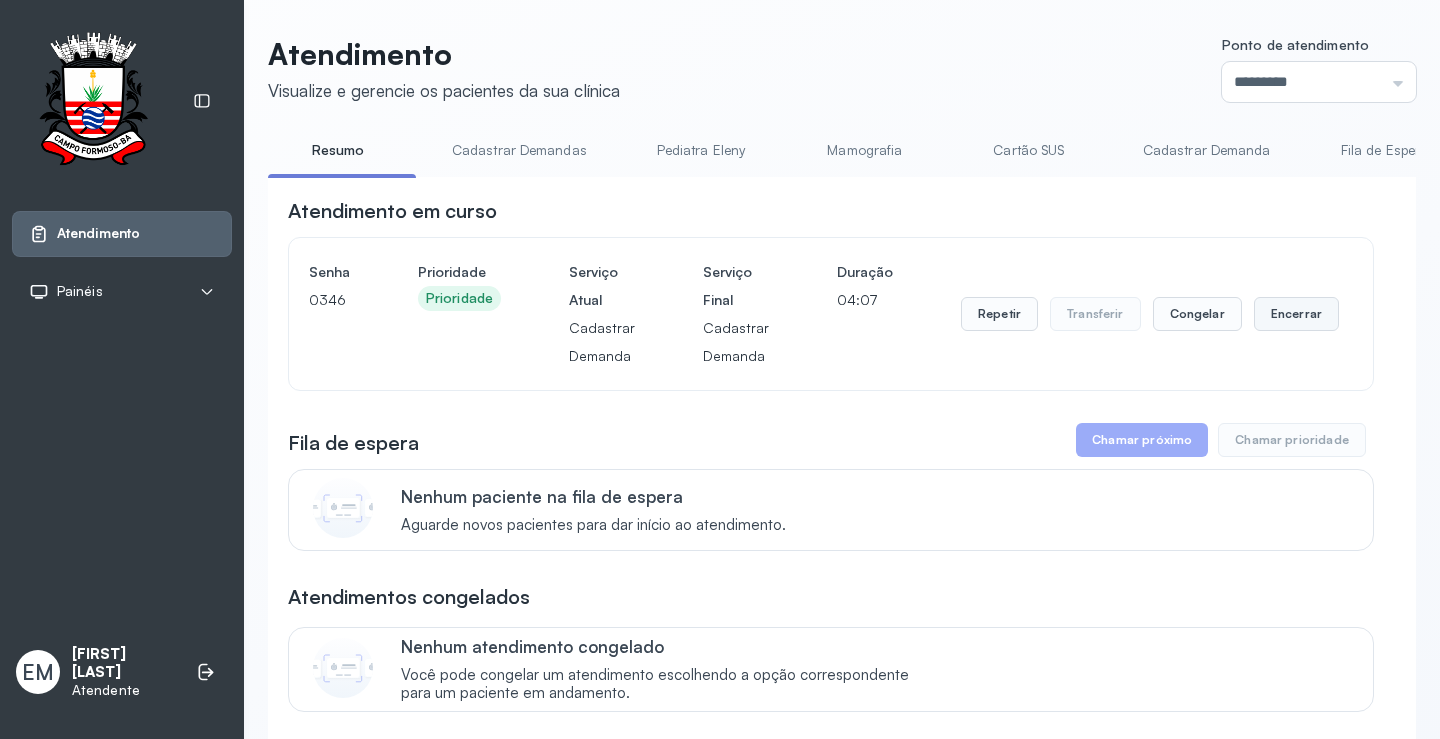 click on "Encerrar" at bounding box center (1296, 314) 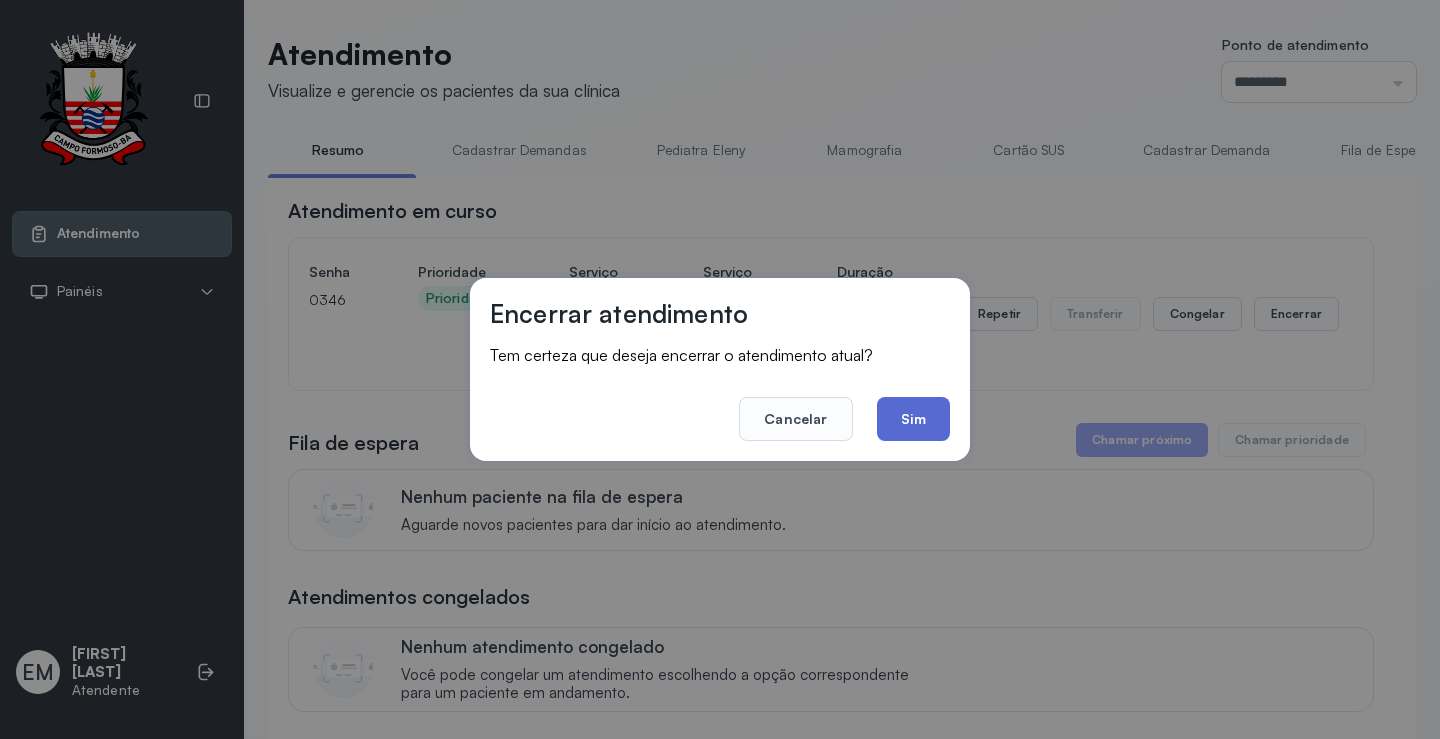 click on "Sim" 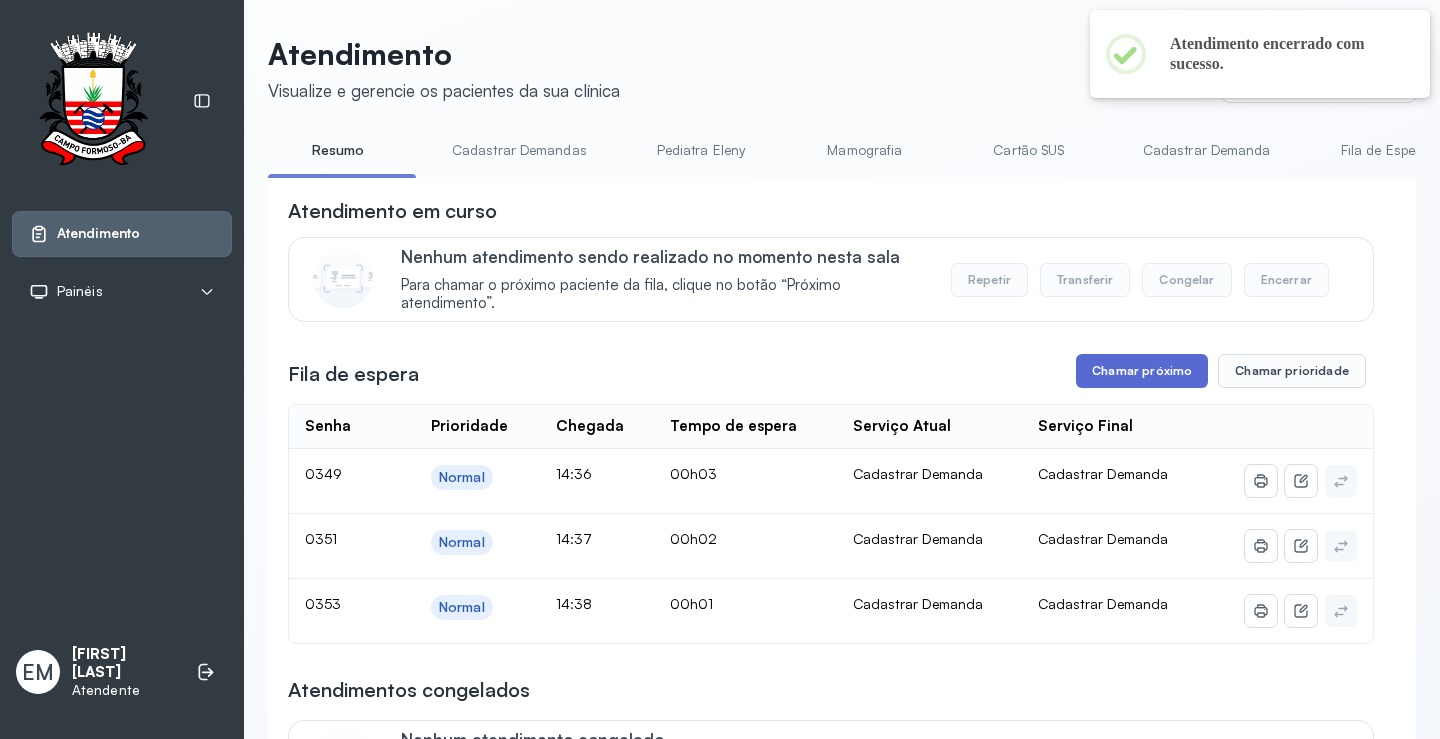 click on "Chamar próximo" at bounding box center (1142, 371) 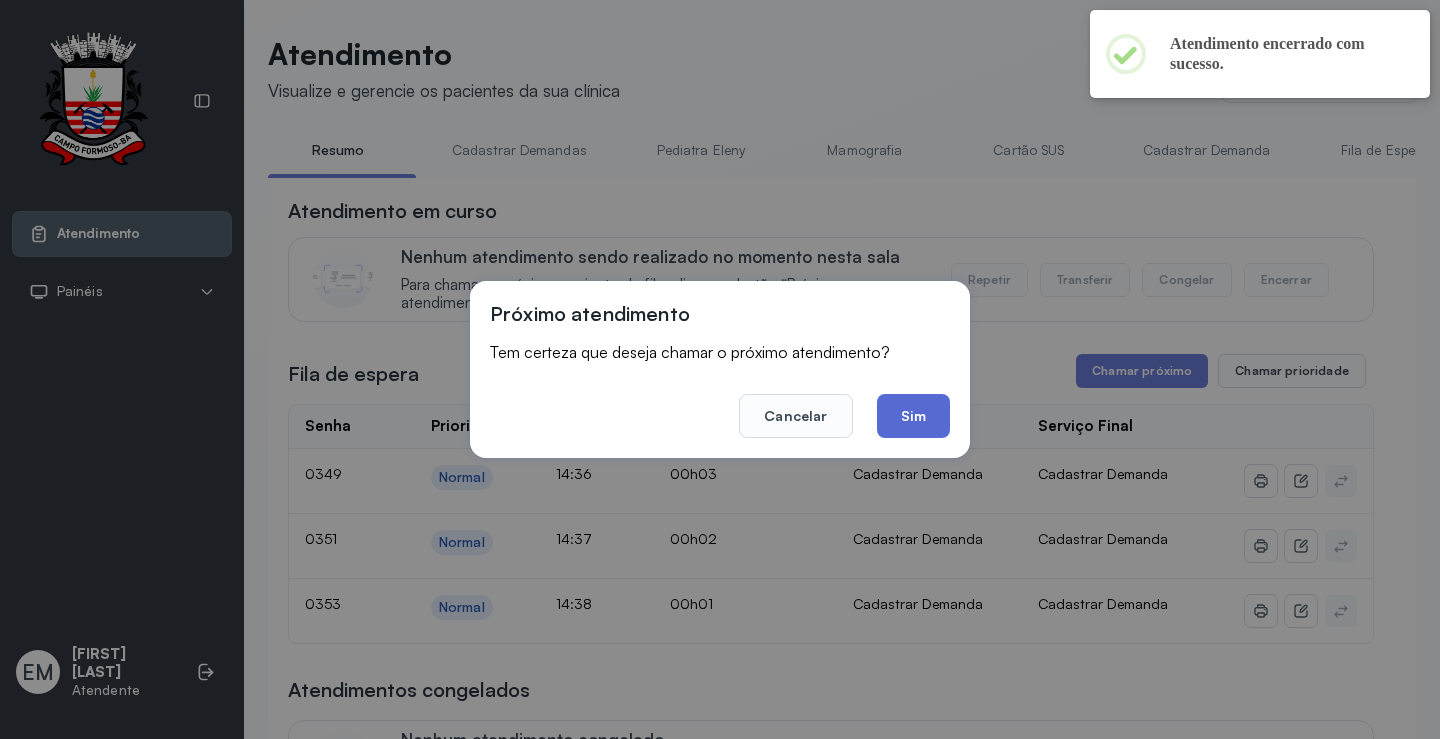 click on "Sim" 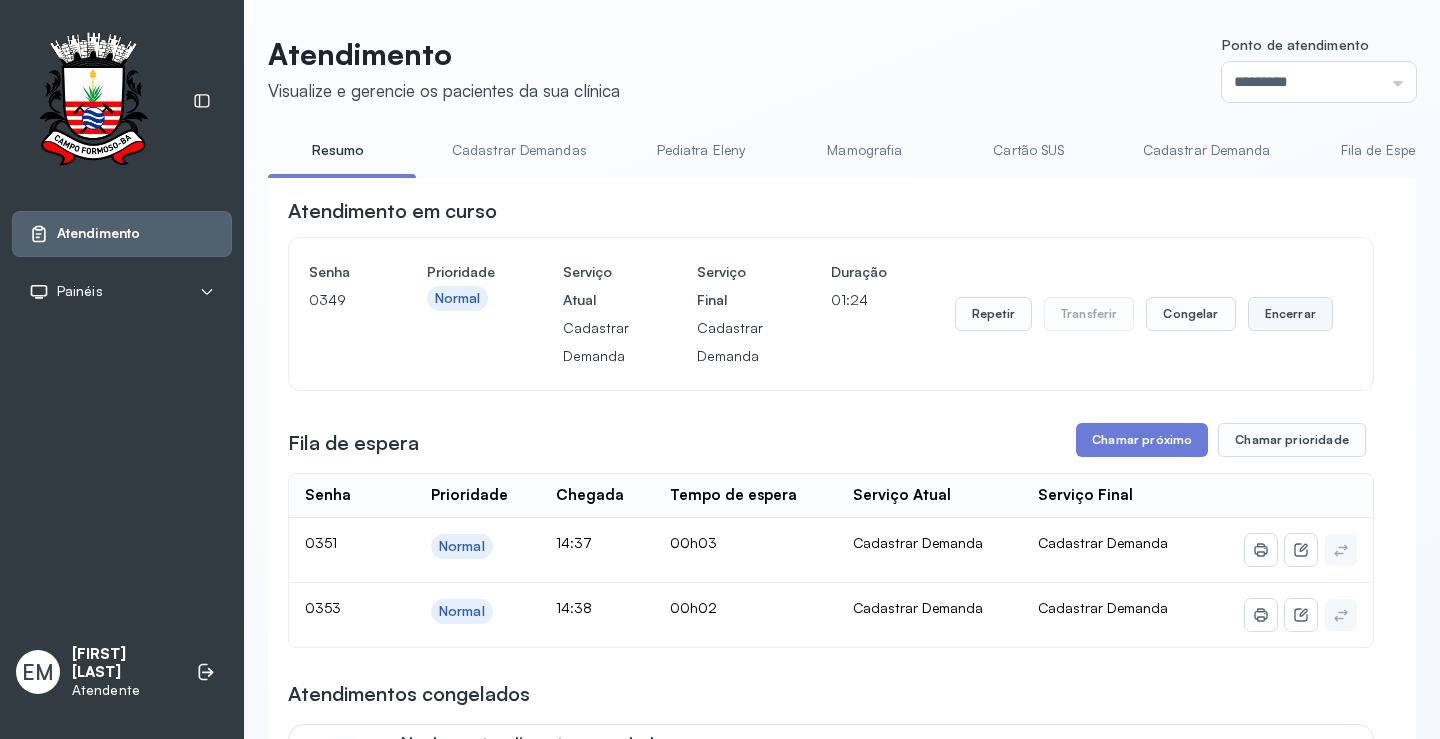 click on "Encerrar" at bounding box center [1290, 314] 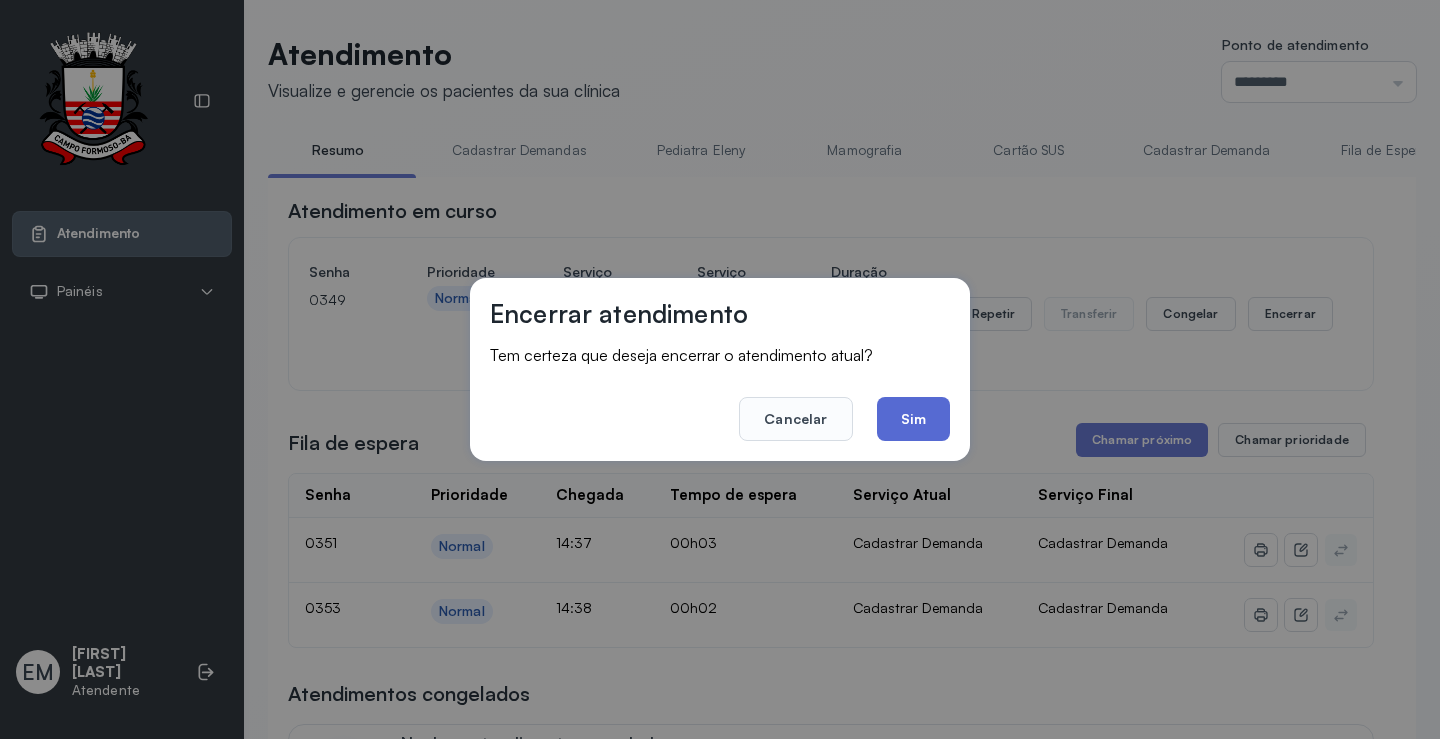 click on "Sim" 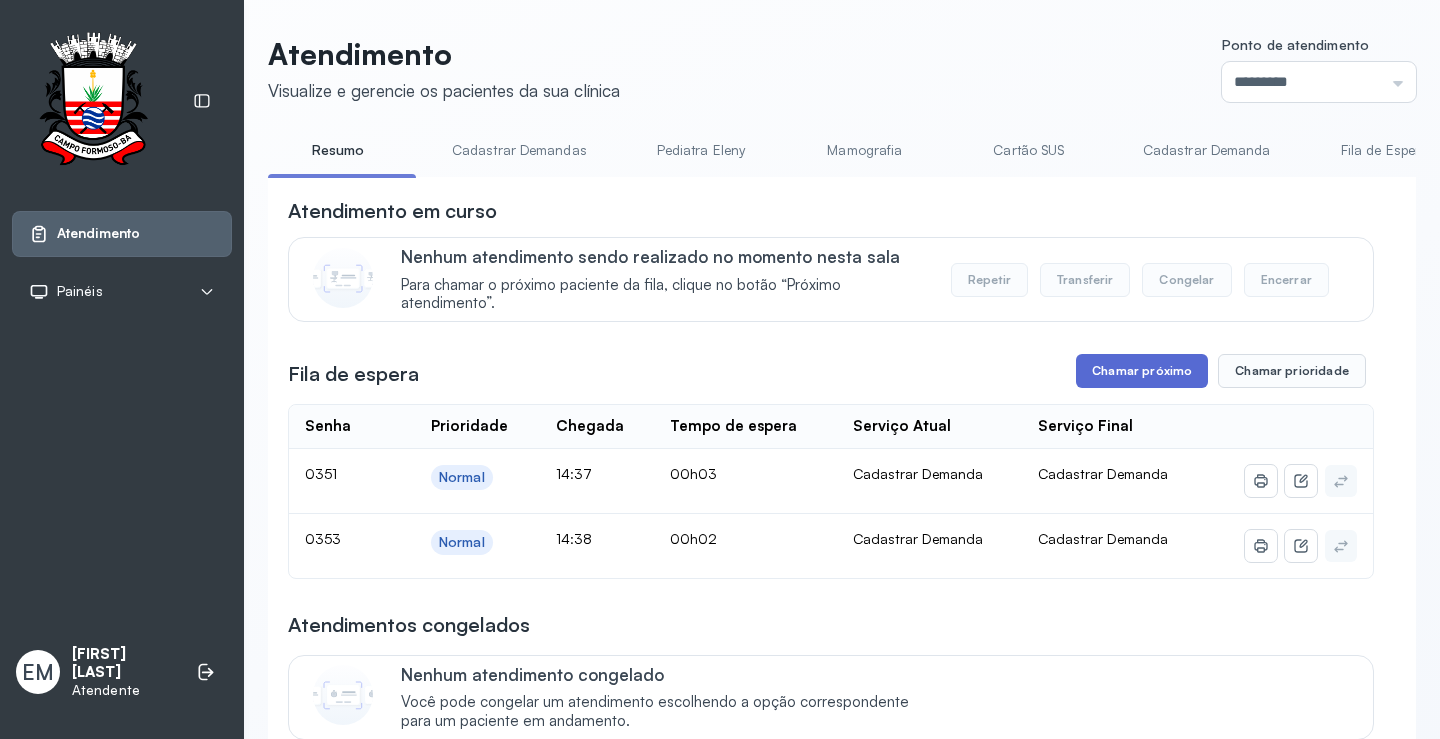 click on "Chamar próximo" at bounding box center (1142, 371) 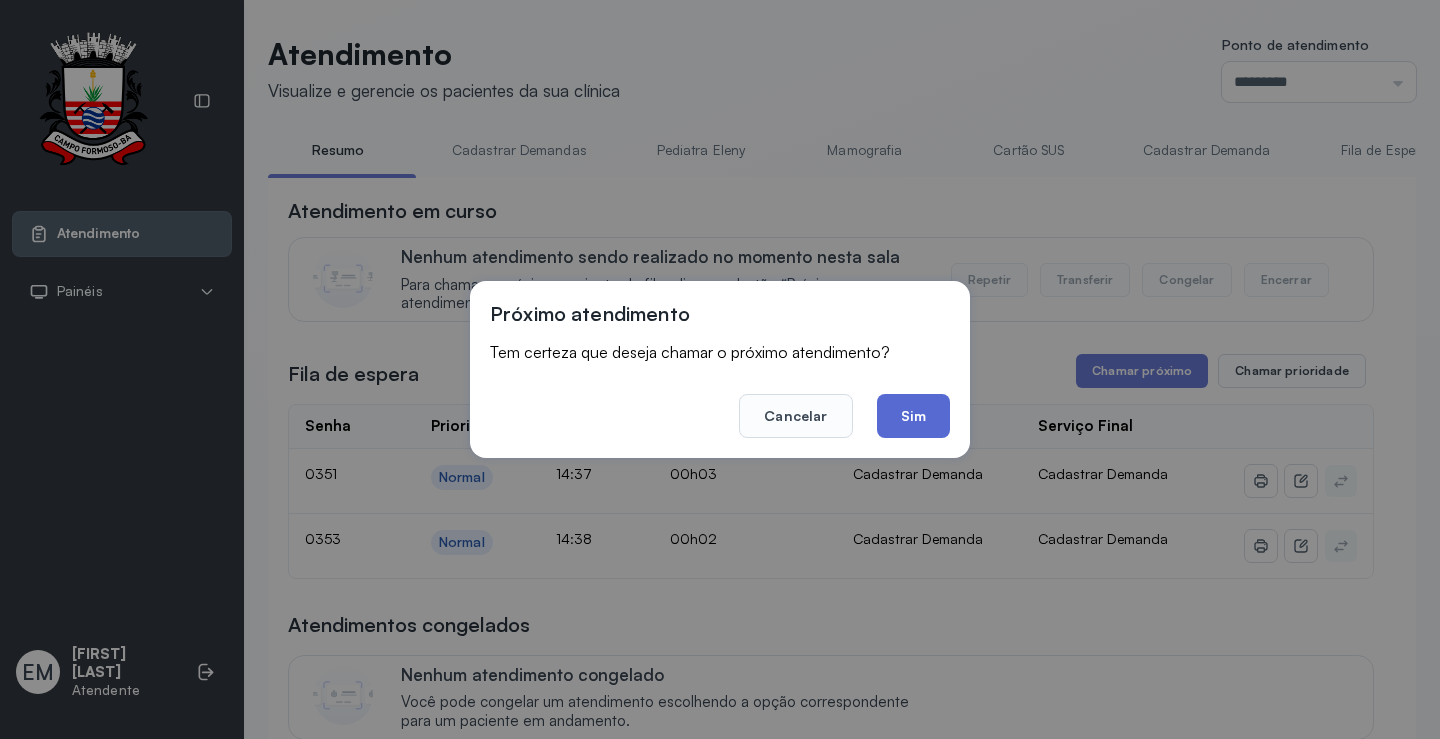 click on "Sim" 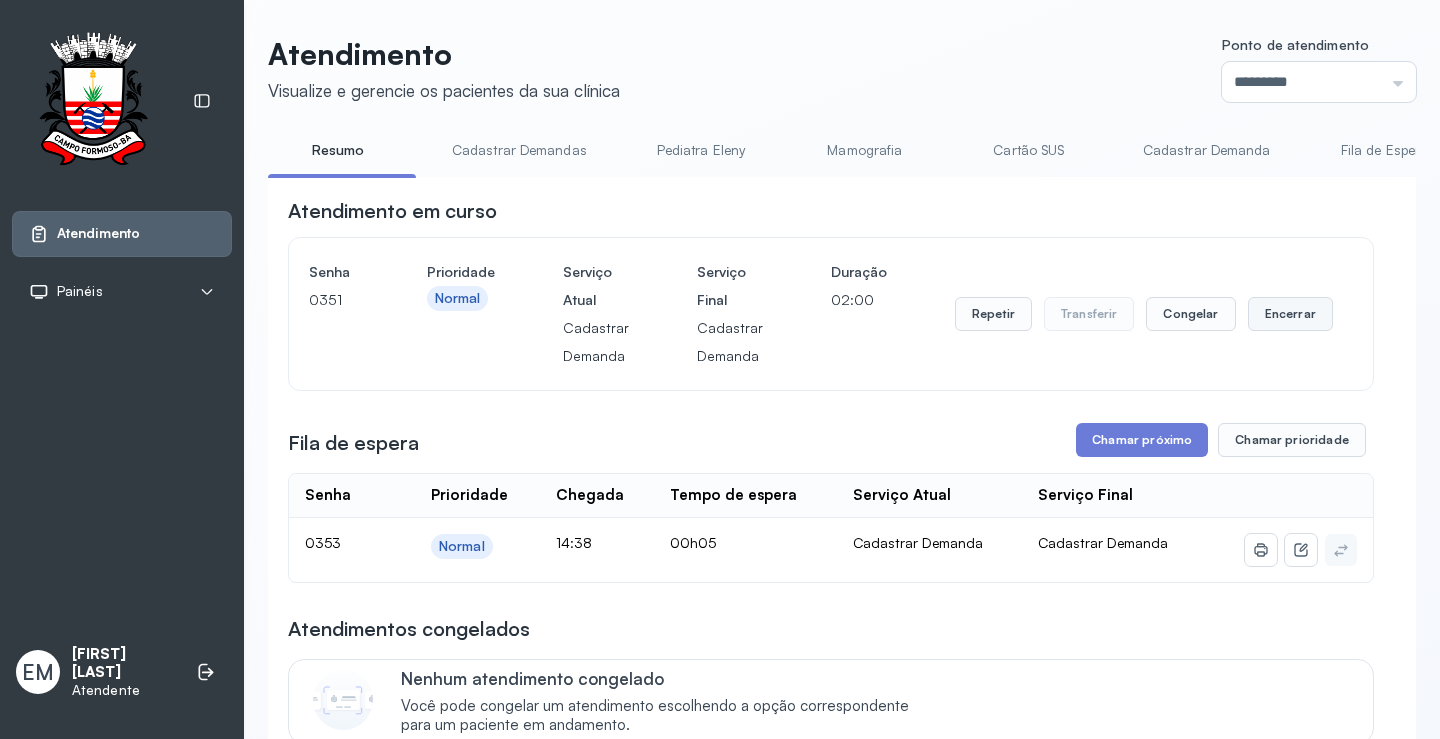click on "Encerrar" at bounding box center [1290, 314] 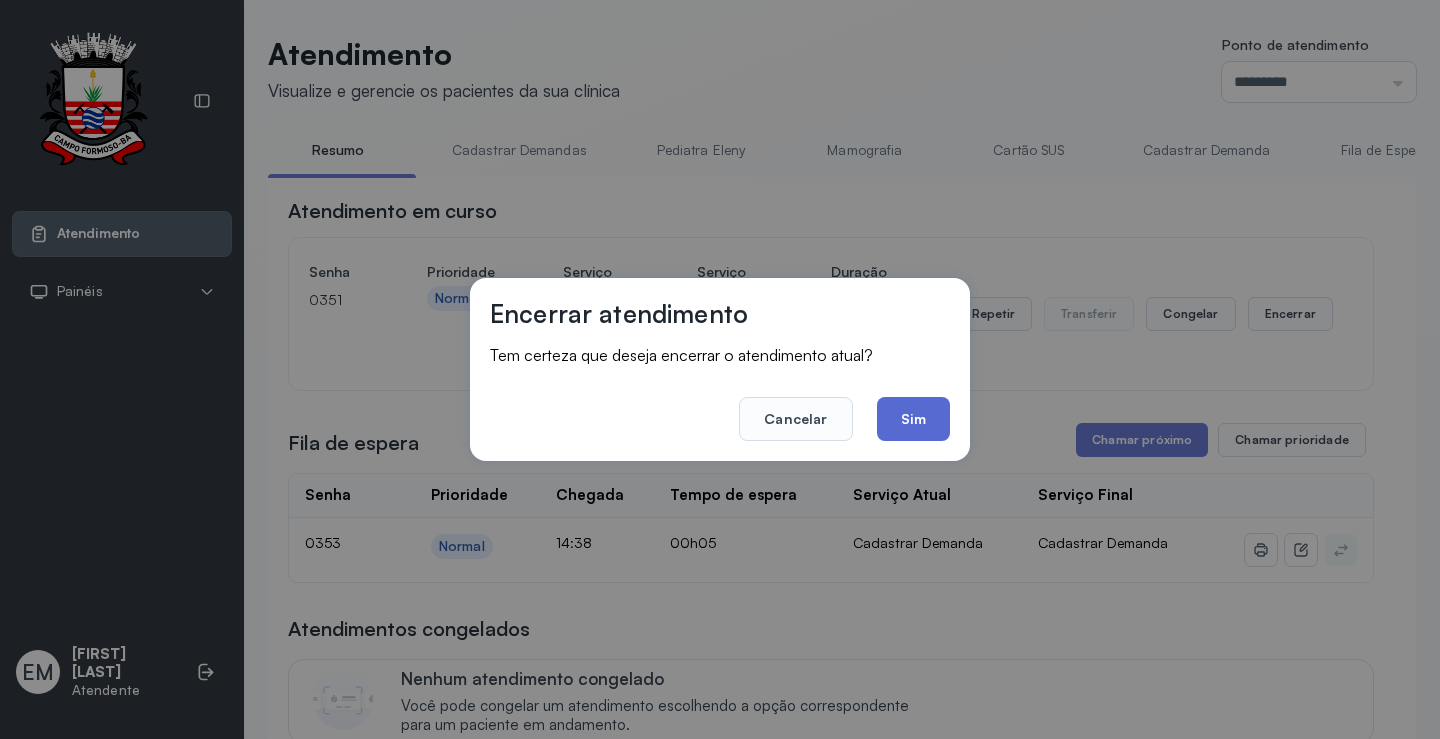 click on "Sim" 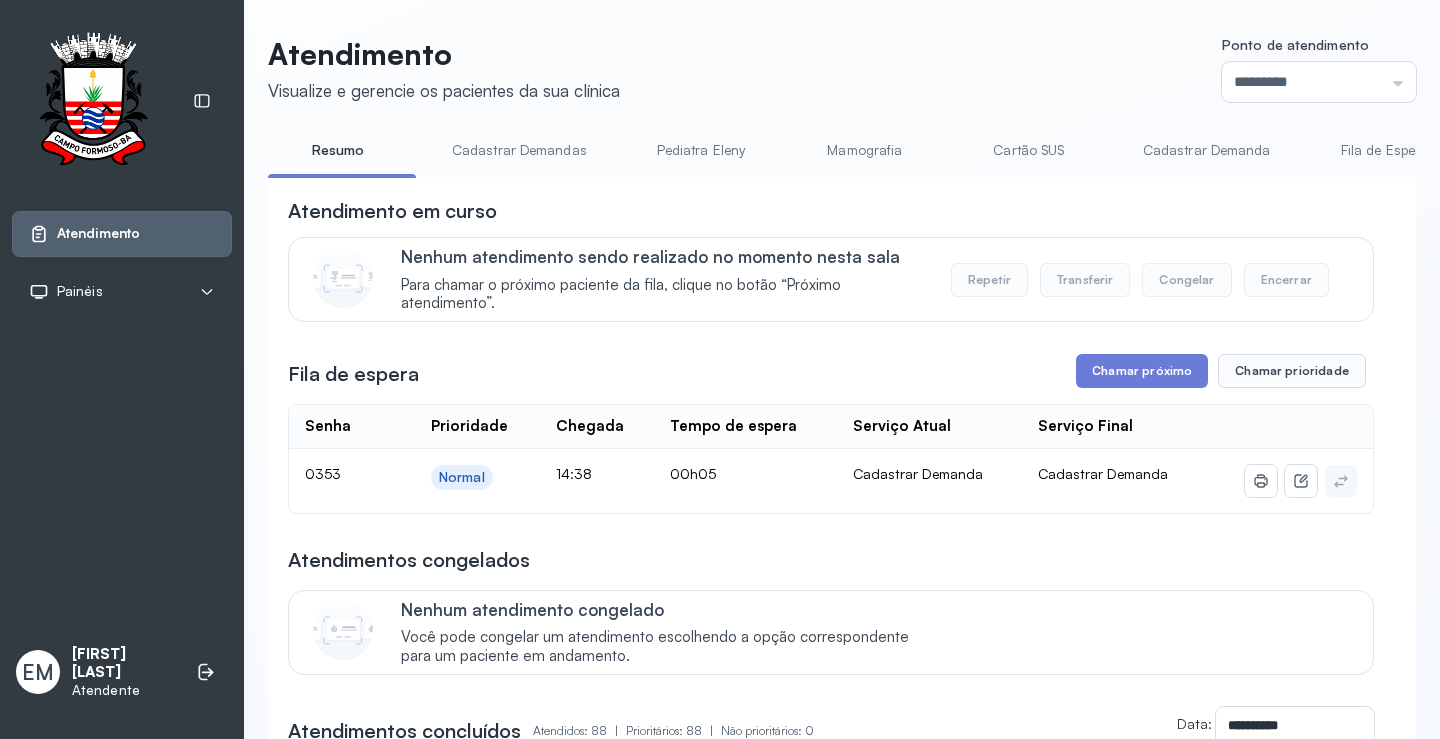 click on "**********" at bounding box center [831, 3047] 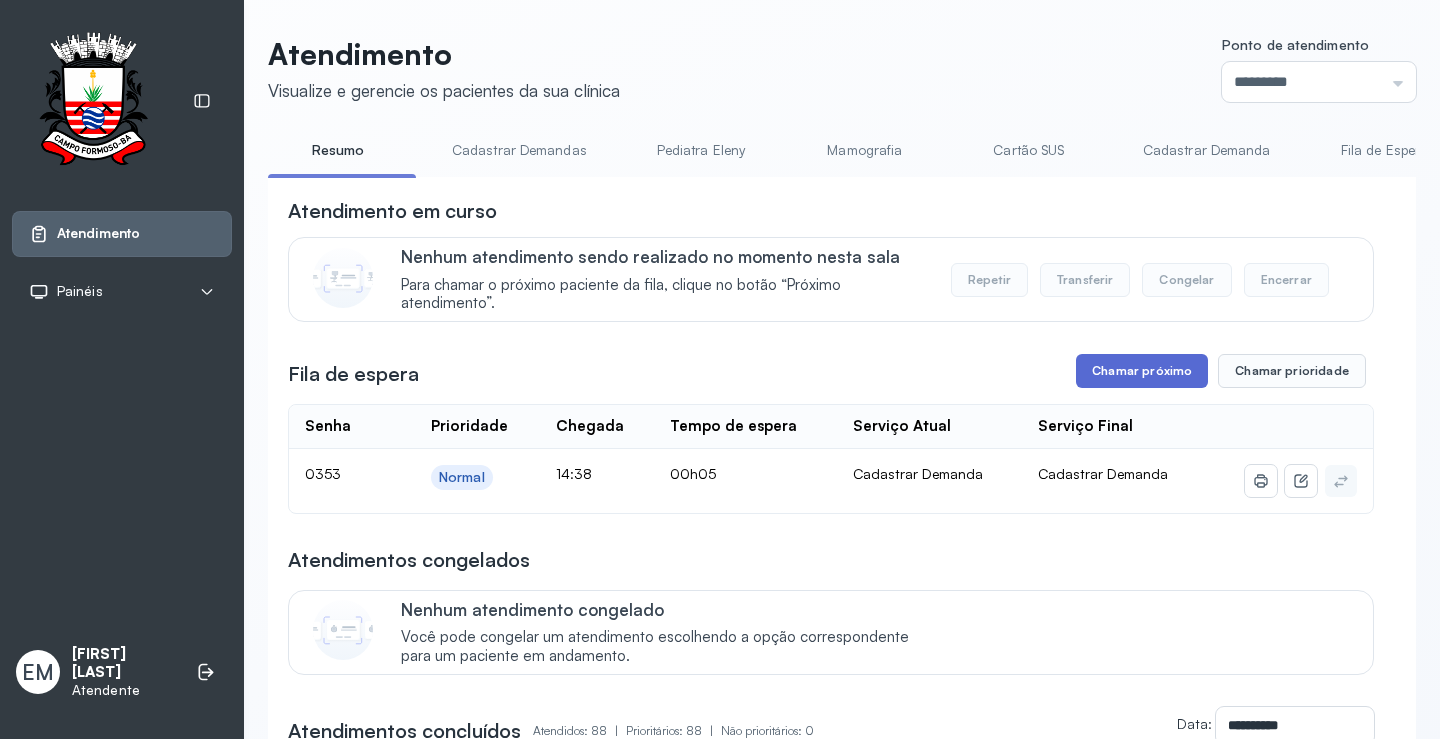 click on "Chamar próximo" at bounding box center [1142, 371] 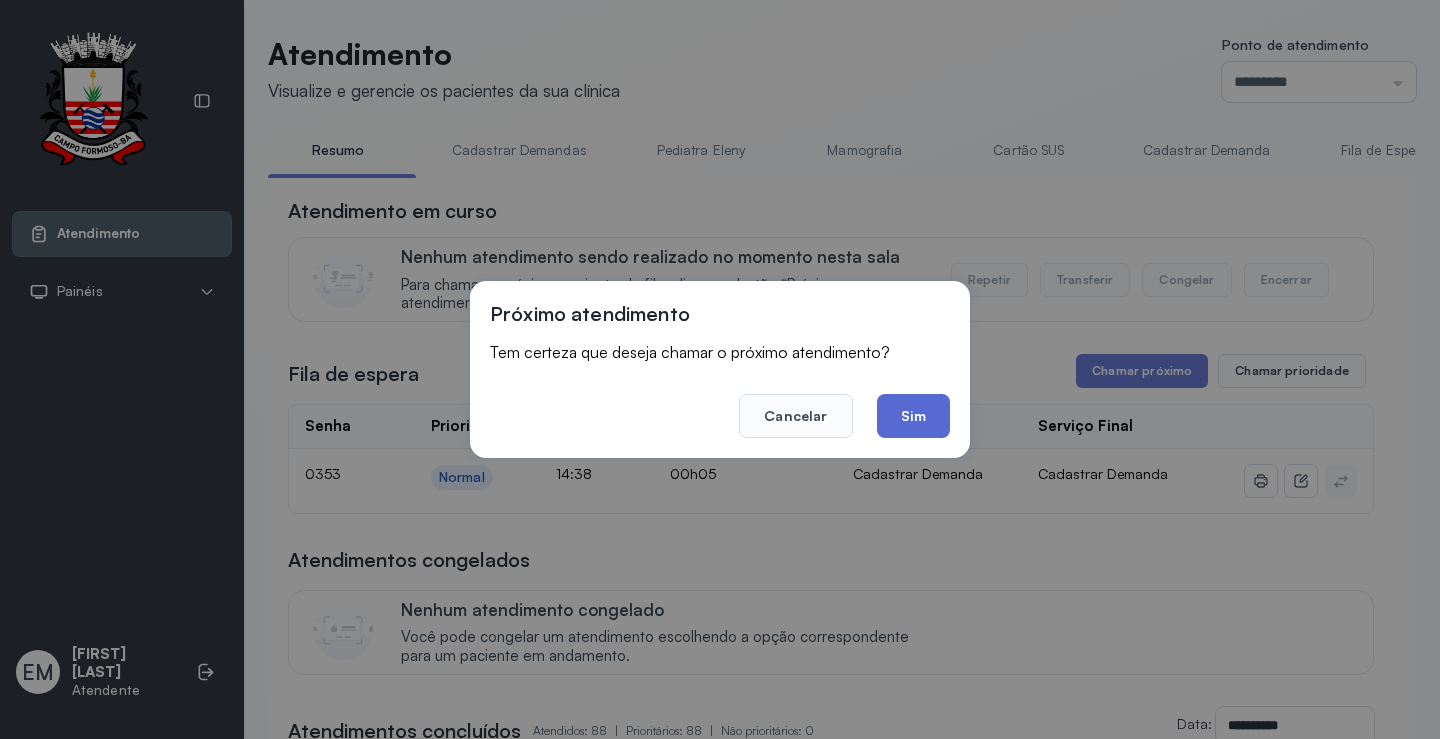 click on "Sim" 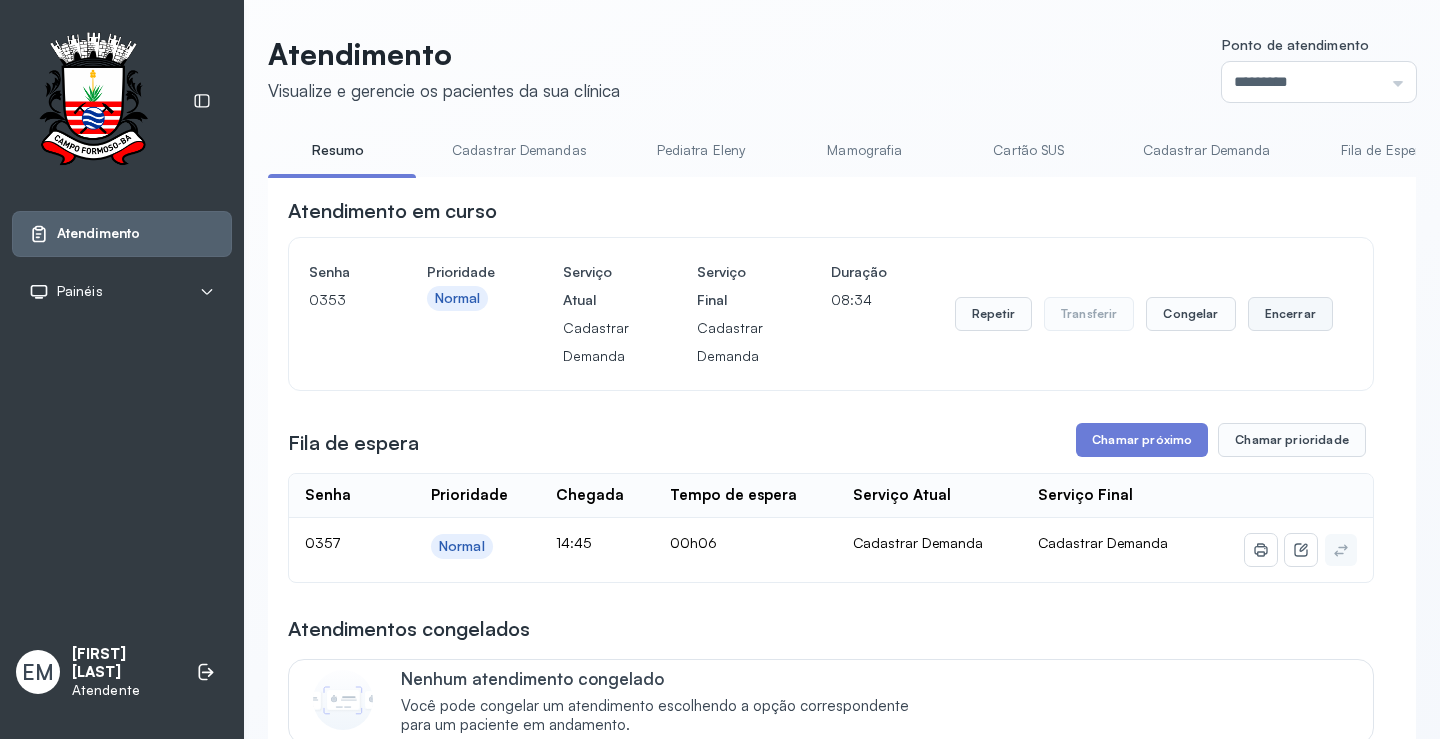 click on "Encerrar" at bounding box center (1290, 314) 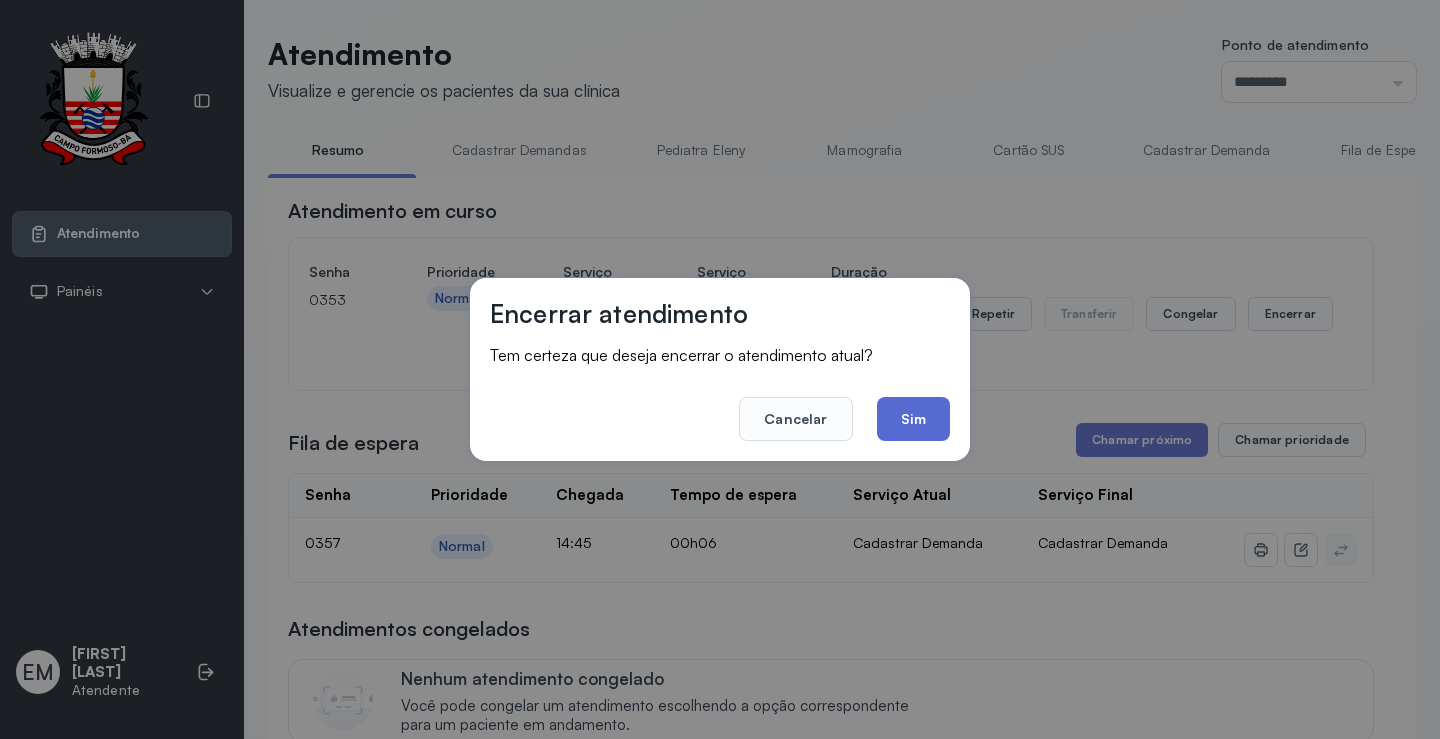 click on "Sim" 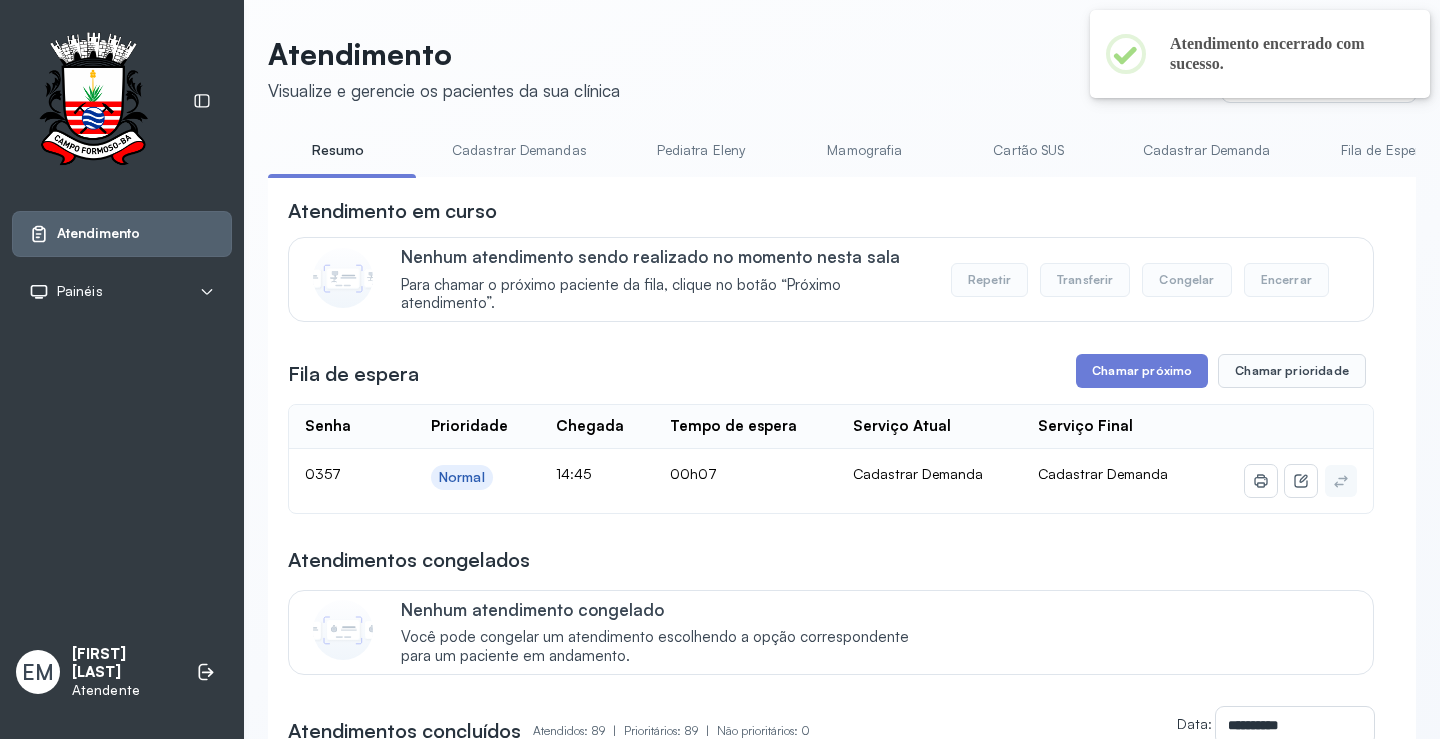 click on "**********" at bounding box center [831, 3076] 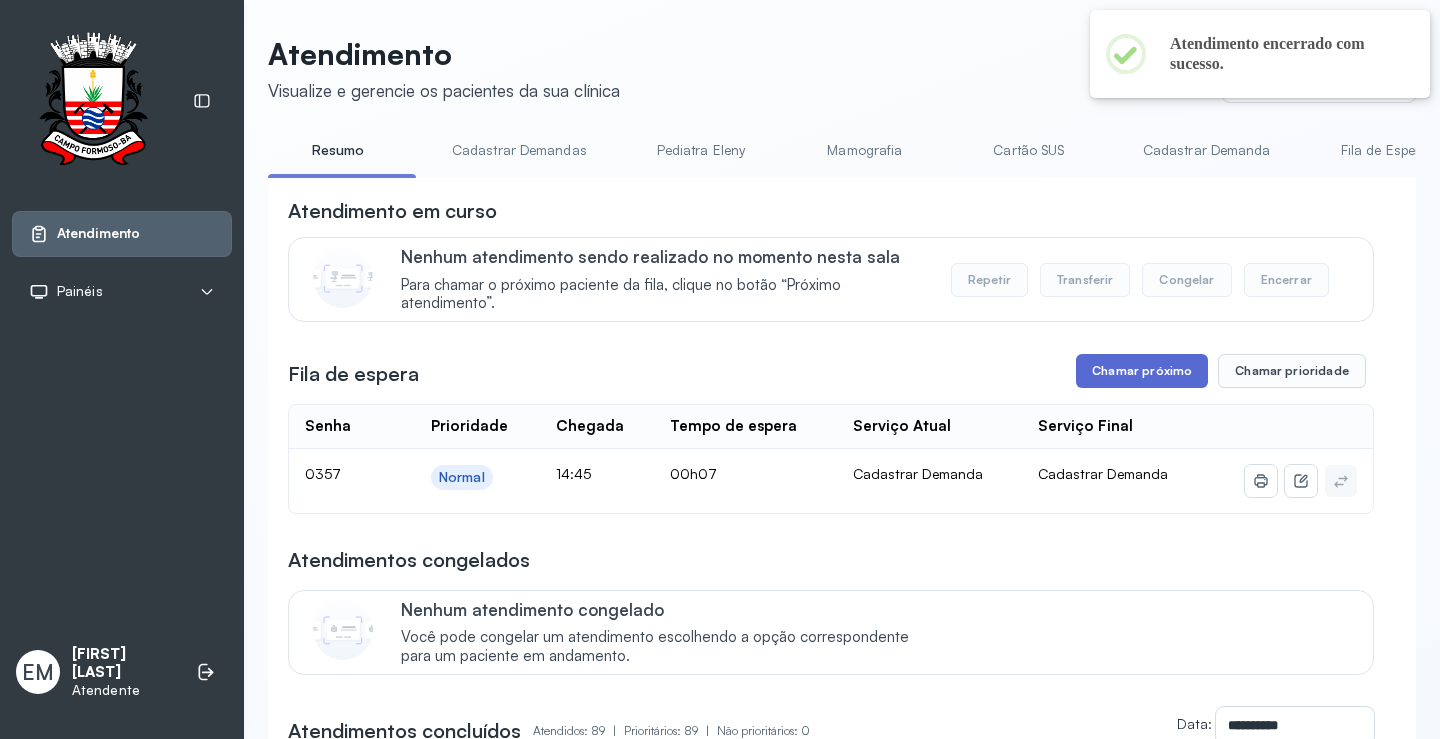 click on "Chamar próximo" at bounding box center (1142, 371) 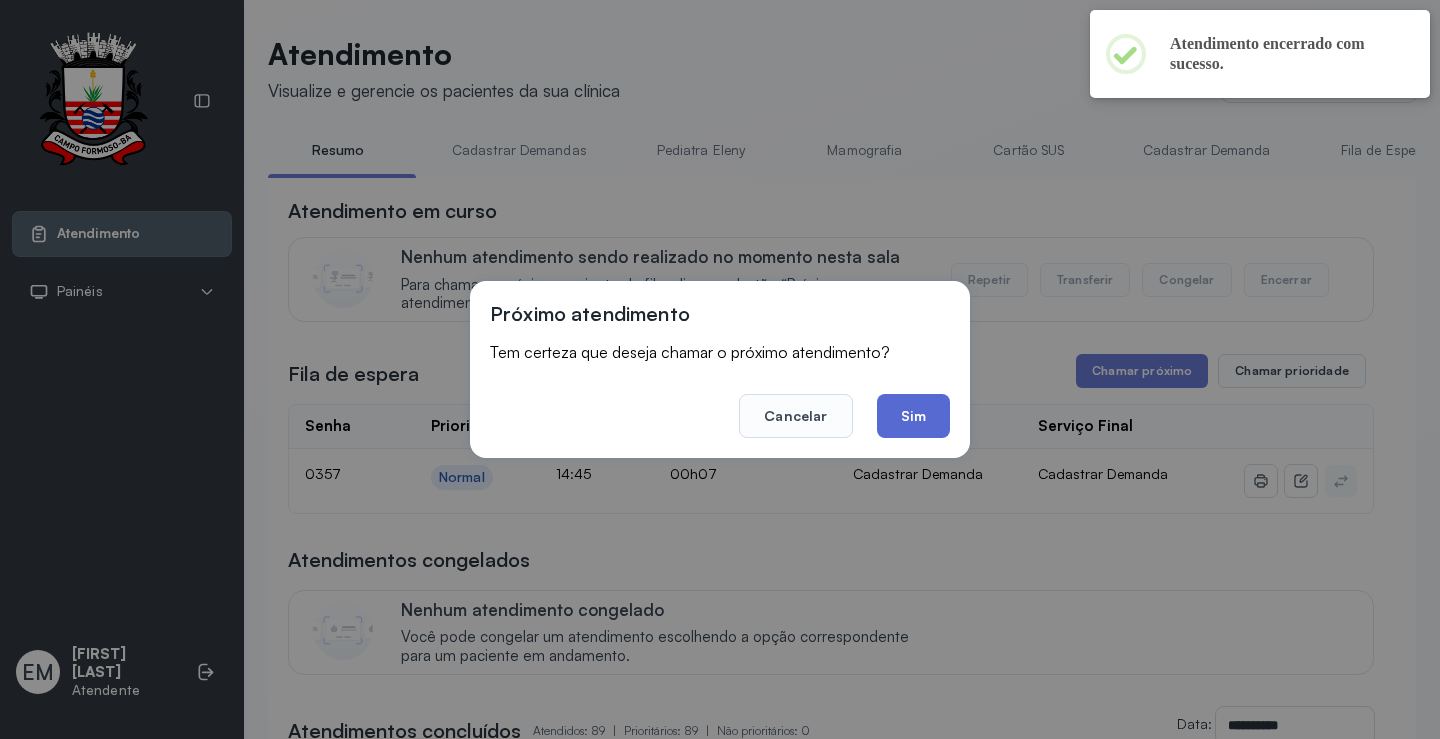 click on "Sim" 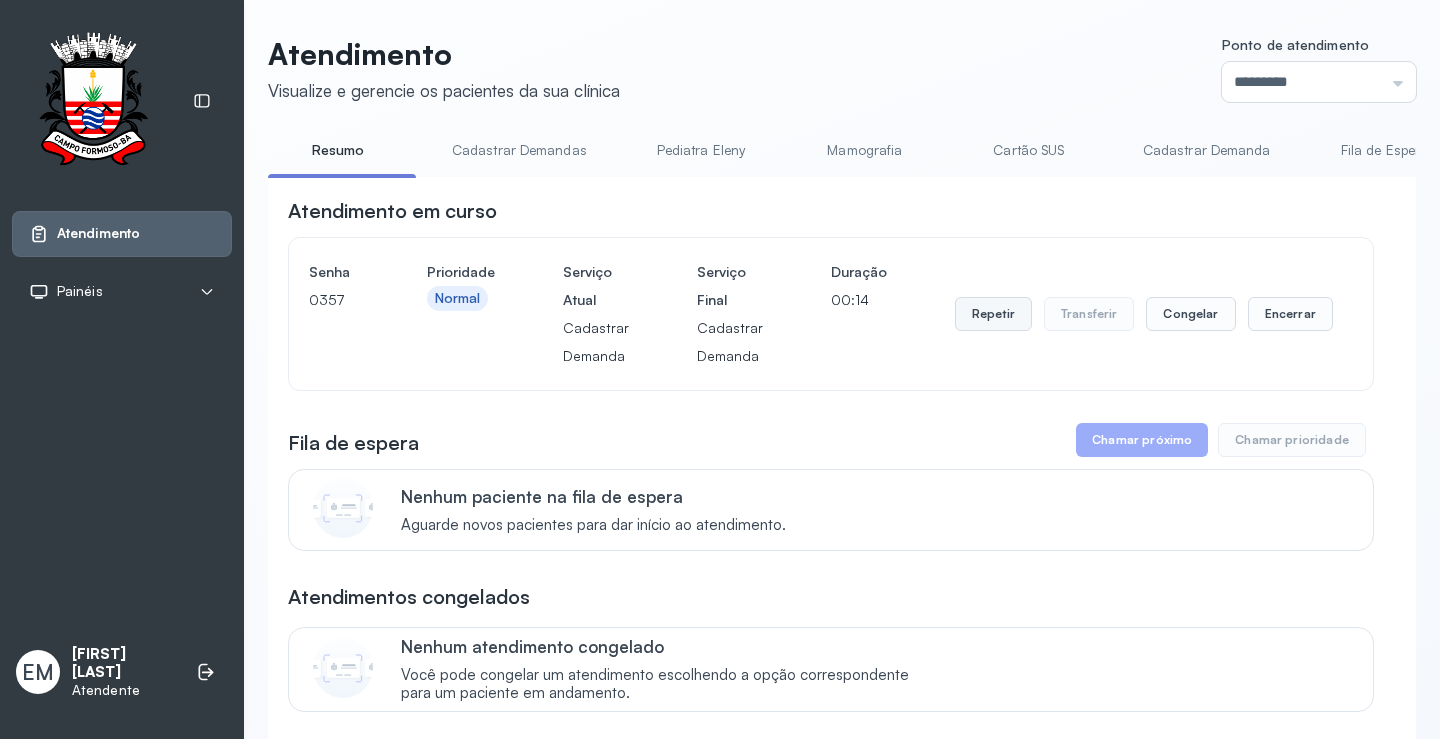 click on "Repetir" at bounding box center (993, 314) 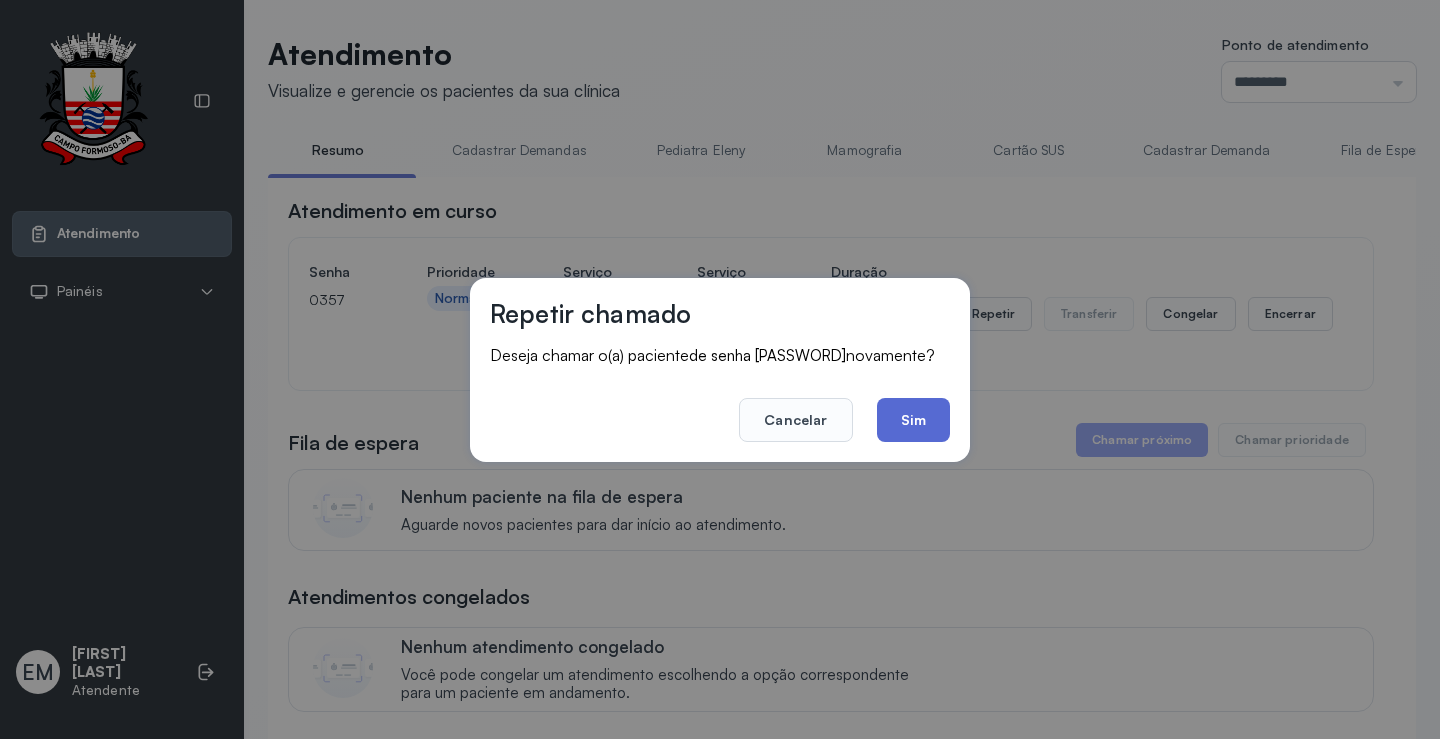 click on "Sim" 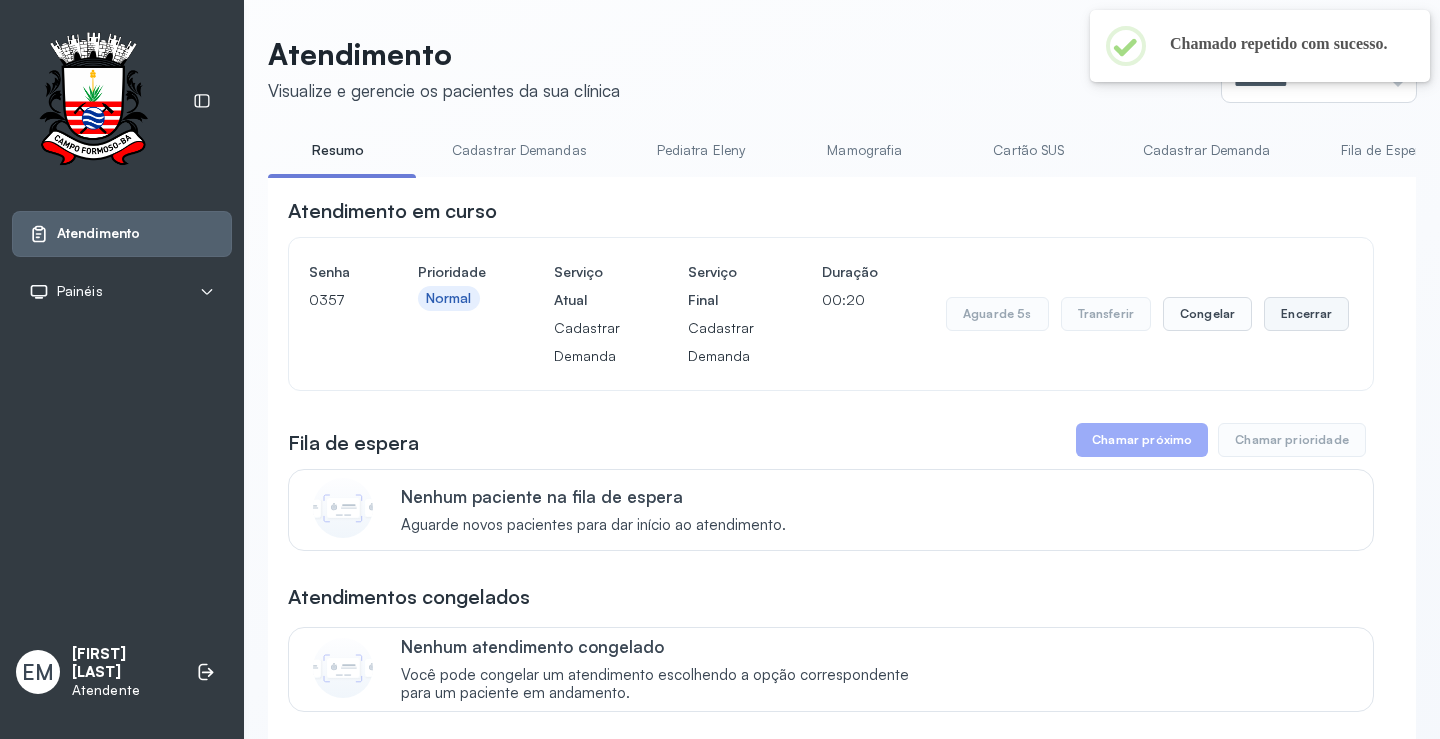 click on "Encerrar" at bounding box center [1306, 314] 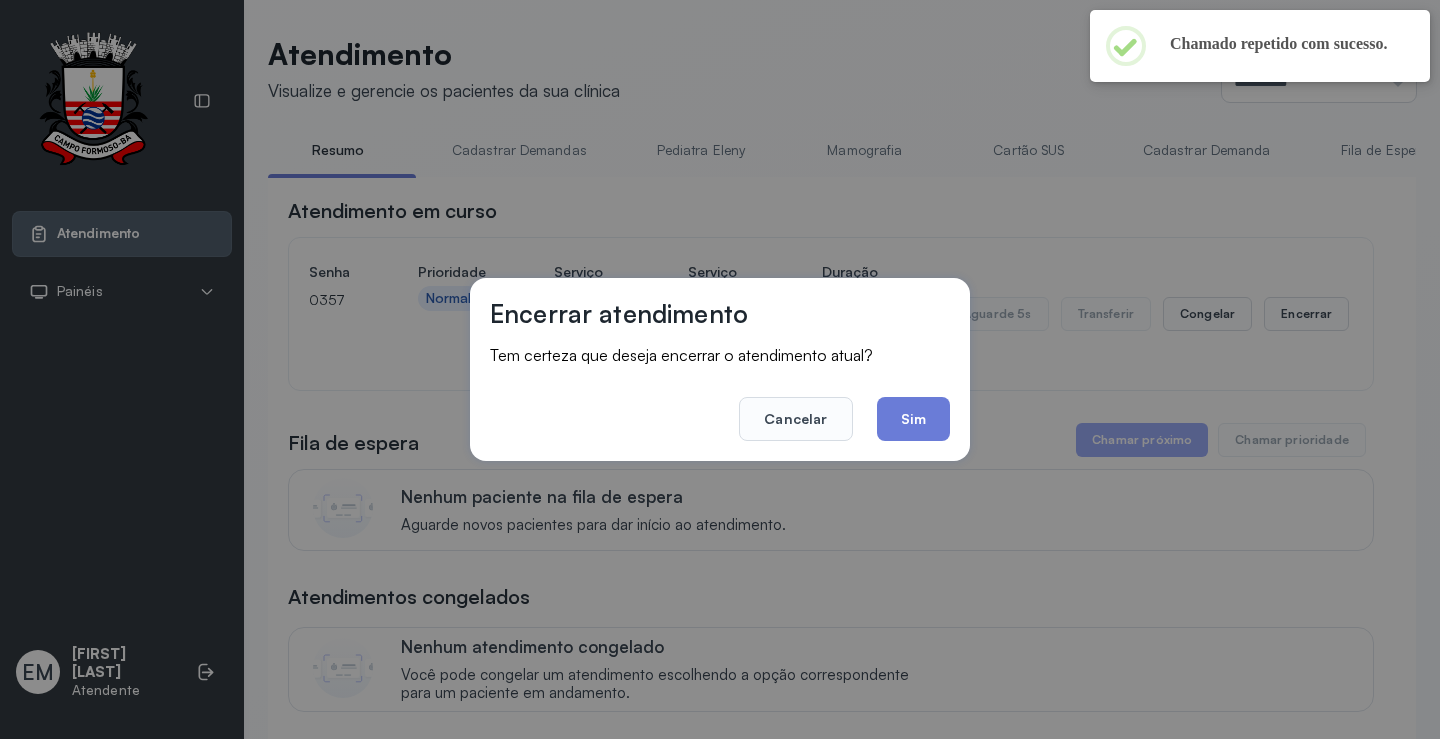 drag, startPoint x: 921, startPoint y: 423, endPoint x: 377, endPoint y: 738, distance: 628.61835 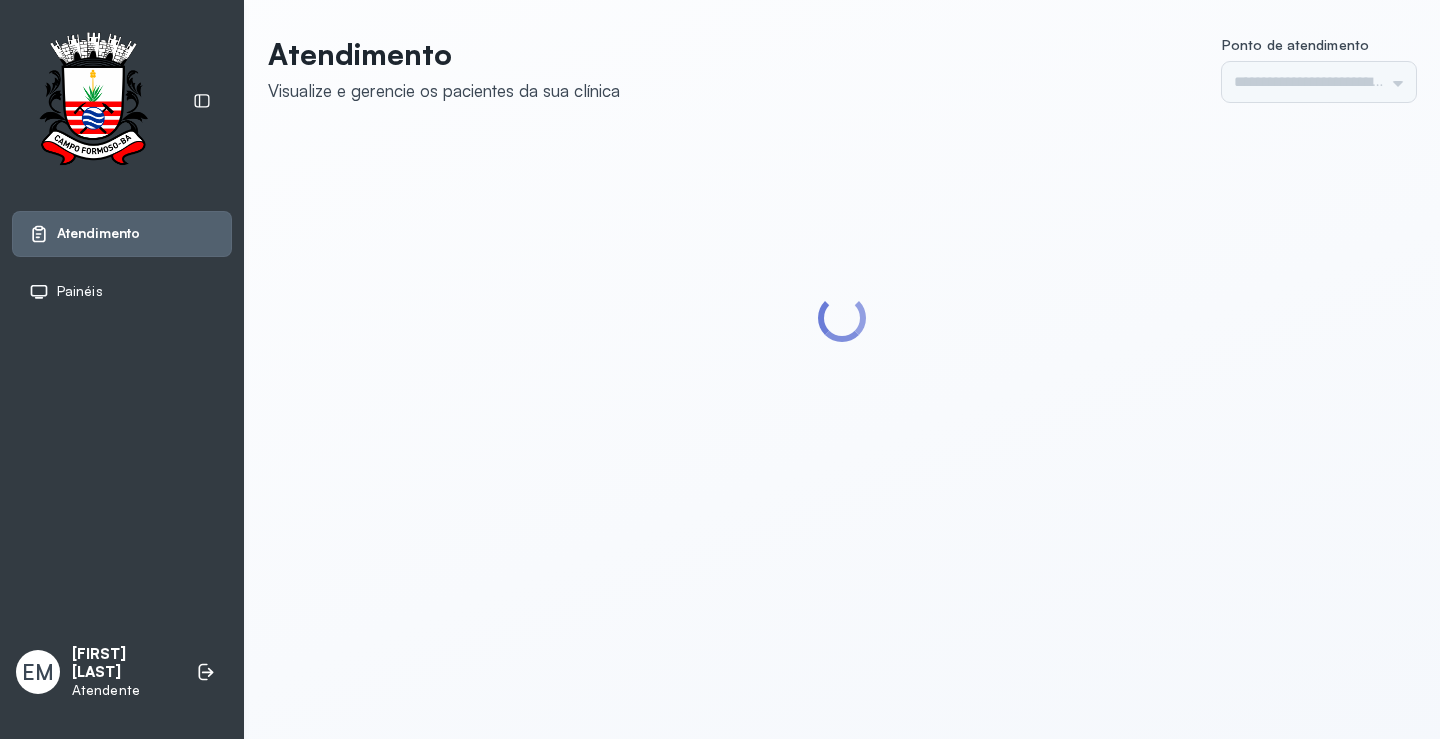 scroll, scrollTop: 0, scrollLeft: 0, axis: both 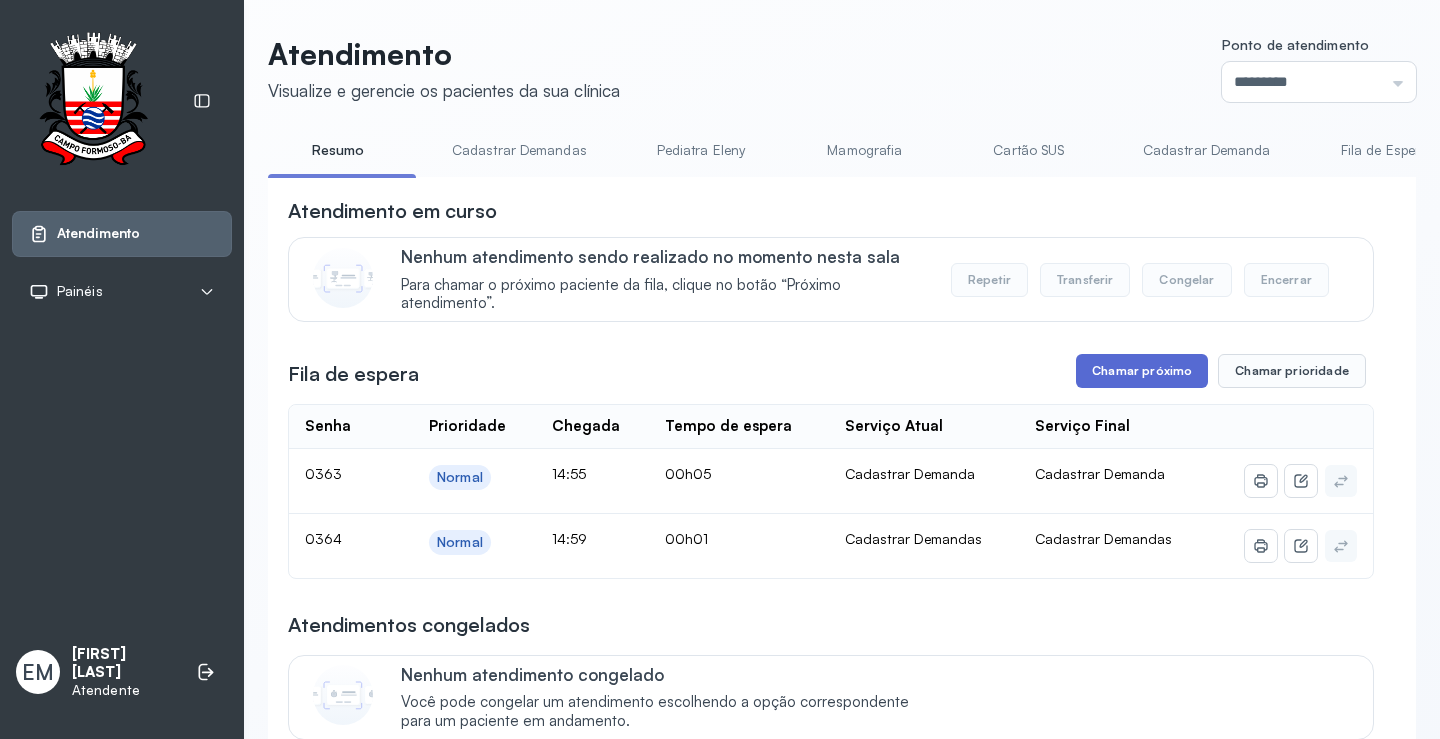 click on "Chamar próximo" at bounding box center (1142, 371) 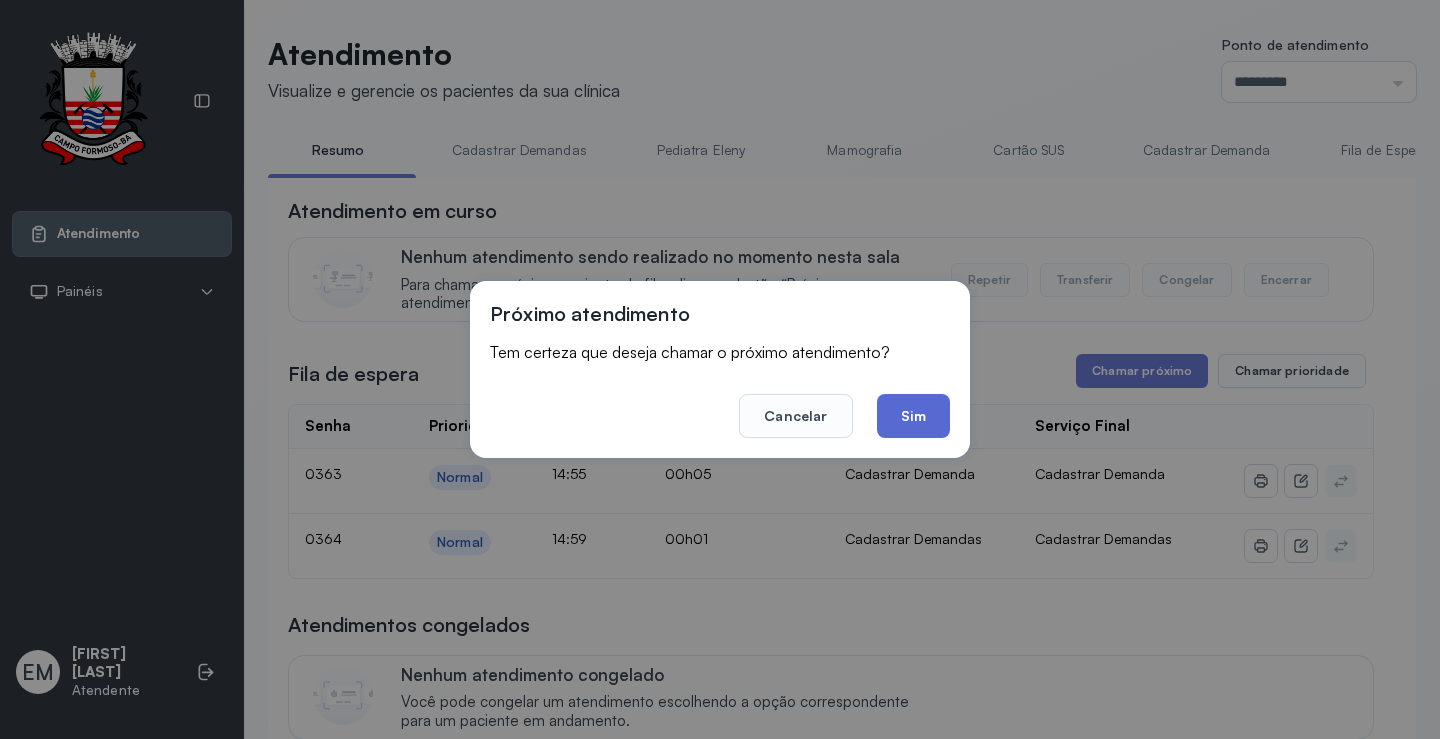 click on "Sim" 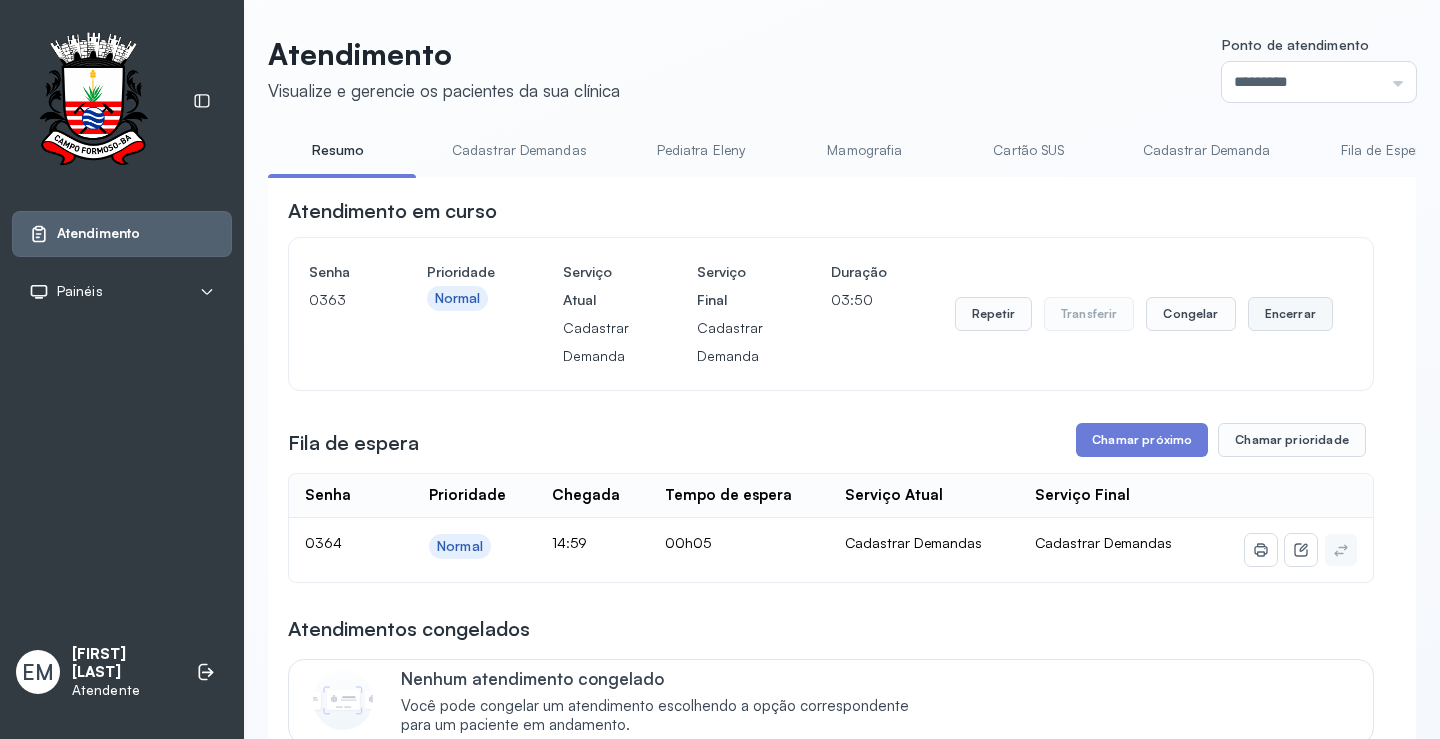 click on "Encerrar" at bounding box center [1290, 314] 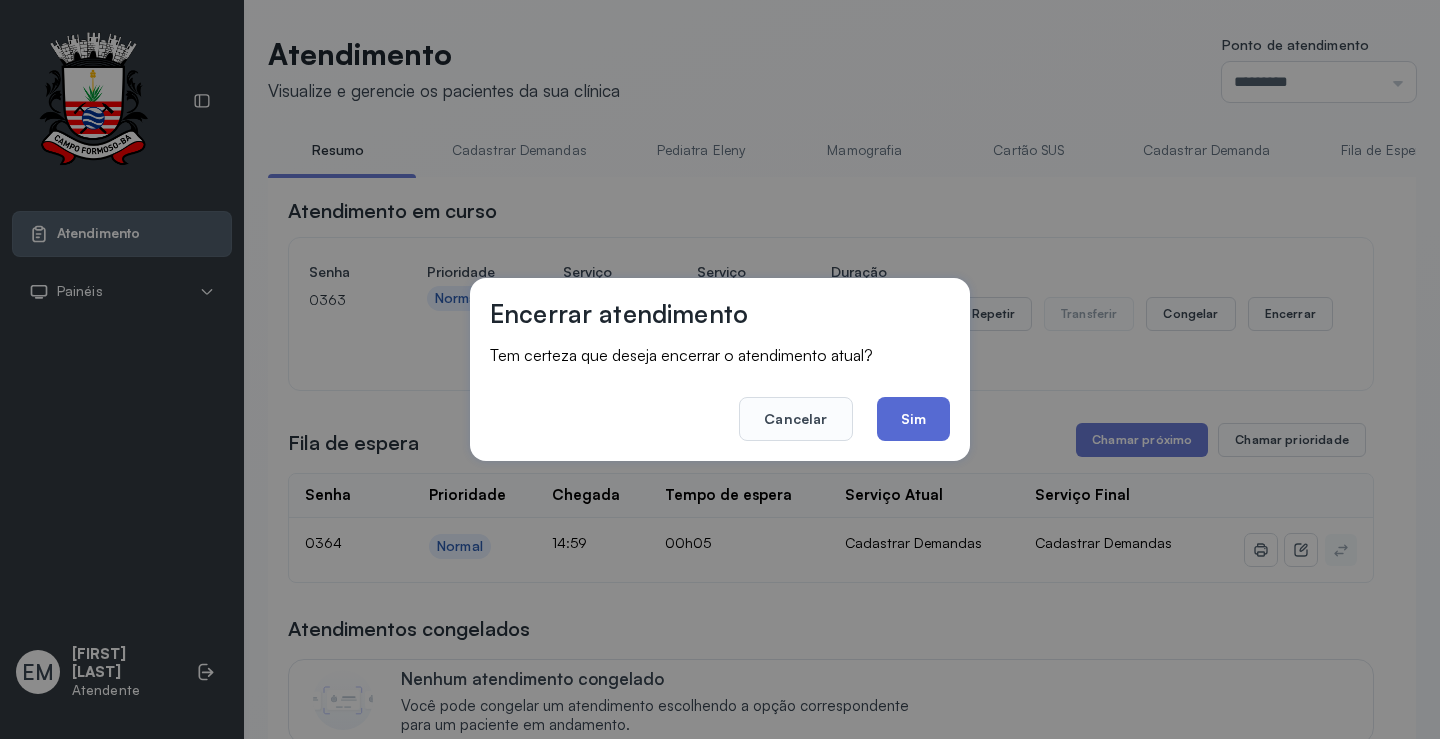 click on "Sim" 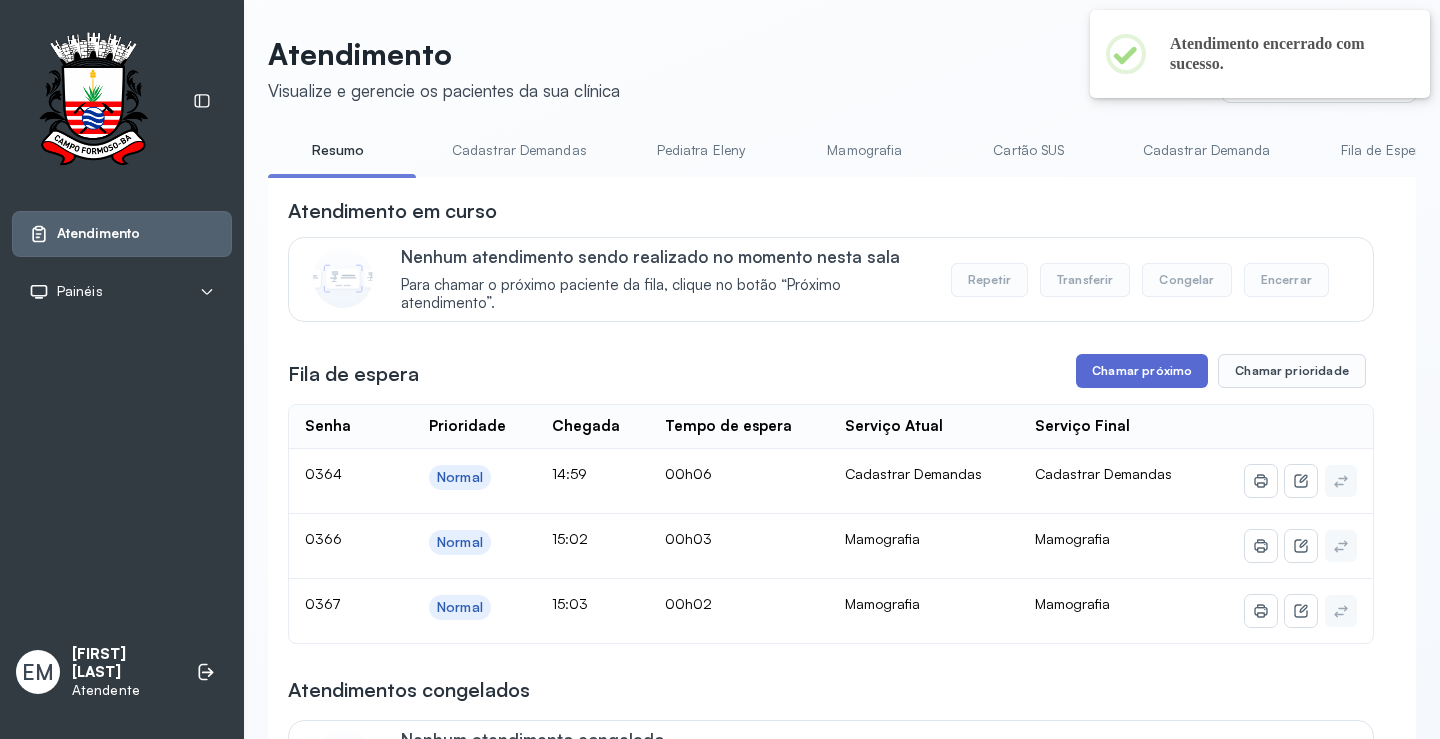click on "Chamar próximo" at bounding box center [1142, 371] 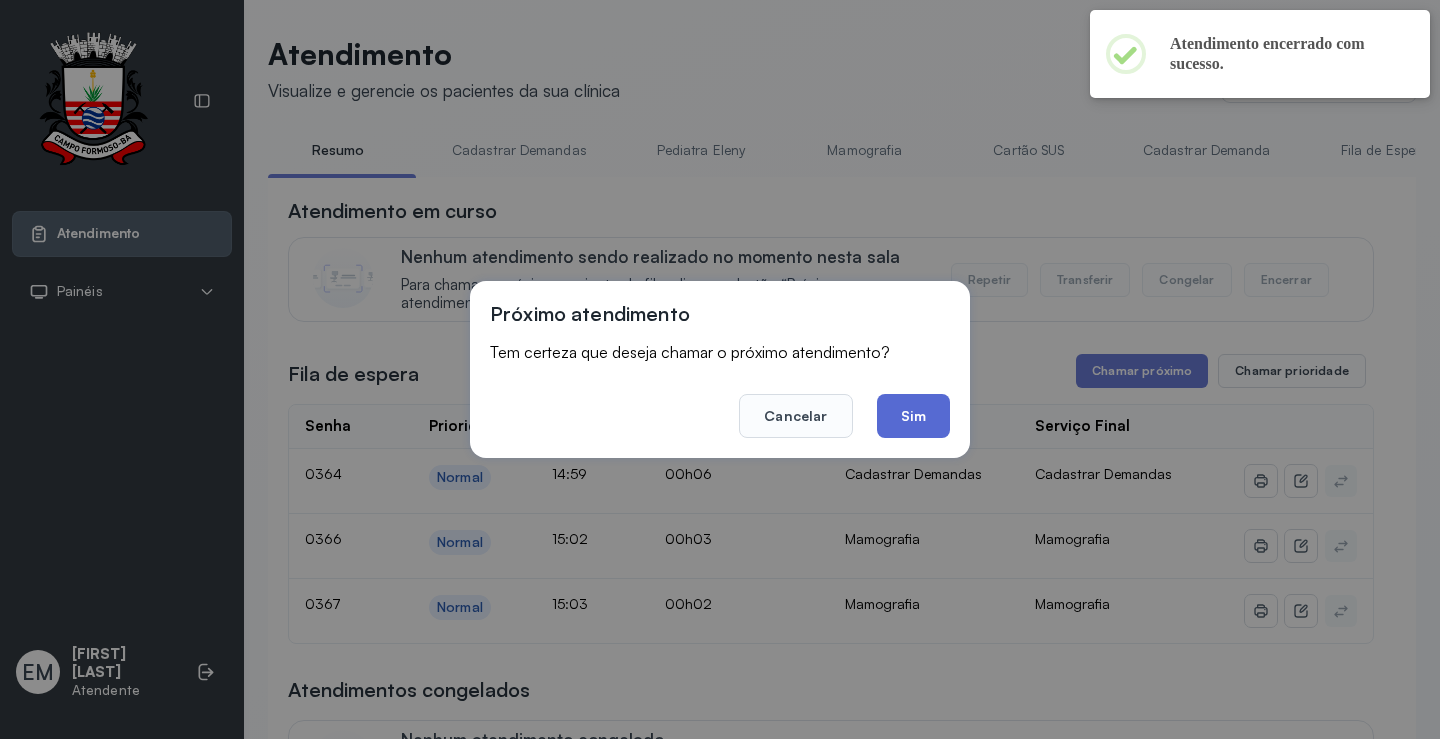 click on "Sim" 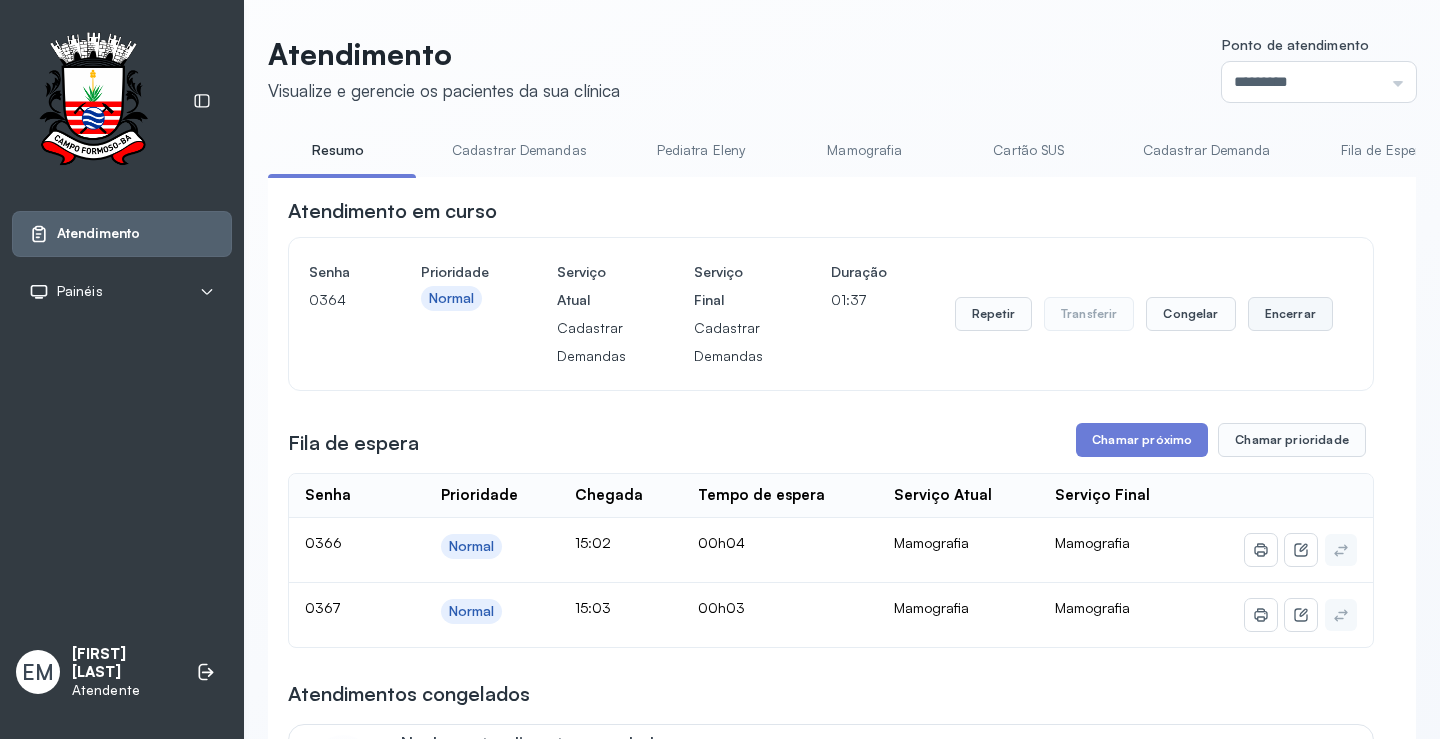 click on "Encerrar" at bounding box center (1290, 314) 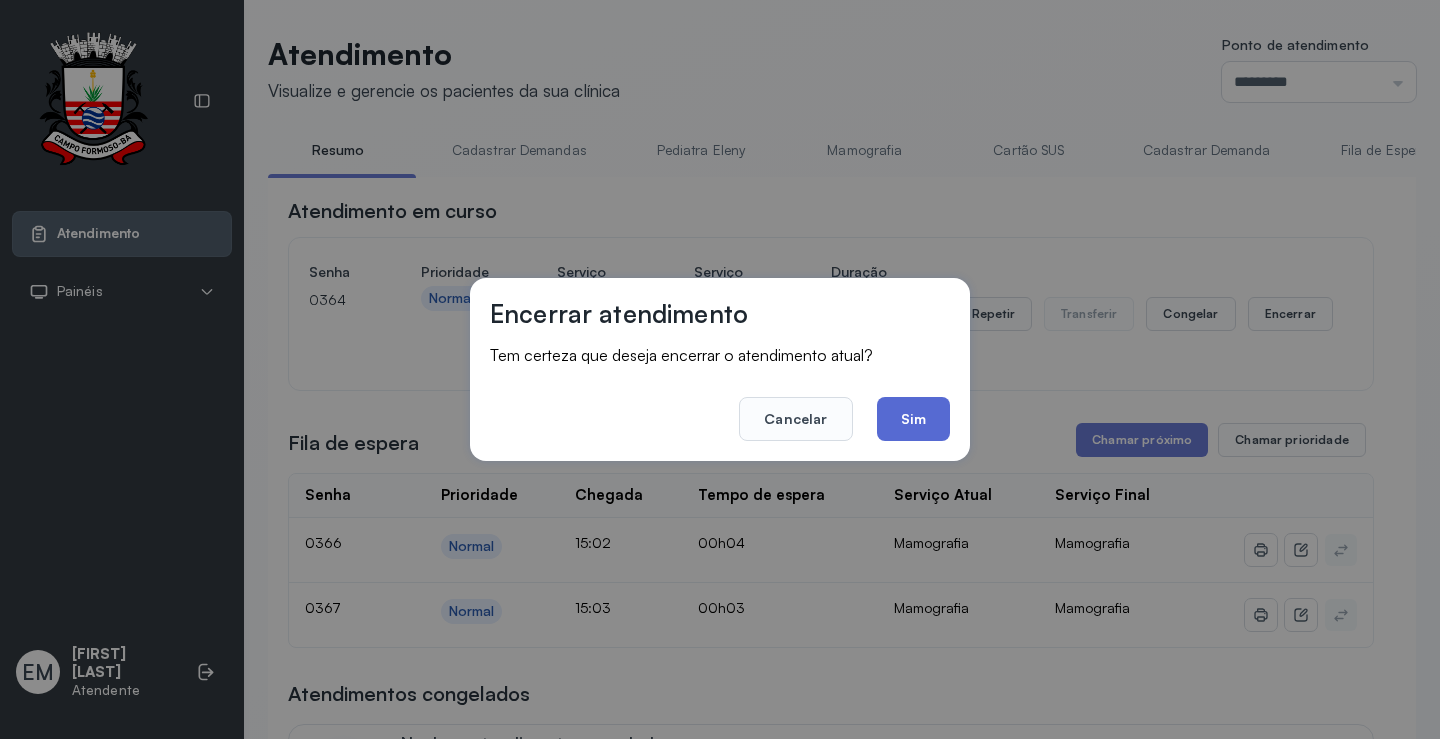 click on "Sim" 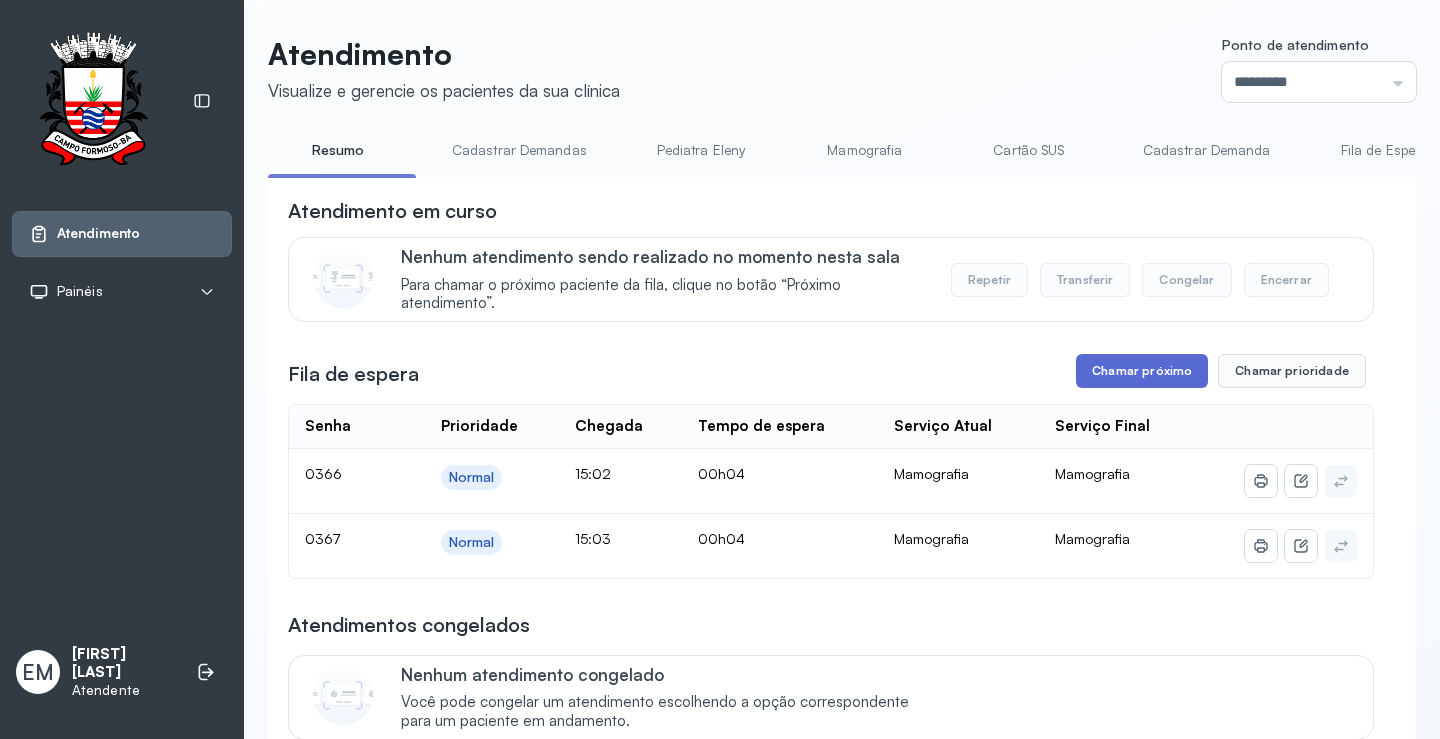 click on "Chamar próximo" at bounding box center [1142, 371] 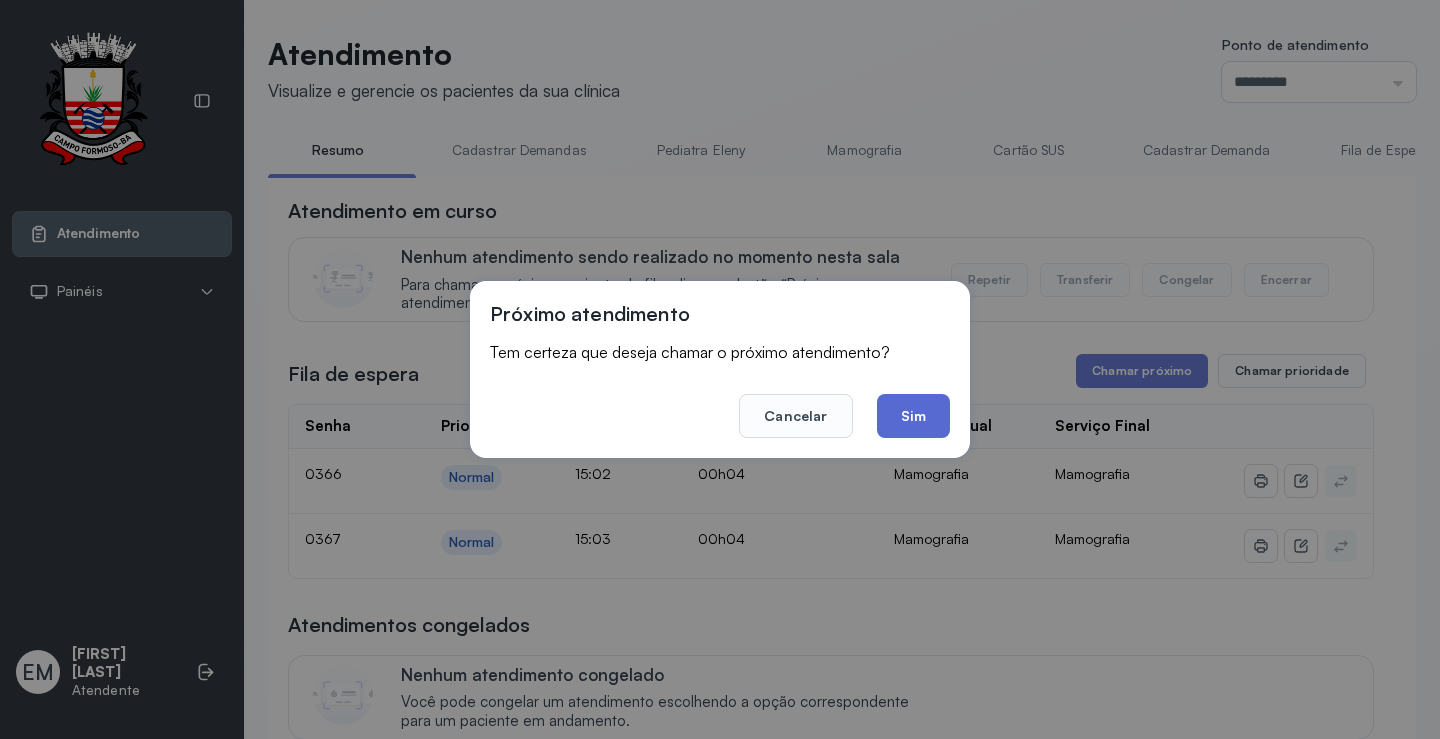 click on "Sim" 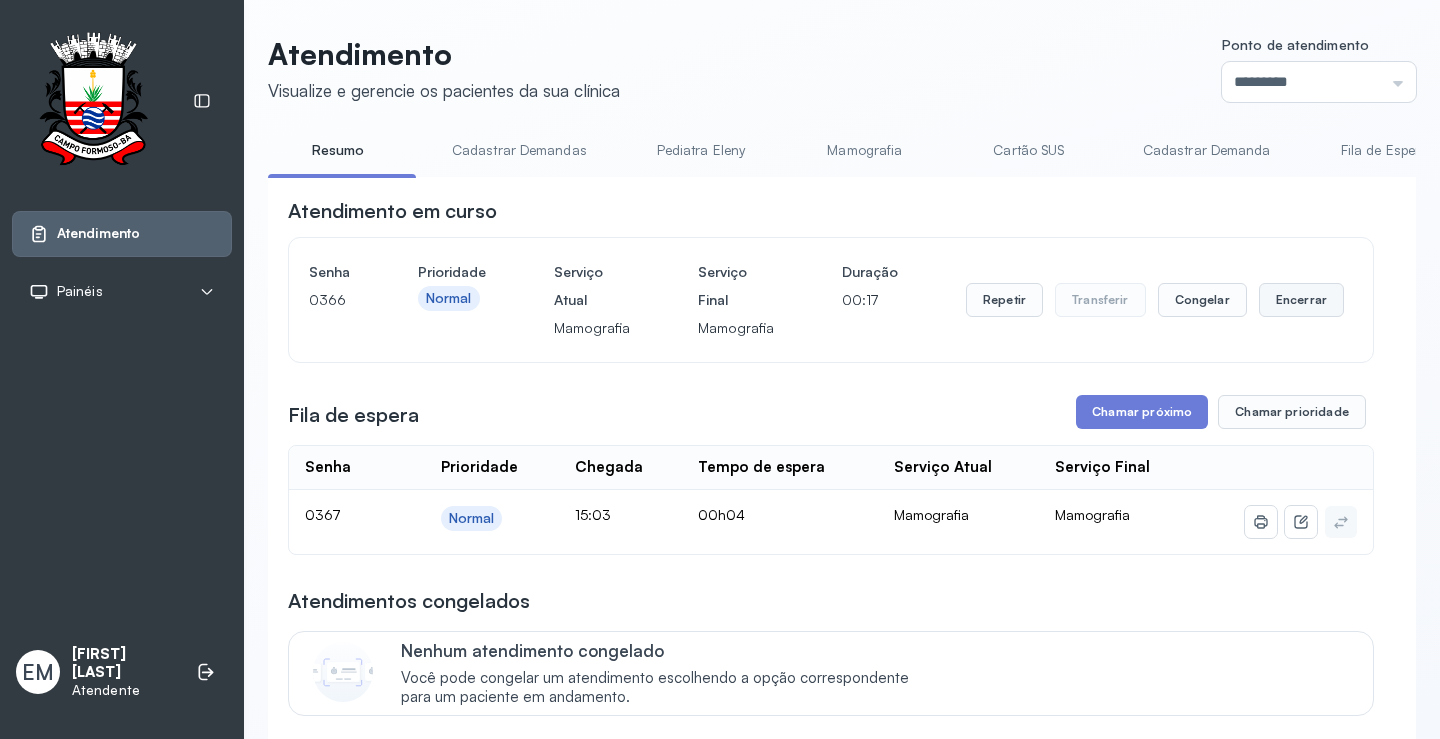 click on "Encerrar" at bounding box center [1301, 300] 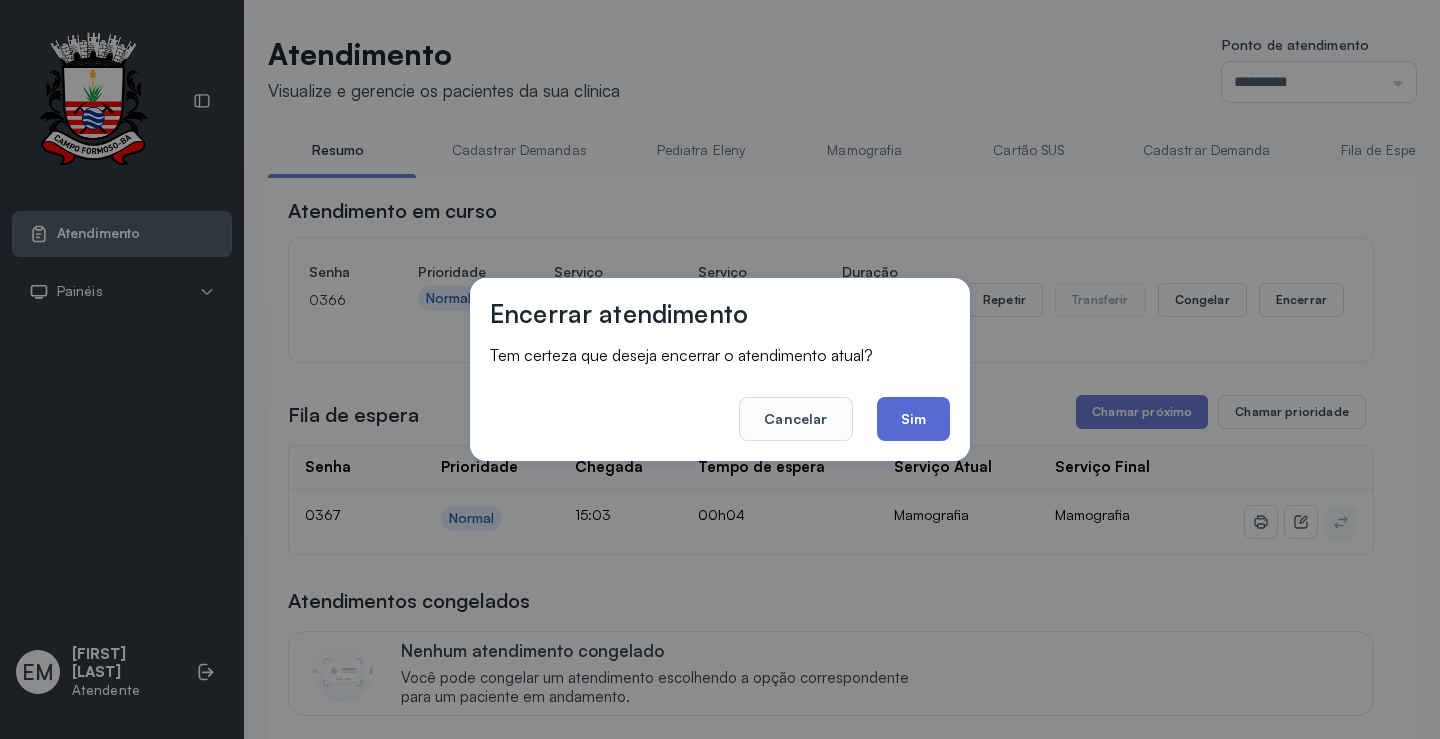 click on "Sim" 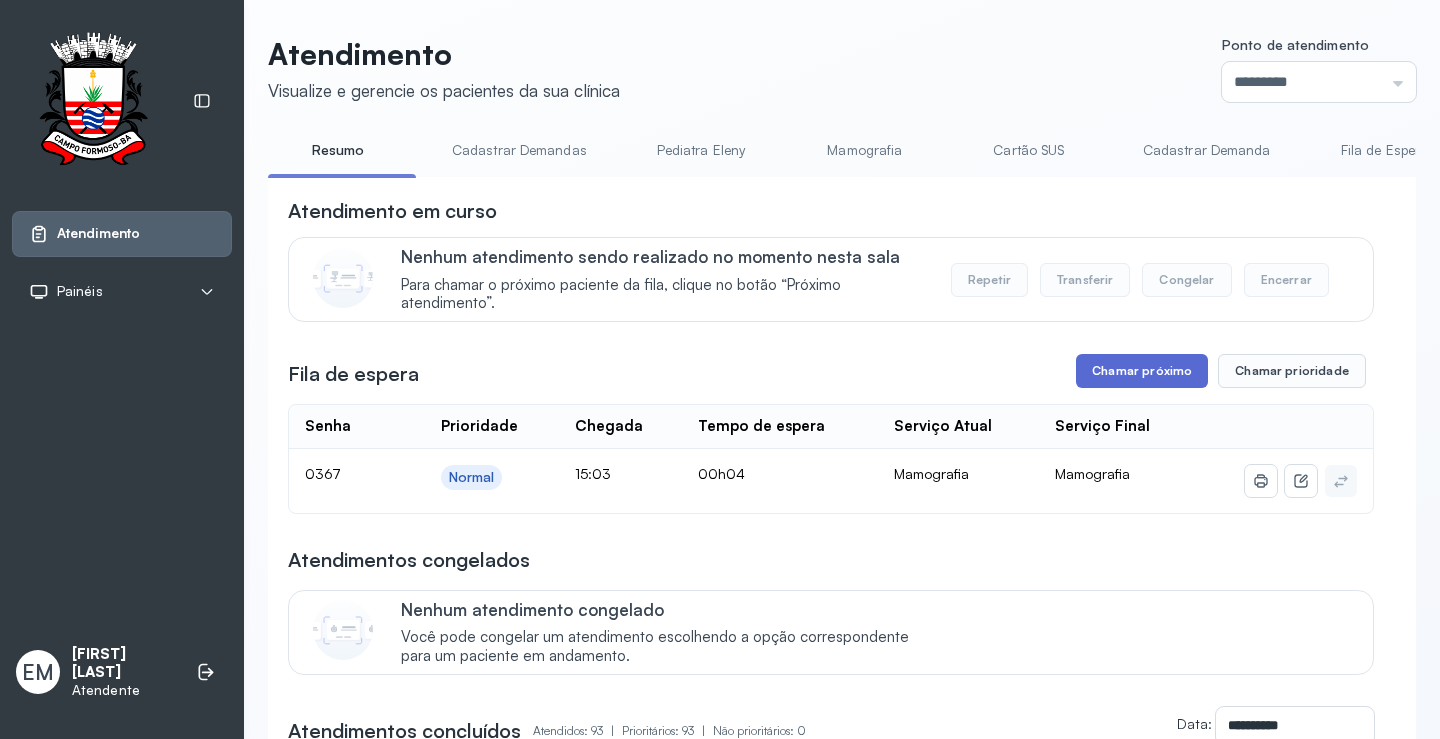 click on "Chamar próximo" at bounding box center (1142, 371) 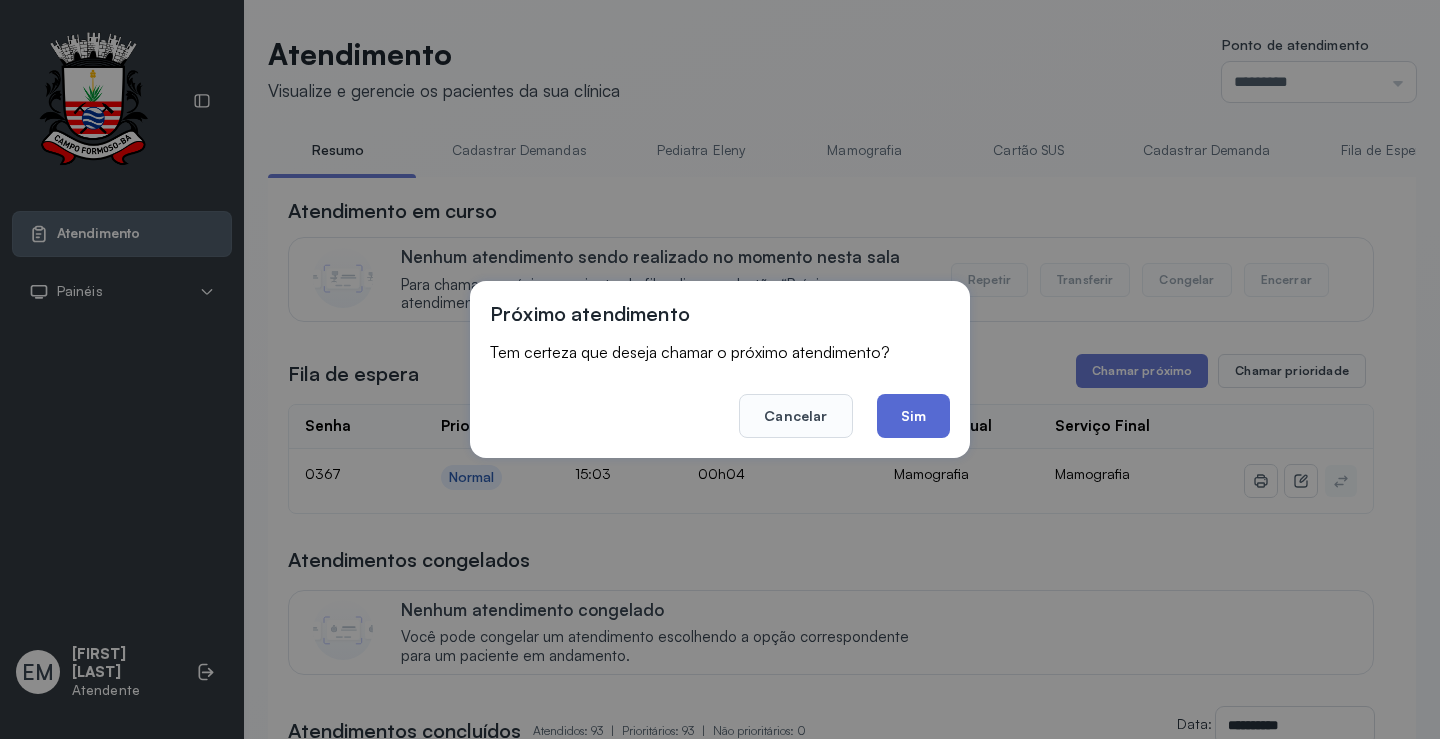 click on "Sim" 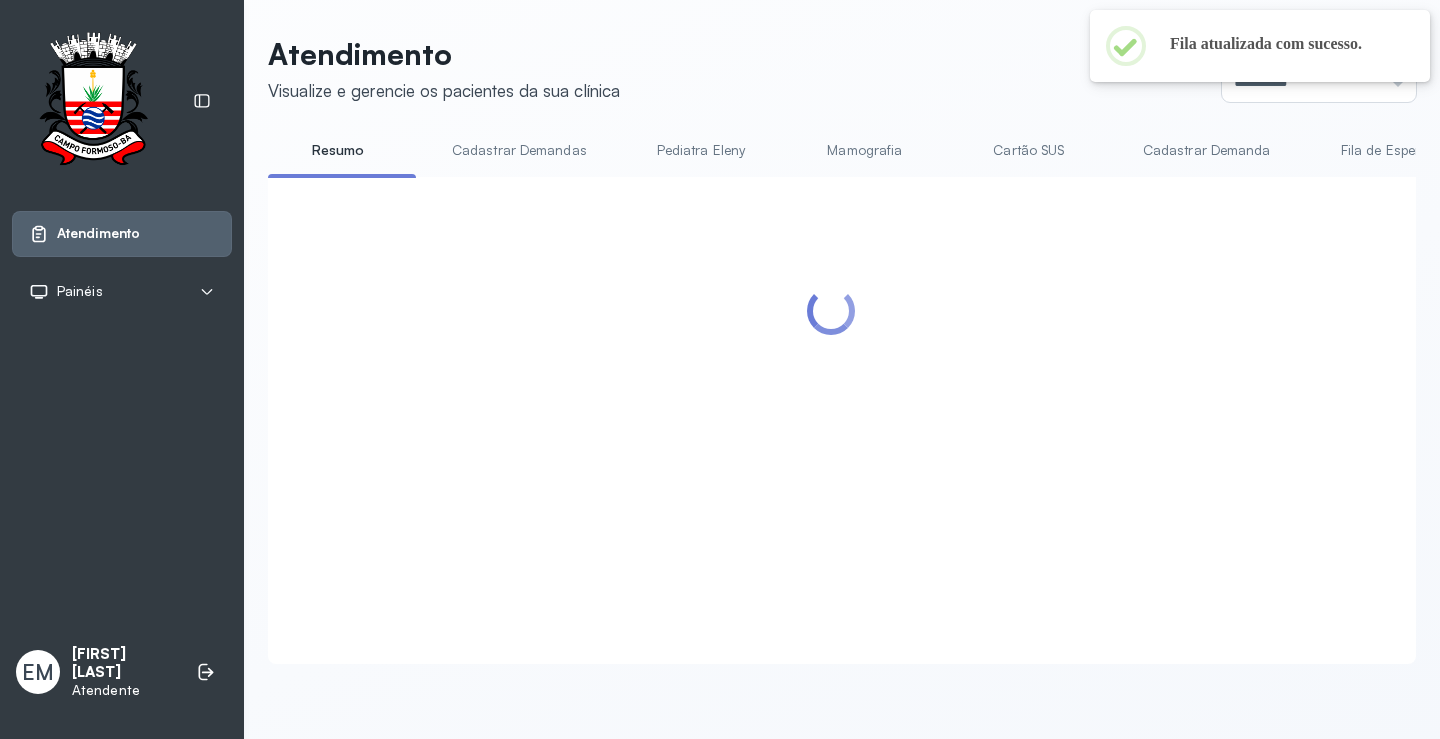 drag, startPoint x: 1032, startPoint y: 421, endPoint x: 1082, endPoint y: 466, distance: 67.26812 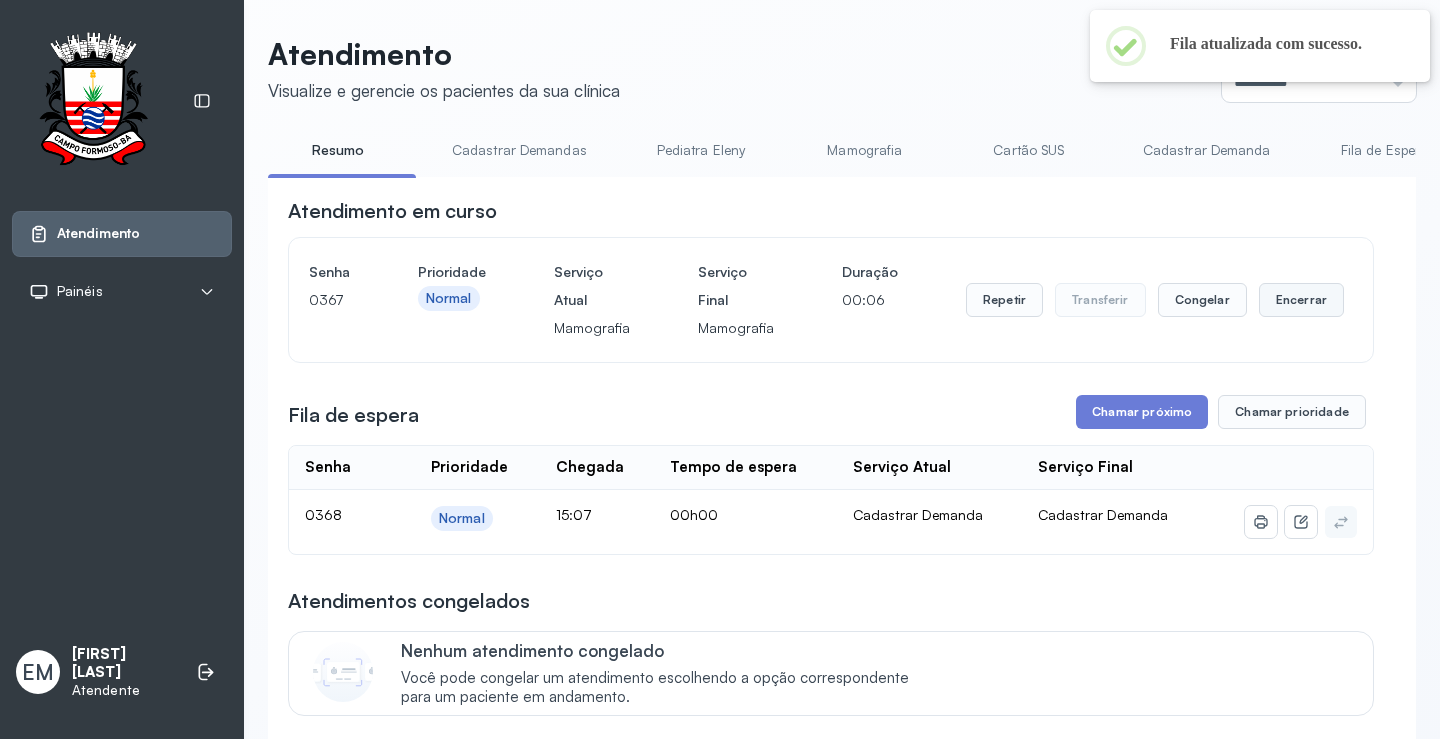 click on "Encerrar" at bounding box center [1301, 300] 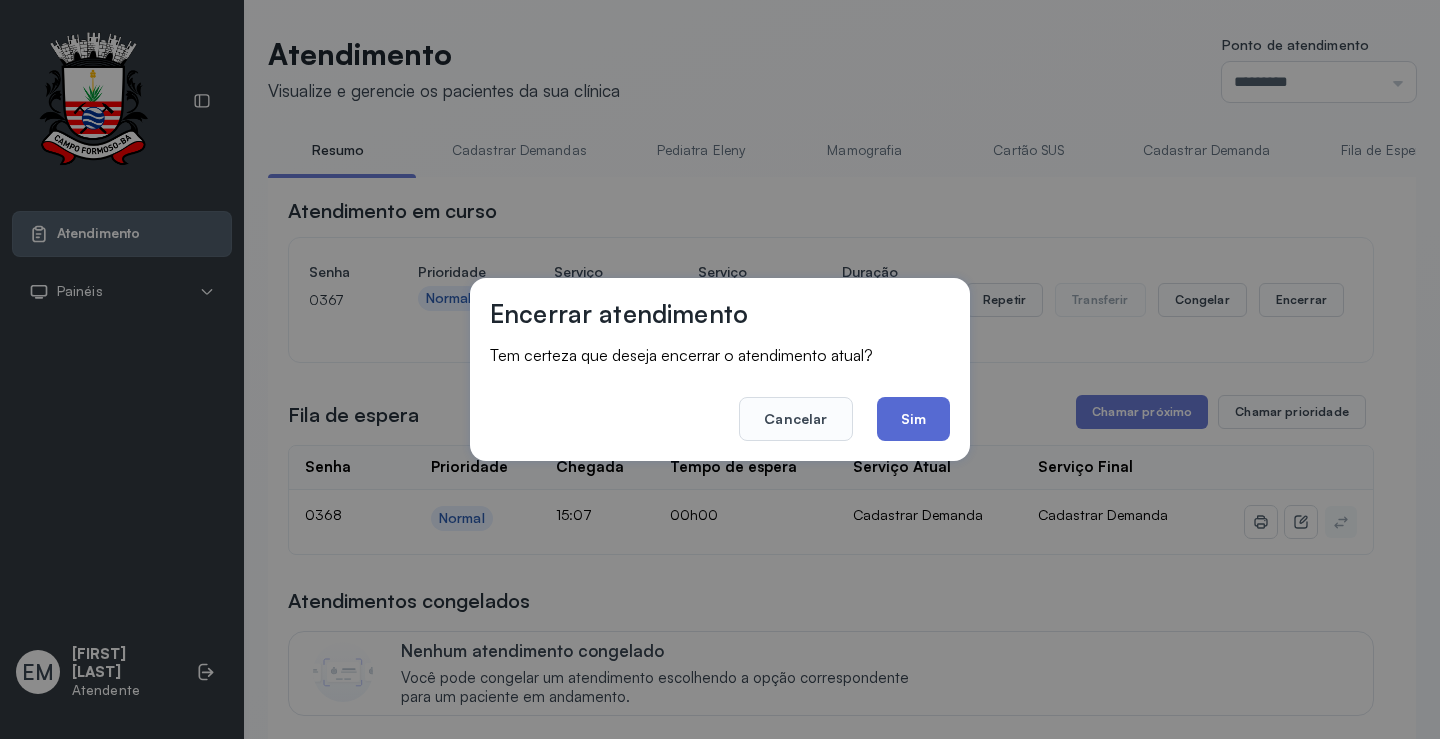 click on "Sim" 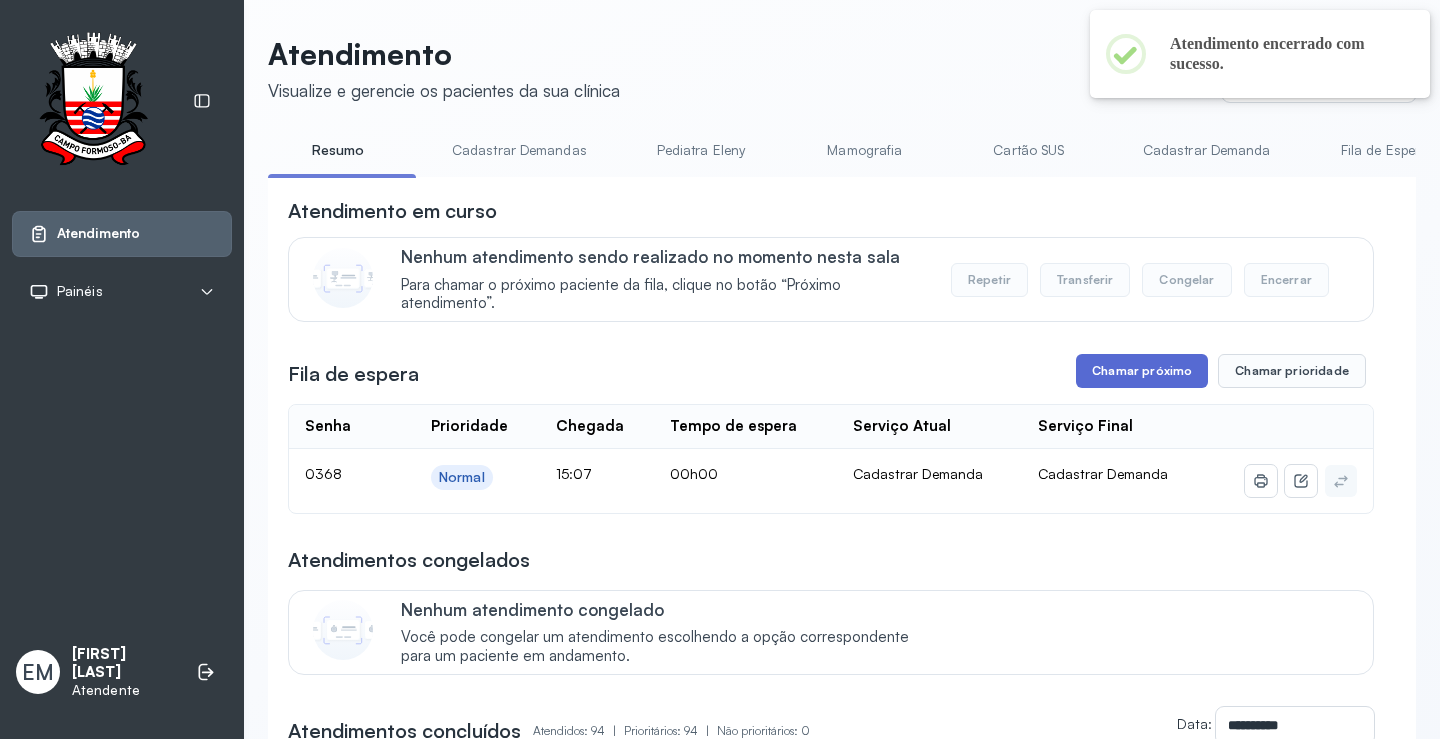 click on "Chamar próximo" at bounding box center [1142, 371] 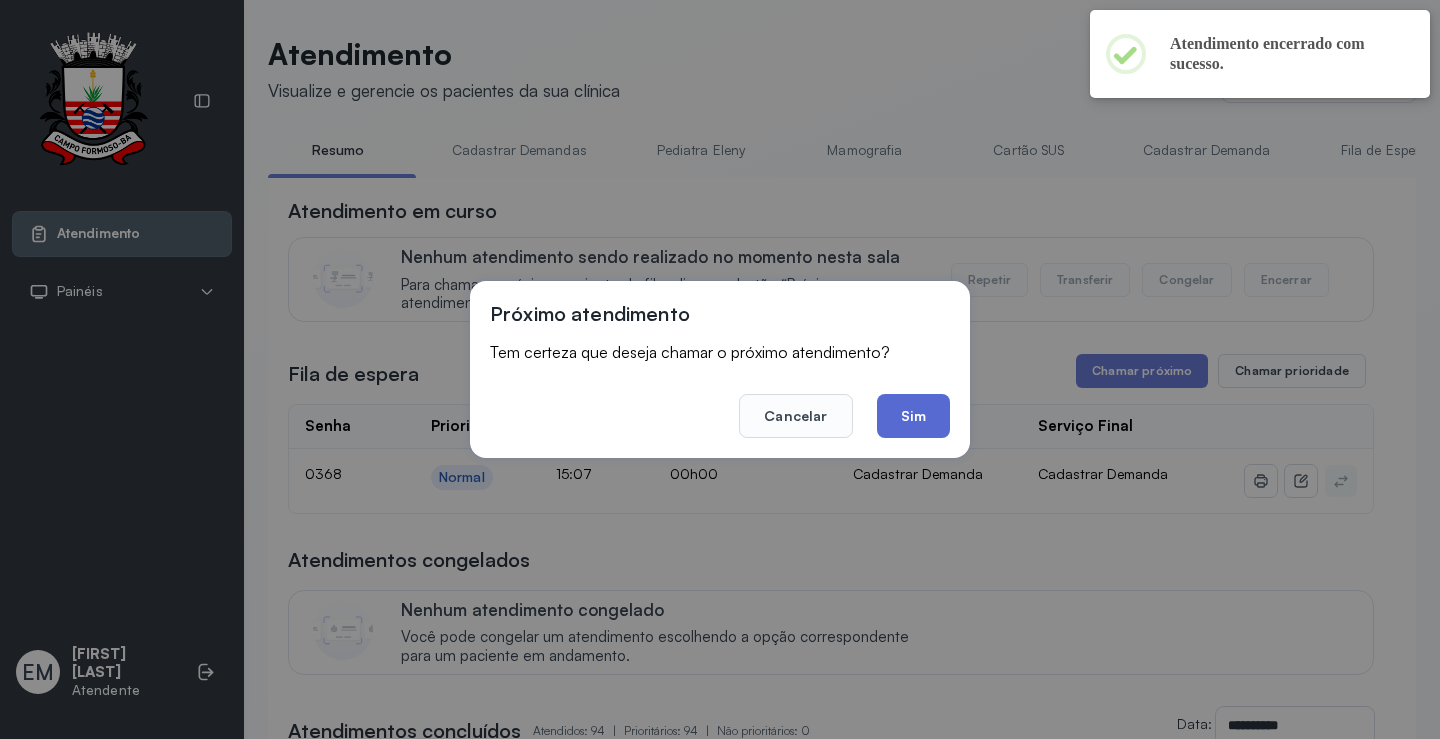 click on "Sim" 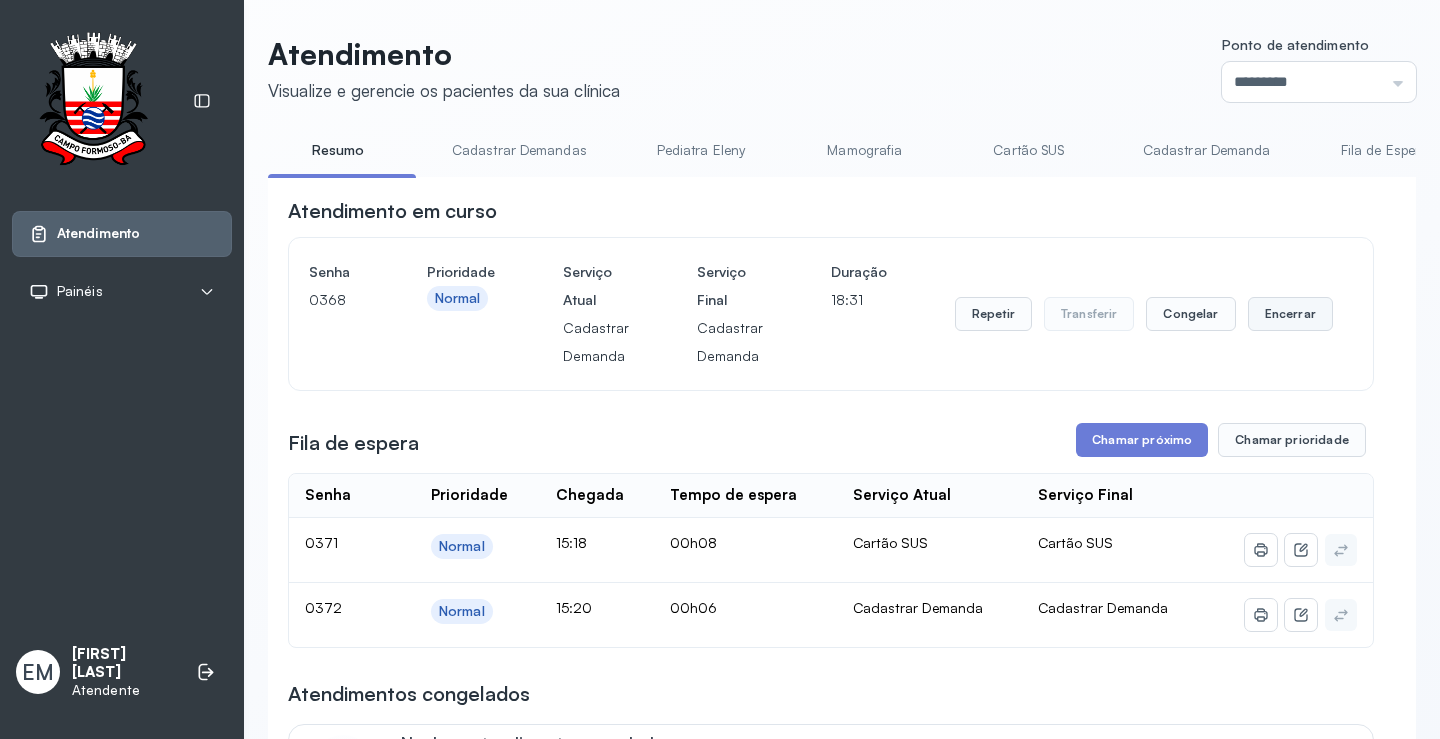 click on "Encerrar" at bounding box center (1290, 314) 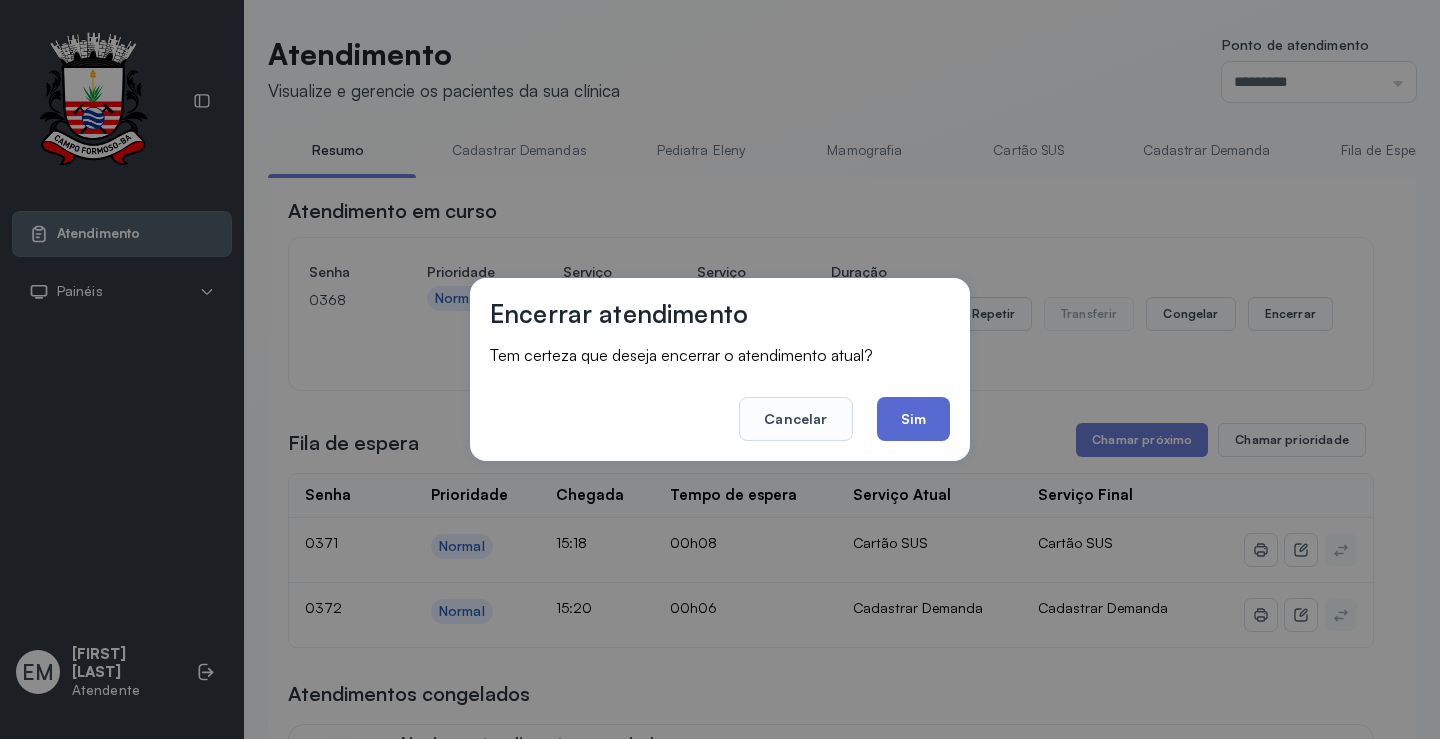 click on "Sim" 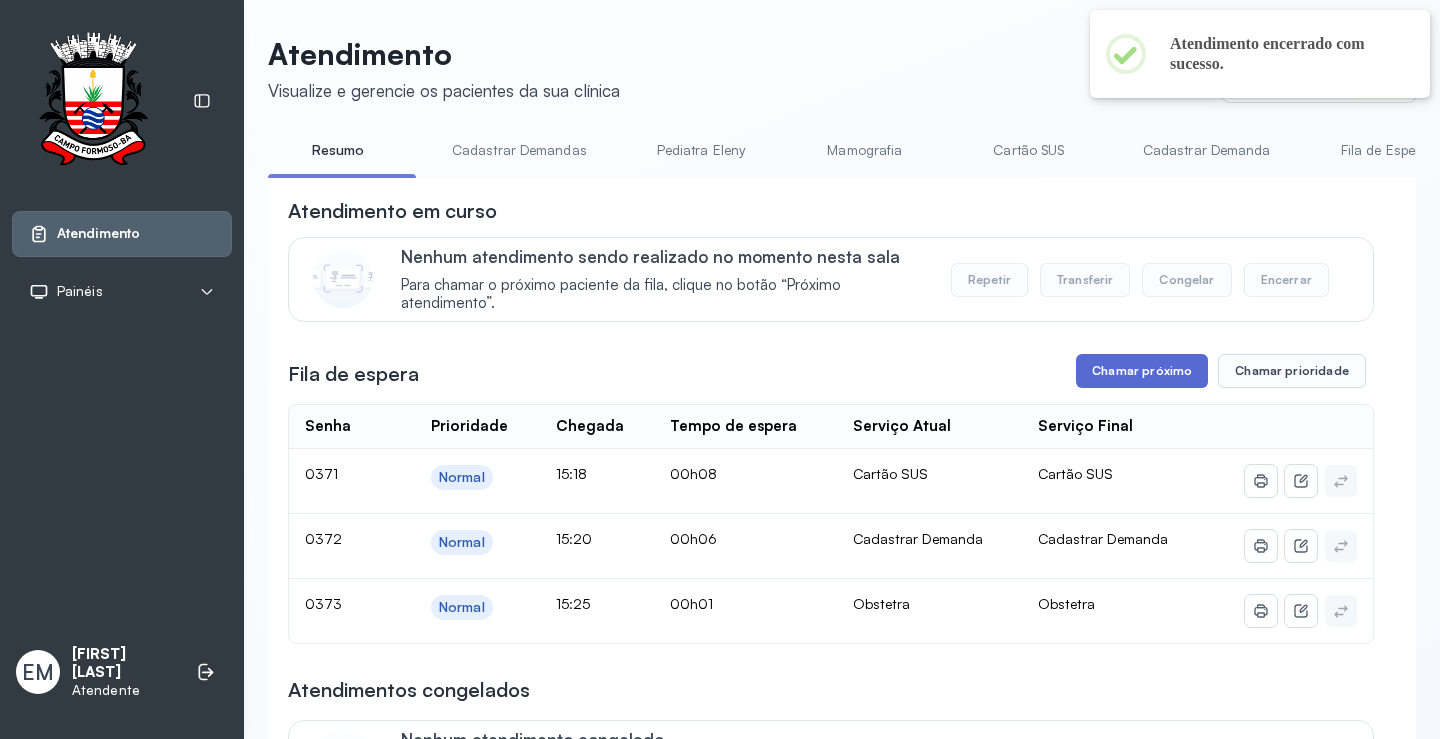 click on "Chamar próximo" at bounding box center [1142, 371] 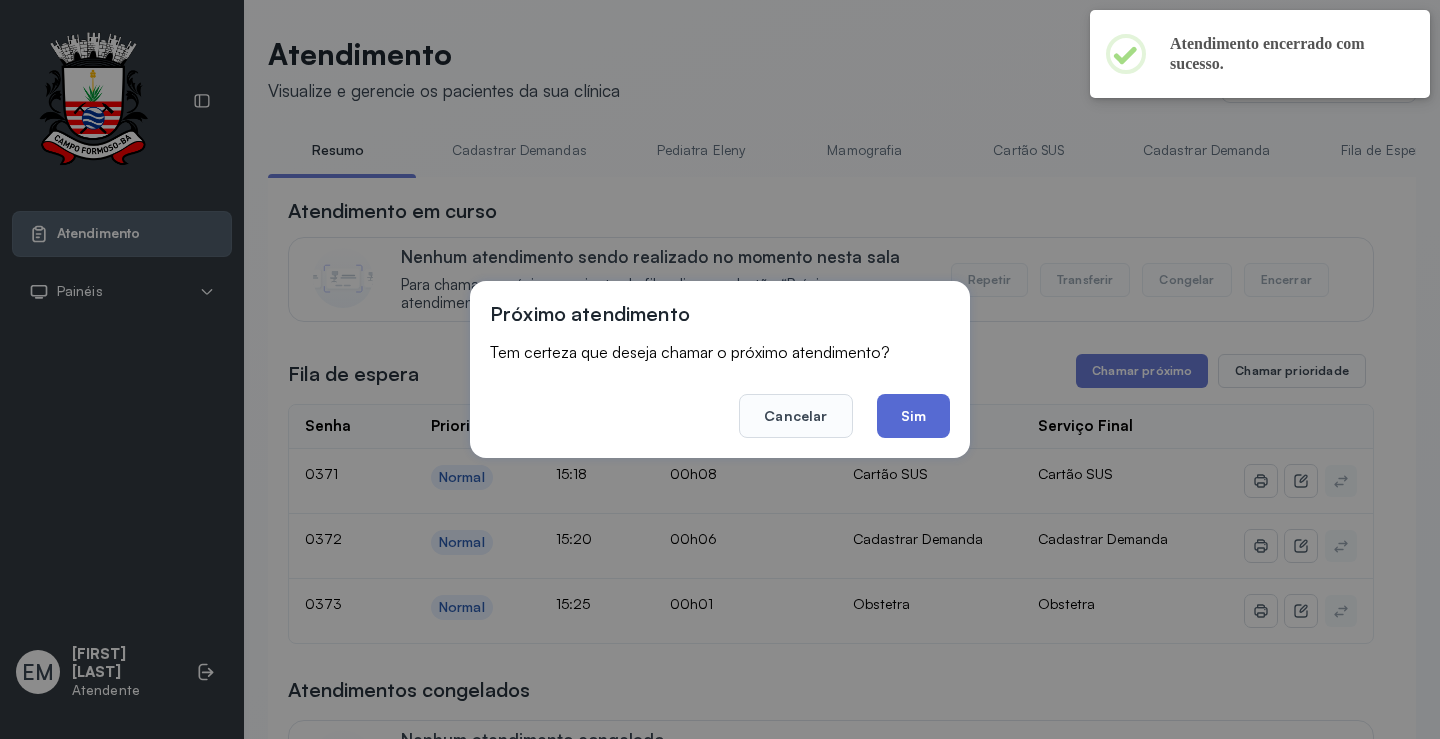 click on "Sim" 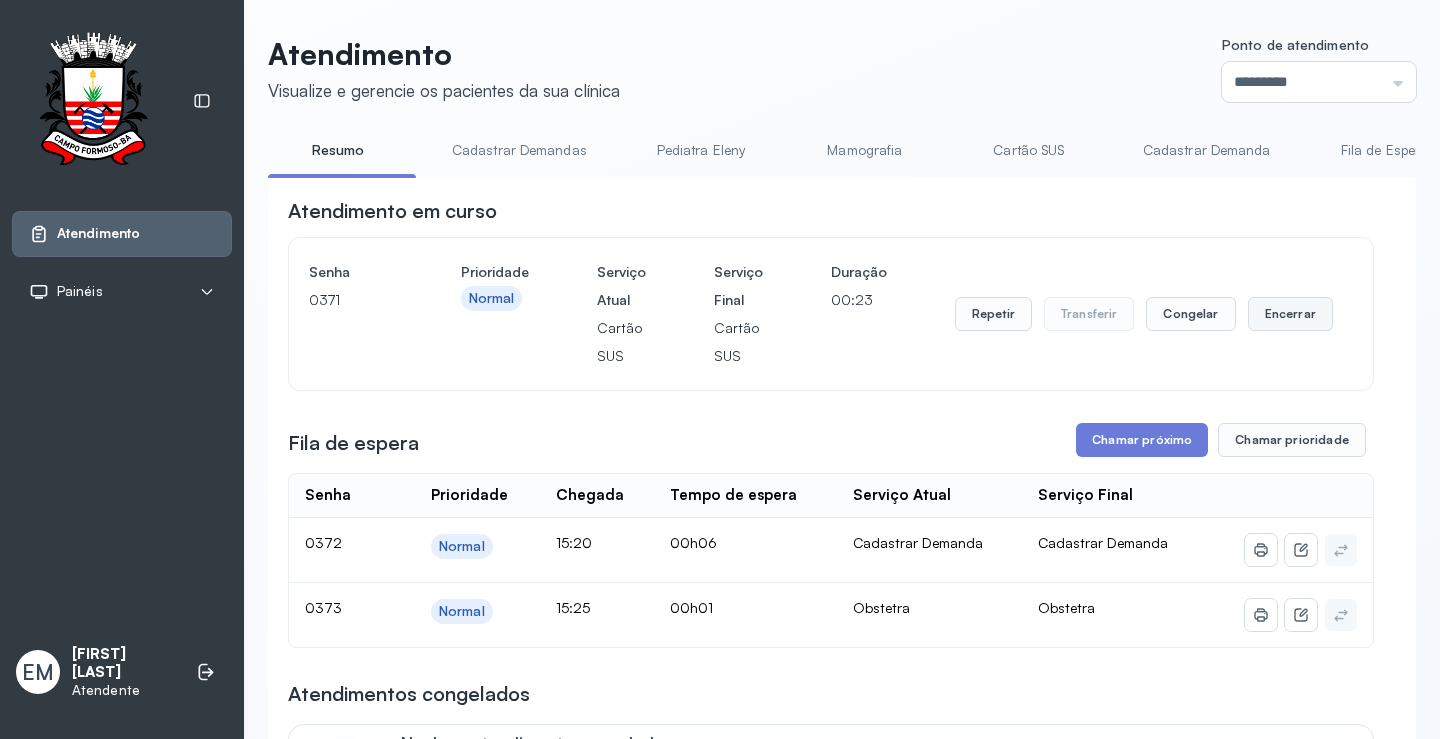 click on "Encerrar" at bounding box center (1290, 314) 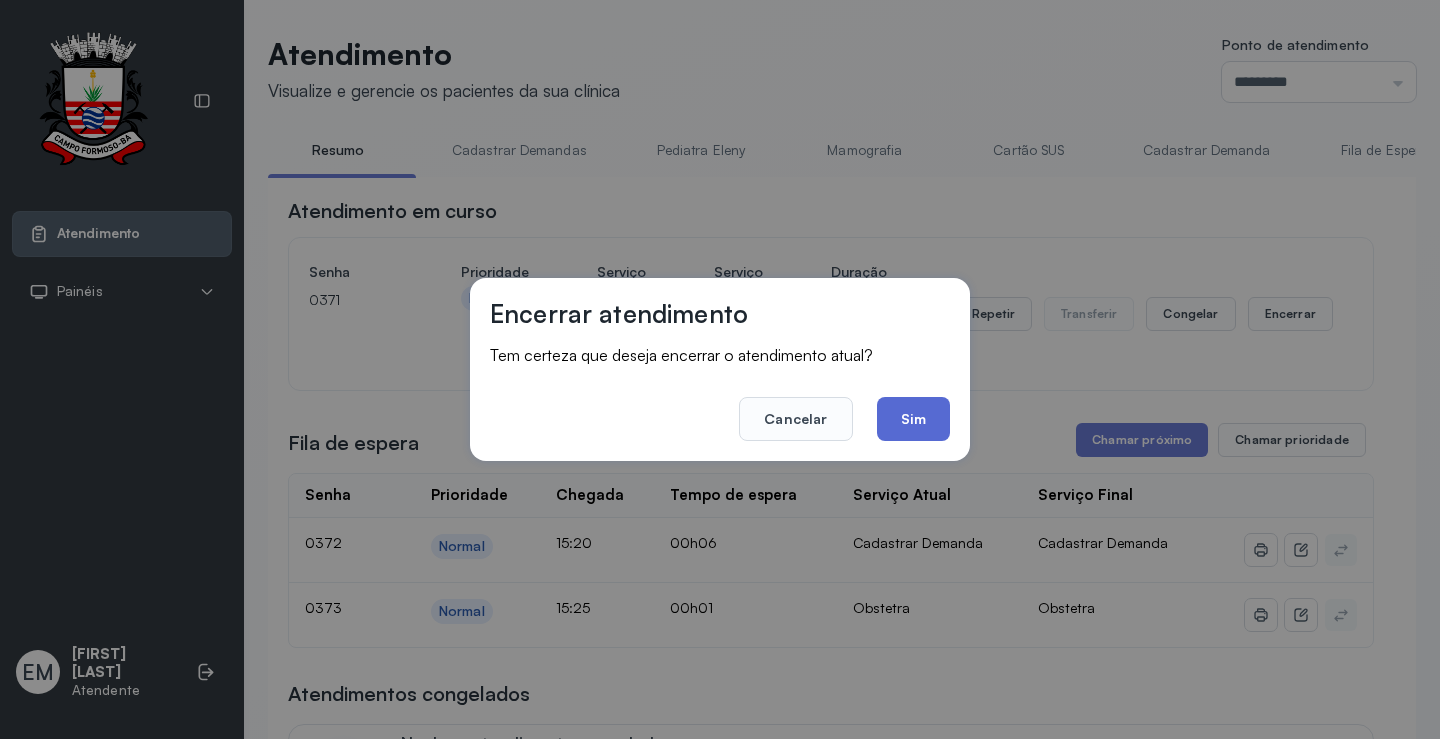 click on "Sim" 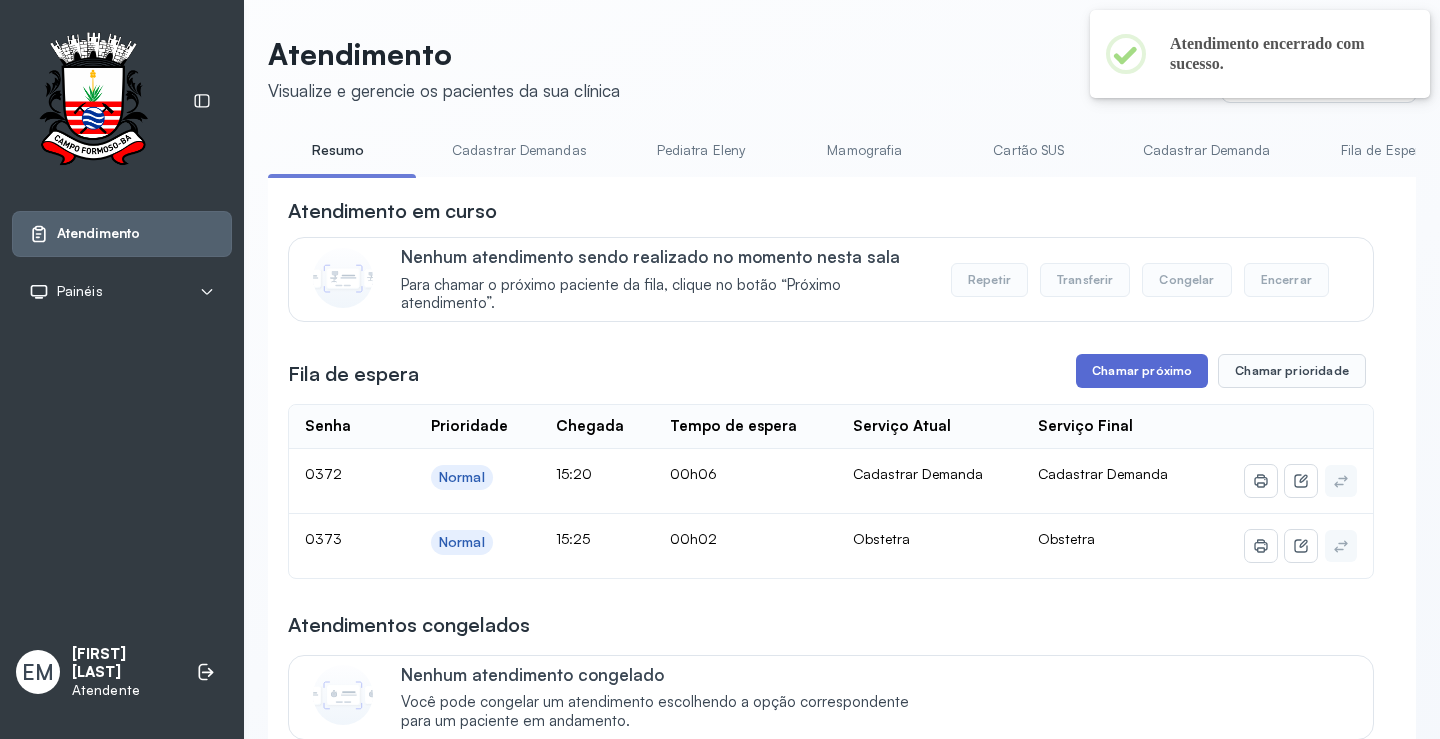 click on "Chamar próximo" at bounding box center (1142, 371) 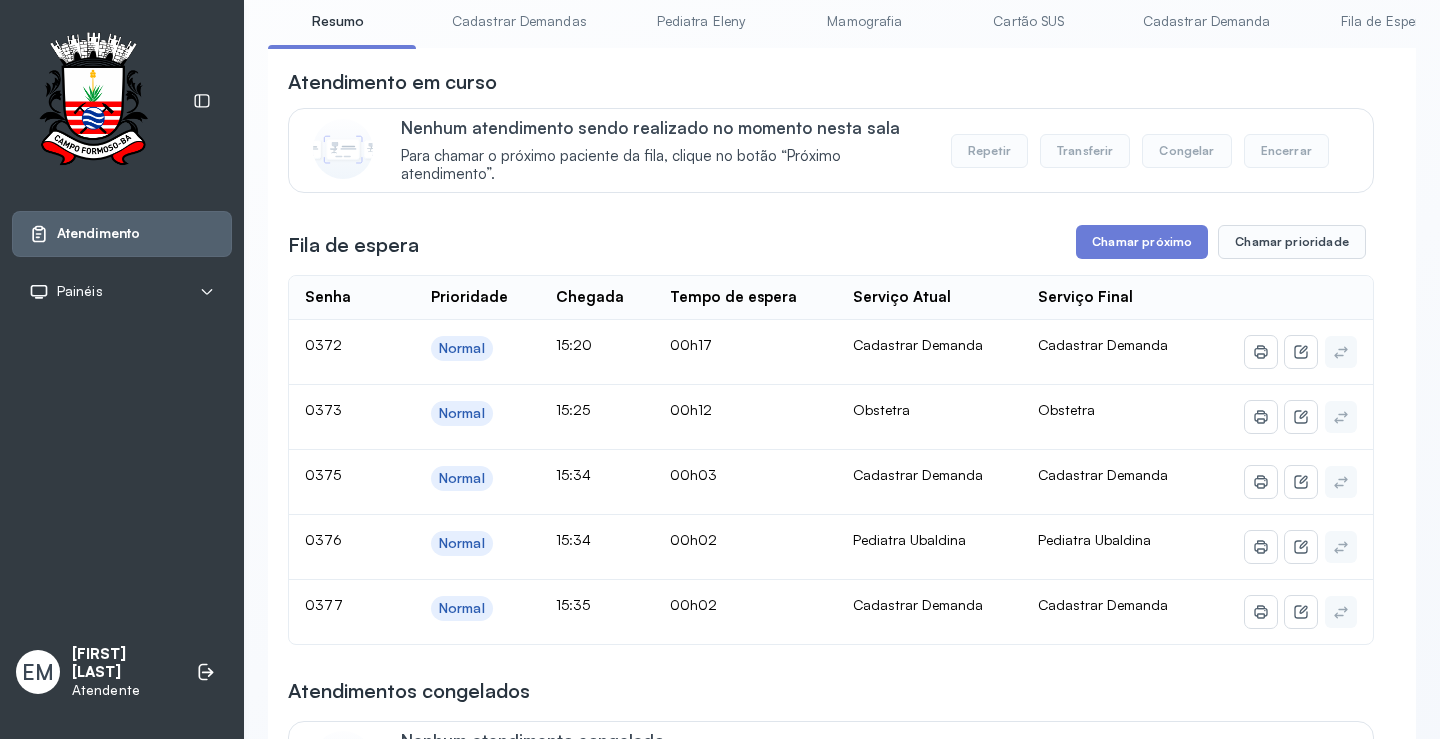 scroll, scrollTop: 200, scrollLeft: 0, axis: vertical 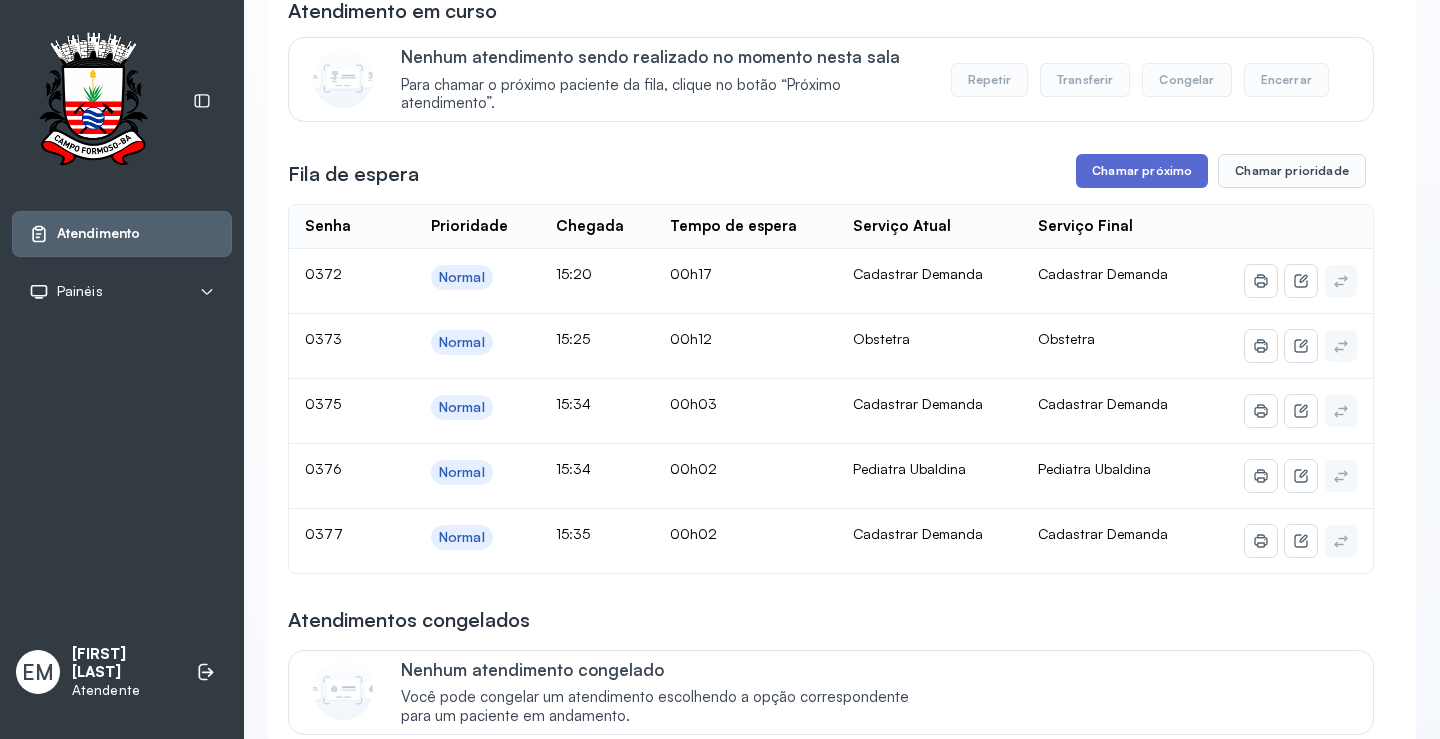 click on "Chamar próximo" at bounding box center [1142, 171] 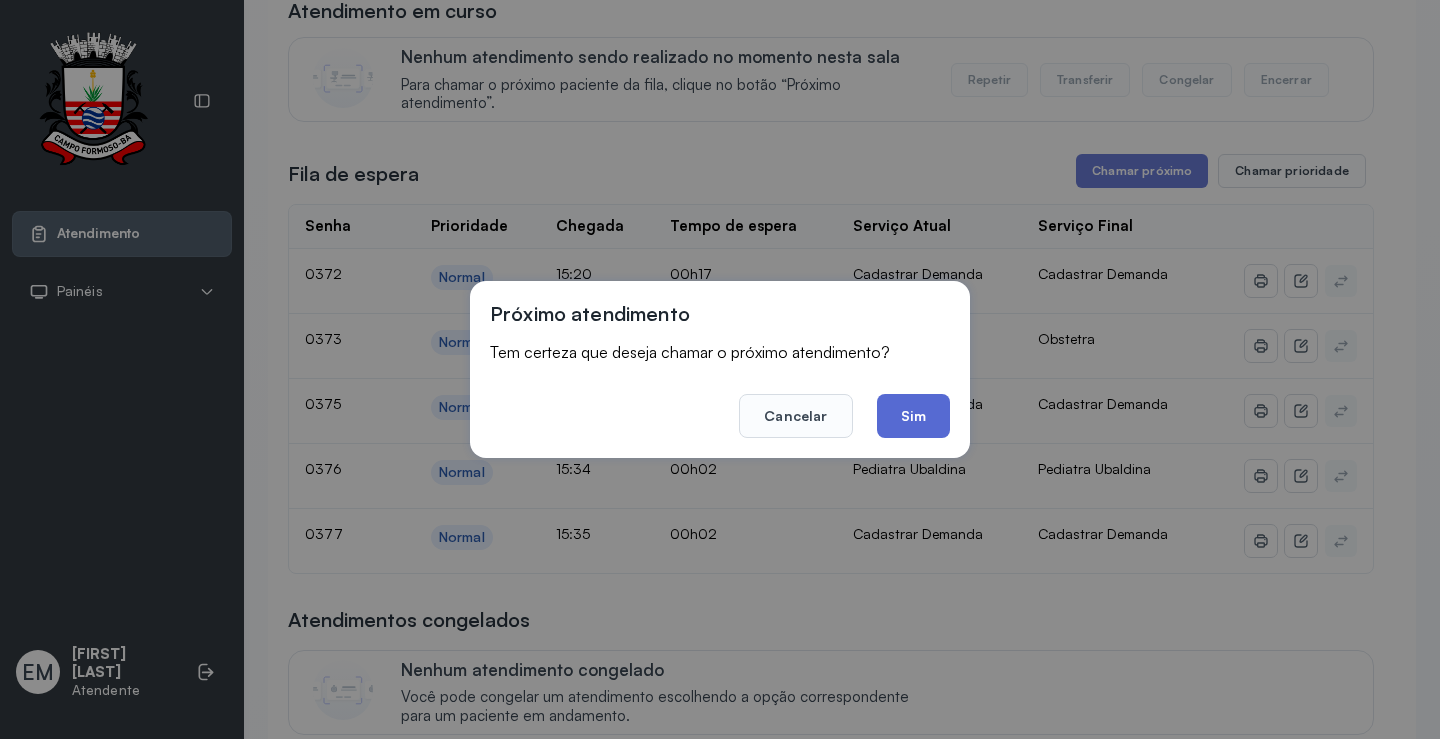 click on "Sim" 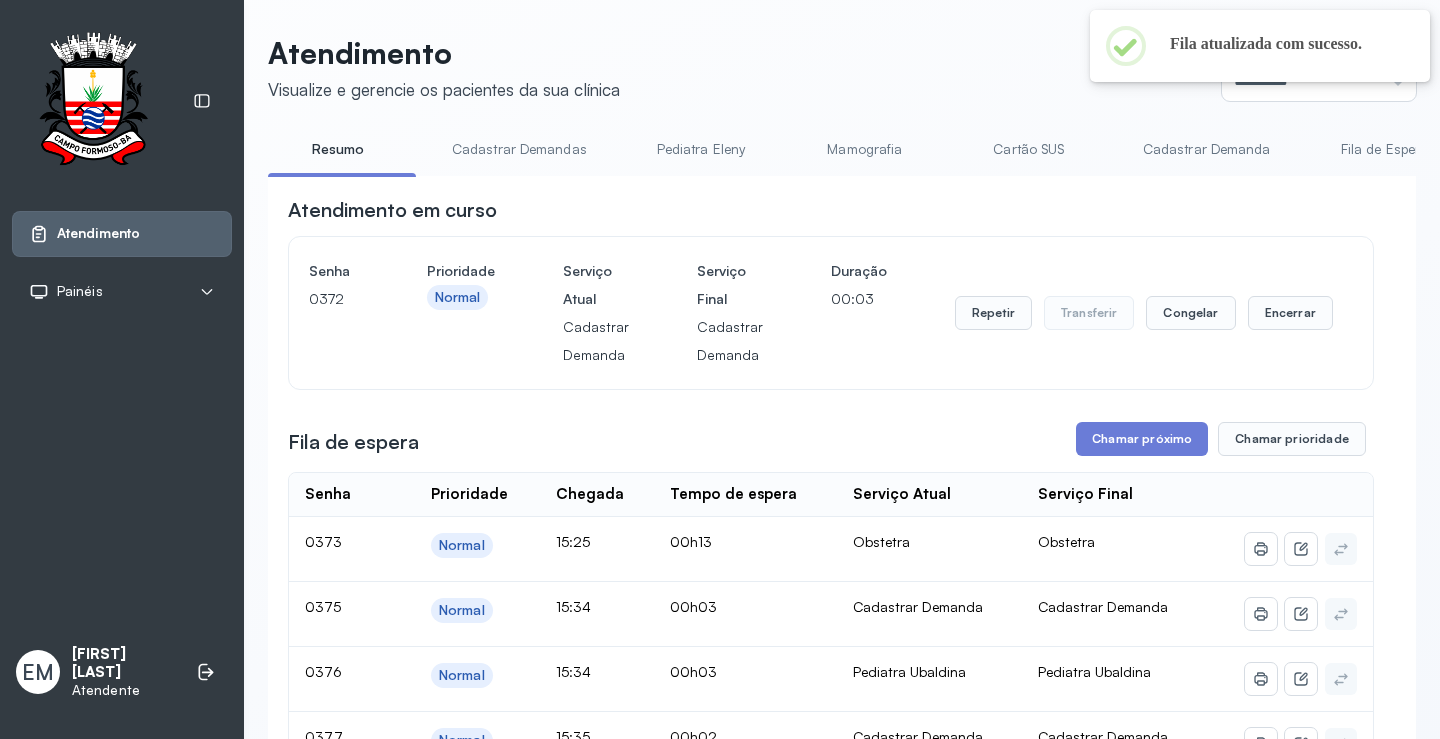 scroll, scrollTop: 200, scrollLeft: 0, axis: vertical 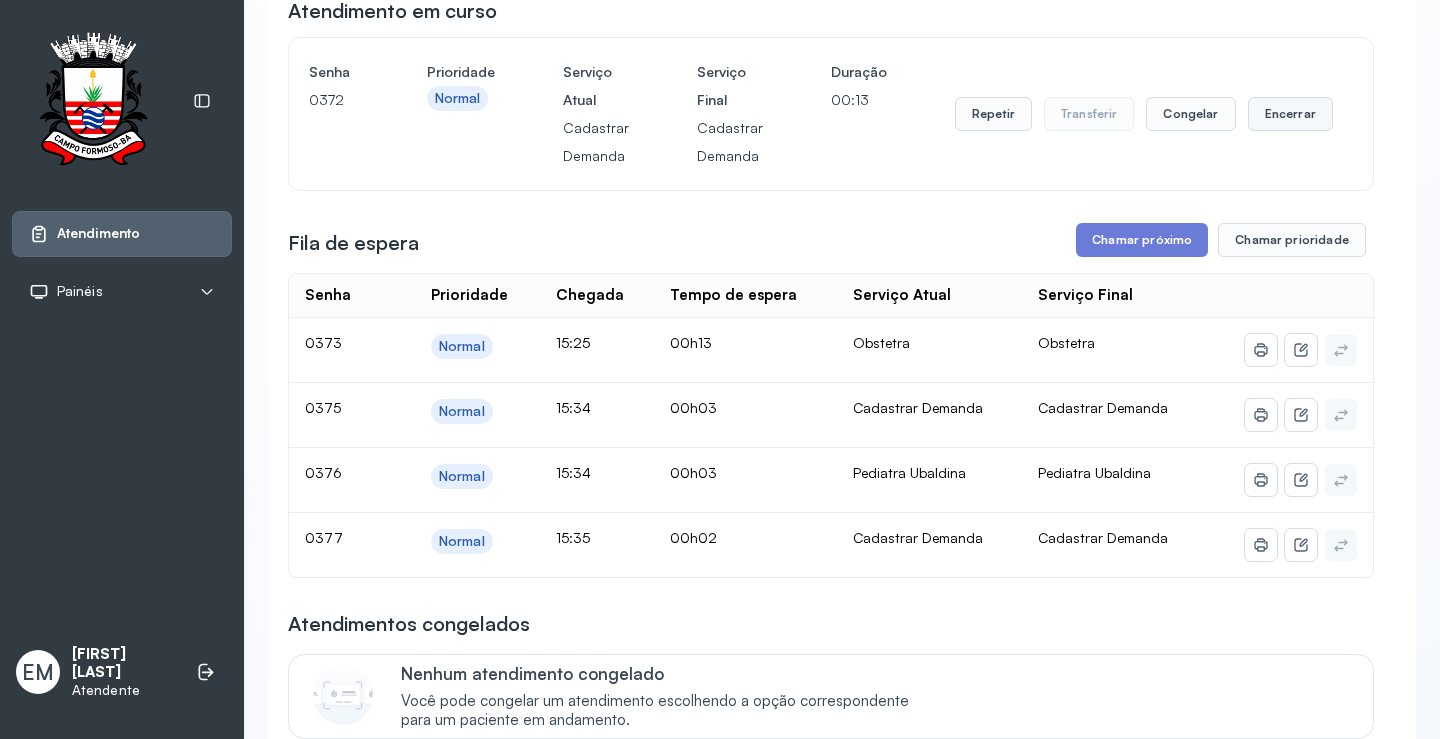 click on "Encerrar" at bounding box center [1290, 114] 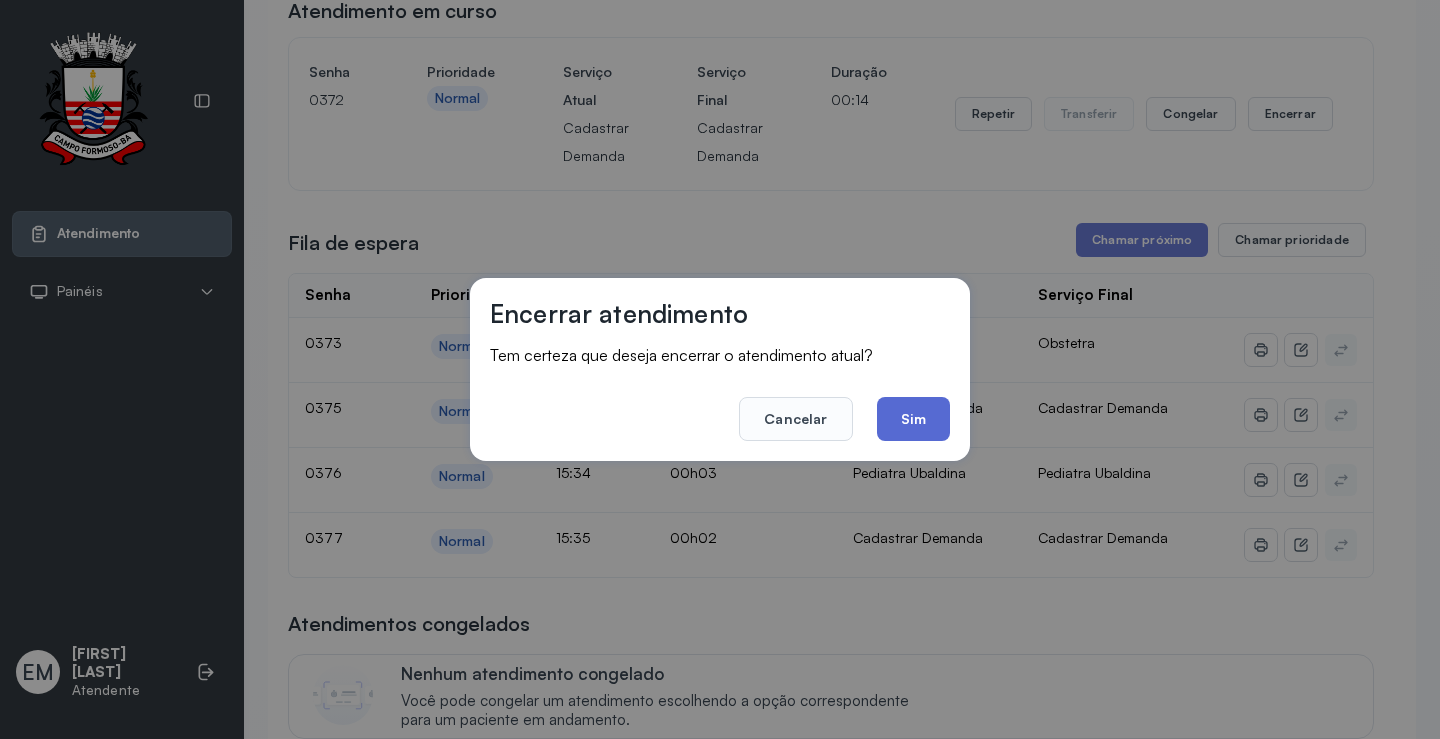 click on "Sim" 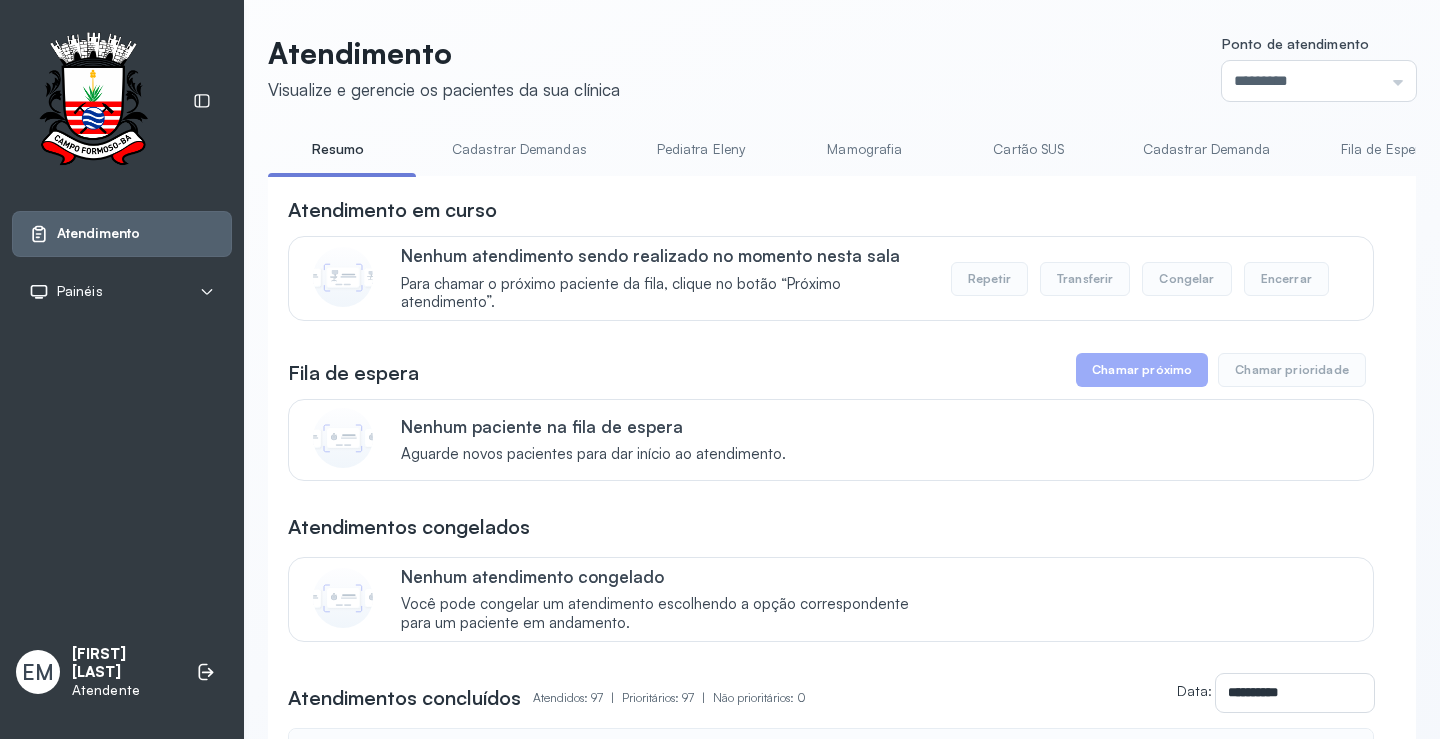 scroll, scrollTop: 200, scrollLeft: 0, axis: vertical 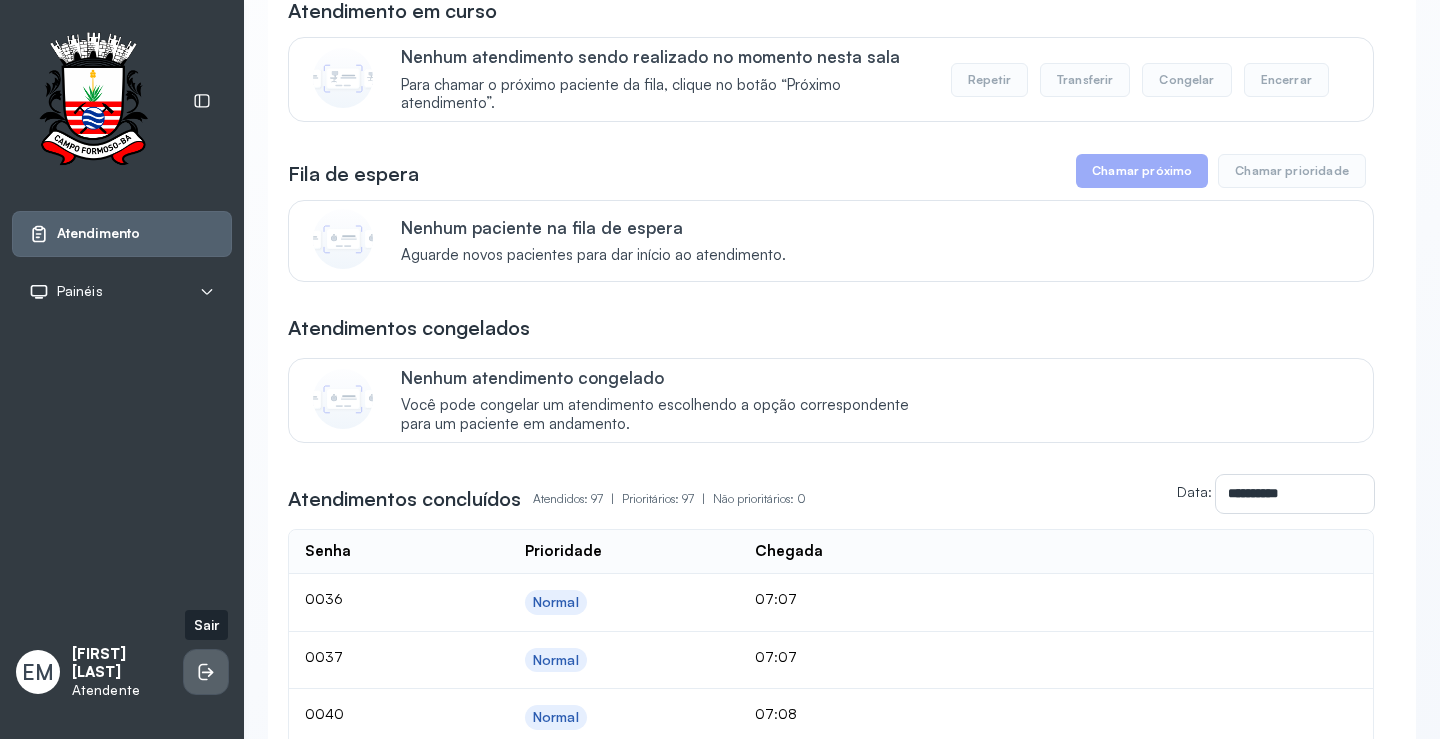 click at bounding box center [206, 672] 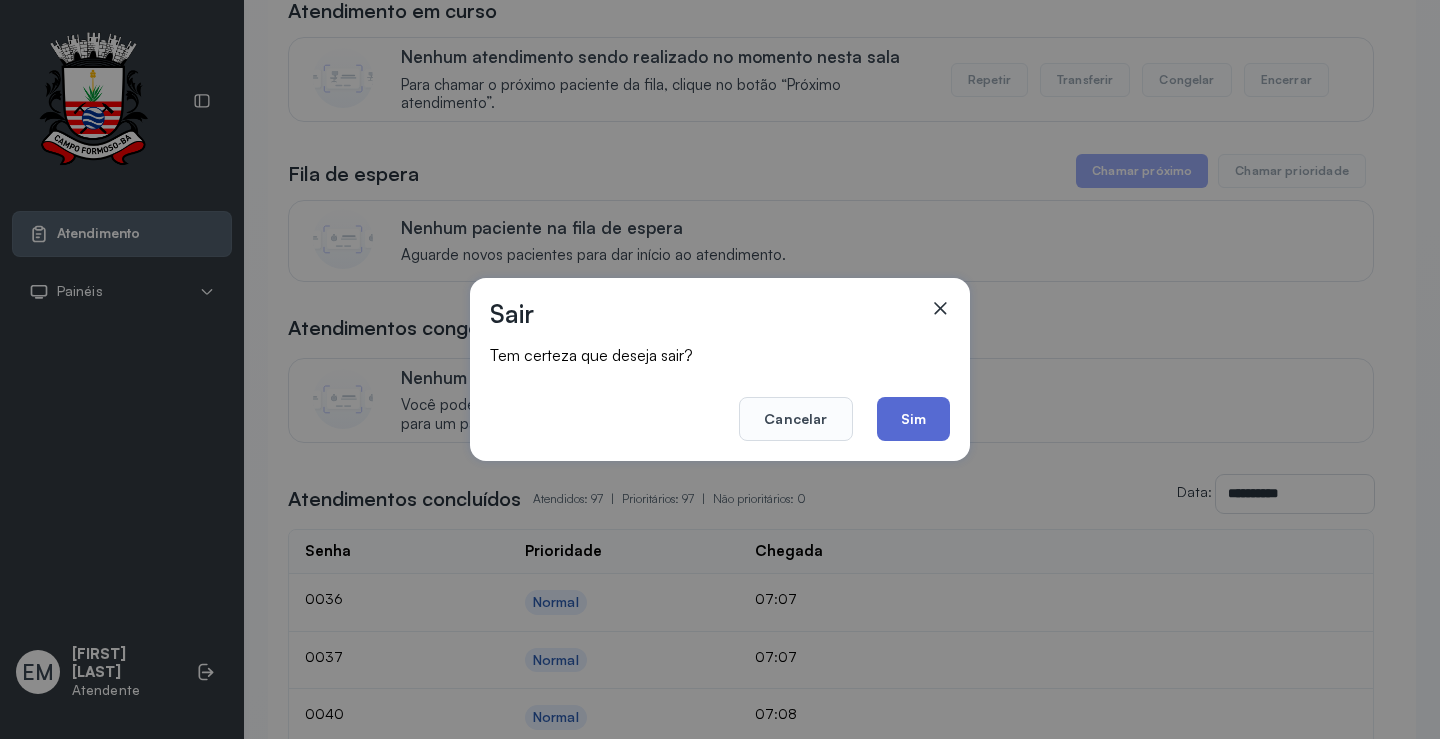 click on "Sim" 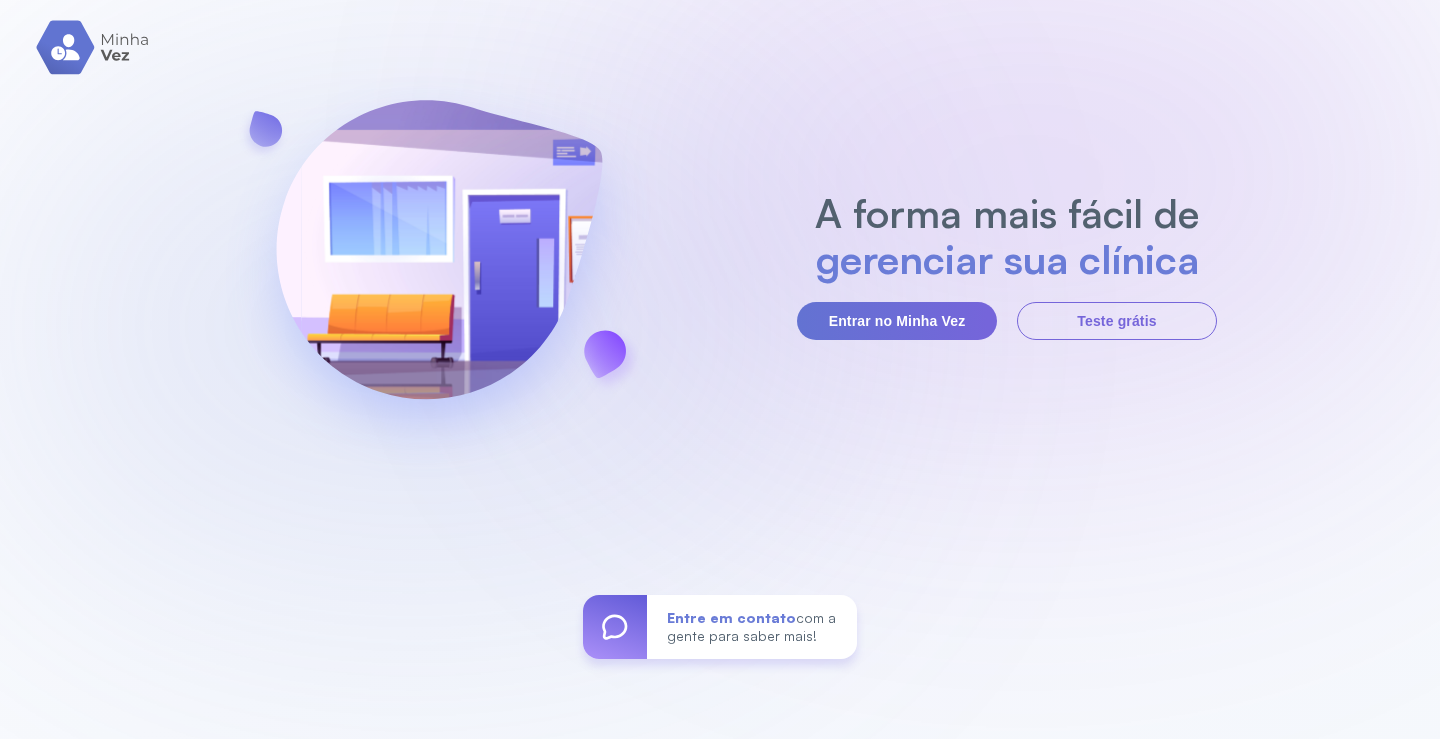 scroll, scrollTop: 0, scrollLeft: 0, axis: both 